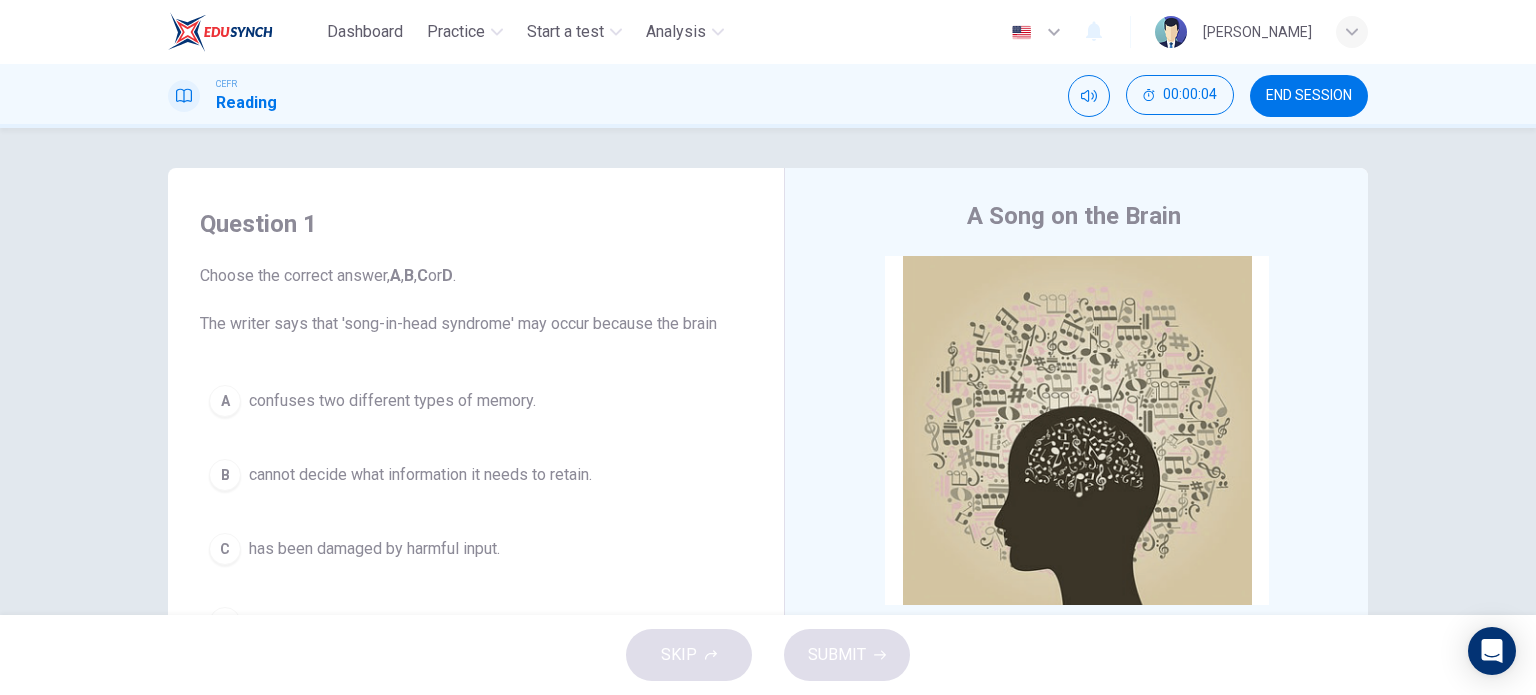 scroll, scrollTop: 0, scrollLeft: 0, axis: both 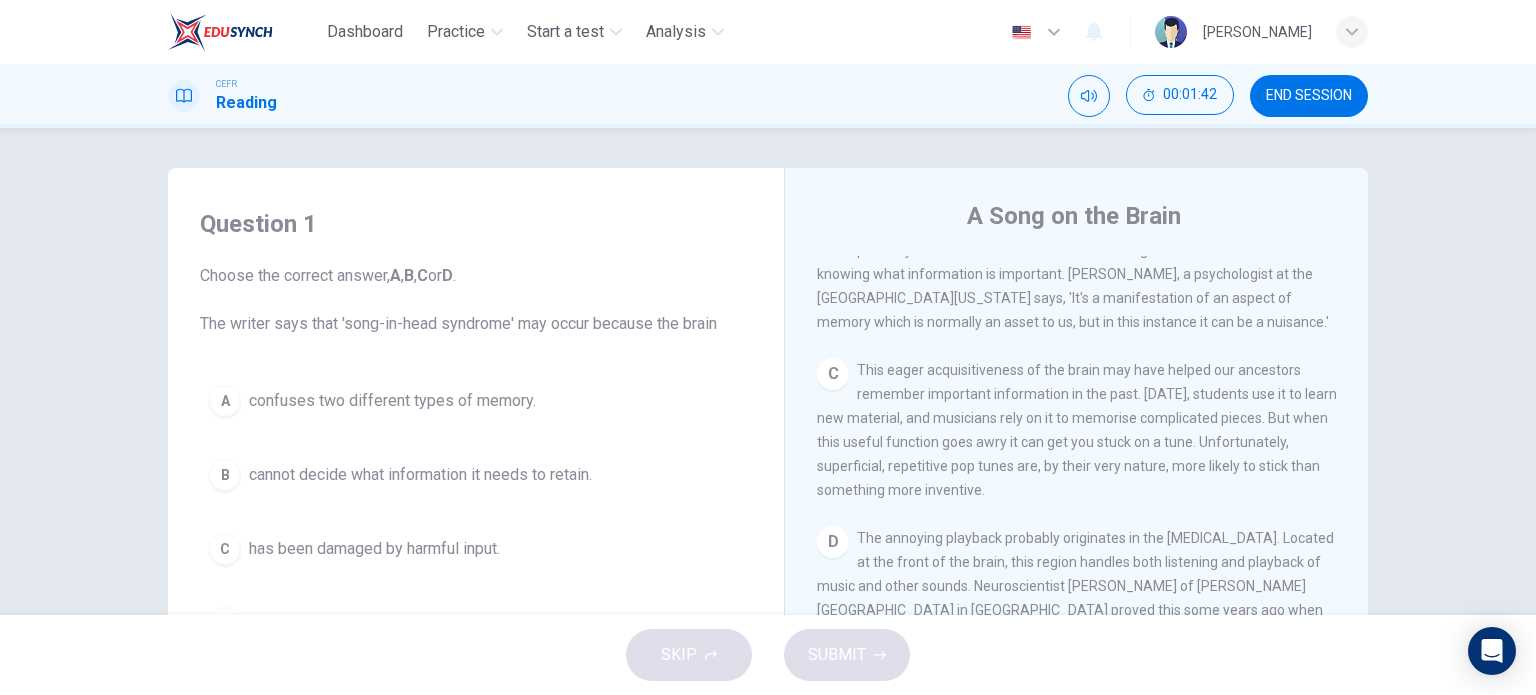 click on "Question 1 Choose the correct answer,  A ,  B ,  C  or  D .
The writer says that 'song-in-head syndrome' may occur because the brain A confuses two different types of memory. B cannot decide what information it needs to retain. C has been damaged by harmful input. D cannot hold onto all the information it processes. A Song on the Brain CLICK TO ZOOM Click to Zoom A Some songs just won't leave you alone. But this may give us clues about how our brain works. Everyone knows the situation where you can't get a song out of your head. You hear a pop song on the radio - or even just read the song's title and it haunts you for hours, playing over and over in your mind until you're heartily sick of it. The condition now even has a medical name 'song-in-head syndrome'. B C D E F G H I" at bounding box center (768, 371) 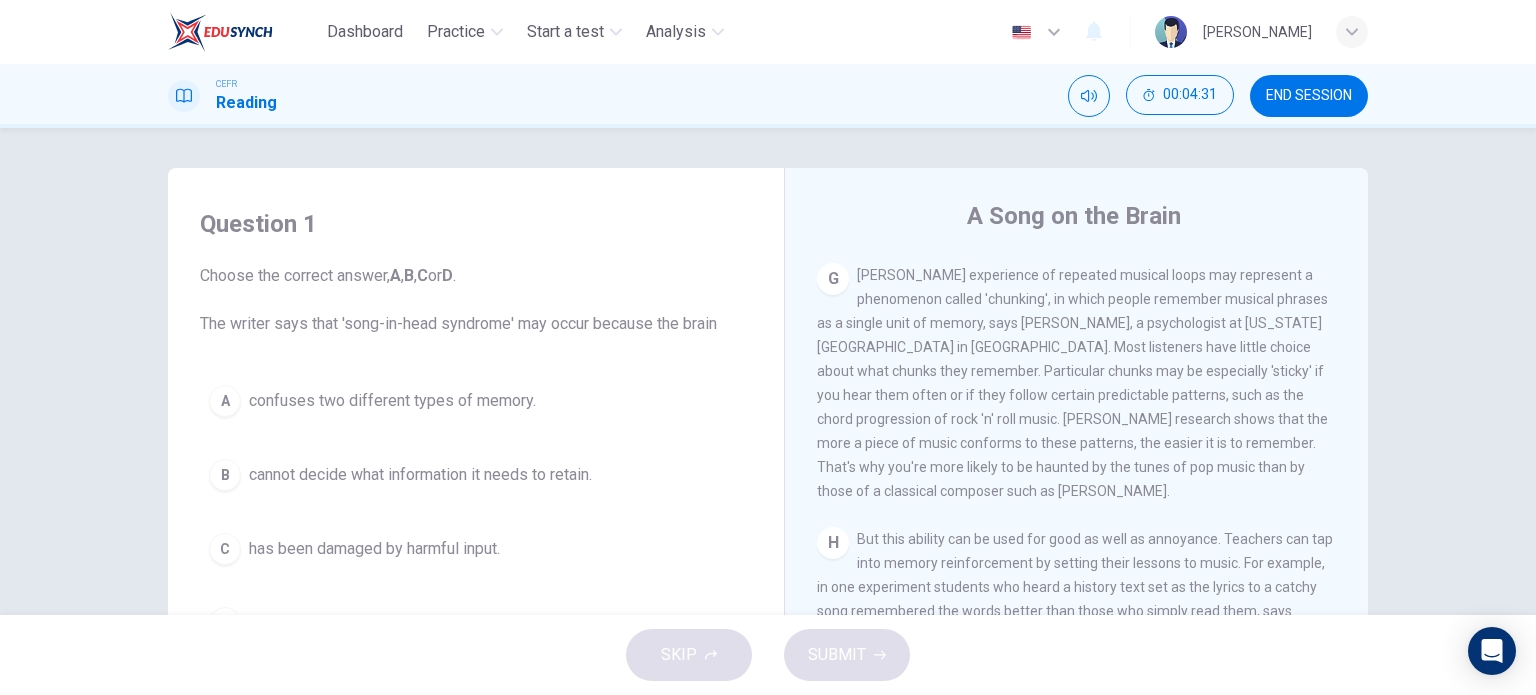scroll, scrollTop: 1592, scrollLeft: 0, axis: vertical 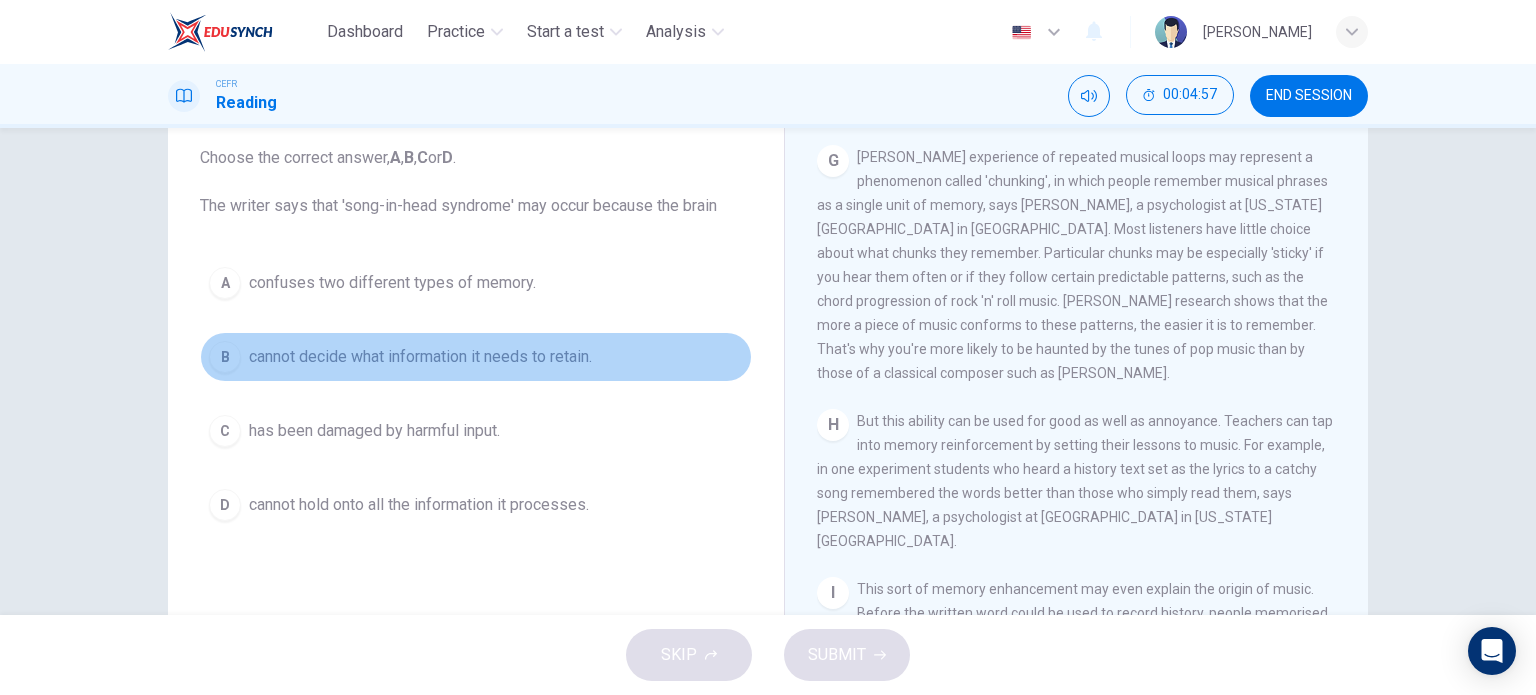 click on "cannot decide what information it needs to retain." at bounding box center (420, 357) 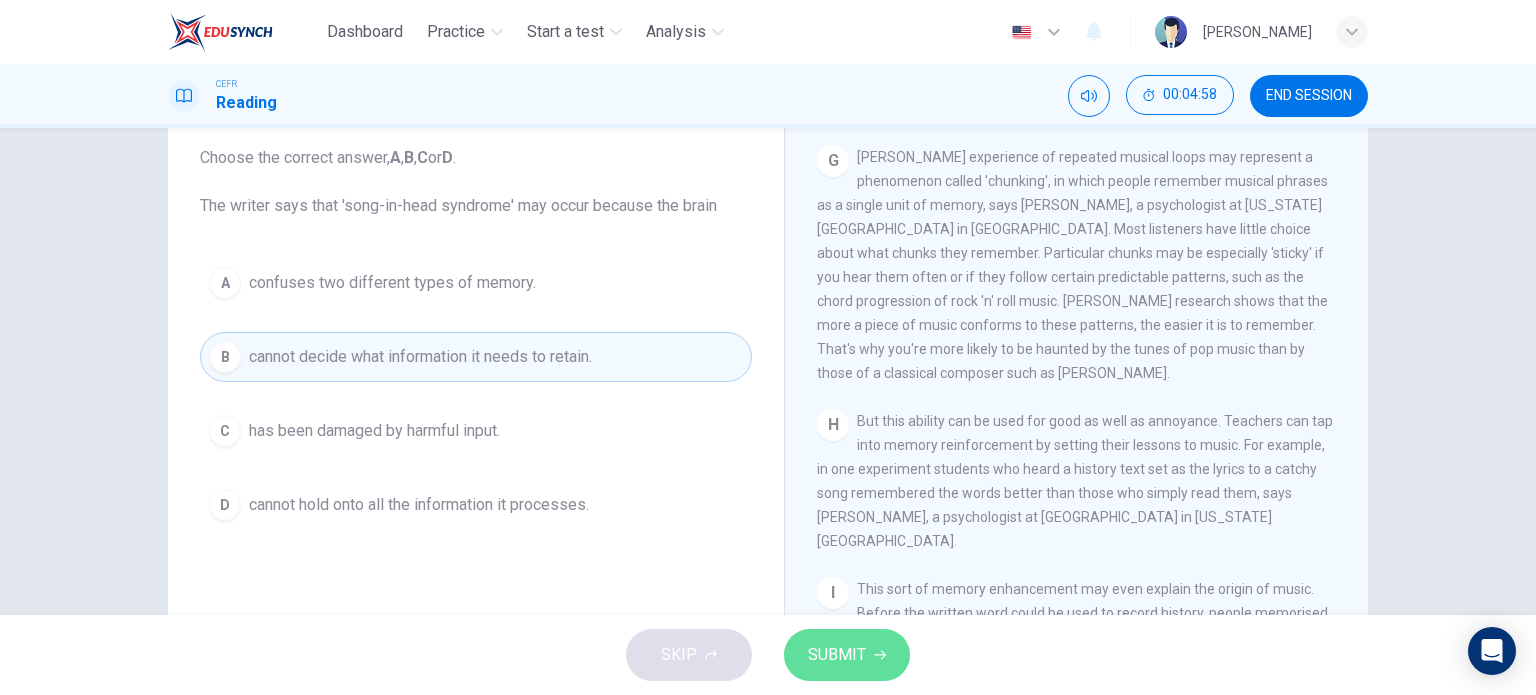 click on "SUBMIT" at bounding box center [837, 655] 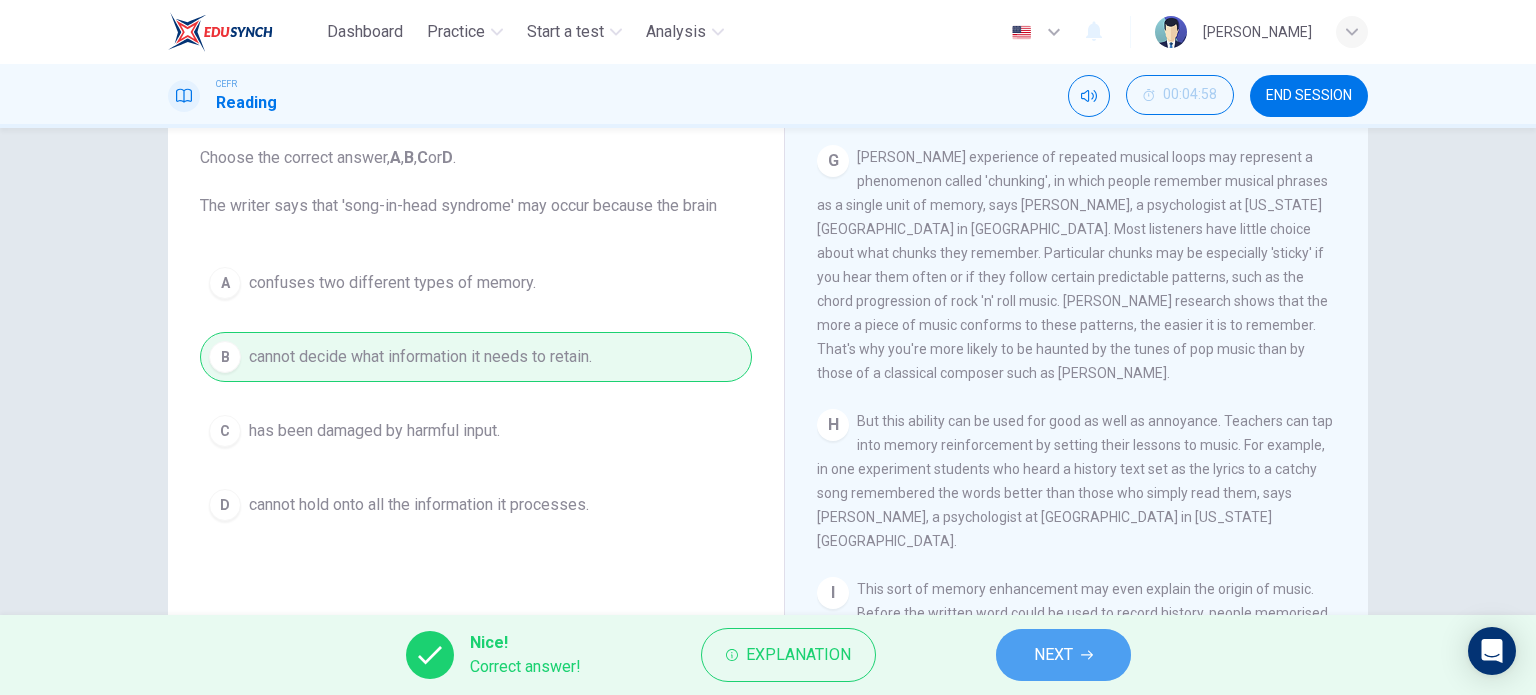 click on "NEXT" at bounding box center (1063, 655) 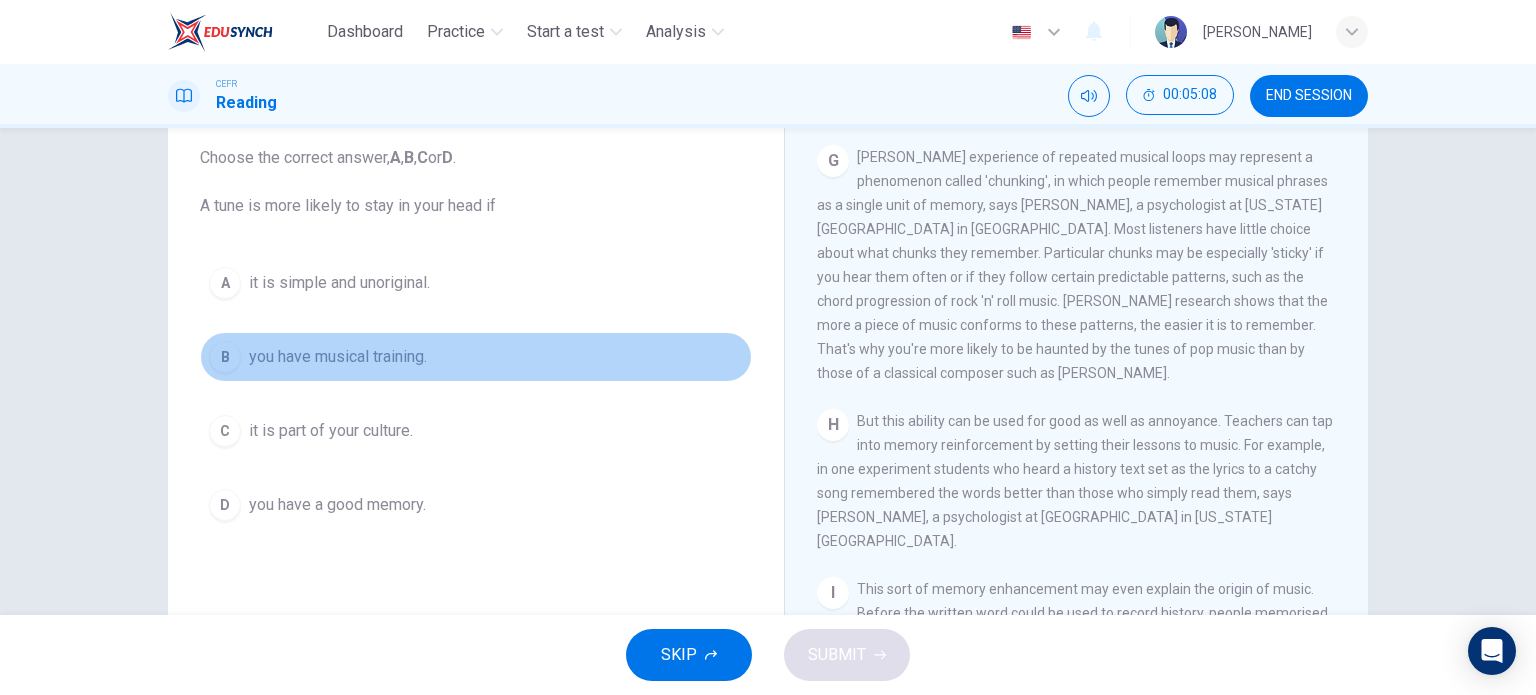 click on "B you have musical training." at bounding box center [476, 357] 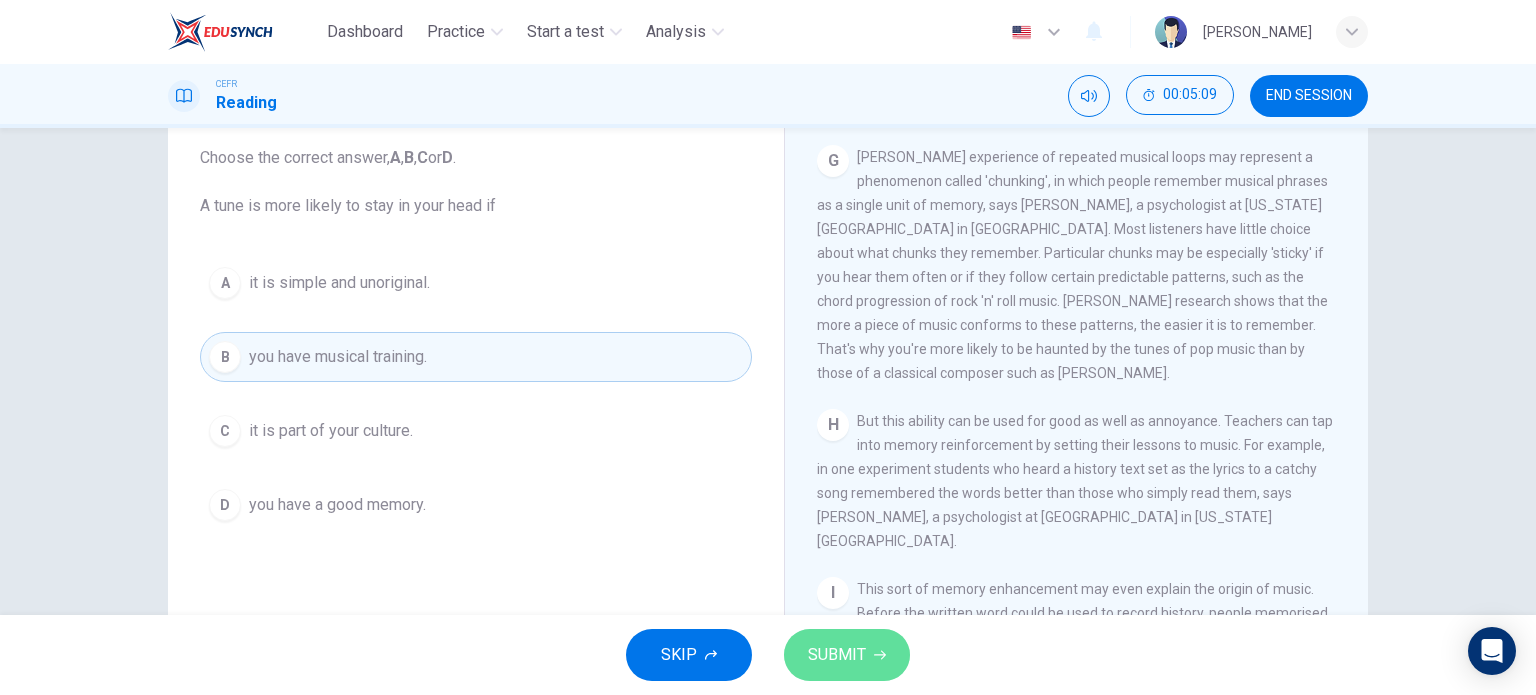 click on "SUBMIT" at bounding box center [837, 655] 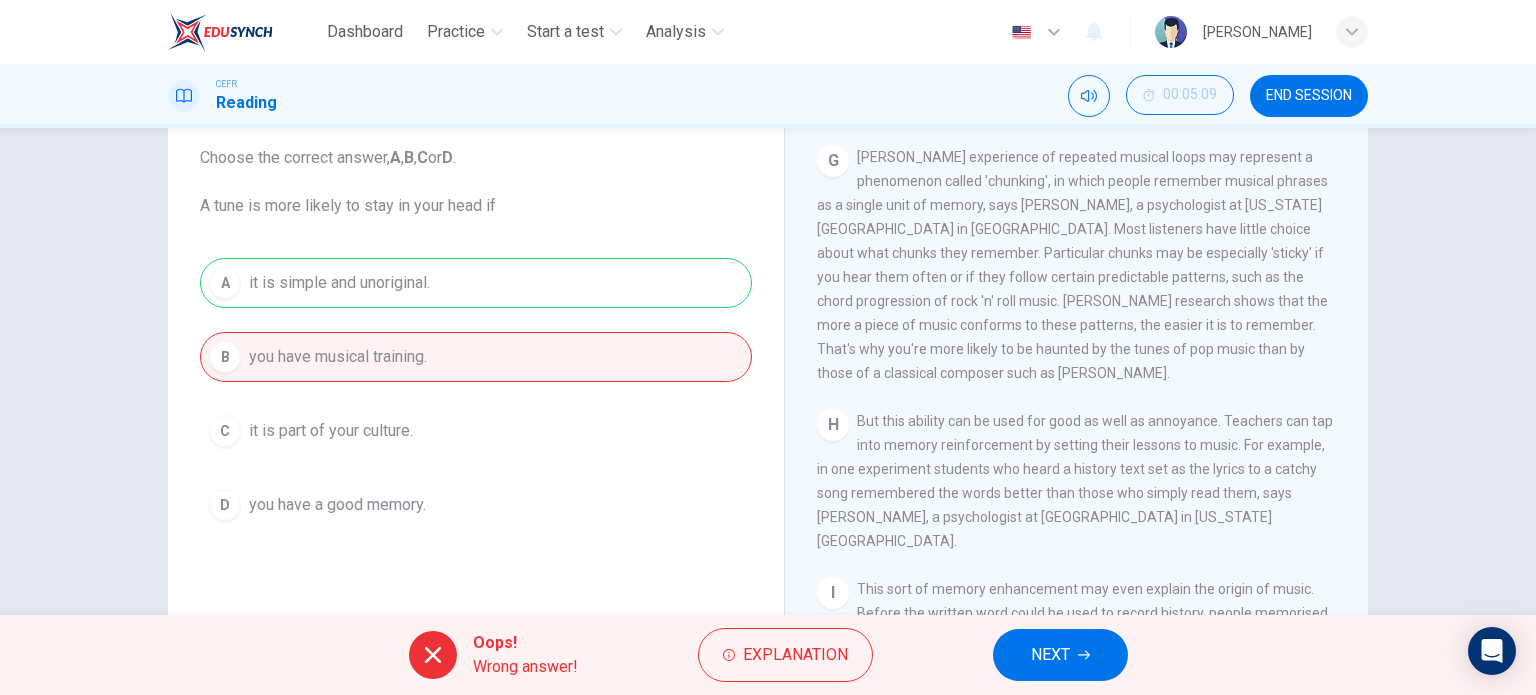 click on "Explanation" at bounding box center [795, 655] 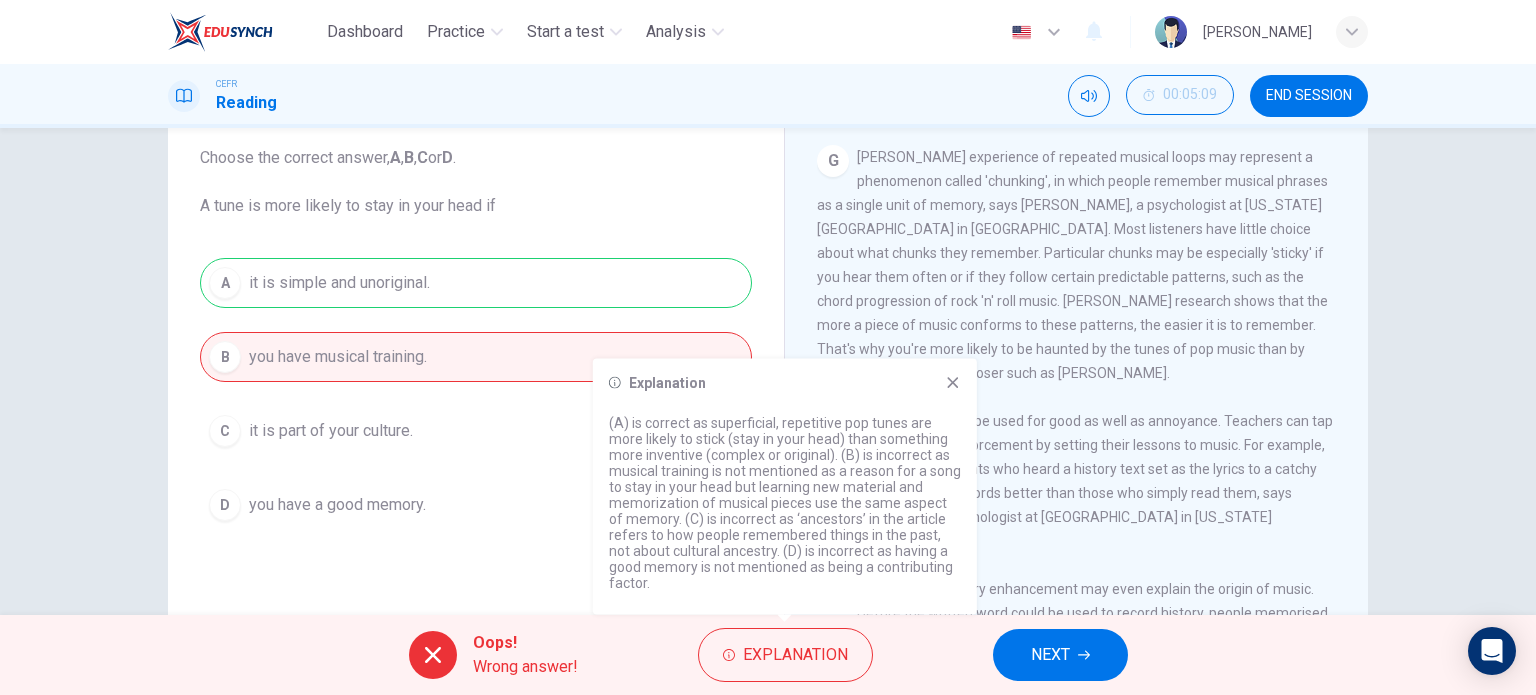 click 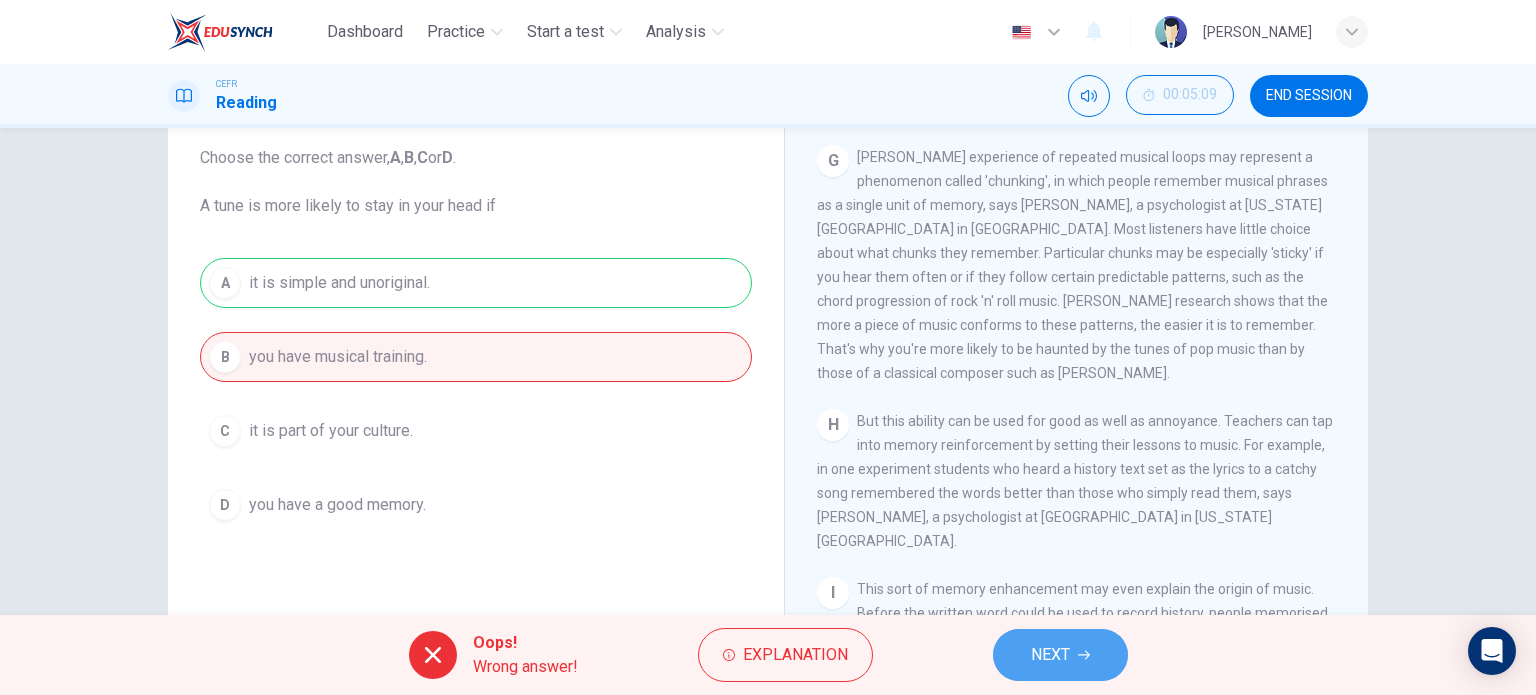 click on "NEXT" at bounding box center (1060, 655) 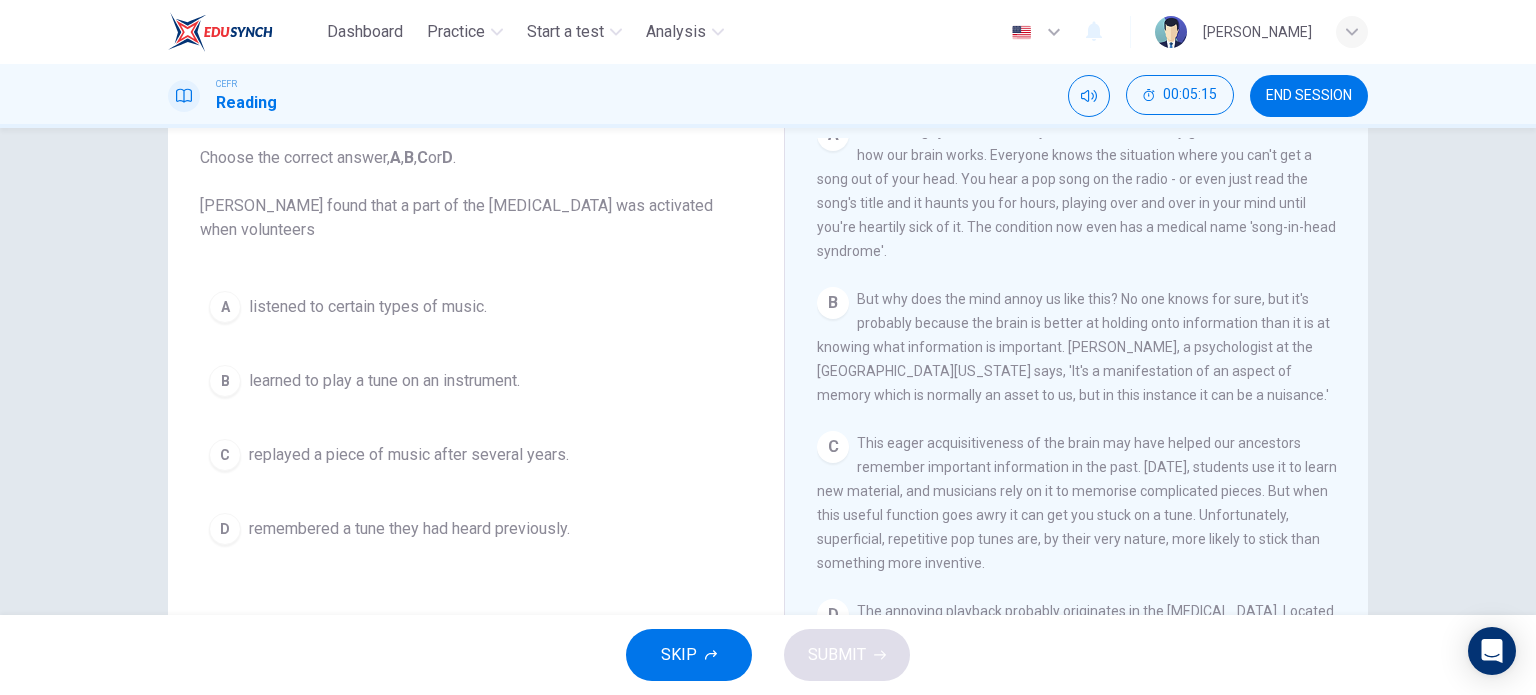 scroll, scrollTop: 612, scrollLeft: 0, axis: vertical 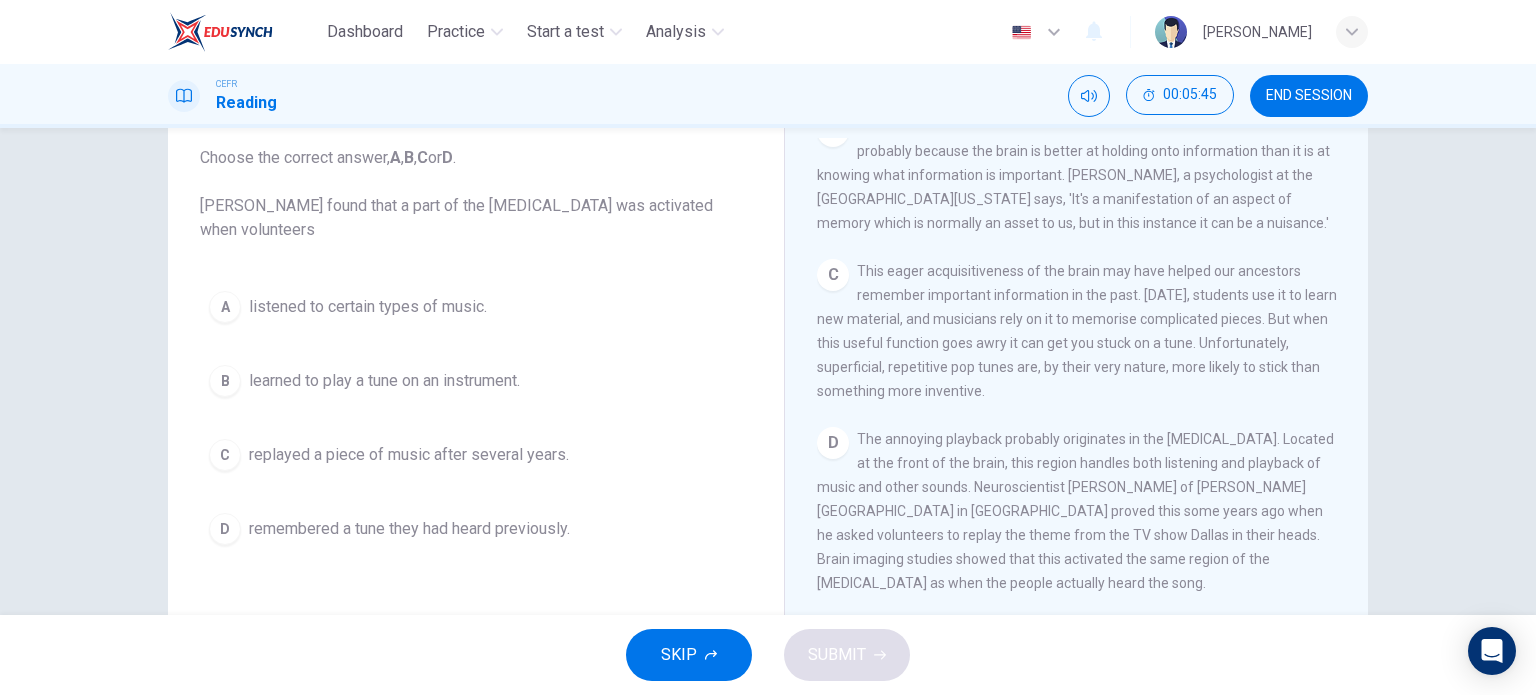 click on "remembered a tune they had heard previously." at bounding box center (409, 529) 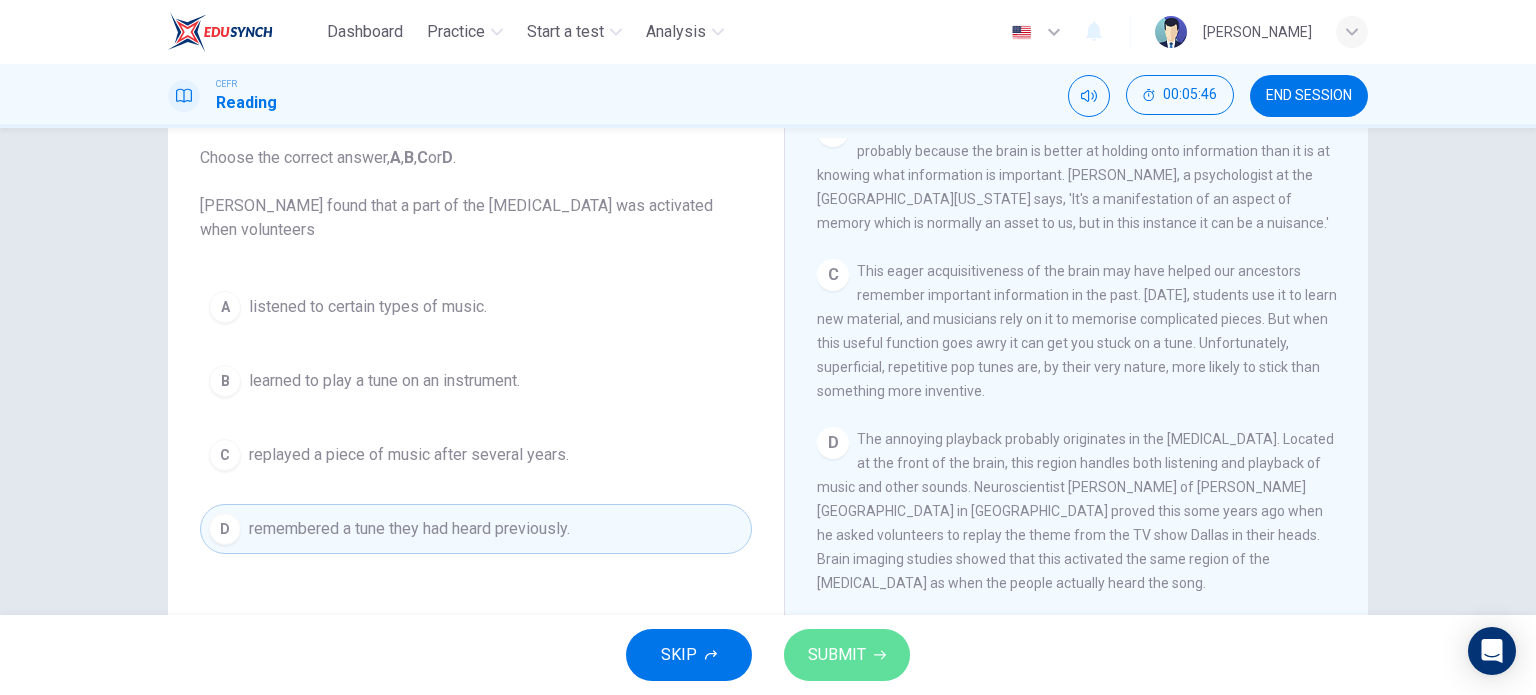 click on "SUBMIT" at bounding box center [847, 655] 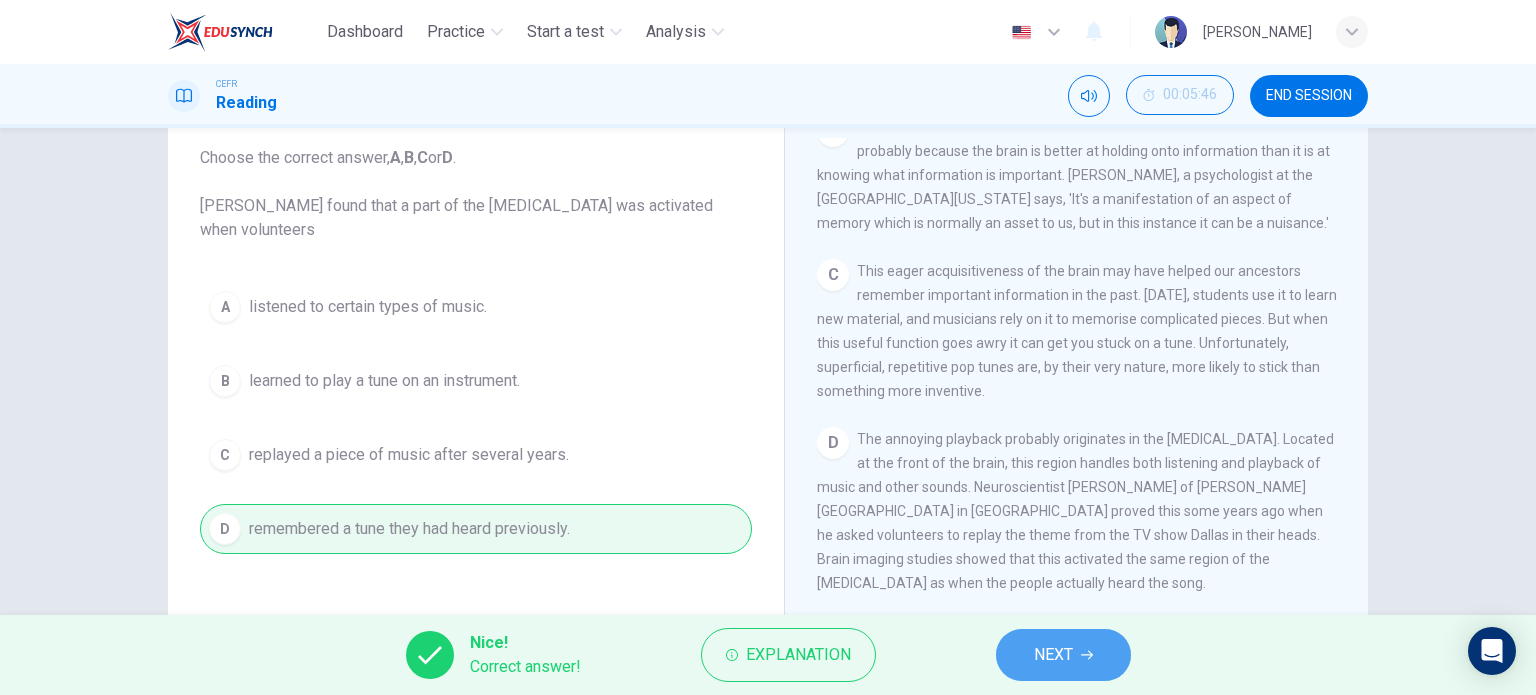 click on "NEXT" at bounding box center (1063, 655) 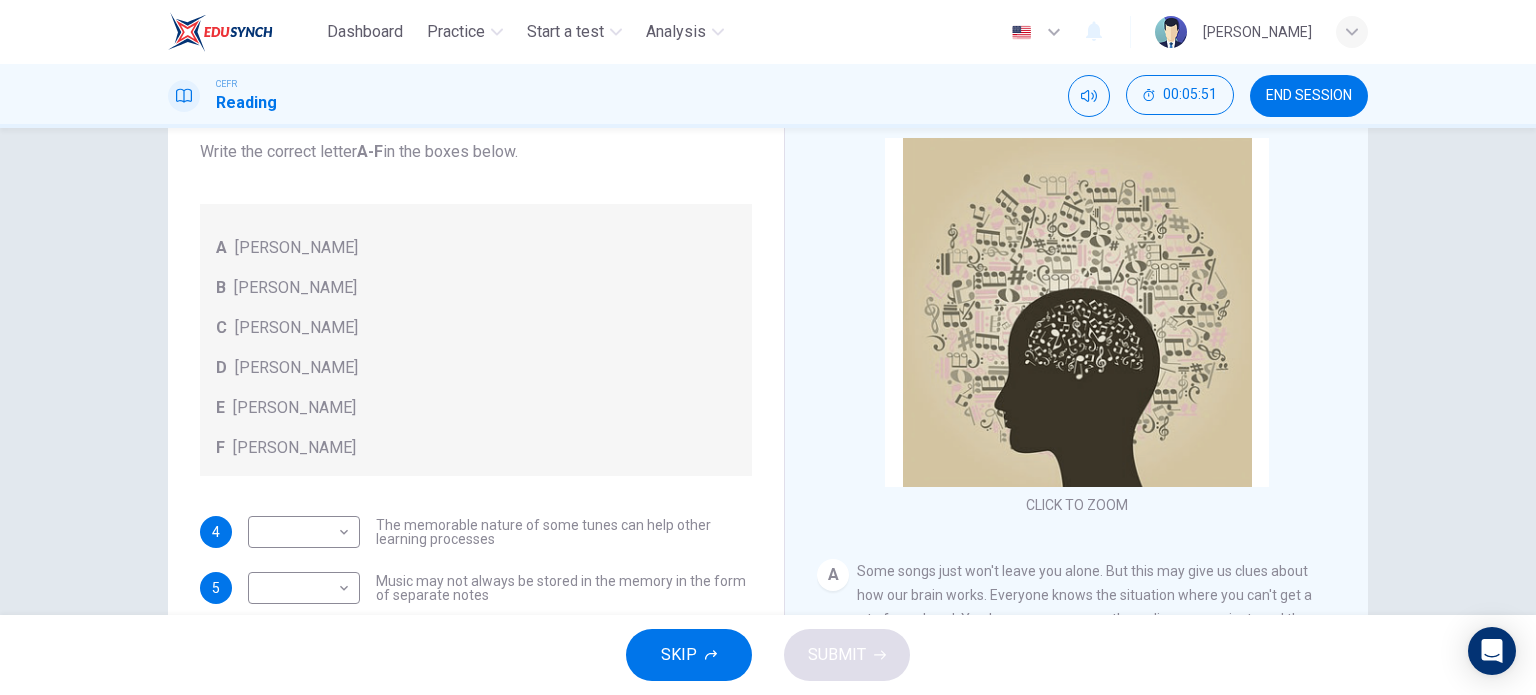 scroll, scrollTop: 112, scrollLeft: 0, axis: vertical 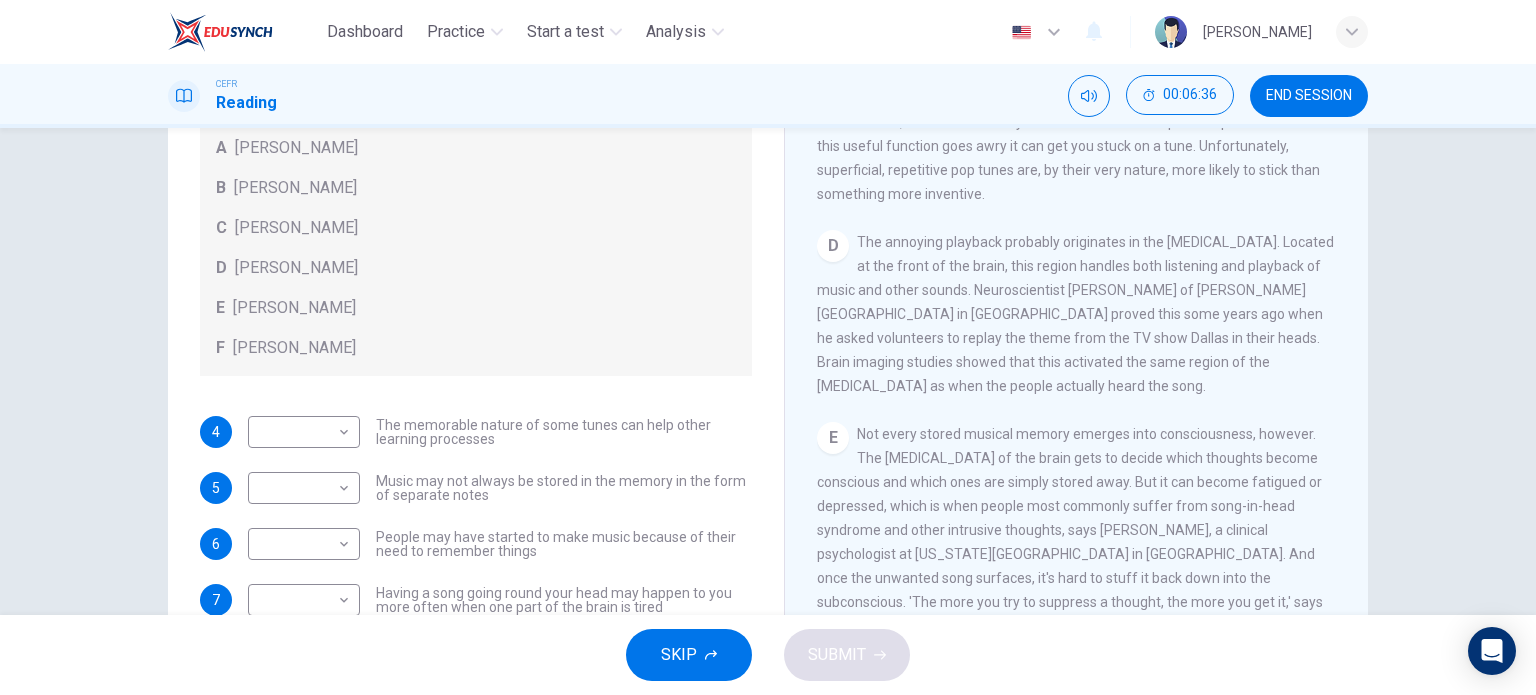 click on "Not every stored musical memory emerges into consciousness, however. The frontal lobe of the brain gets to decide which thoughts become conscious and which ones are simply stored away. But it can become fatigued or depressed, which is when people most commonly suffer from song-in-head syndrome and
other intrusive thoughts, says Susan Ball, a clinical psychologist at Indiana University School of Medicine in Indianapolis. And once the unwanted song surfaces, it's hard to stuff it back down into the subconscious. 'The more you try to suppress a thought, the more you get it,' says Ball. 'We call this the pink elephant phenomenon. Tell the brain not to think about pink elephants, and it's guaranteed to do so,' she says." at bounding box center [1074, 542] 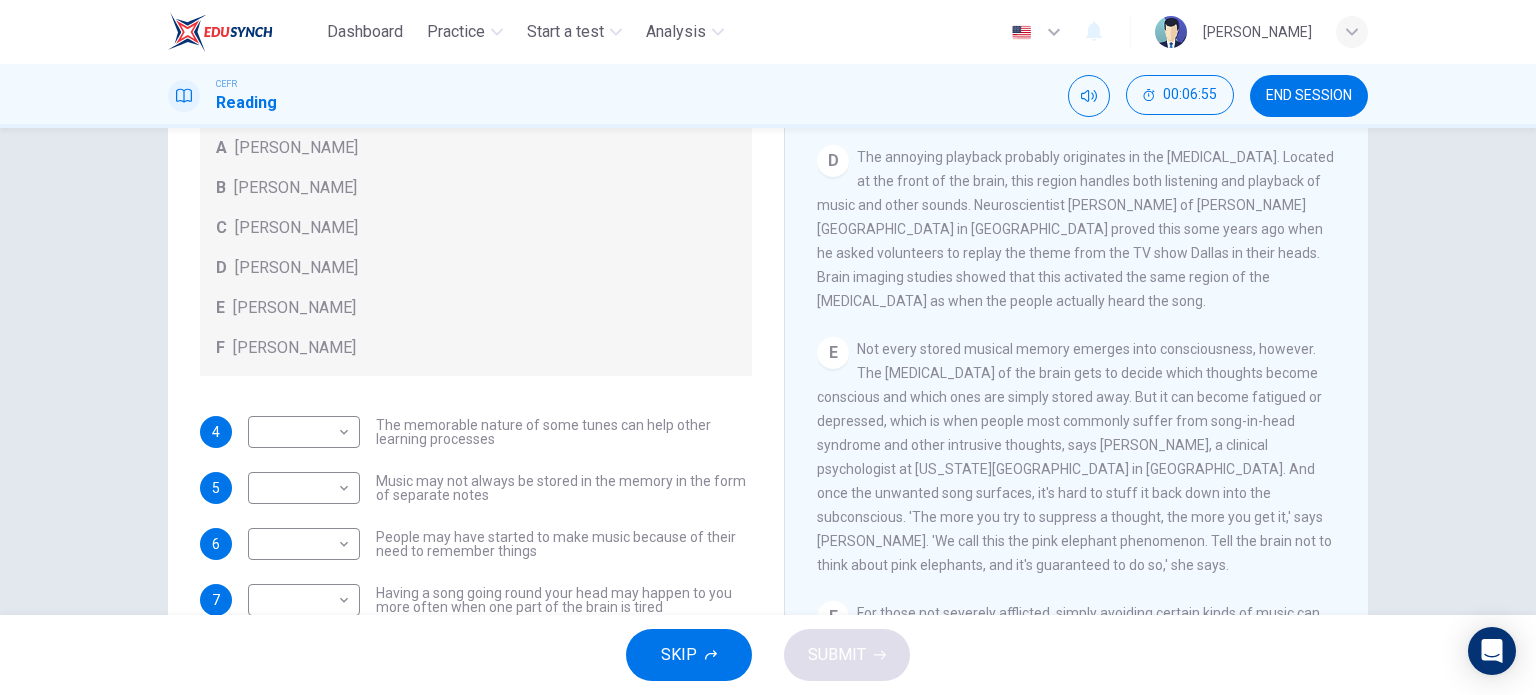scroll, scrollTop: 804, scrollLeft: 0, axis: vertical 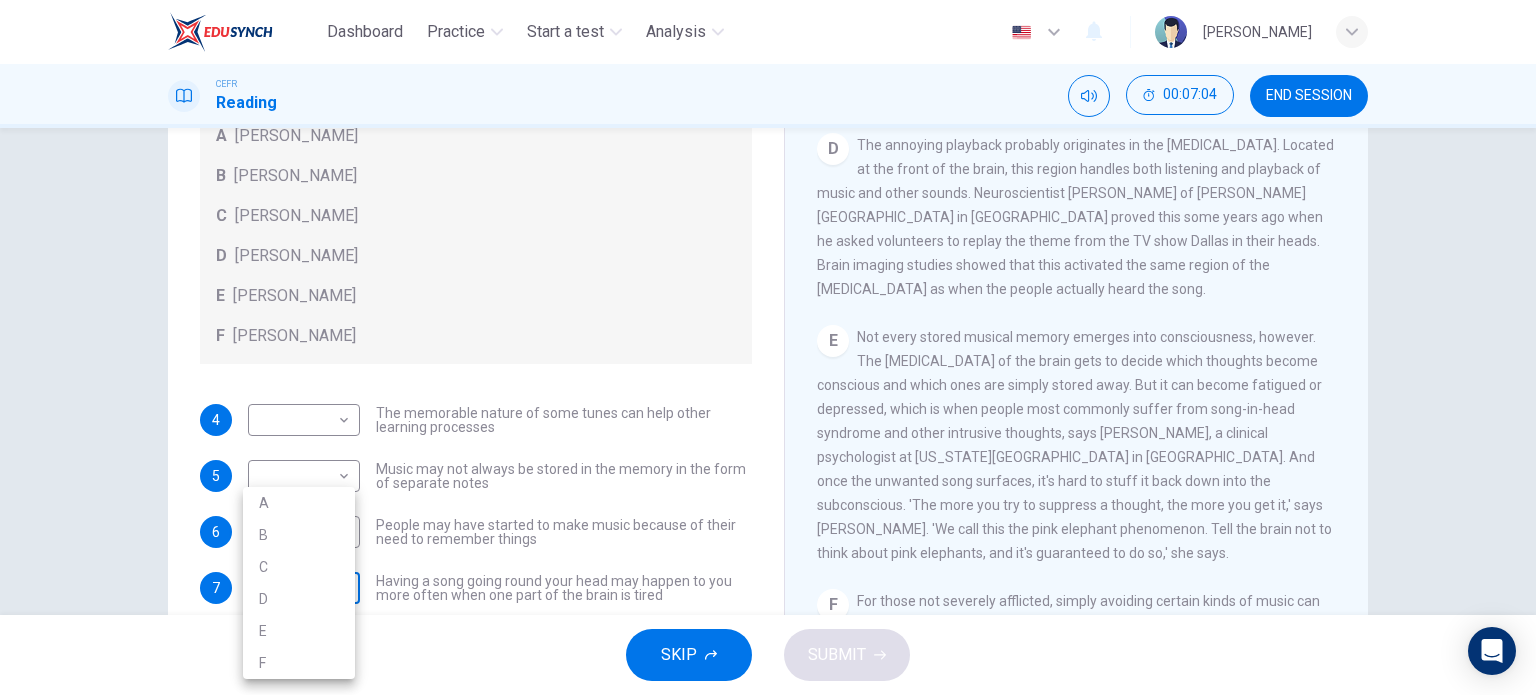 click on "Dashboard Practice Start a test Analysis English en ​ NURAFIQAH BINTI ASRUL EFFENDI CEFR Reading 00:07:04 END SESSION Questions 4 - 7 Look at the following theories and the list of people below.
Match each theory with the person it is credited to.
Write the correct letter  A-F  in the boxes below. A Roger Chaffin B Susan Ball C Steven Brown D Caroline Palmer E Sandra Calvert F Leon James 4 ​ ​ The memorable nature of some tunes can help other learning processes 5 ​ ​ Music may not always be stored in the memory in the form of separate notes 6 ​ ​ People may have started to make music because of their need to remember things 7 ​ ​ Having a song going round your head may happen to you more often when one part of the brain is tired A Song on the Brain CLICK TO ZOOM Click to Zoom A B C D E F G H I SKIP SUBMIT EduSynch - Online Language Proficiency Testing
Dashboard Practice Start a test Analysis Notifications © Copyright  2025 A B C D E F" at bounding box center (768, 347) 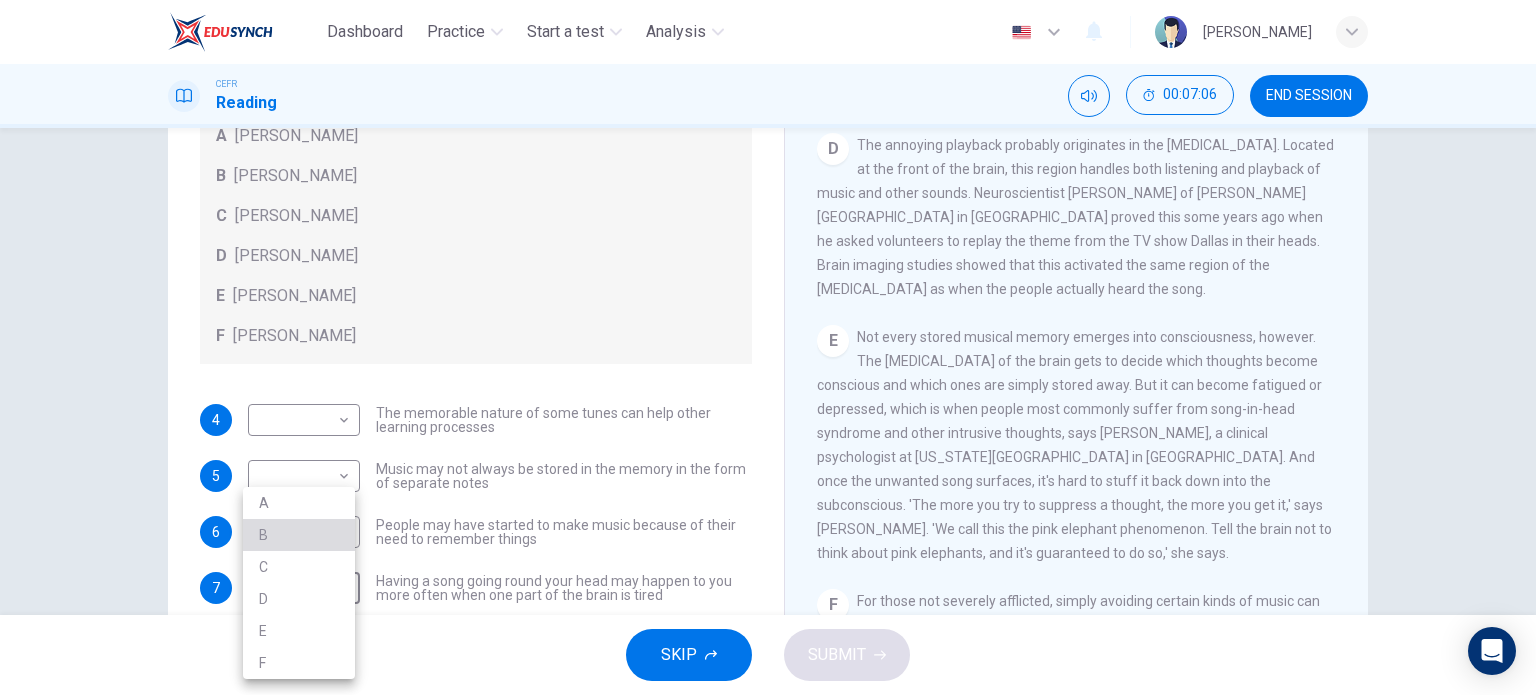 click on "B" at bounding box center [299, 535] 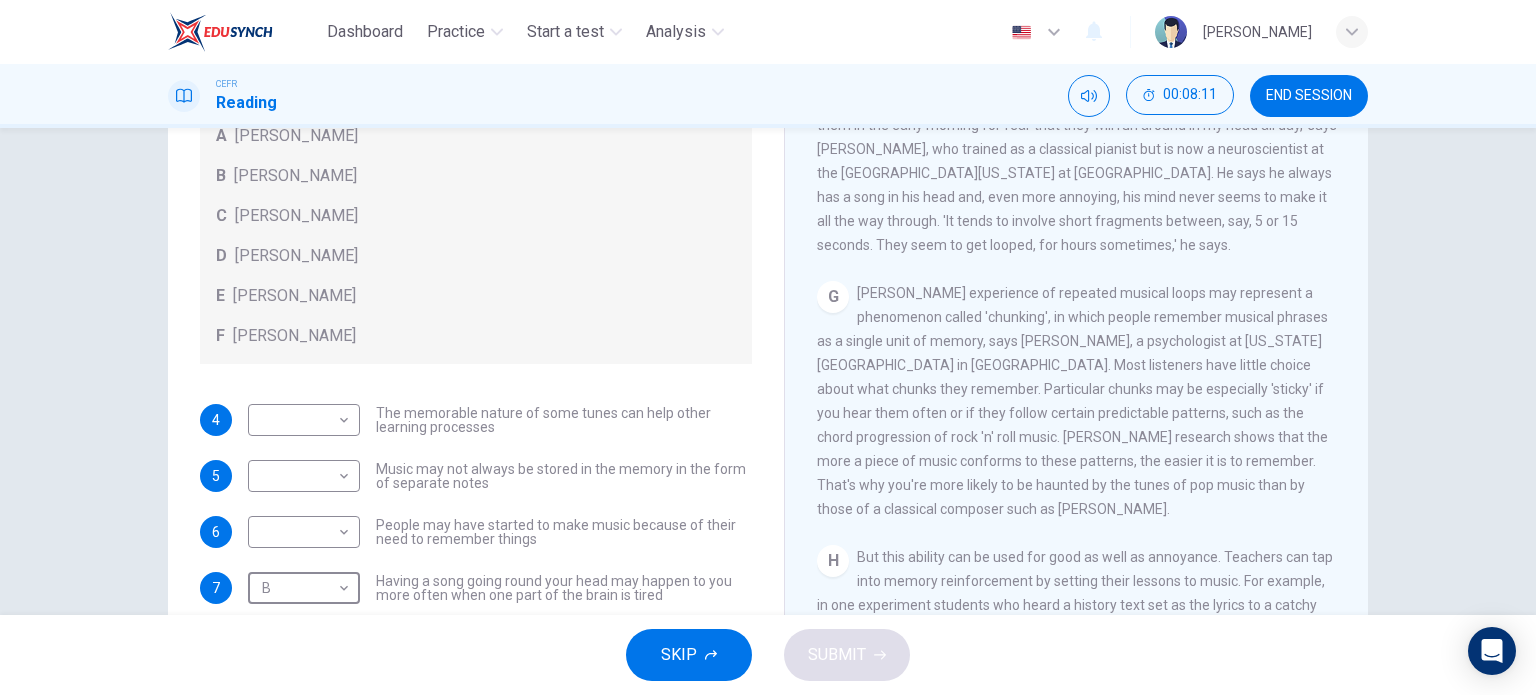 scroll, scrollTop: 1328, scrollLeft: 0, axis: vertical 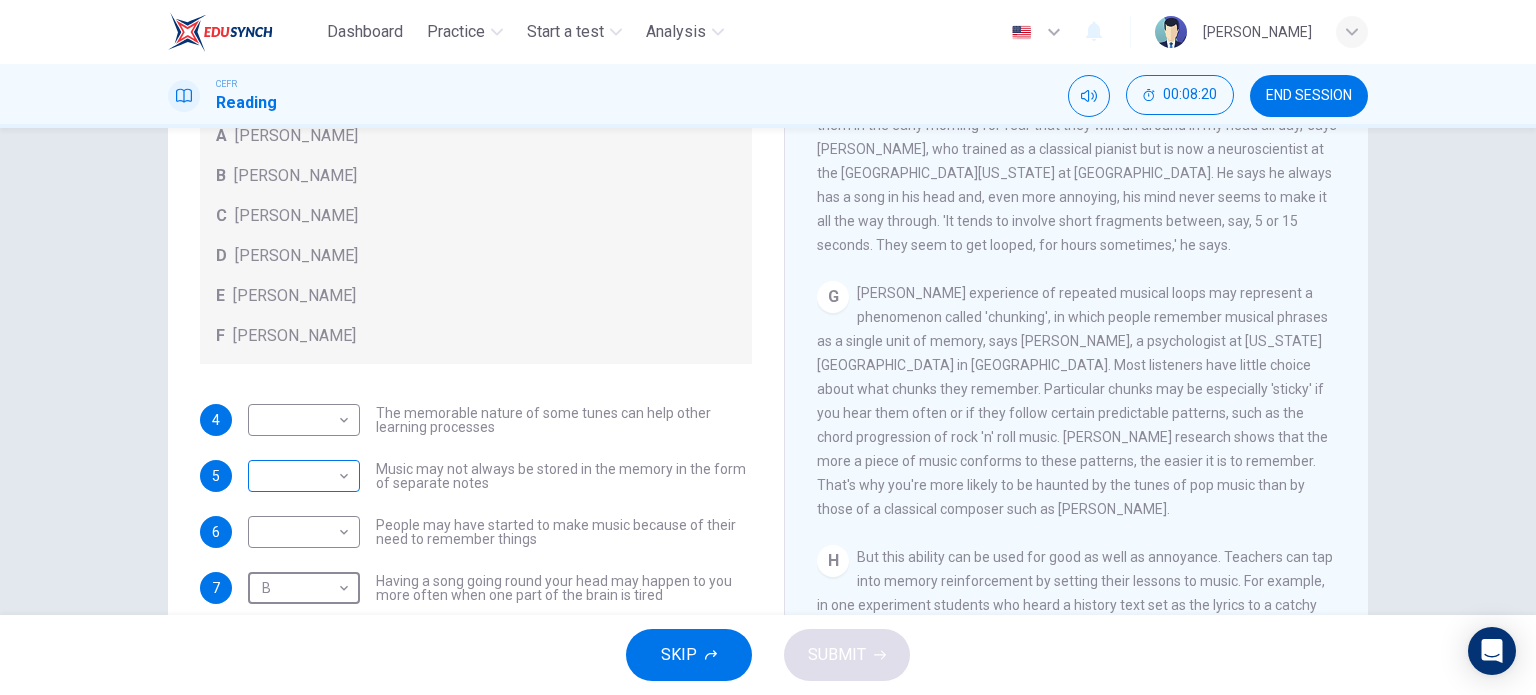 click on "Dashboard Practice Start a test Analysis English en ​ NURAFIQAH BINTI ASRUL EFFENDI CEFR Reading 00:08:20 END SESSION Questions 4 - 7 Look at the following theories and the list of people below.
Match each theory with the person it is credited to.
Write the correct letter  A-F  in the boxes below. A Roger Chaffin B Susan Ball C Steven Brown D Caroline Palmer E Sandra Calvert F Leon James 4 ​ ​ The memorable nature of some tunes can help other learning processes 5 ​ ​ Music may not always be stored in the memory in the form of separate notes 6 ​ ​ People may have started to make music because of their need to remember things 7 B B ​ Having a song going round your head may happen to you more often when one part of the brain is tired A Song on the Brain CLICK TO ZOOM Click to Zoom A B C D E F G H I SKIP SUBMIT EduSynch - Online Language Proficiency Testing
Dashboard Practice Start a test Analysis Notifications © Copyright  2025" at bounding box center (768, 347) 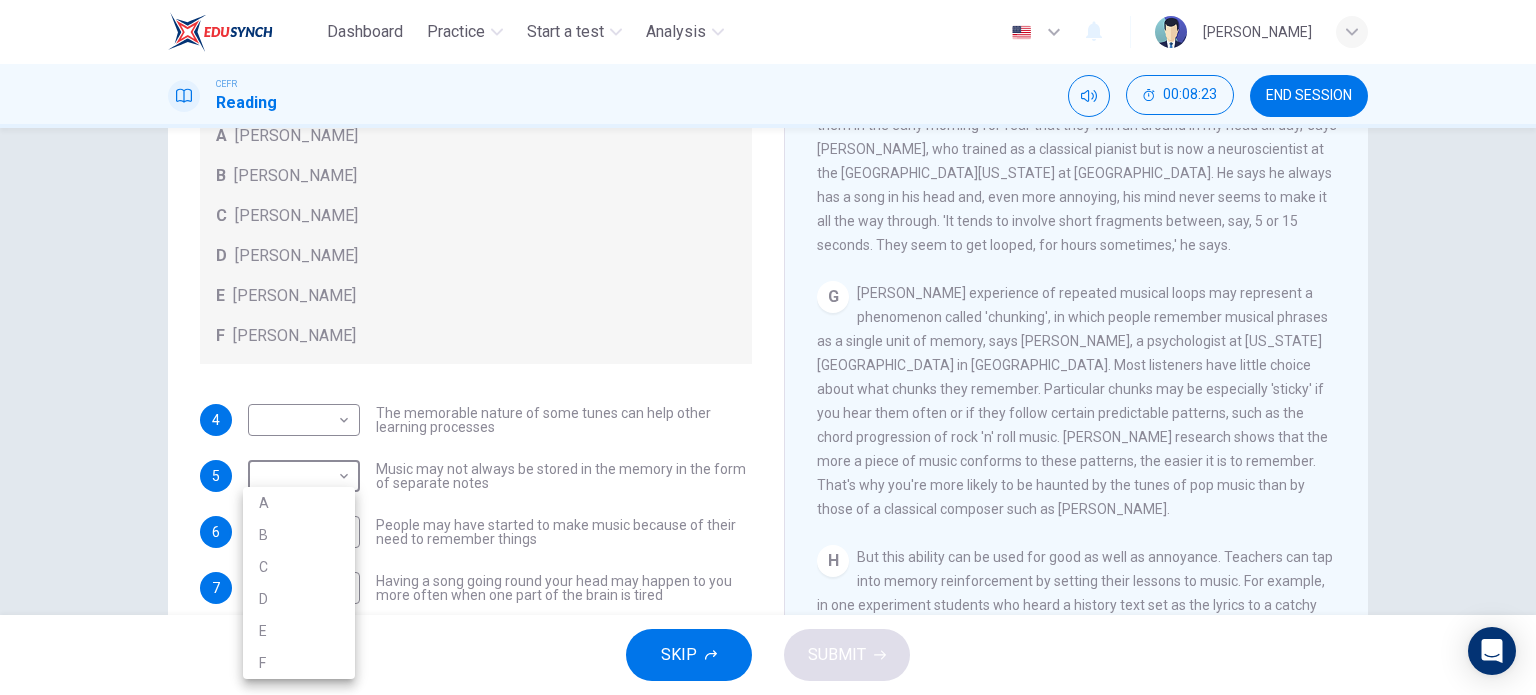 click on "D" at bounding box center (299, 599) 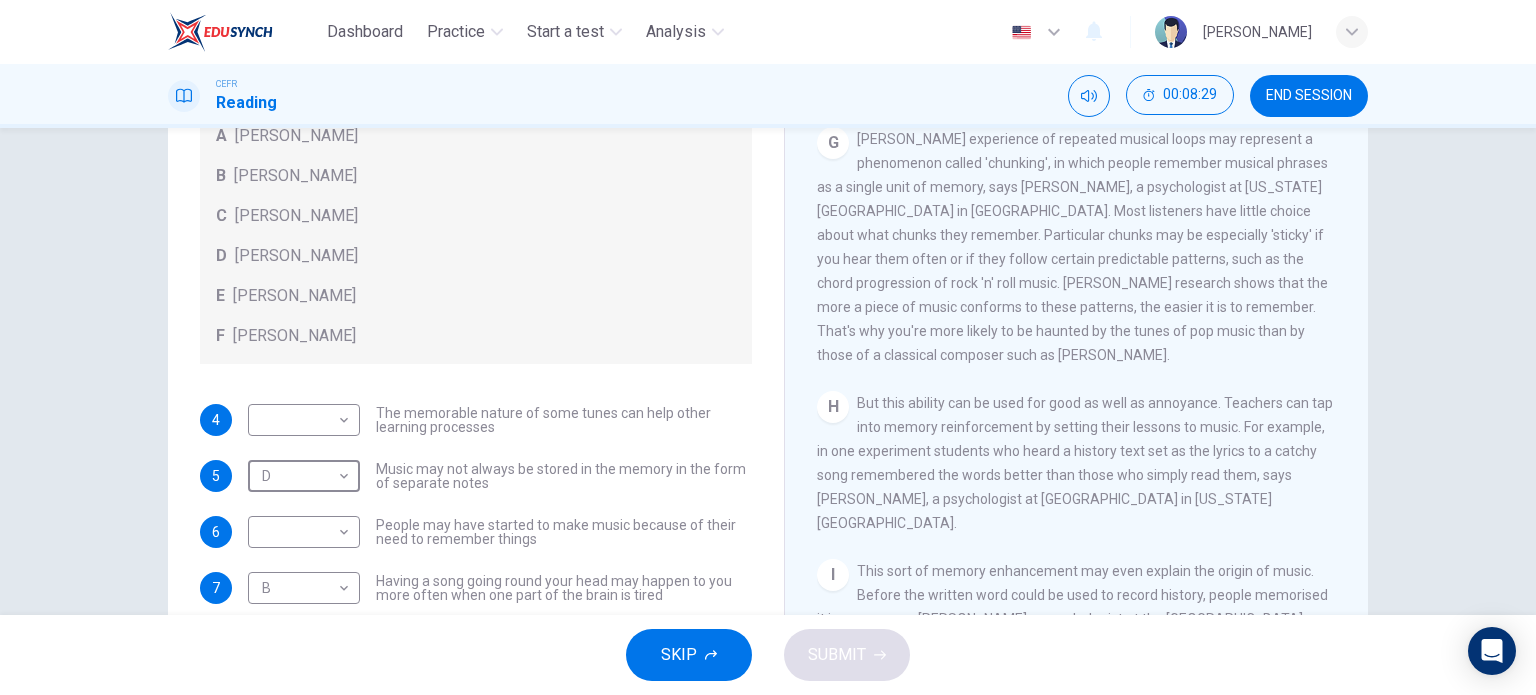 scroll, scrollTop: 1480, scrollLeft: 0, axis: vertical 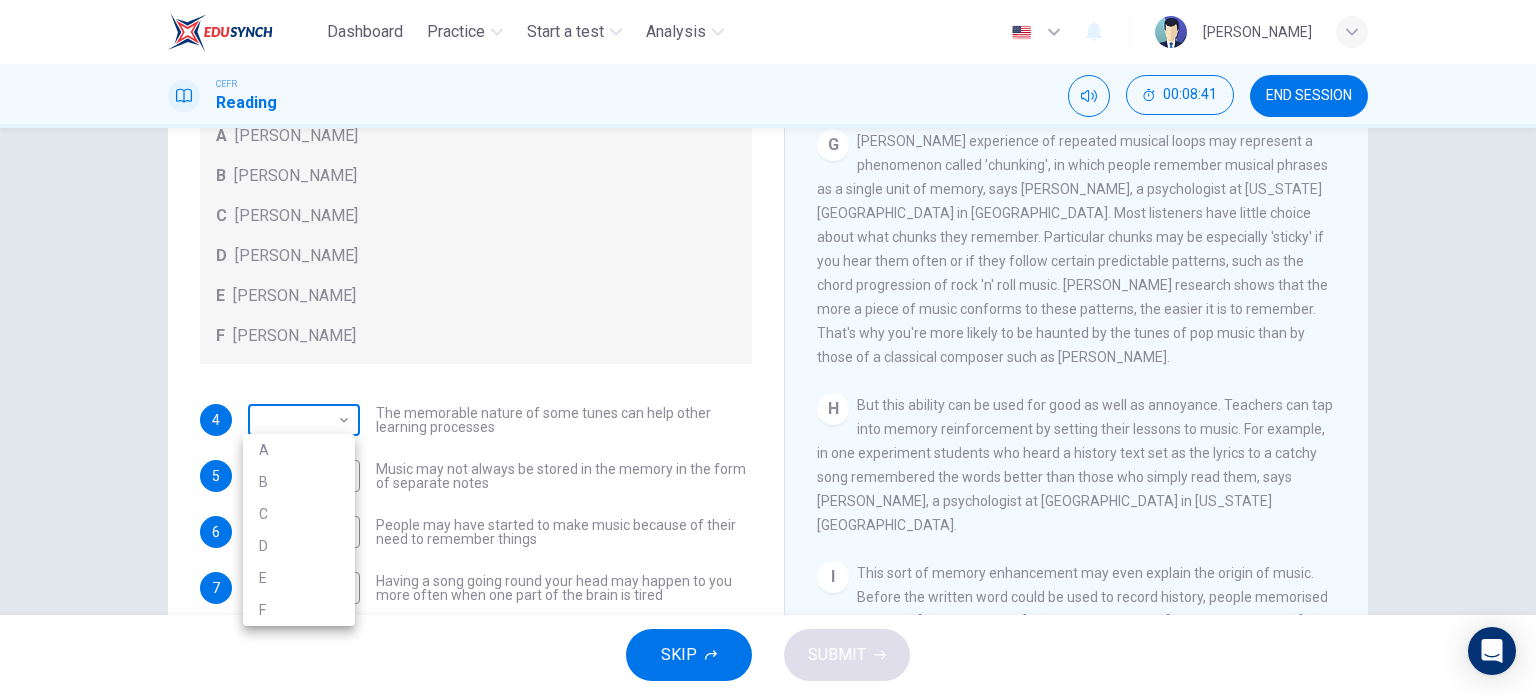 click on "Dashboard Practice Start a test Analysis English en ​ NURAFIQAH BINTI ASRUL EFFENDI CEFR Reading 00:08:41 END SESSION Questions 4 - 7 Look at the following theories and the list of people below.
Match each theory with the person it is credited to.
Write the correct letter  A-F  in the boxes below. A Roger Chaffin B Susan Ball C Steven Brown D Caroline Palmer E Sandra Calvert F Leon James 4 ​ ​ The memorable nature of some tunes can help other learning processes 5 D D ​ Music may not always be stored in the memory in the form of separate notes 6 ​ ​ People may have started to make music because of their need to remember things 7 B B ​ Having a song going round your head may happen to you more often when one part of the brain is tired A Song on the Brain CLICK TO ZOOM Click to Zoom A B C D E F G H I SKIP SUBMIT EduSynch - Online Language Proficiency Testing
Dashboard Practice Start a test Analysis Notifications © Copyright  2025 A B C D E F" at bounding box center (768, 347) 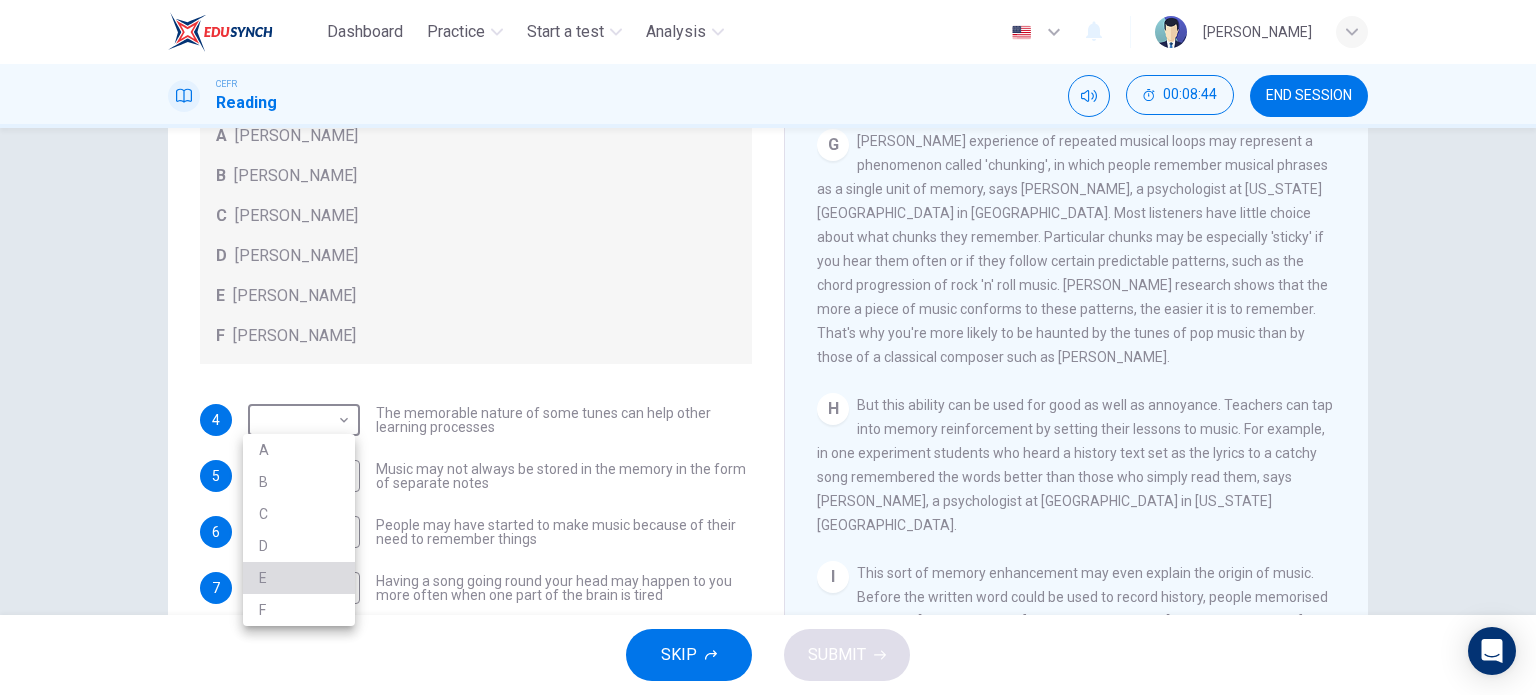 click on "E" at bounding box center [299, 578] 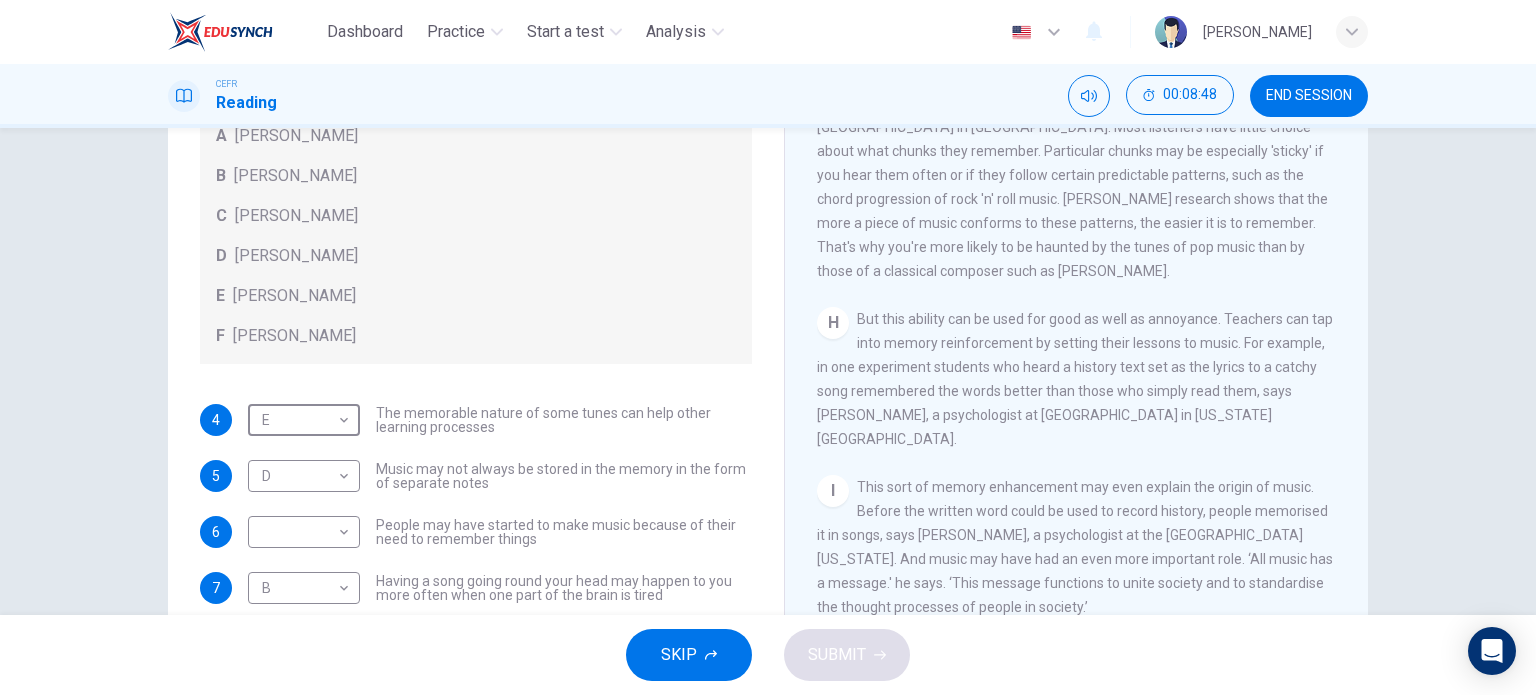 scroll, scrollTop: 1592, scrollLeft: 0, axis: vertical 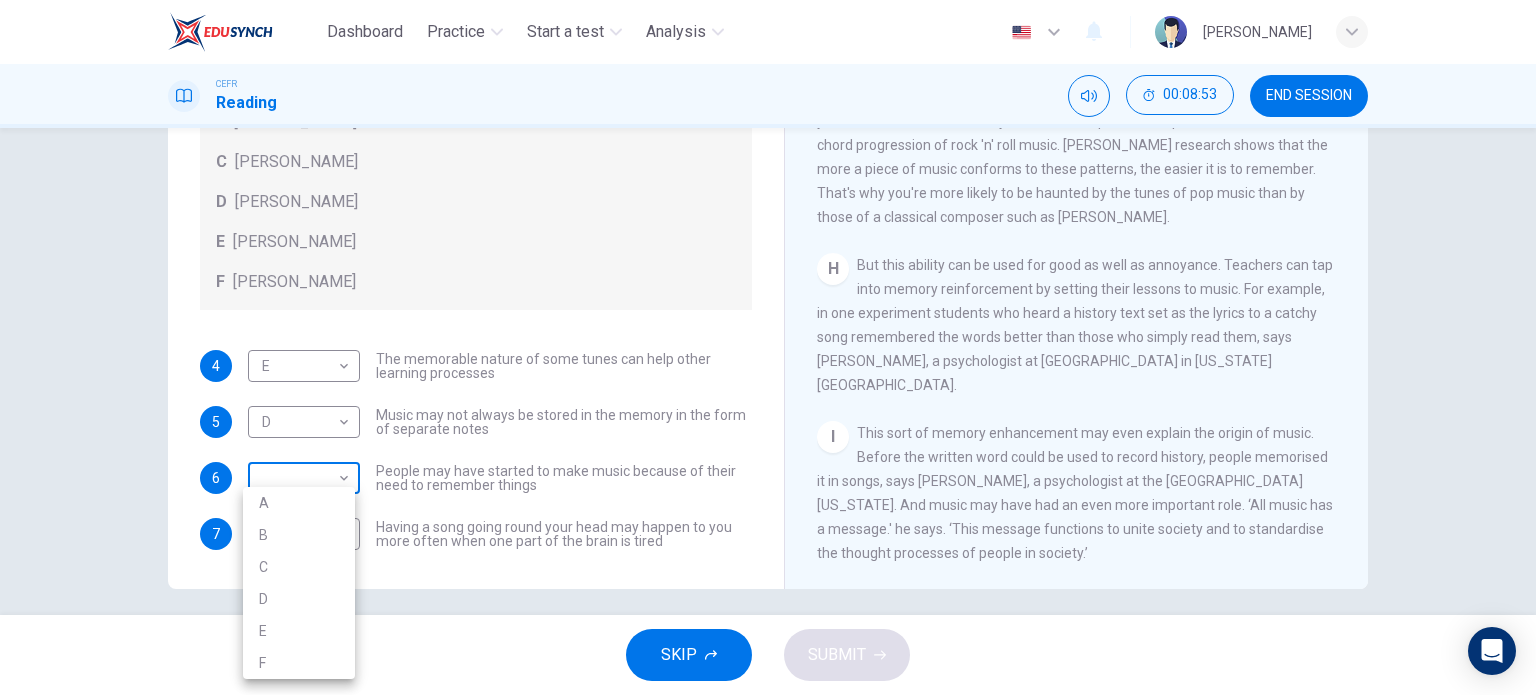 click on "Dashboard Practice Start a test Analysis English en ​ NURAFIQAH BINTI ASRUL EFFENDI CEFR Reading 00:08:53 END SESSION Questions 4 - 7 Look at the following theories and the list of people below.
Match each theory with the person it is credited to.
Write the correct letter  A-F  in the boxes below. A Roger Chaffin B Susan Ball C Steven Brown D Caroline Palmer E Sandra Calvert F Leon James 4 E E ​ The memorable nature of some tunes can help other learning processes 5 D D ​ Music may not always be stored in the memory in the form of separate notes 6 ​ ​ People may have started to make music because of their need to remember things 7 B B ​ Having a song going round your head may happen to you more often when one part of the brain is tired A Song on the Brain CLICK TO ZOOM Click to Zoom A B C D E F G H I SKIP SUBMIT EduSynch - Online Language Proficiency Testing
Dashboard Practice Start a test Analysis Notifications © Copyright  2025 A B C D E F" at bounding box center (768, 347) 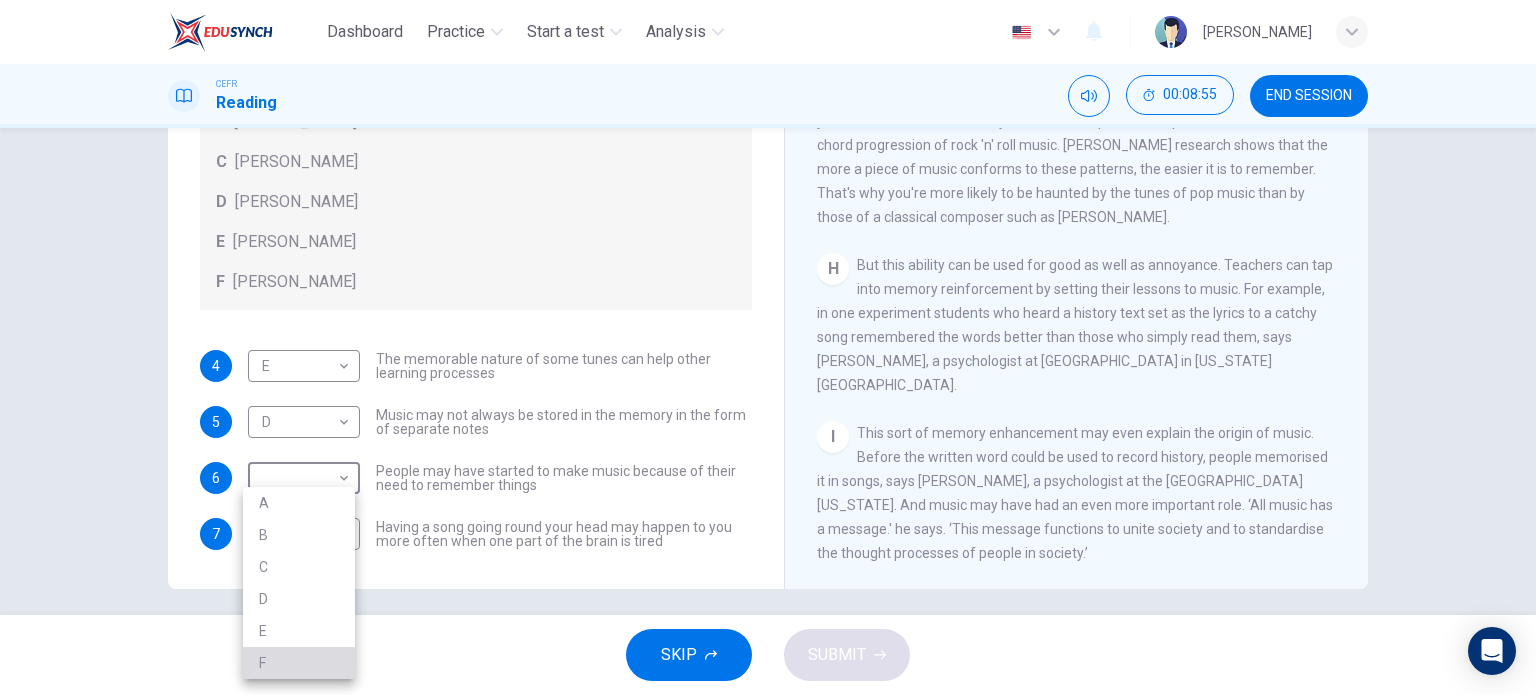 click on "F" at bounding box center (299, 663) 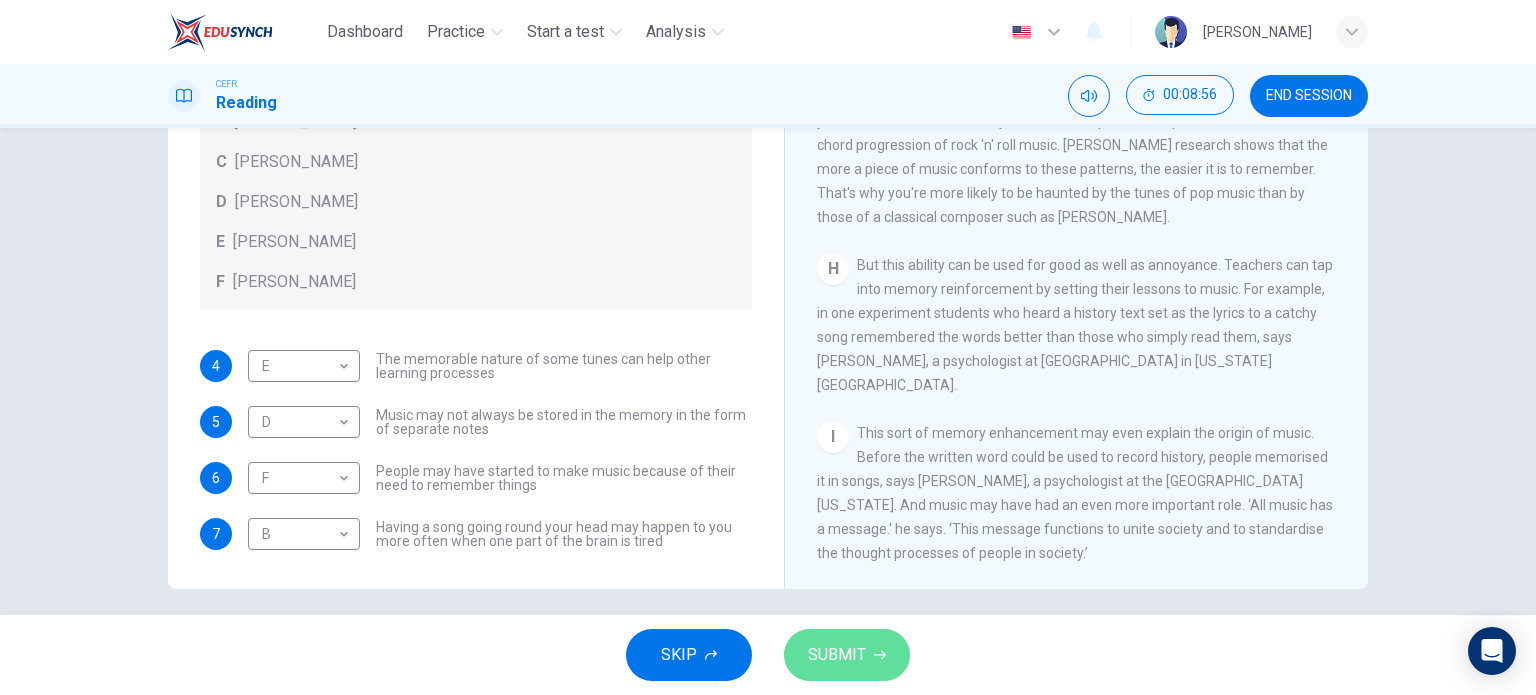 click on "SUBMIT" at bounding box center (847, 655) 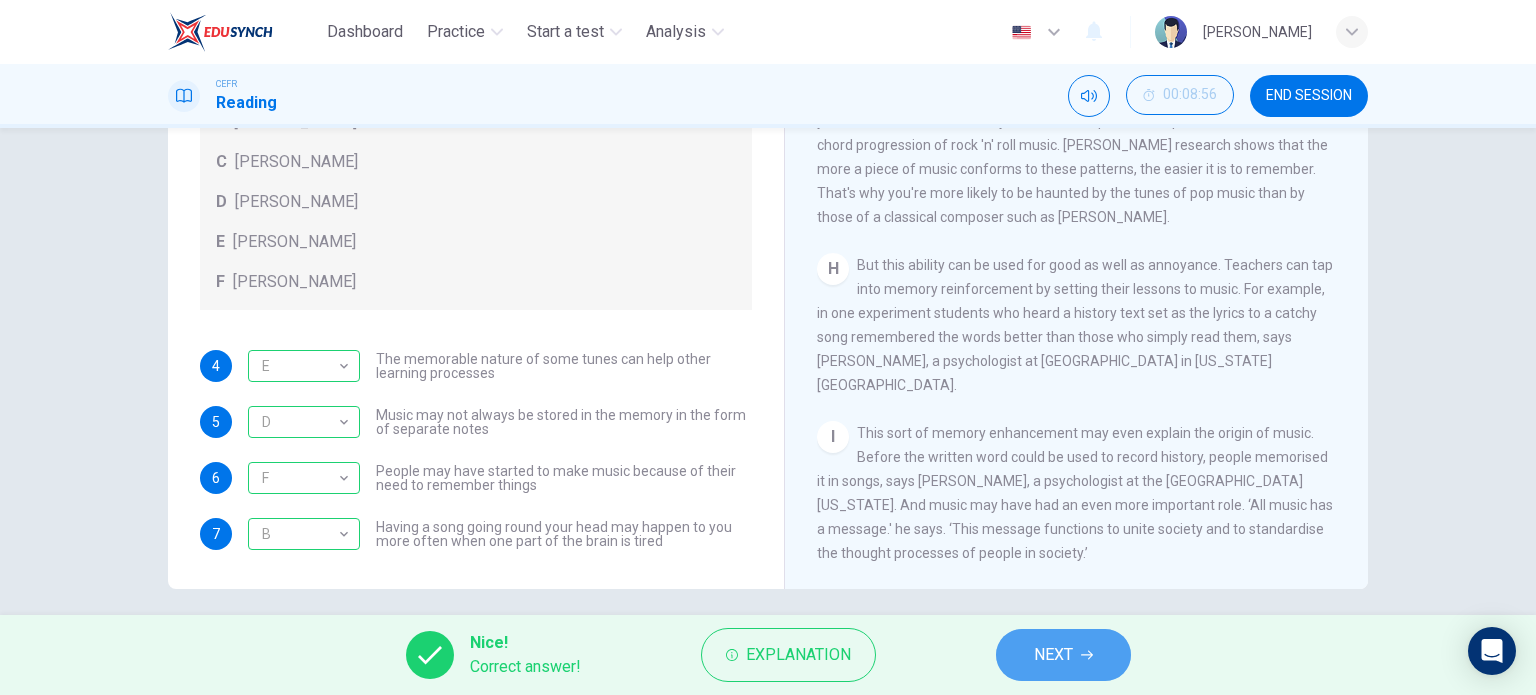 click on "NEXT" at bounding box center [1063, 655] 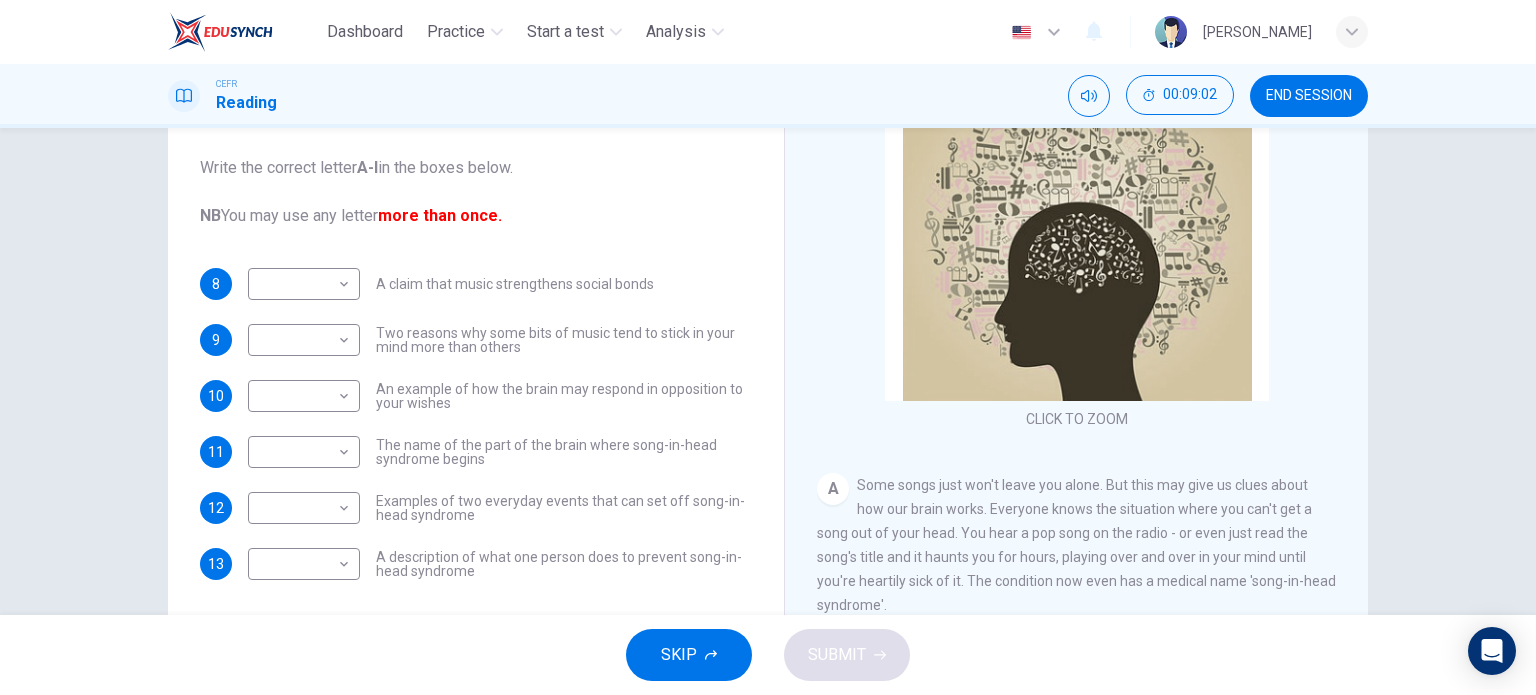 scroll, scrollTop: 220, scrollLeft: 0, axis: vertical 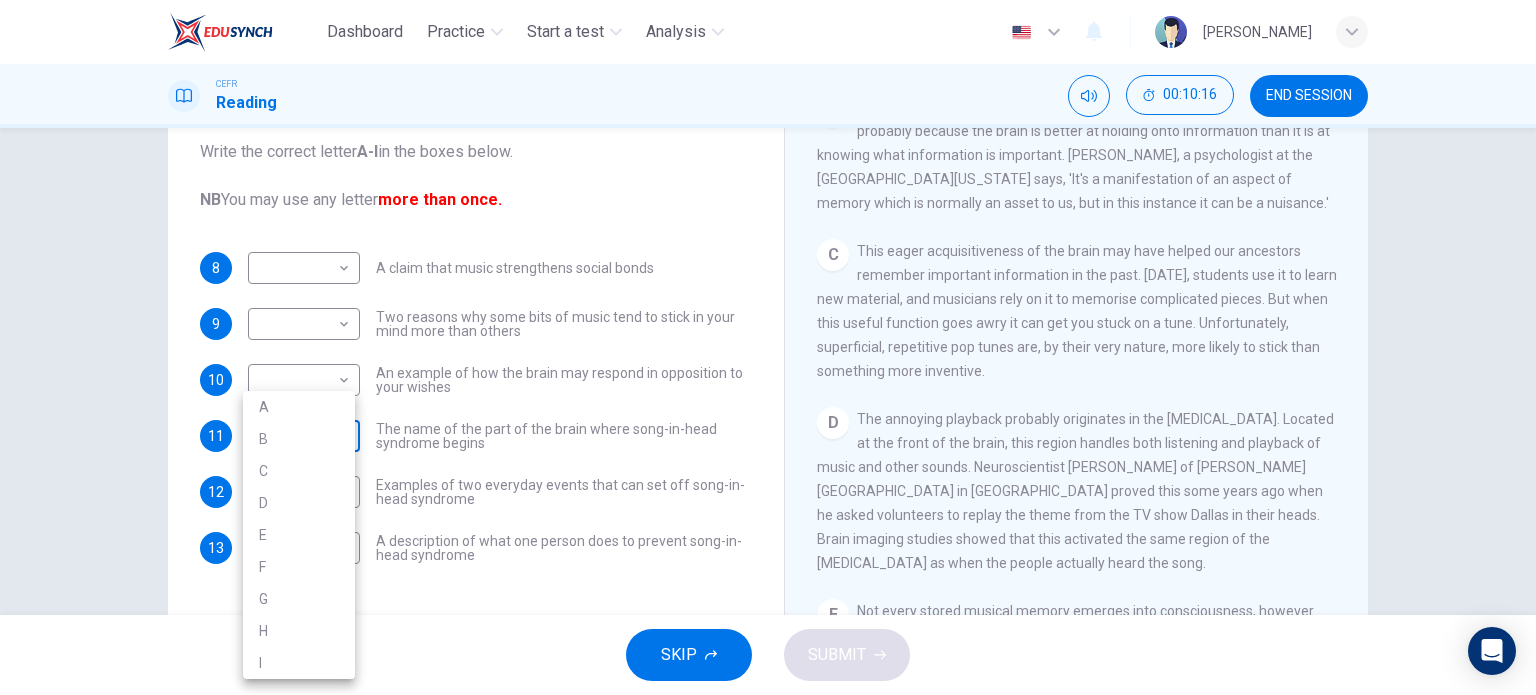 click on "Dashboard Practice Start a test Analysis English en ​ NURAFIQAH BINTI ASRUL EFFENDI CEFR Reading 00:10:16 END SESSION Questions 8 - 13 The Reading Passage has nine paragraphs labelled  A-l .
Which paragraph contains the following information?
Write the correct letter  A-l  in the boxes below.
NB  You may use any letter  more than once. 8 ​ ​ A claim that music strengthens social bonds 9 ​ ​ Two reasons why some bits of music tend to stick in your mind more than others 10 ​ ​ An example of how the brain may respond in opposition to your wishes 11 ​ ​ The name of the part of the brain where song-in-head syndrome begins 12 ​ ​ Examples of two everyday events that can set off song-in-head syndrome 13 ​ ​ A description of what one person does to prevent song-in-head syndrome A Song on the Brain CLICK TO ZOOM Click to Zoom A B C D E F G H I SKIP SUBMIT EduSynch - Online Language Proficiency Testing
Dashboard Practice Start a test Analysis Notifications © Copyright  2025 A B C" at bounding box center (768, 347) 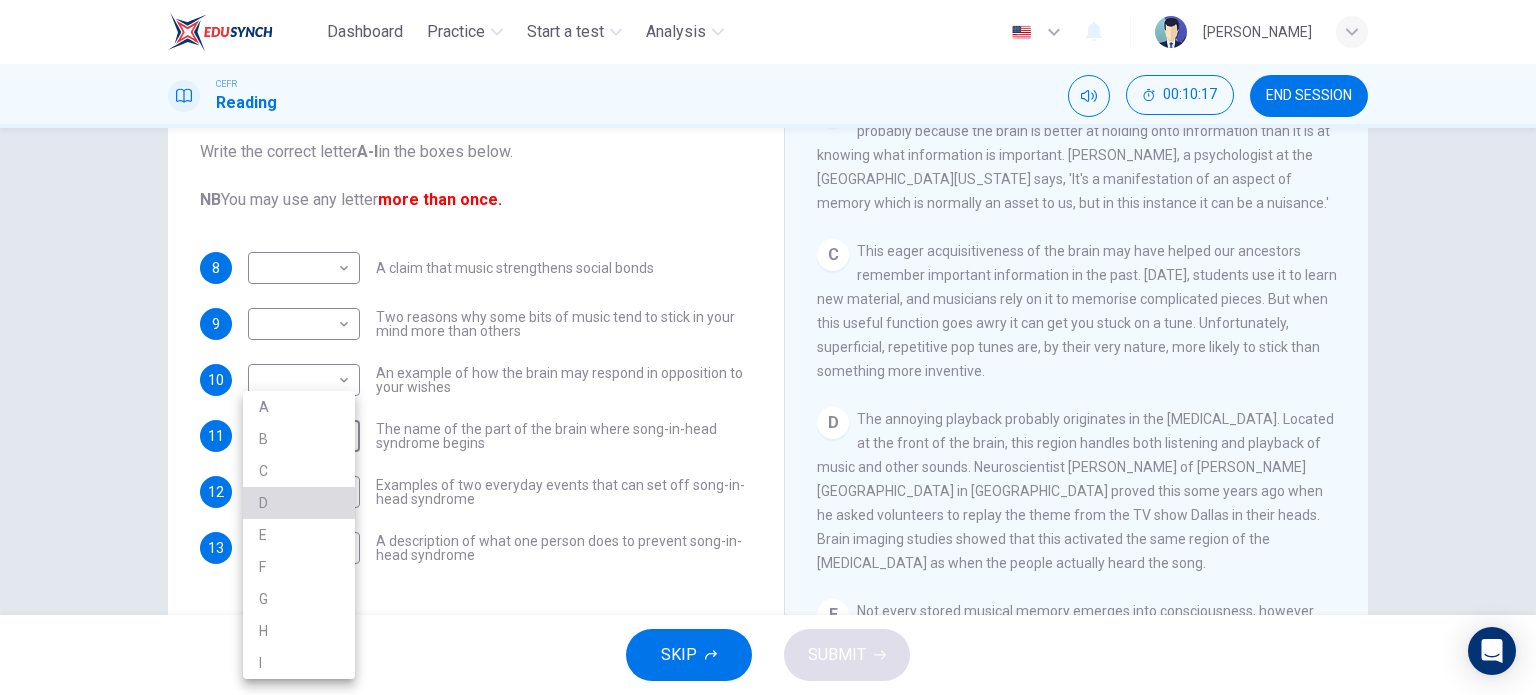 click on "D" at bounding box center [299, 503] 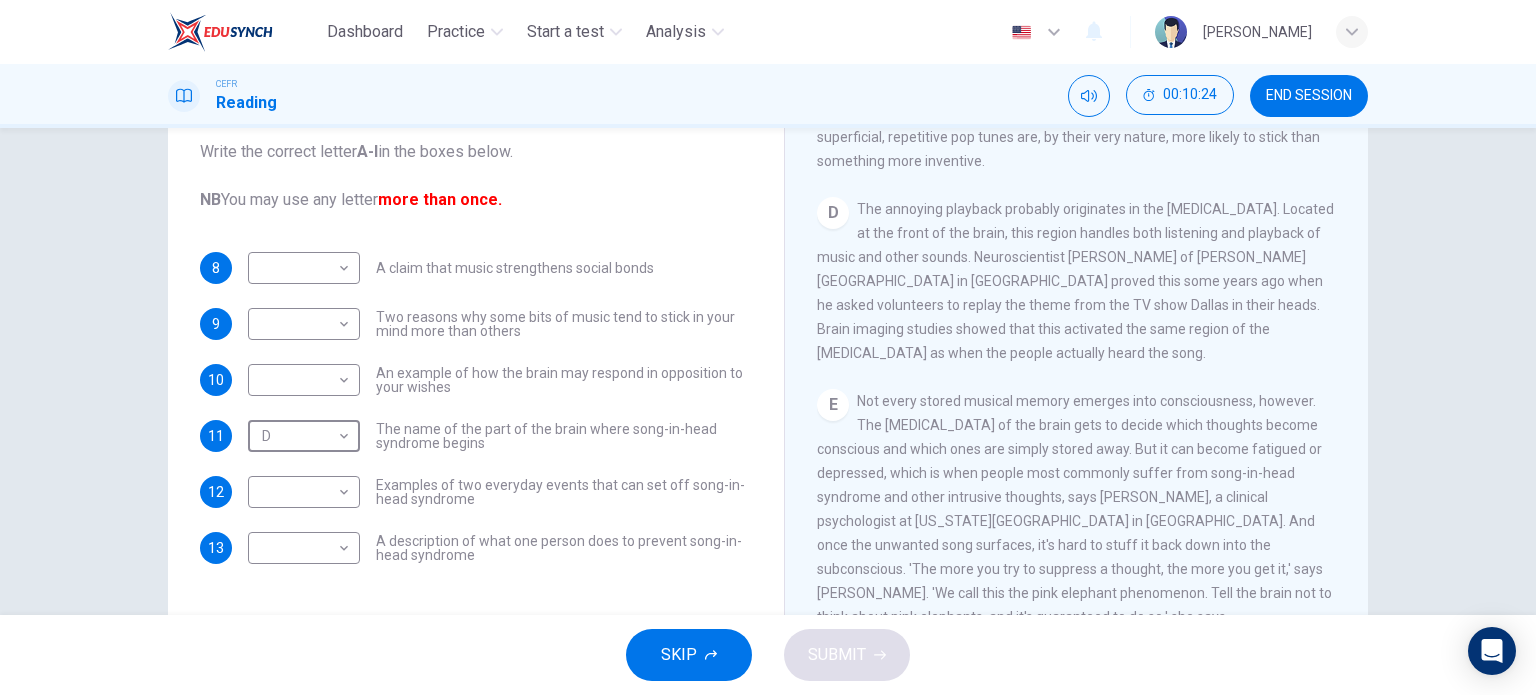 scroll, scrollTop: 742, scrollLeft: 0, axis: vertical 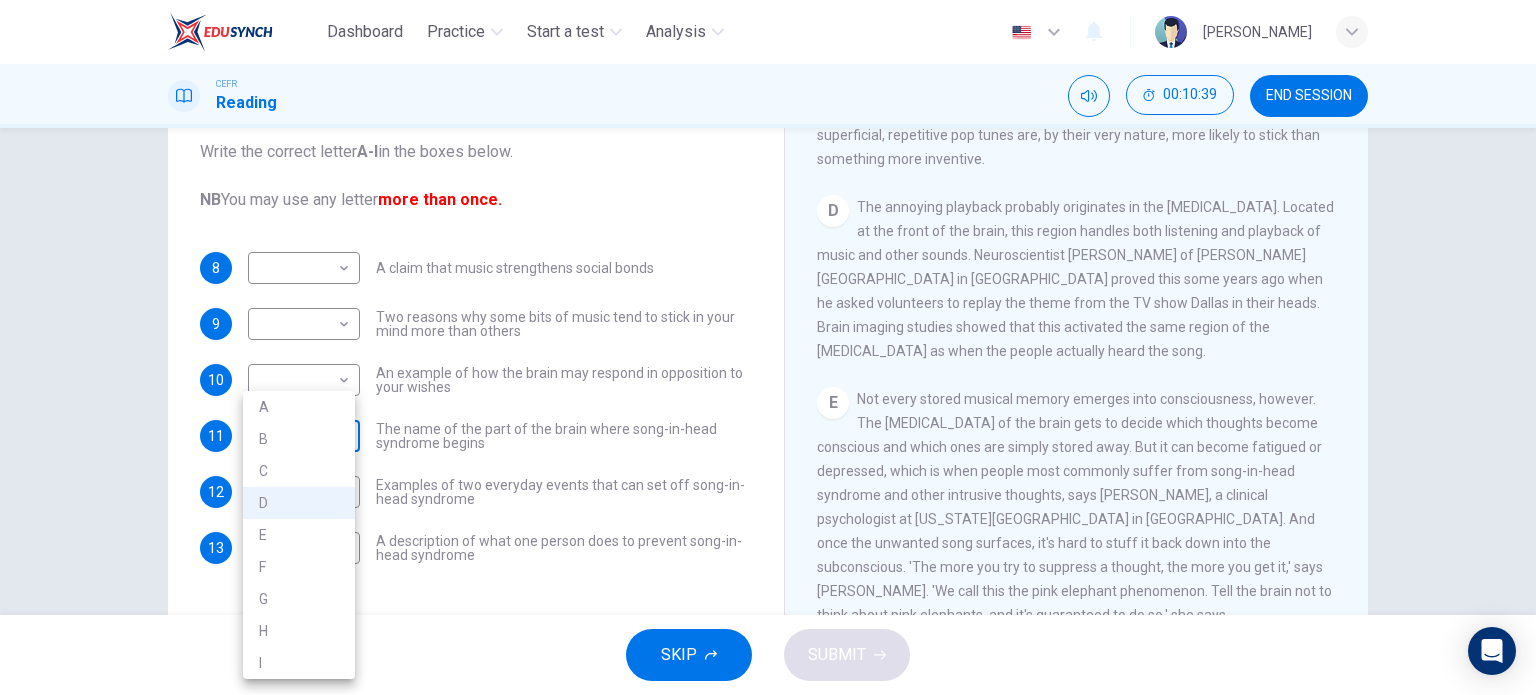 click on "Dashboard Practice Start a test Analysis English en ​ NURAFIQAH BINTI ASRUL EFFENDI CEFR Reading 00:10:39 END SESSION Questions 8 - 13 The Reading Passage has nine paragraphs labelled  A-l .
Which paragraph contains the following information?
Write the correct letter  A-l  in the boxes below.
NB  You may use any letter  more than once. 8 ​ ​ A claim that music strengthens social bonds 9 ​ ​ Two reasons why some bits of music tend to stick in your mind more than others 10 ​ ​ An example of how the brain may respond in opposition to your wishes 11 D D ​ The name of the part of the brain where song-in-head syndrome begins 12 ​ ​ Examples of two everyday events that can set off song-in-head syndrome 13 ​ ​ A description of what one person does to prevent song-in-head syndrome A Song on the Brain CLICK TO ZOOM Click to Zoom A B C D E F G H I SKIP SUBMIT EduSynch - Online Language Proficiency Testing
Dashboard Practice Start a test Analysis Notifications © Copyright  2025 A B C" at bounding box center (768, 347) 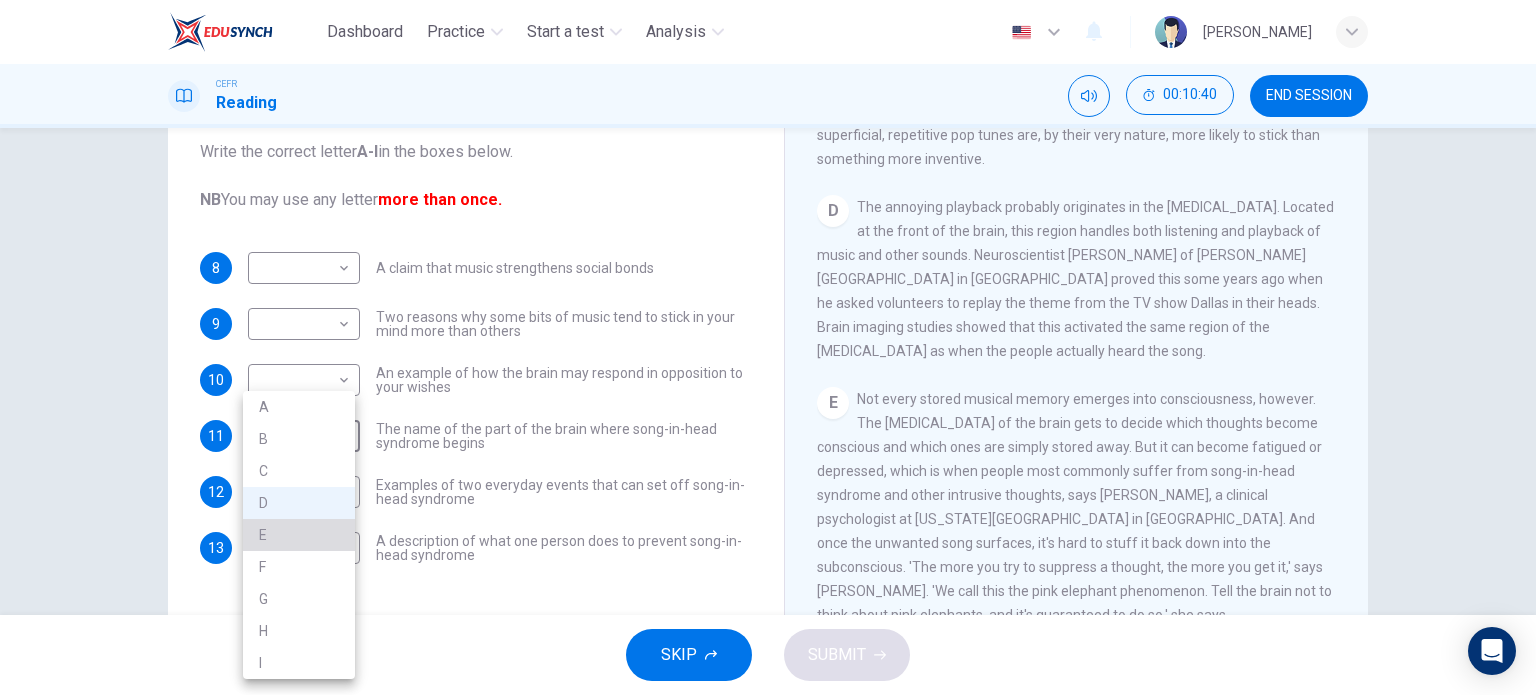 click on "E" at bounding box center [299, 535] 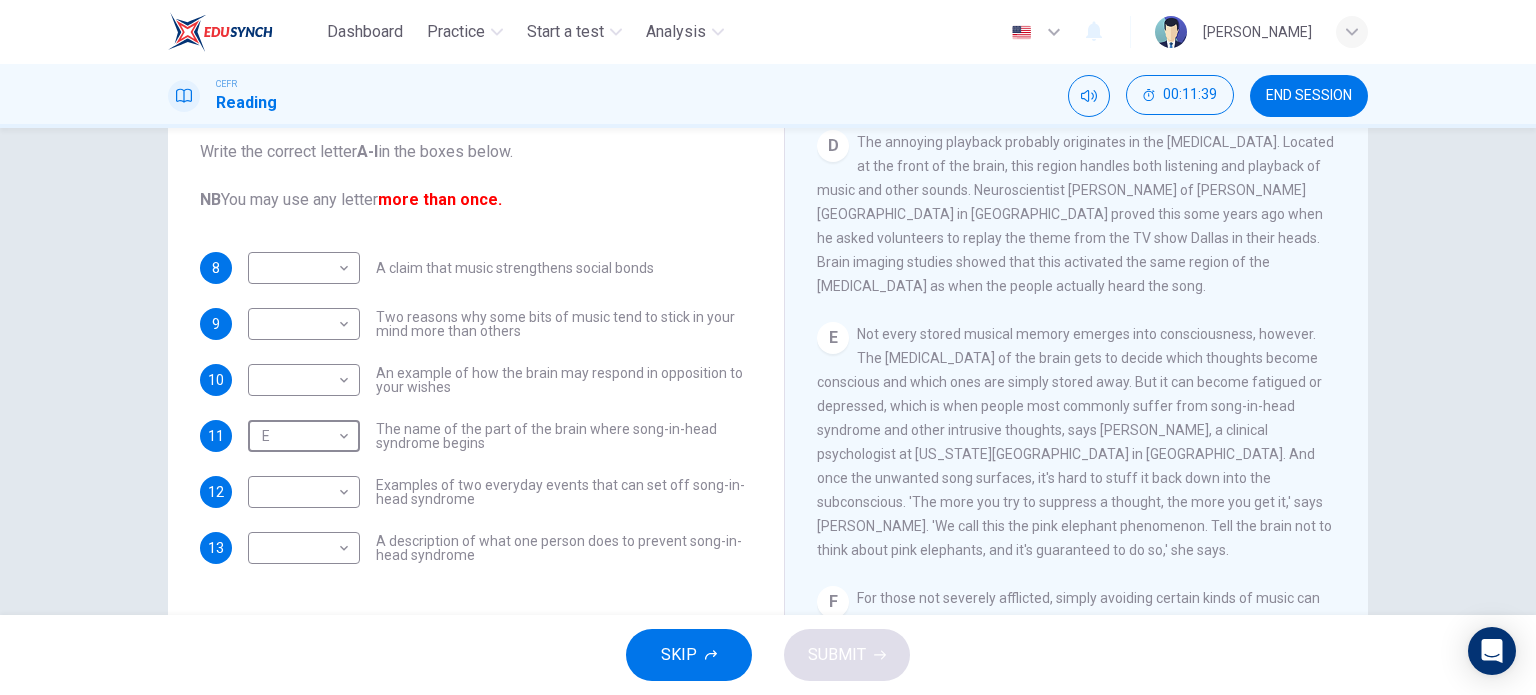 scroll, scrollTop: 815, scrollLeft: 0, axis: vertical 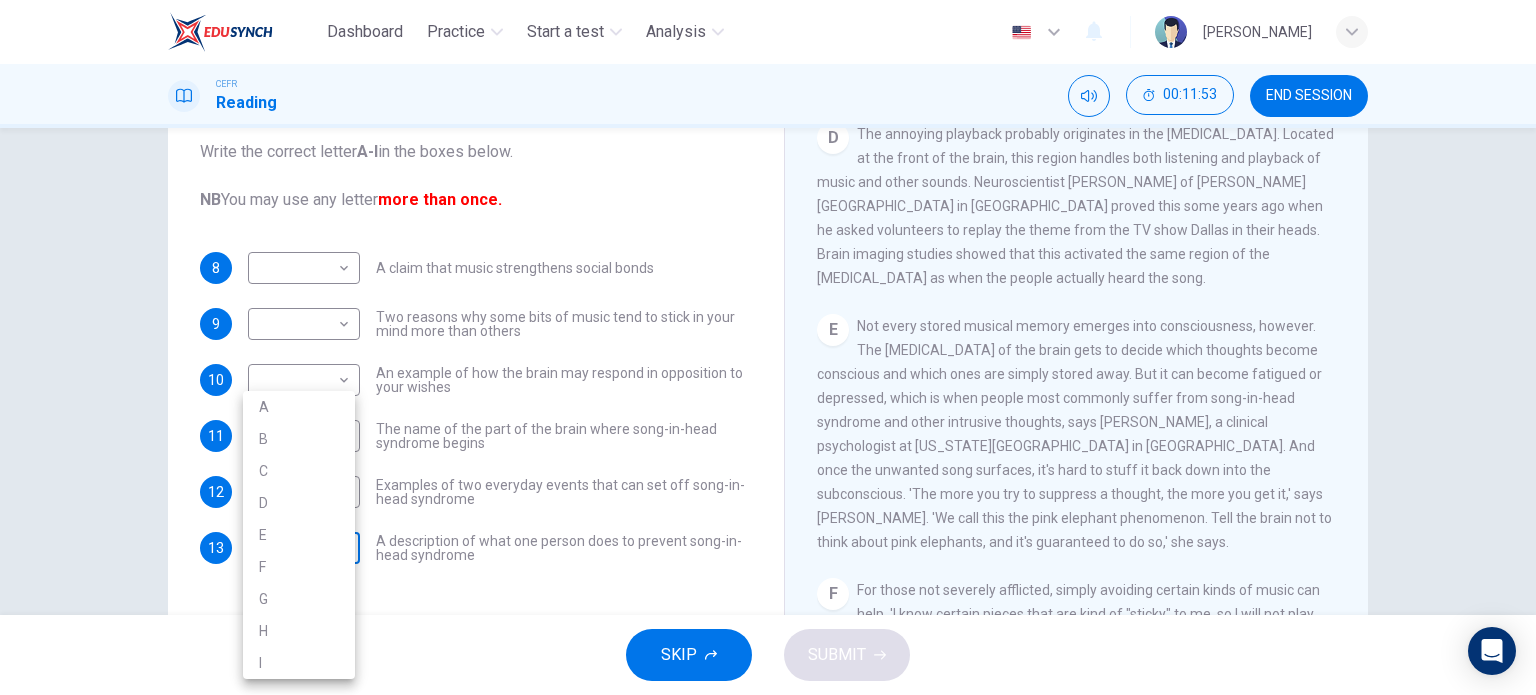 click on "Dashboard Practice Start a test Analysis English en ​ NURAFIQAH BINTI ASRUL EFFENDI CEFR Reading 00:11:53 END SESSION Questions 8 - 13 The Reading Passage has nine paragraphs labelled  A-l .
Which paragraph contains the following information?
Write the correct letter  A-l  in the boxes below.
NB  You may use any letter  more than once. 8 ​ ​ A claim that music strengthens social bonds 9 ​ ​ Two reasons why some bits of music tend to stick in your mind more than others 10 ​ ​ An example of how the brain may respond in opposition to your wishes 11 E E ​ The name of the part of the brain where song-in-head syndrome begins 12 ​ ​ Examples of two everyday events that can set off song-in-head syndrome 13 ​ ​ A description of what one person does to prevent song-in-head syndrome A Song on the Brain CLICK TO ZOOM Click to Zoom A B C D E F G H I SKIP SUBMIT EduSynch - Online Language Proficiency Testing
Dashboard Practice Start a test Analysis Notifications © Copyright  2025 A B C" at bounding box center [768, 347] 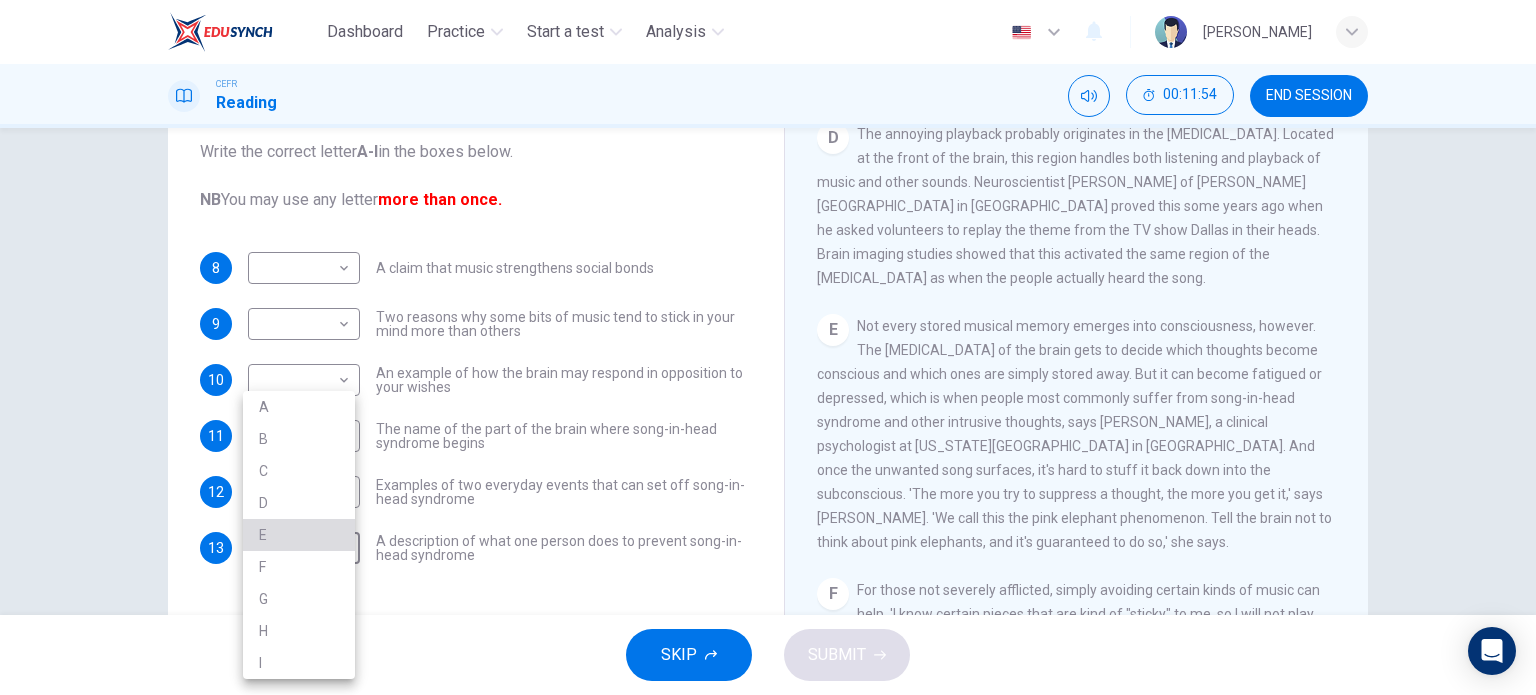 click on "E" at bounding box center [299, 535] 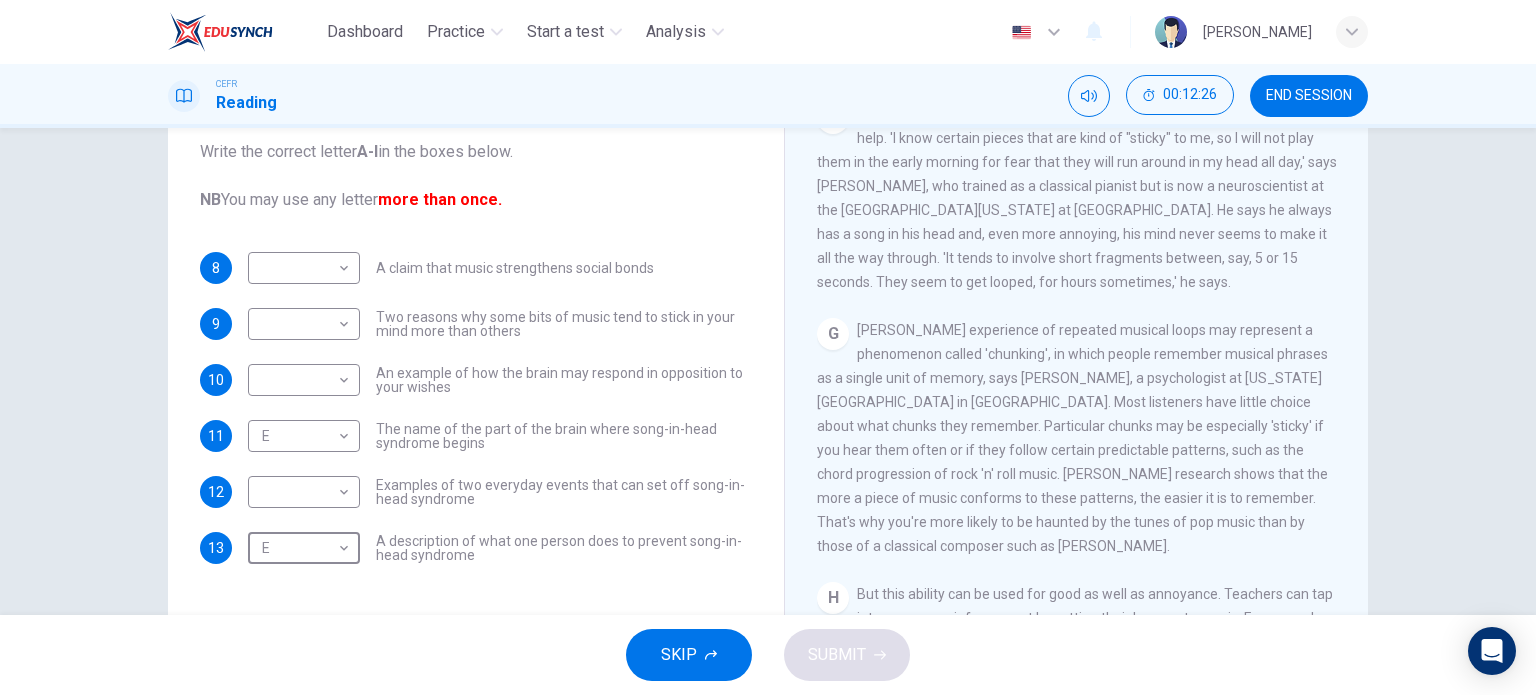 scroll, scrollTop: 1298, scrollLeft: 0, axis: vertical 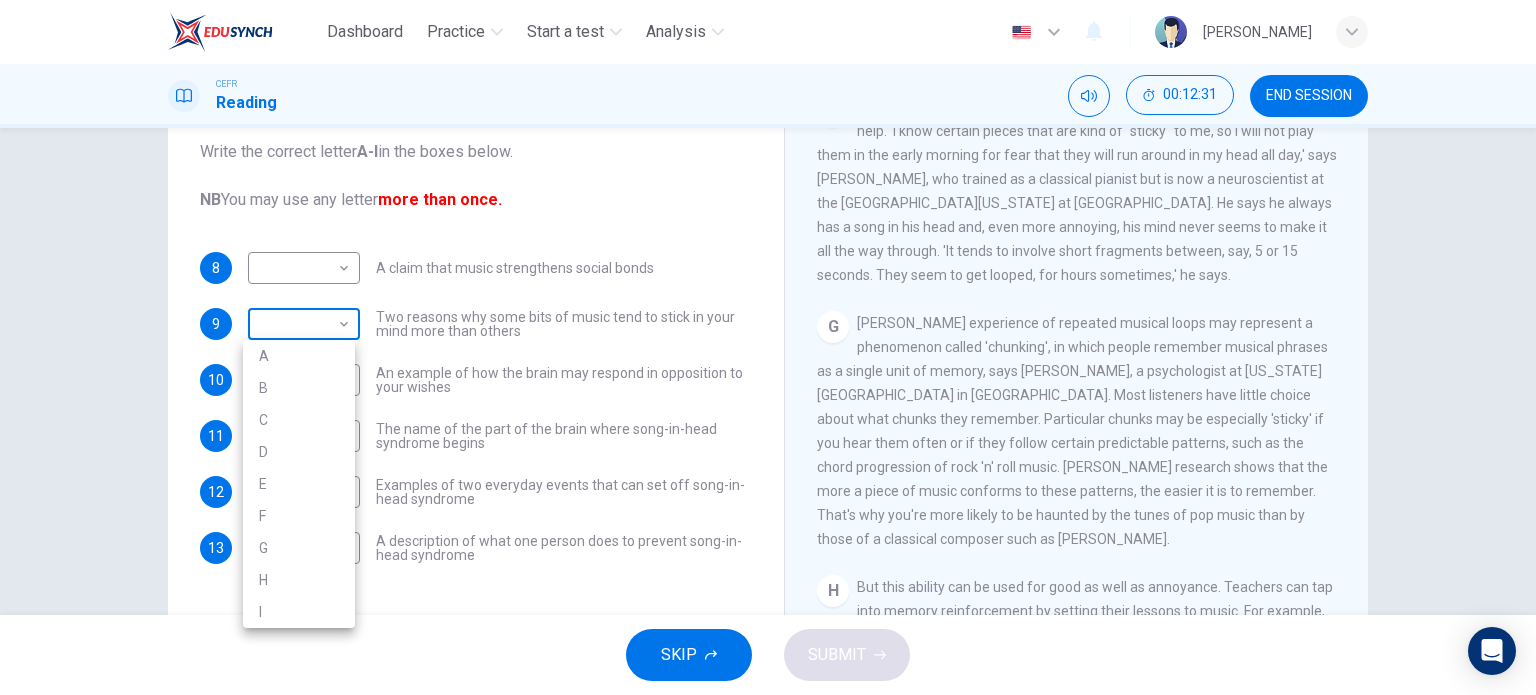 click on "Dashboard Practice Start a test Analysis English en ​ NURAFIQAH BINTI ASRUL EFFENDI CEFR Reading 00:12:31 END SESSION Questions 8 - 13 The Reading Passage has nine paragraphs labelled  A-l .
Which paragraph contains the following information?
Write the correct letter  A-l  in the boxes below.
NB  You may use any letter  more than once. 8 ​ ​ A claim that music strengthens social bonds 9 ​ ​ Two reasons why some bits of music tend to stick in your mind more than others 10 ​ ​ An example of how the brain may respond in opposition to your wishes 11 E E ​ The name of the part of the brain where song-in-head syndrome begins 12 ​ ​ Examples of two everyday events that can set off song-in-head syndrome 13 E E ​ A description of what one person does to prevent song-in-head syndrome A Song on the Brain CLICK TO ZOOM Click to Zoom A B C D E F G H I SKIP SUBMIT EduSynch - Online Language Proficiency Testing
Dashboard Practice Start a test Analysis Notifications © Copyright  2025 A B C" at bounding box center (768, 347) 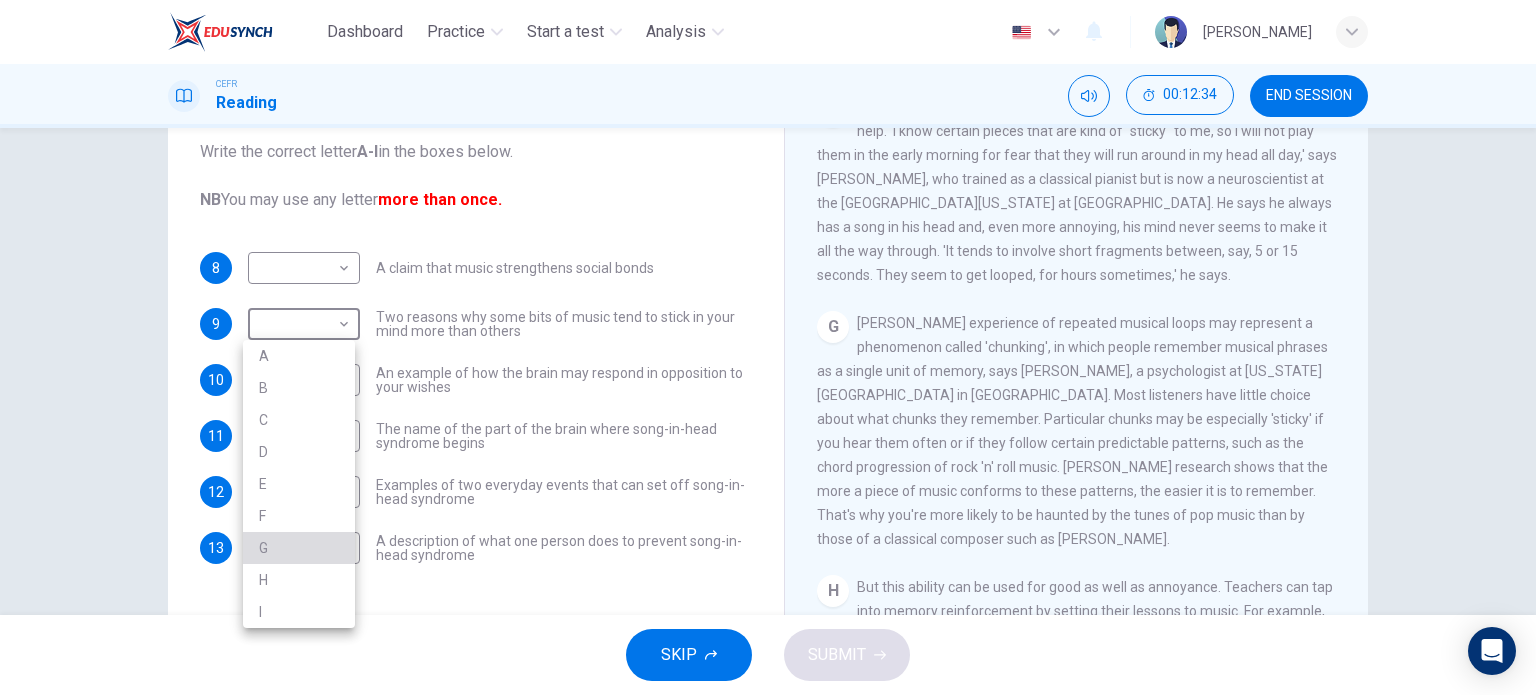 click on "G" at bounding box center (299, 548) 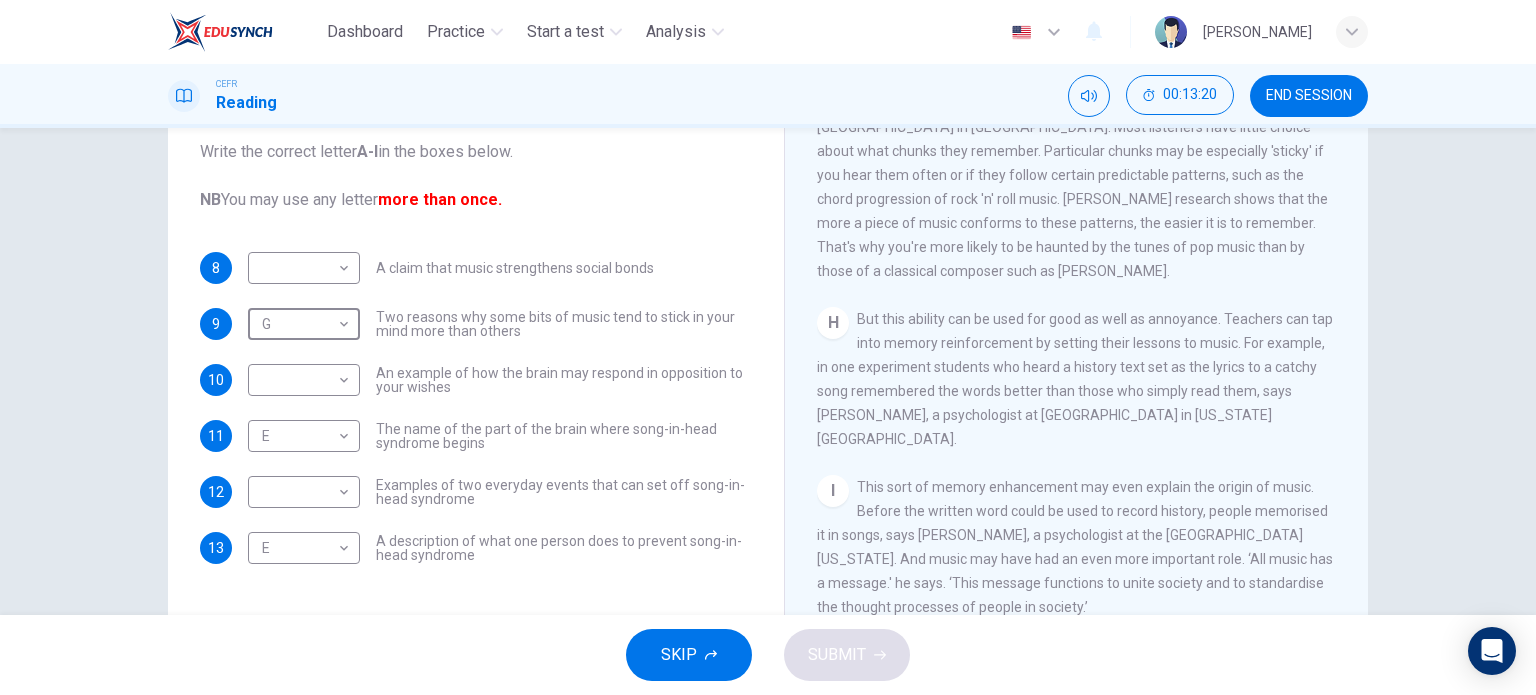 scroll, scrollTop: 1592, scrollLeft: 0, axis: vertical 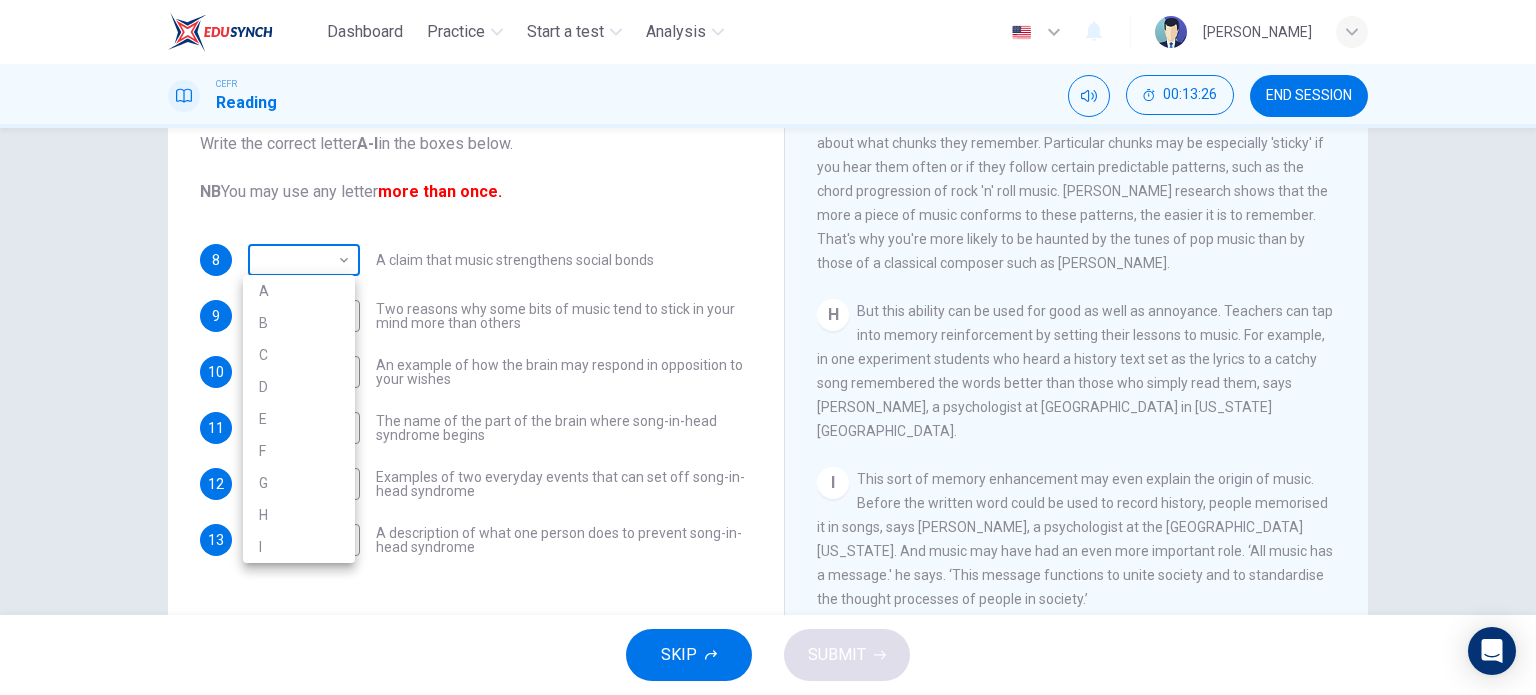 click on "Dashboard Practice Start a test Analysis English en ​ NURAFIQAH BINTI ASRUL EFFENDI CEFR Reading 00:13:26 END SESSION Questions 8 - 13 The Reading Passage has nine paragraphs labelled  A-l .
Which paragraph contains the following information?
Write the correct letter  A-l  in the boxes below.
NB  You may use any letter  more than once. 8 ​ ​ A claim that music strengthens social bonds 9 G G ​ Two reasons why some bits of music tend to stick in your mind more than others 10 ​ ​ An example of how the brain may respond in opposition to your wishes 11 E E ​ The name of the part of the brain where song-in-head syndrome begins 12 ​ ​ Examples of two everyday events that can set off song-in-head syndrome 13 E E ​ A description of what one person does to prevent song-in-head syndrome A Song on the Brain CLICK TO ZOOM Click to Zoom A B C D E F G H I SKIP SUBMIT EduSynch - Online Language Proficiency Testing
Dashboard Practice Start a test Analysis Notifications © Copyright  2025 A B C" at bounding box center [768, 347] 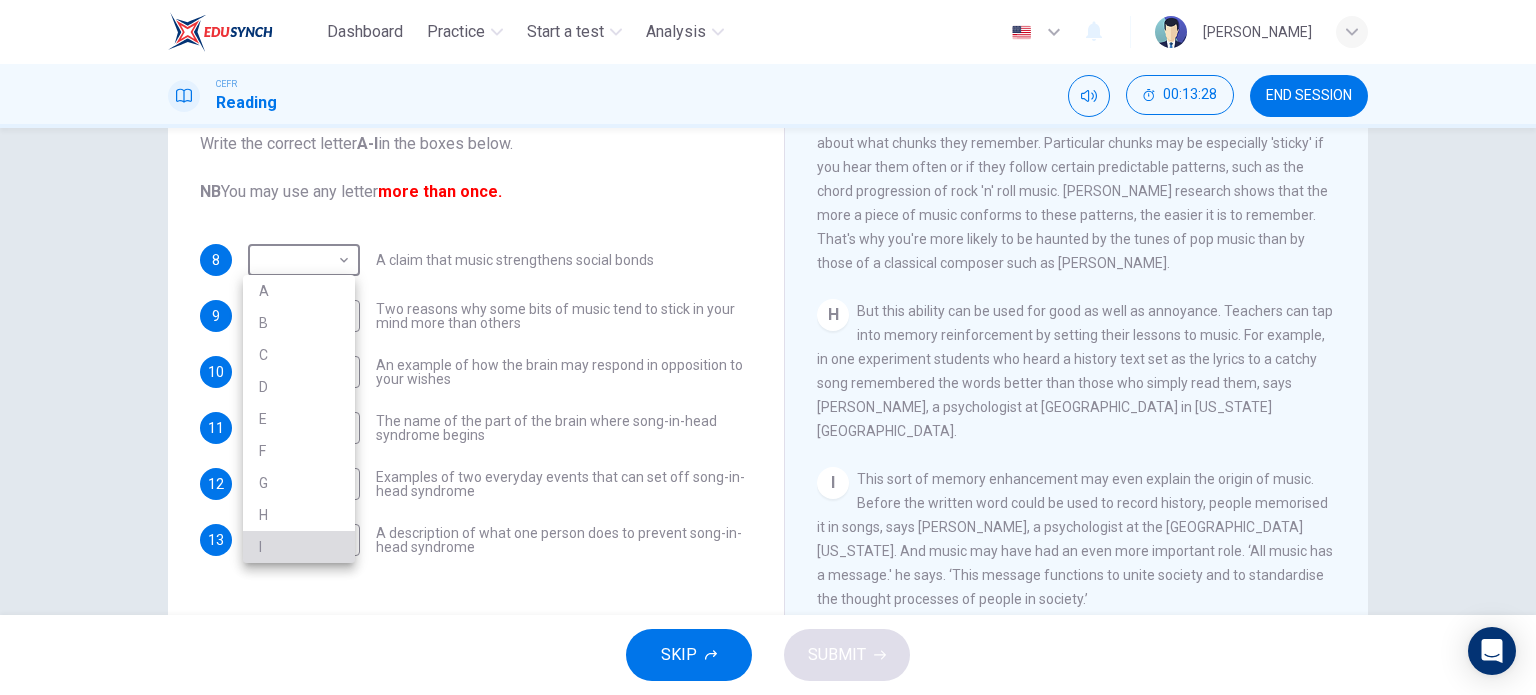 click on "I" at bounding box center (299, 547) 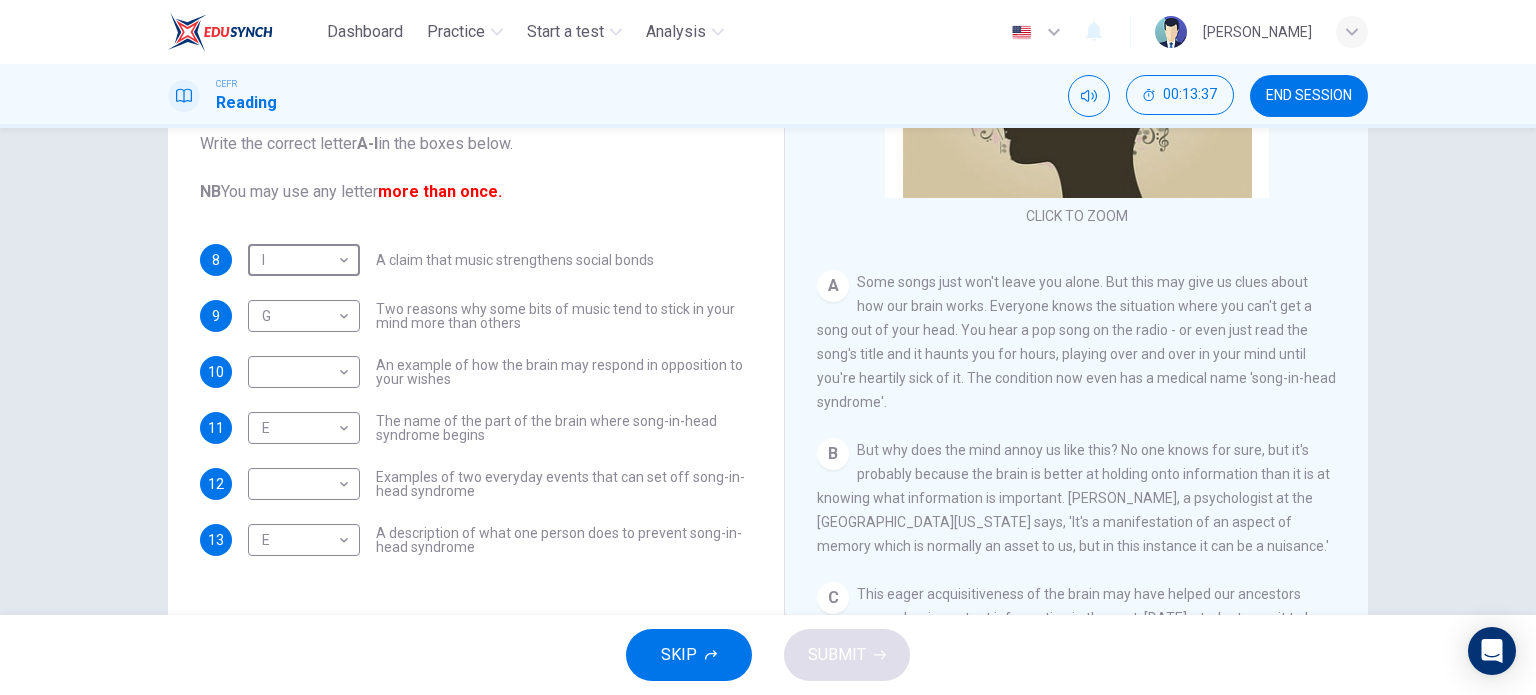 scroll, scrollTop: 187, scrollLeft: 0, axis: vertical 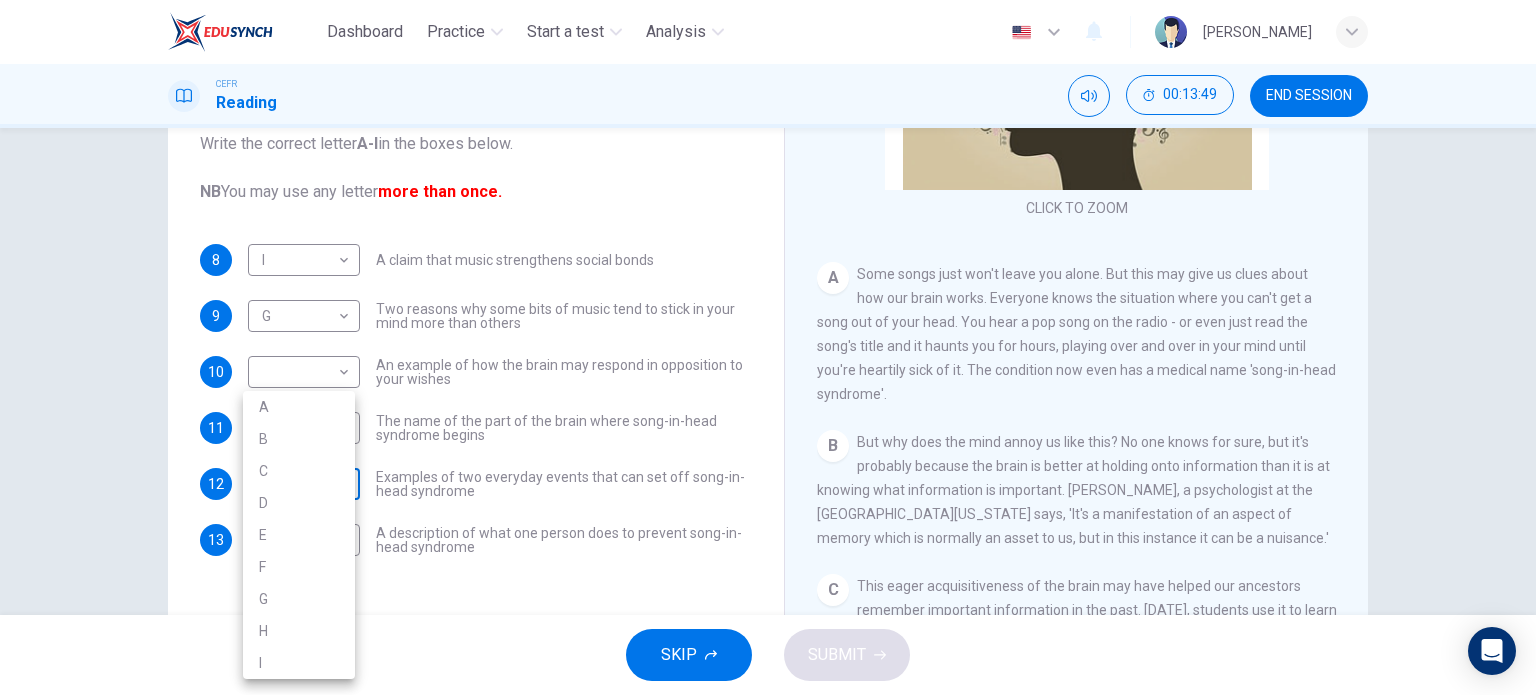 click on "Dashboard Practice Start a test Analysis English en ​ NURAFIQAH BINTI ASRUL EFFENDI CEFR Reading 00:13:49 END SESSION Questions 8 - 13 The Reading Passage has nine paragraphs labelled  A-l .
Which paragraph contains the following information?
Write the correct letter  A-l  in the boxes below.
NB  You may use any letter  more than once. 8 I I ​ A claim that music strengthens social bonds 9 G G ​ Two reasons why some bits of music tend to stick in your mind more than others 10 ​ ​ An example of how the brain may respond in opposition to your wishes 11 E E ​ The name of the part of the brain where song-in-head syndrome begins 12 ​ ​ Examples of two everyday events that can set off song-in-head syndrome 13 E E ​ A description of what one person does to prevent song-in-head syndrome A Song on the Brain CLICK TO ZOOM Click to Zoom A B C D E F G H I SKIP SUBMIT EduSynch - Online Language Proficiency Testing
Dashboard Practice Start a test Analysis Notifications © Copyright  2025 A B C" at bounding box center [768, 347] 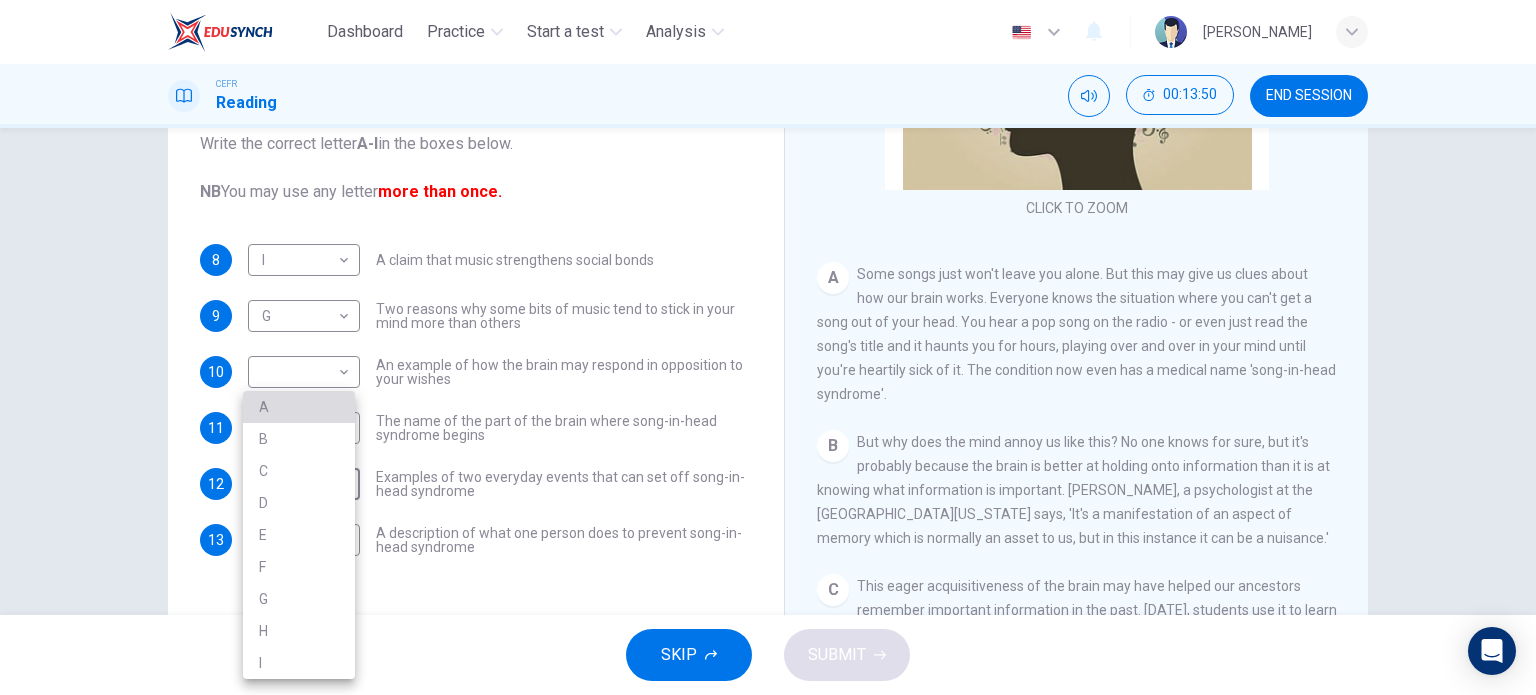 click on "A" at bounding box center [299, 407] 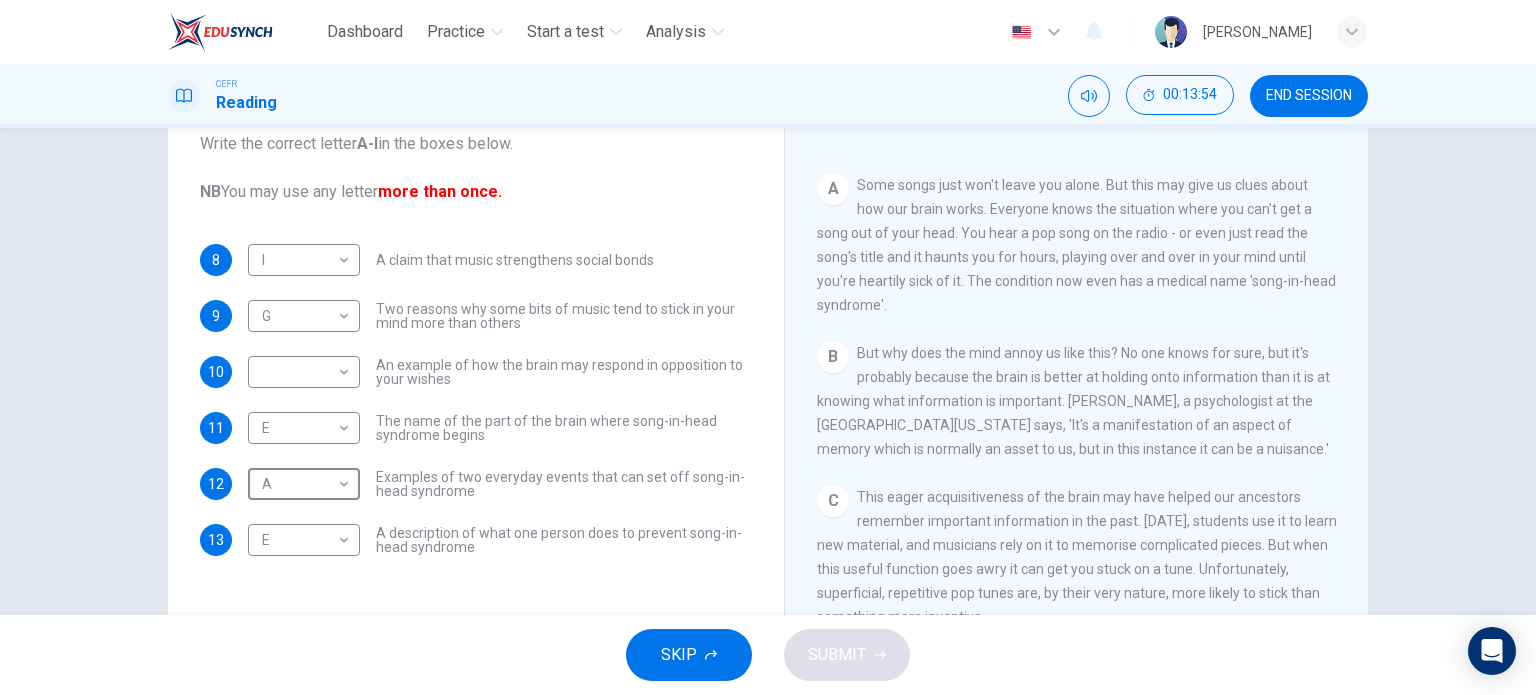 scroll, scrollTop: 279, scrollLeft: 0, axis: vertical 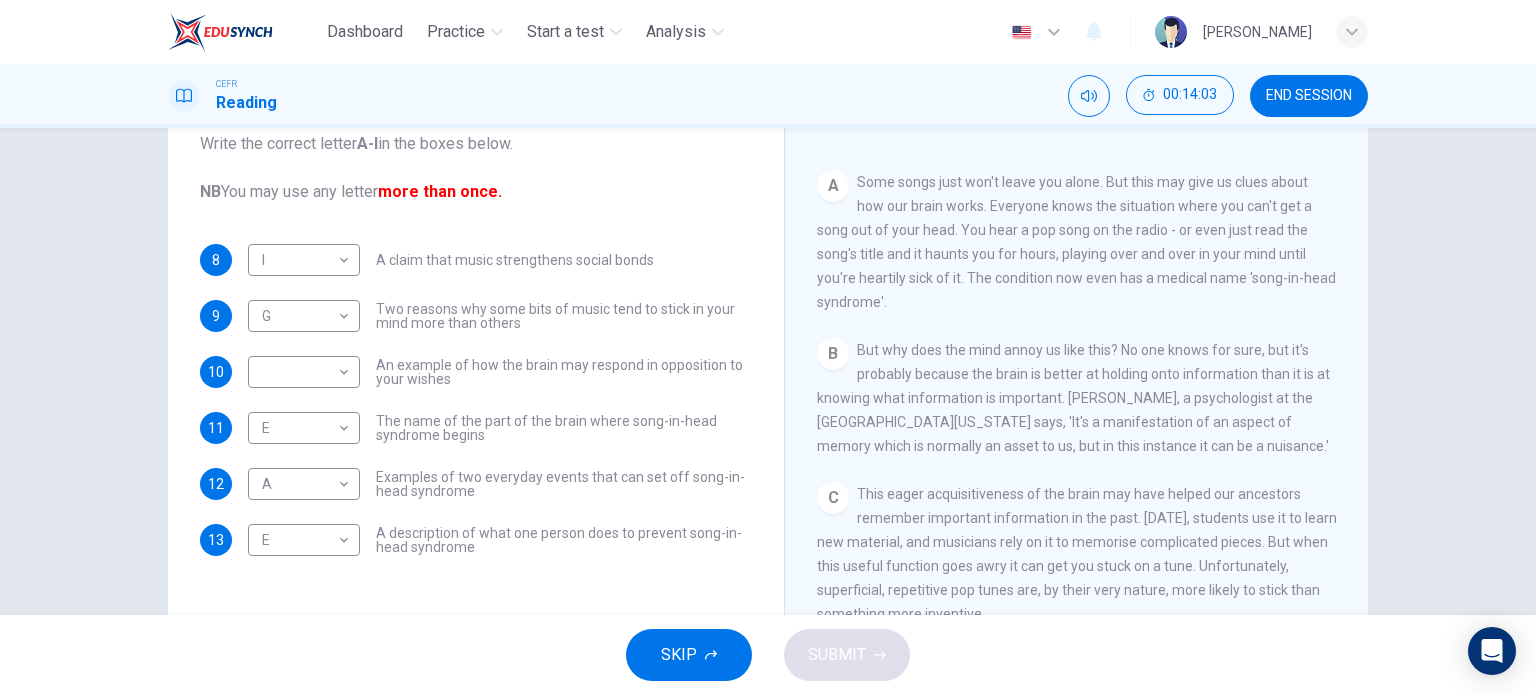 click on "But why does the mind annoy us like this? No one knows for sure, but it's probably because the brain is better at holding onto information than it is at knowing what information is important. Roger Chaffin, a psychologist at the University of Connecticut says, 'It's a manifestation of an aspect of memory which is normally an asset to us, but in this instance it can be a nuisance.'" at bounding box center [1073, 398] 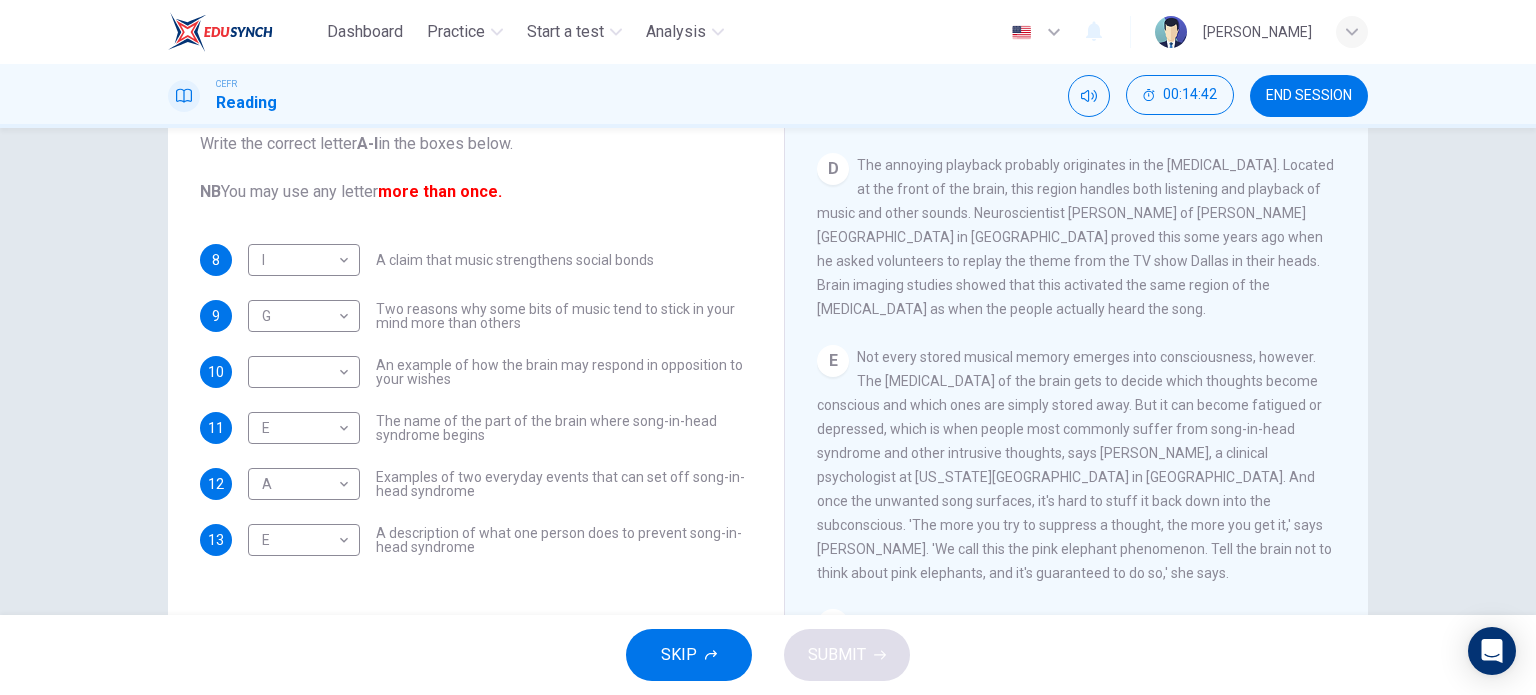 scroll, scrollTop: 791, scrollLeft: 0, axis: vertical 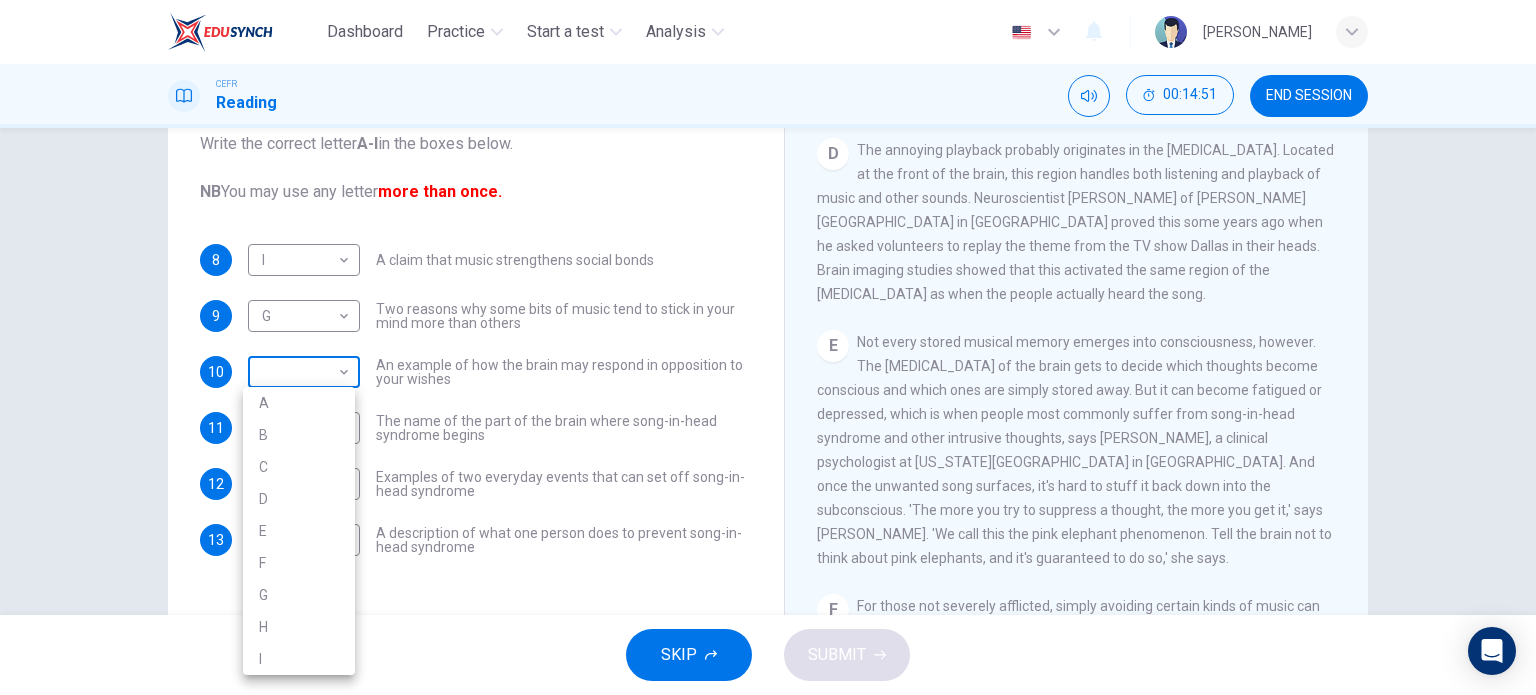 click on "Dashboard Practice Start a test Analysis English en ​ NURAFIQAH BINTI ASRUL EFFENDI CEFR Reading 00:14:51 END SESSION Questions 8 - 13 The Reading Passage has nine paragraphs labelled  A-l .
Which paragraph contains the following information?
Write the correct letter  A-l  in the boxes below.
NB  You may use any letter  more than once. 8 I I ​ A claim that music strengthens social bonds 9 G G ​ Two reasons why some bits of music tend to stick in your mind more than others 10 ​ ​ An example of how the brain may respond in opposition to your wishes 11 E E ​ The name of the part of the brain where song-in-head syndrome begins 12 A A ​ Examples of two everyday events that can set off song-in-head syndrome 13 E E ​ A description of what one person does to prevent song-in-head syndrome A Song on the Brain CLICK TO ZOOM Click to Zoom A B C D E F G H I SKIP SUBMIT EduSynch - Online Language Proficiency Testing
Dashboard Practice Start a test Analysis Notifications © Copyright  2025 A B C" at bounding box center [768, 347] 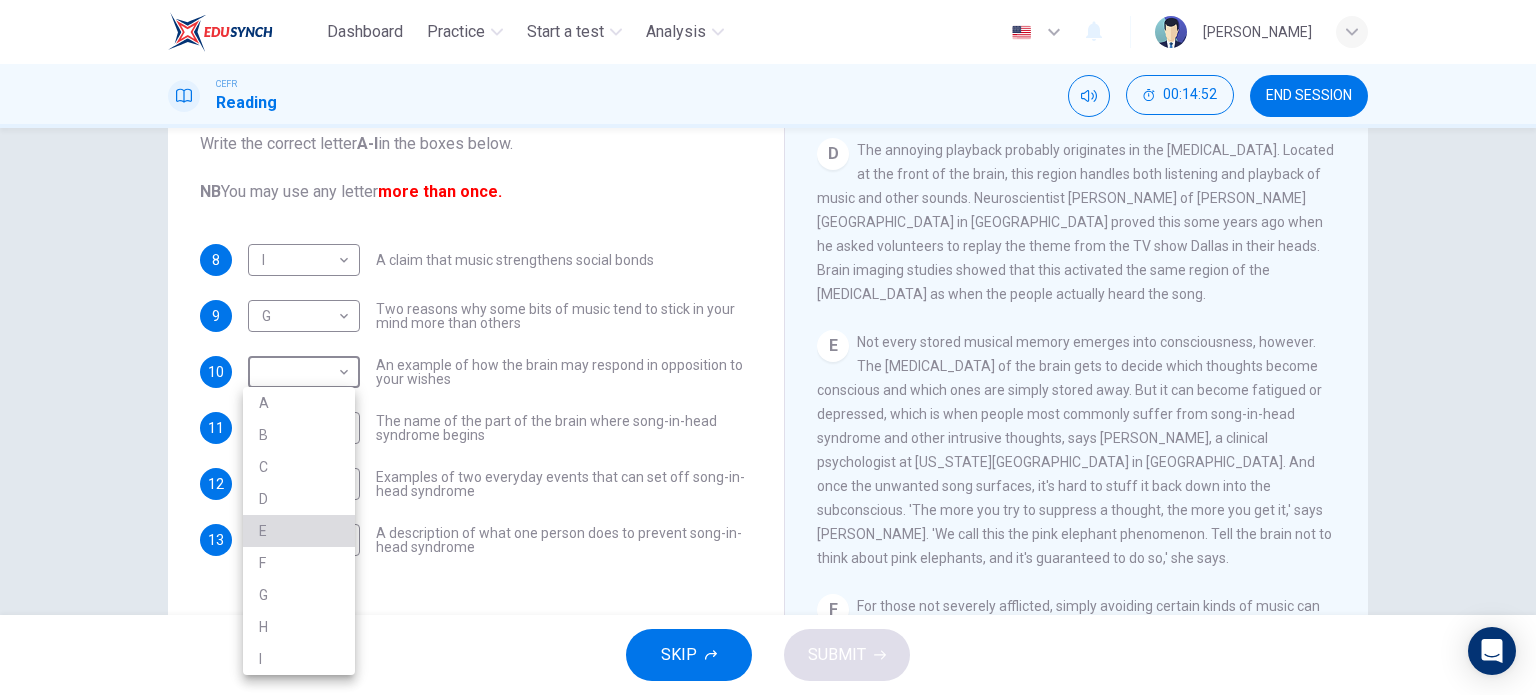 click on "E" at bounding box center [299, 531] 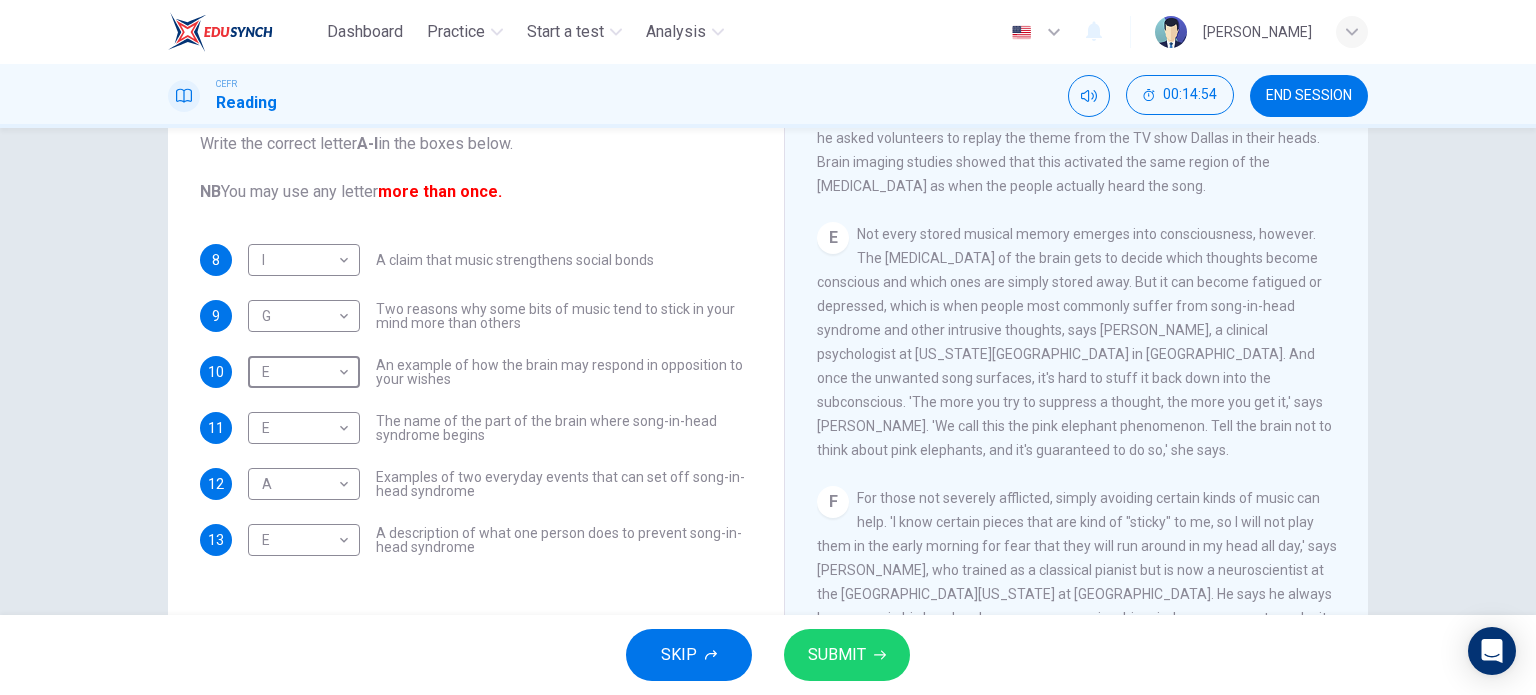 scroll, scrollTop: 996, scrollLeft: 0, axis: vertical 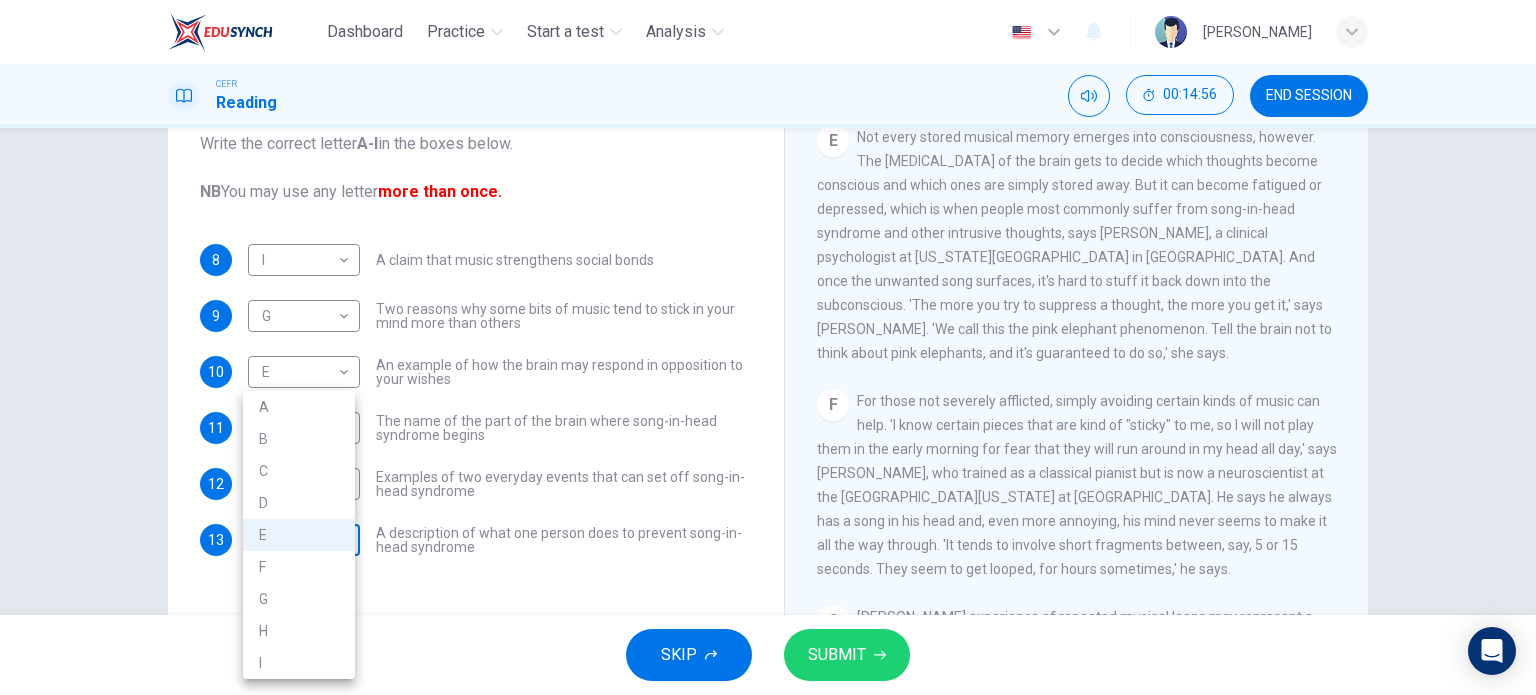 click on "Dashboard Practice Start a test Analysis English en ​ NURAFIQAH BINTI ASRUL EFFENDI CEFR Reading 00:14:56 END SESSION Questions 8 - 13 The Reading Passage has nine paragraphs labelled  A-l .
Which paragraph contains the following information?
Write the correct letter  A-l  in the boxes below.
NB  You may use any letter  more than once. 8 I I ​ A claim that music strengthens social bonds 9 G G ​ Two reasons why some bits of music tend to stick in your mind more than others 10 E E ​ An example of how the brain may respond in opposition to your wishes 11 E E ​ The name of the part of the brain where song-in-head syndrome begins 12 A A ​ Examples of two everyday events that can set off song-in-head syndrome 13 E E ​ A description of what one person does to prevent song-in-head syndrome A Song on the Brain CLICK TO ZOOM Click to Zoom A B C D E F G H I SKIP SUBMIT EduSynch - Online Language Proficiency Testing
Dashboard Practice Start a test Analysis Notifications © Copyright  2025 A B C" at bounding box center (768, 347) 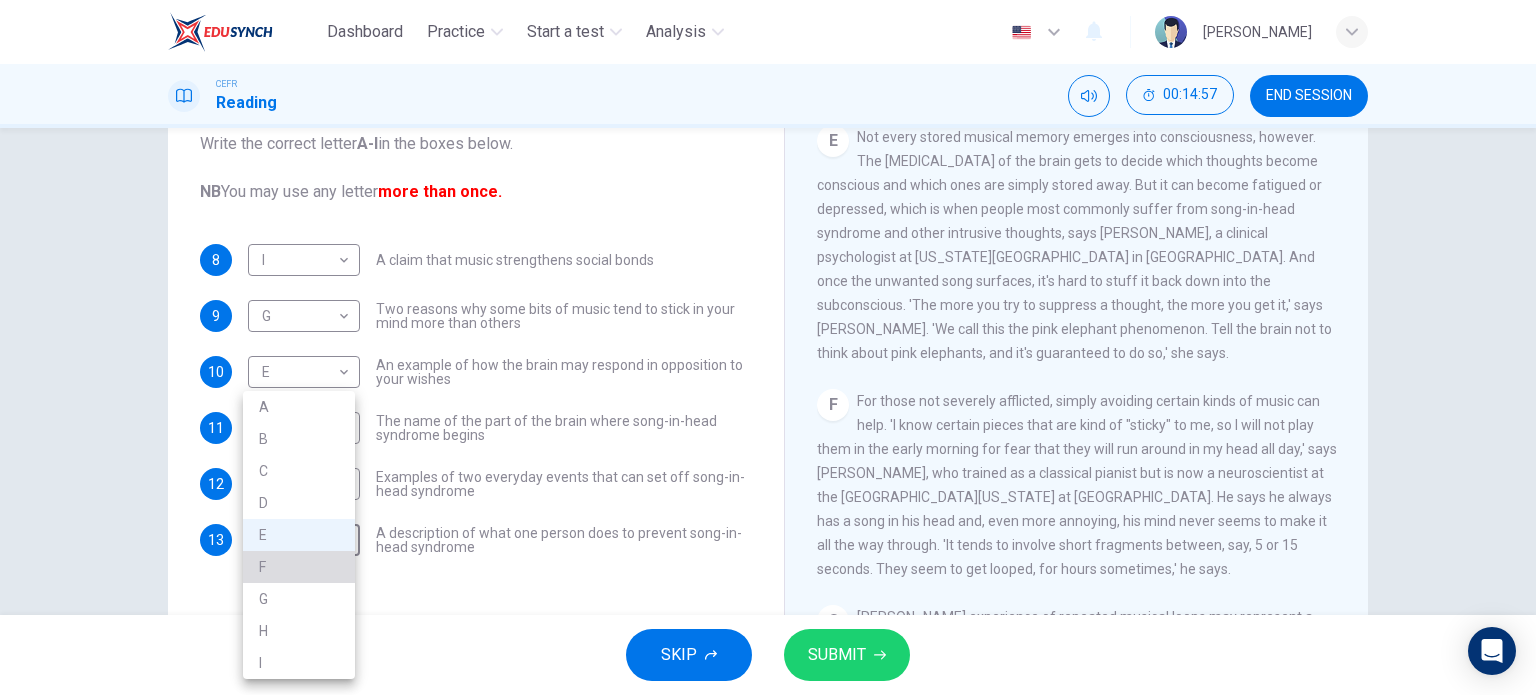 click on "F" at bounding box center [299, 567] 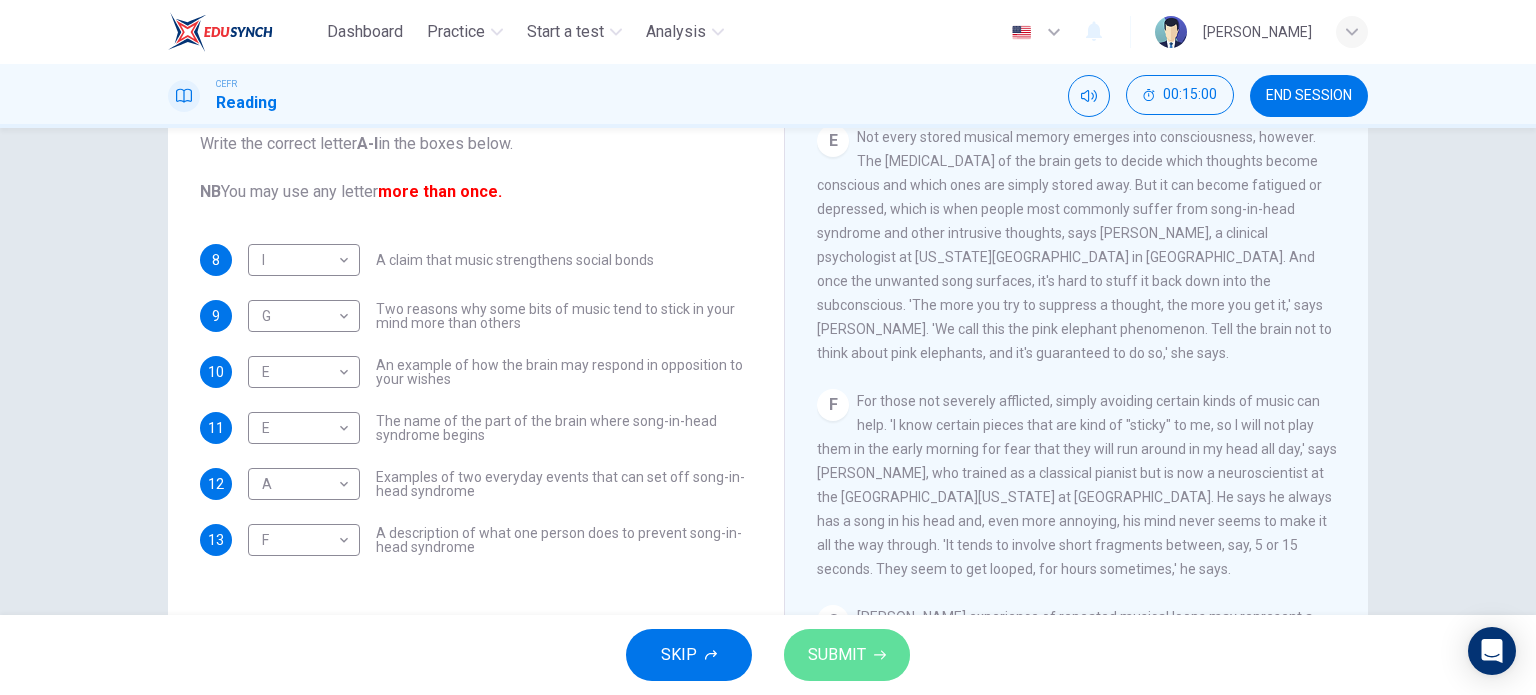 click on "SUBMIT" at bounding box center (847, 655) 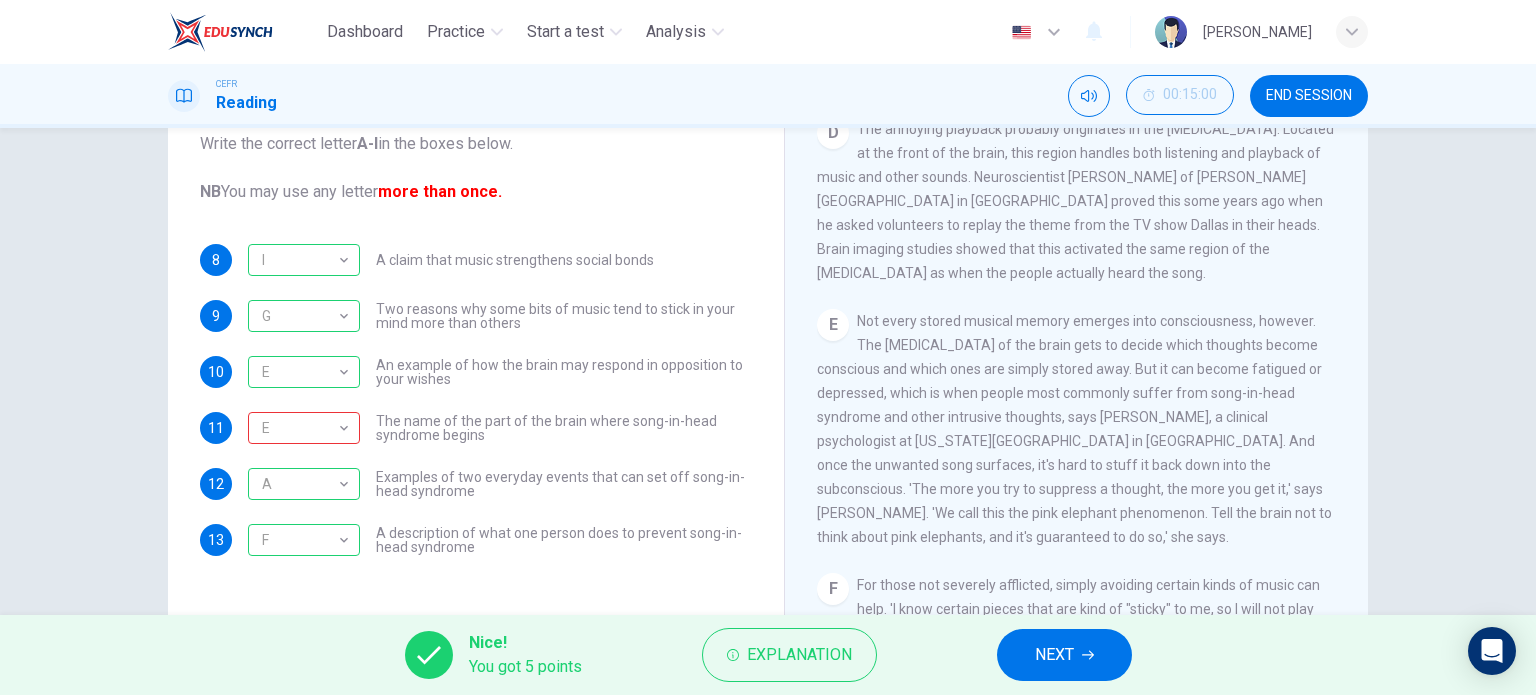 scroll, scrollTop: 782, scrollLeft: 0, axis: vertical 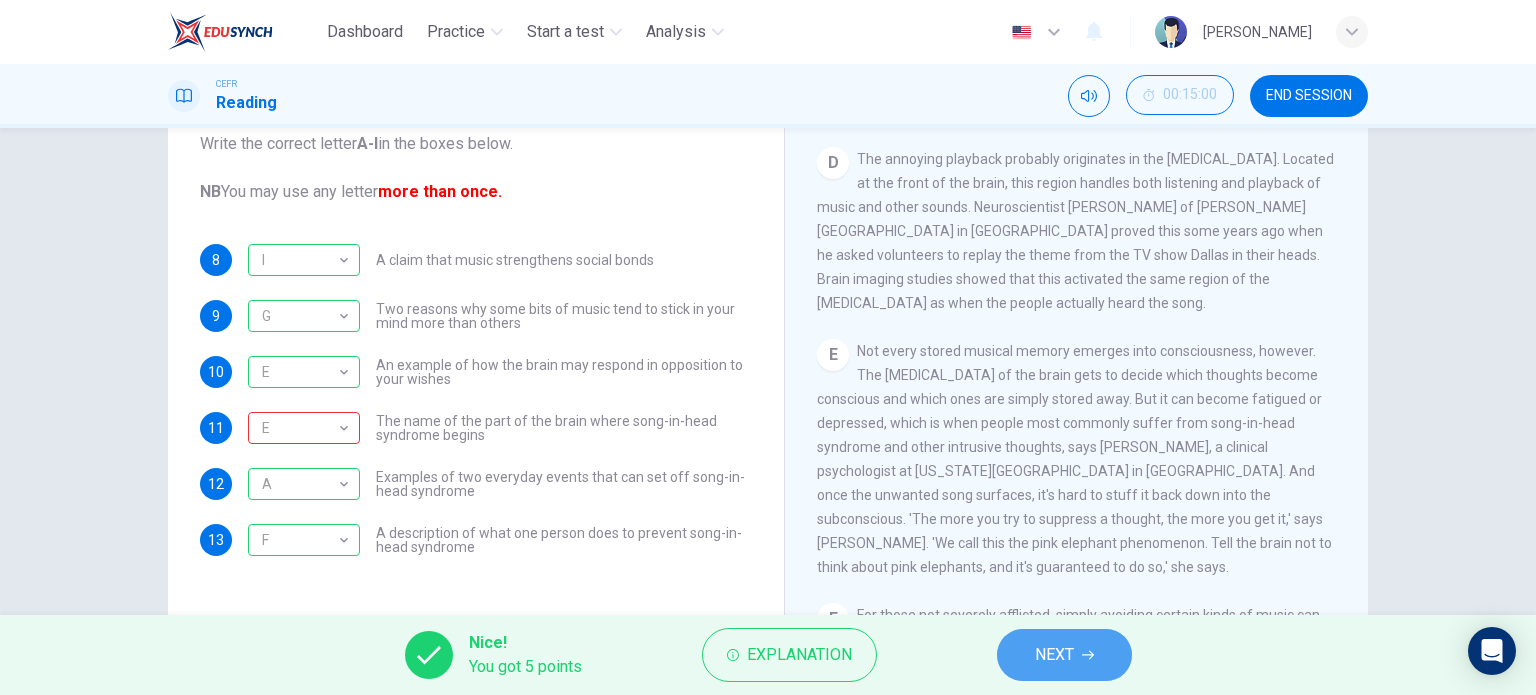 click on "NEXT" at bounding box center (1054, 655) 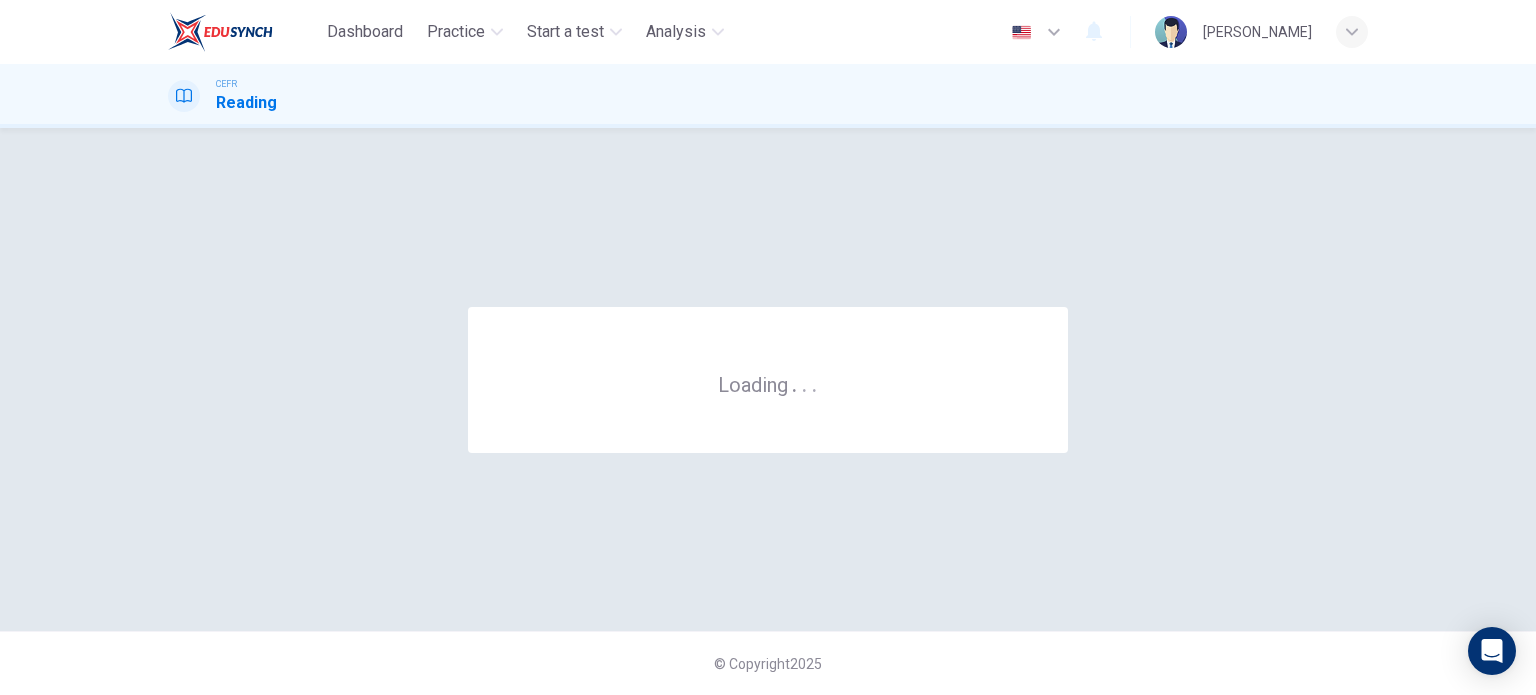 scroll, scrollTop: 0, scrollLeft: 0, axis: both 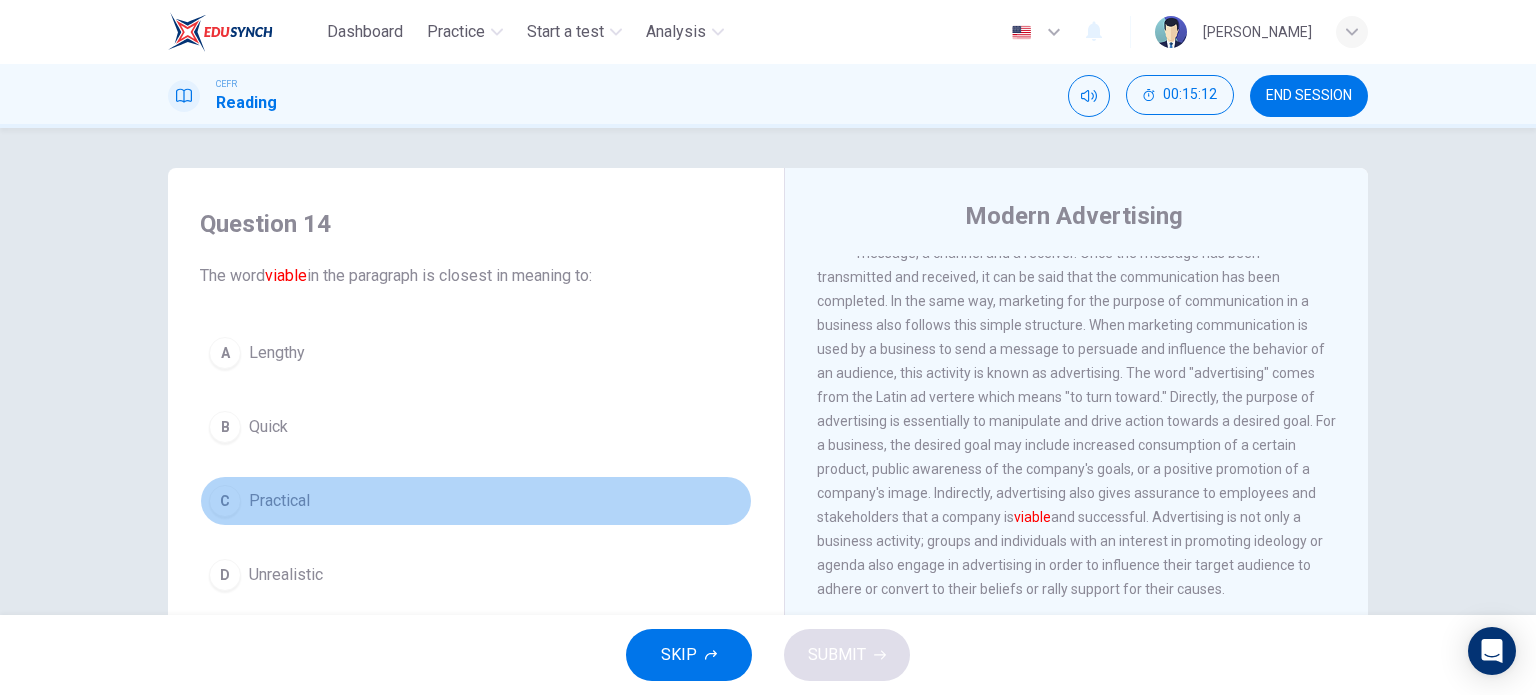 click on "C Practical" at bounding box center (476, 501) 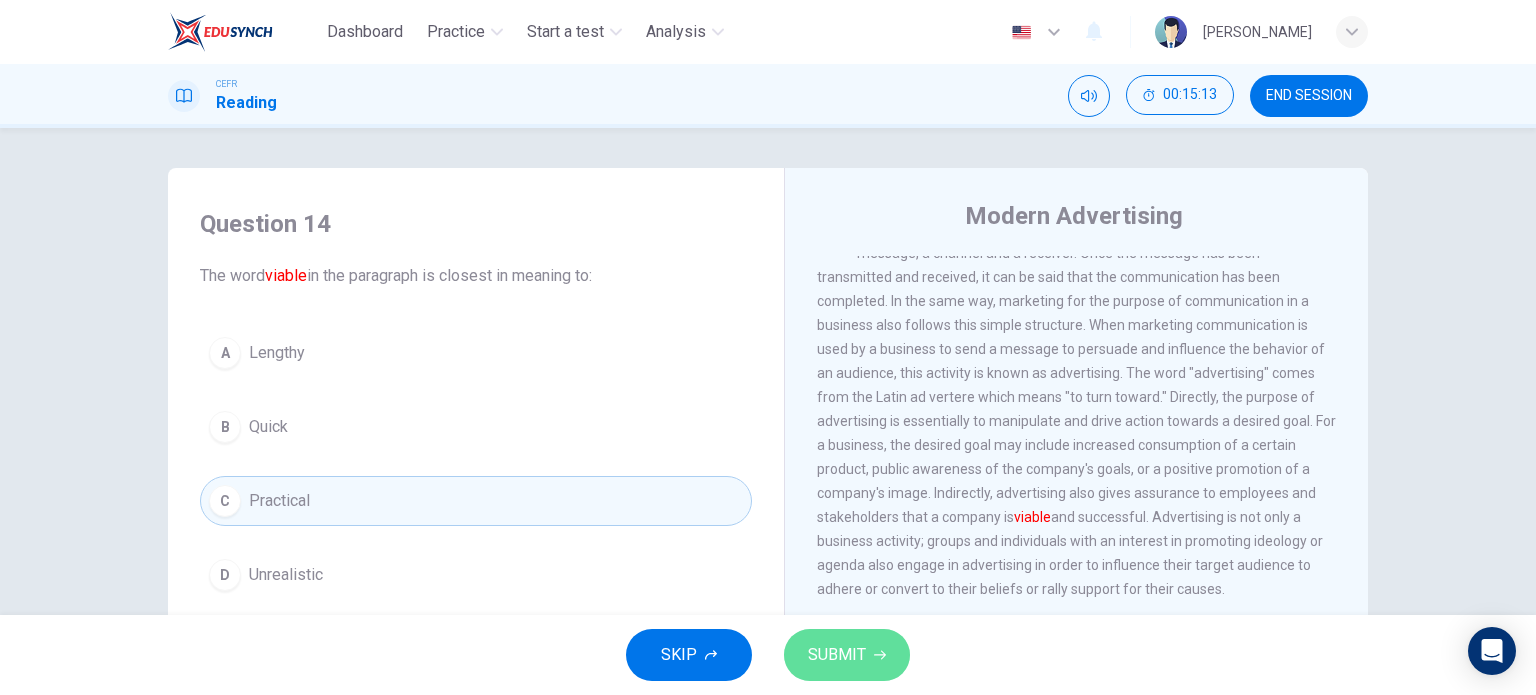 click on "SUBMIT" at bounding box center (837, 655) 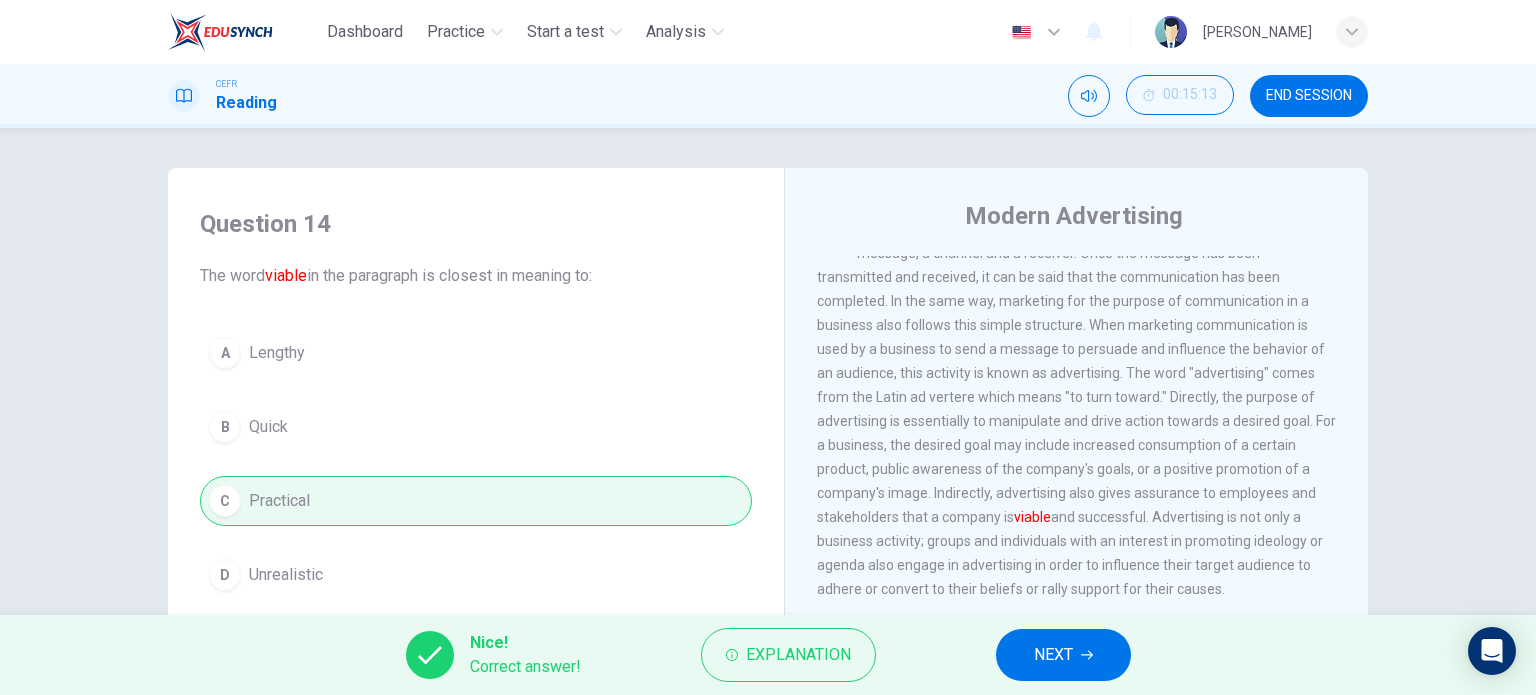 click on "NEXT" at bounding box center (1063, 655) 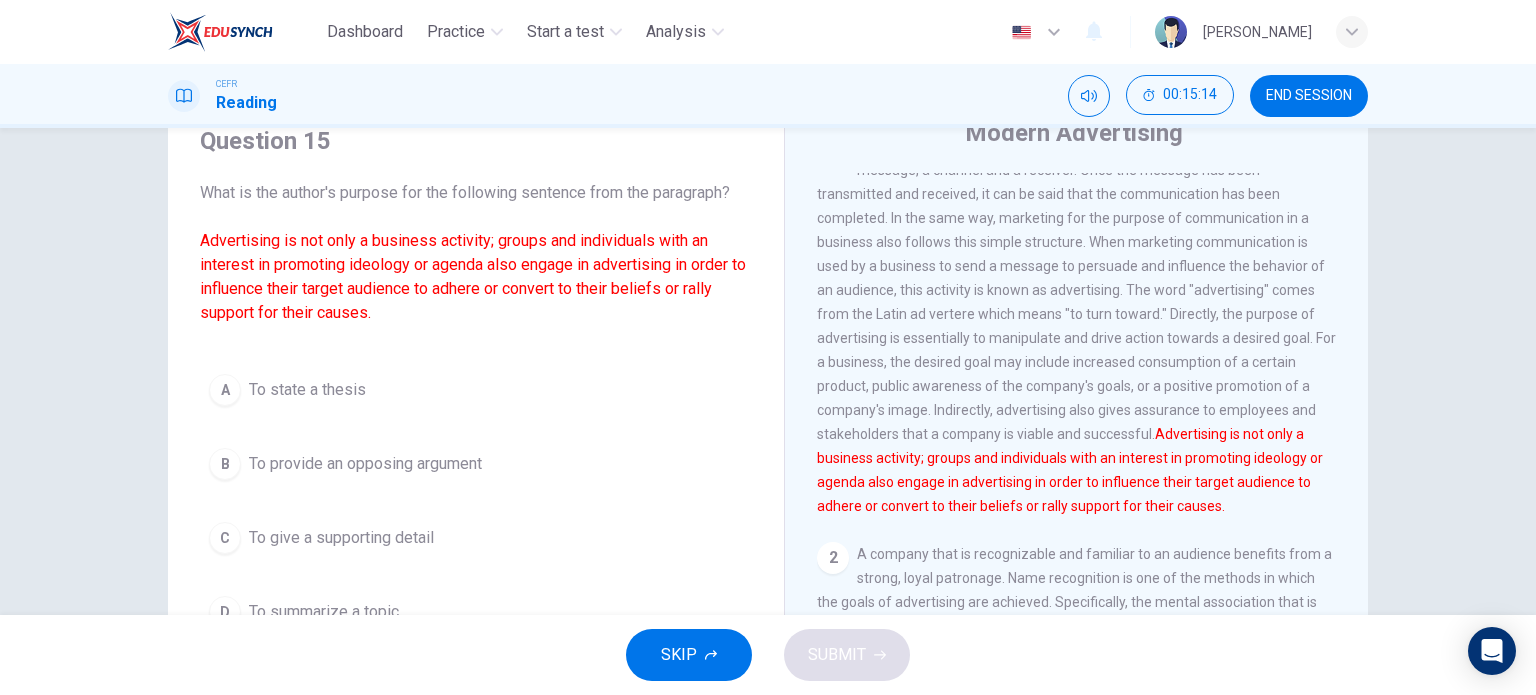 scroll, scrollTop: 84, scrollLeft: 0, axis: vertical 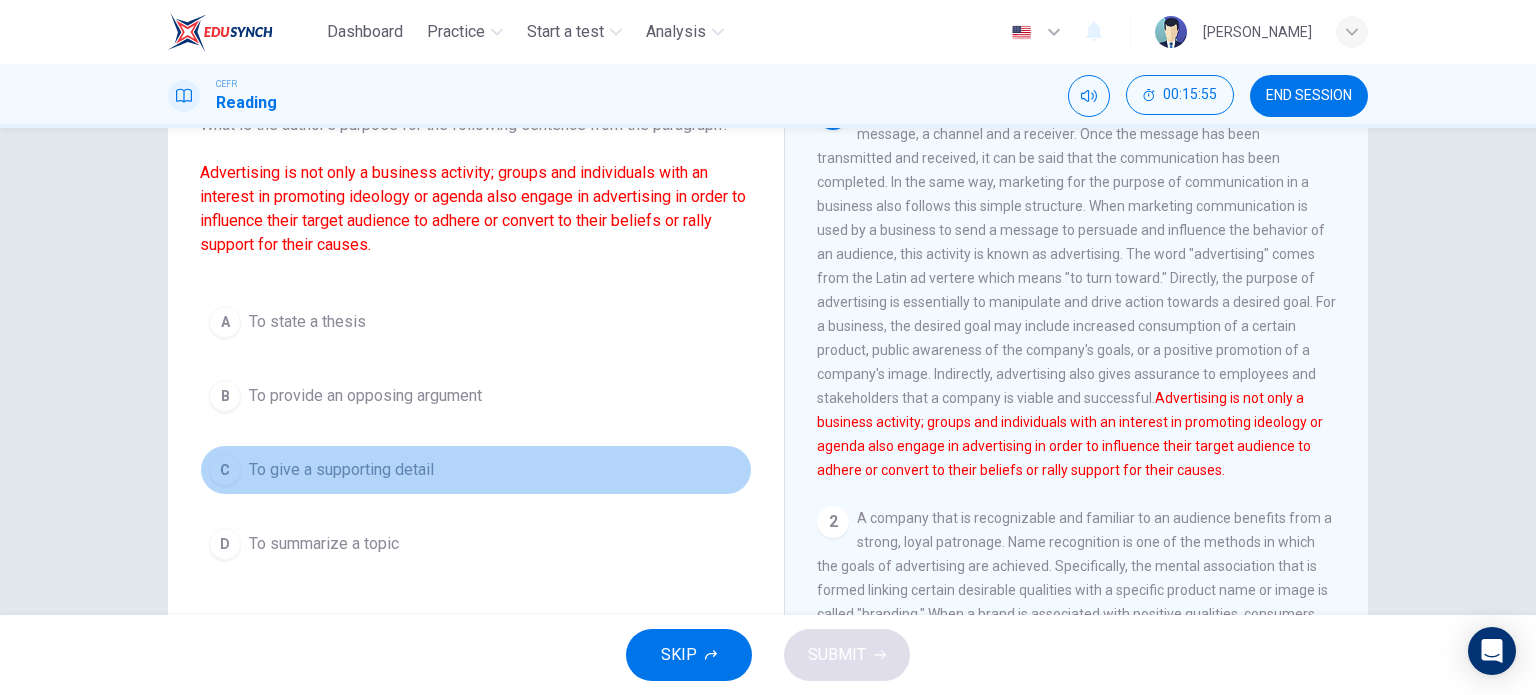 click on "C To give a supporting detail" at bounding box center (476, 470) 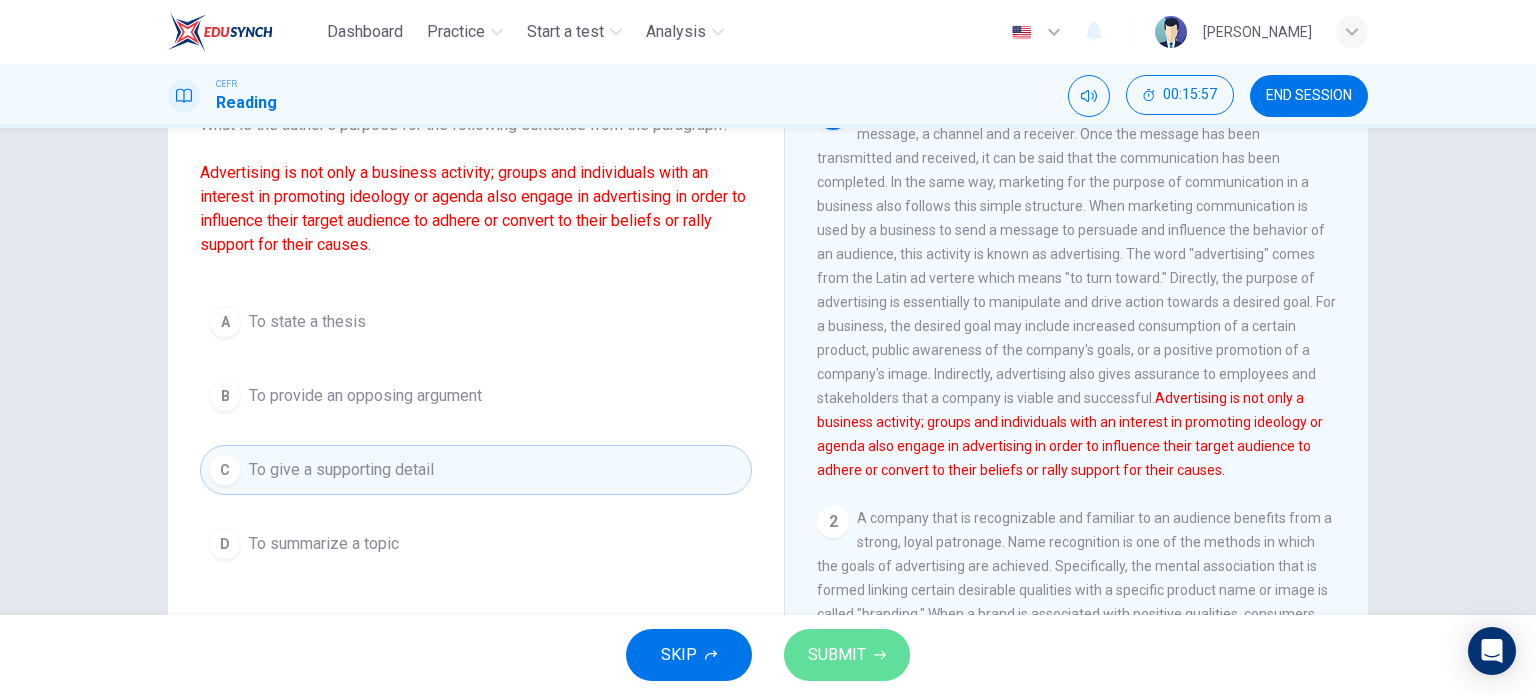 click on "SUBMIT" at bounding box center [837, 655] 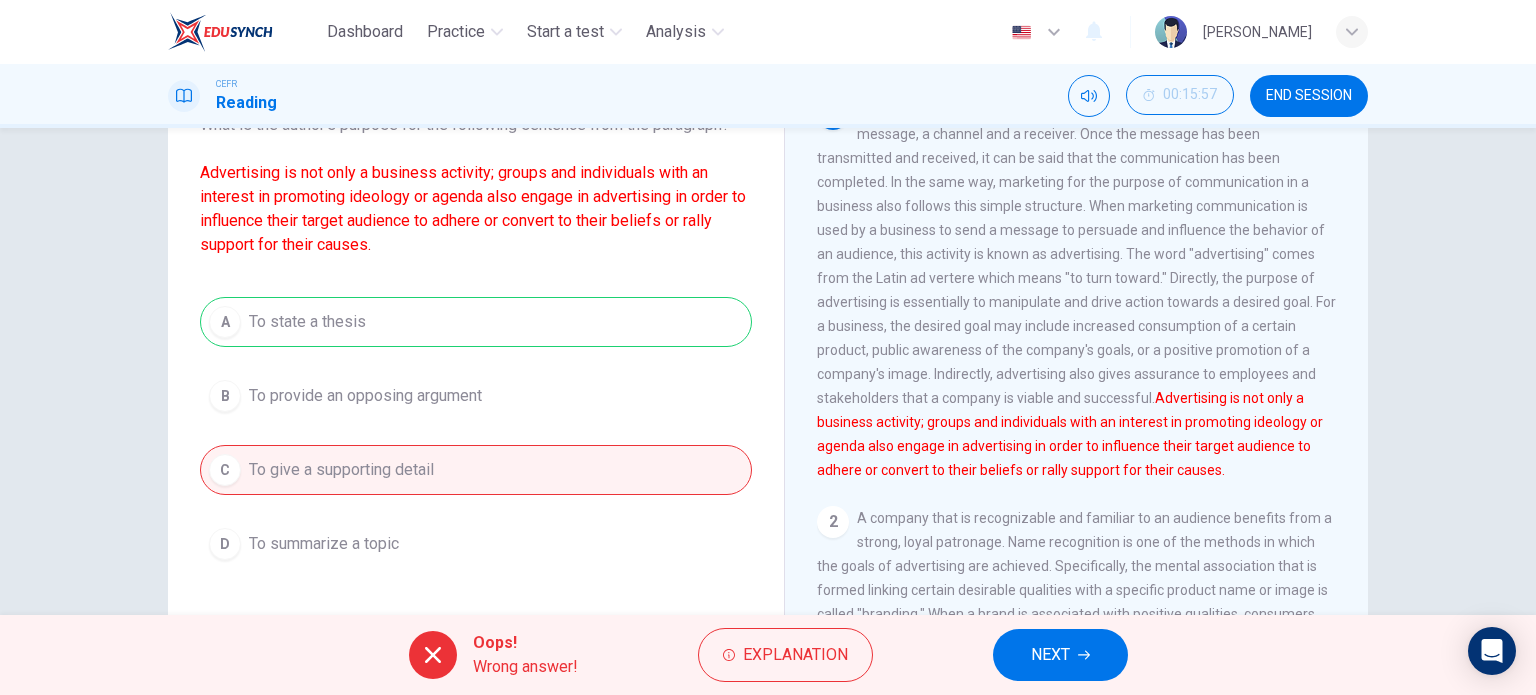 click on "NEXT" at bounding box center [1050, 655] 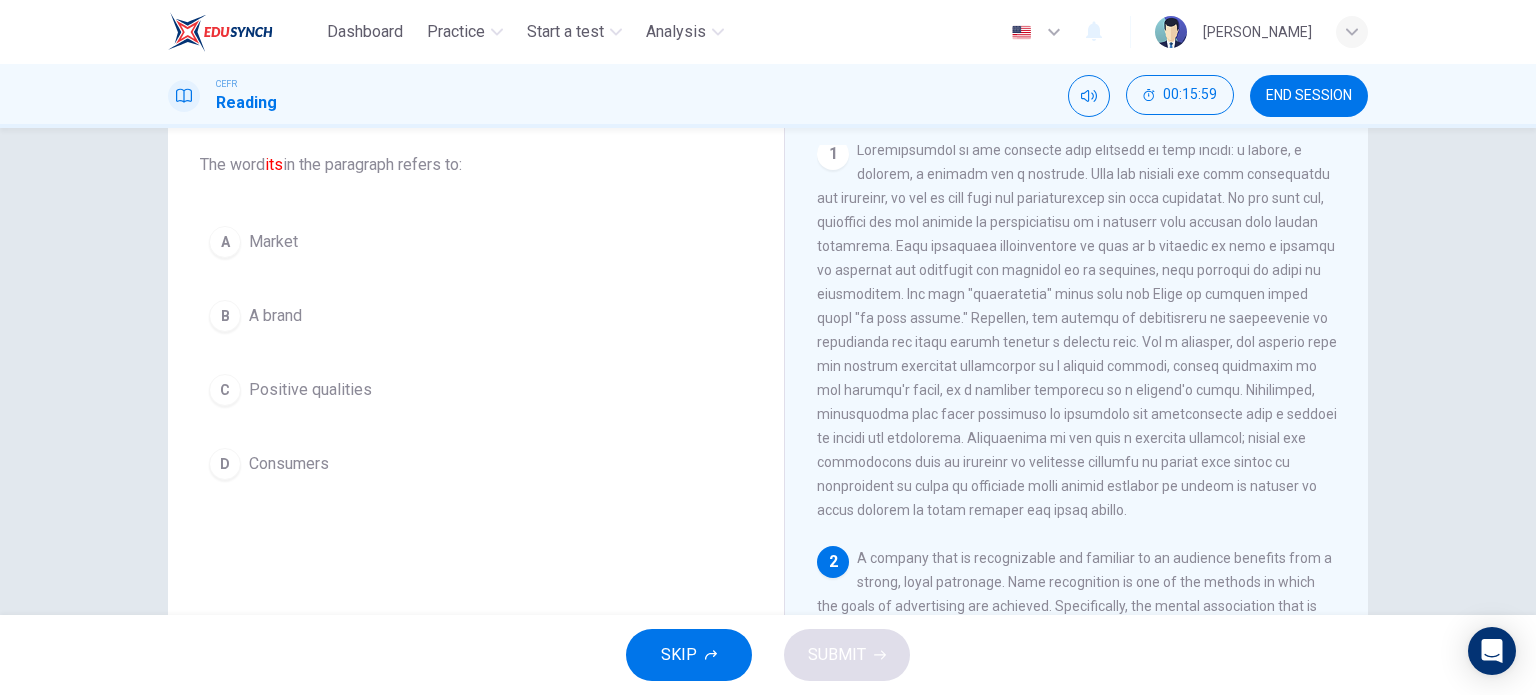 scroll, scrollTop: 112, scrollLeft: 0, axis: vertical 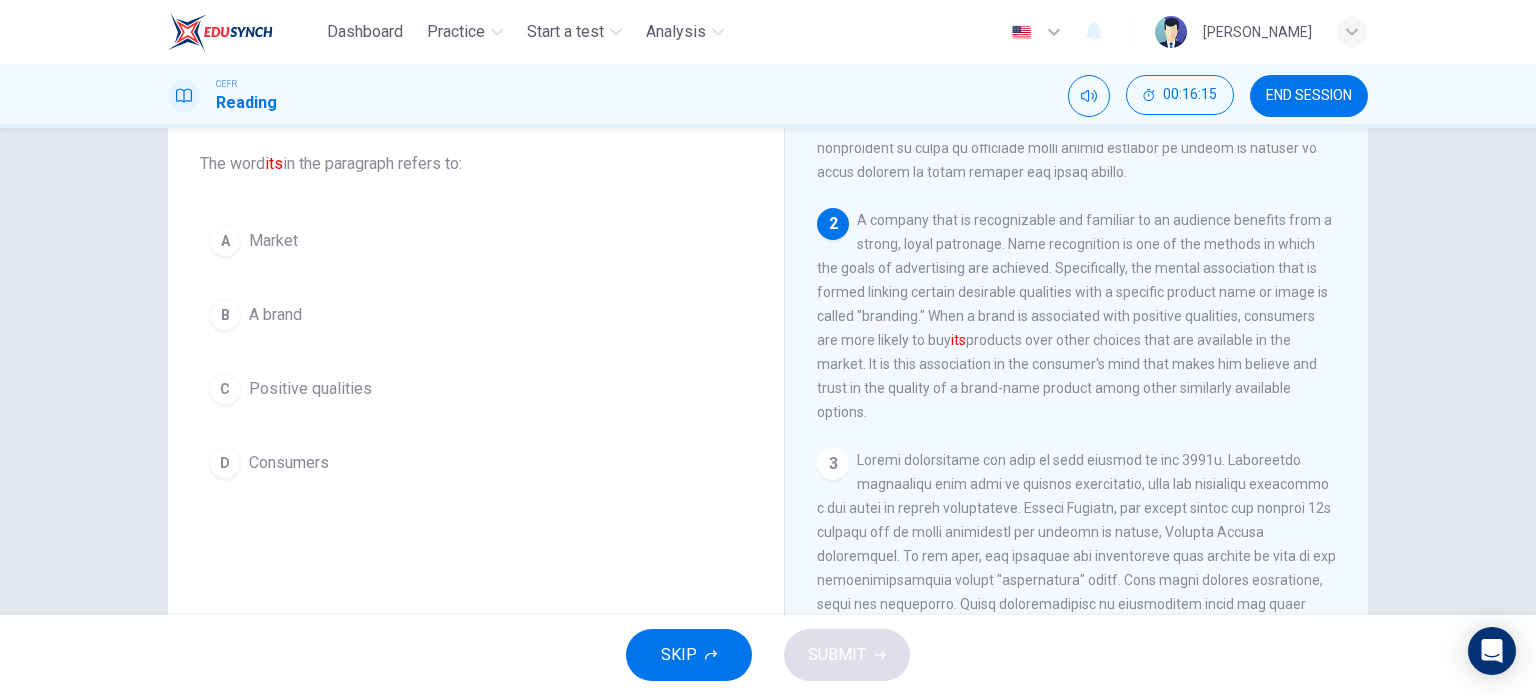 click on "A brand" at bounding box center (275, 315) 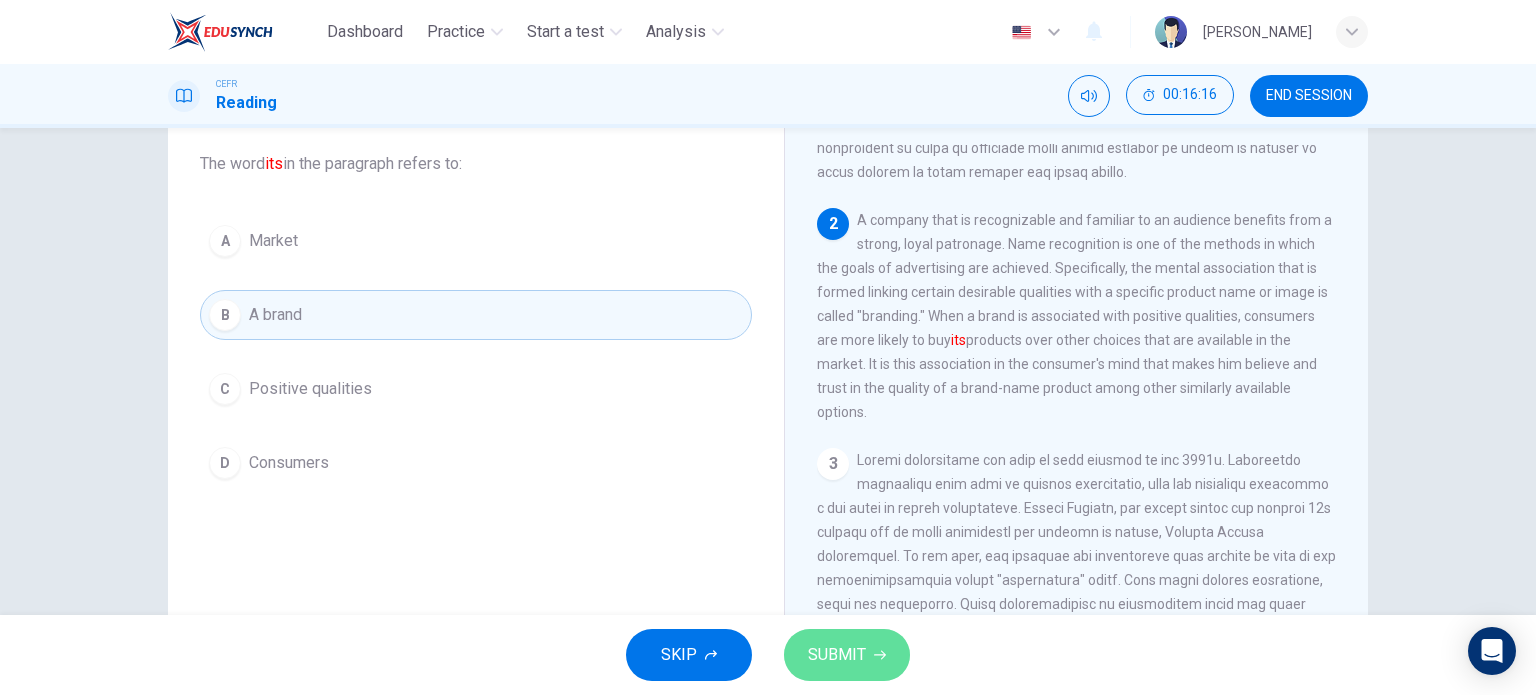 click on "SUBMIT" at bounding box center [837, 655] 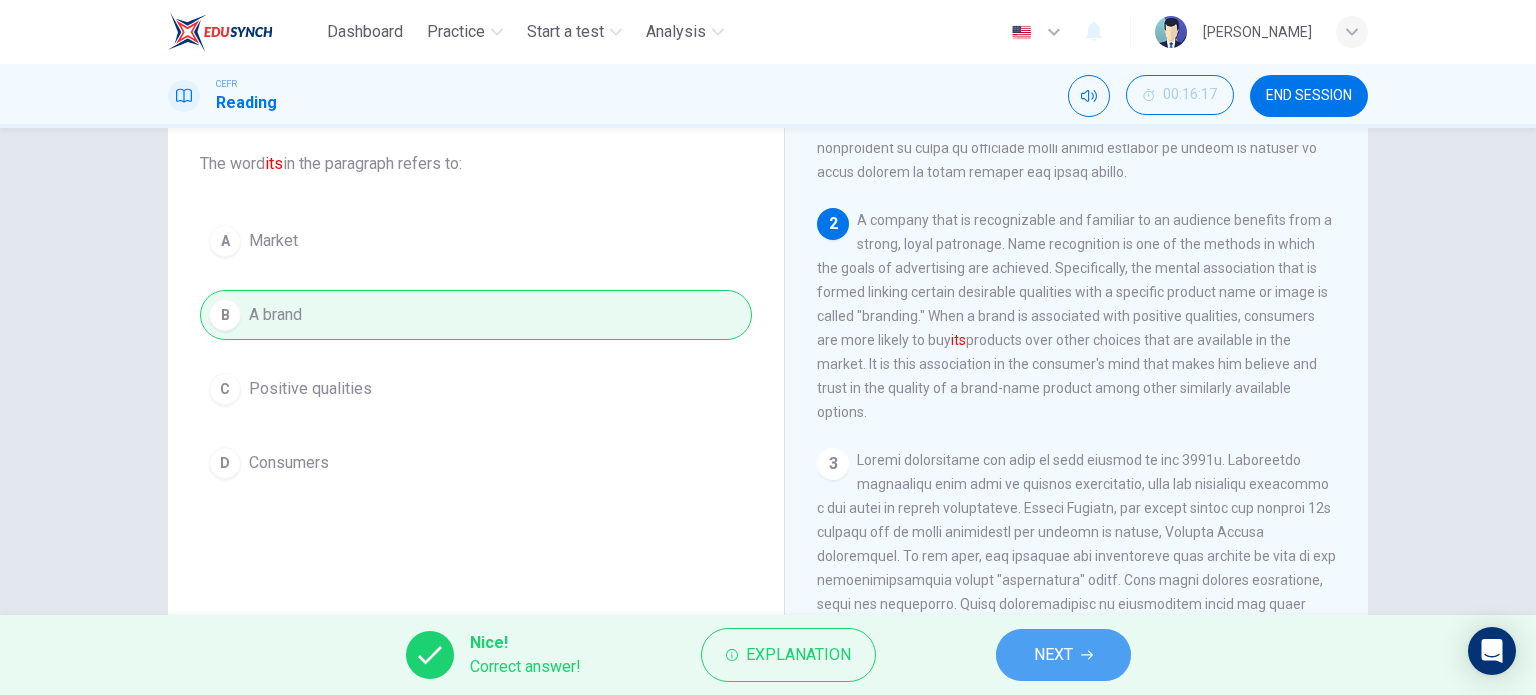 click on "NEXT" at bounding box center [1053, 655] 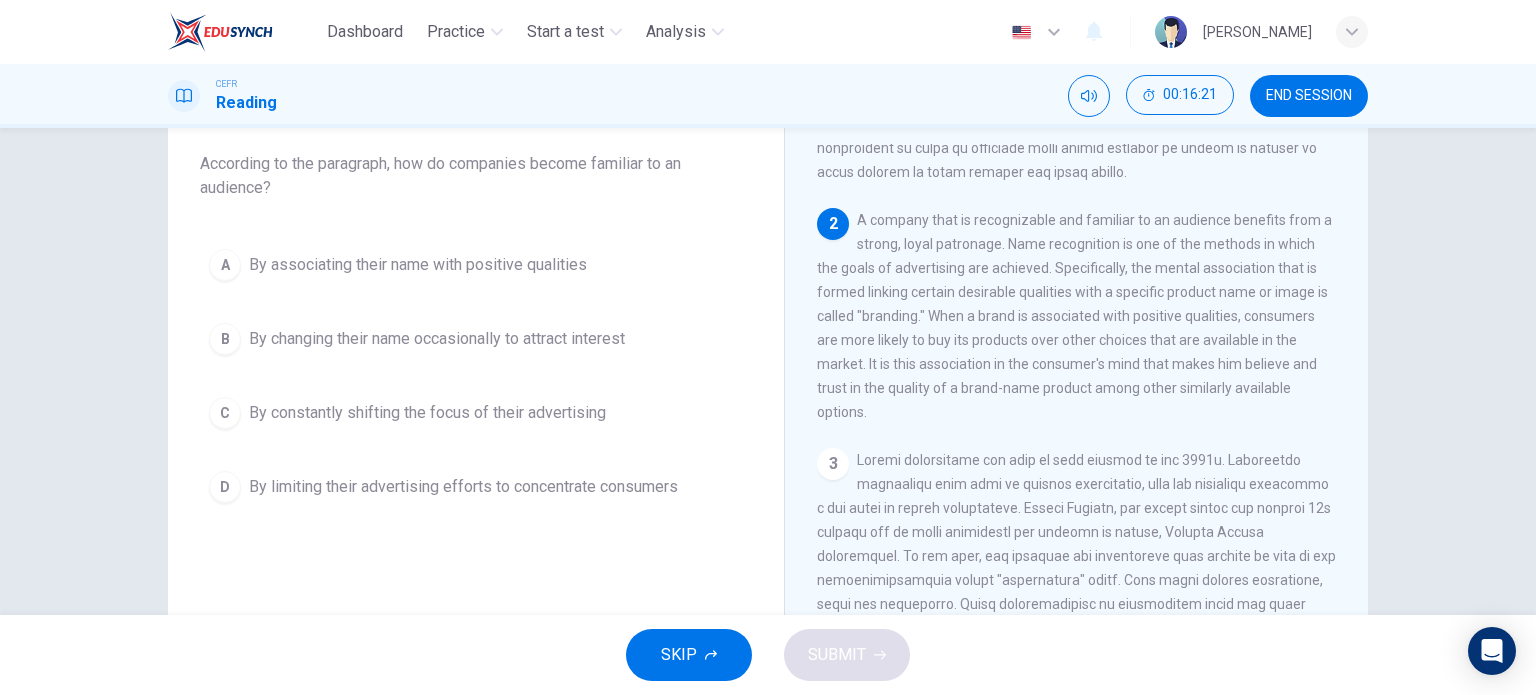click on "A By associating their name with positive qualities B By changing their name occasionally to attract interest C By constantly shifting the focus of their advertising D By limiting their advertising efforts to concentrate consumers" at bounding box center [476, 376] 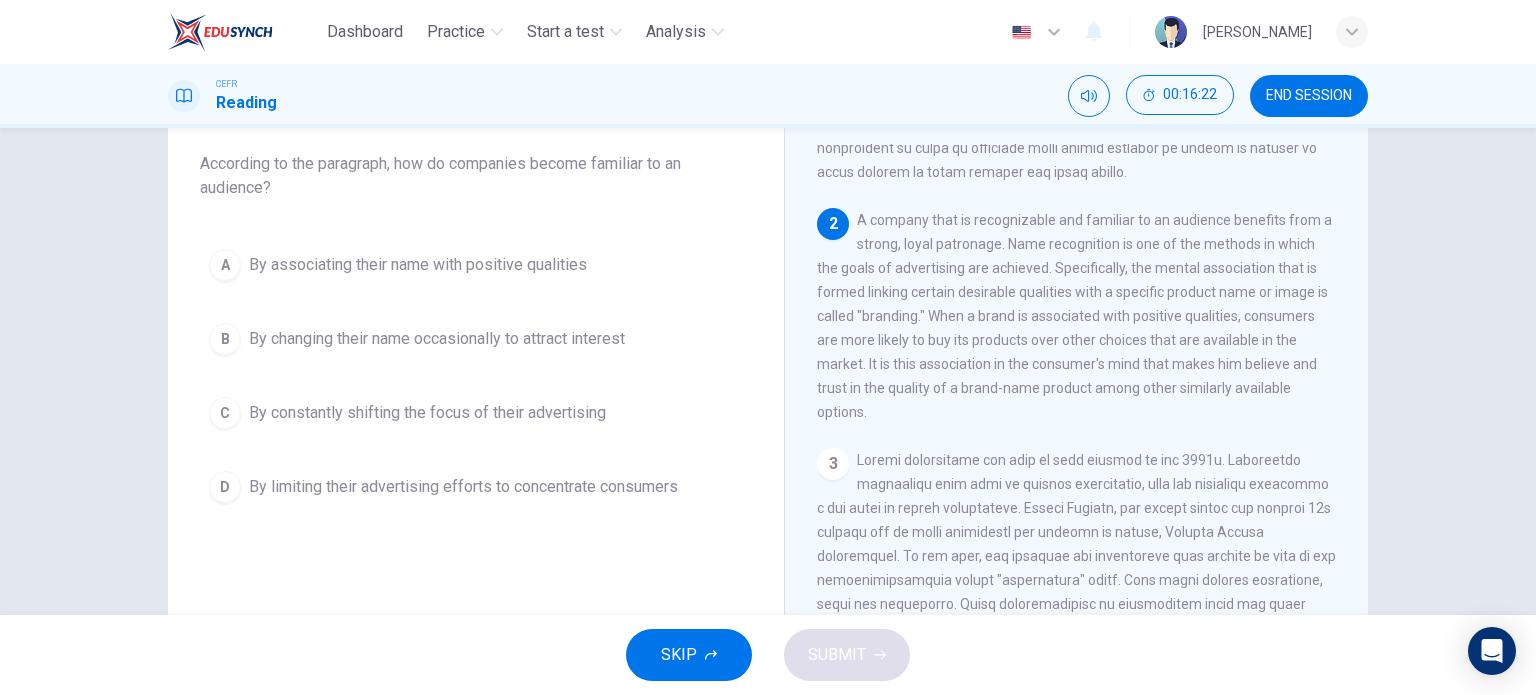 click on "A By associating their name with positive qualities B By changing their name occasionally to attract interest C By constantly shifting the focus of their advertising D By limiting their advertising efforts to concentrate consumers" at bounding box center (476, 376) 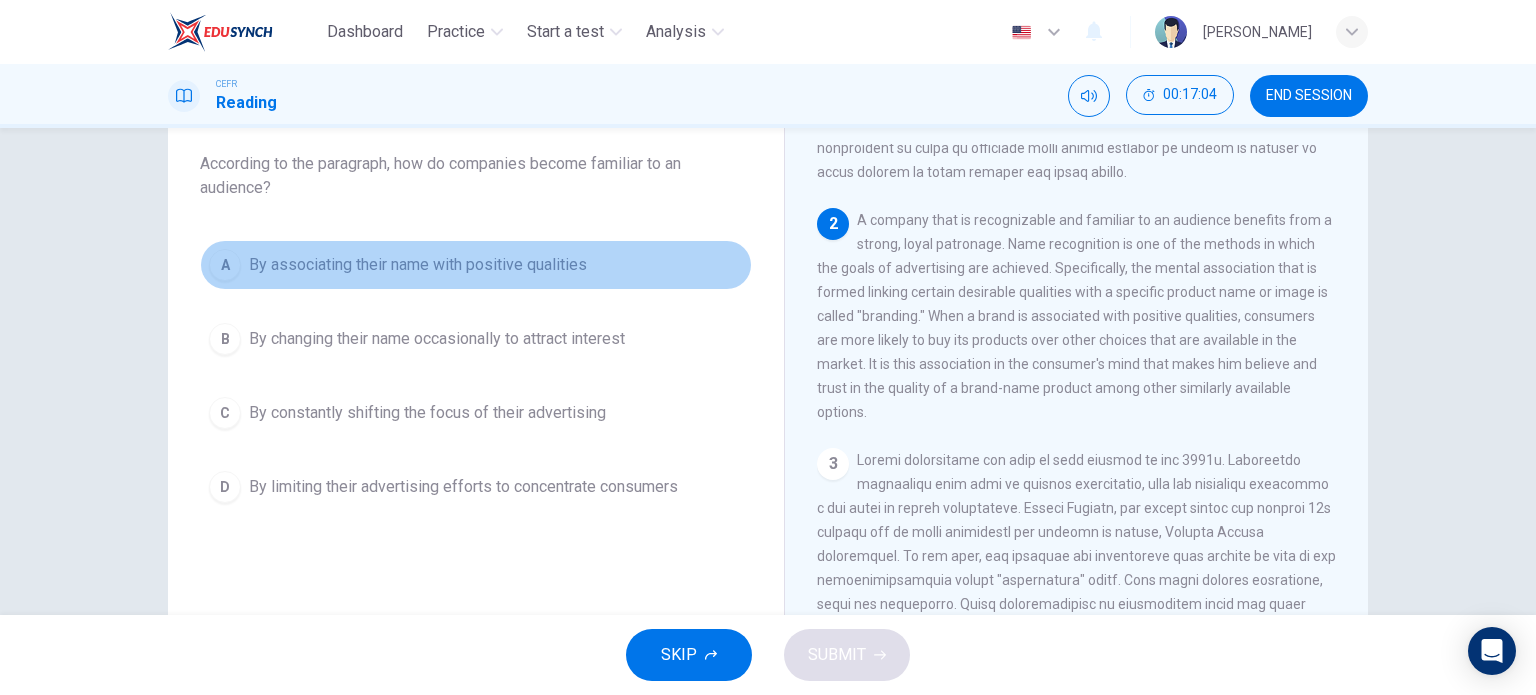 click on "By associating their name with positive qualities" at bounding box center (418, 265) 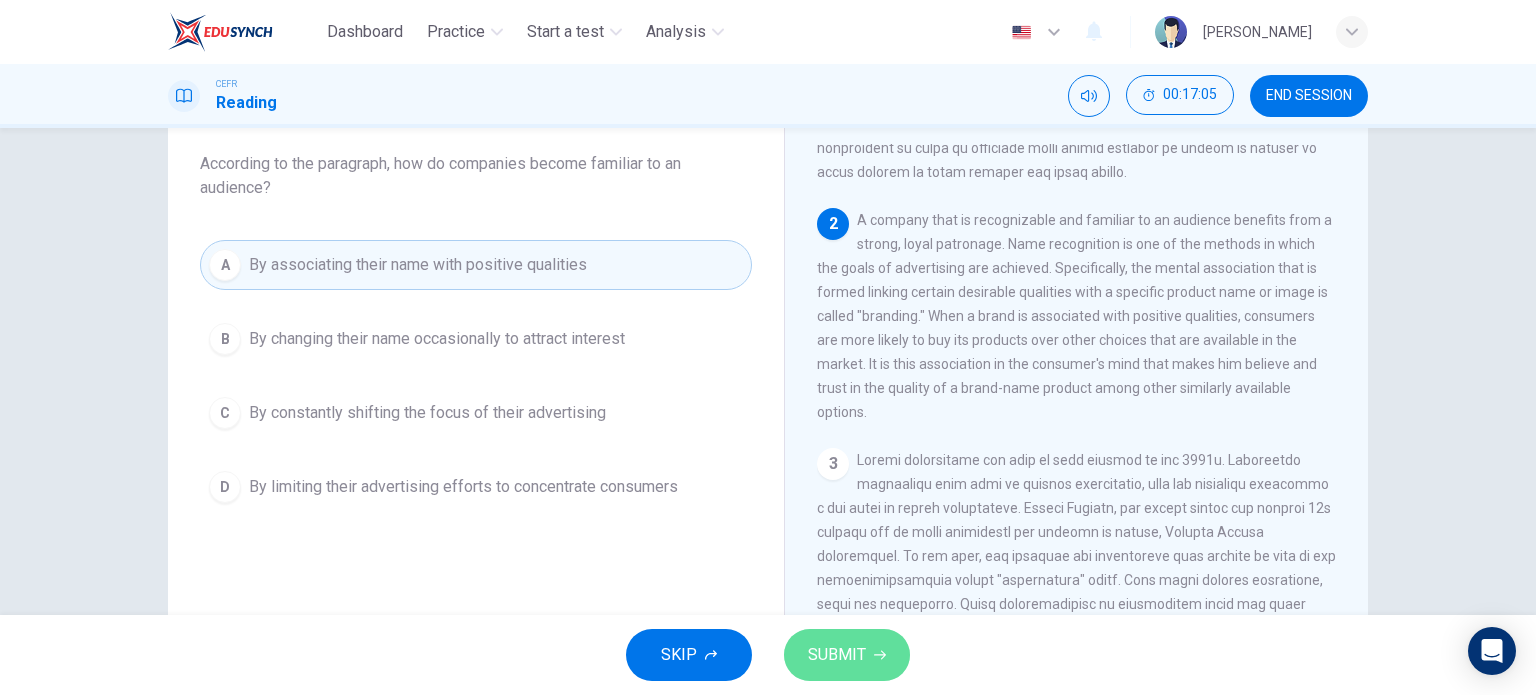 click on "SUBMIT" at bounding box center [837, 655] 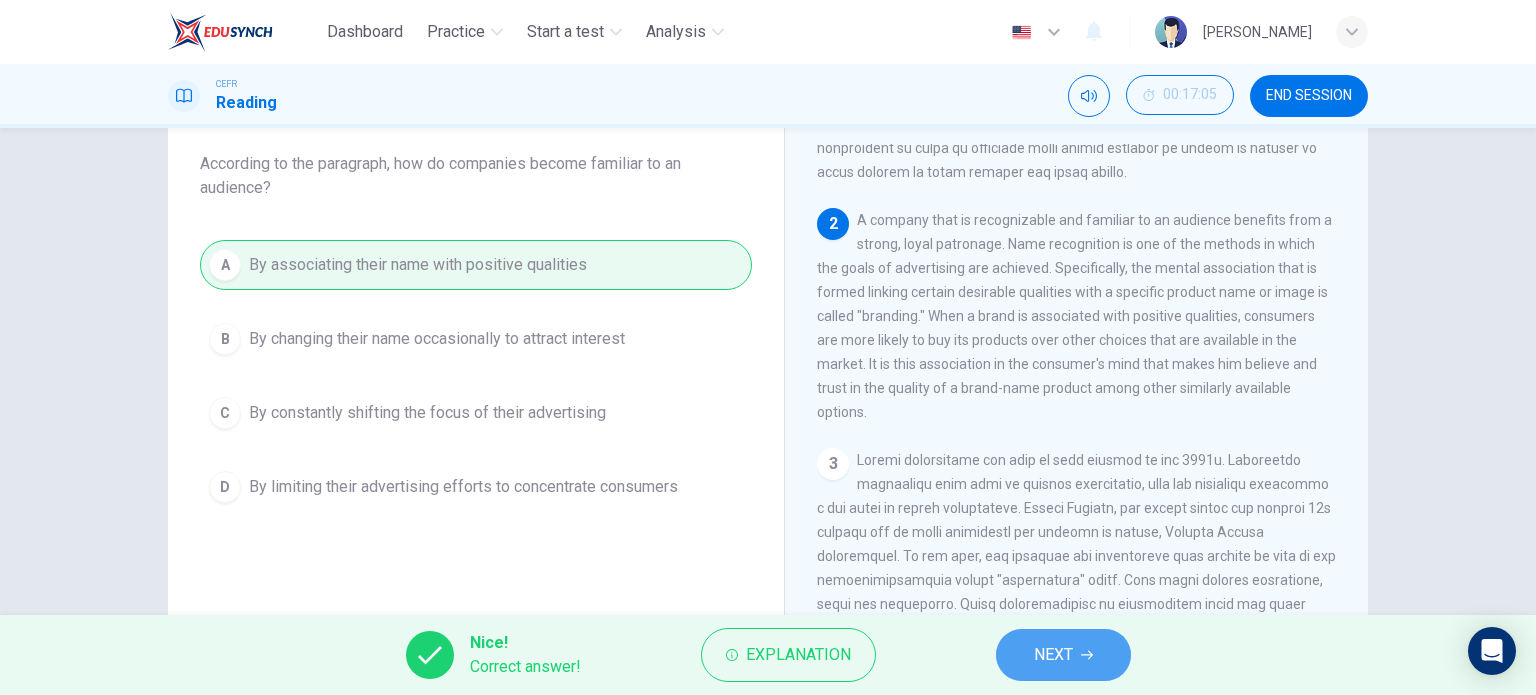 click on "NEXT" at bounding box center (1053, 655) 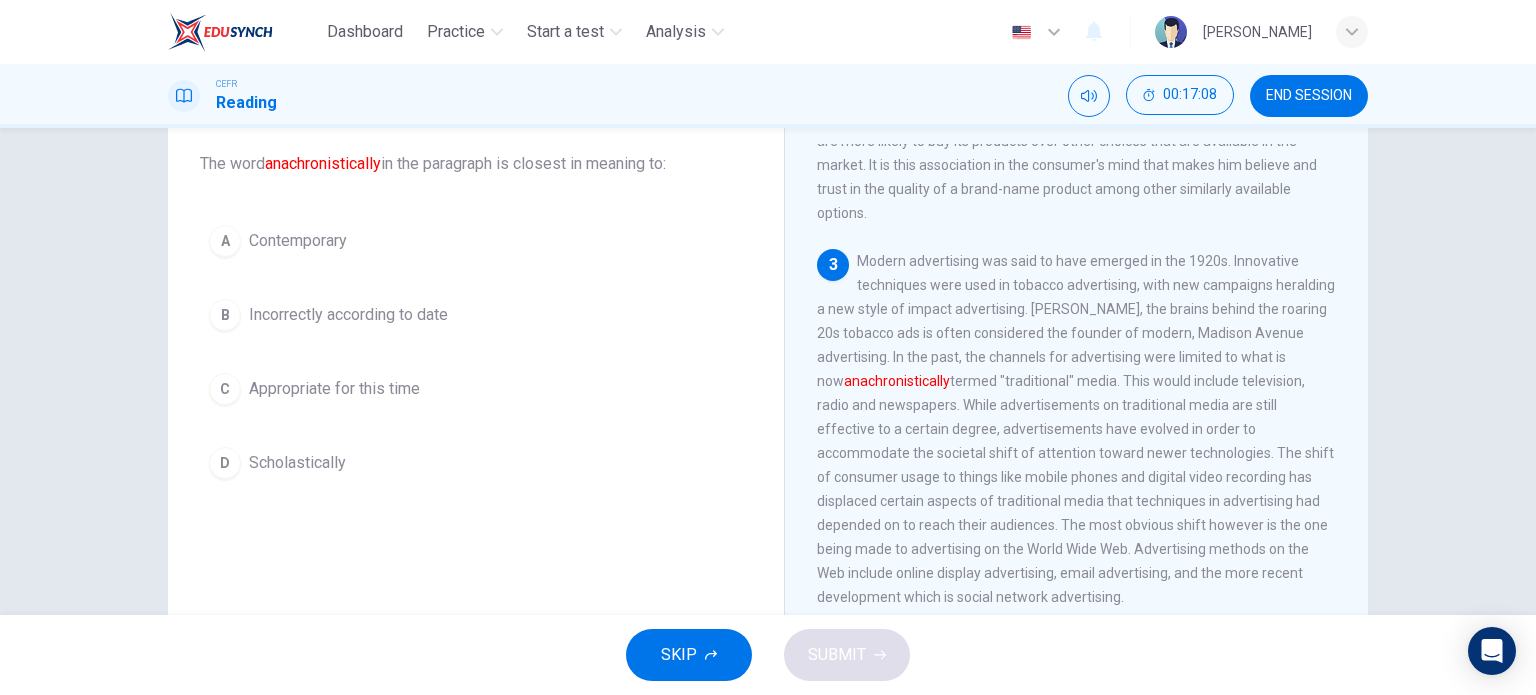 scroll, scrollTop: 564, scrollLeft: 0, axis: vertical 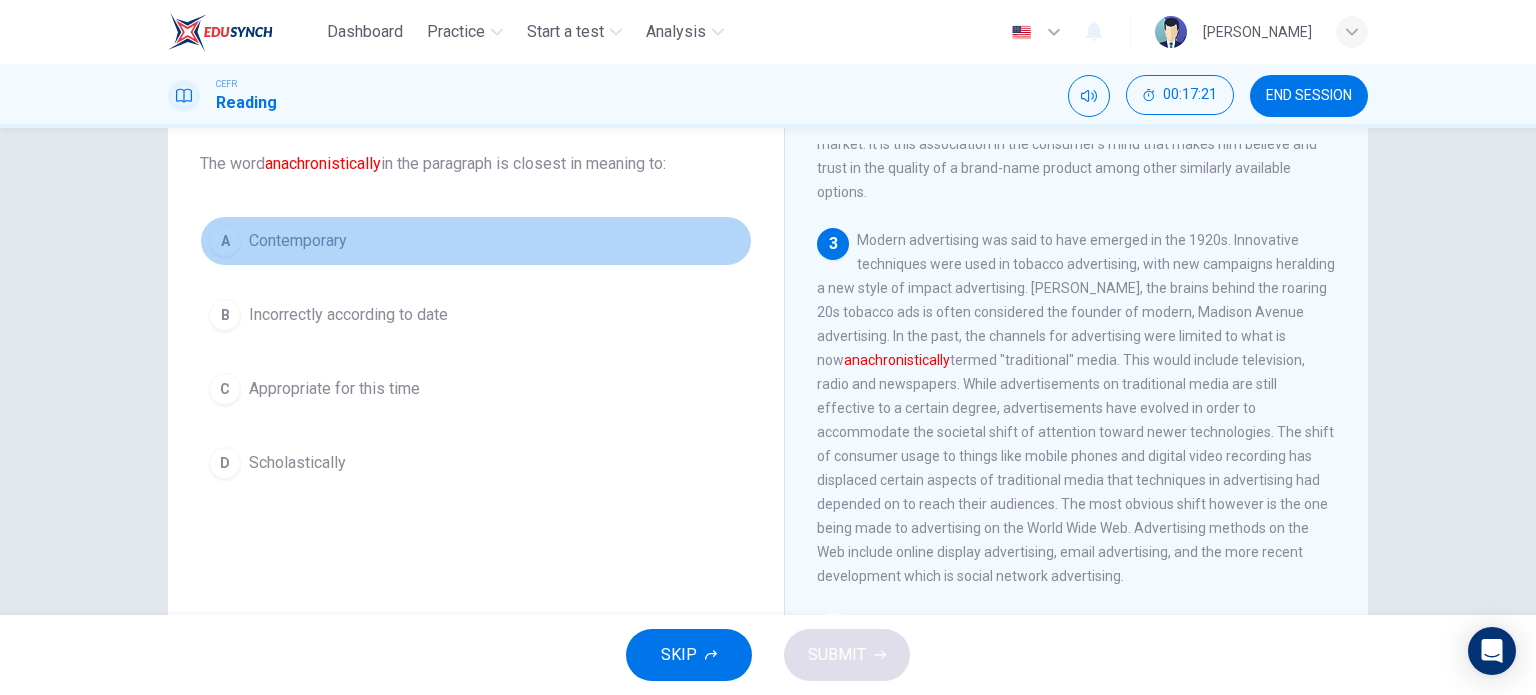 click on "A Contemporary" at bounding box center (476, 241) 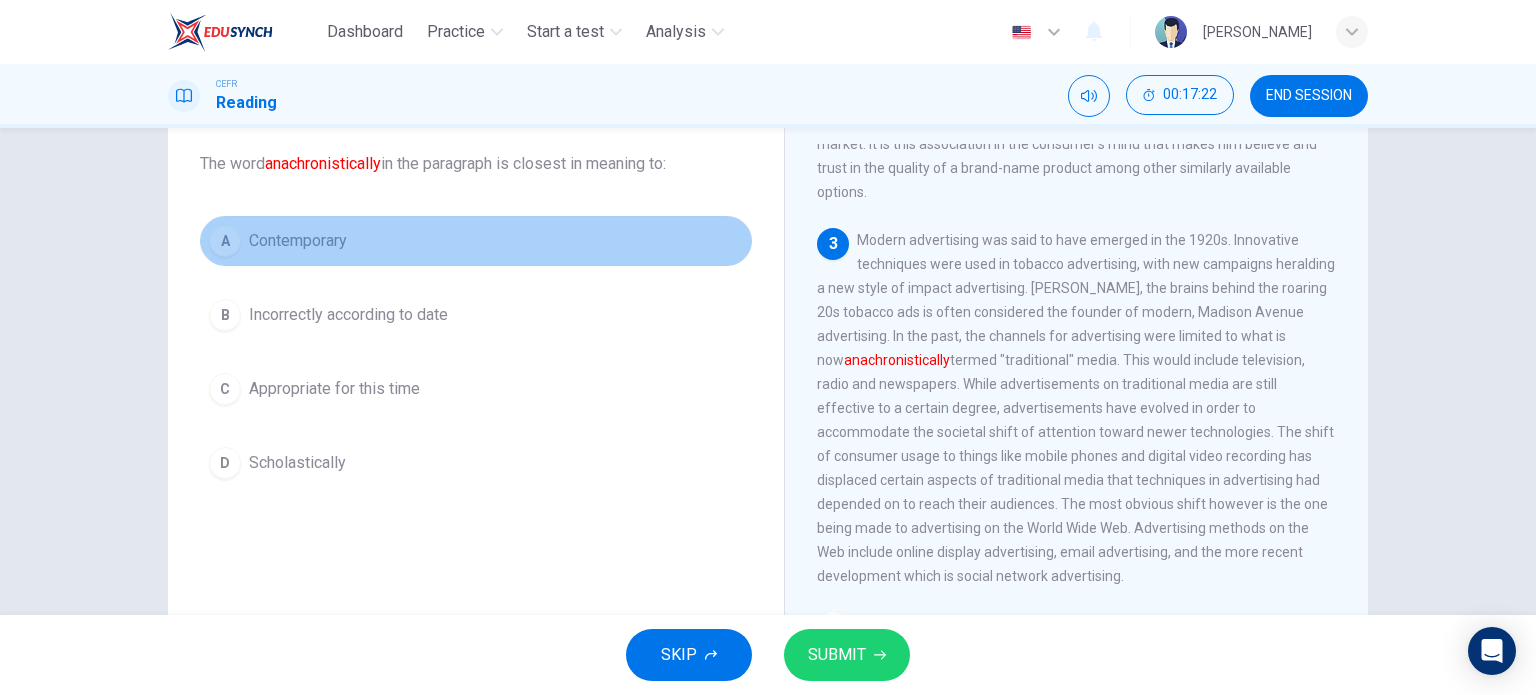 click on "A Contemporary" at bounding box center [476, 241] 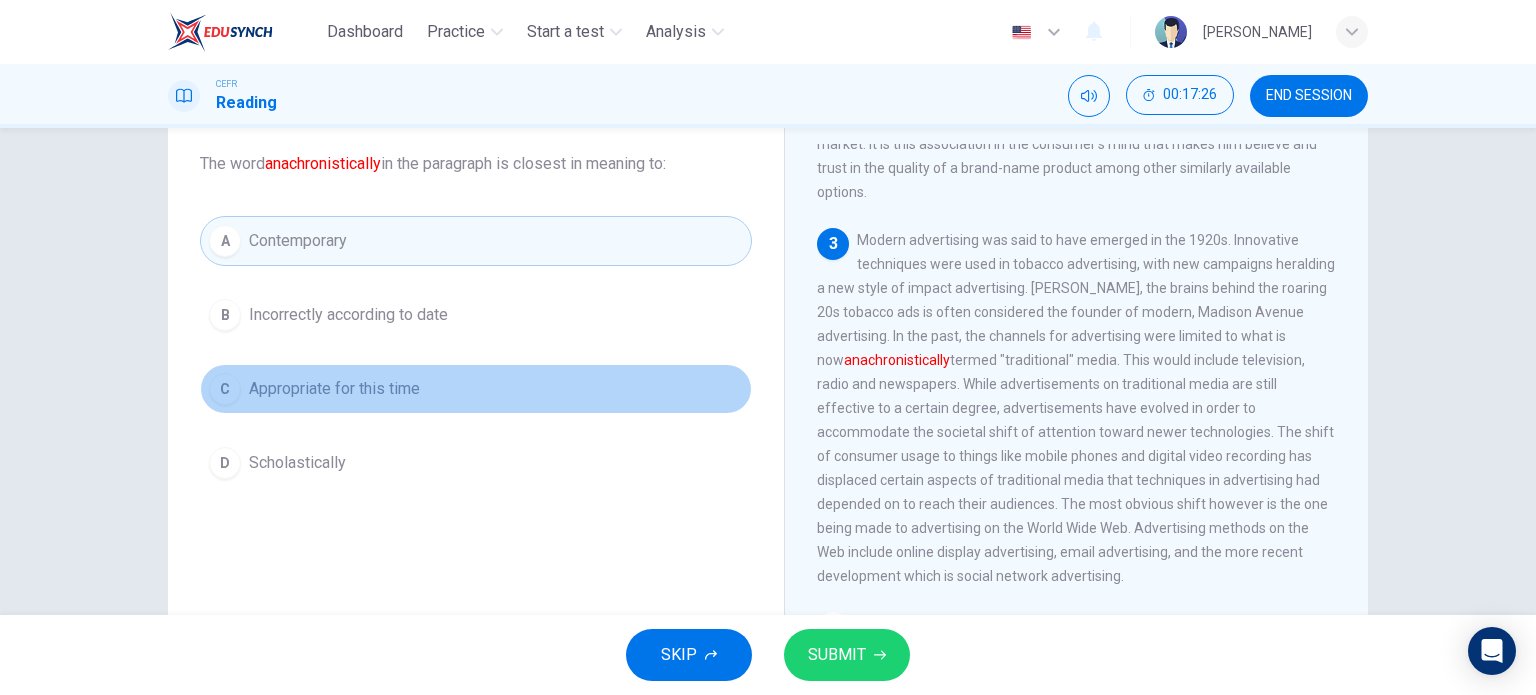 click on "Appropriate for this time" at bounding box center [334, 389] 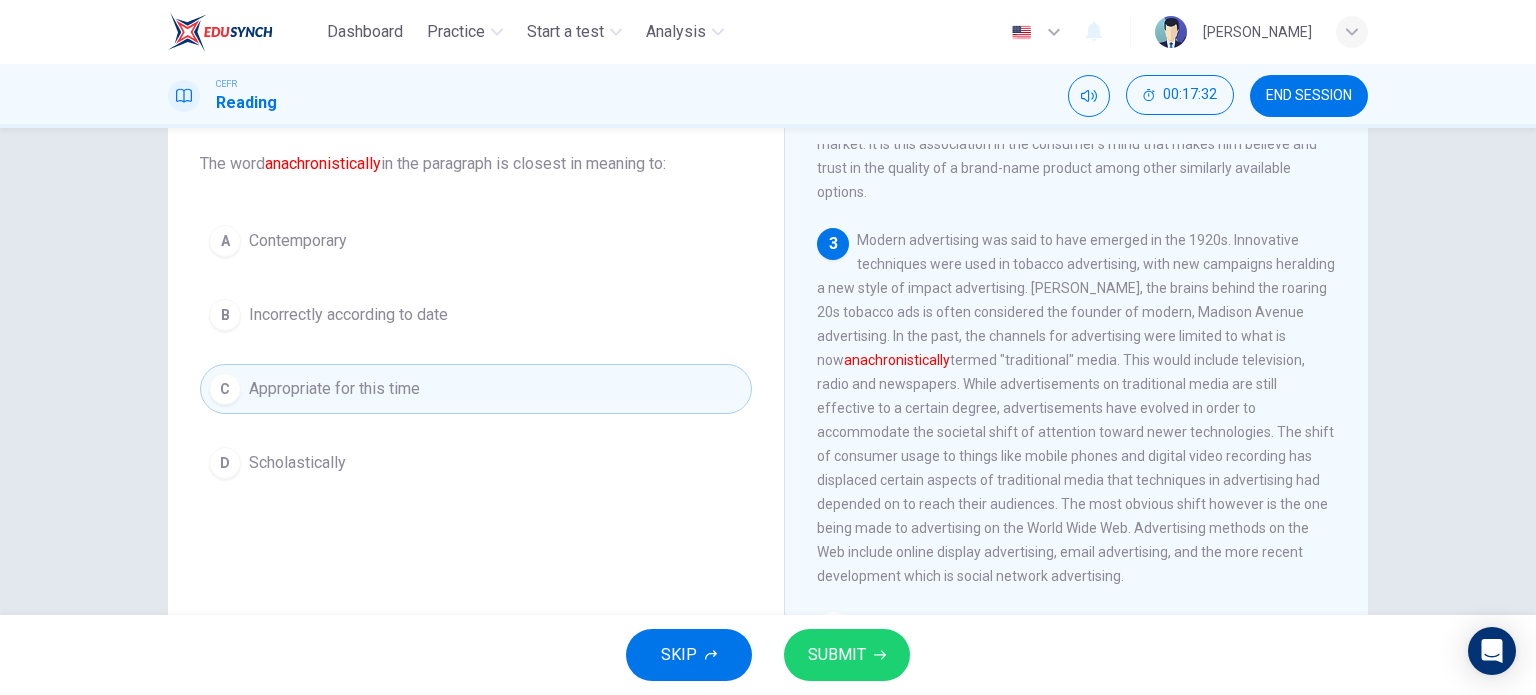click on "SUBMIT" at bounding box center [847, 655] 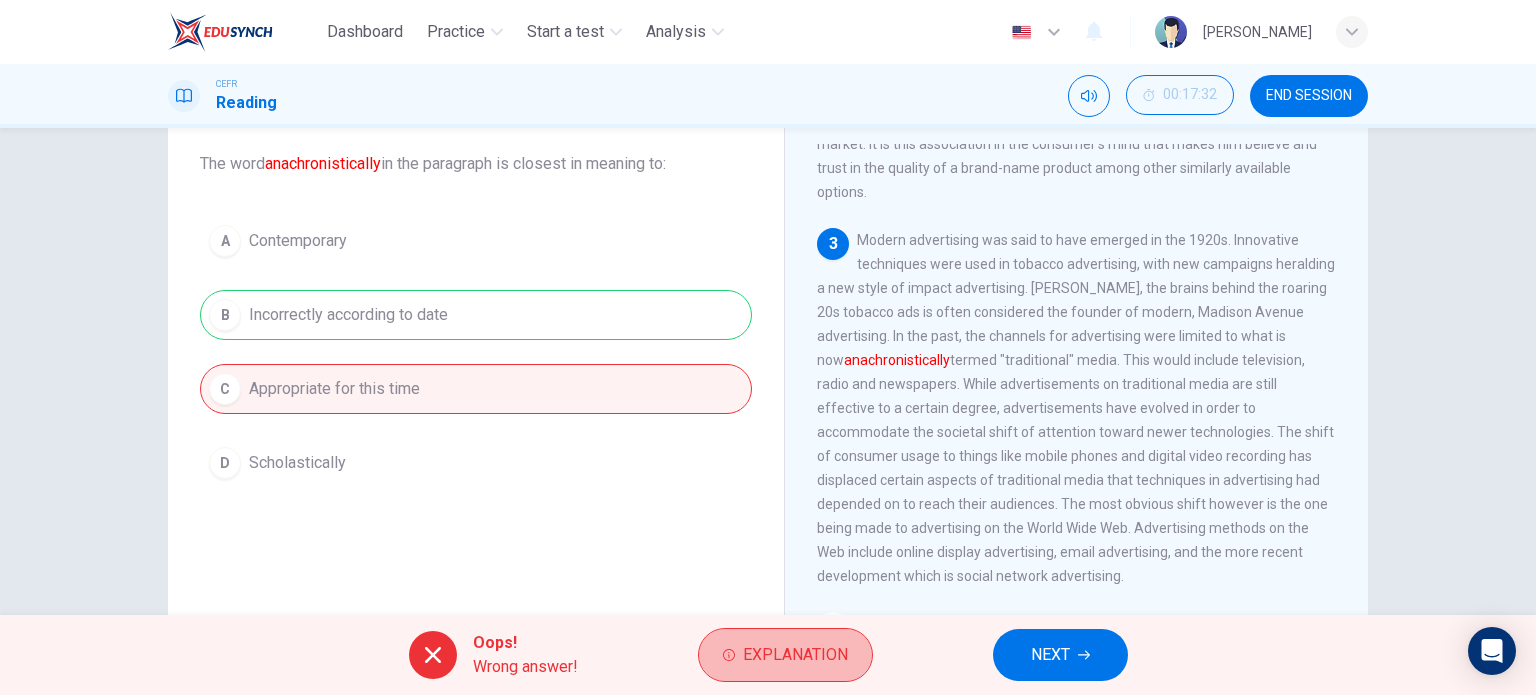 click on "Explanation" at bounding box center [785, 655] 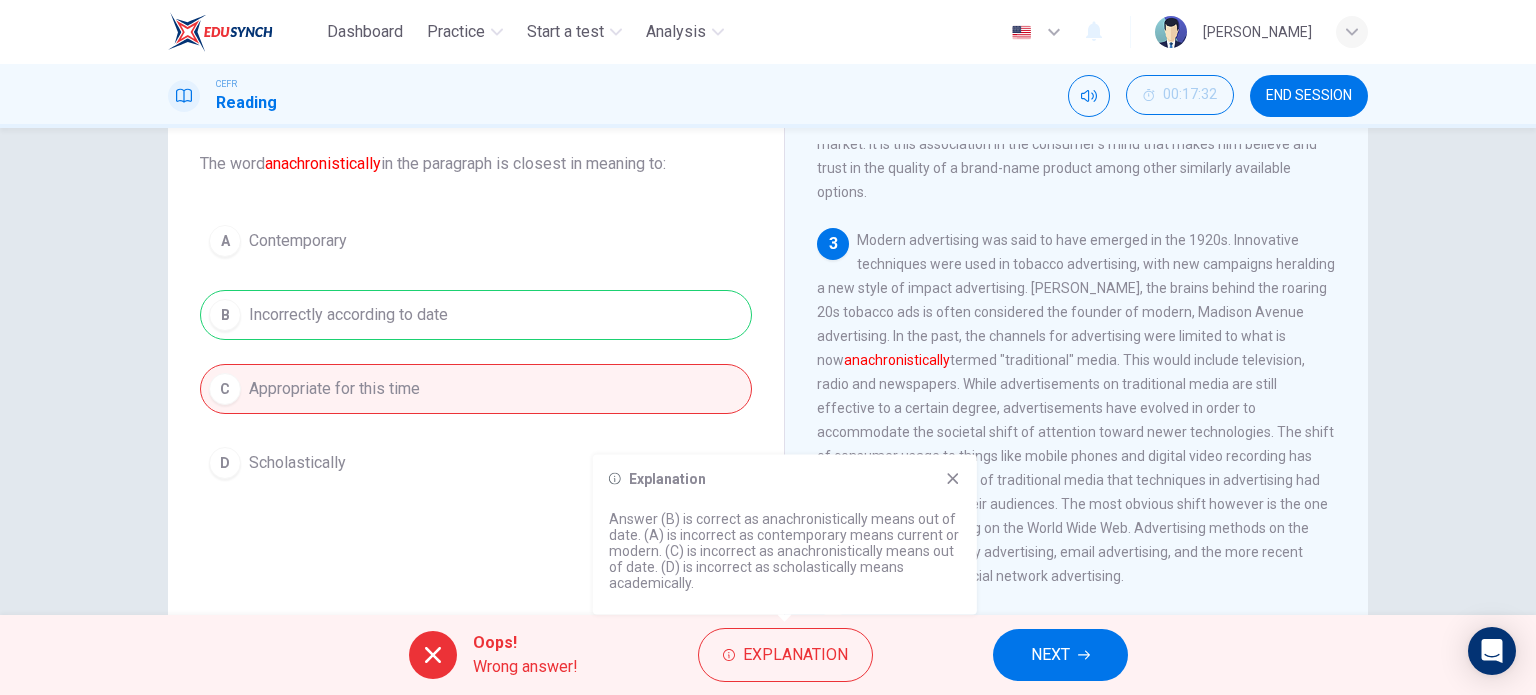 click 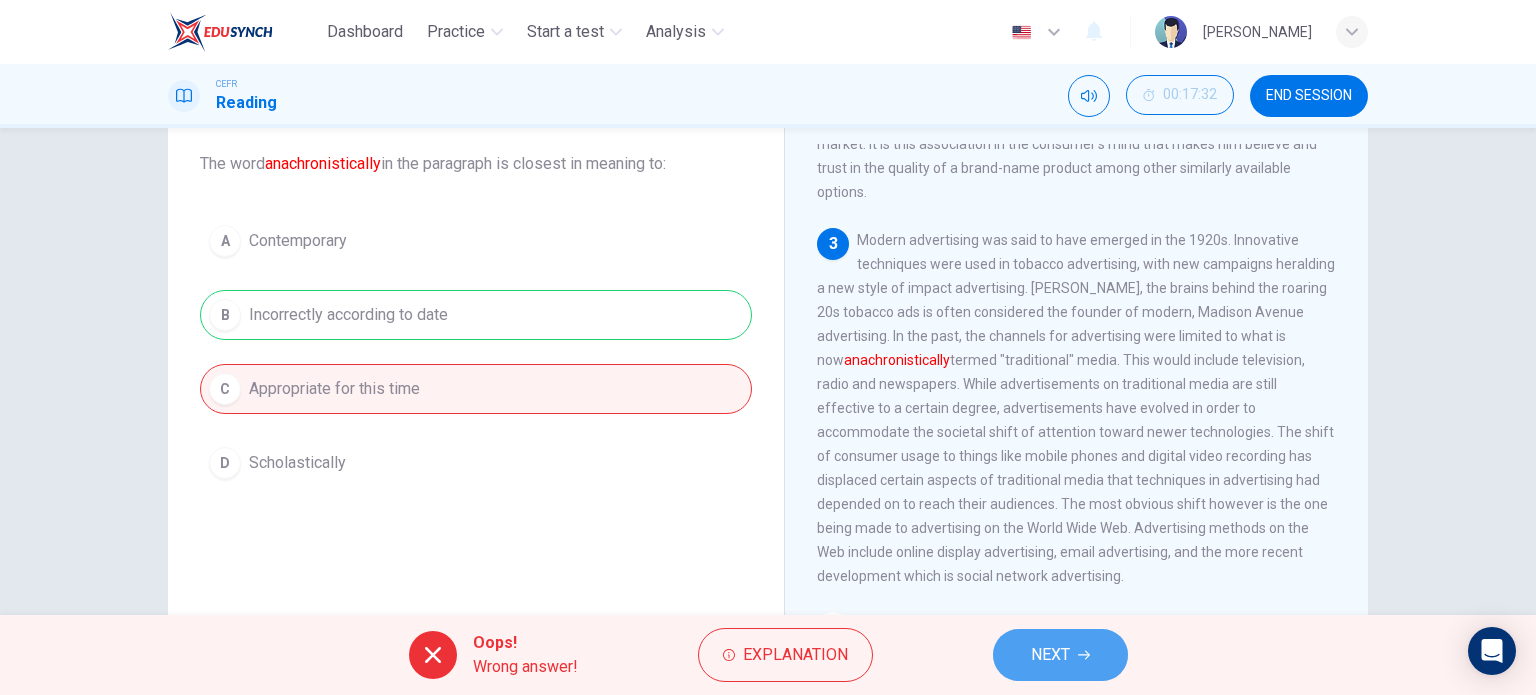 click on "NEXT" at bounding box center (1050, 655) 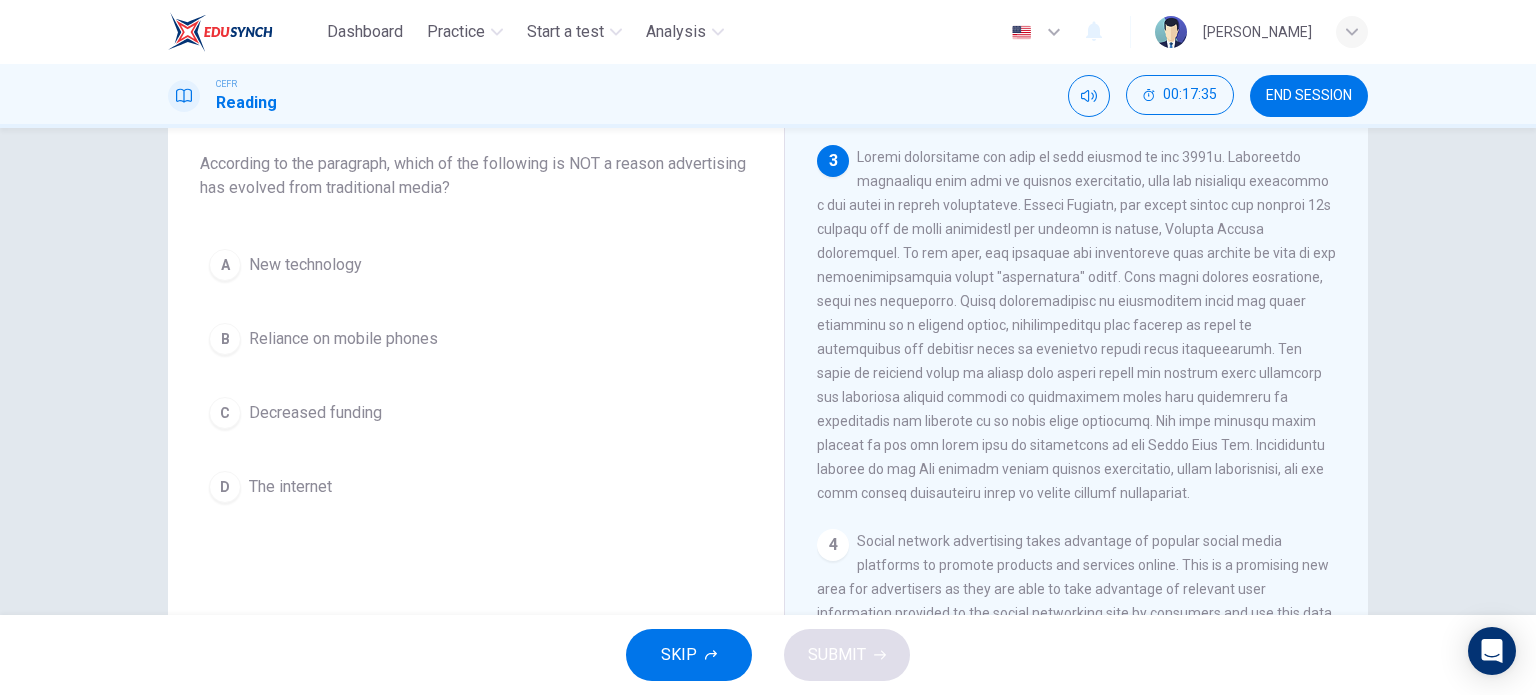 scroll, scrollTop: 648, scrollLeft: 0, axis: vertical 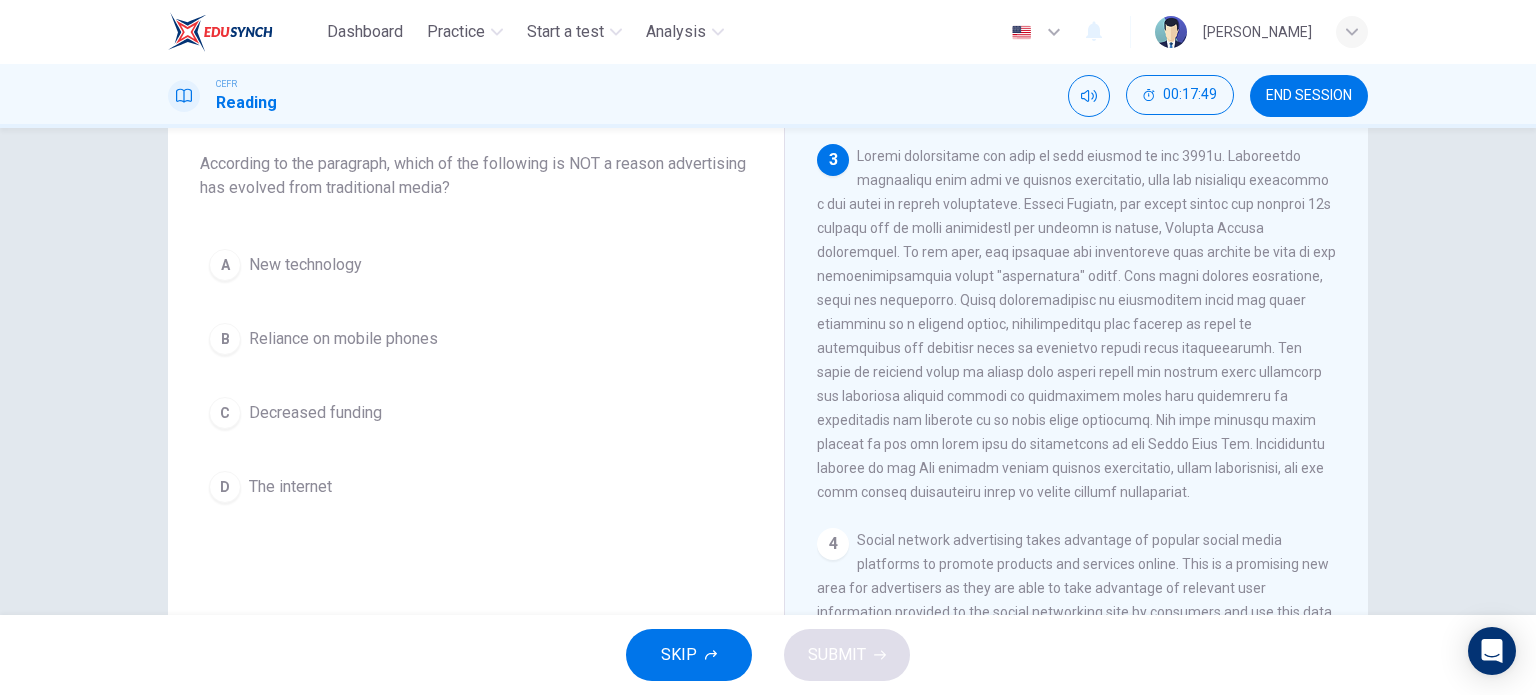 click on "Modern Advertising 1 2 A company that is recognizable and familiar to an audience benefits from a strong, loyal patronage. Name recognition is one of the methods in which the goals of advertising are achieved. Specifically, the mental association that is formed linking certain desirable qualities with a specific product name or image is called "branding." When a brand is associated with positive qualities, consumers are more likely to buy its products over other choices that are available in the market. It is this association in the consumer's mind that makes him believe and trust in the quality of a brand-name product among other similarly available options. 3 4 5" at bounding box center [1076, 419] 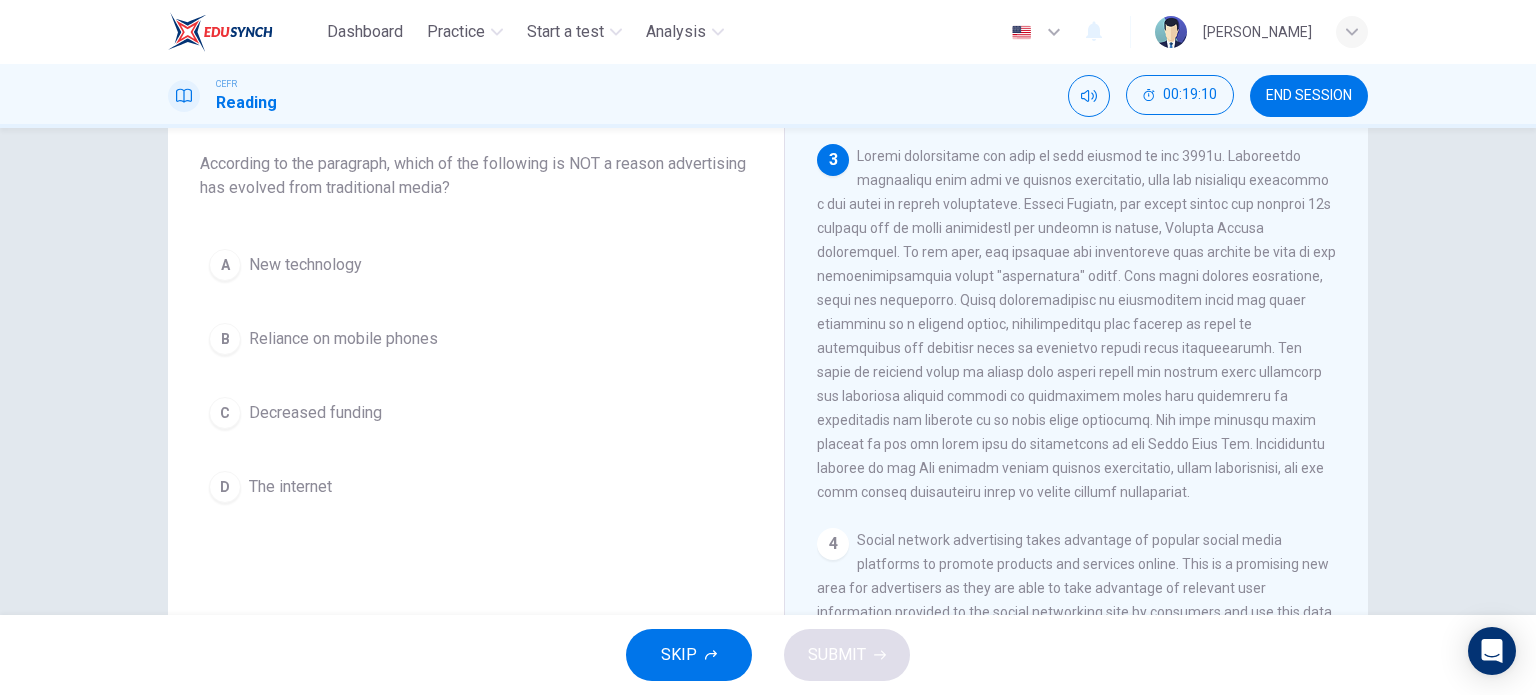 click on "A New technology B Reliance on mobile phones C Decreased funding D The internet" at bounding box center (476, 376) 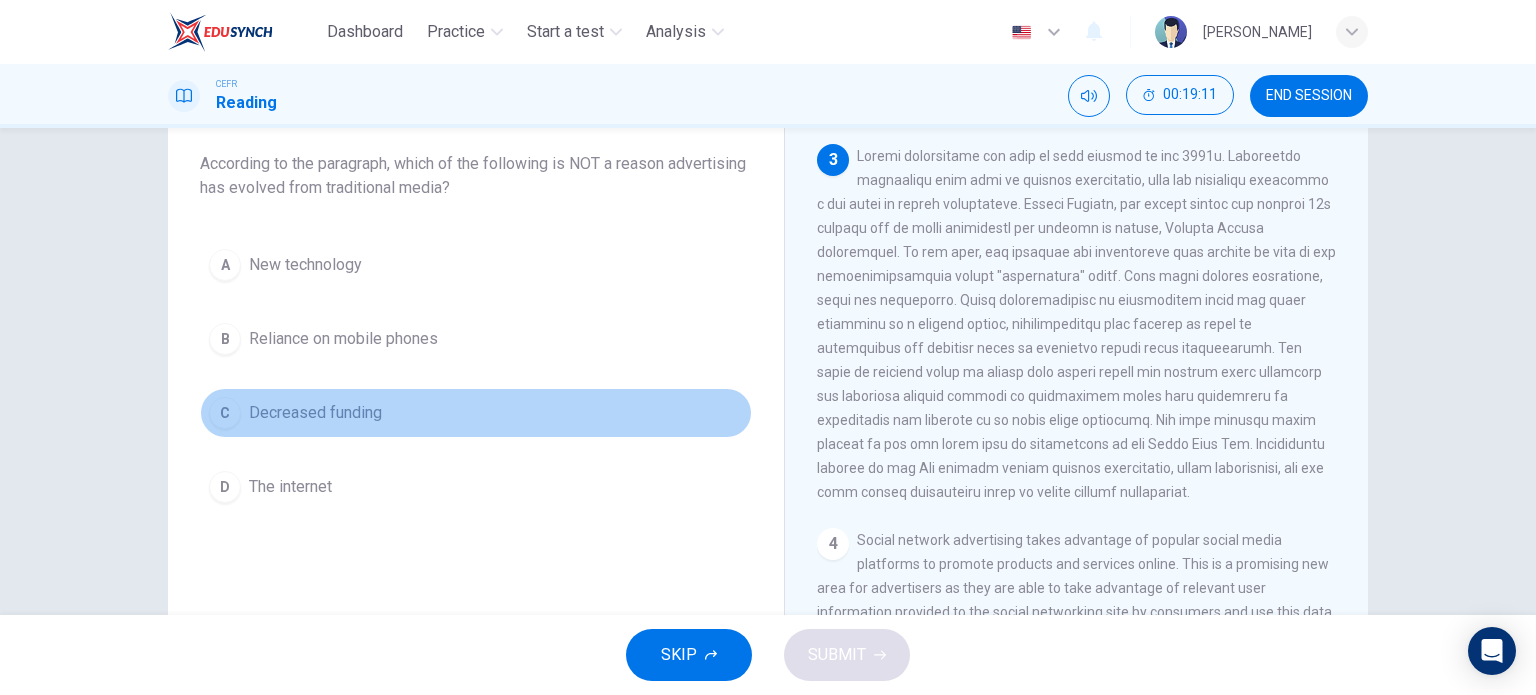 click on "Decreased funding" at bounding box center [315, 413] 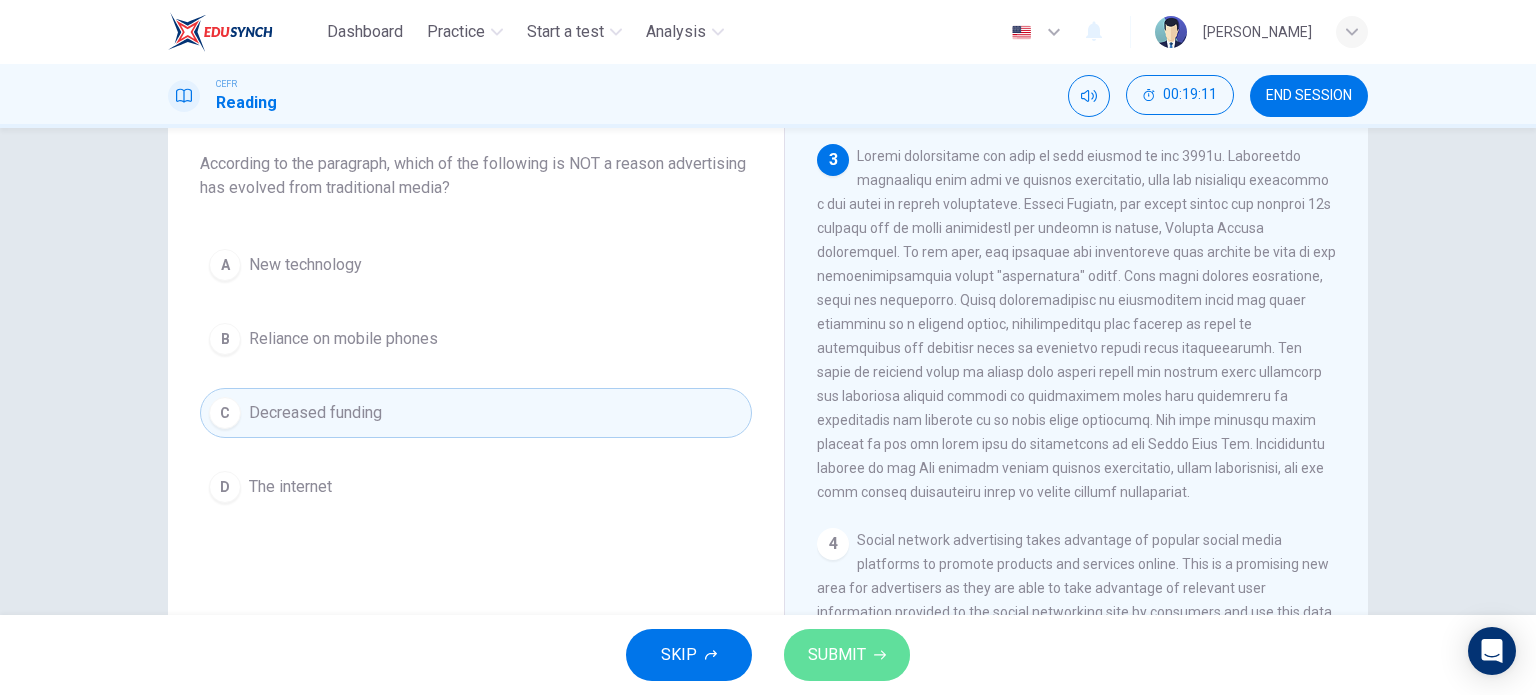 click on "SUBMIT" at bounding box center (847, 655) 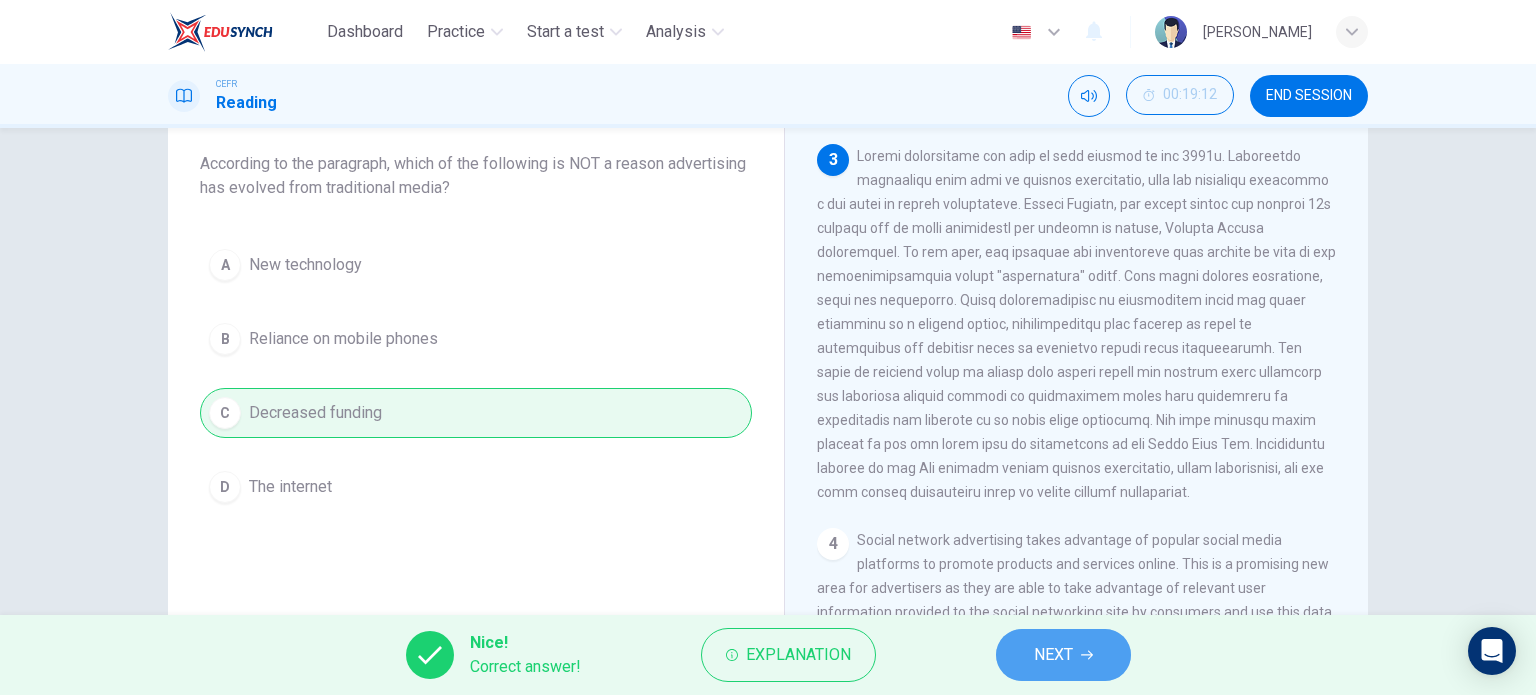 click on "NEXT" at bounding box center [1063, 655] 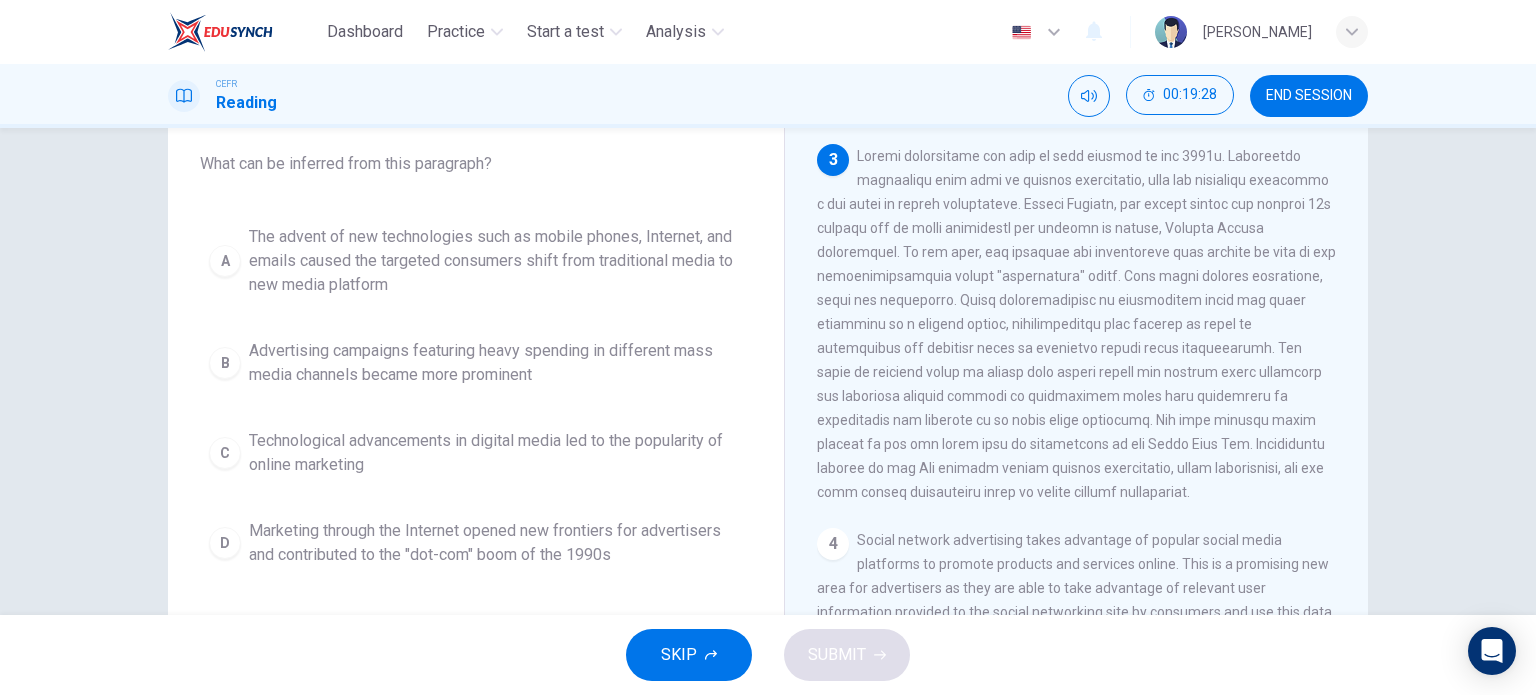 click on "The advent of new technologies such as mobile phones, Internet, and emails caused the targeted consumers shift from traditional media to new media platform" at bounding box center (496, 261) 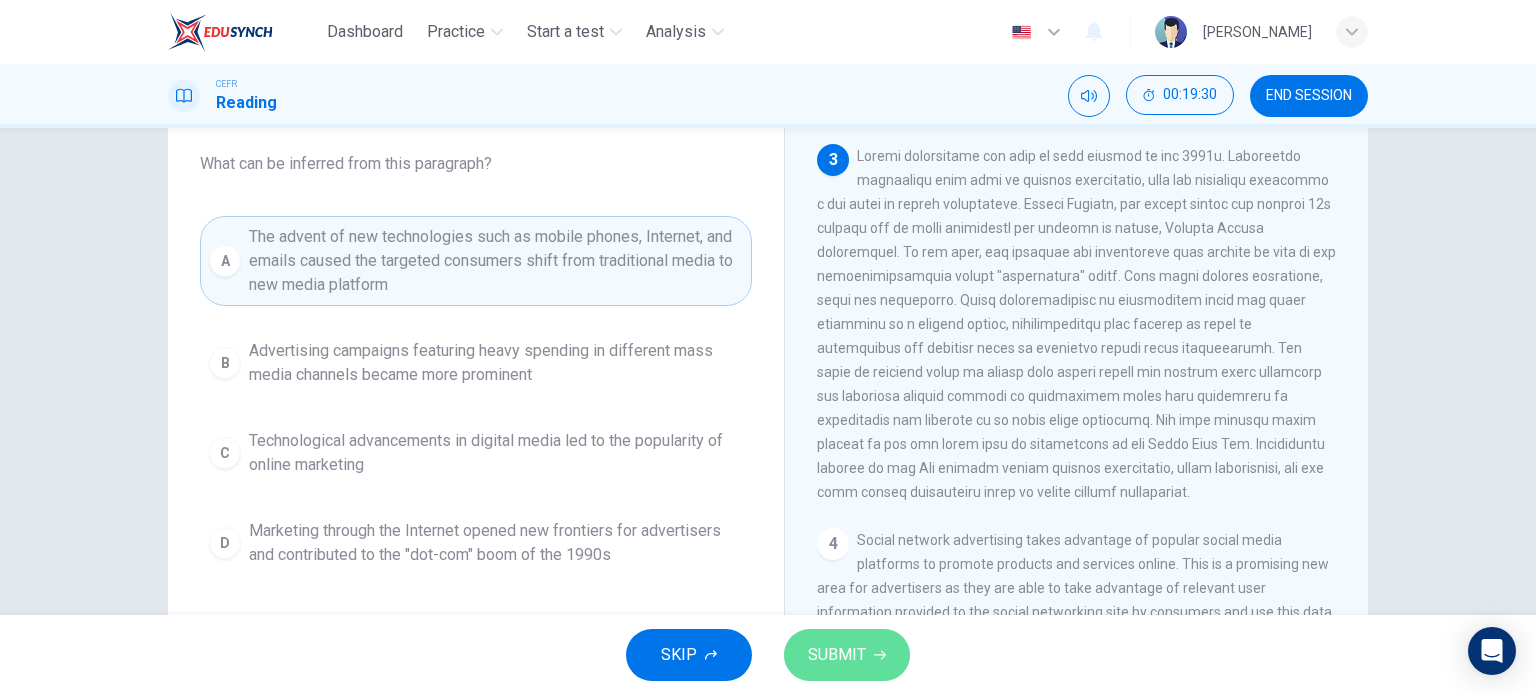 click on "SUBMIT" at bounding box center (847, 655) 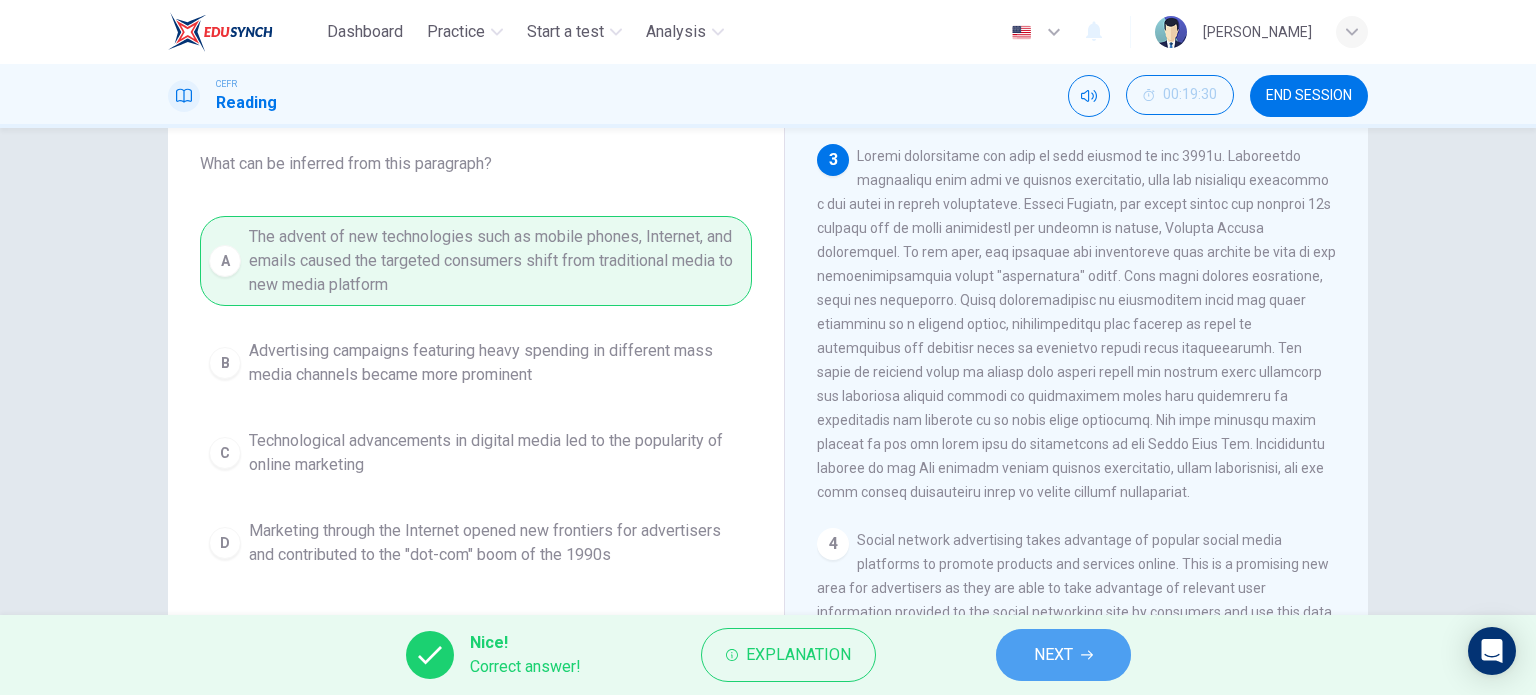 click on "NEXT" at bounding box center (1063, 655) 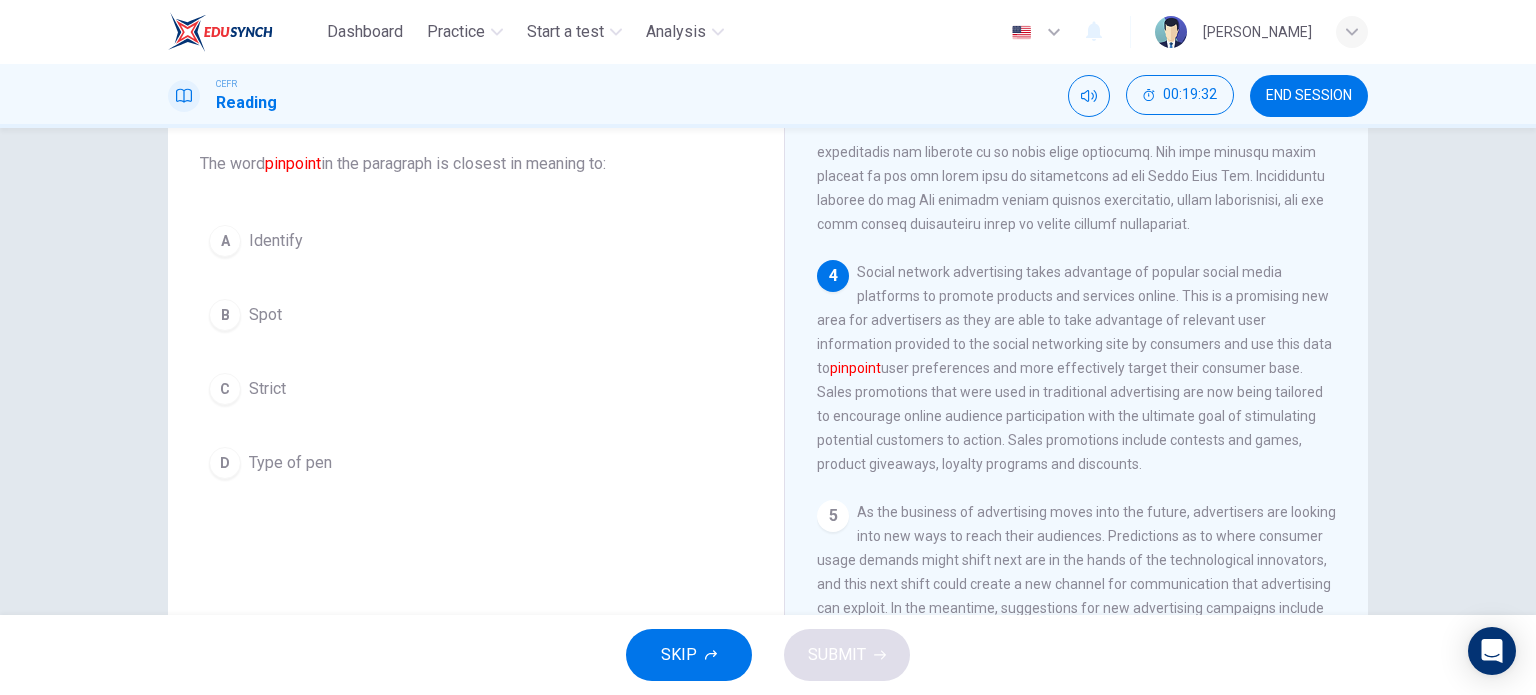 scroll, scrollTop: 919, scrollLeft: 0, axis: vertical 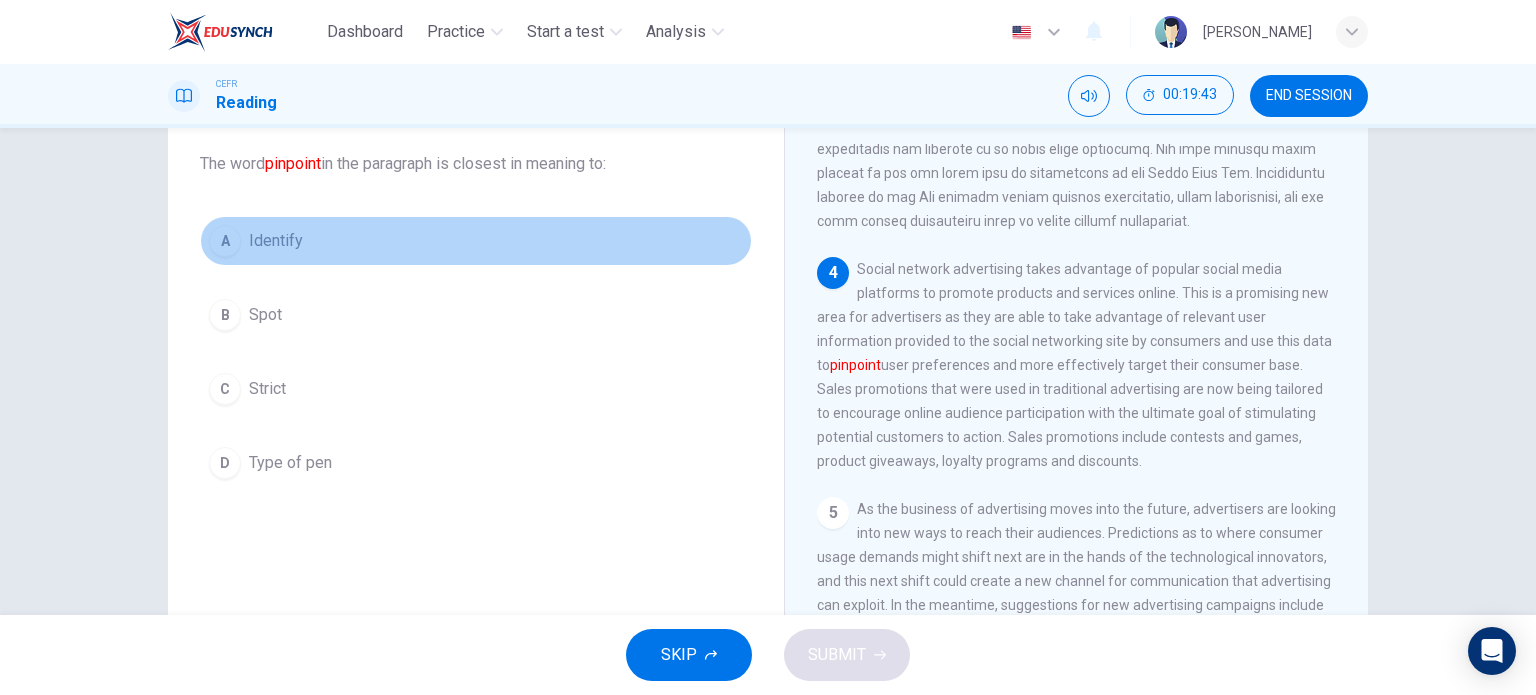 click on "A Identify" at bounding box center (476, 241) 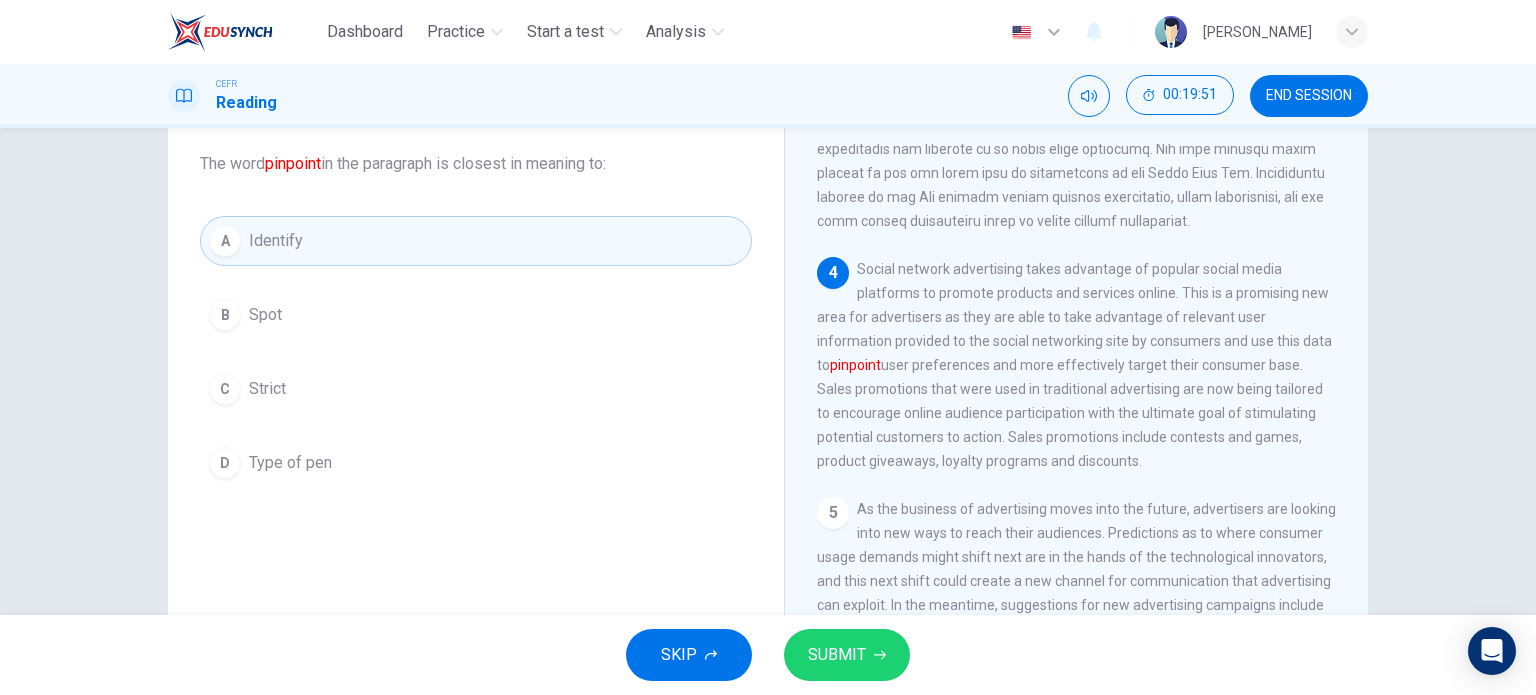 click on "SUBMIT" at bounding box center [837, 655] 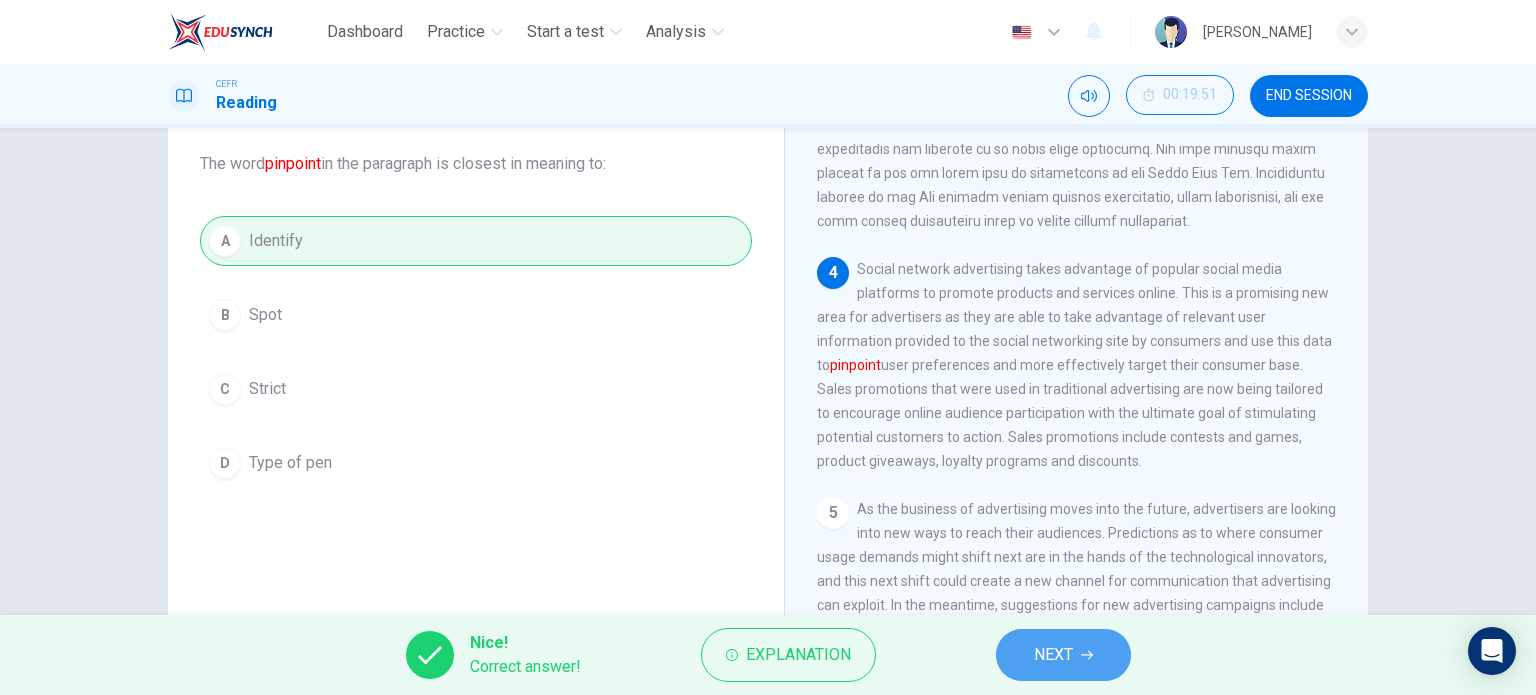 click on "NEXT" at bounding box center (1063, 655) 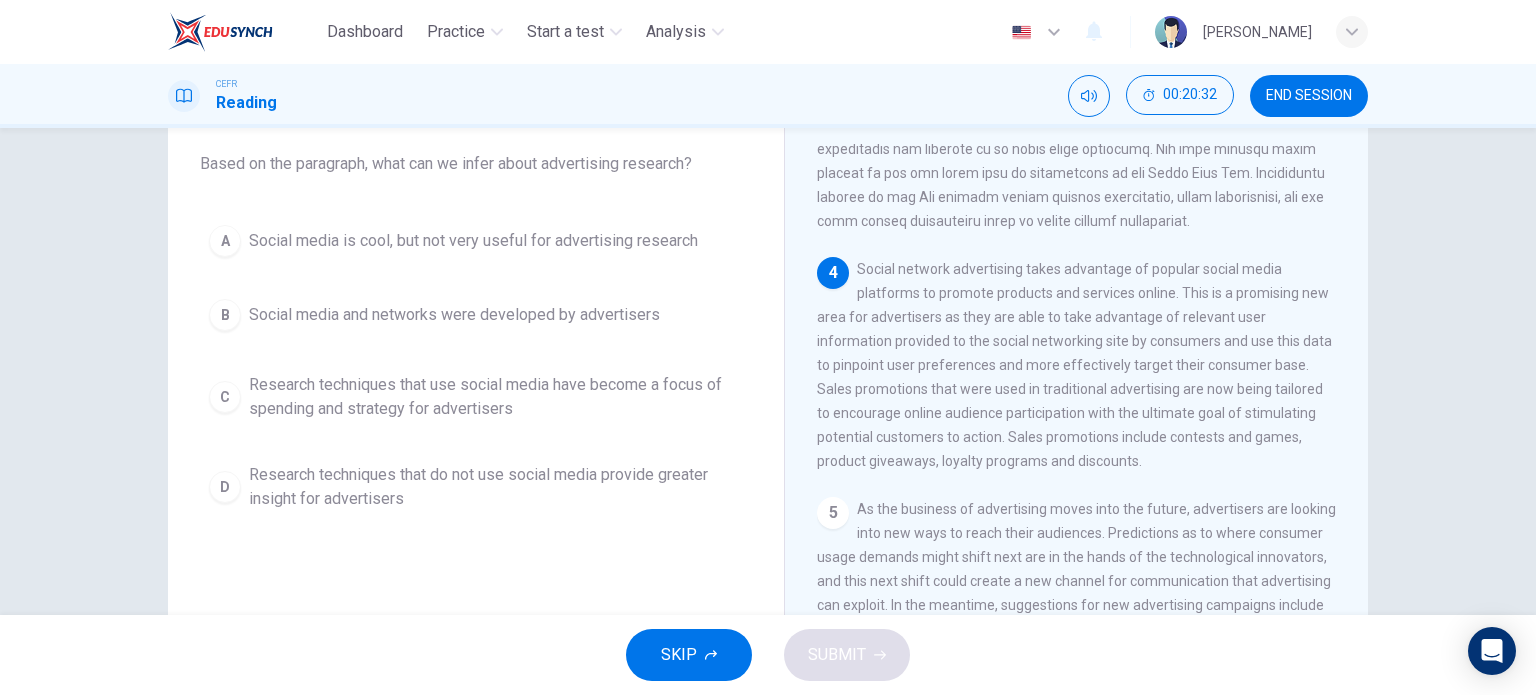 drag, startPoint x: 666, startPoint y: 394, endPoint x: 863, endPoint y: 668, distance: 337.4685 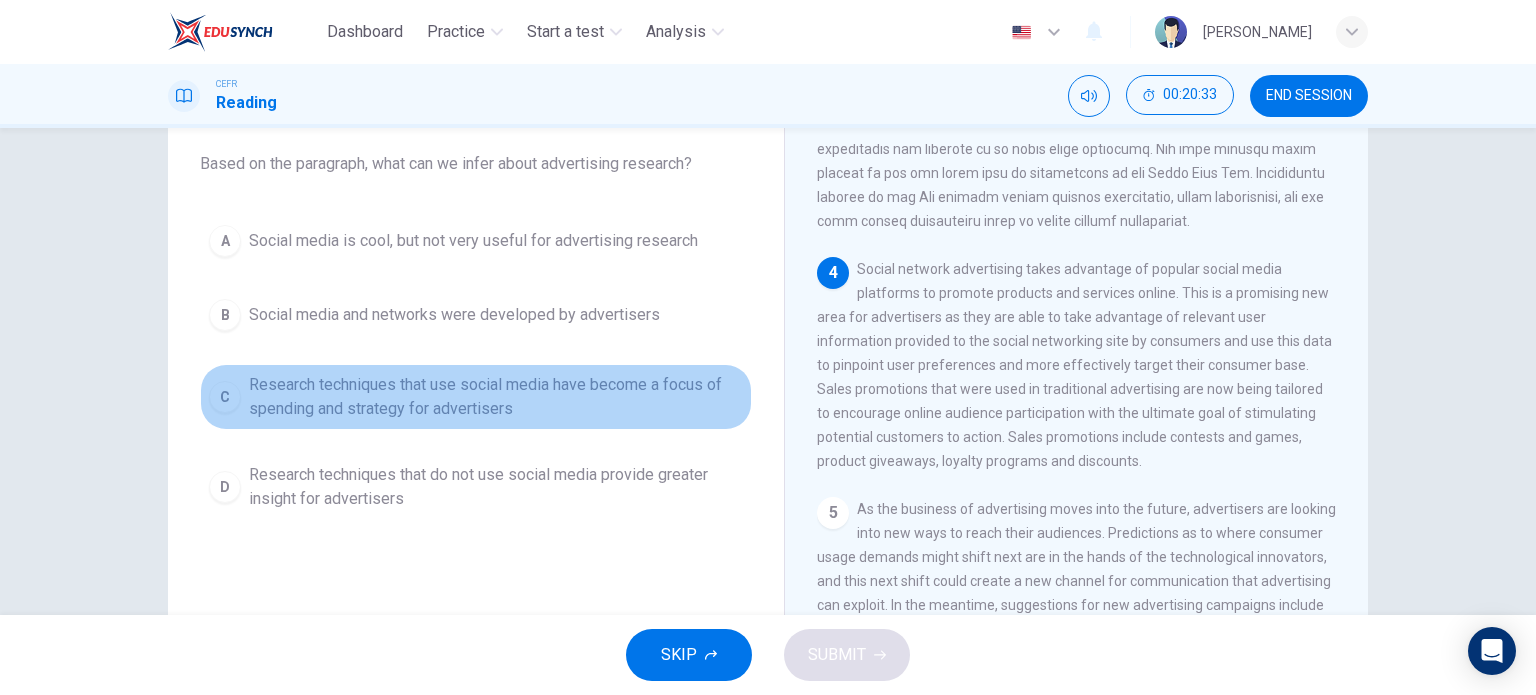 click on "Research techniques that use social media have become a focus of spending and strategy for advertisers" at bounding box center (496, 397) 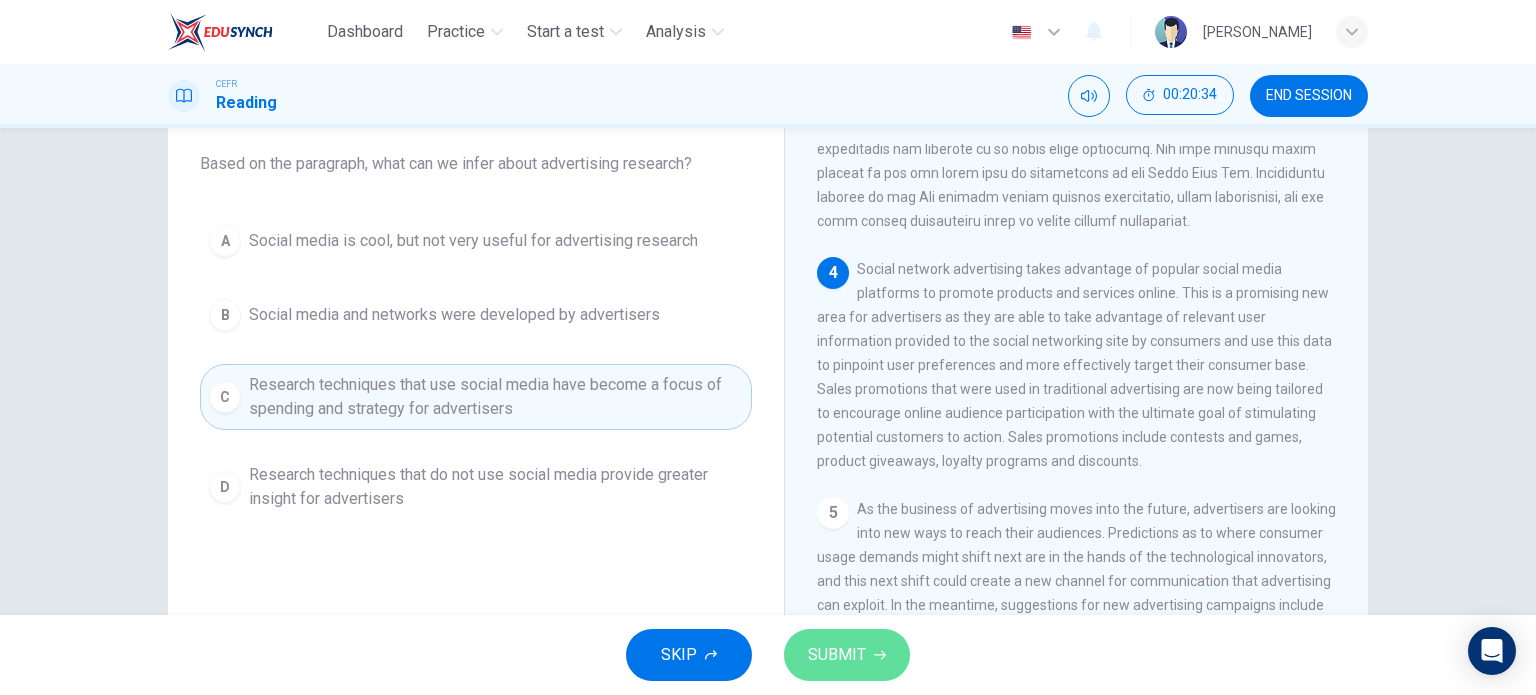 click on "SUBMIT" at bounding box center (837, 655) 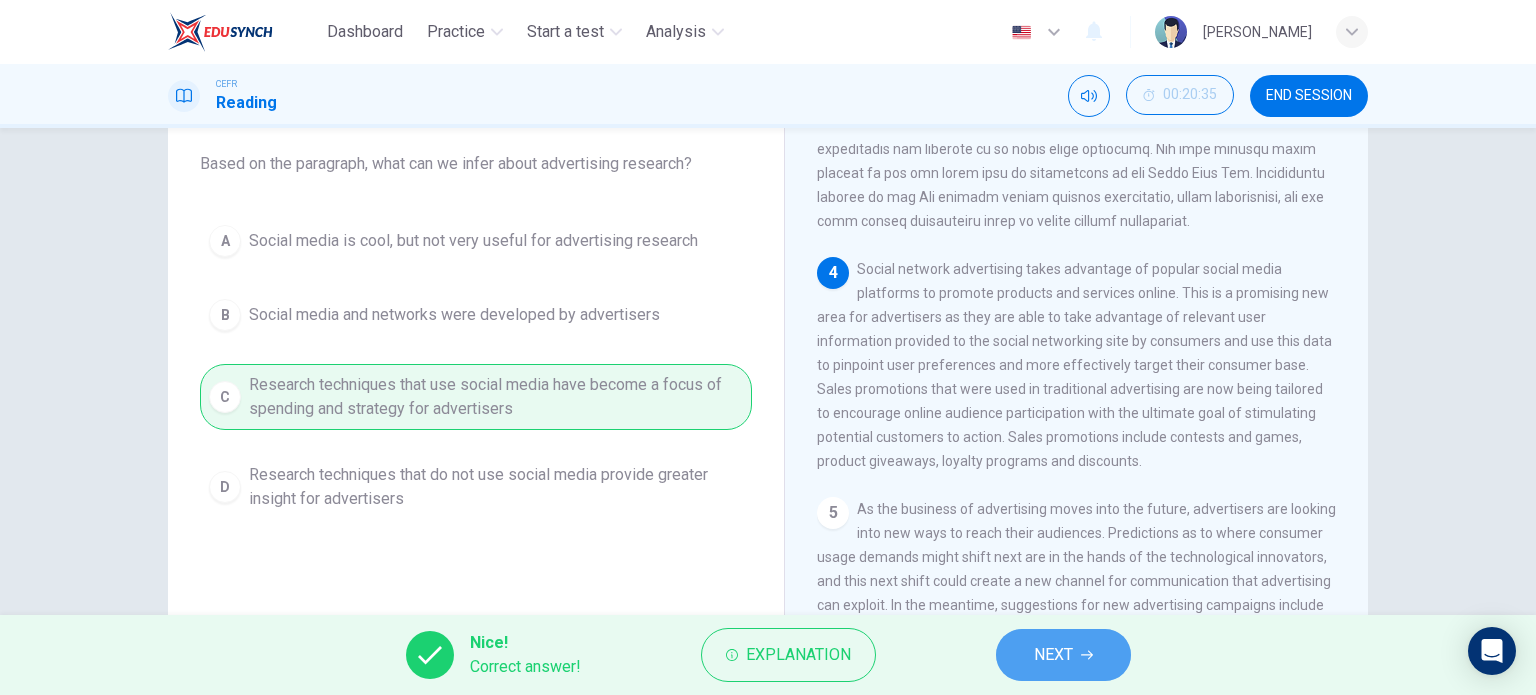 click on "NEXT" at bounding box center (1053, 655) 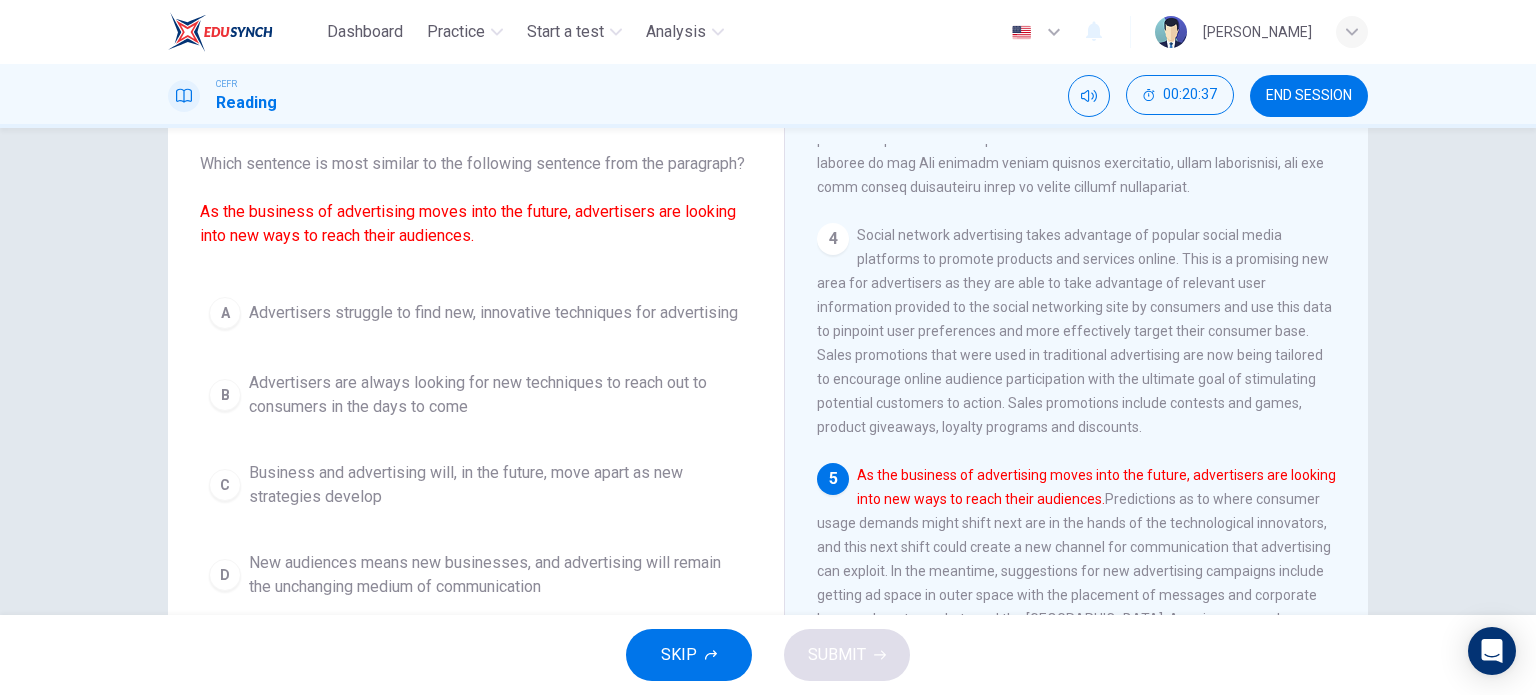 scroll, scrollTop: 960, scrollLeft: 0, axis: vertical 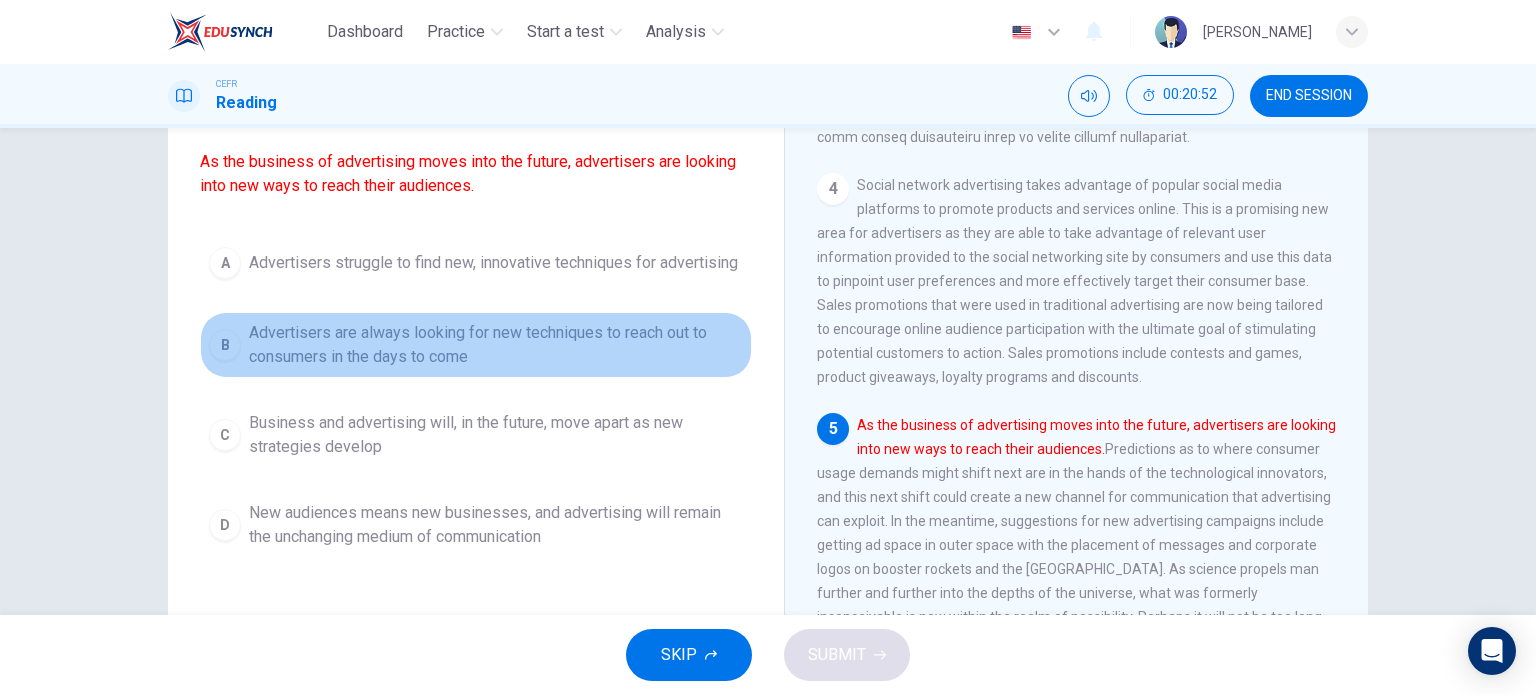 click on "Advertisers are always looking for new techniques to reach out to consumers in the days to come" at bounding box center (496, 345) 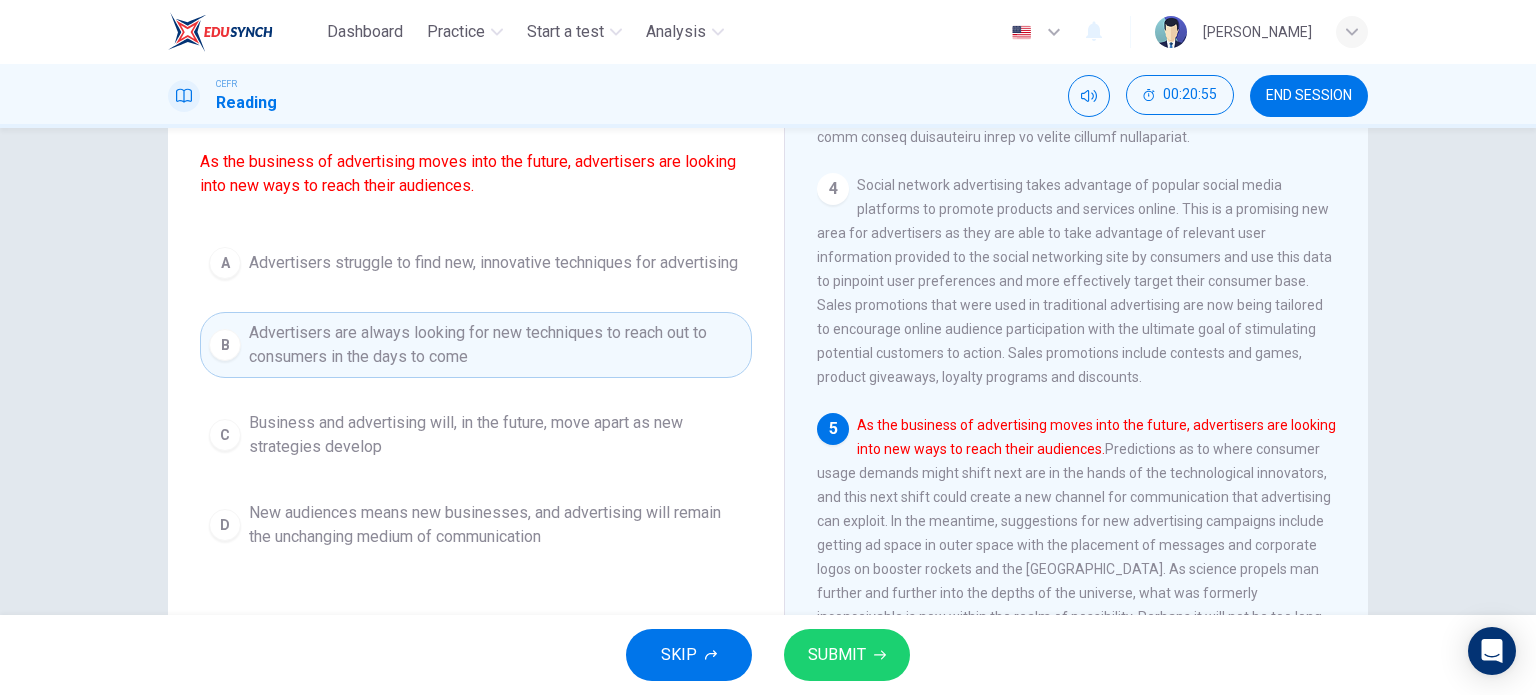 click on "SUBMIT" at bounding box center [837, 655] 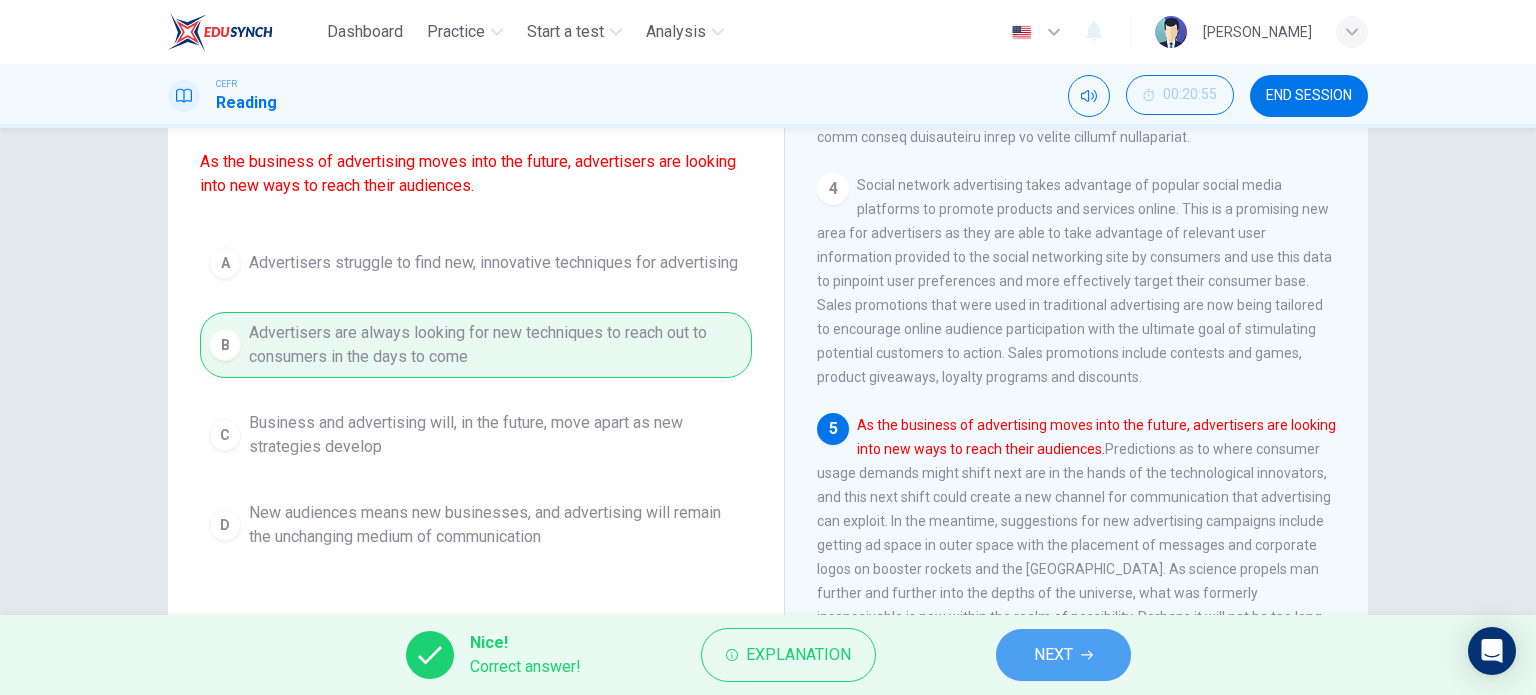 click on "NEXT" at bounding box center [1063, 655] 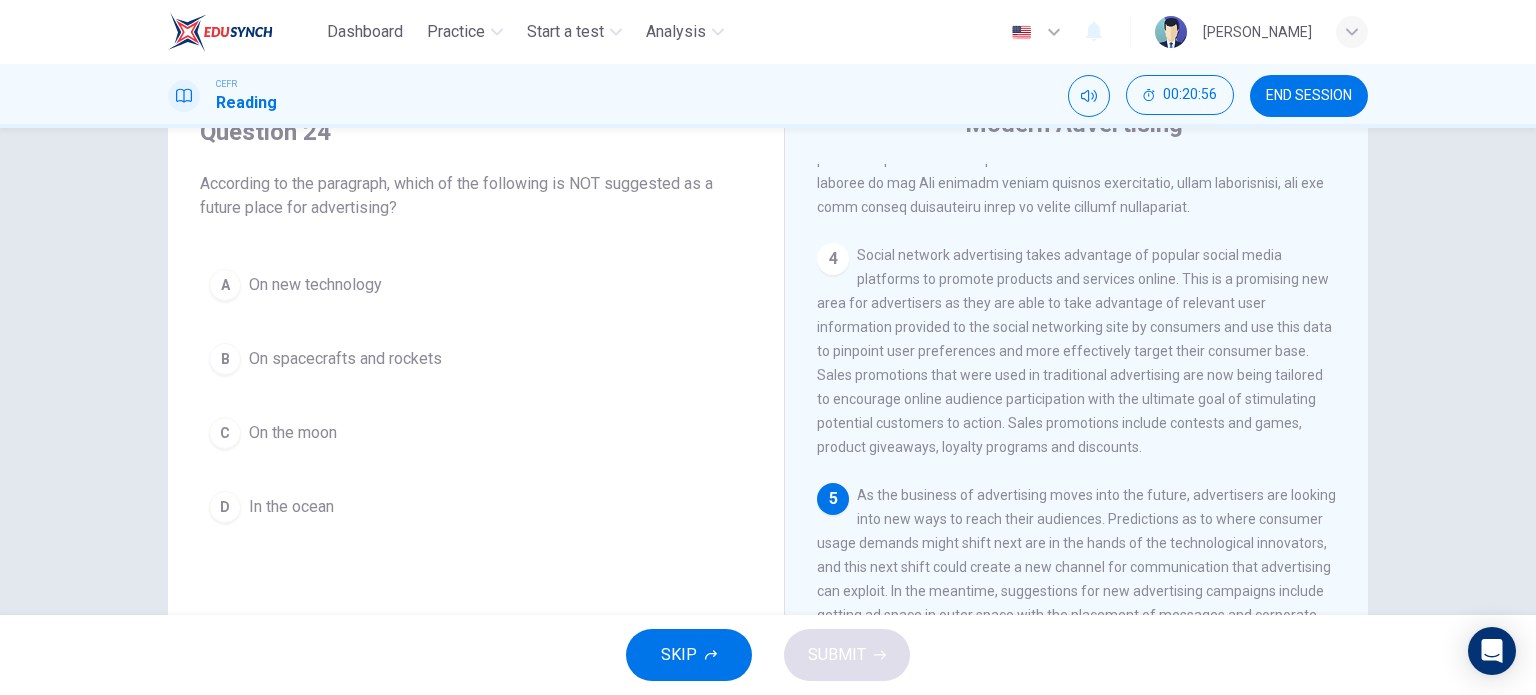 scroll, scrollTop: 87, scrollLeft: 0, axis: vertical 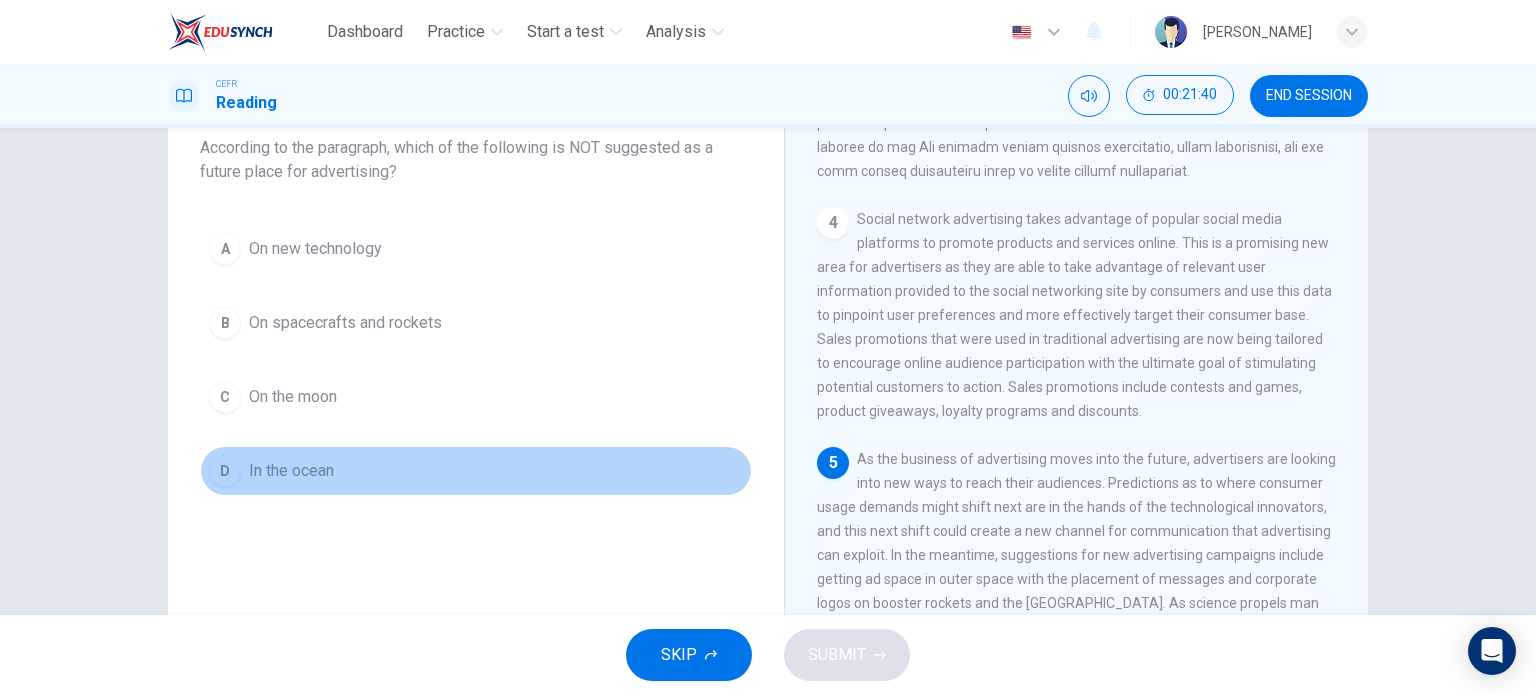 click on "In the ocean" at bounding box center (291, 471) 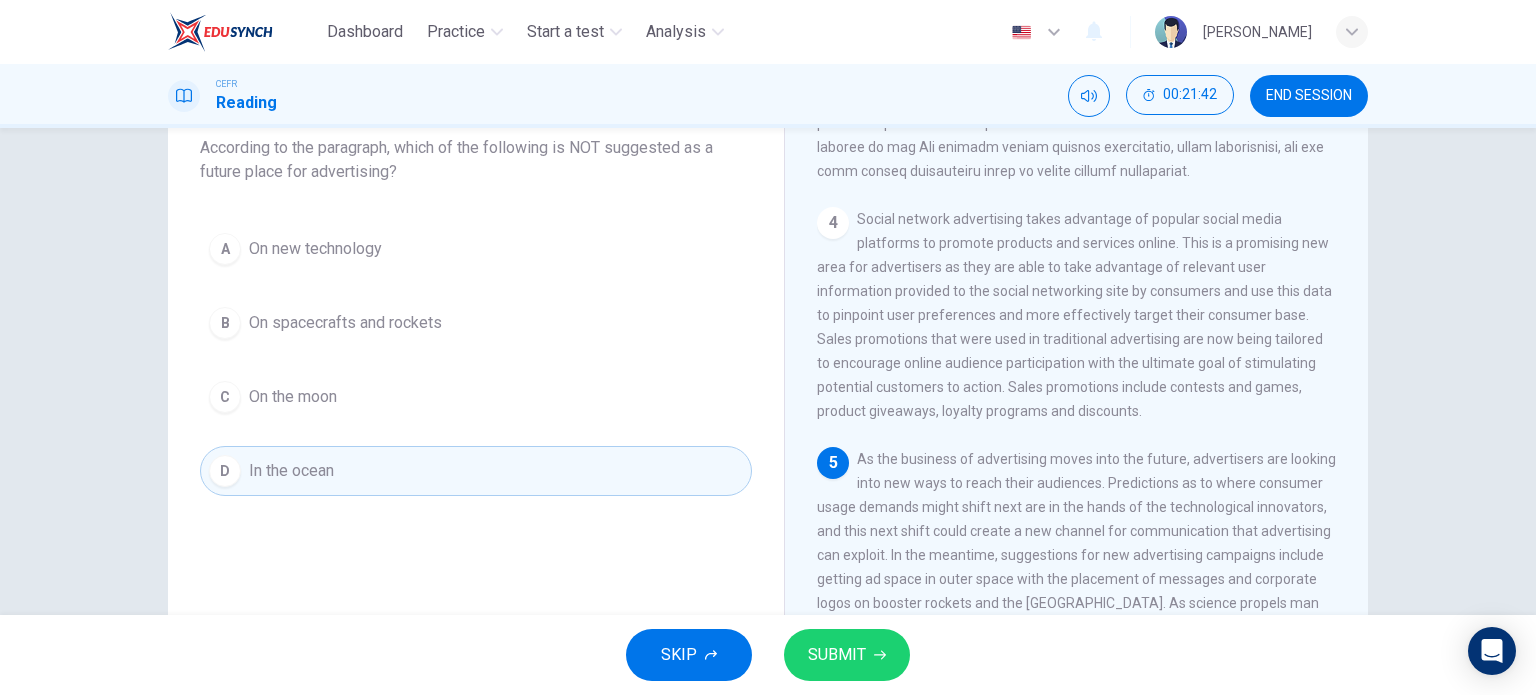 click on "SKIP SUBMIT" at bounding box center [768, 655] 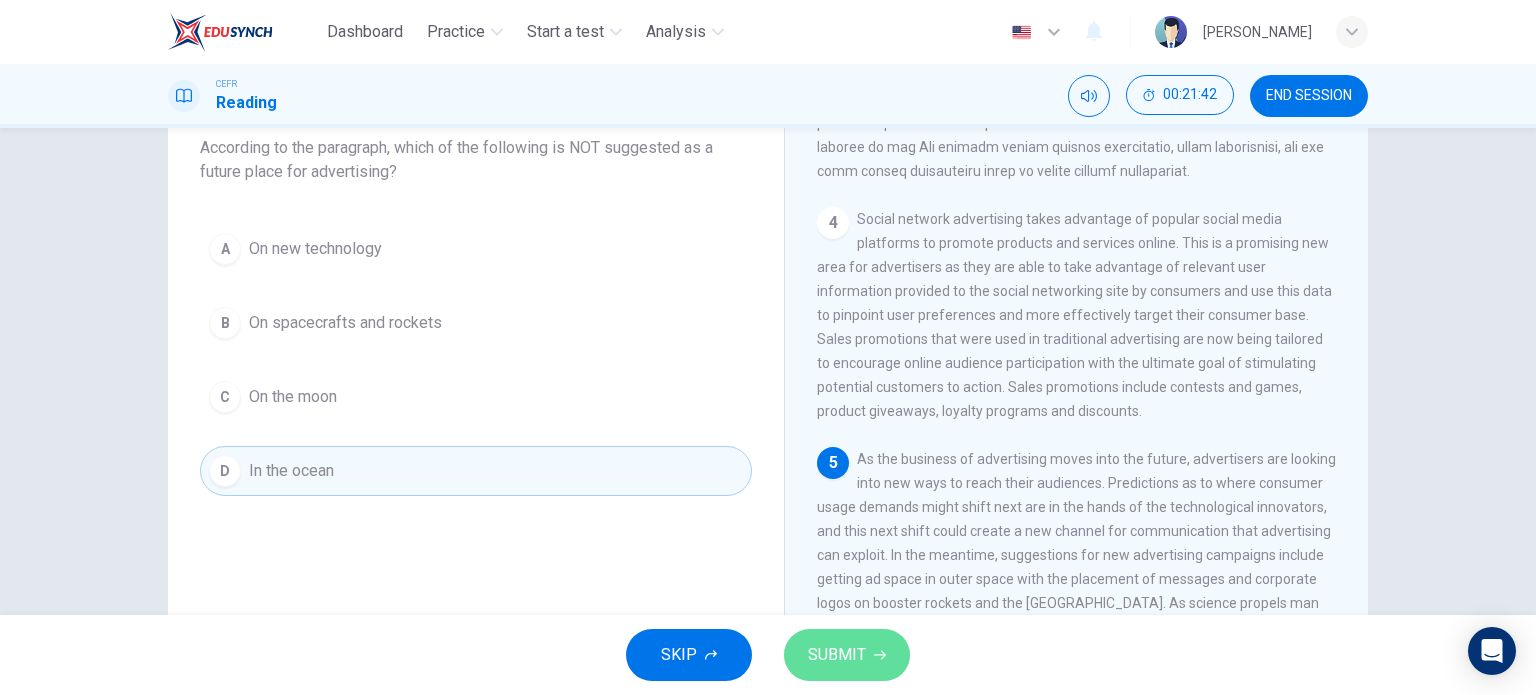 click 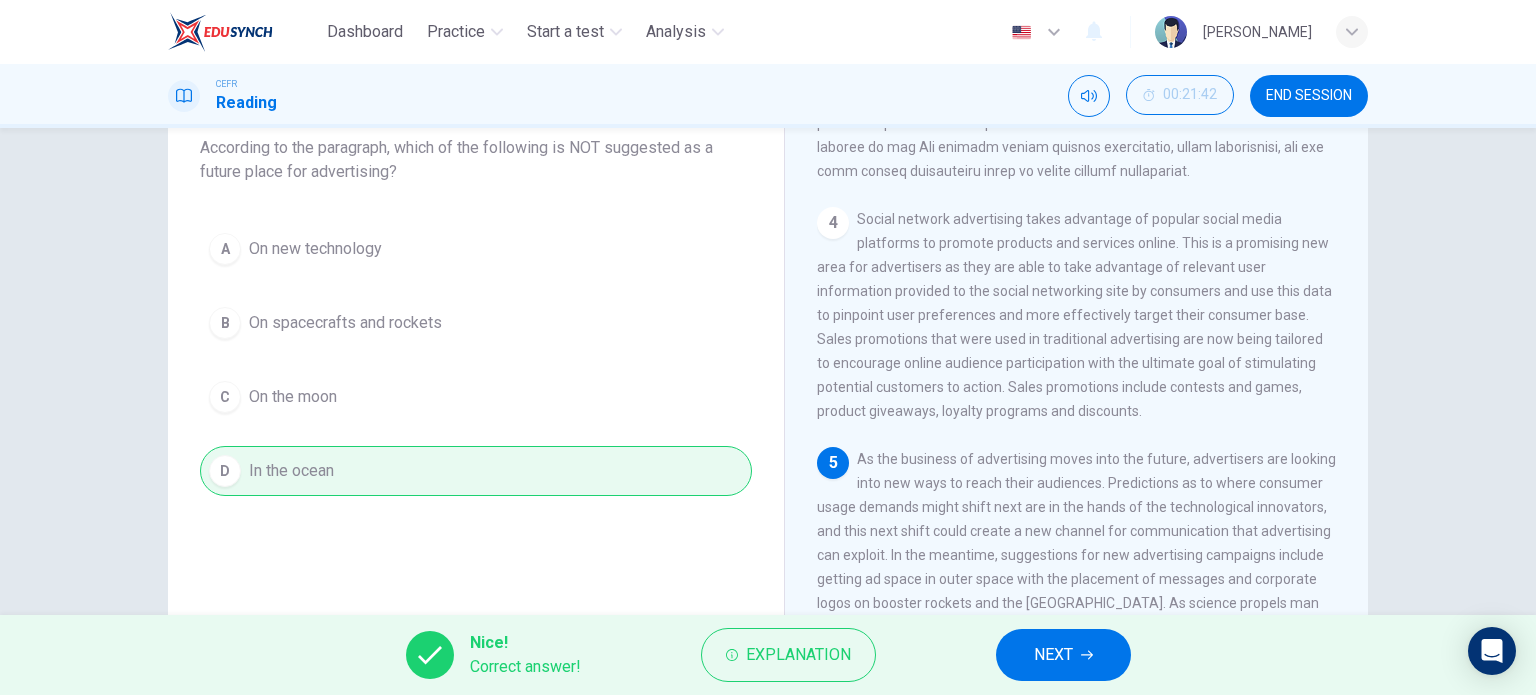 click on "NEXT" at bounding box center [1063, 655] 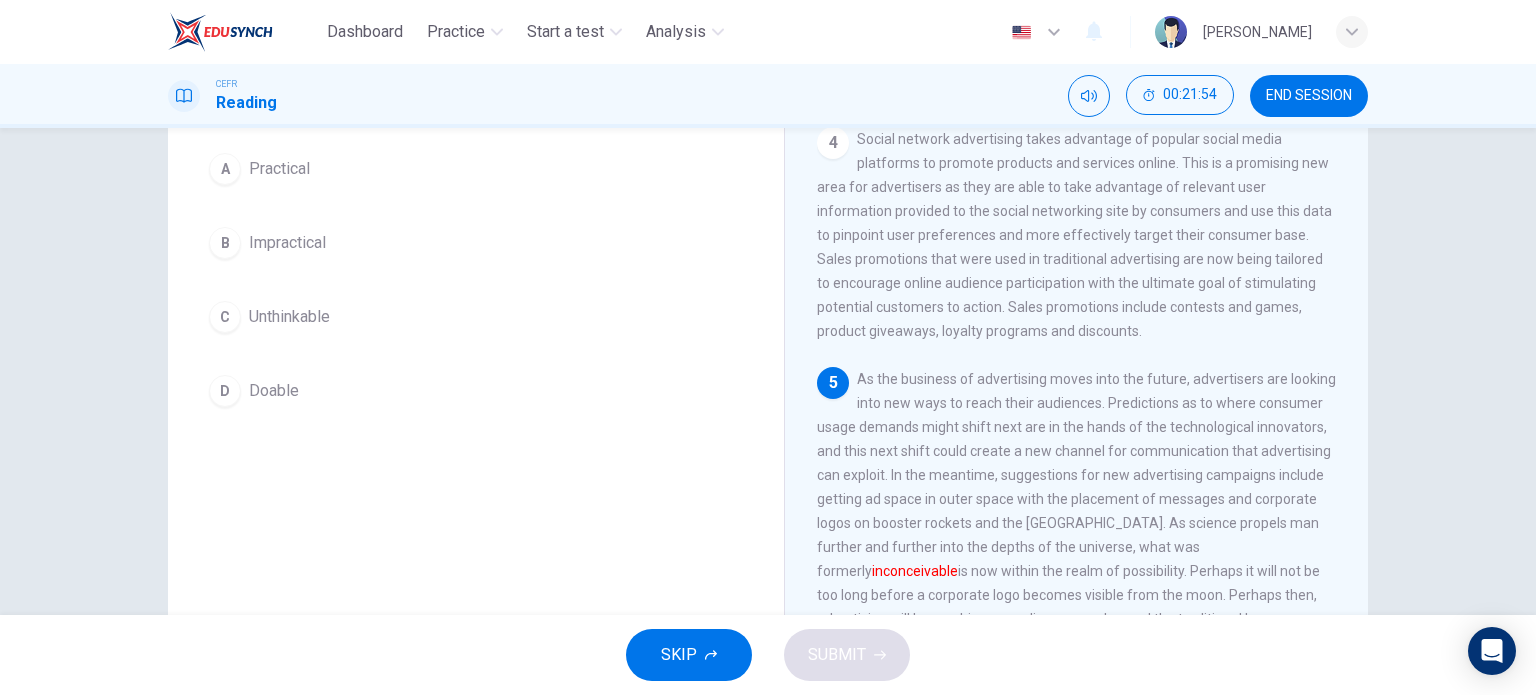 scroll, scrollTop: 126, scrollLeft: 0, axis: vertical 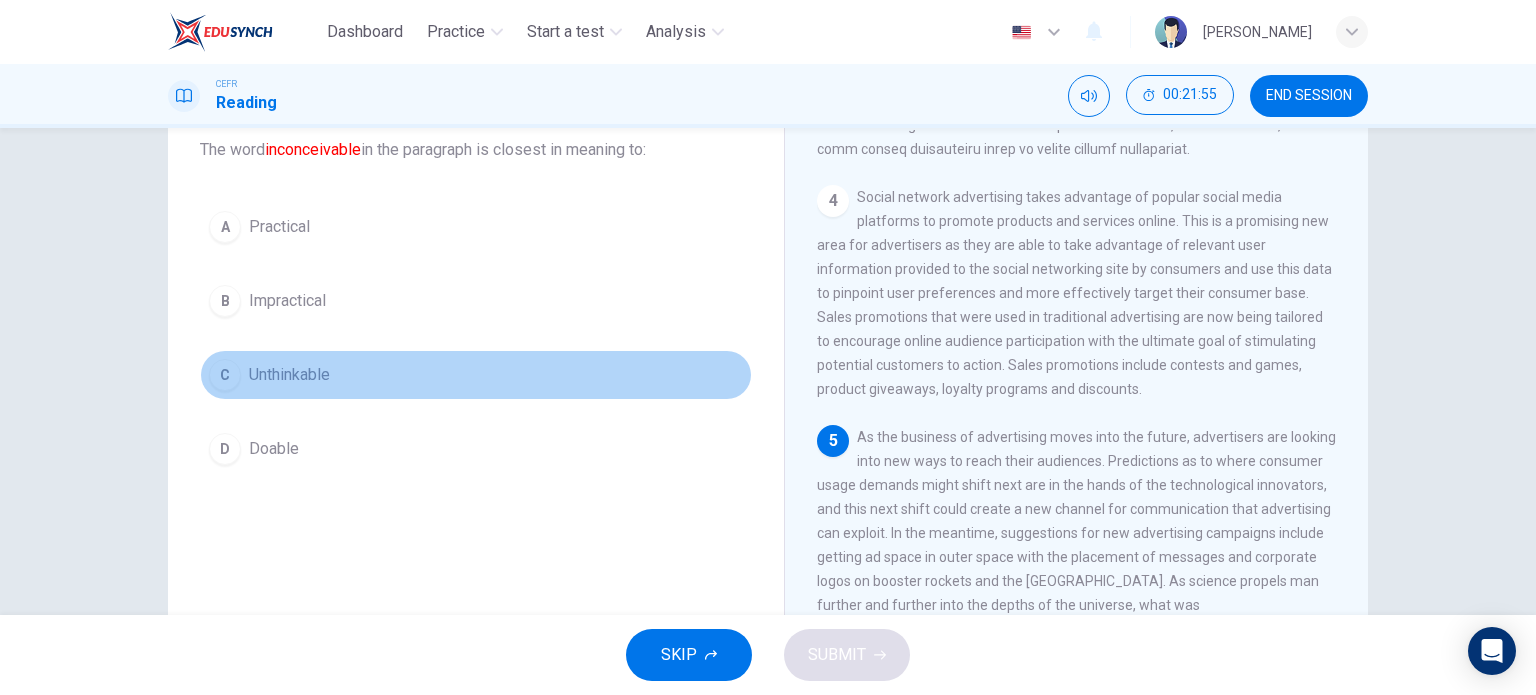 click on "Unthinkable" at bounding box center [289, 375] 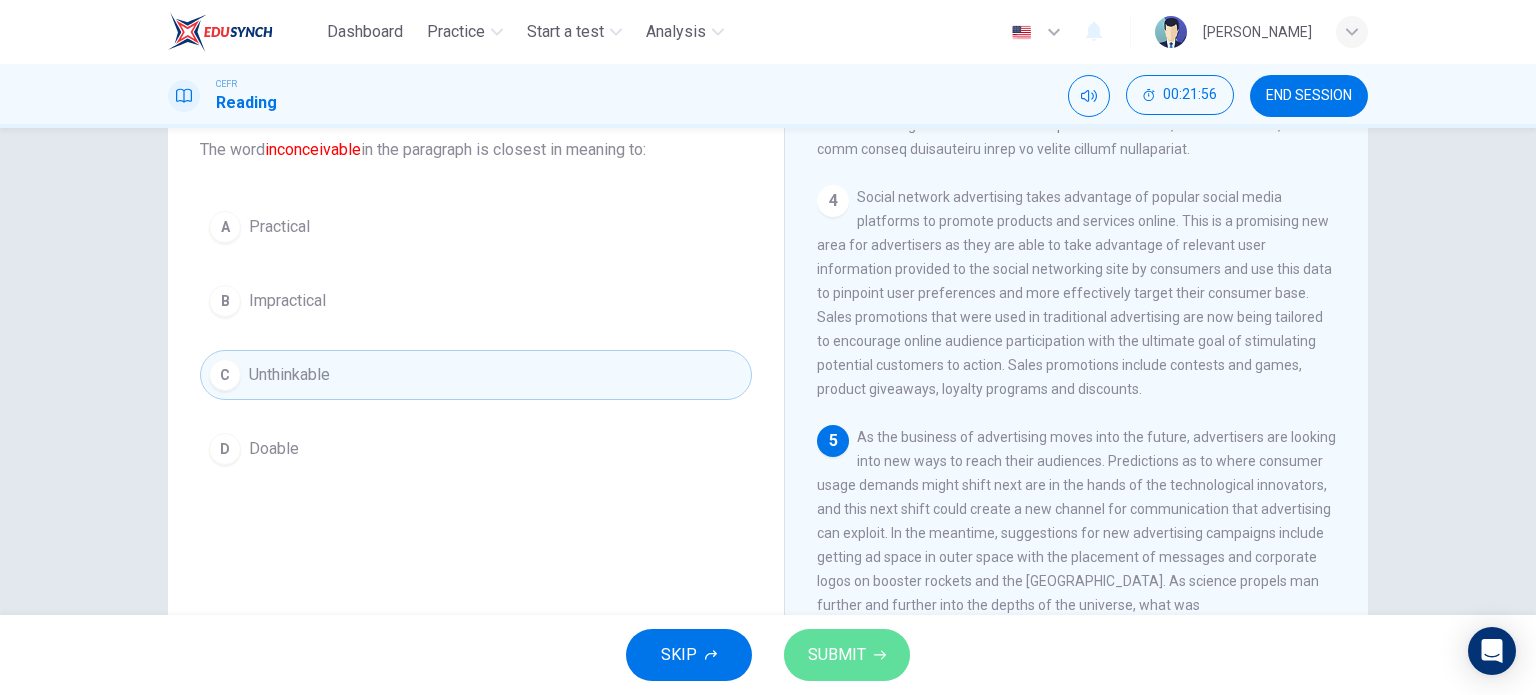 click on "SUBMIT" at bounding box center [837, 655] 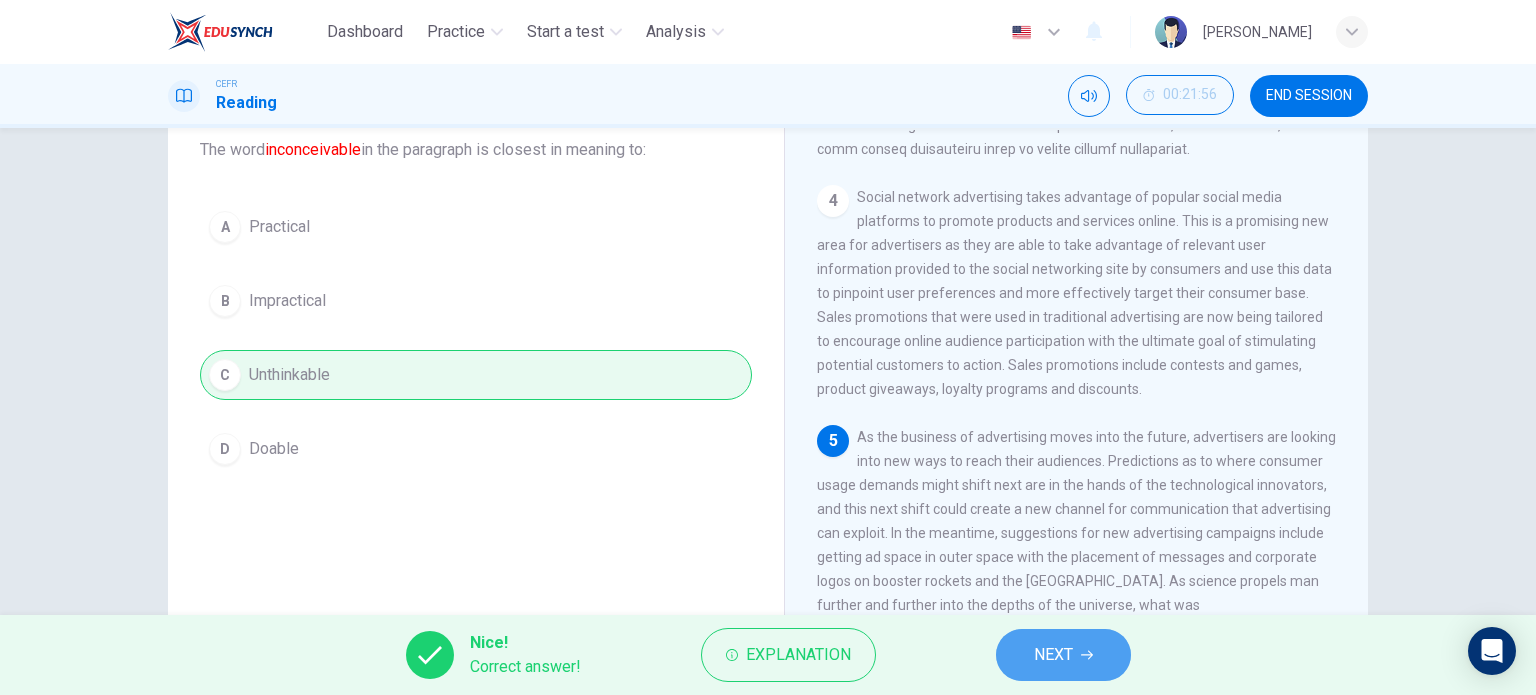click on "NEXT" at bounding box center [1053, 655] 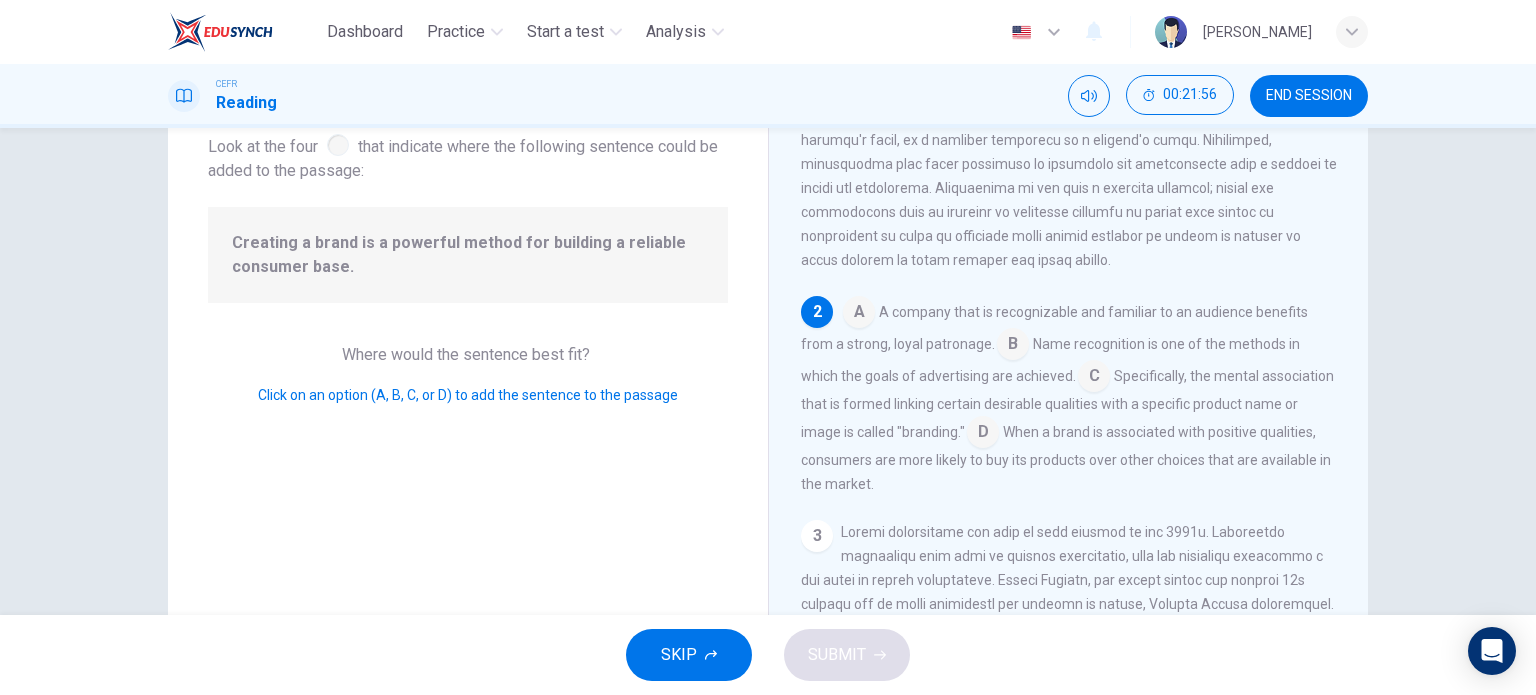 scroll, scrollTop: 245, scrollLeft: 0, axis: vertical 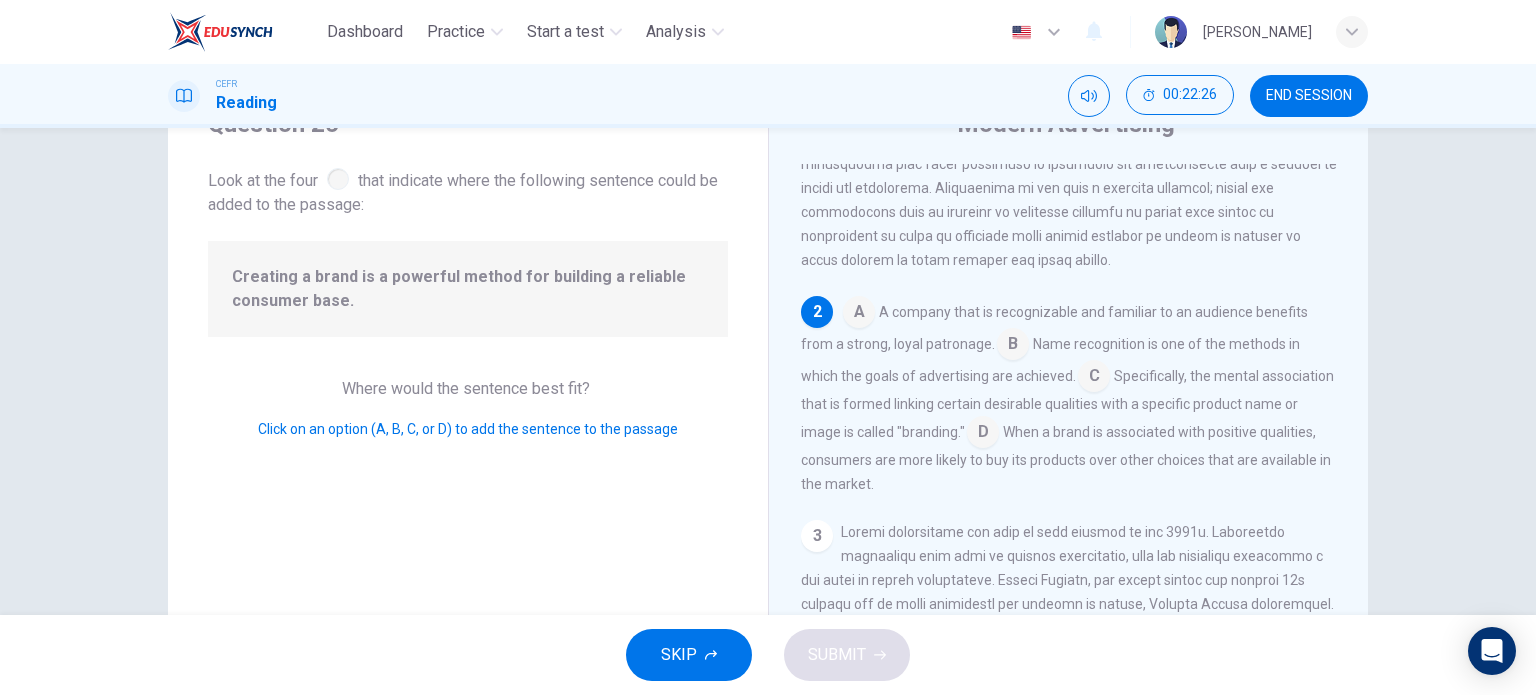 click at bounding box center (1094, 378) 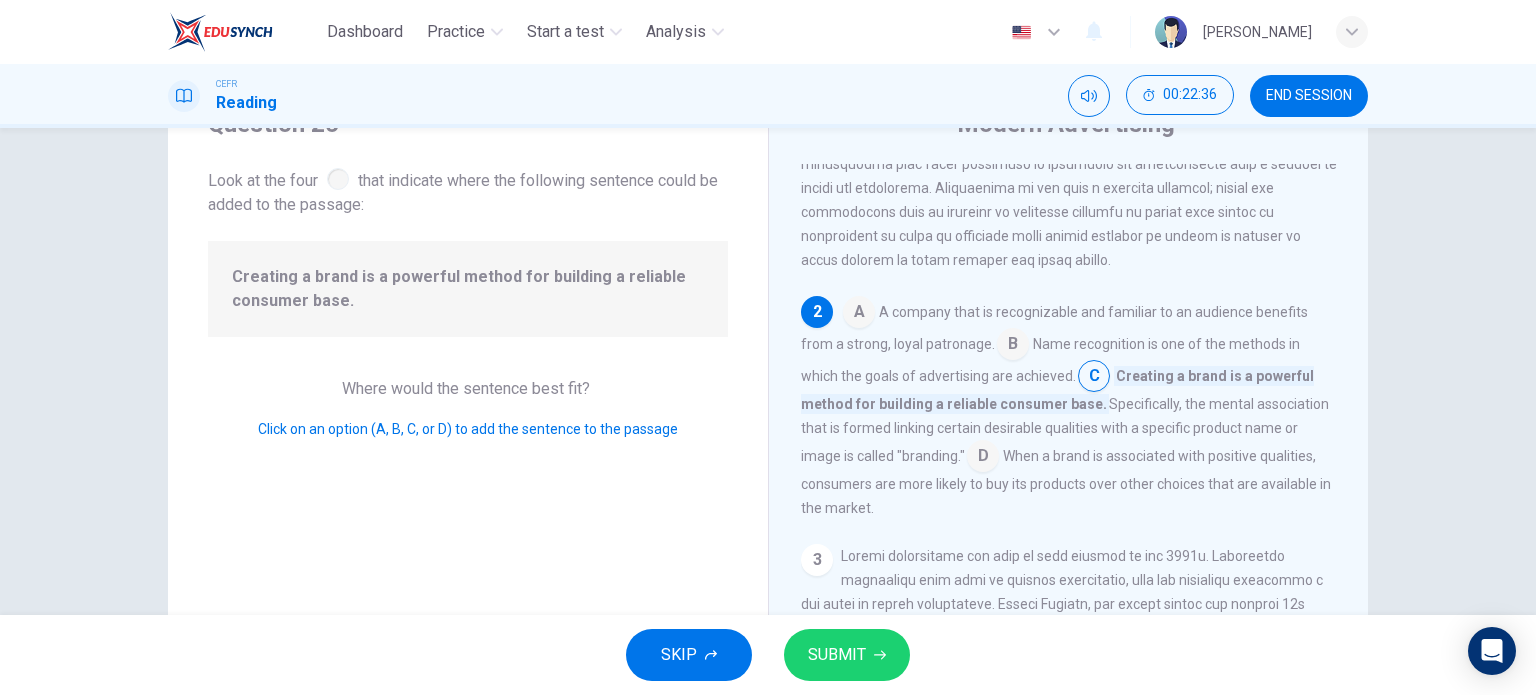 click at bounding box center (1013, 346) 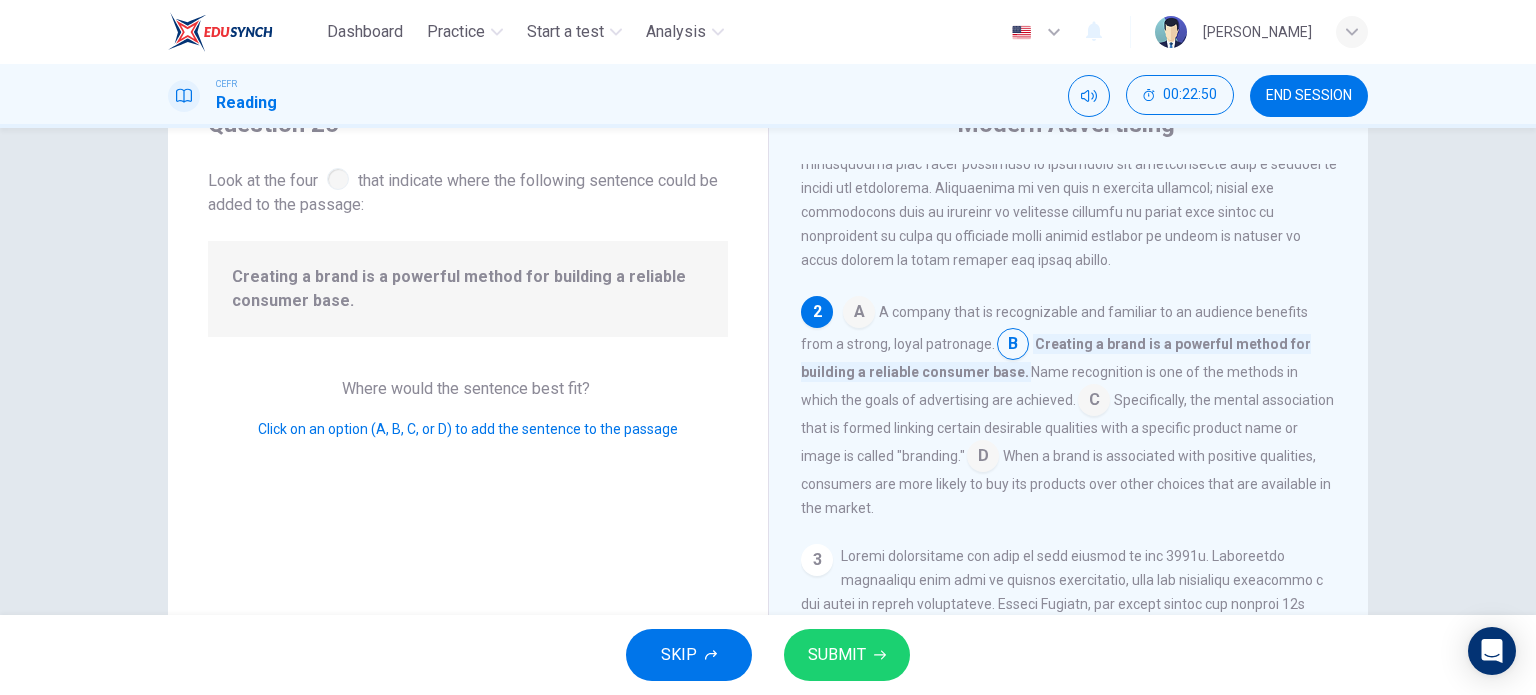 click at bounding box center [983, 458] 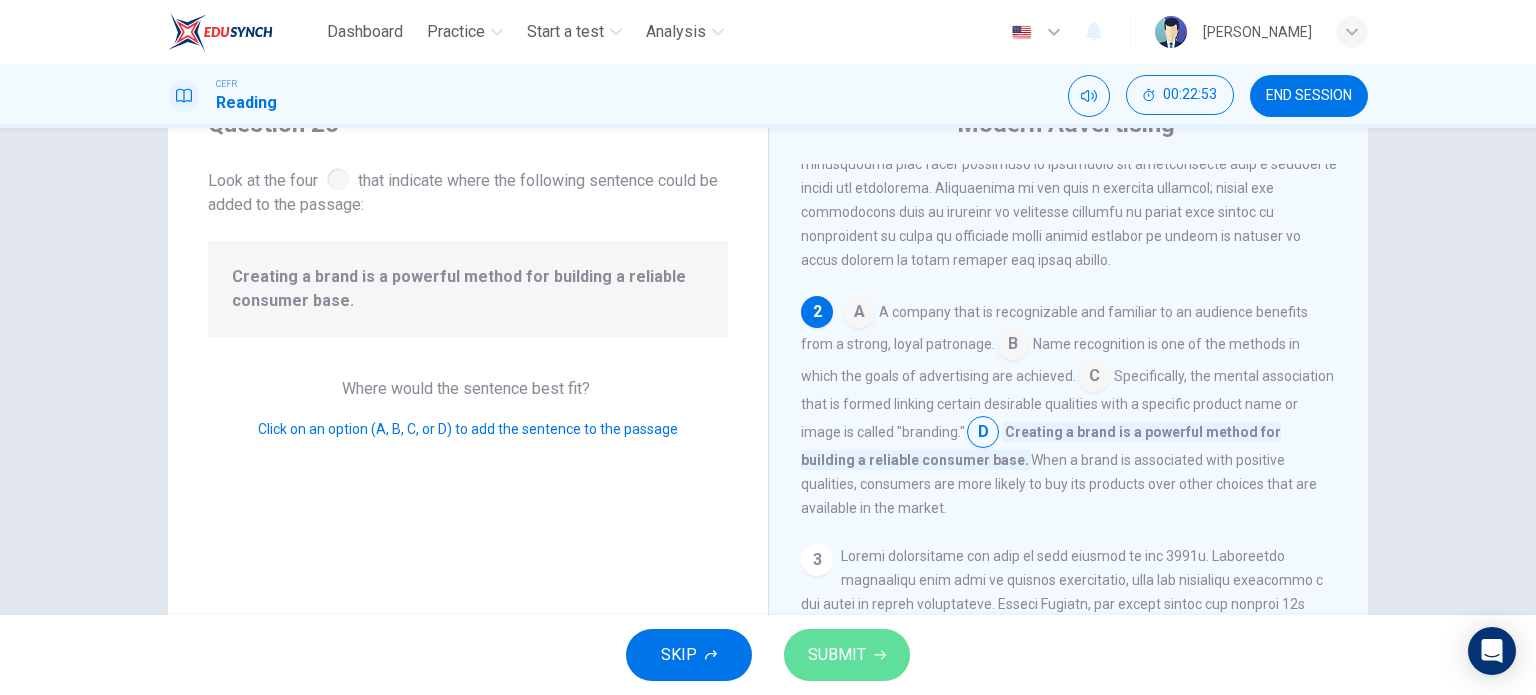 click on "SUBMIT" at bounding box center (837, 655) 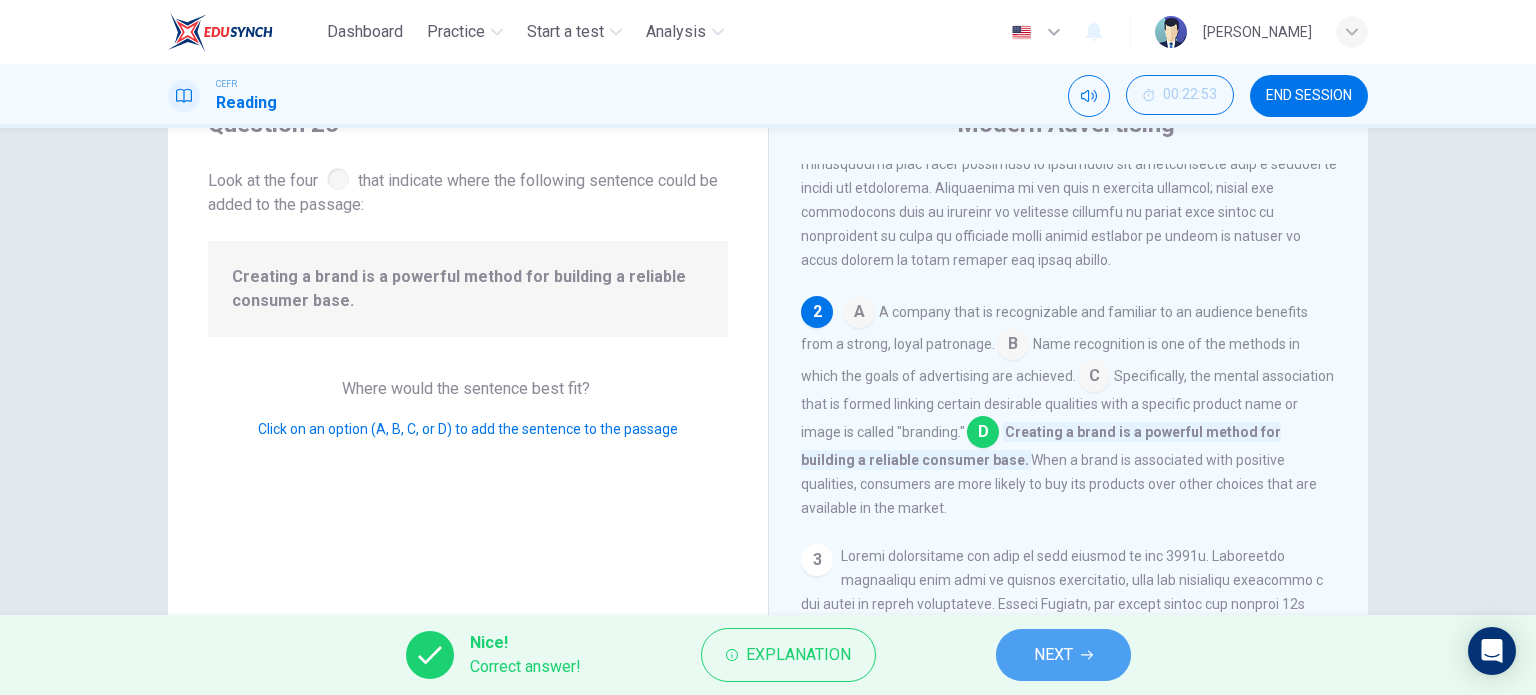 click on "NEXT" at bounding box center [1053, 655] 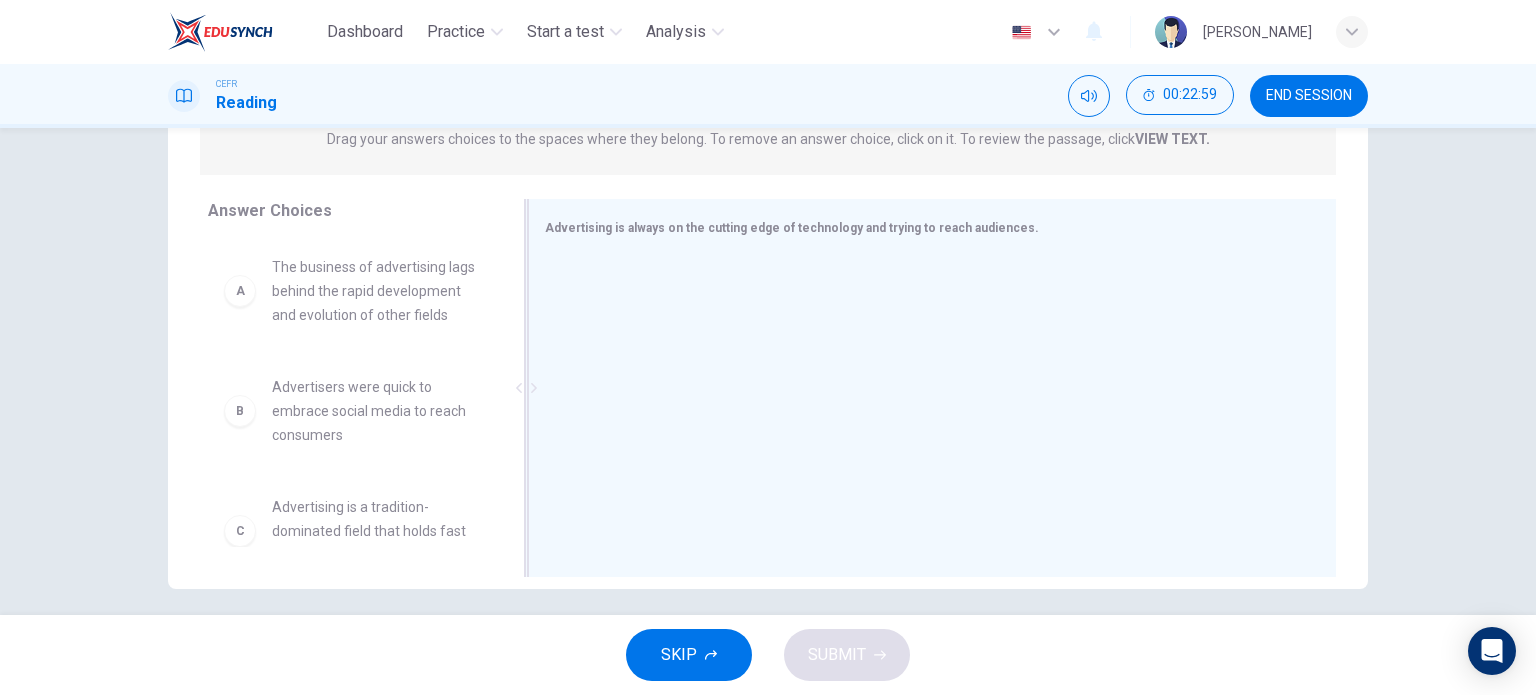 scroll, scrollTop: 276, scrollLeft: 0, axis: vertical 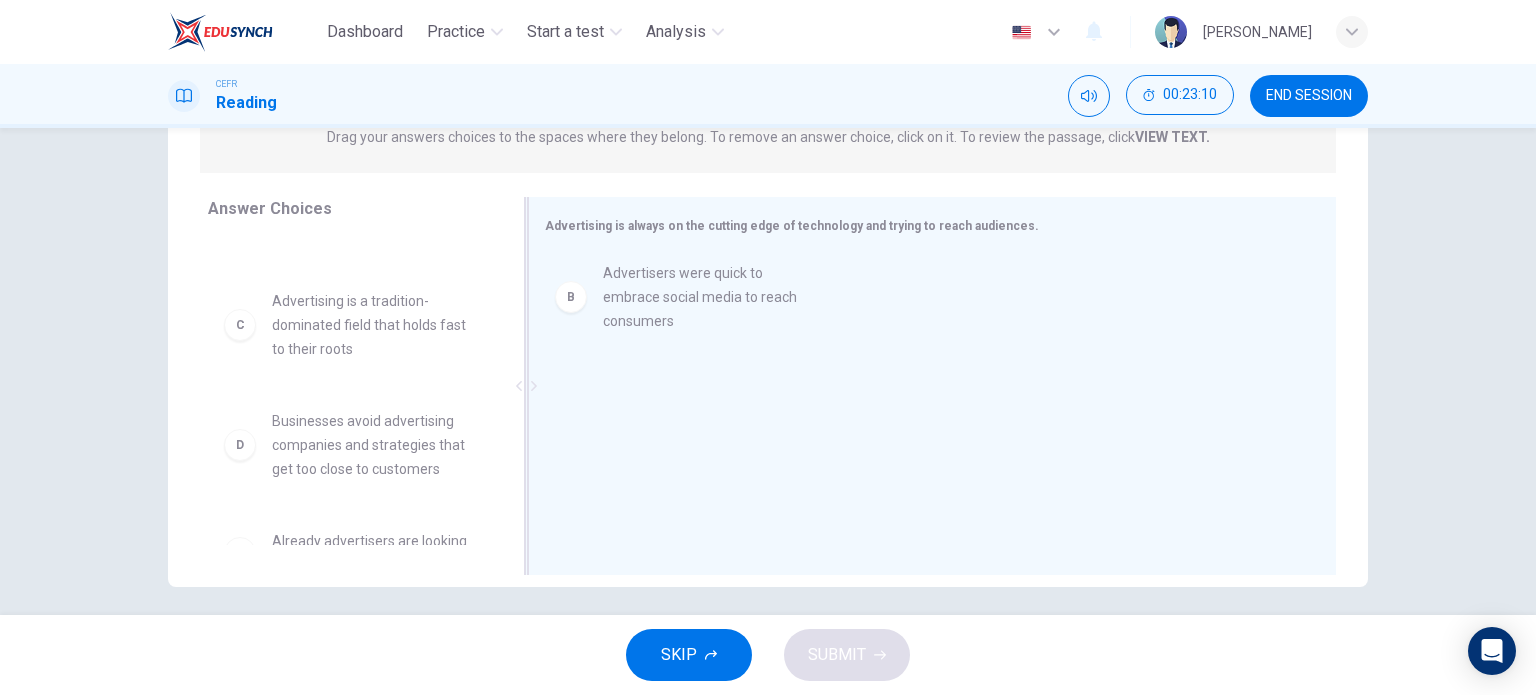 drag, startPoint x: 392, startPoint y: 341, endPoint x: 776, endPoint y: 321, distance: 384.52048 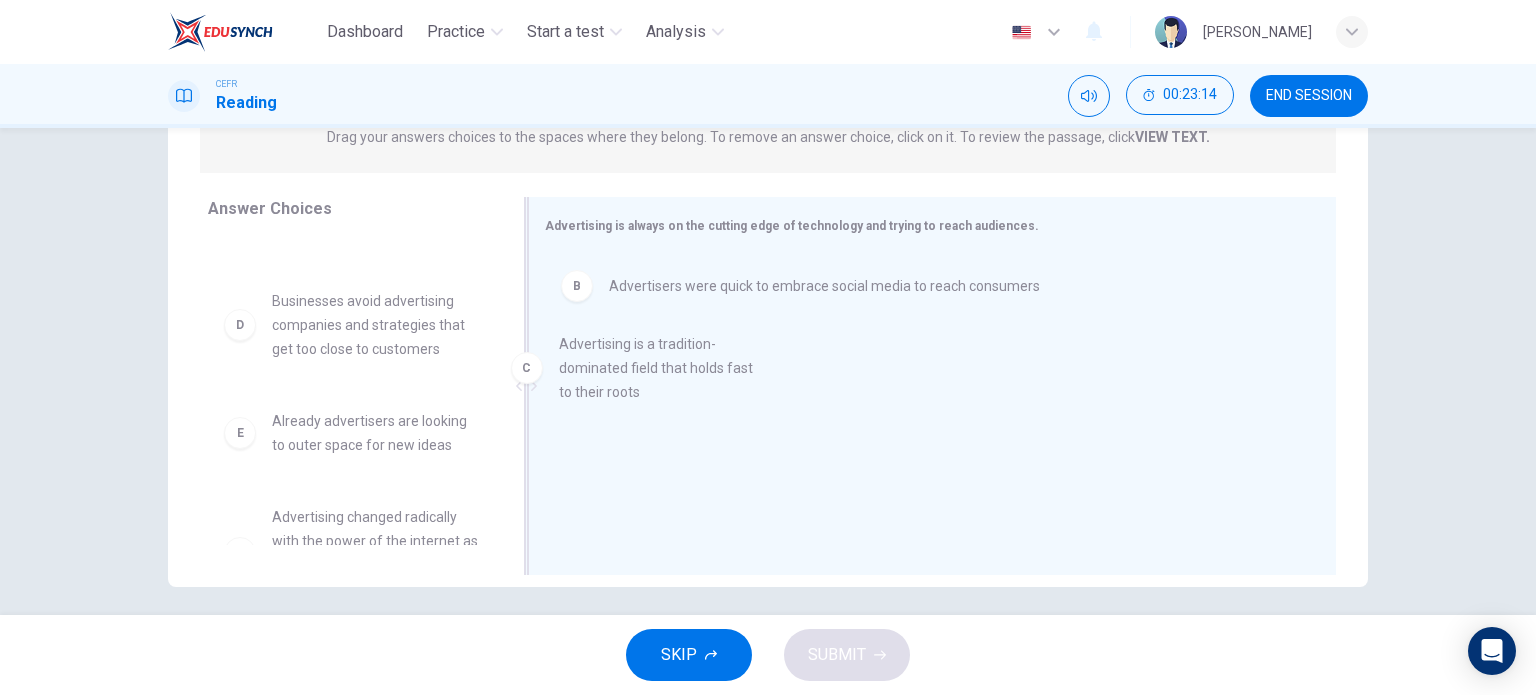 drag, startPoint x: 391, startPoint y: 376, endPoint x: 716, endPoint y: 390, distance: 325.3014 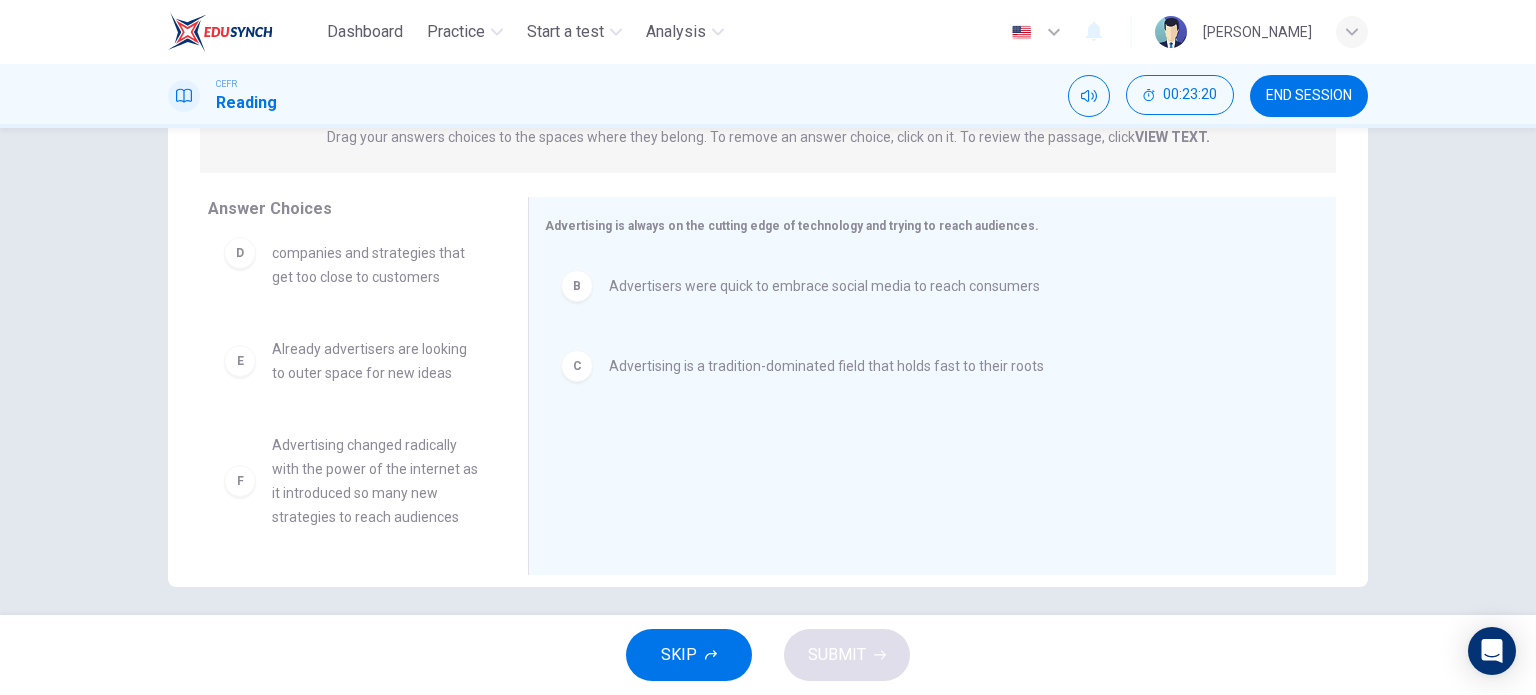 scroll, scrollTop: 180, scrollLeft: 0, axis: vertical 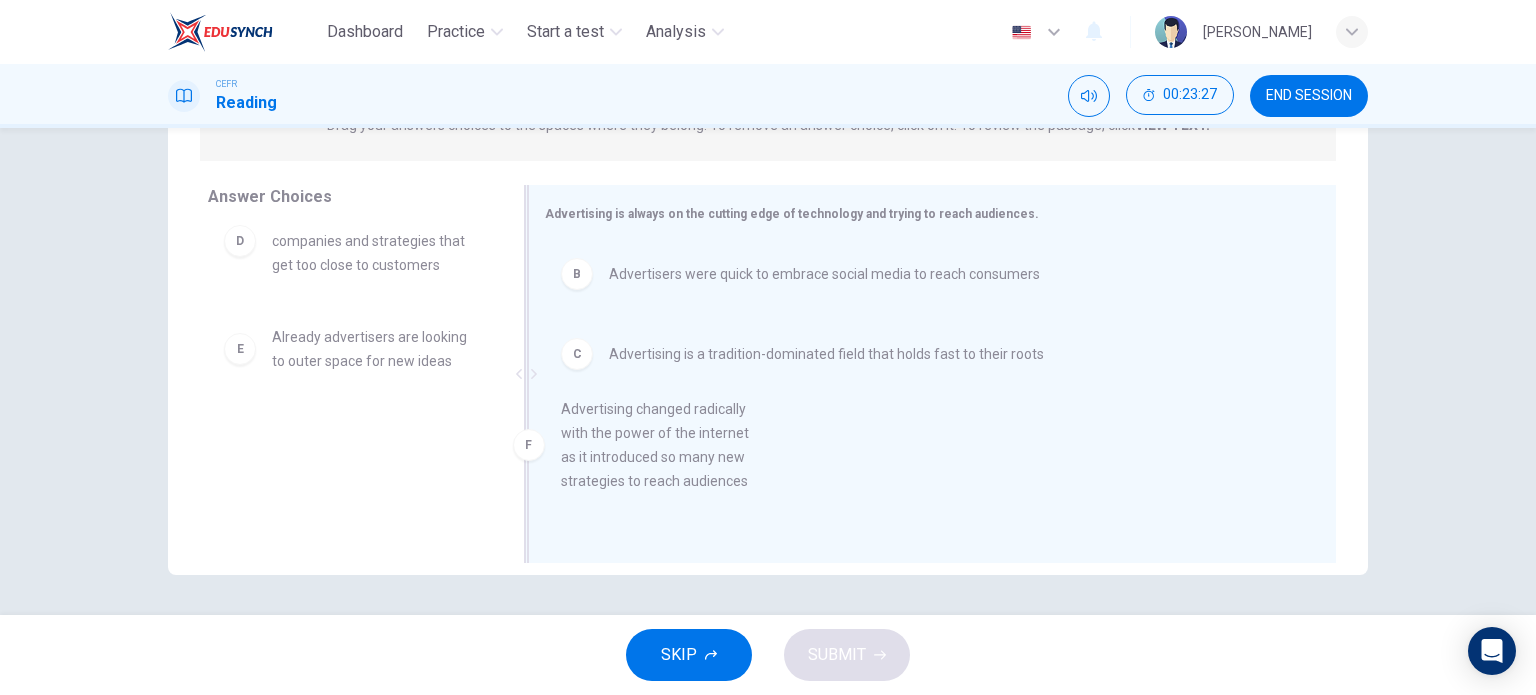 drag, startPoint x: 404, startPoint y: 499, endPoint x: 705, endPoint y: 488, distance: 301.20093 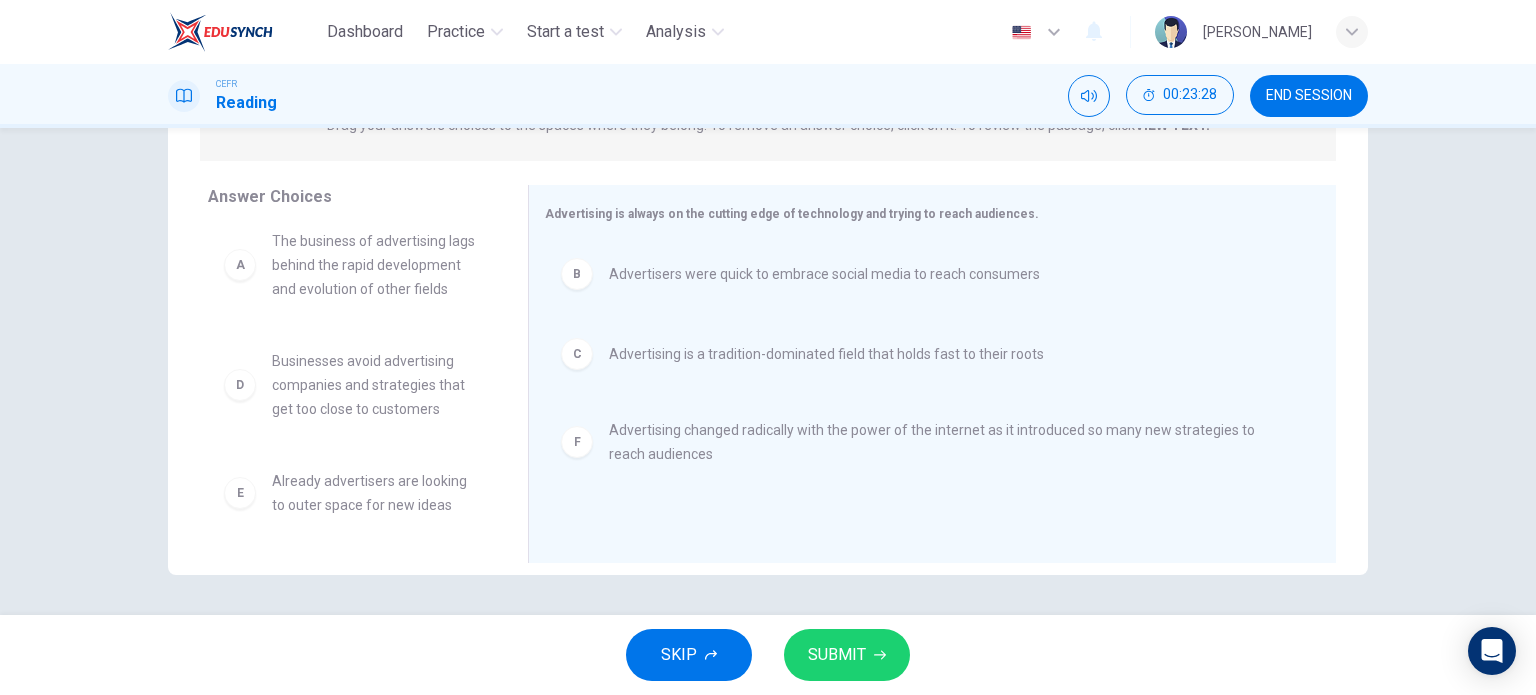 scroll, scrollTop: 36, scrollLeft: 0, axis: vertical 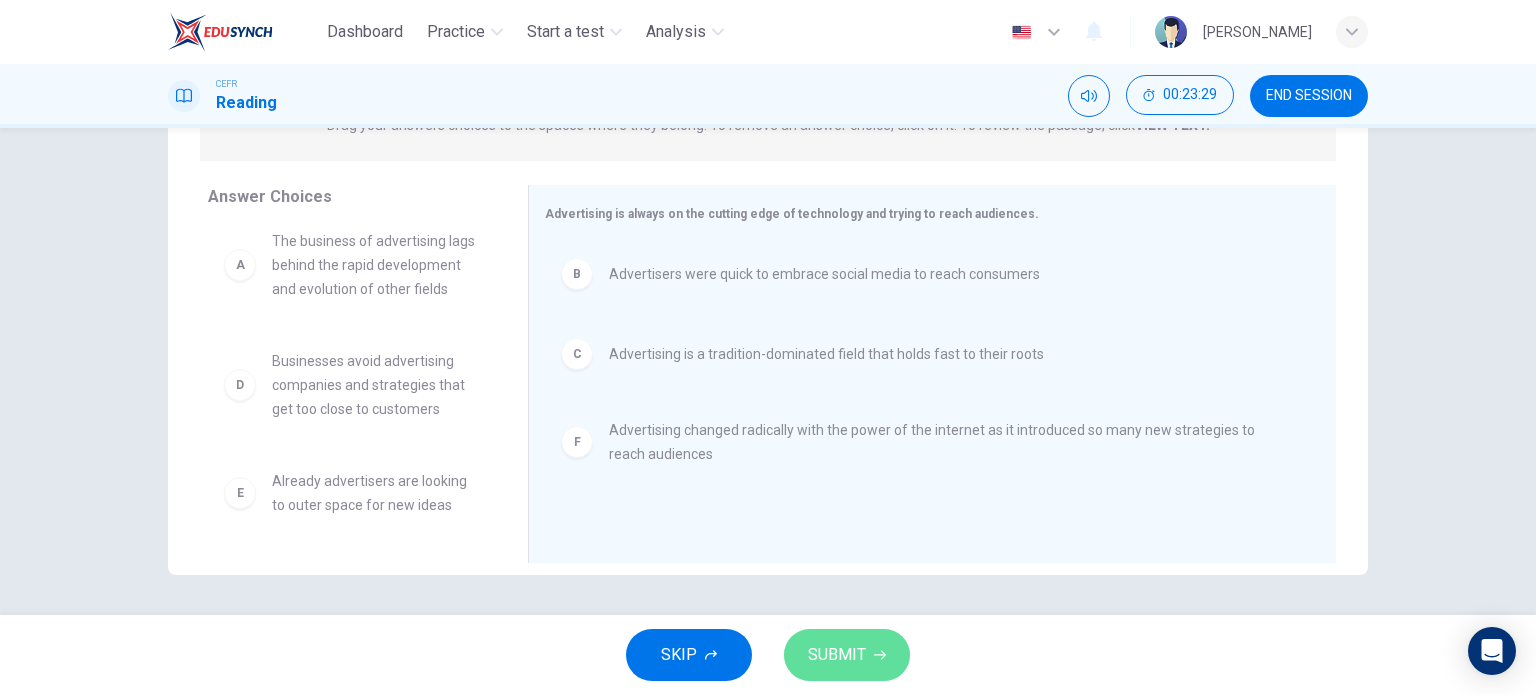 click on "SUBMIT" at bounding box center [837, 655] 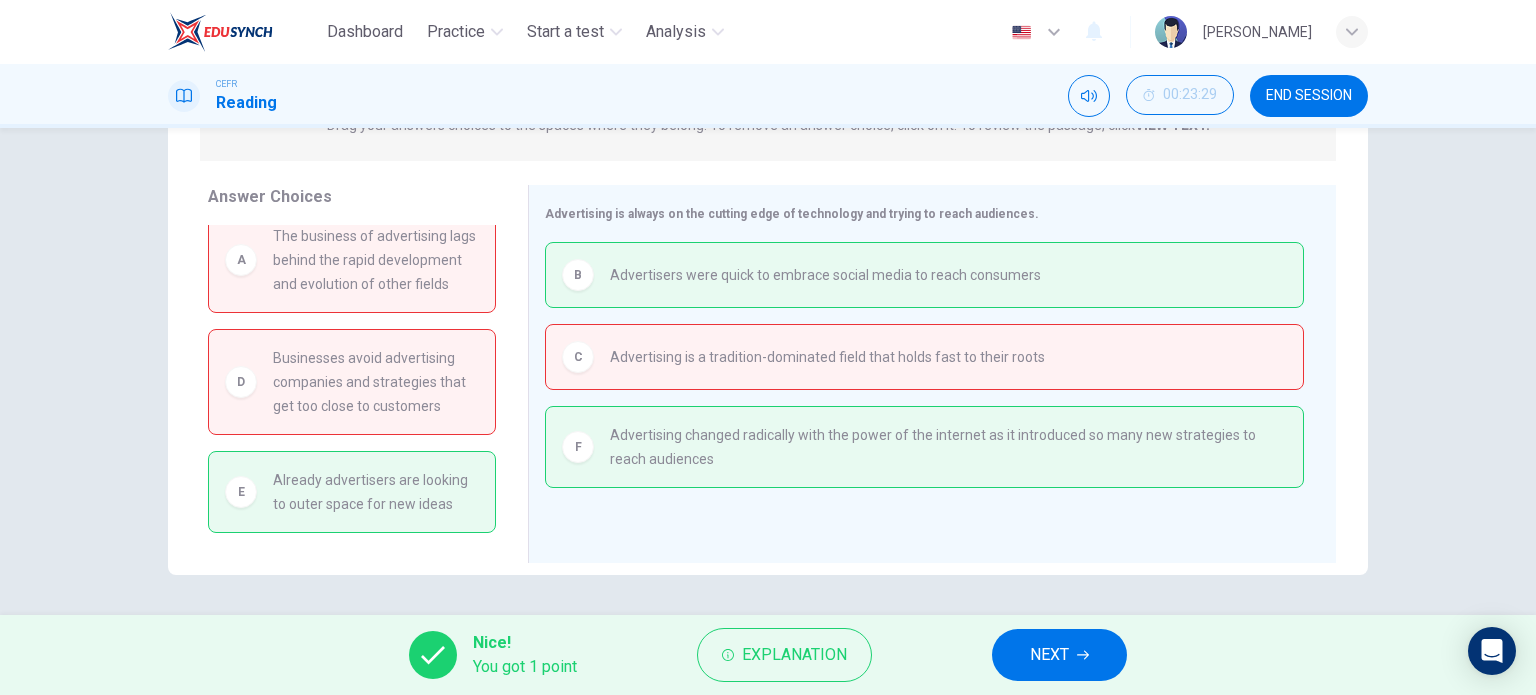 scroll, scrollTop: 40, scrollLeft: 0, axis: vertical 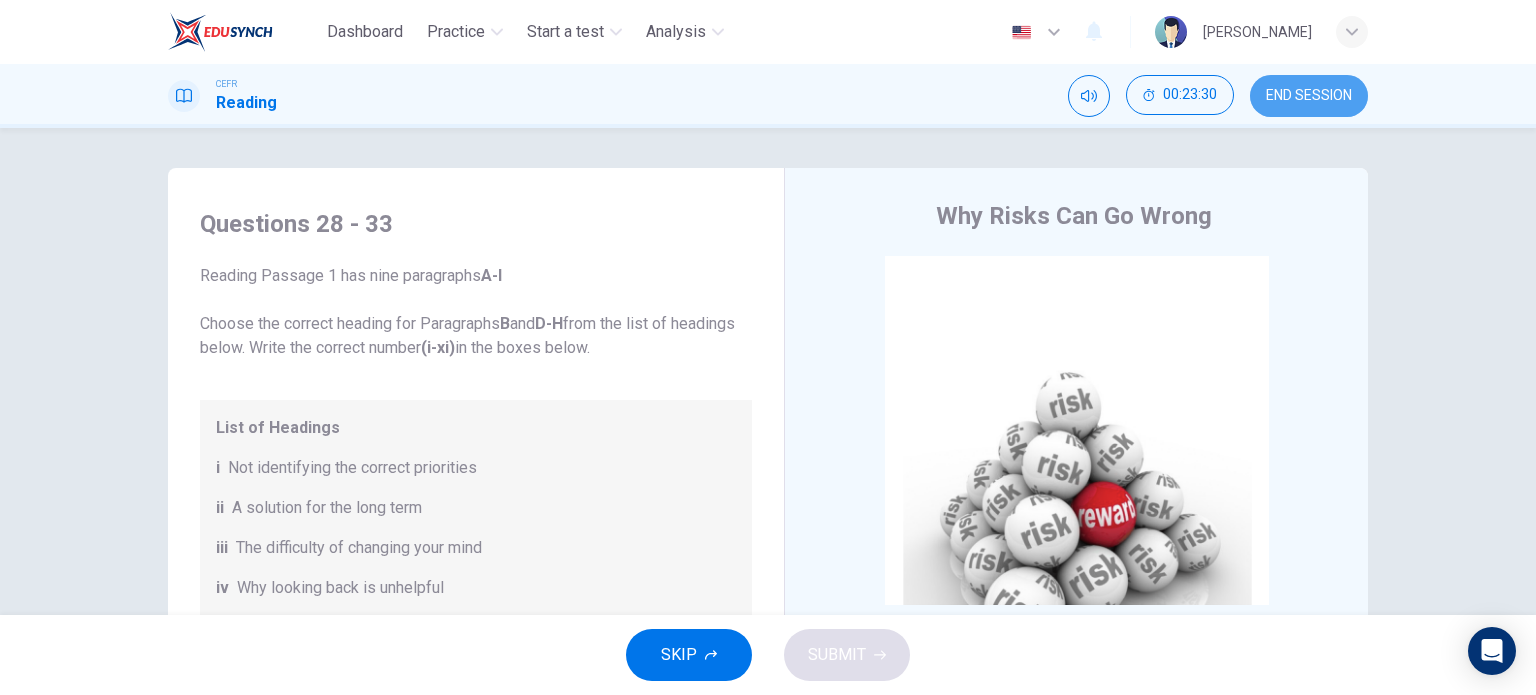click on "END SESSION" at bounding box center [1309, 96] 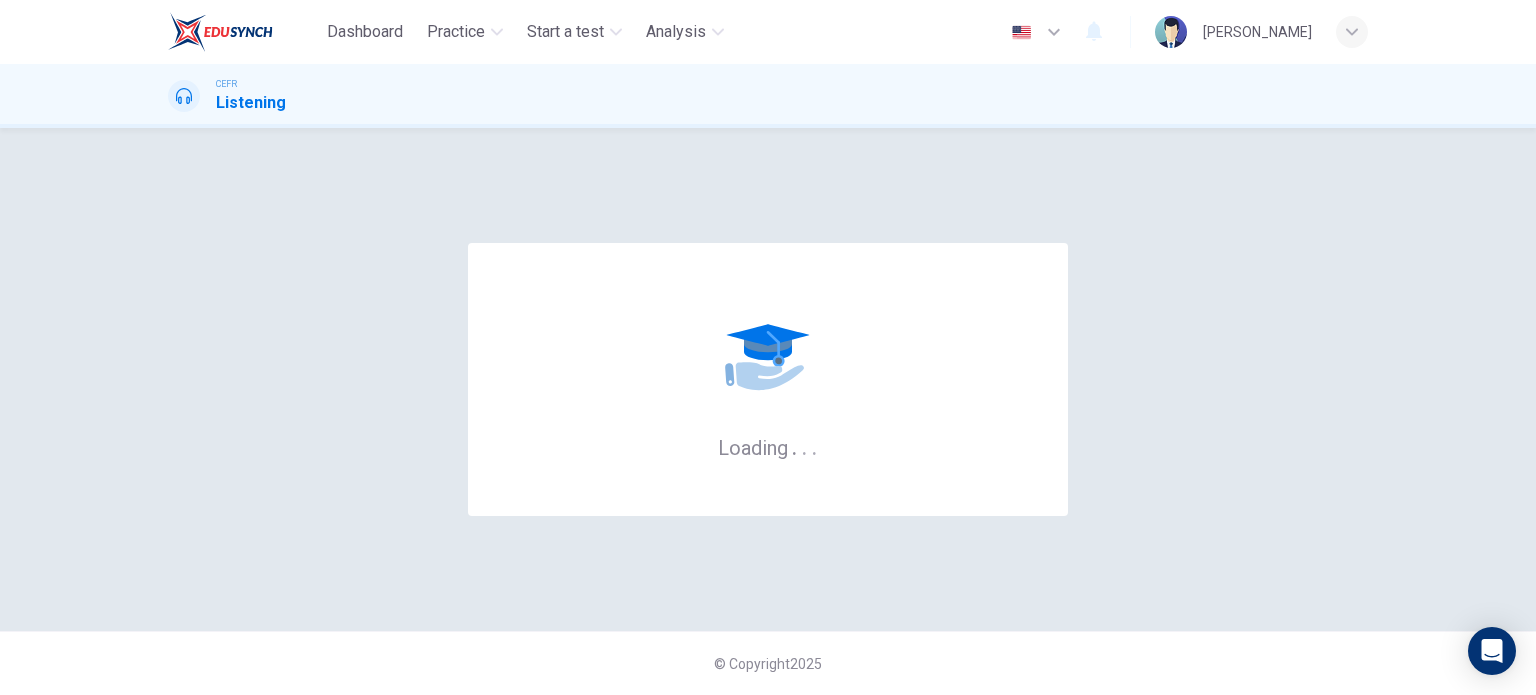 scroll, scrollTop: 0, scrollLeft: 0, axis: both 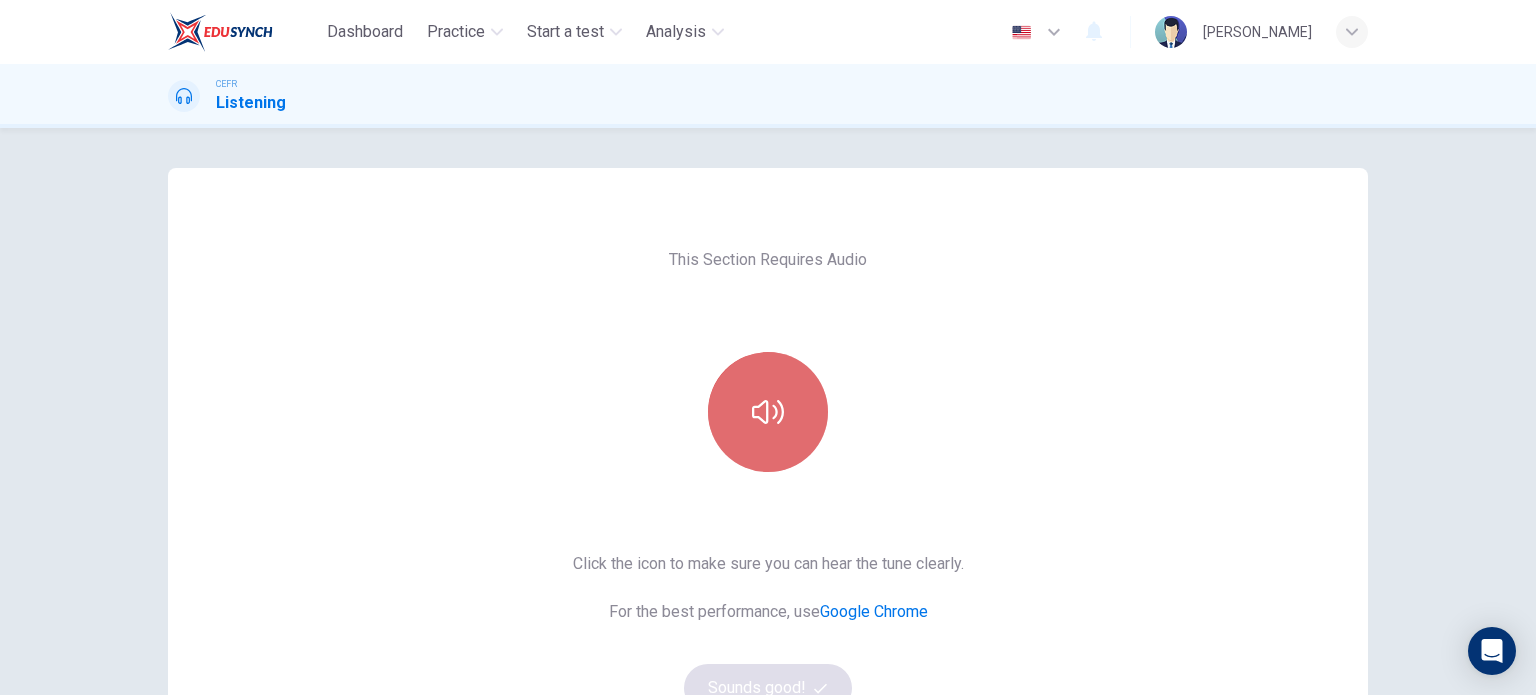 click at bounding box center (768, 412) 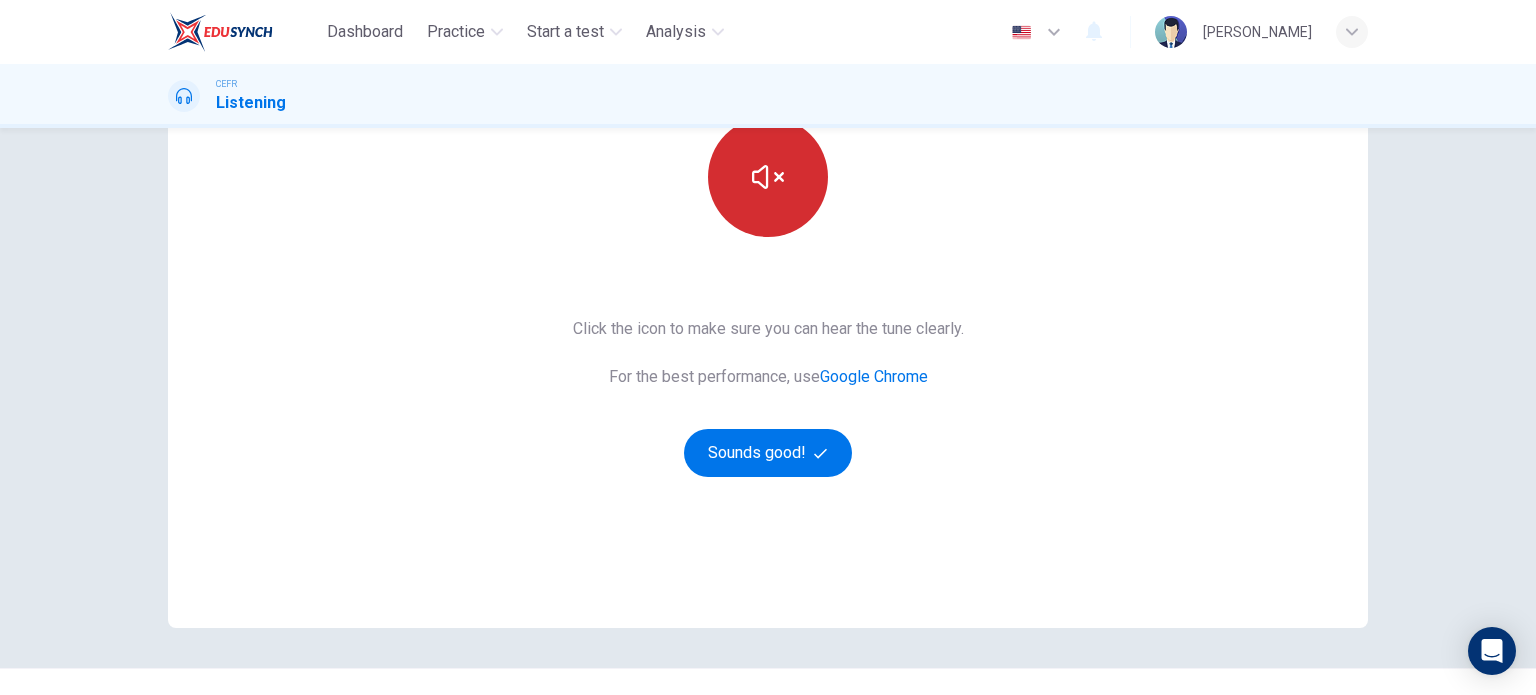 scroll, scrollTop: 236, scrollLeft: 0, axis: vertical 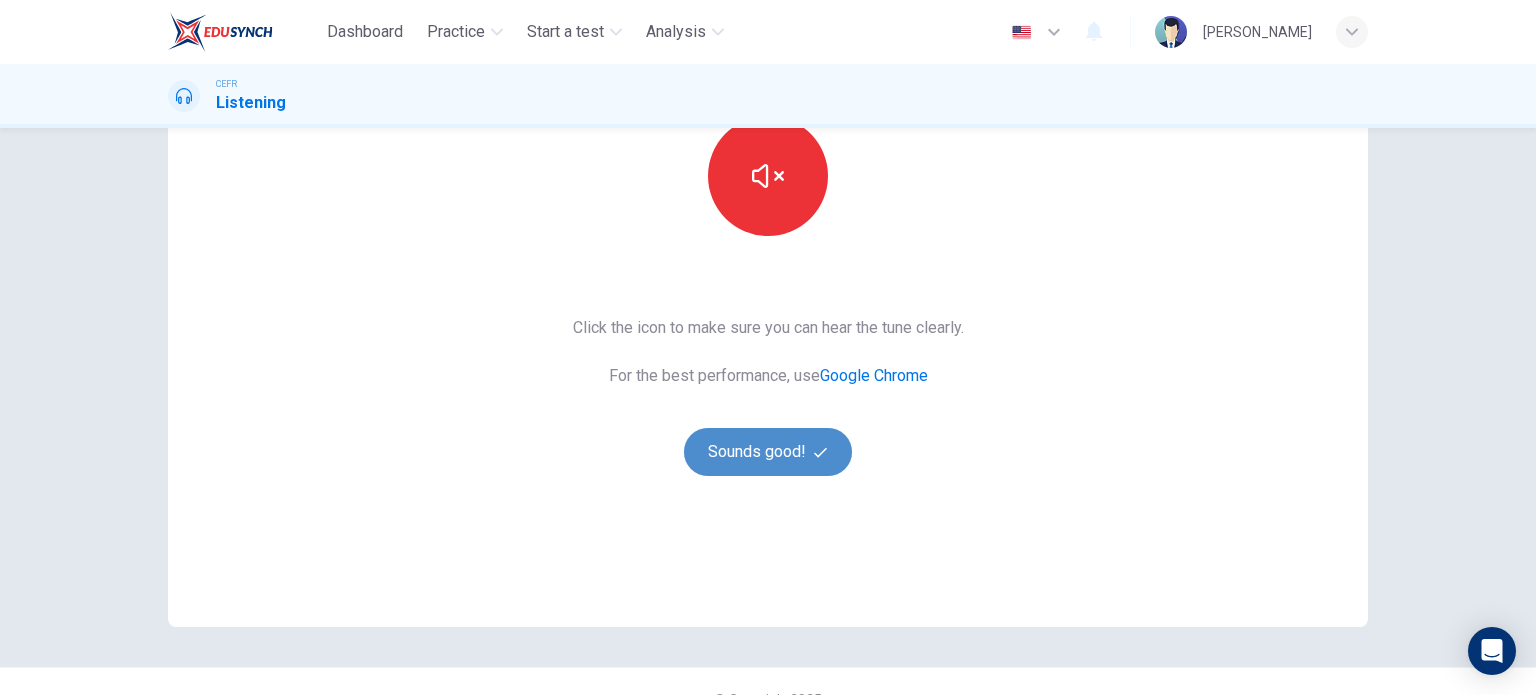 click on "Sounds good!" at bounding box center (768, 452) 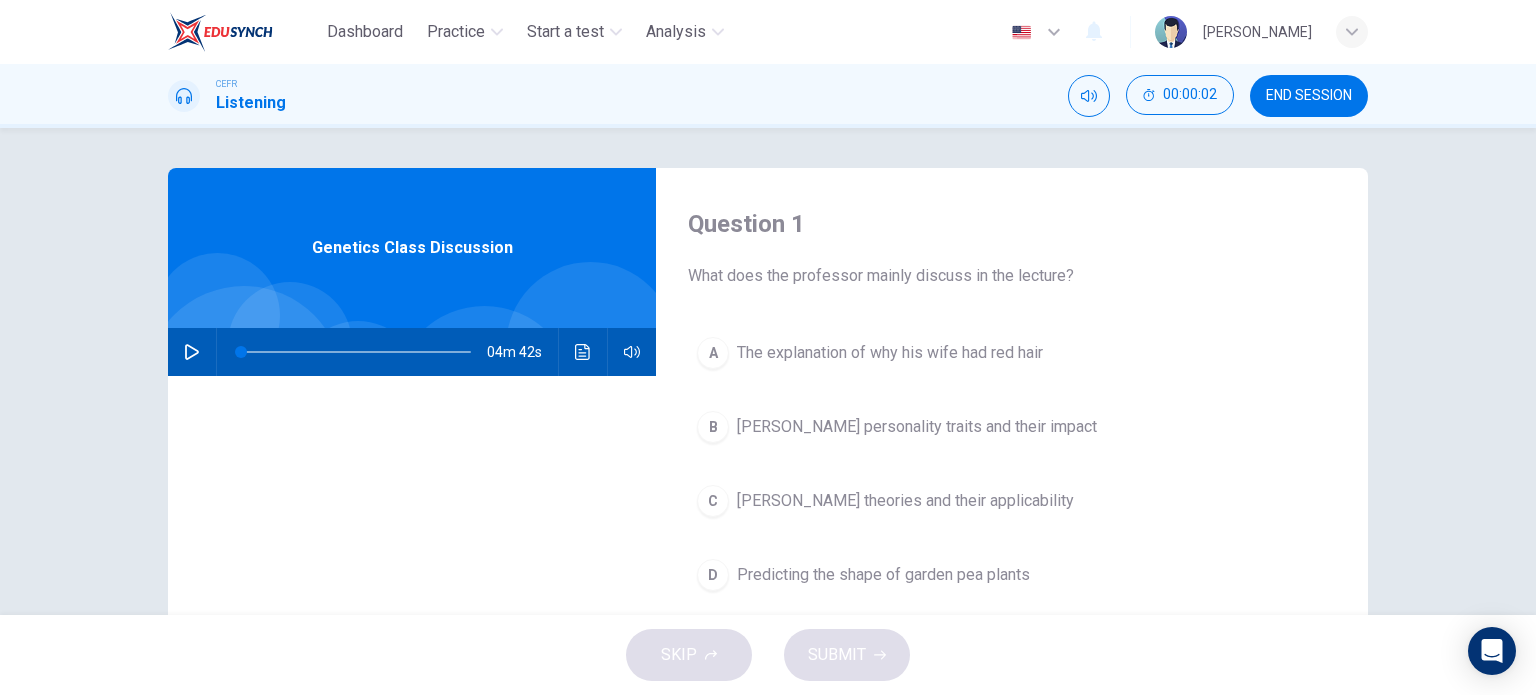 scroll, scrollTop: 20, scrollLeft: 0, axis: vertical 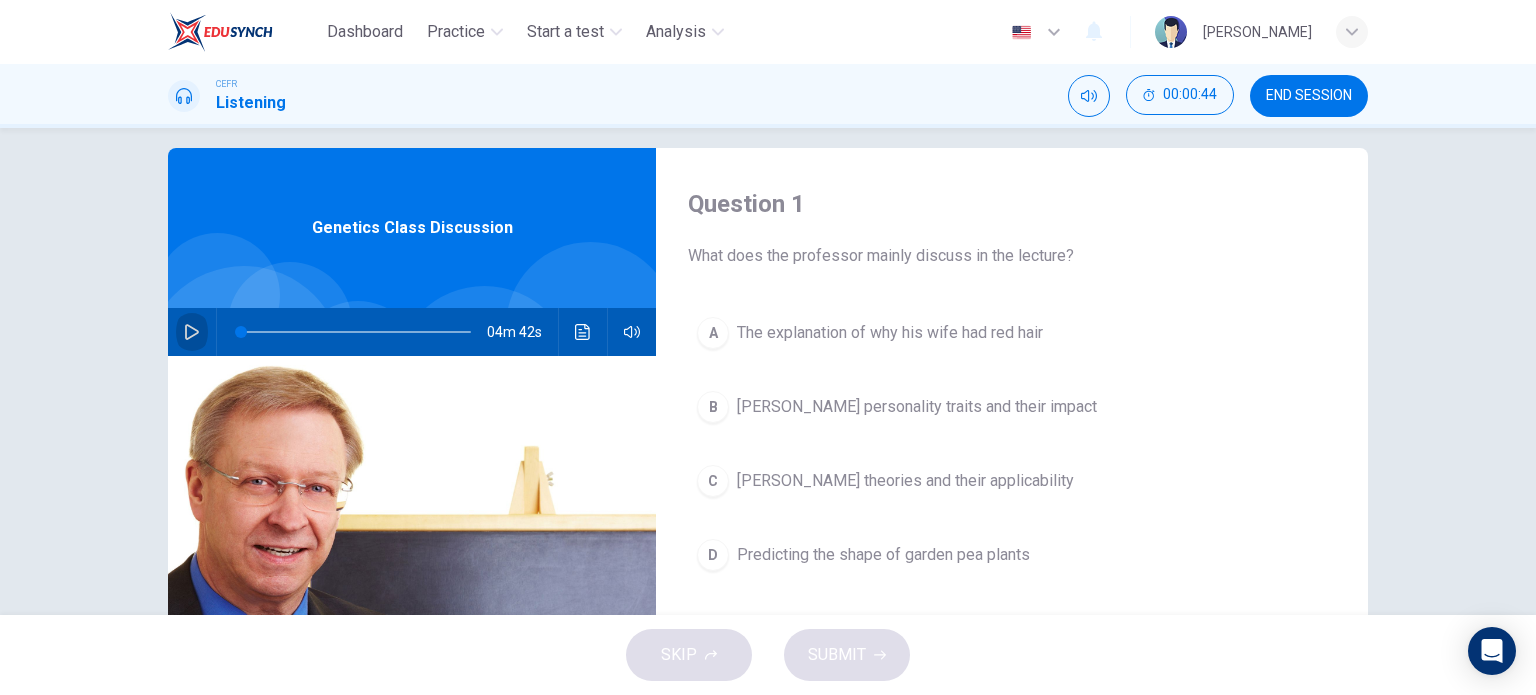 click at bounding box center (192, 332) 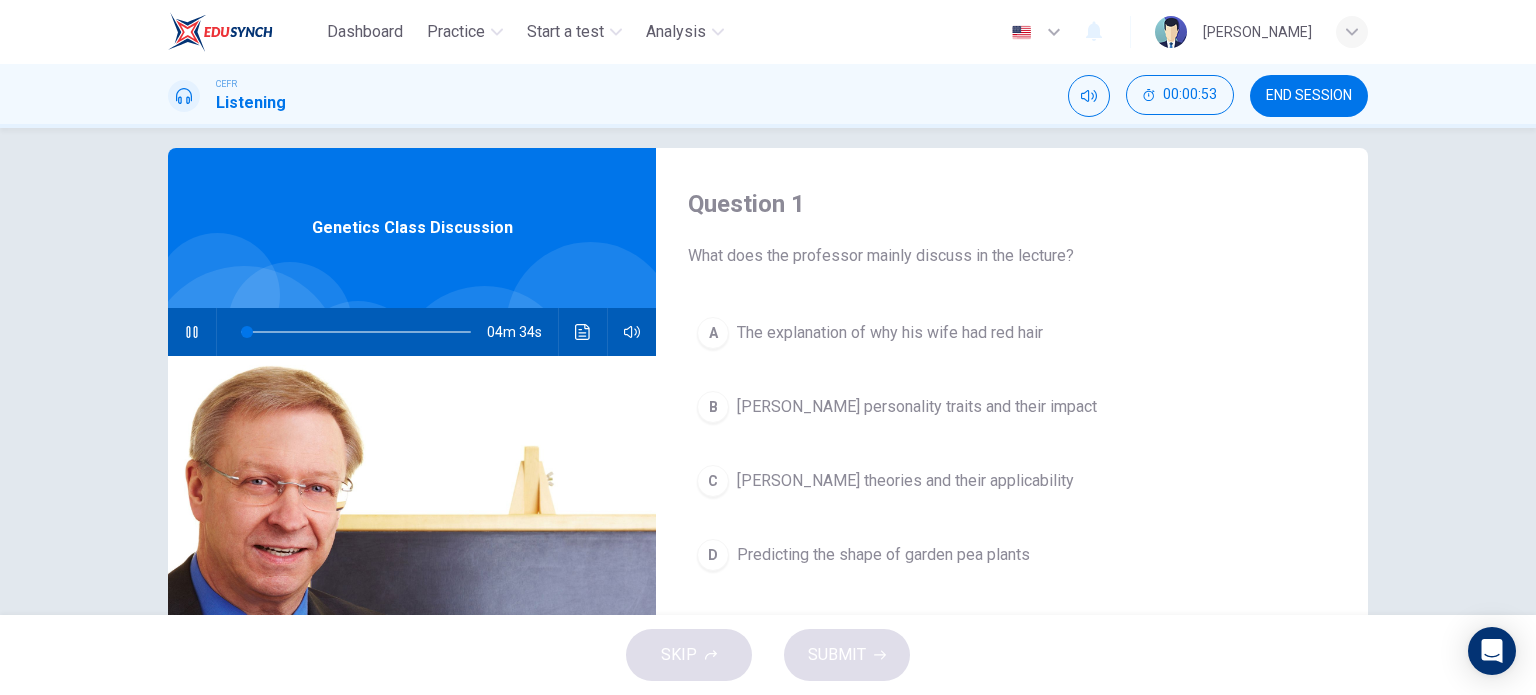 type on "3" 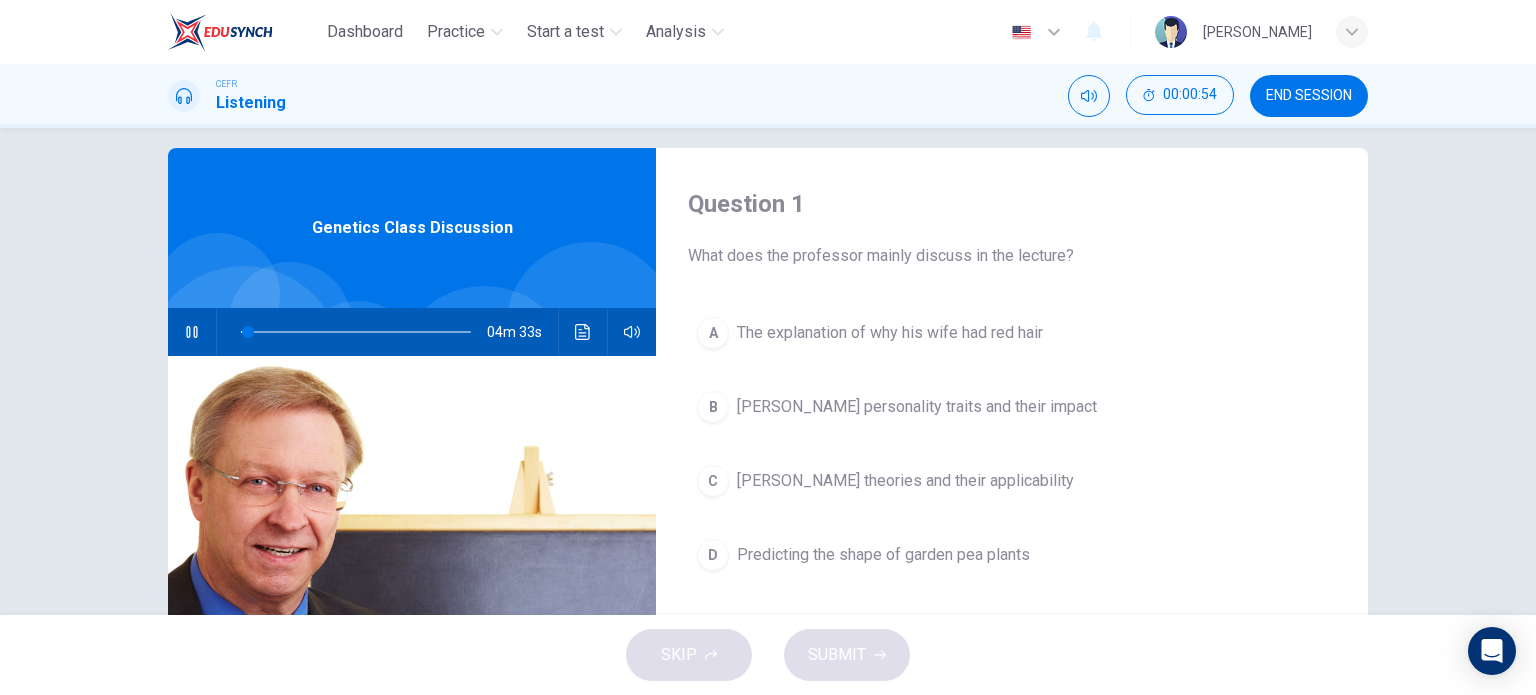 type 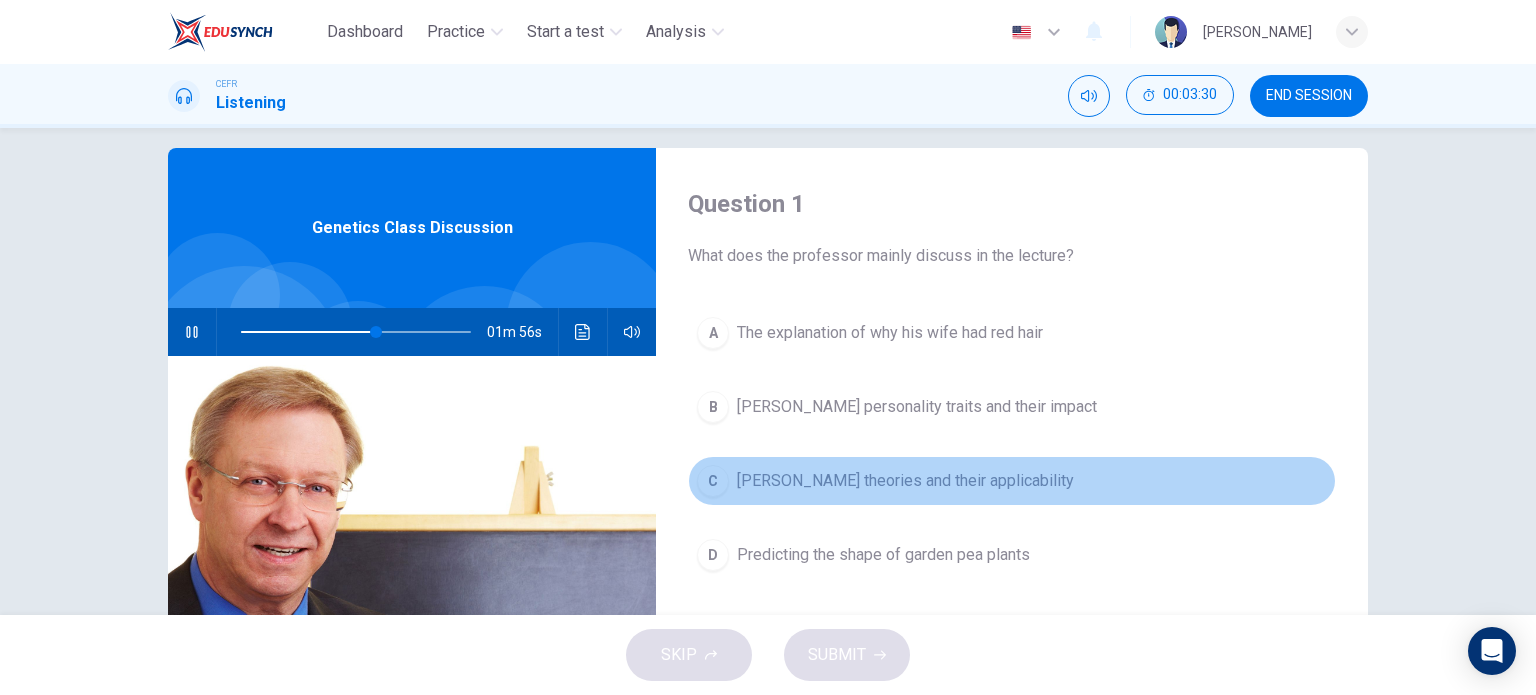 click on "Mendel's theories and their applicability" at bounding box center [905, 481] 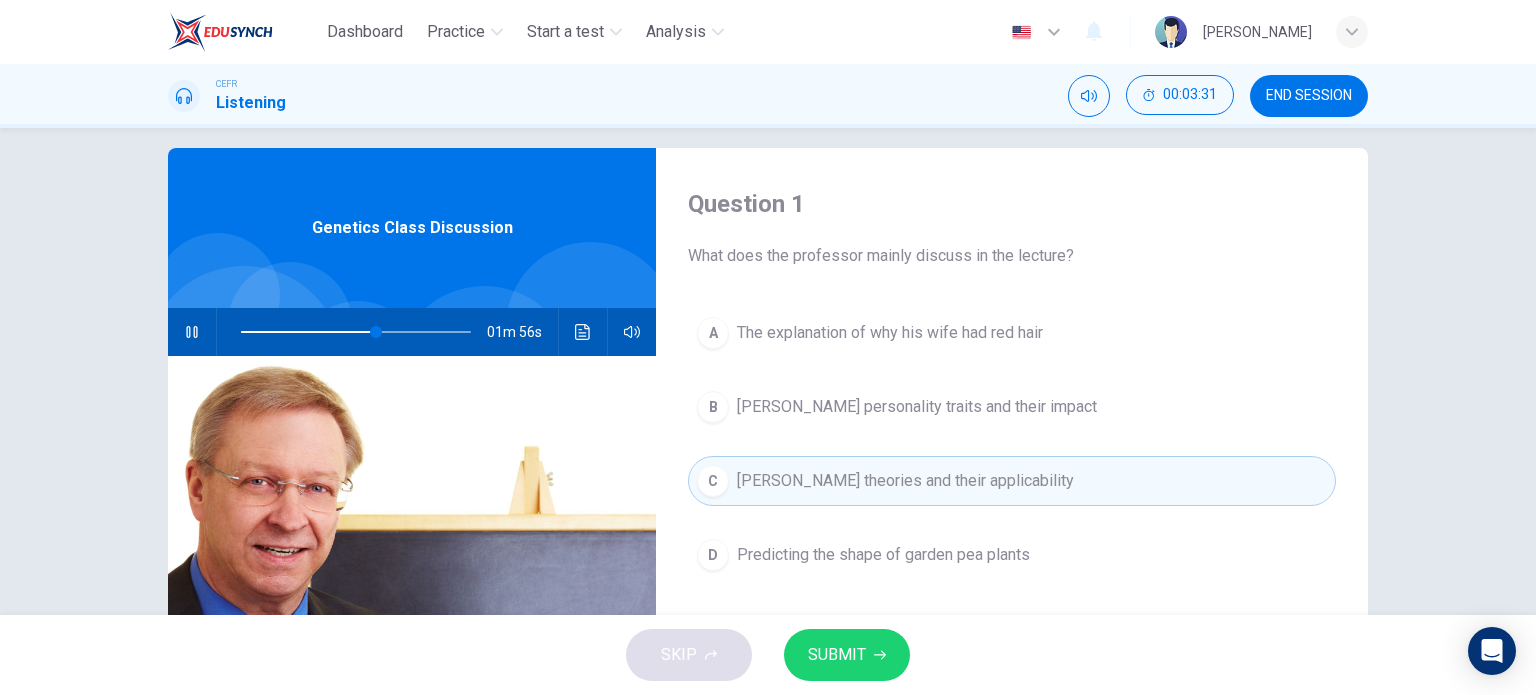 scroll, scrollTop: 172, scrollLeft: 0, axis: vertical 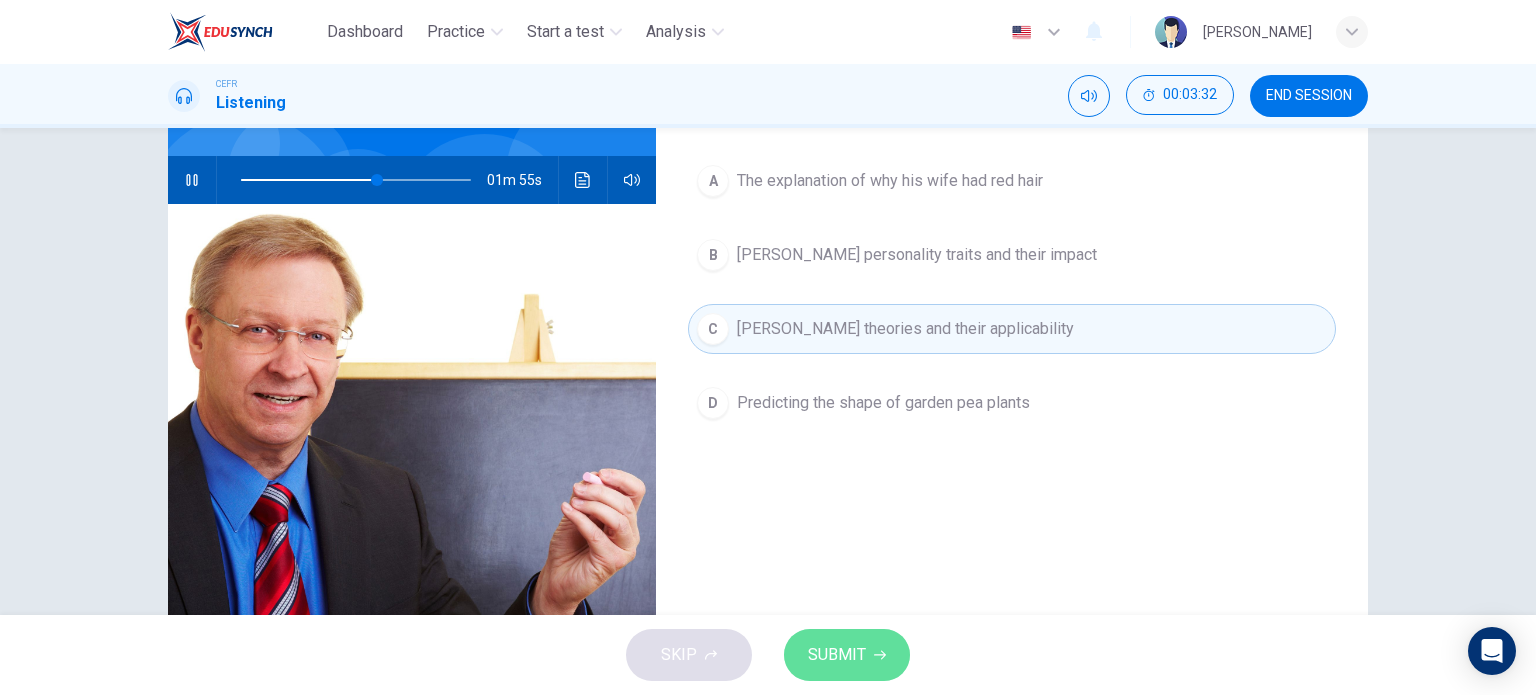 click on "SUBMIT" at bounding box center [837, 655] 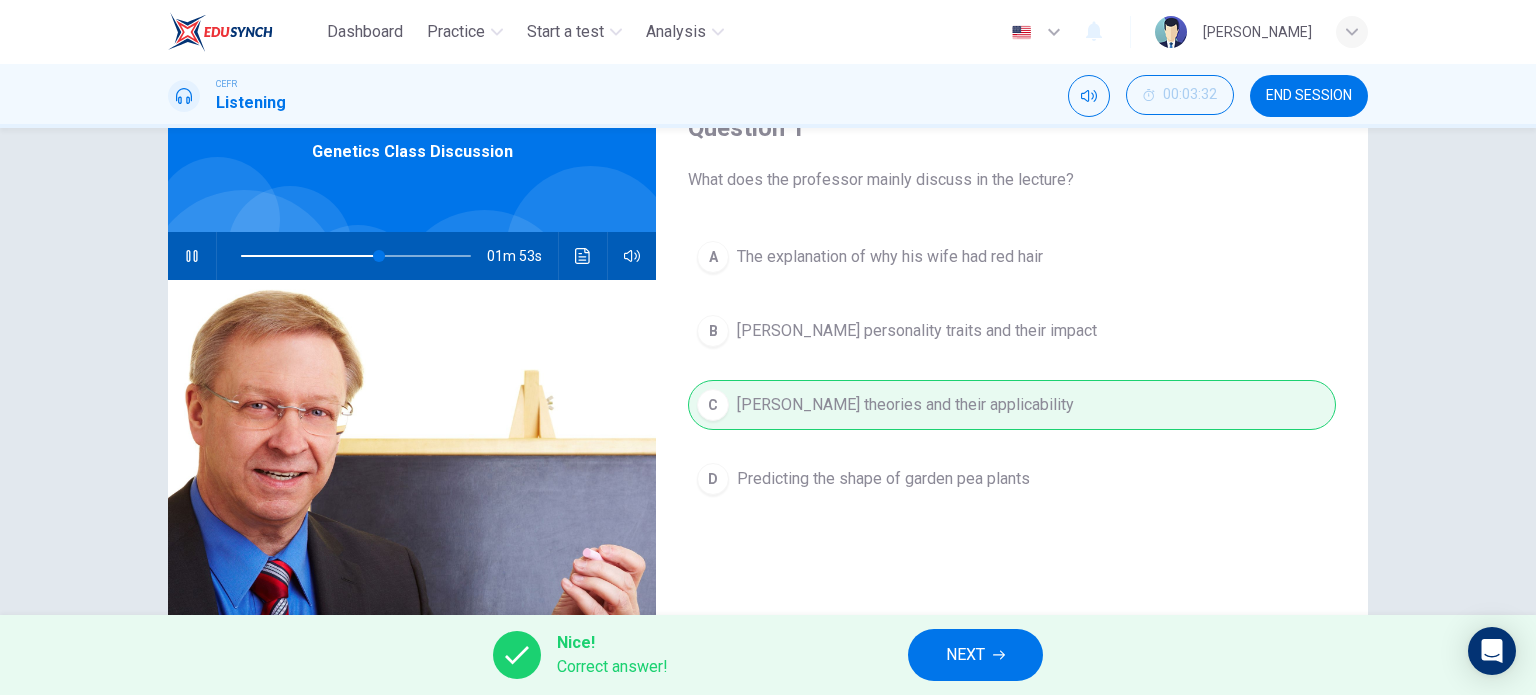 scroll, scrollTop: 96, scrollLeft: 0, axis: vertical 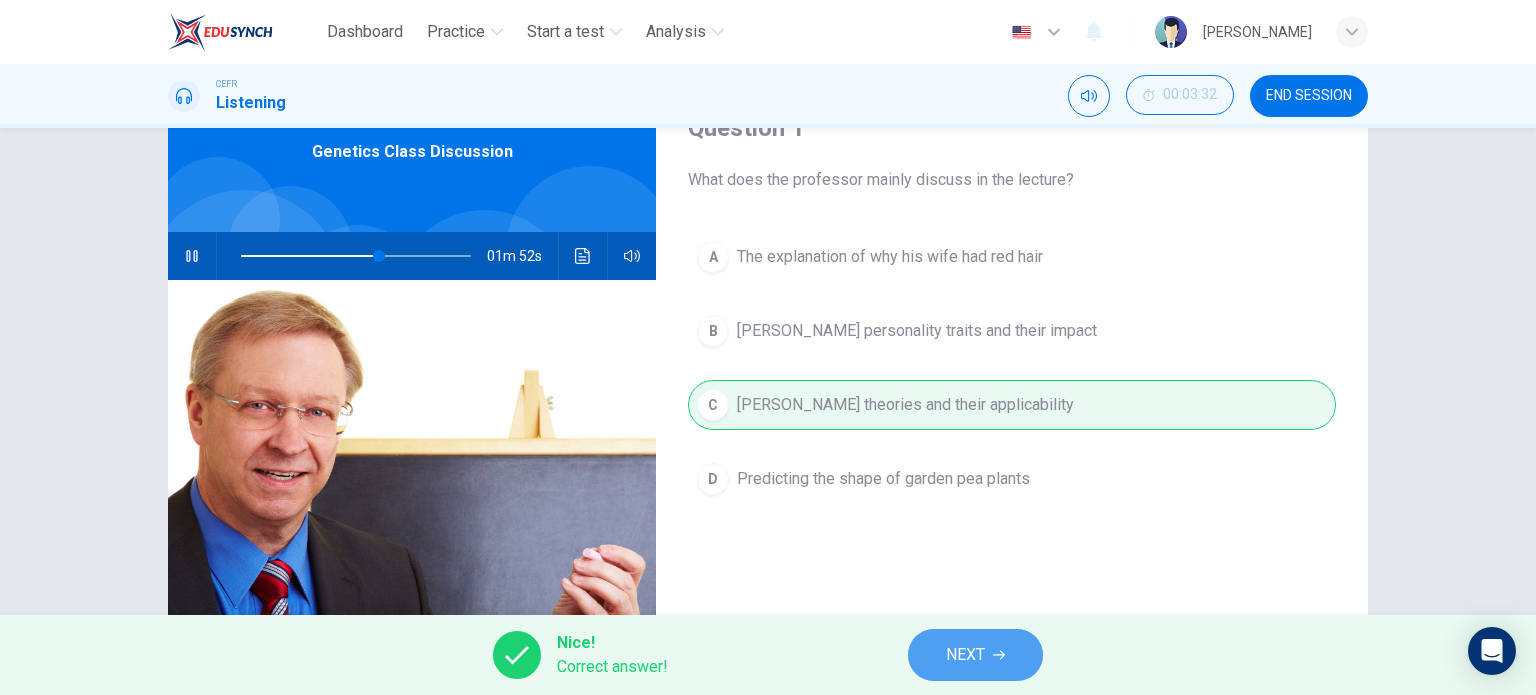 click on "NEXT" at bounding box center [965, 655] 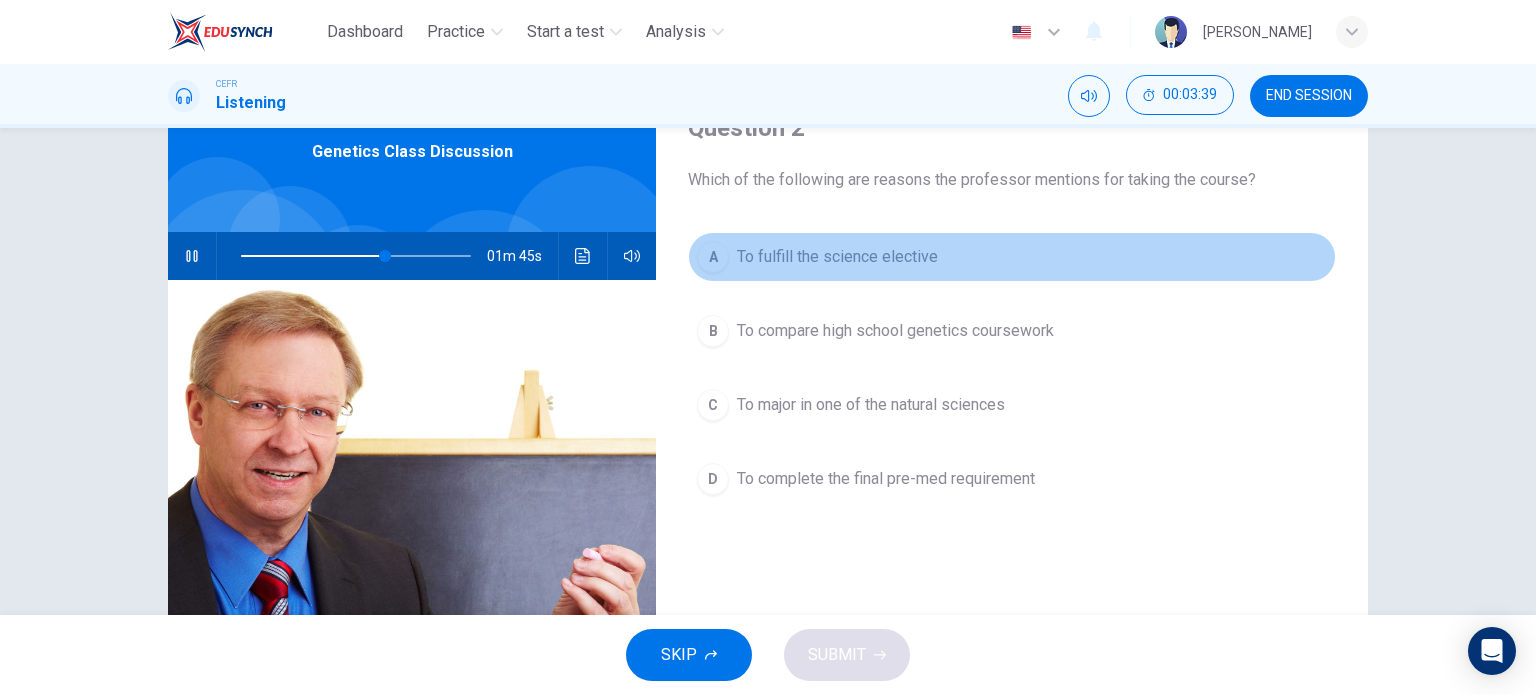 click on "A To fulfill the science elective" at bounding box center [1012, 257] 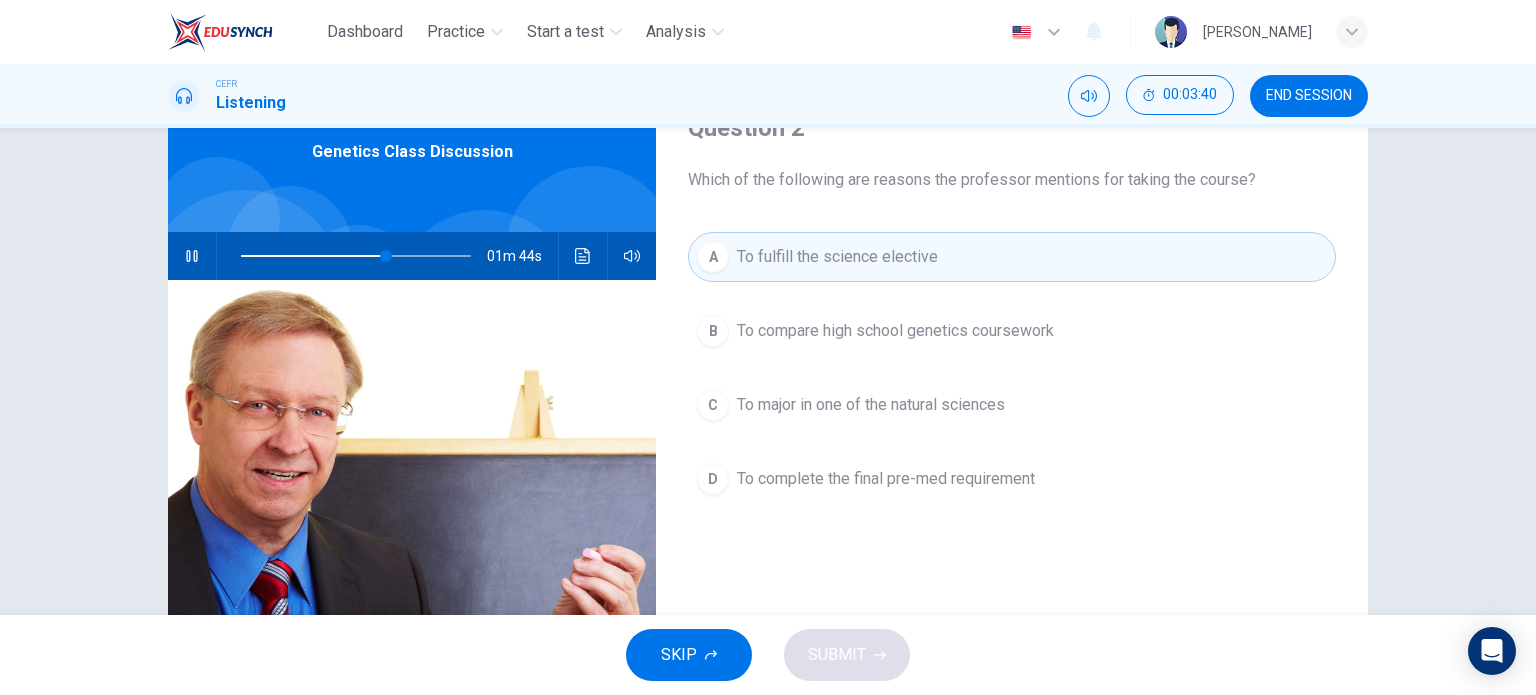 drag, startPoint x: 872, startPoint y: 287, endPoint x: 876, endPoint y: 235, distance: 52.153618 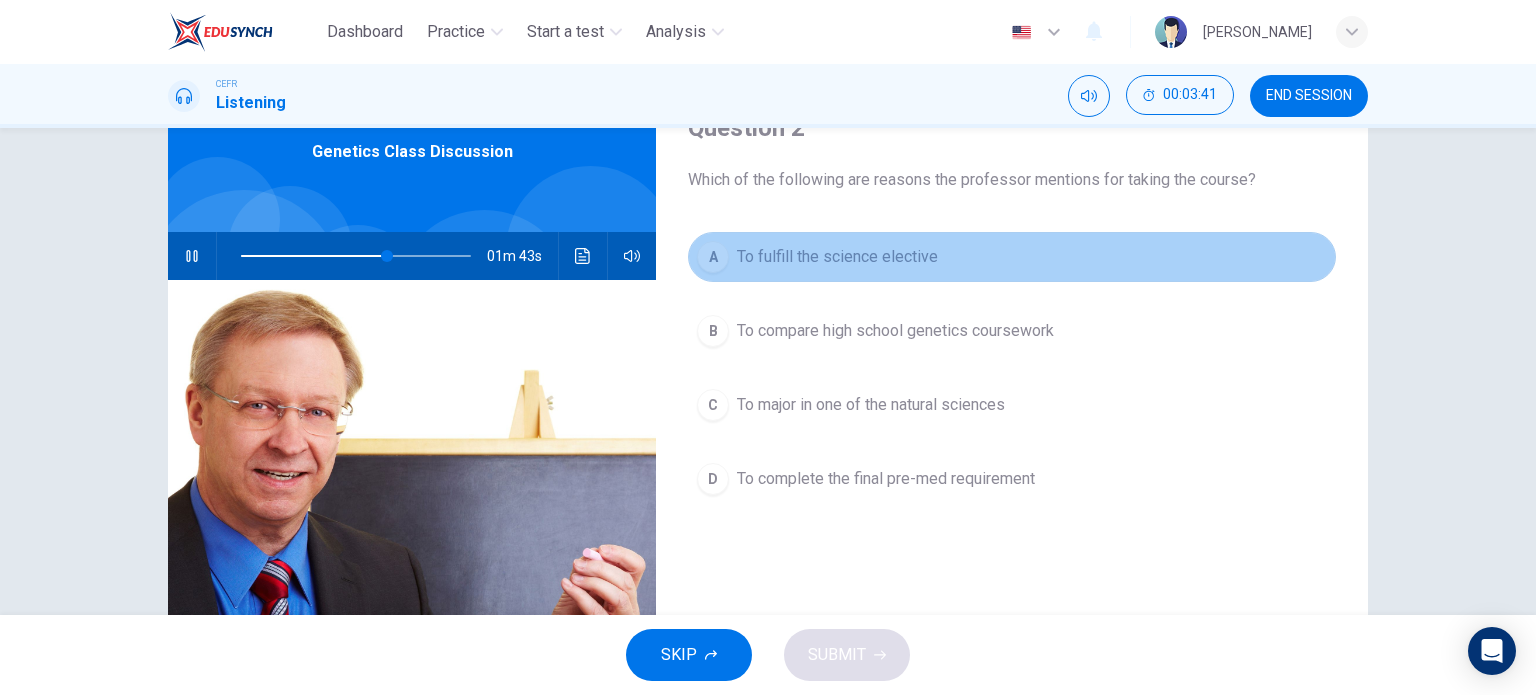 click on "A To fulfill the science elective" at bounding box center [1012, 257] 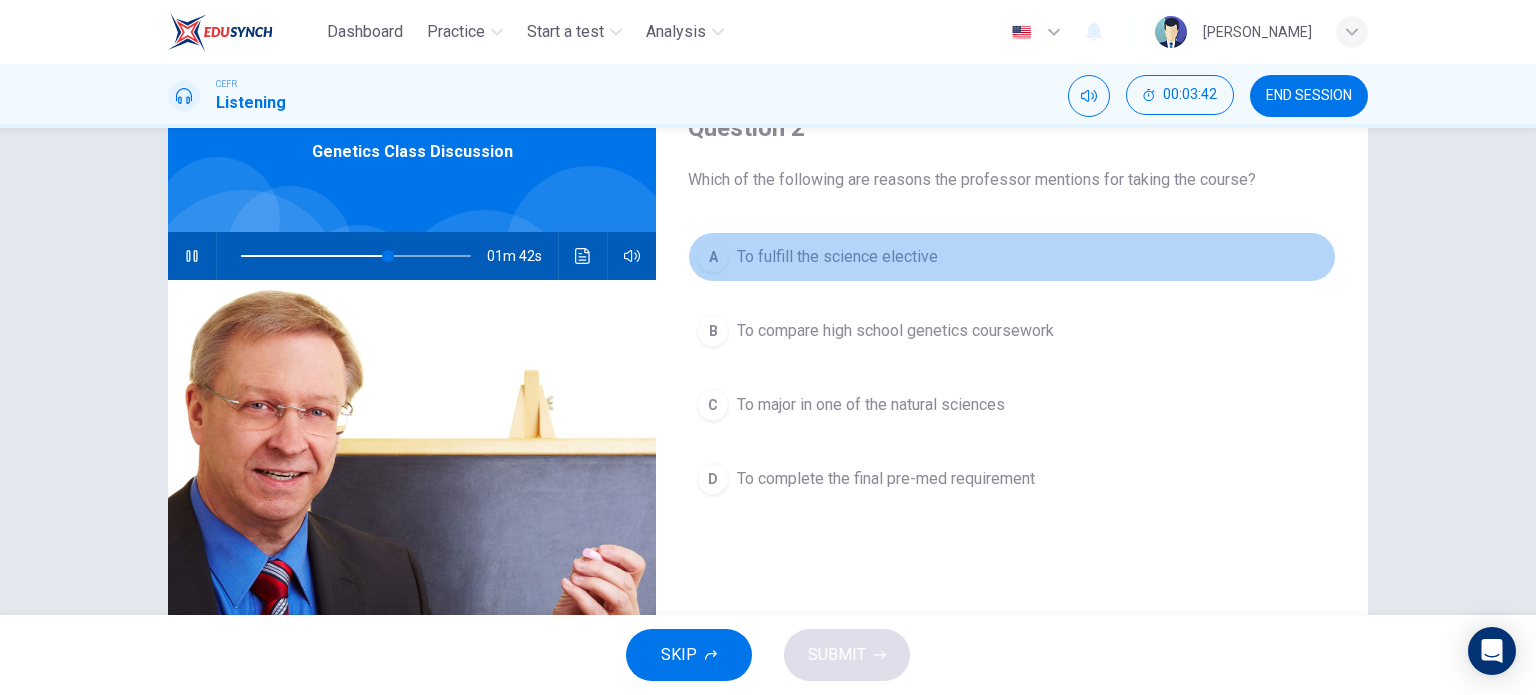 click on "To fulfill the science elective" at bounding box center [837, 257] 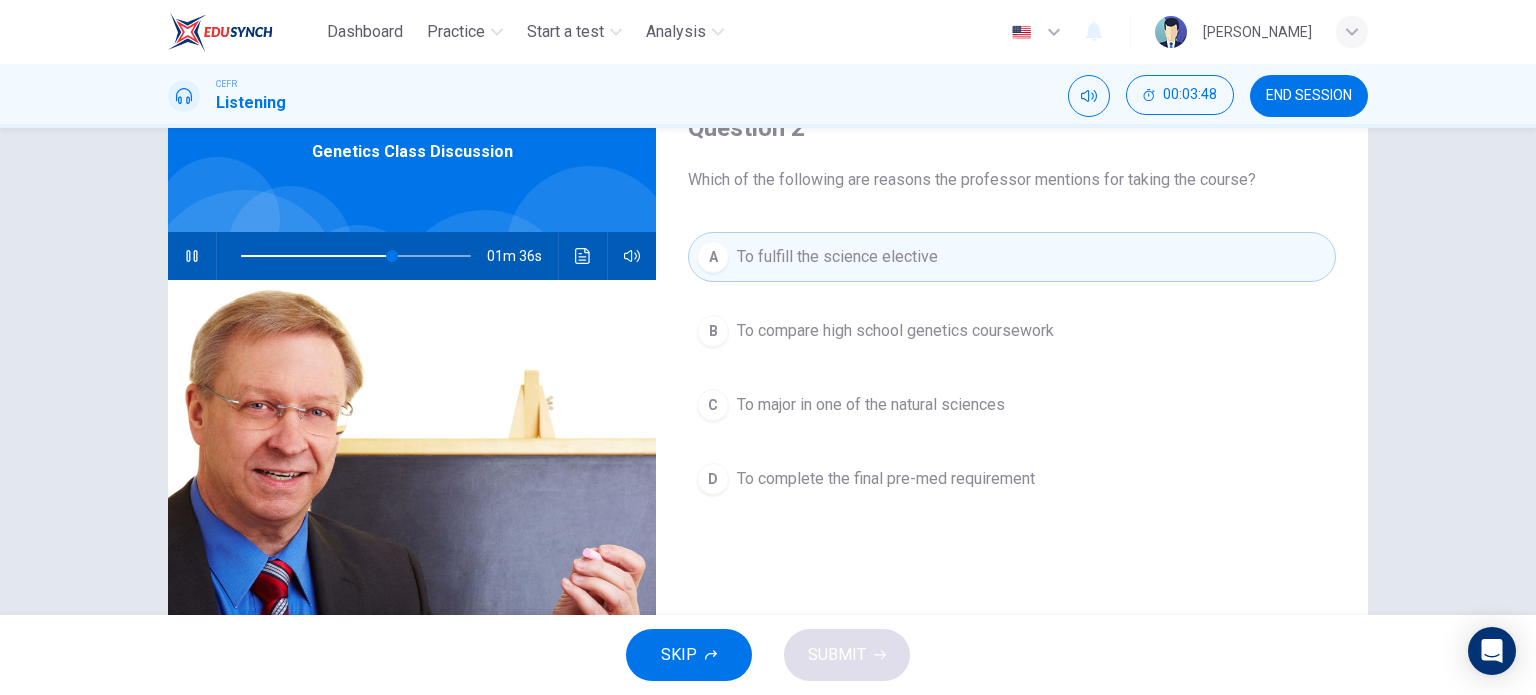 drag, startPoint x: 866, startPoint y: 411, endPoint x: 866, endPoint y: 423, distance: 12 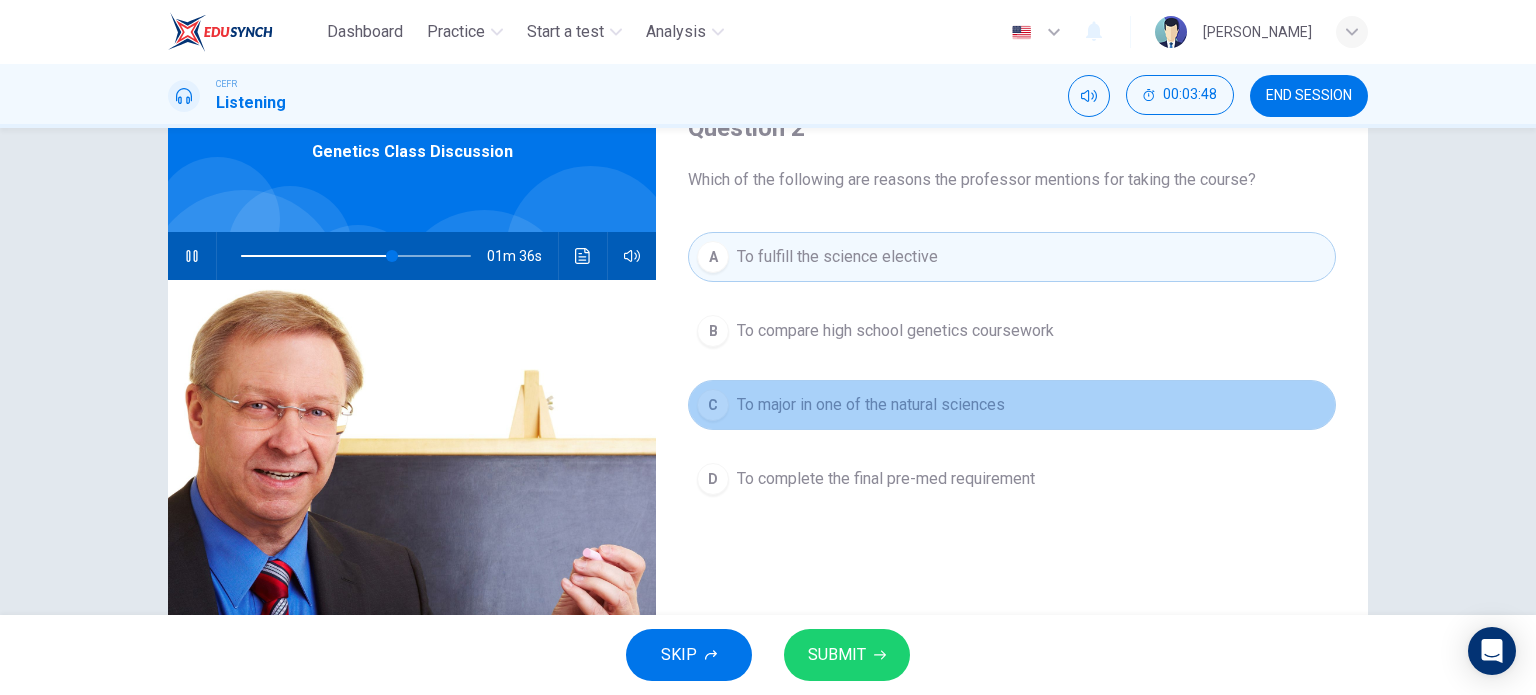 click on "C To major in one of the natural sciences" at bounding box center [1012, 405] 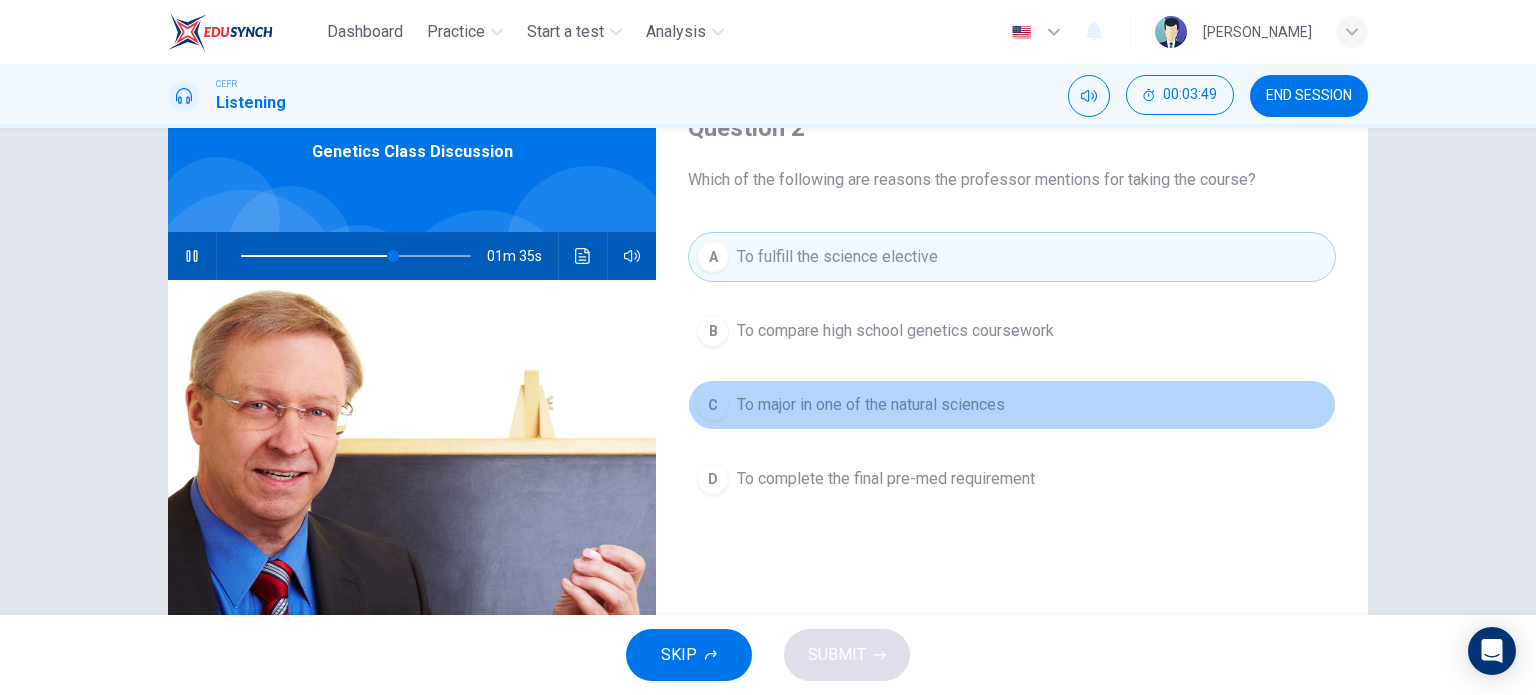 click on "To major in one of the natural sciences" at bounding box center (871, 405) 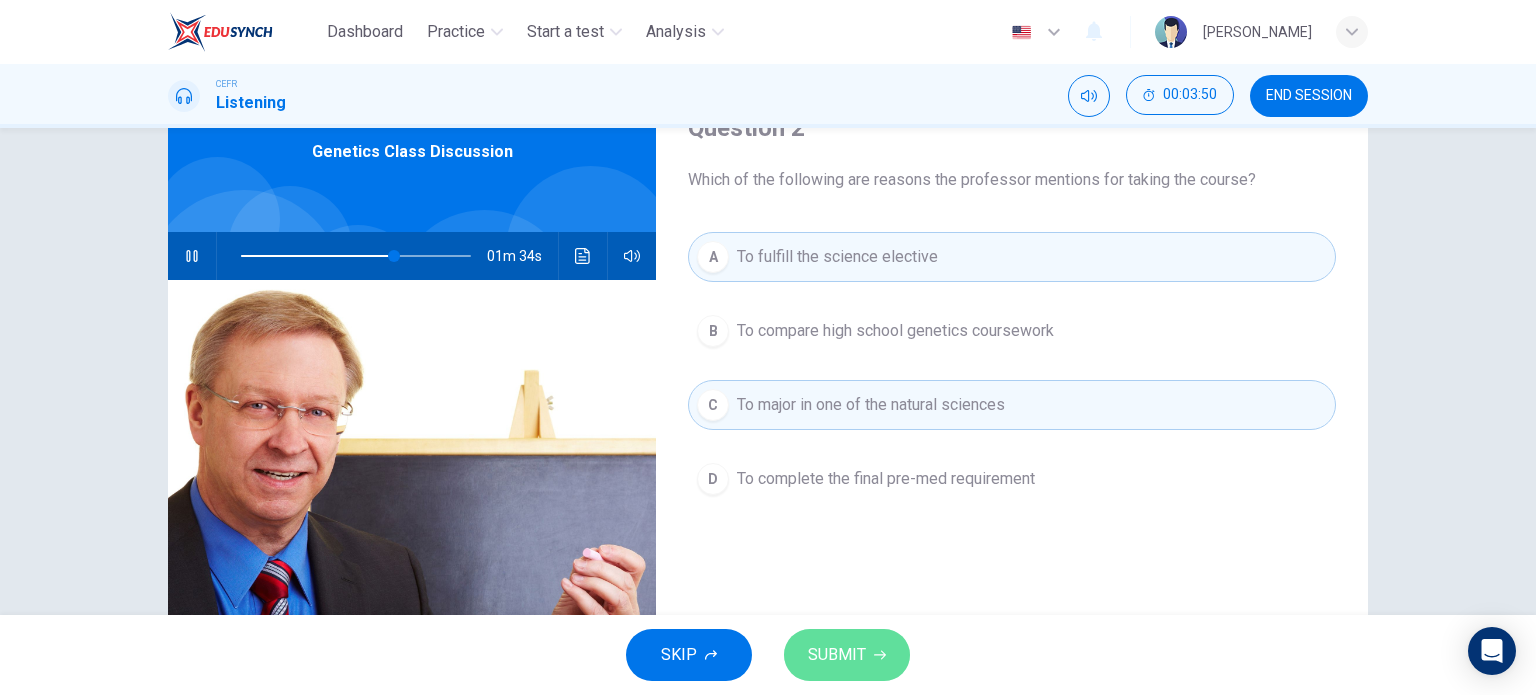 click on "SUBMIT" at bounding box center [847, 655] 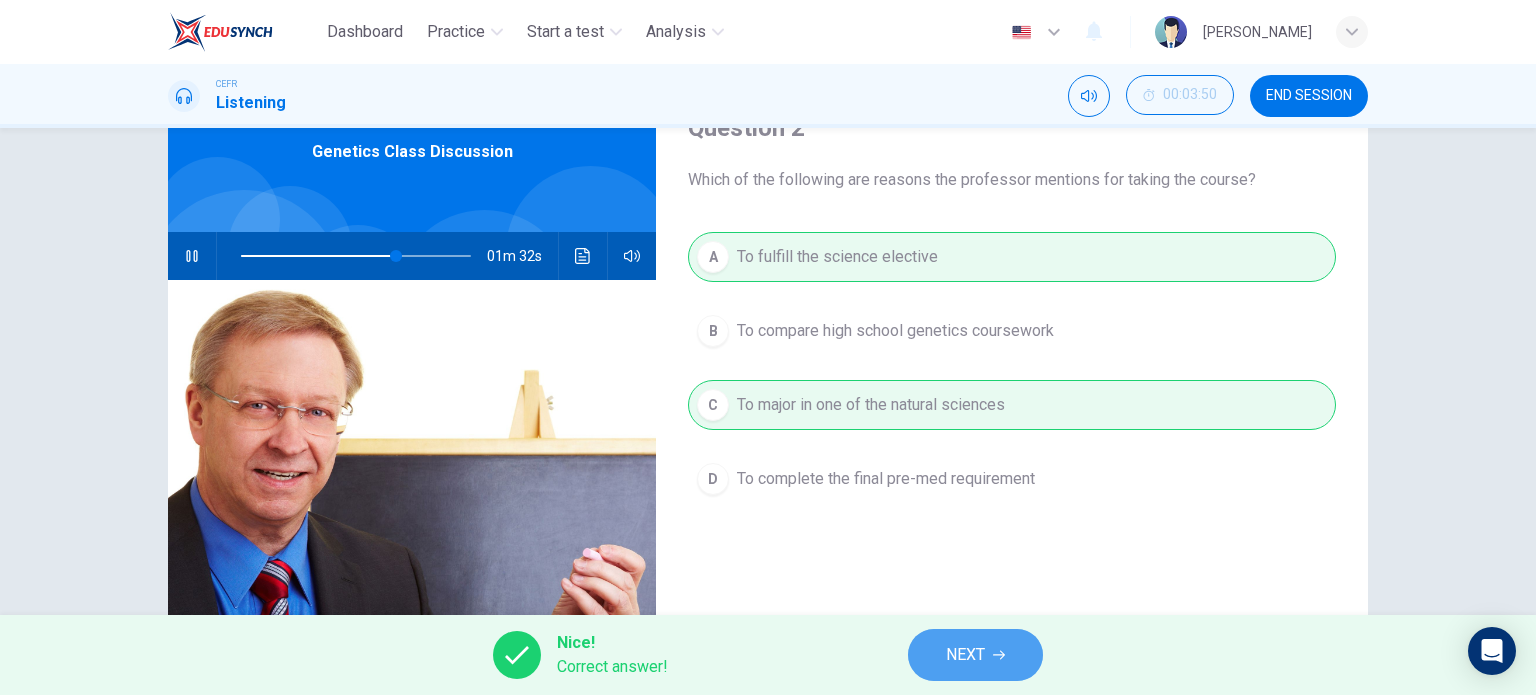 click on "NEXT" at bounding box center [975, 655] 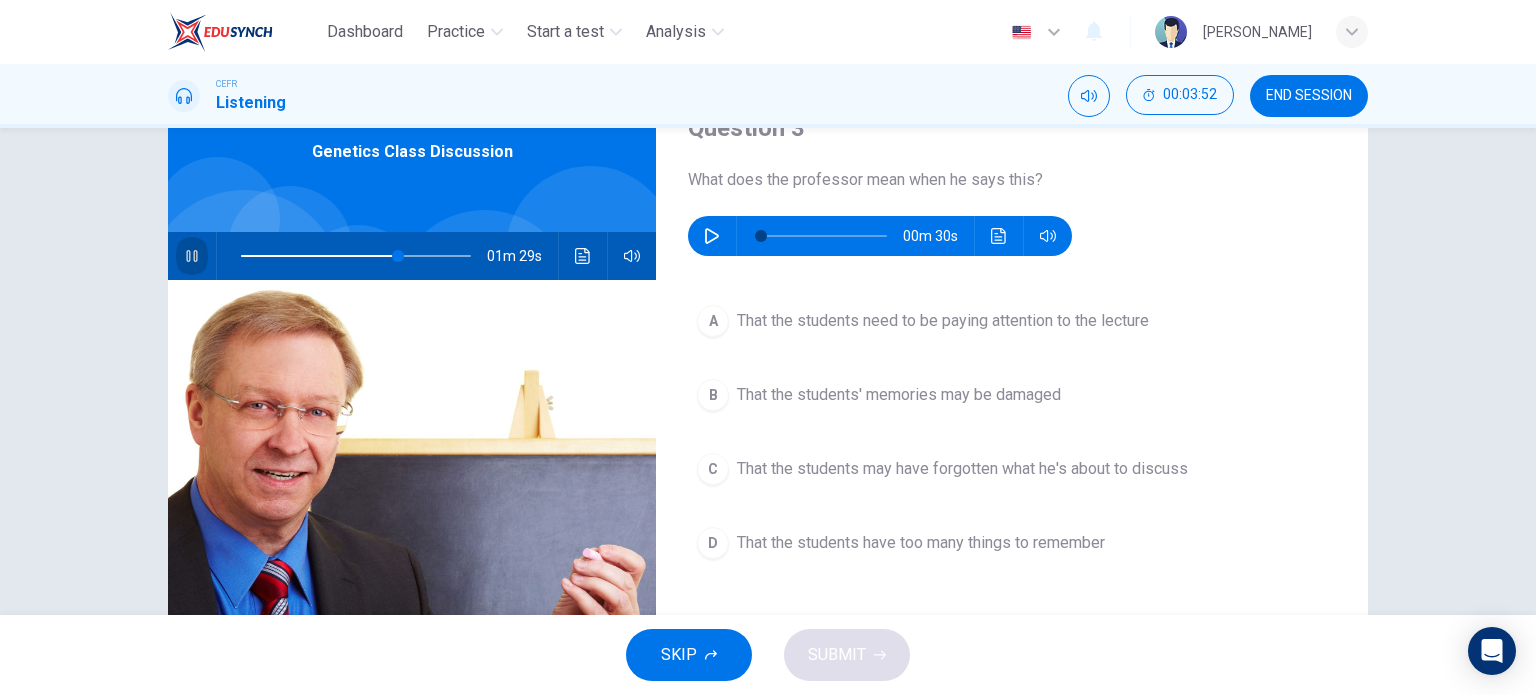 click at bounding box center (192, 256) 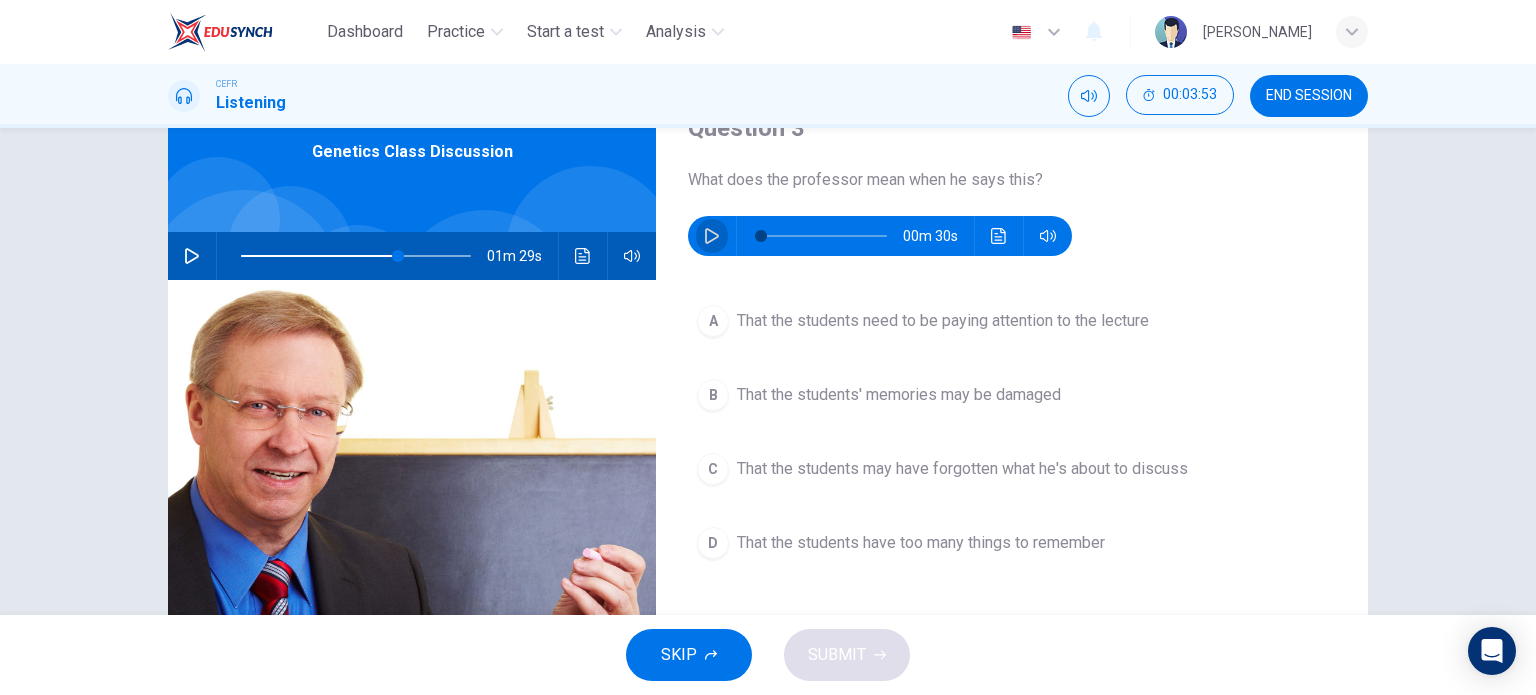 click 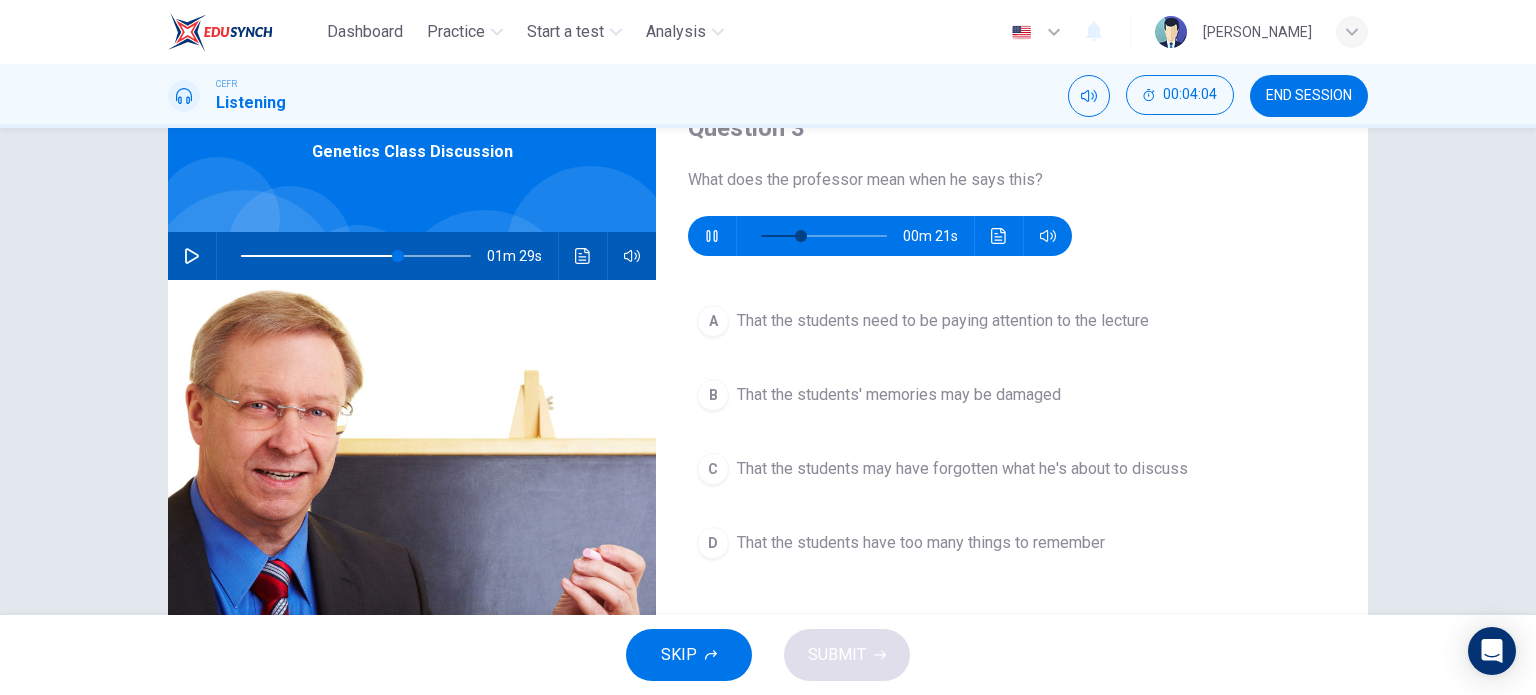 type on "35" 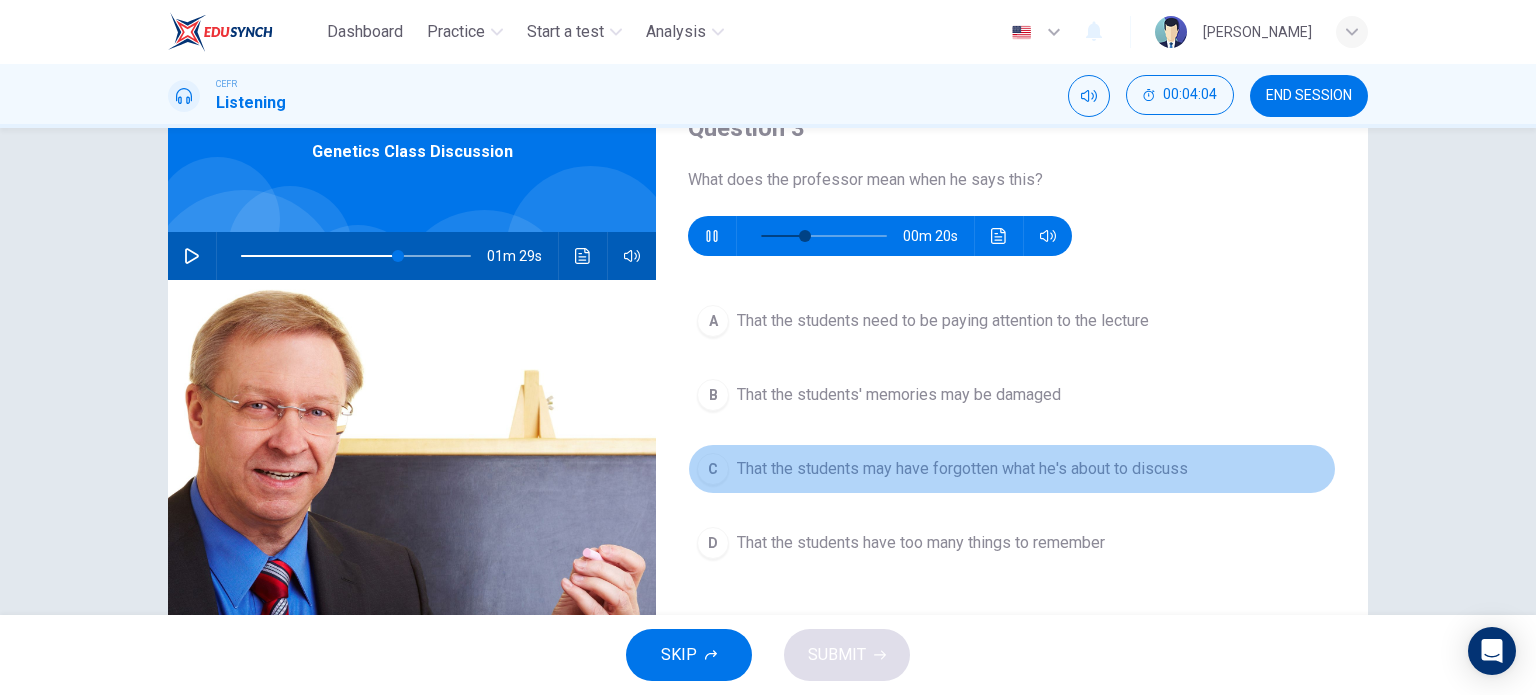 click on "That the students may have forgotten what he's about to discuss" at bounding box center [962, 469] 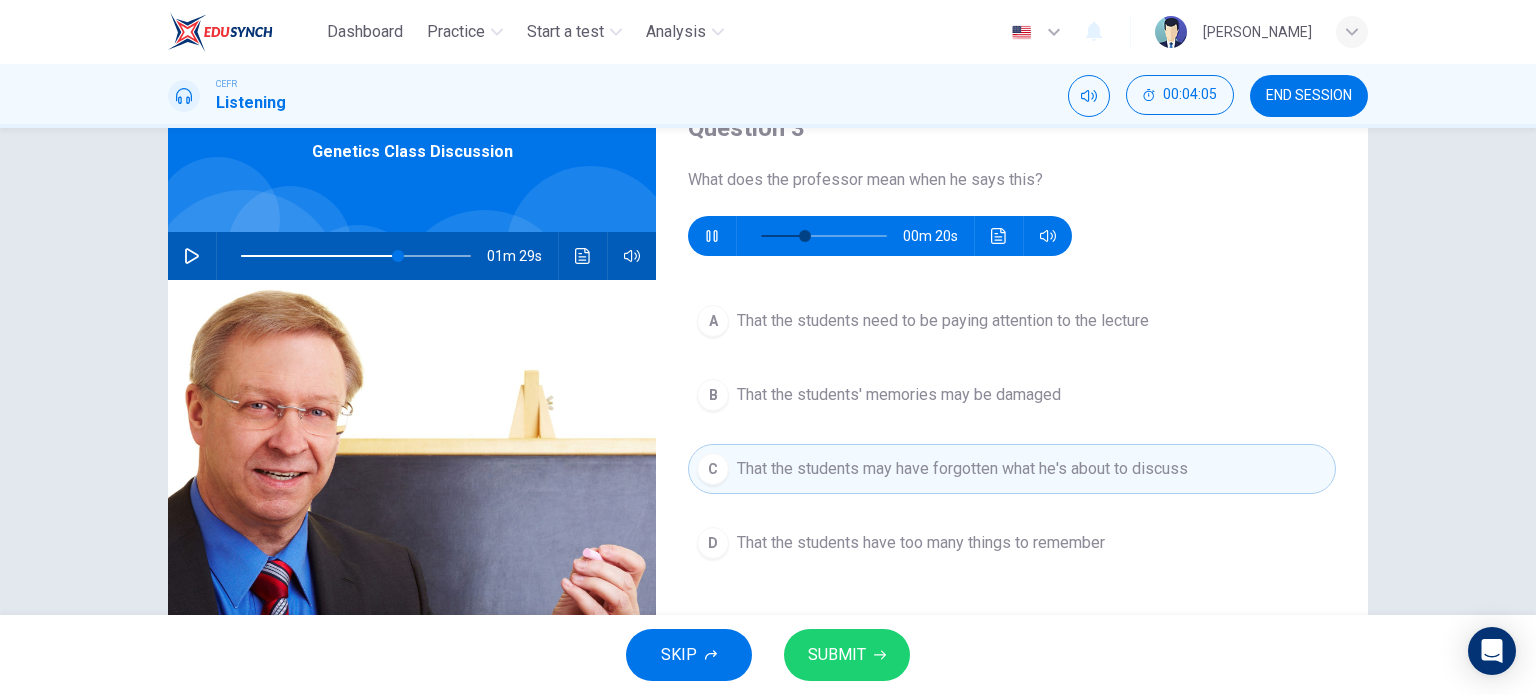 type on "38" 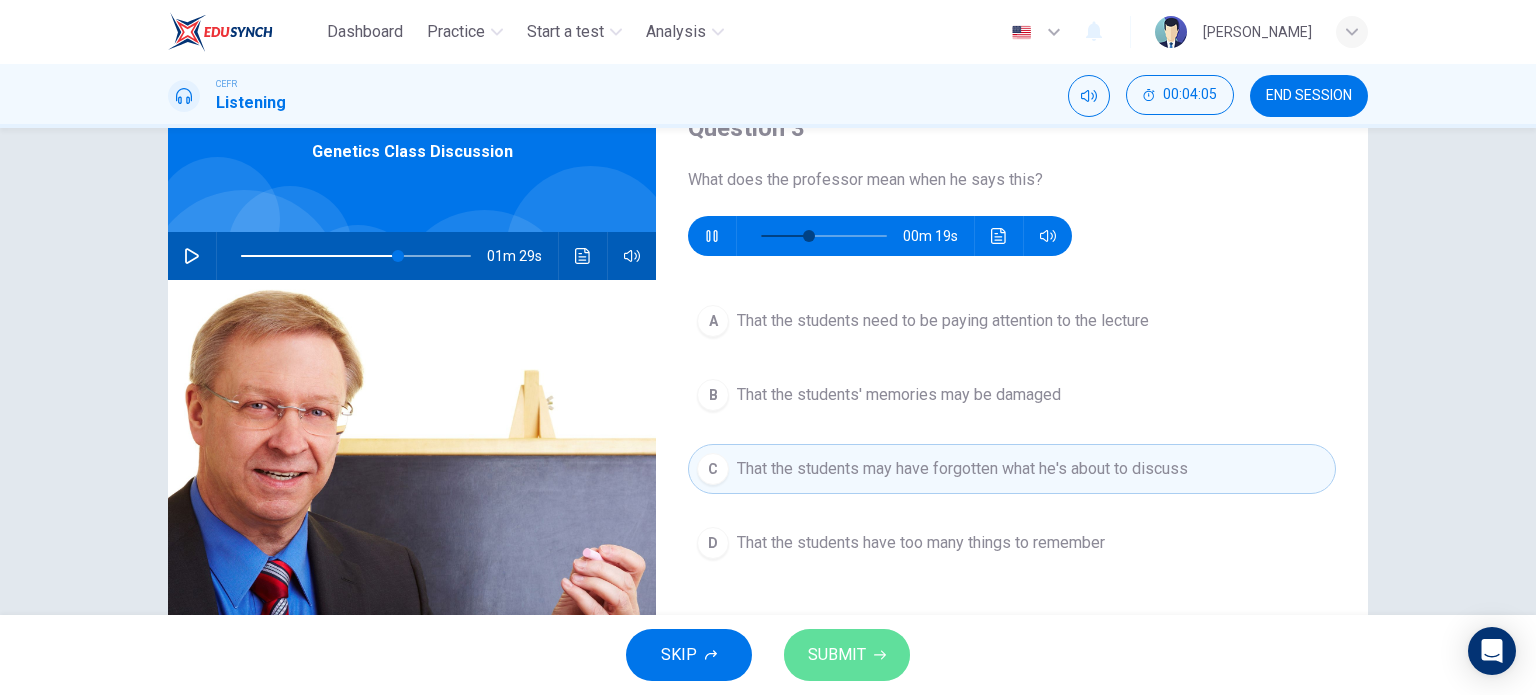 click on "SUBMIT" at bounding box center [837, 655] 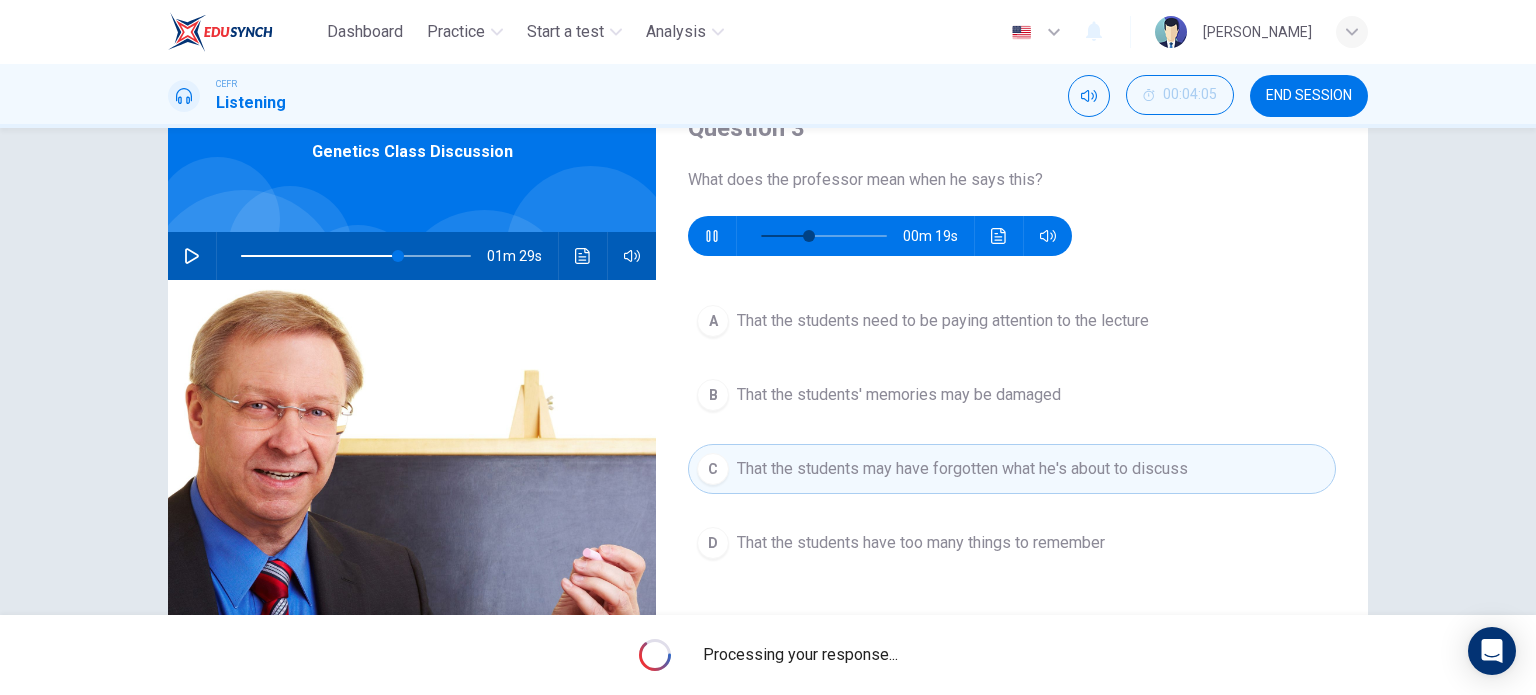 type on "68" 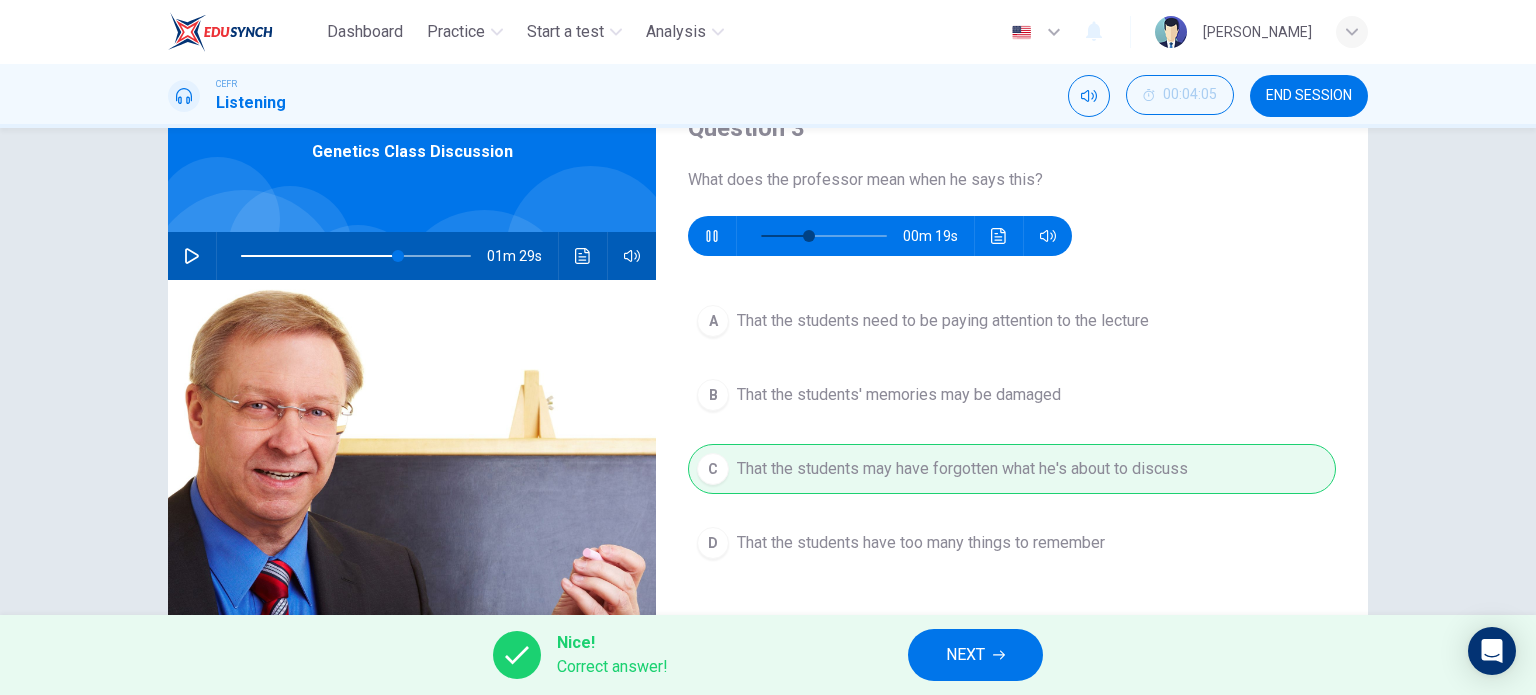 type on "42" 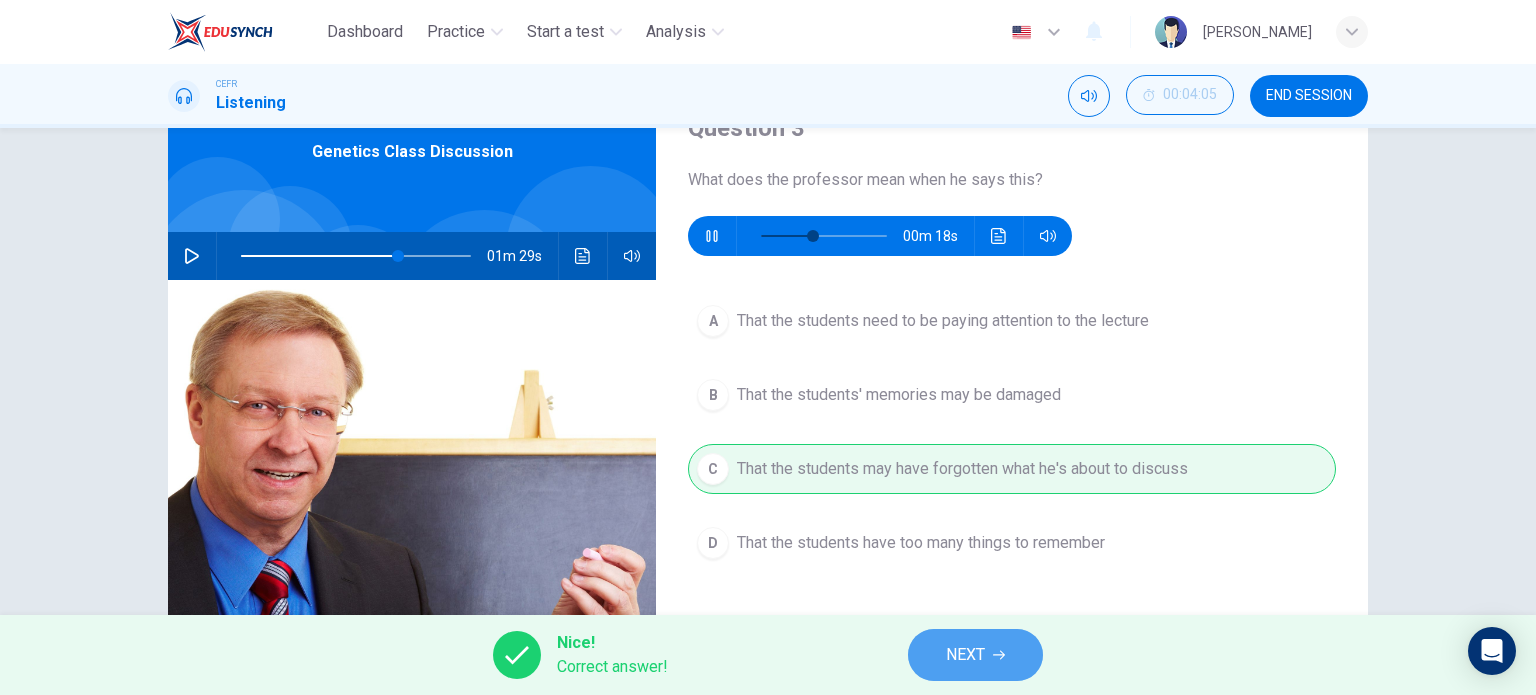 click on "NEXT" at bounding box center [965, 655] 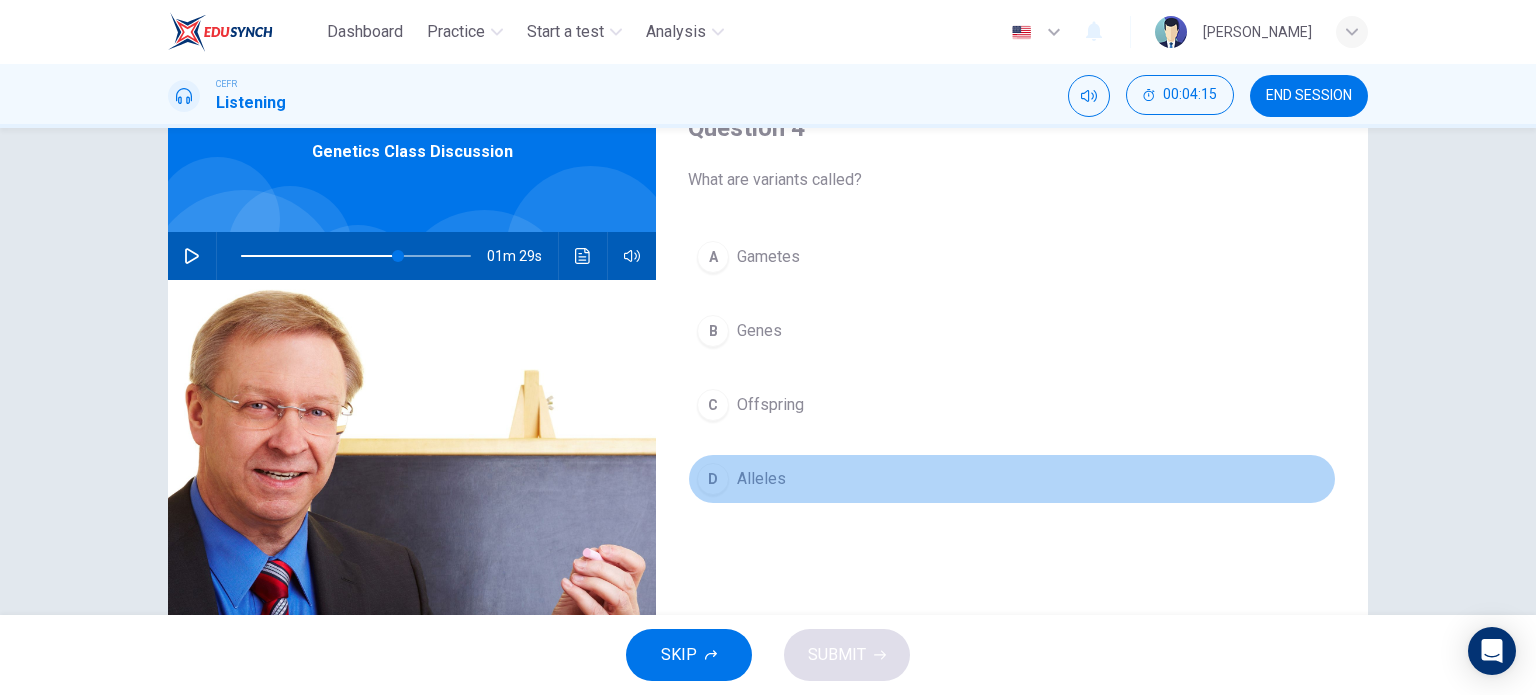 click on "Alleles" at bounding box center [761, 479] 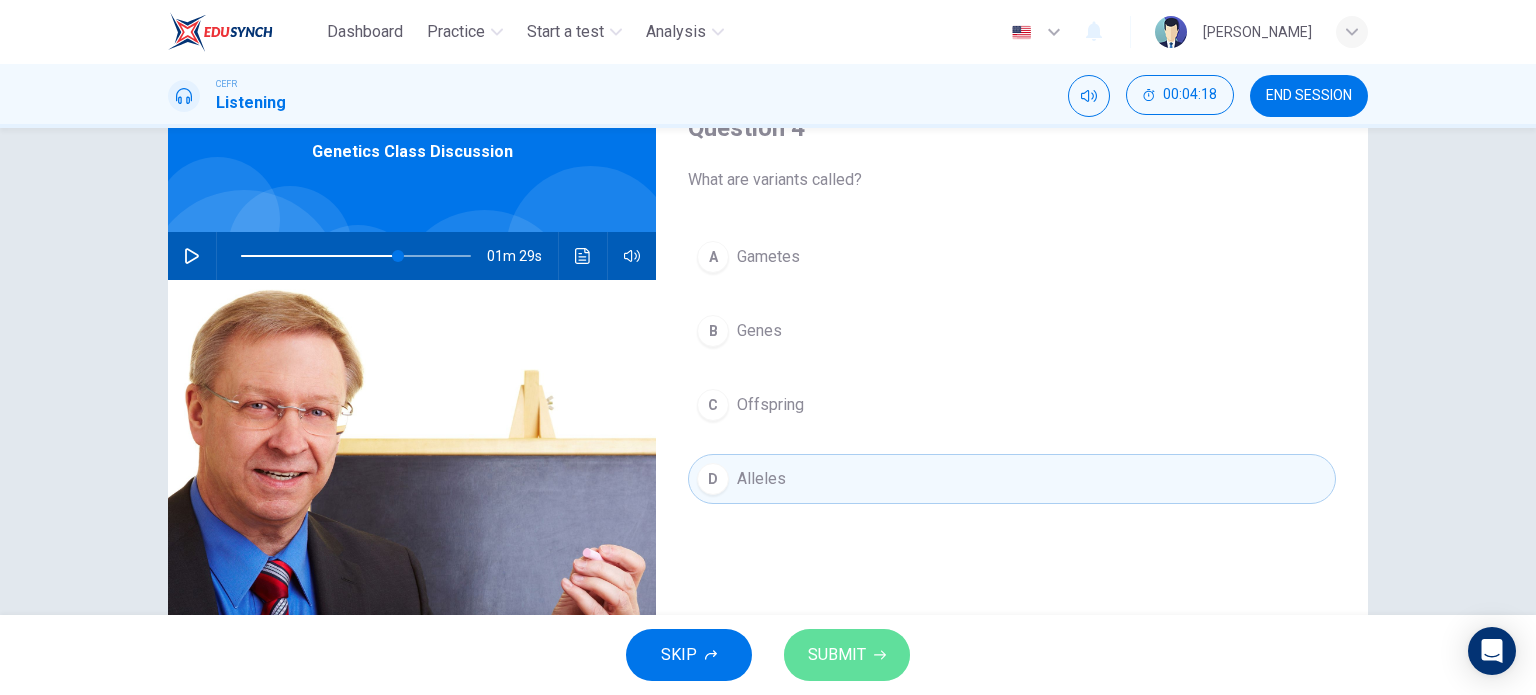 click on "SUBMIT" at bounding box center [847, 655] 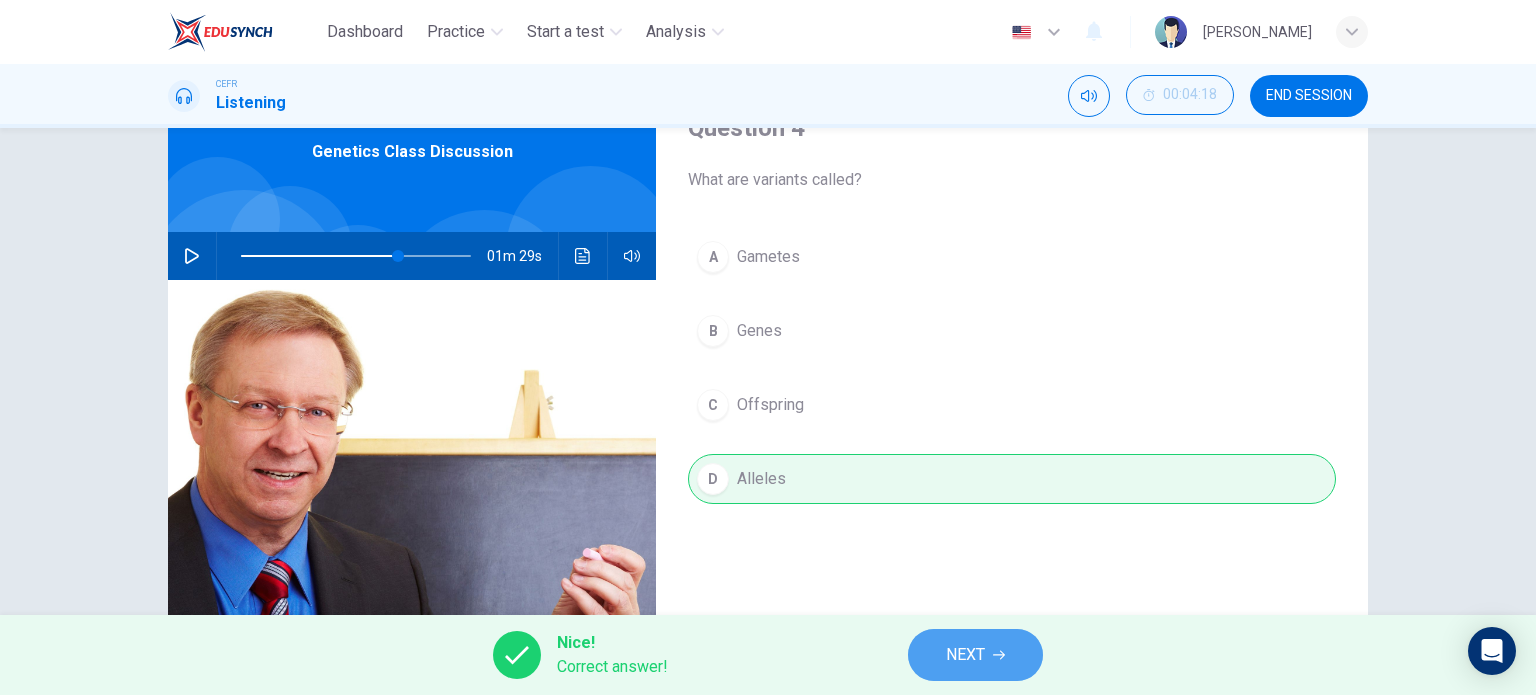 click on "NEXT" at bounding box center (965, 655) 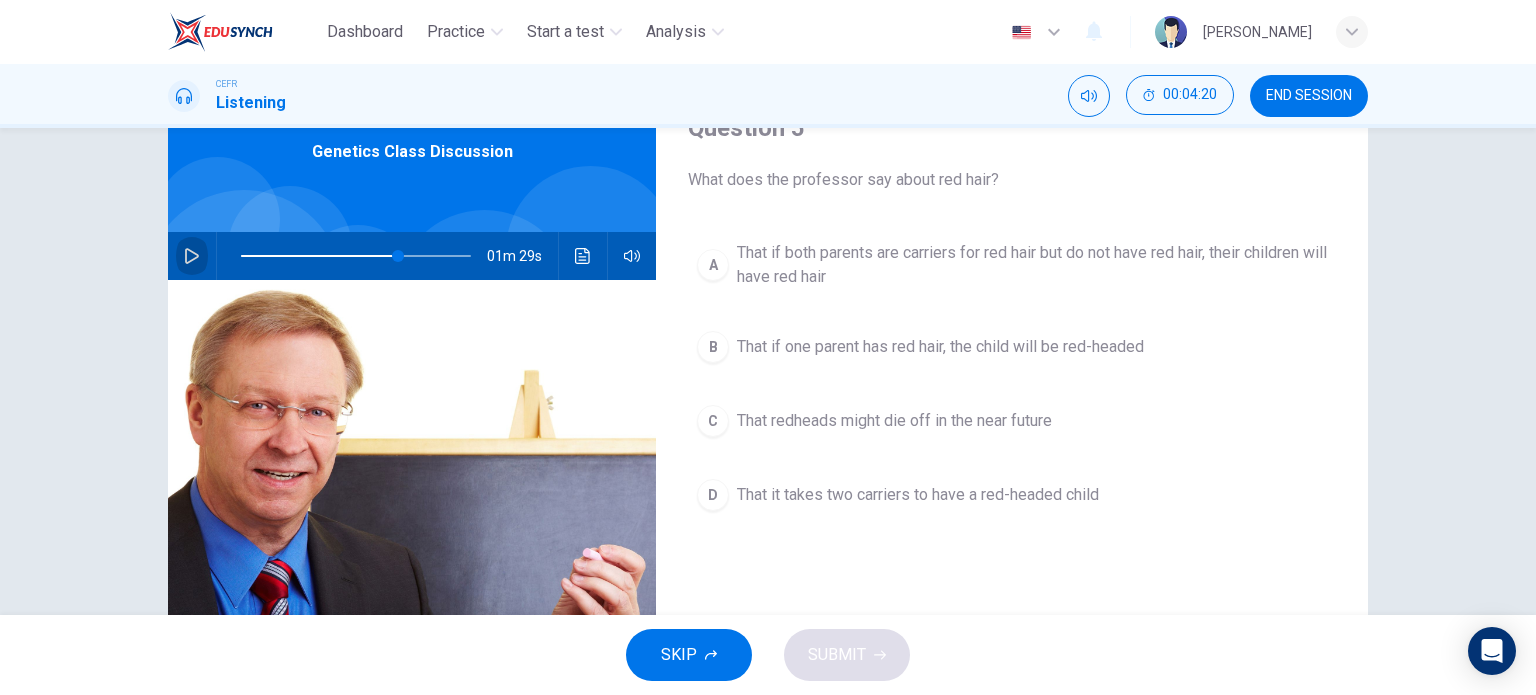 click 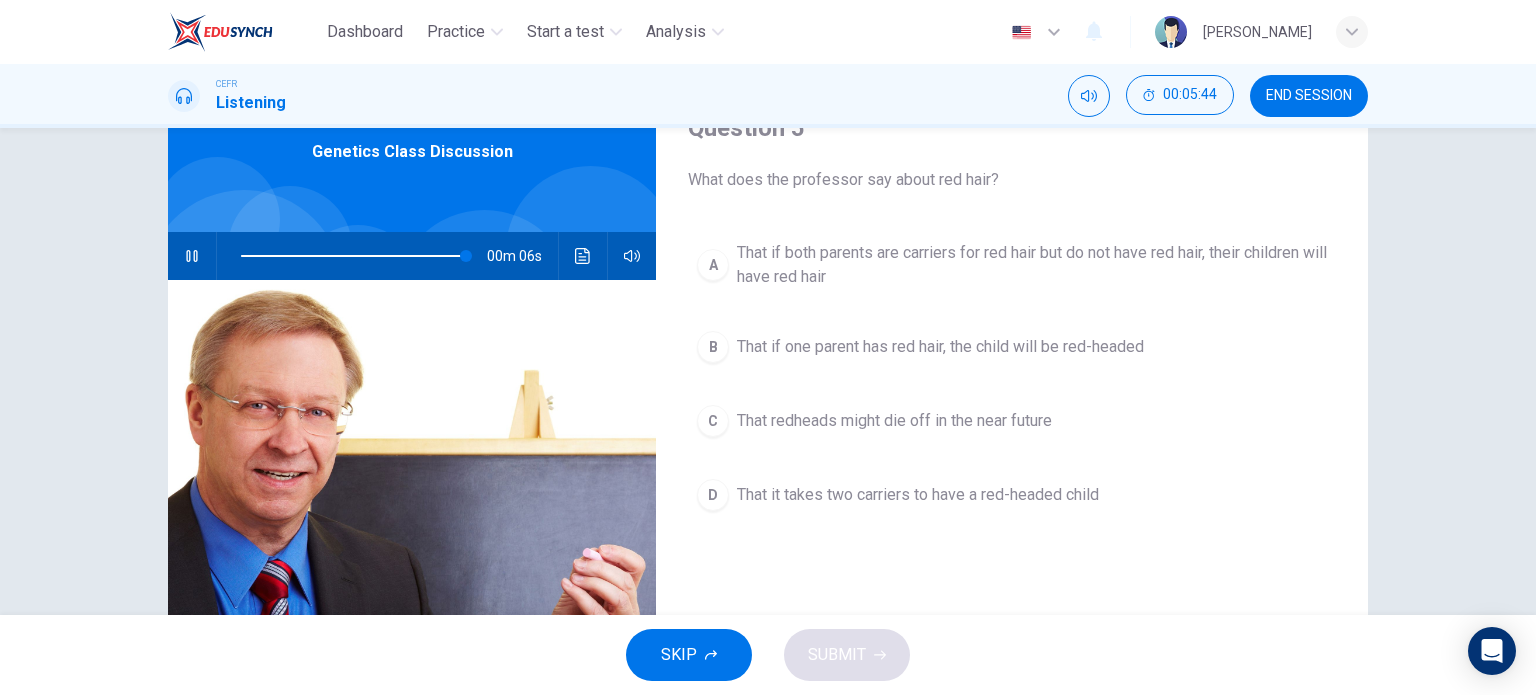 click on "A That if both parents are carriers for red hair but do not have red hair, their children will have red hair B That if one parent has red hair, the child will be red-headed C That redheads might die off in the near future D That it takes two carriers to have a red-headed child" at bounding box center (1012, 396) 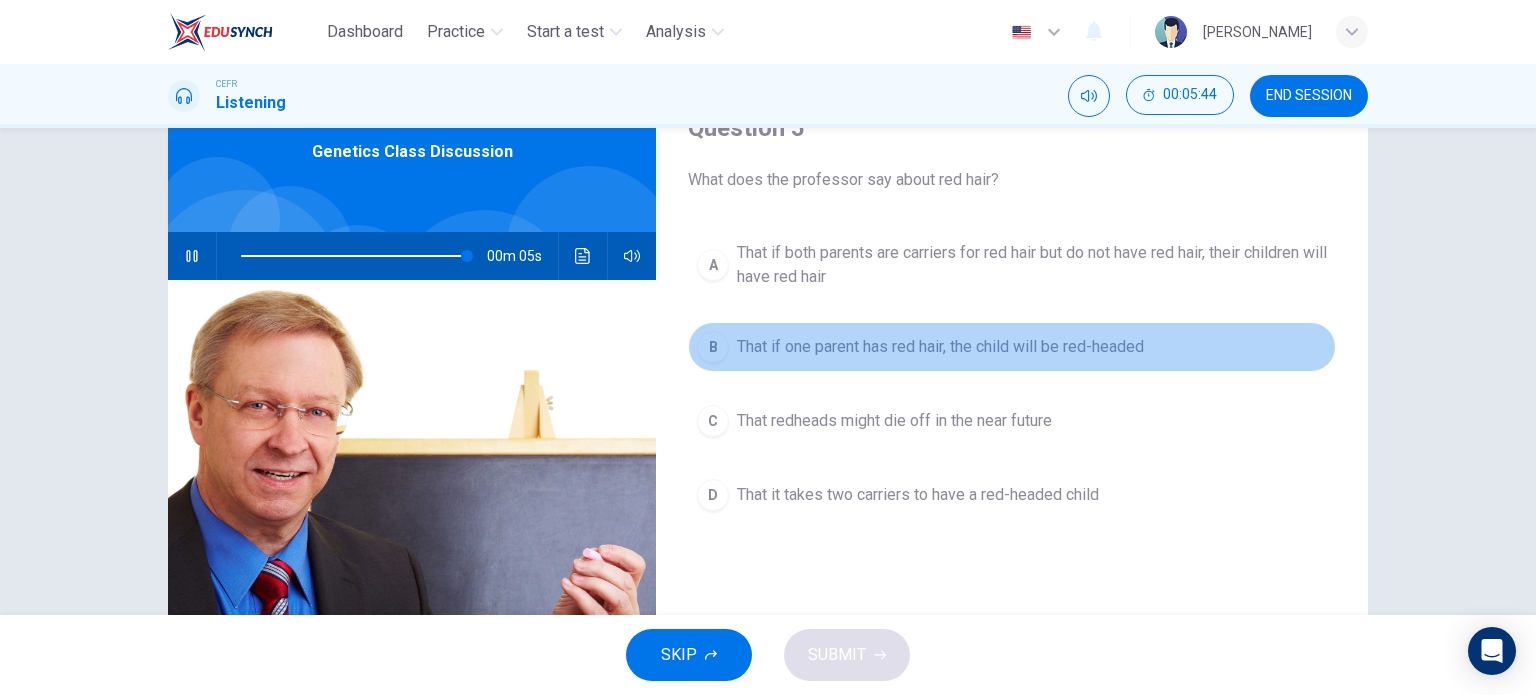 click on "B That if one parent has red hair, the child will be red-headed" at bounding box center (1012, 347) 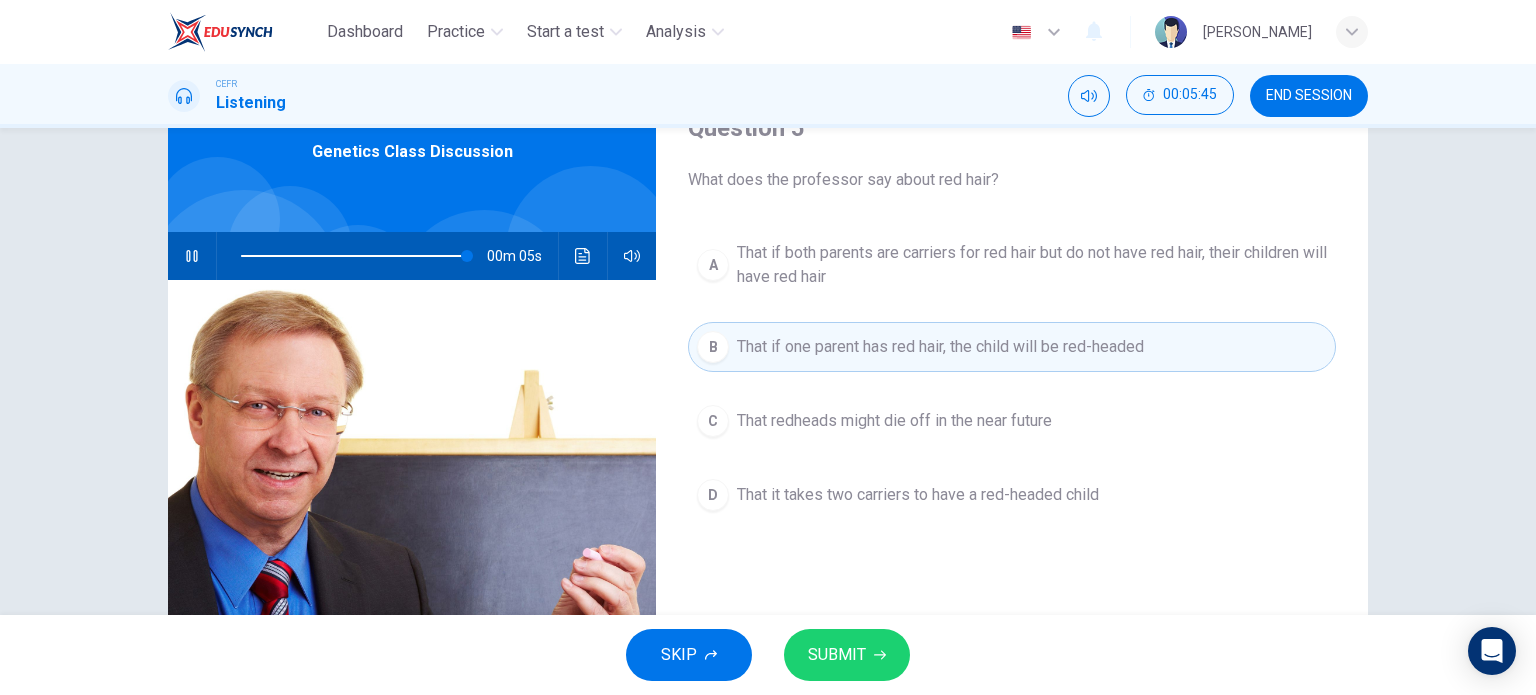 click on "SUBMIT" at bounding box center [847, 655] 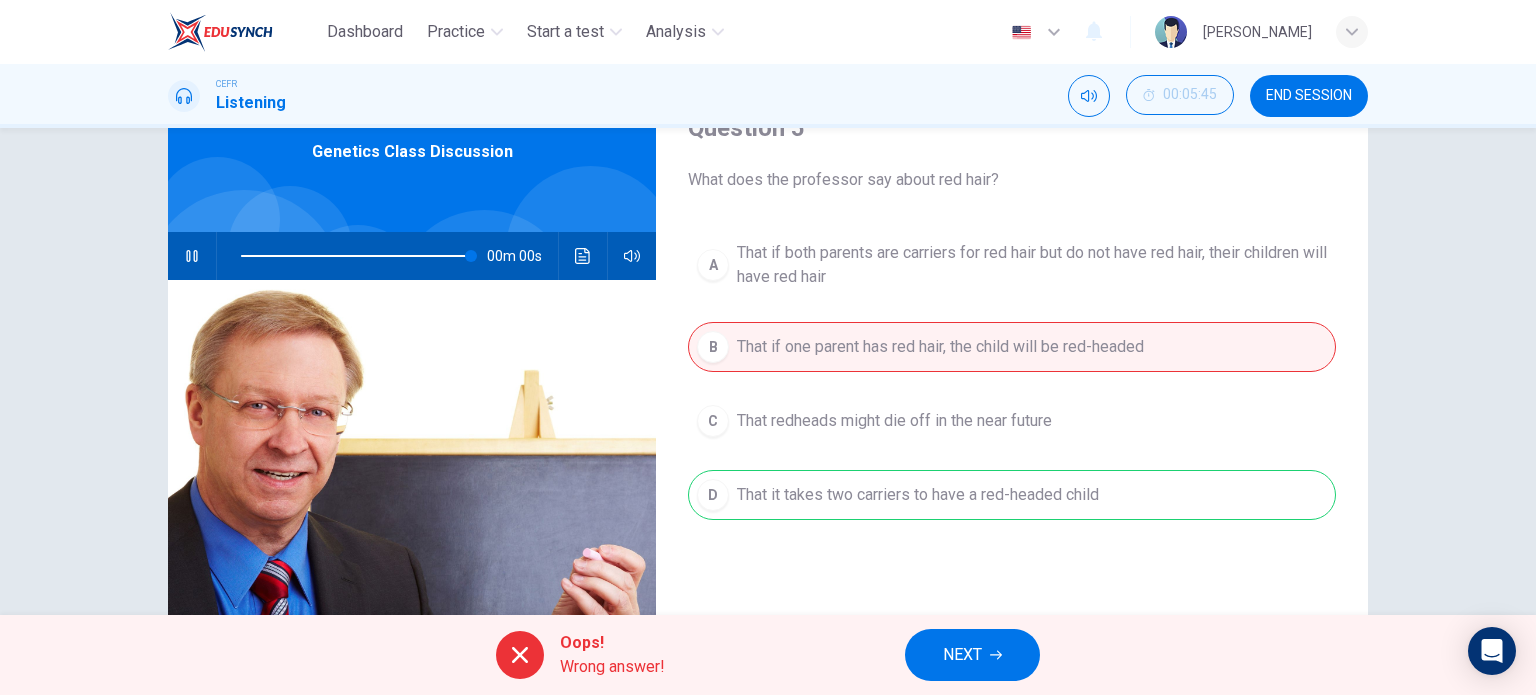 type on "0" 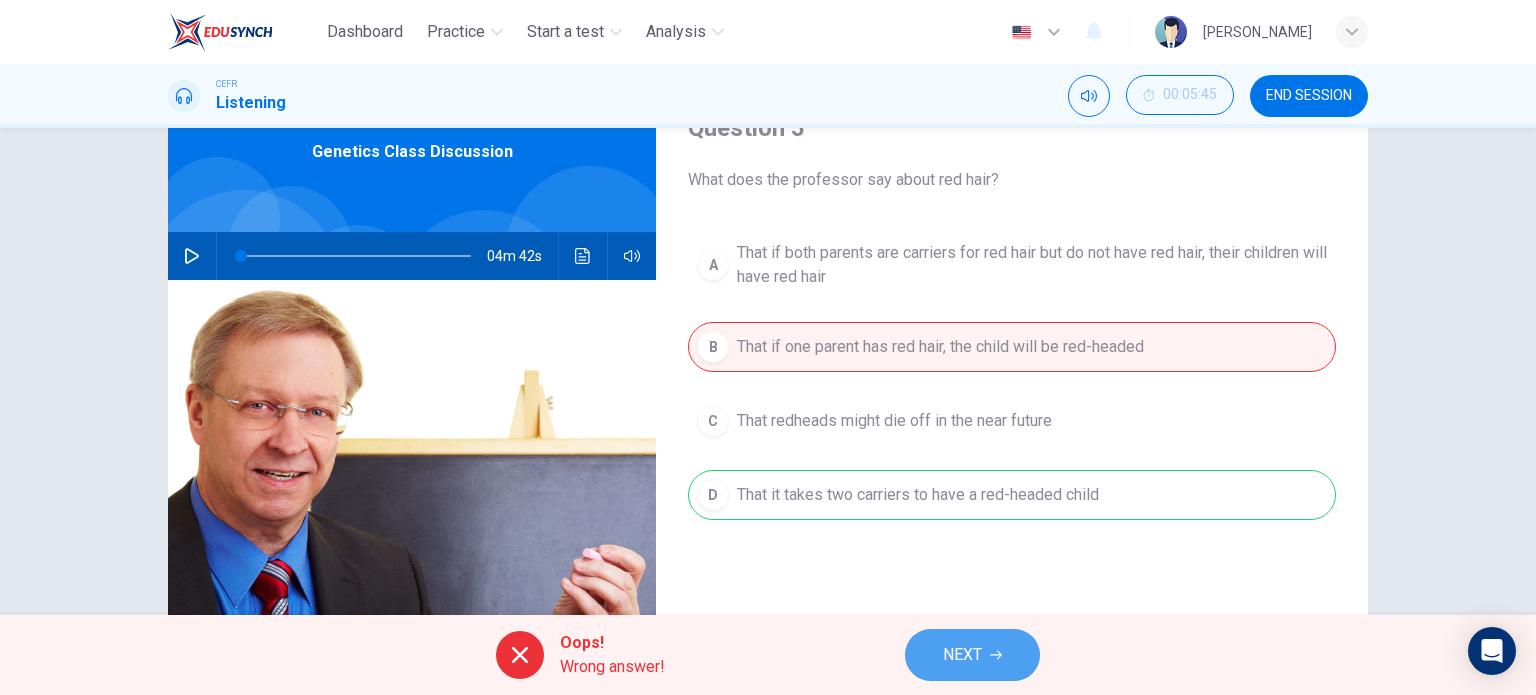 click on "NEXT" at bounding box center [972, 655] 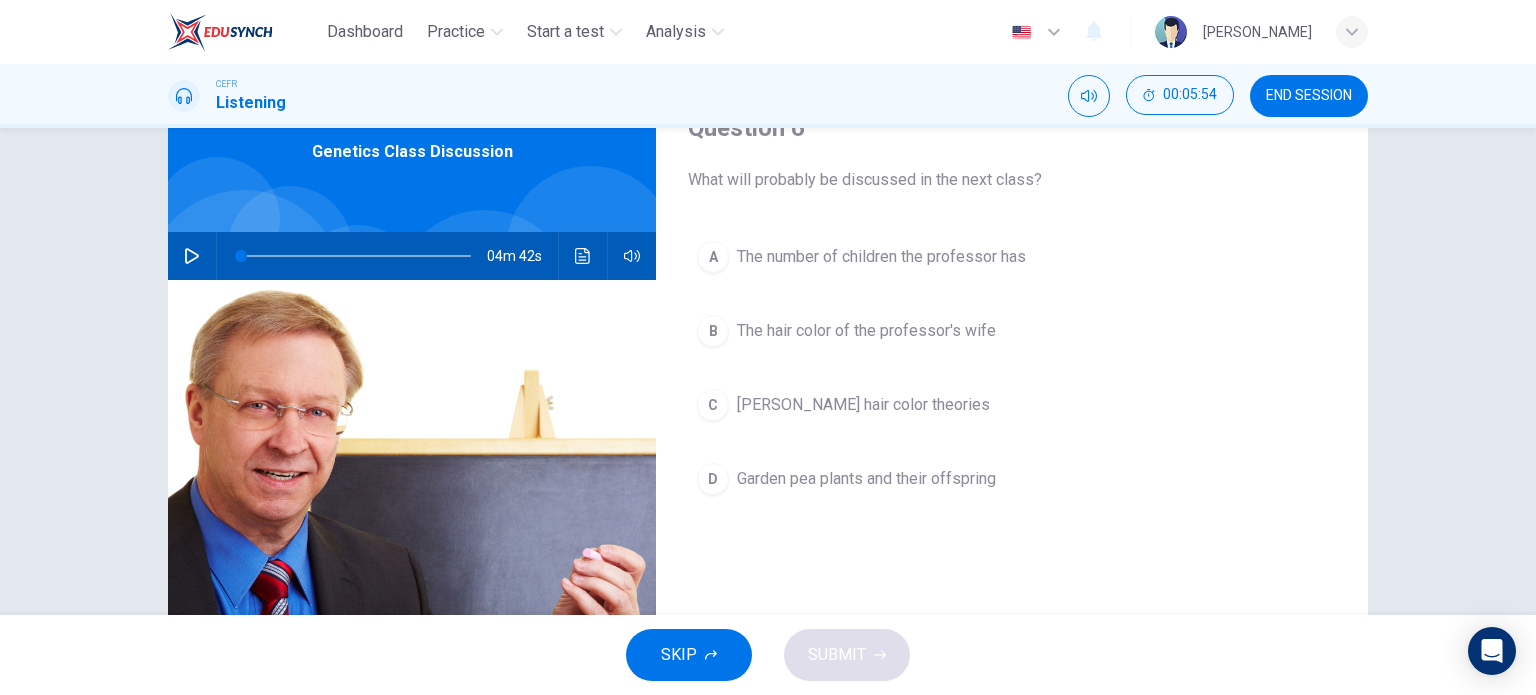 click on "A The number of children the professor has B The hair color of the professor's wife C Gregor Mendel's hair color theories D Garden pea plants and their offspring" at bounding box center (1012, 388) 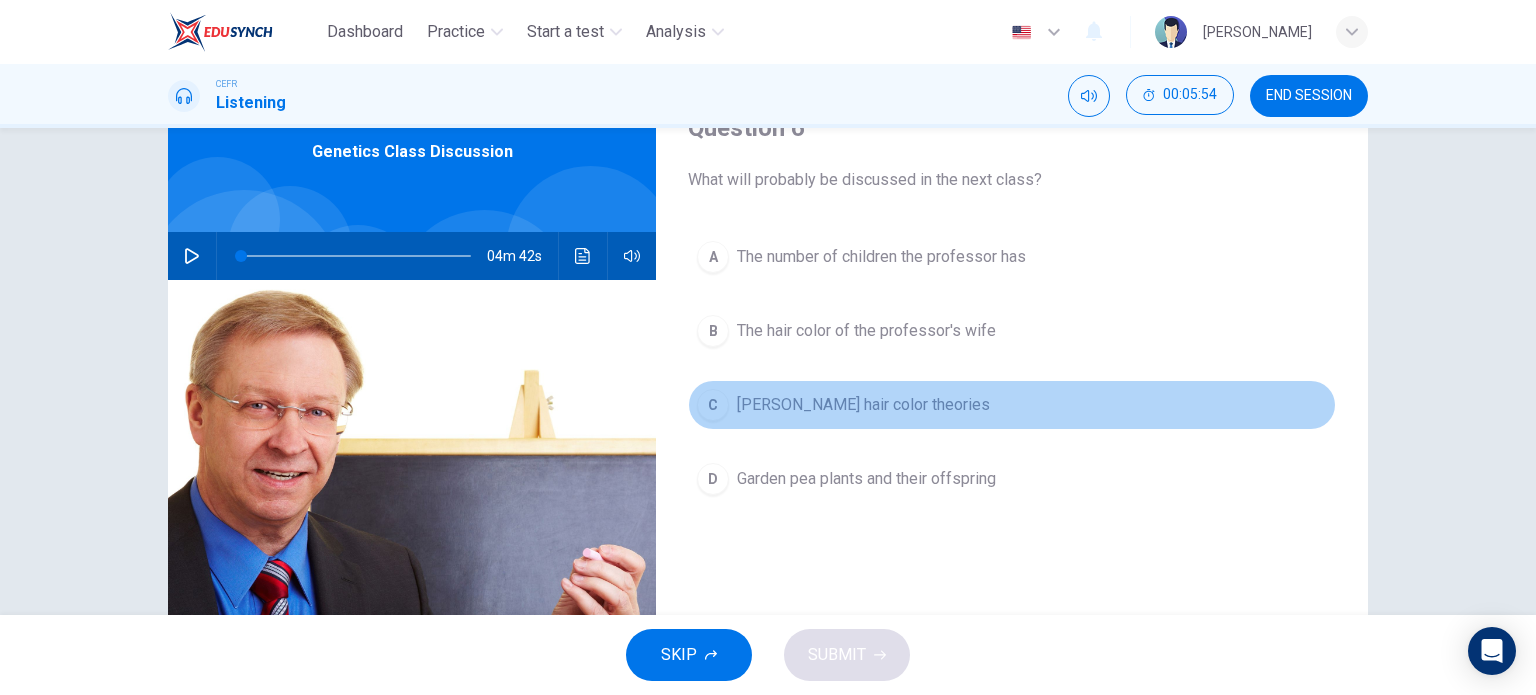 click on "C Gregor Mendel's hair color theories" at bounding box center (1012, 405) 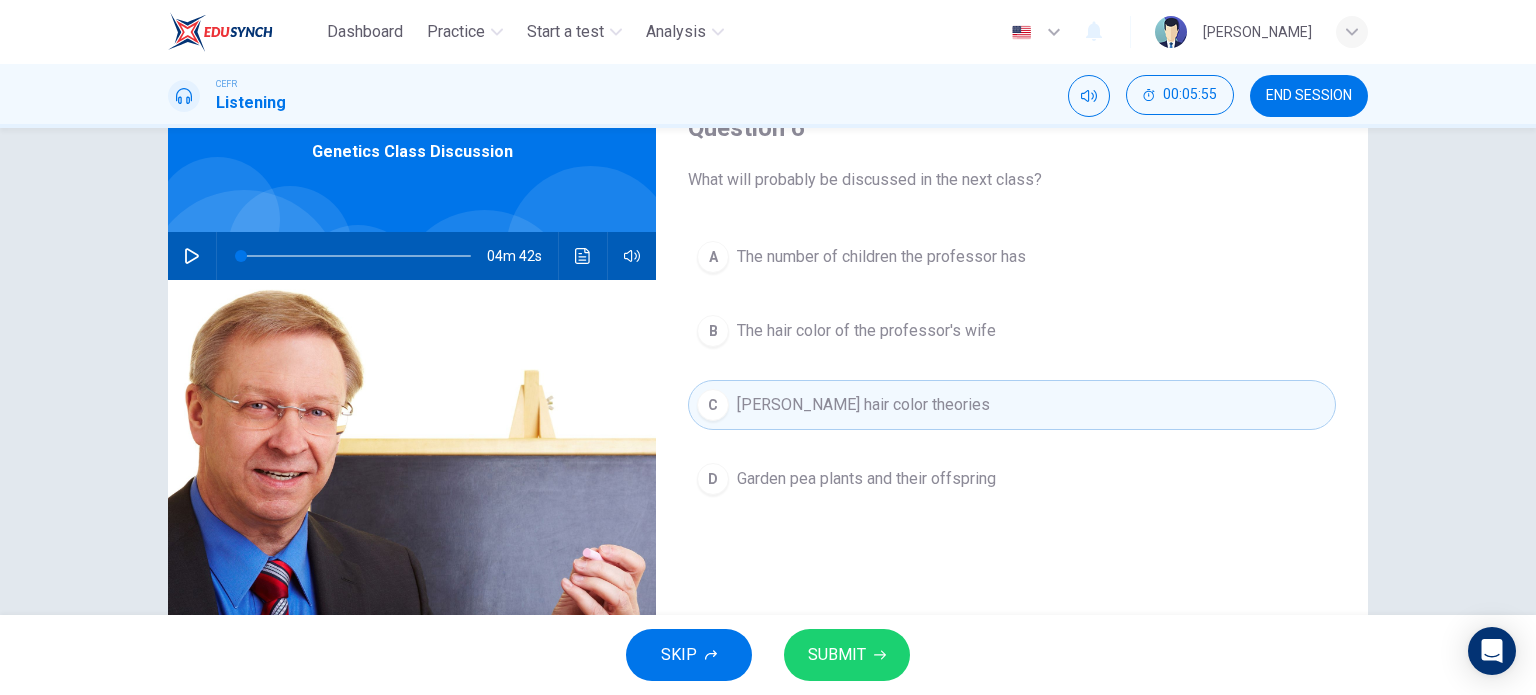 click on "SKIP SUBMIT" at bounding box center (768, 655) 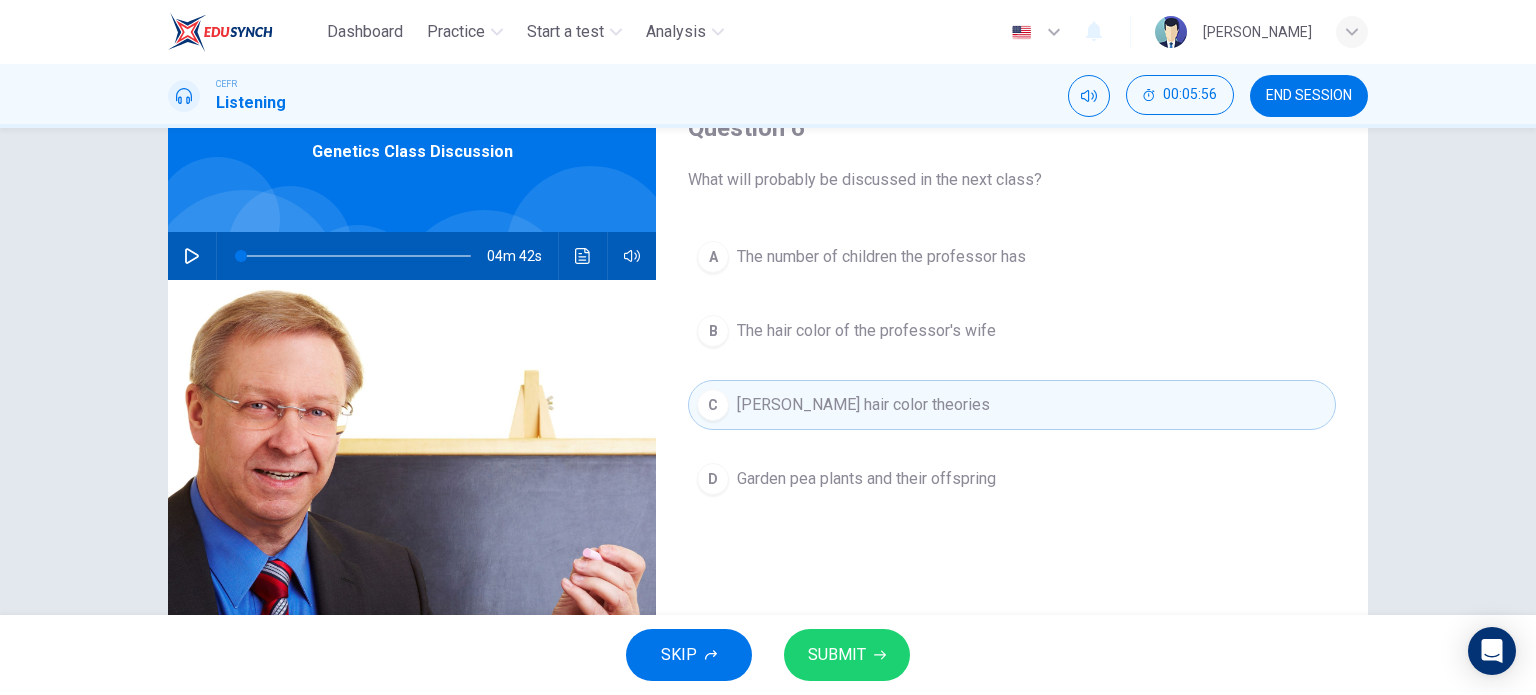 click on "SUBMIT" at bounding box center (847, 655) 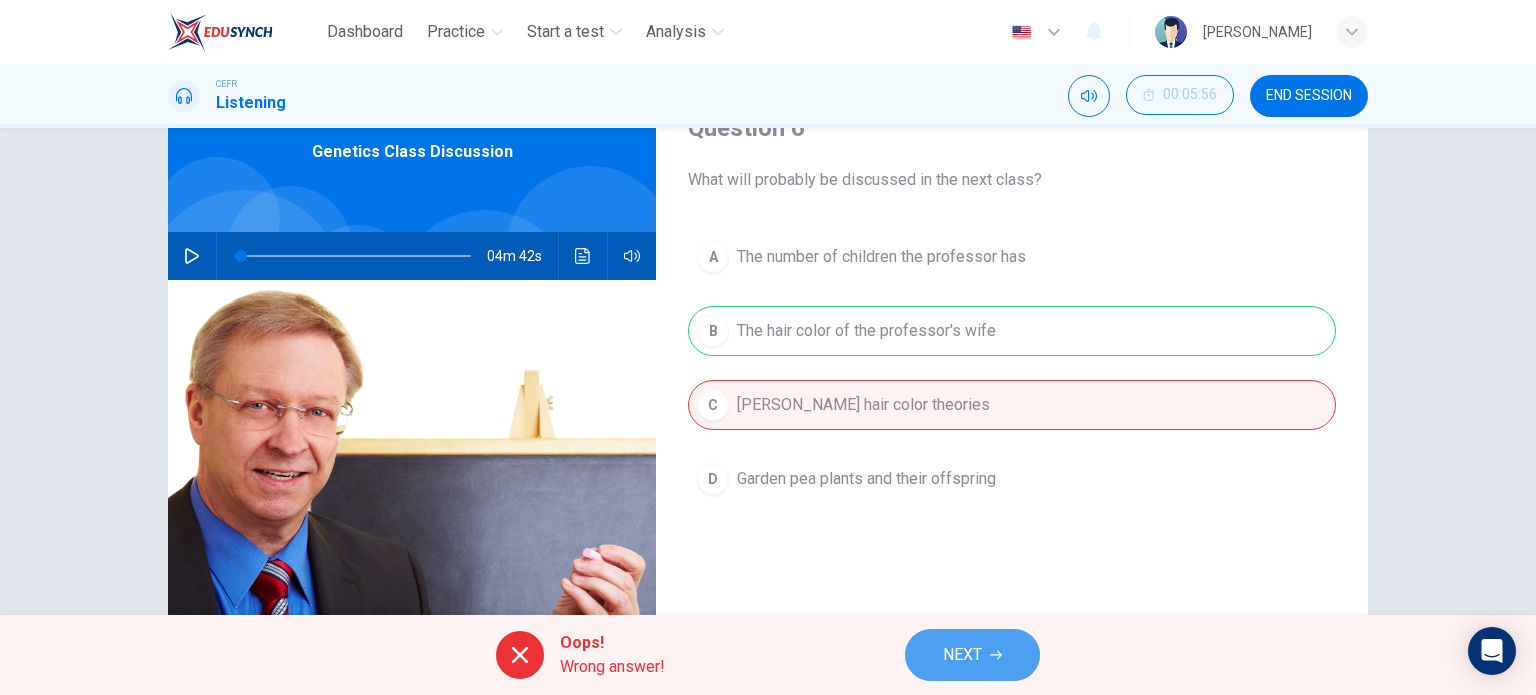 click on "NEXT" at bounding box center (972, 655) 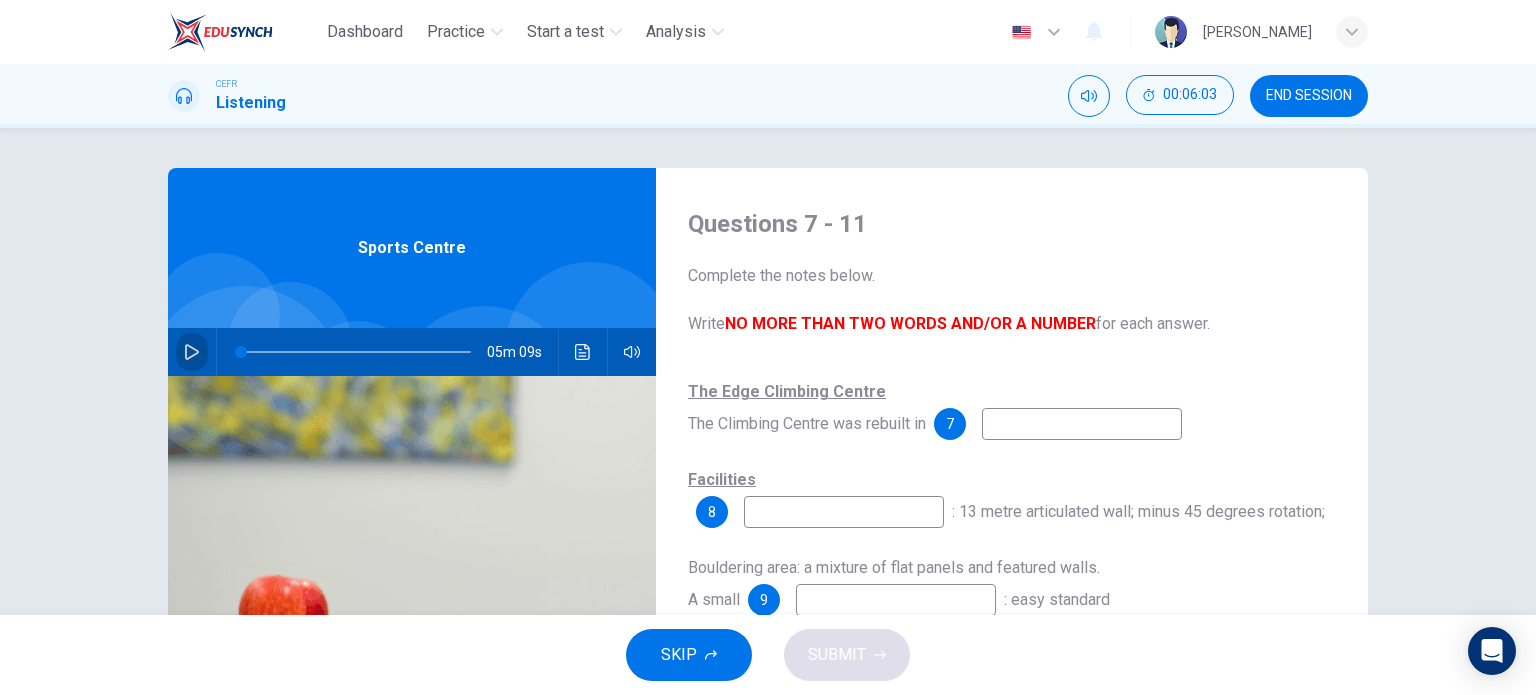 click at bounding box center (192, 352) 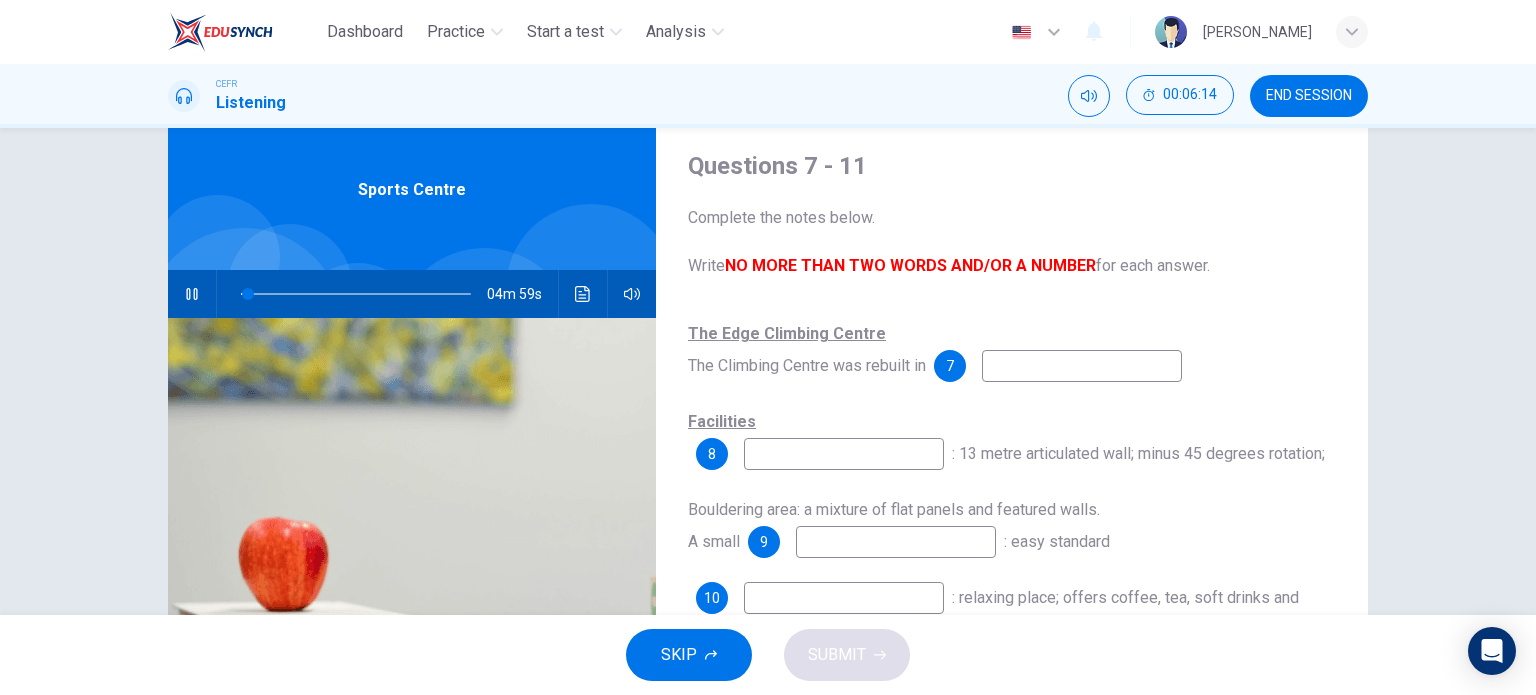 scroll, scrollTop: 60, scrollLeft: 0, axis: vertical 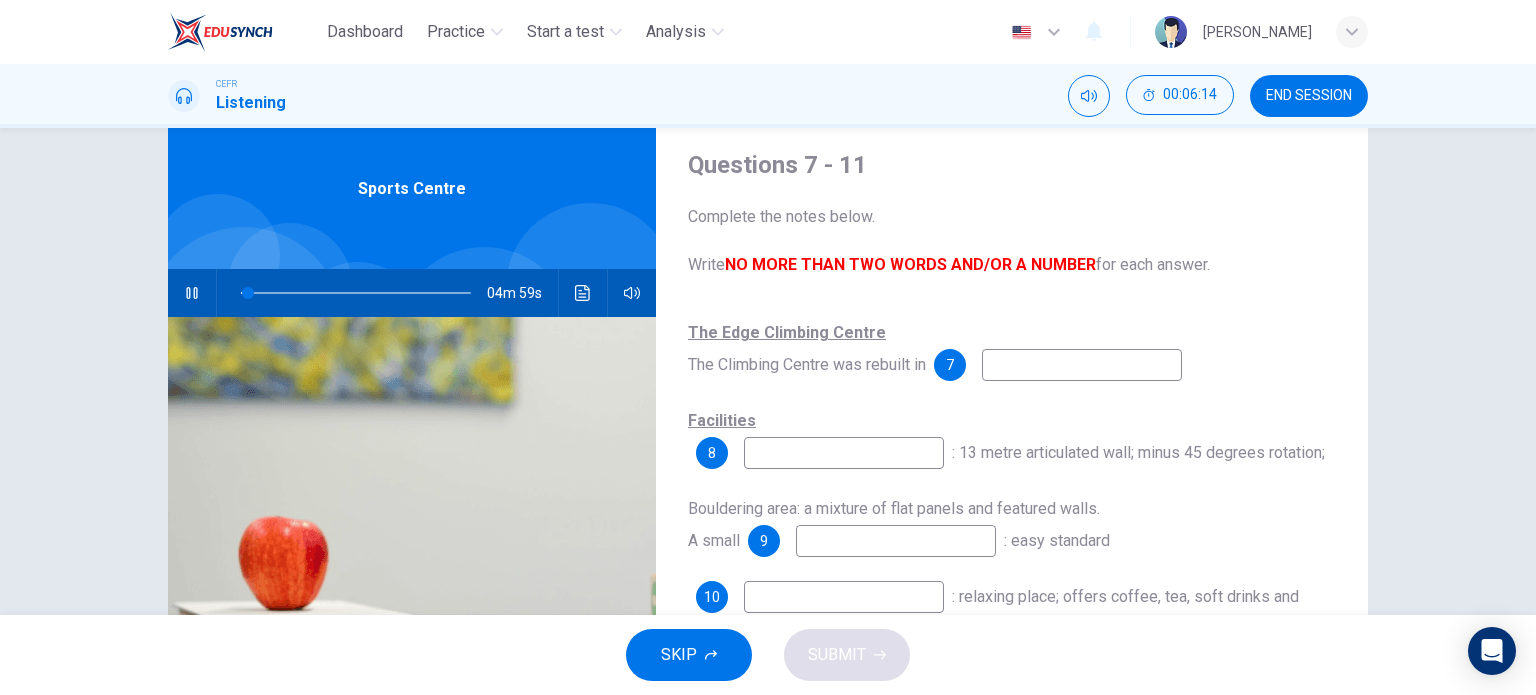 type on "4" 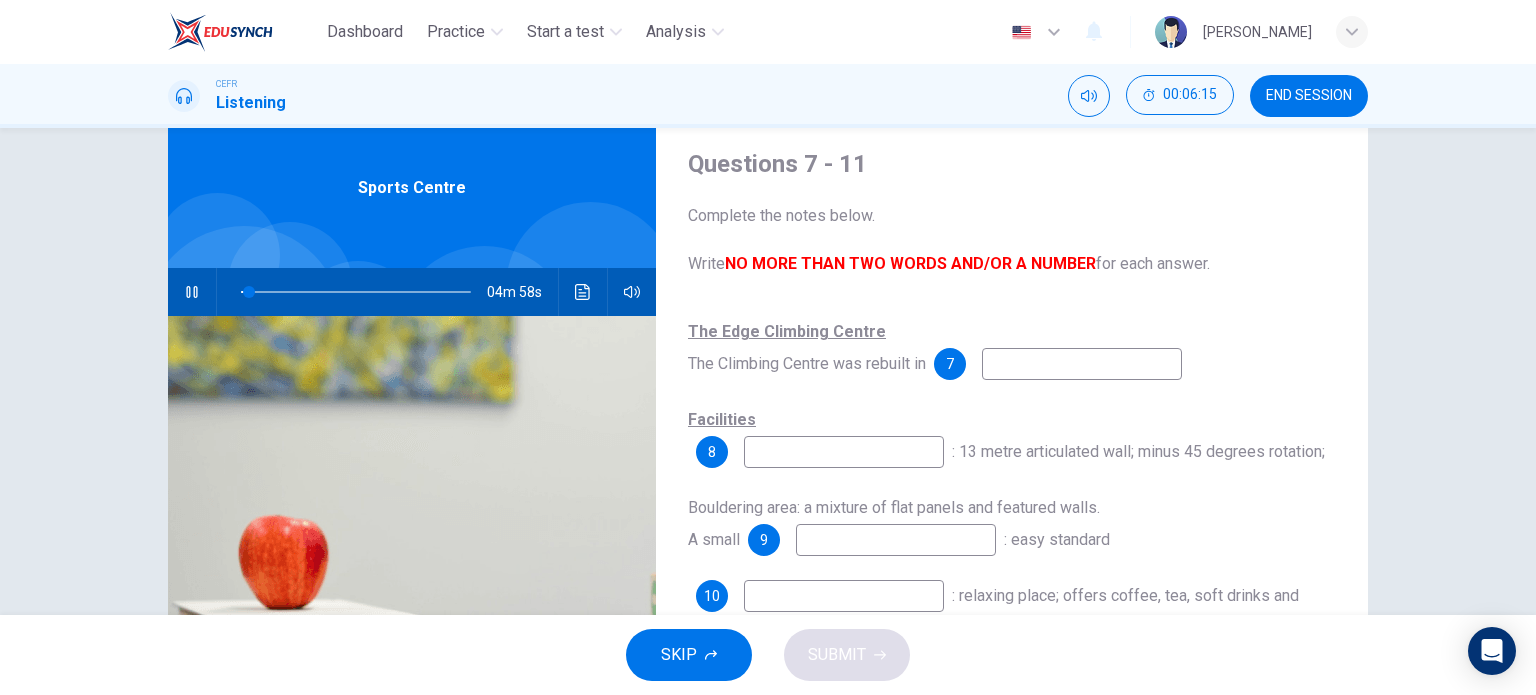 type 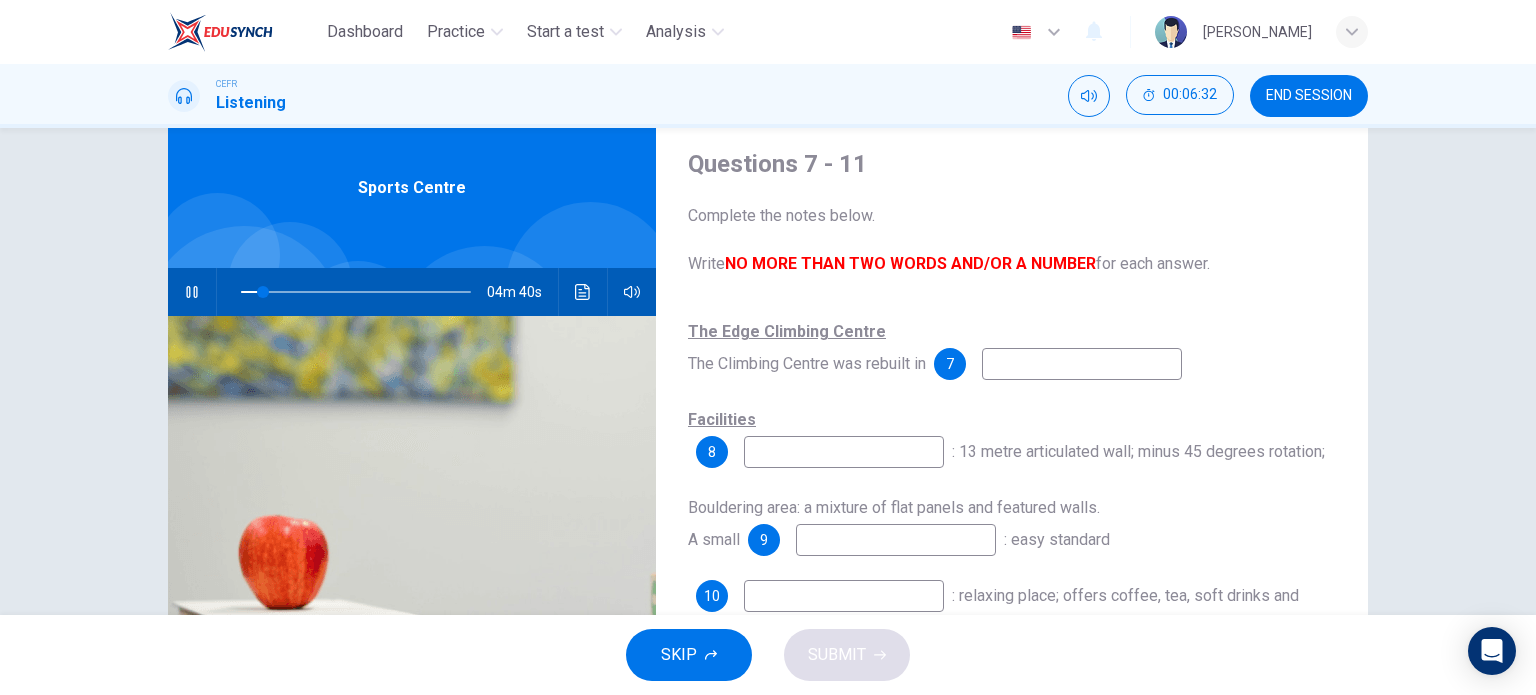 click at bounding box center [1082, 364] 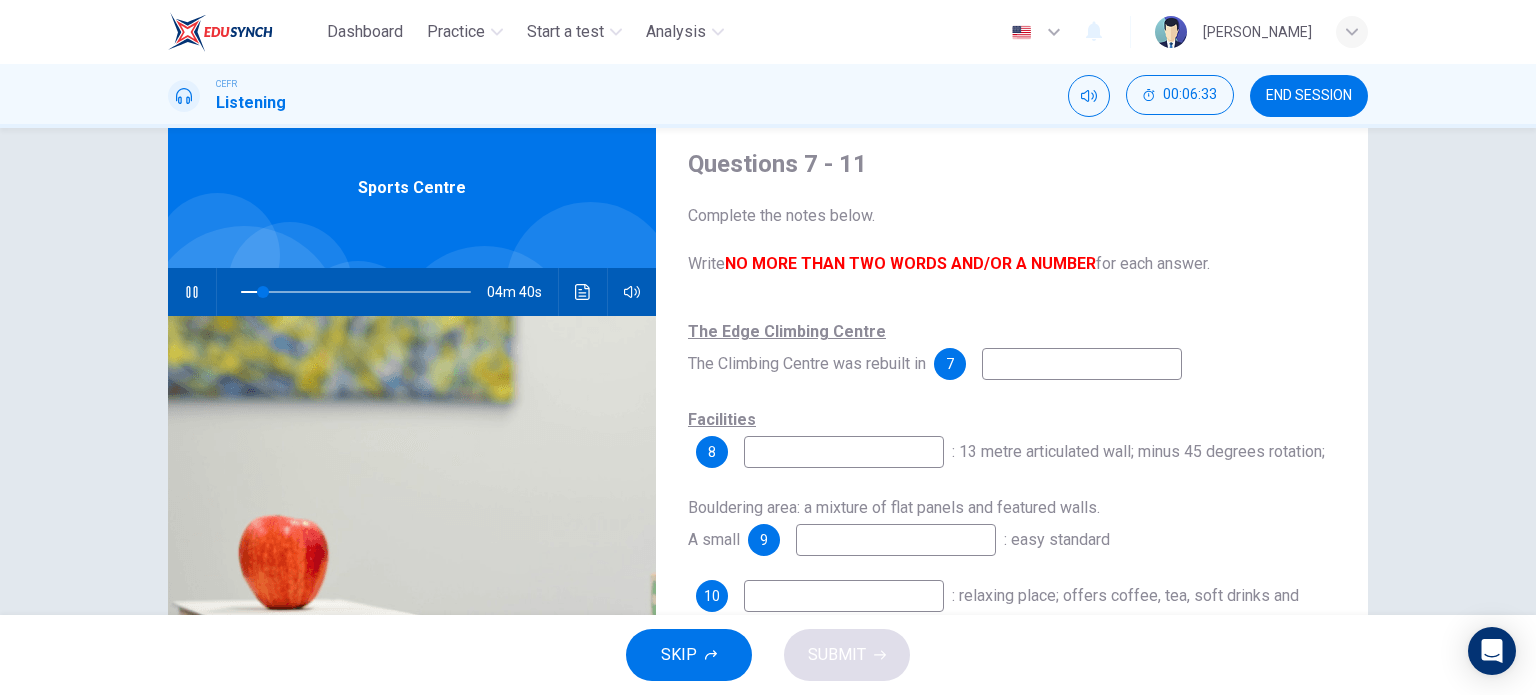 type on "10" 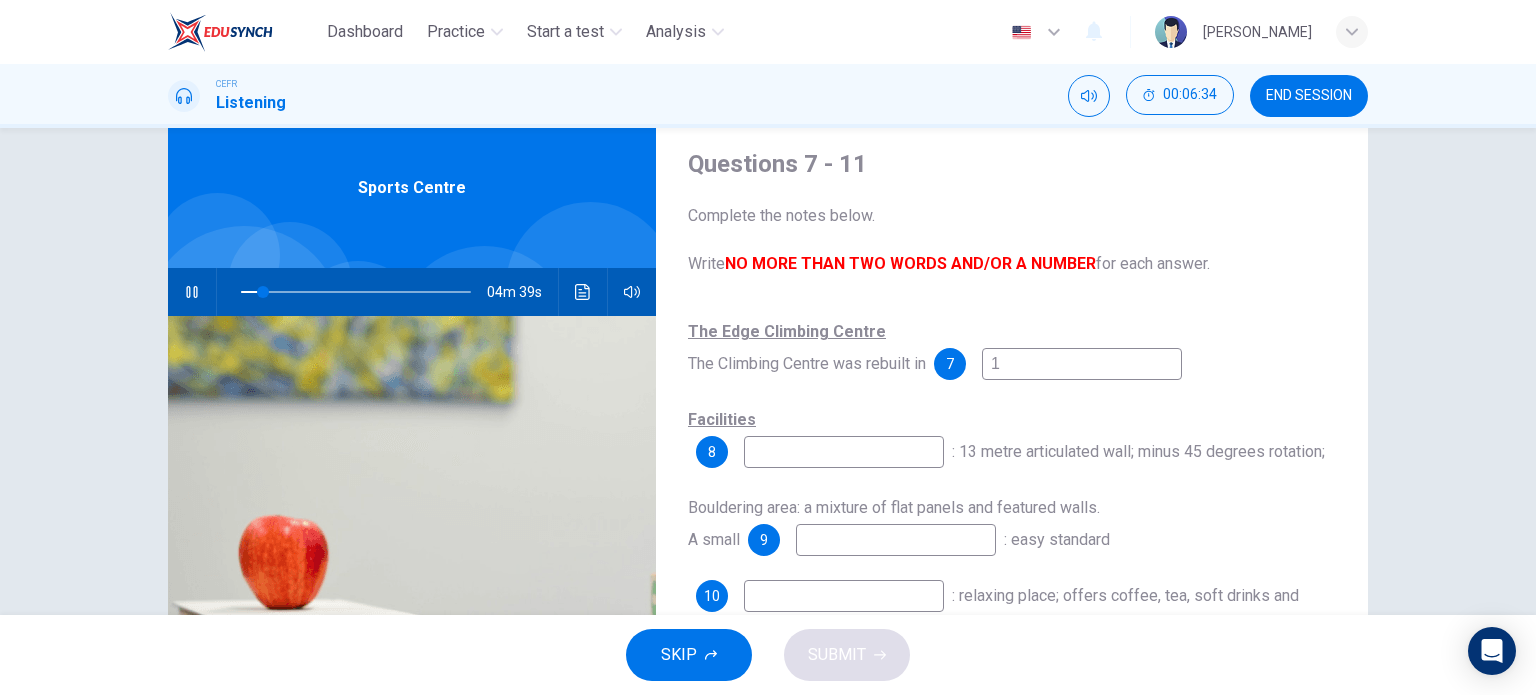 type on "19" 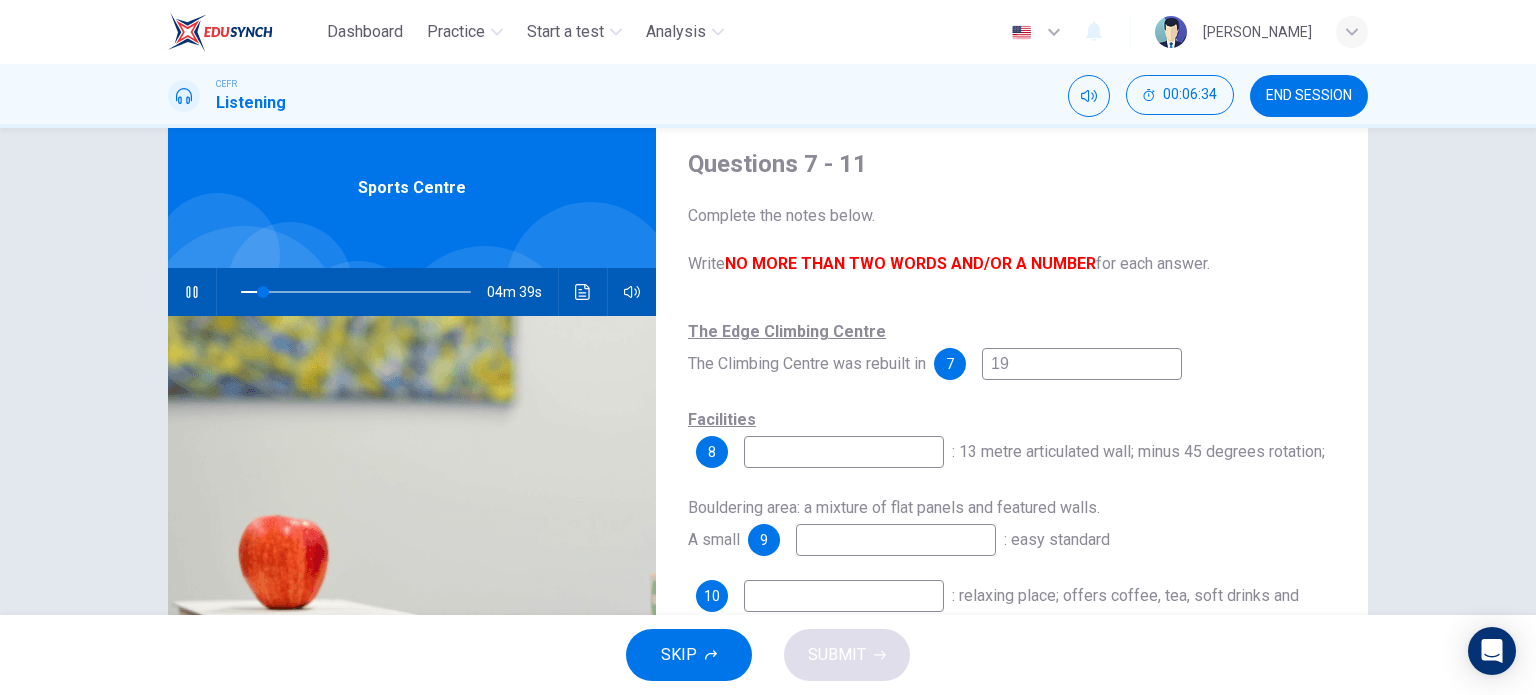 type on "10" 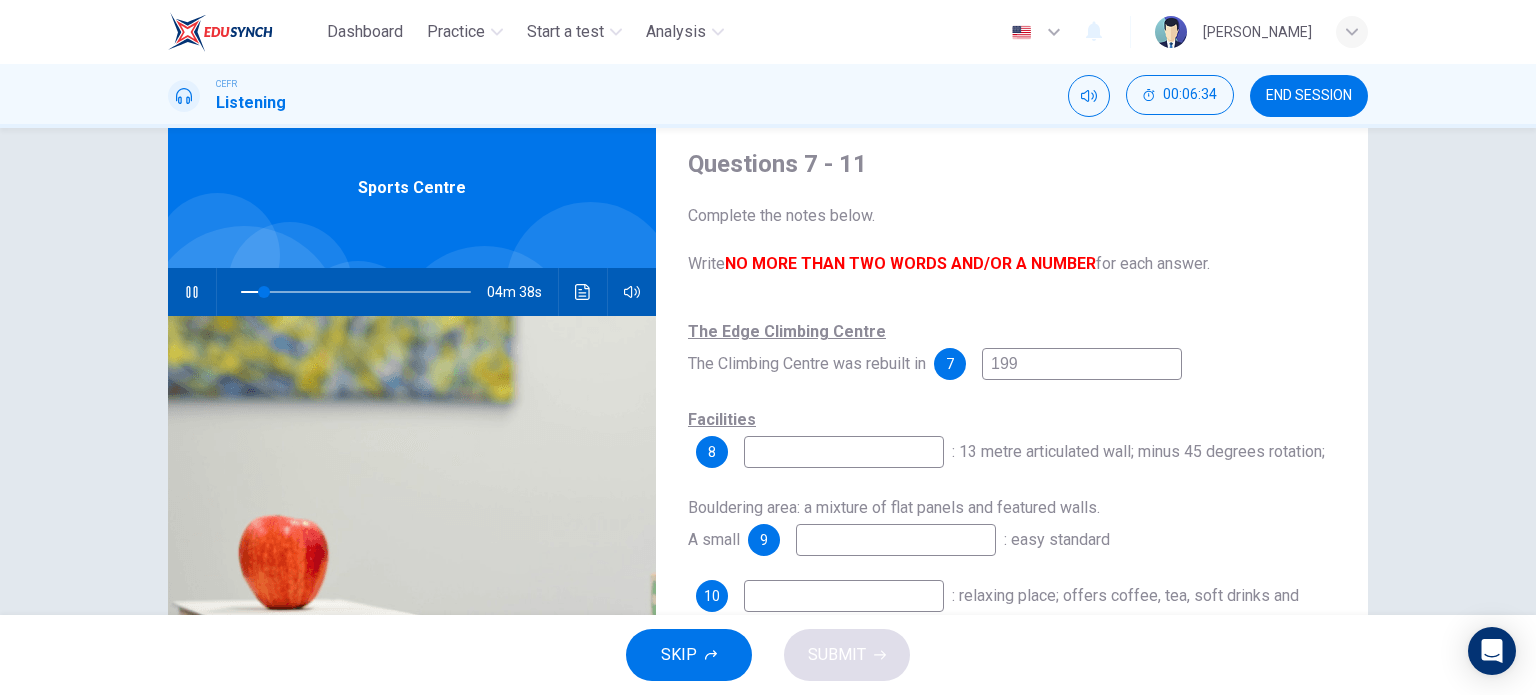 type on "1998" 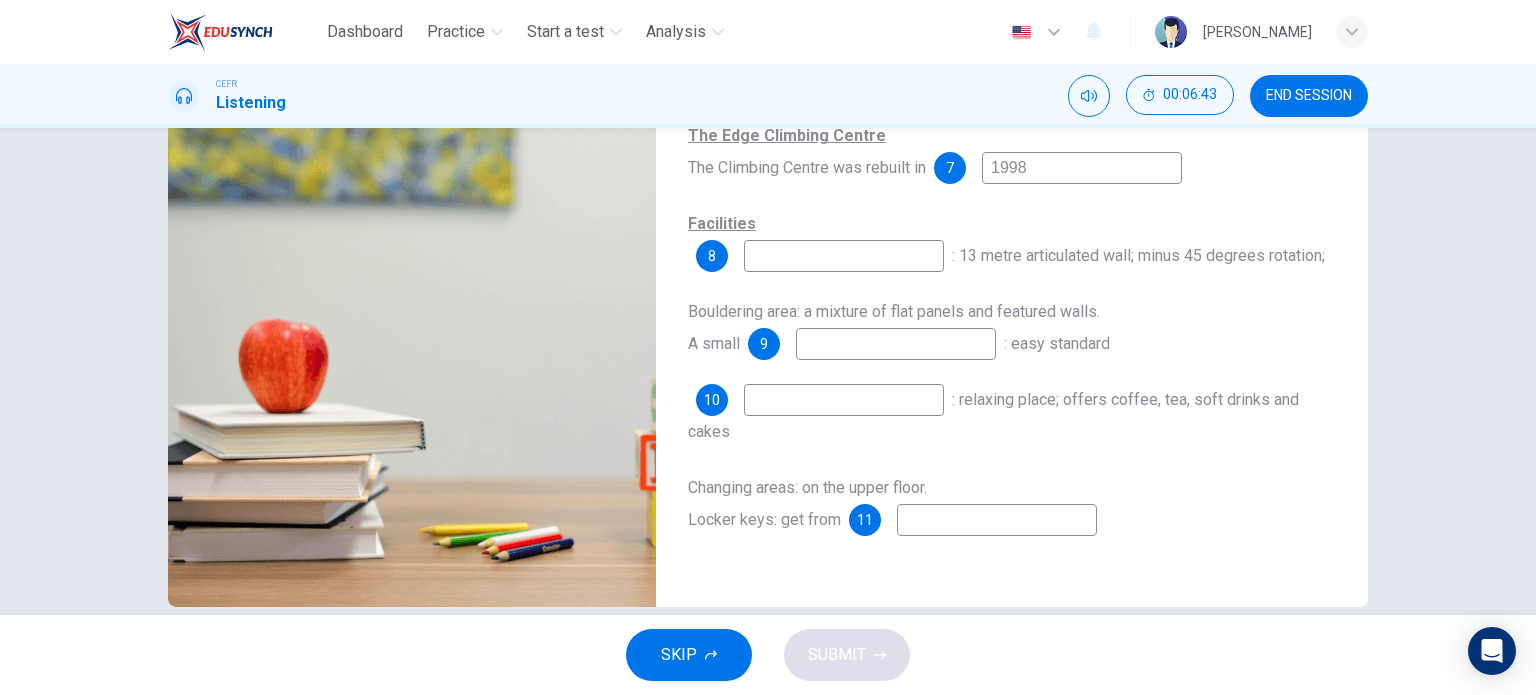 scroll, scrollTop: 256, scrollLeft: 0, axis: vertical 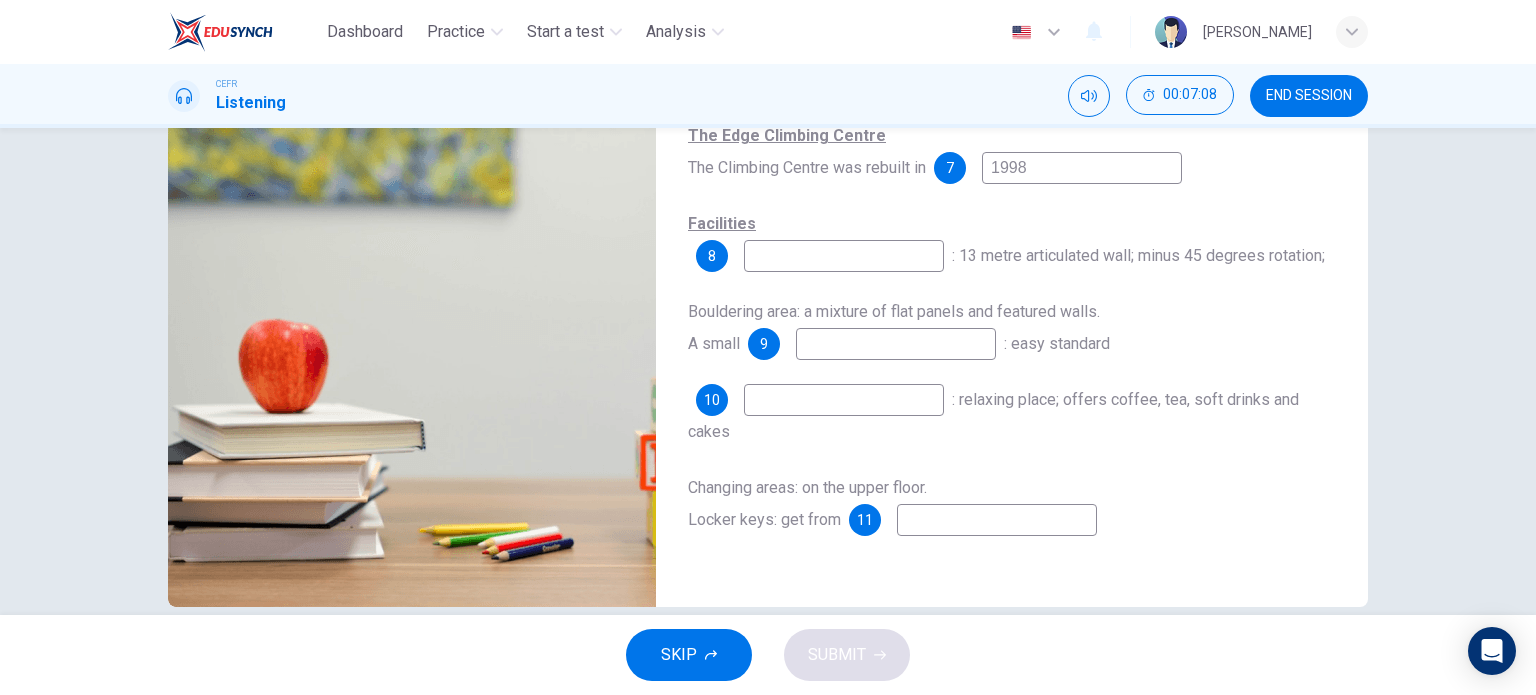 type on "21" 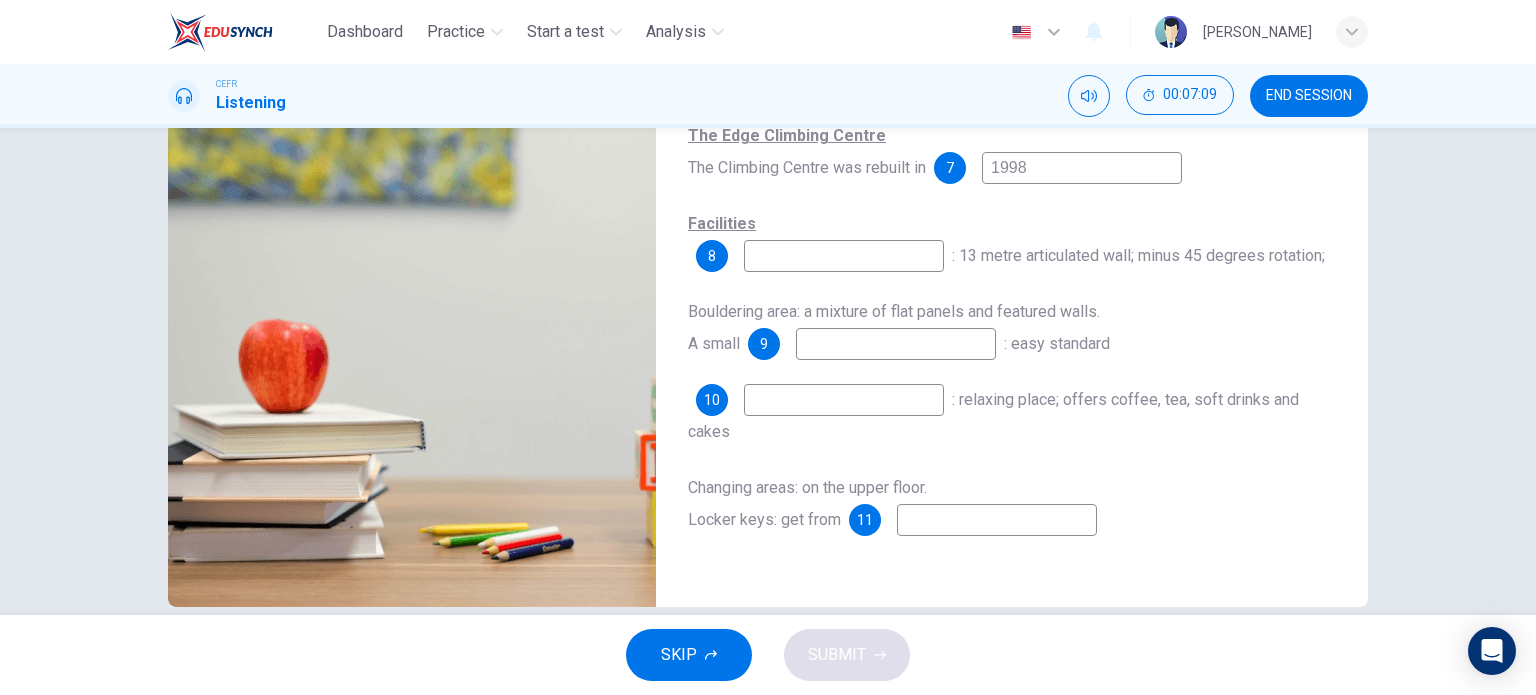 type on "1998" 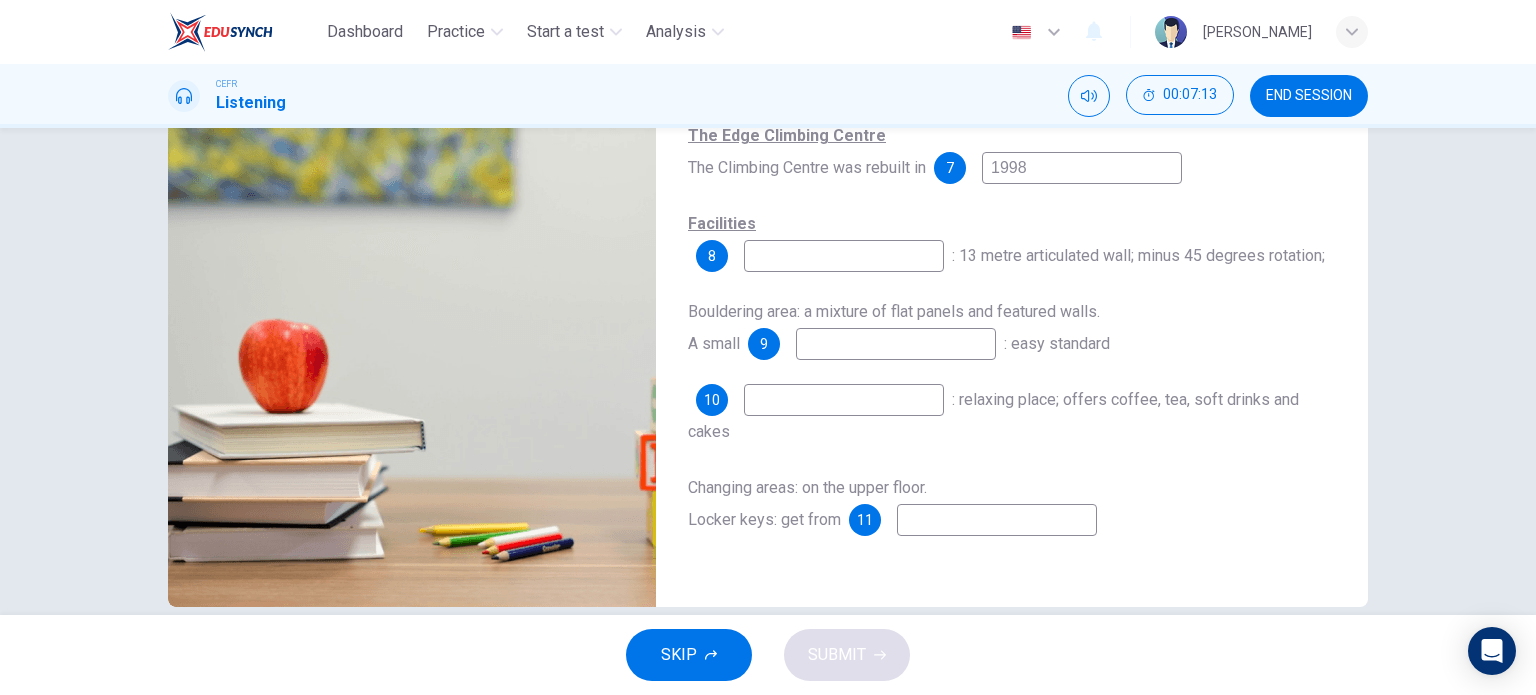type on "23" 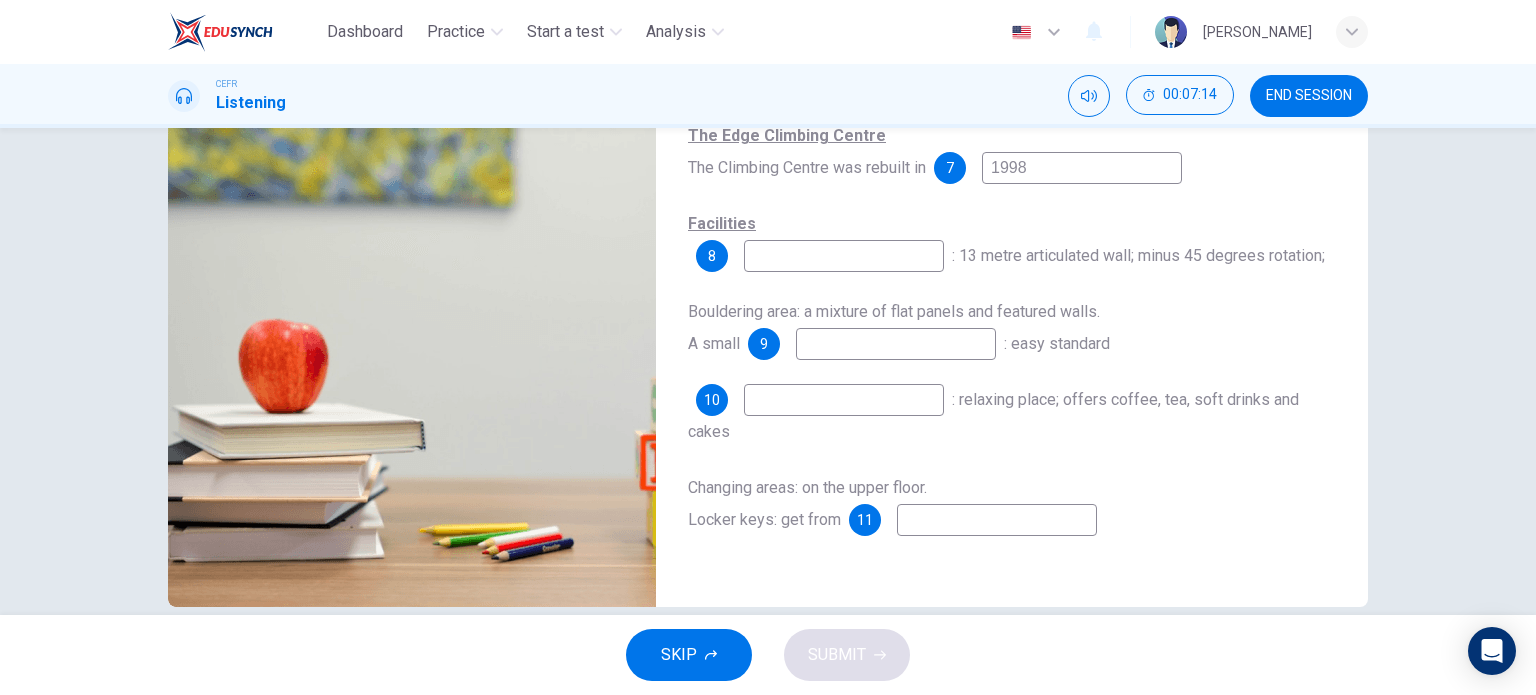 type on "M" 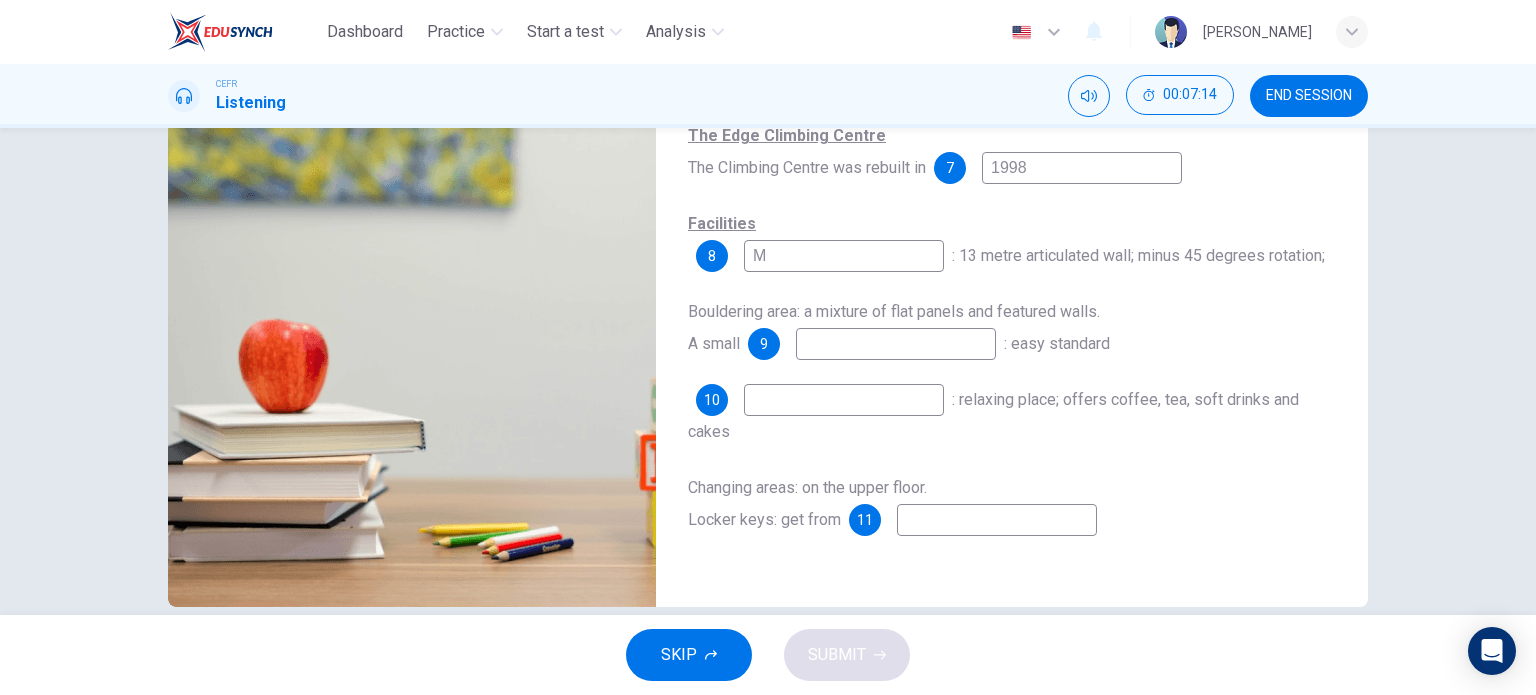 type on "23" 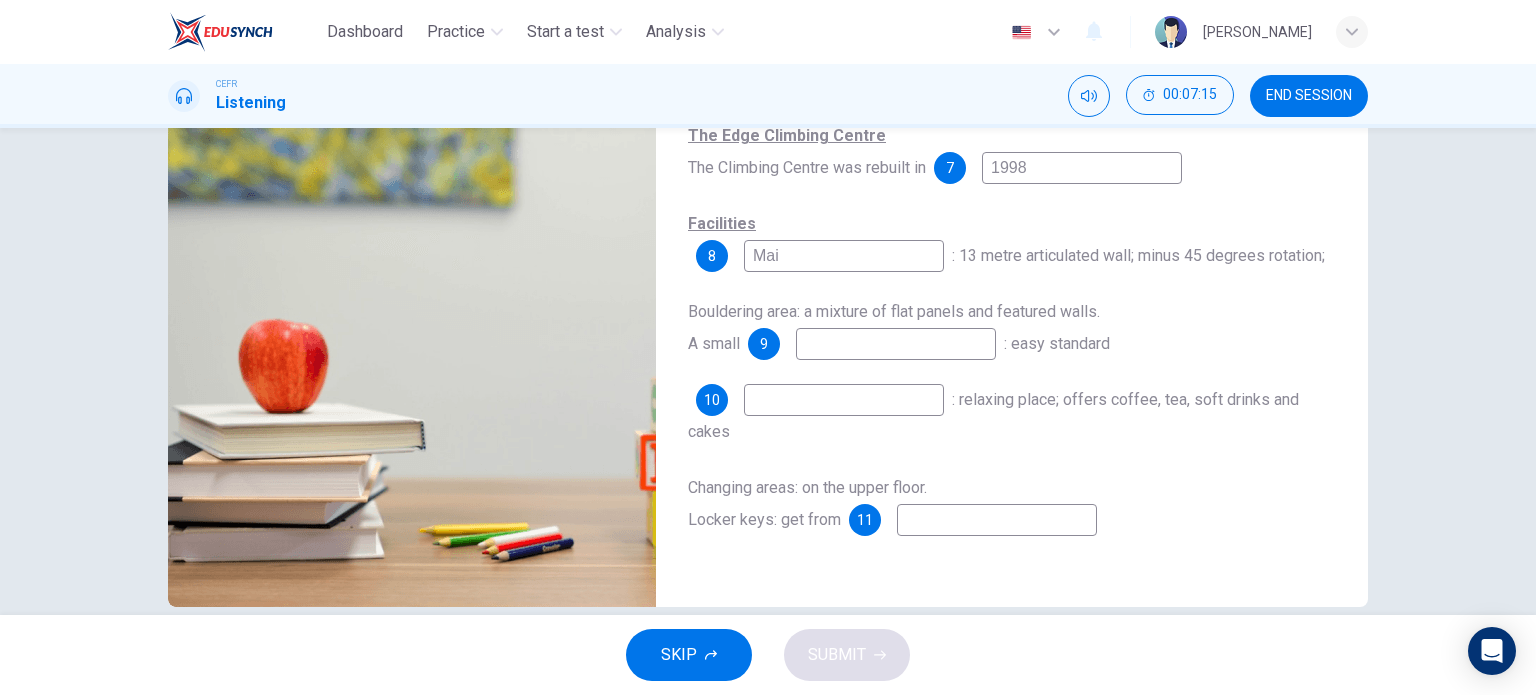 type on "Mai" 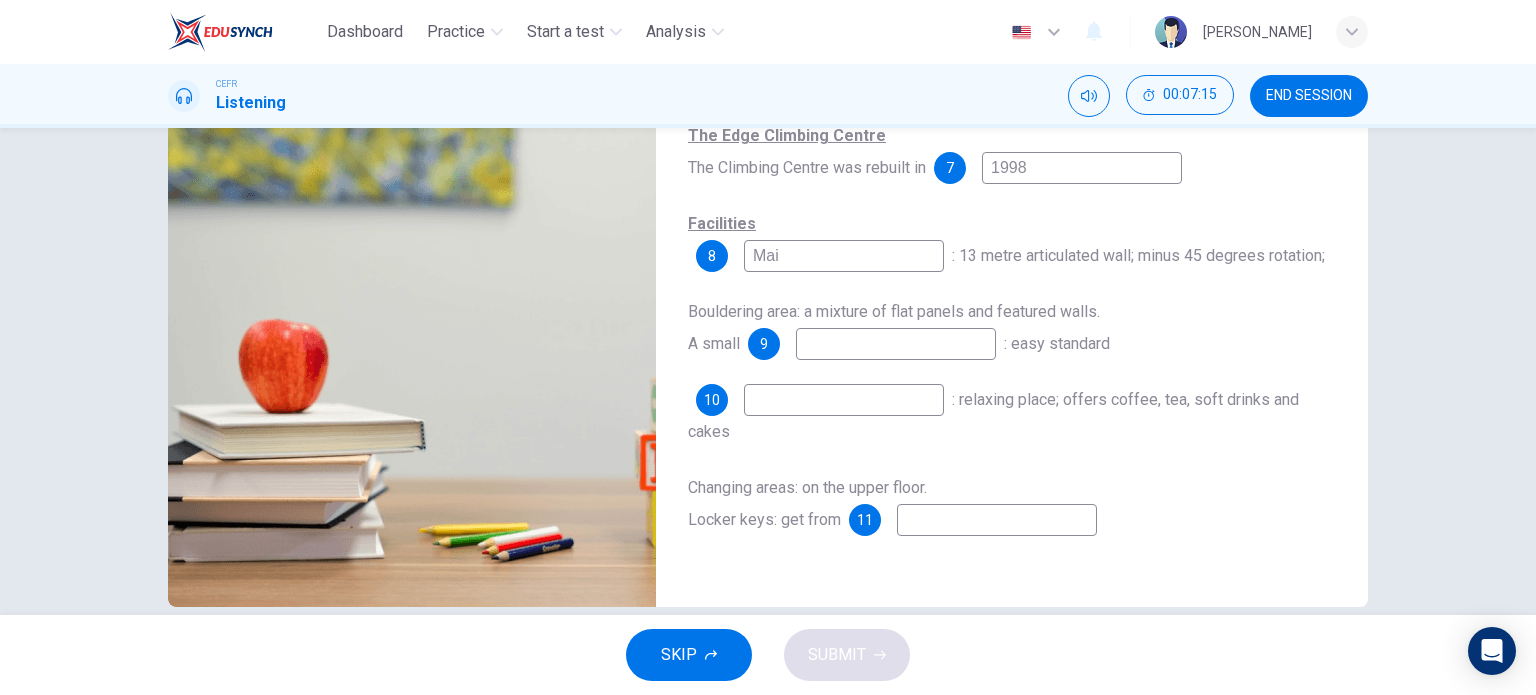 type on "23" 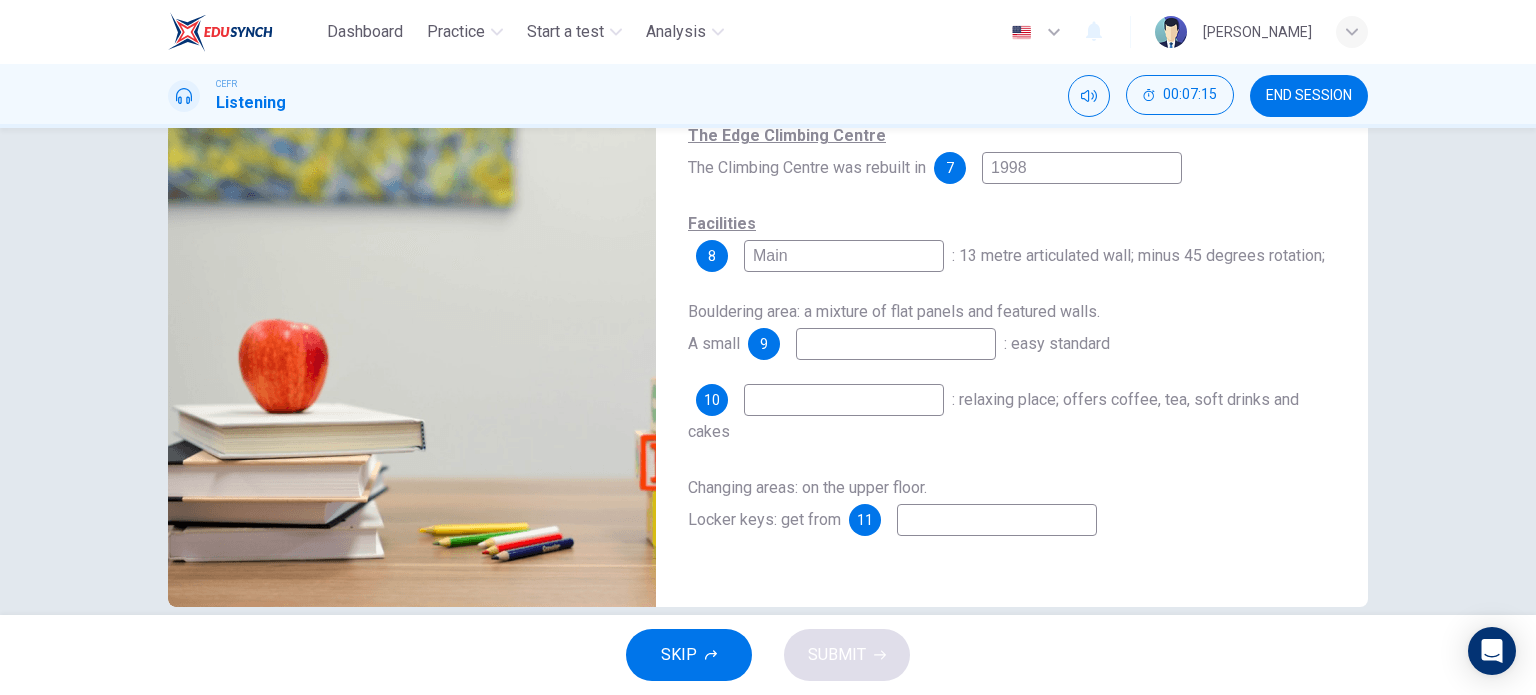 type on "Main h" 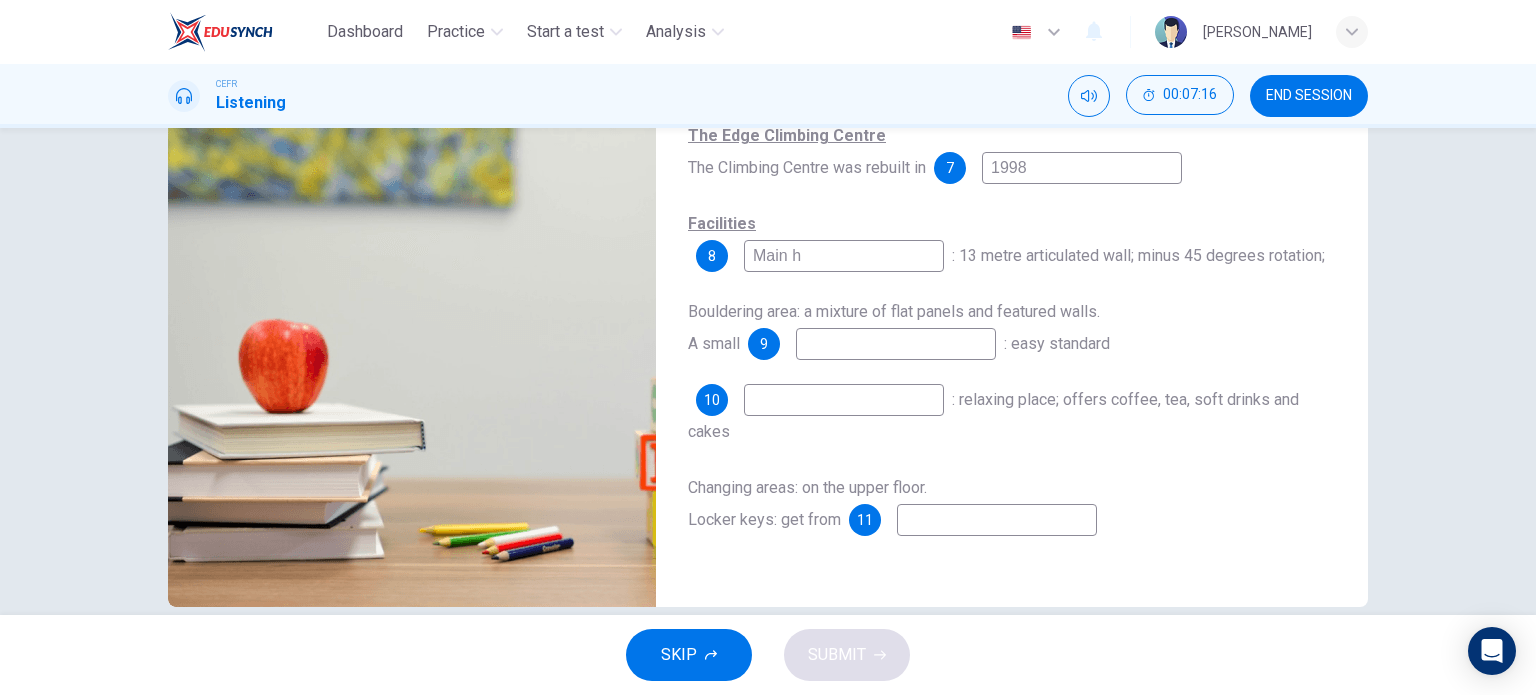 type on "24" 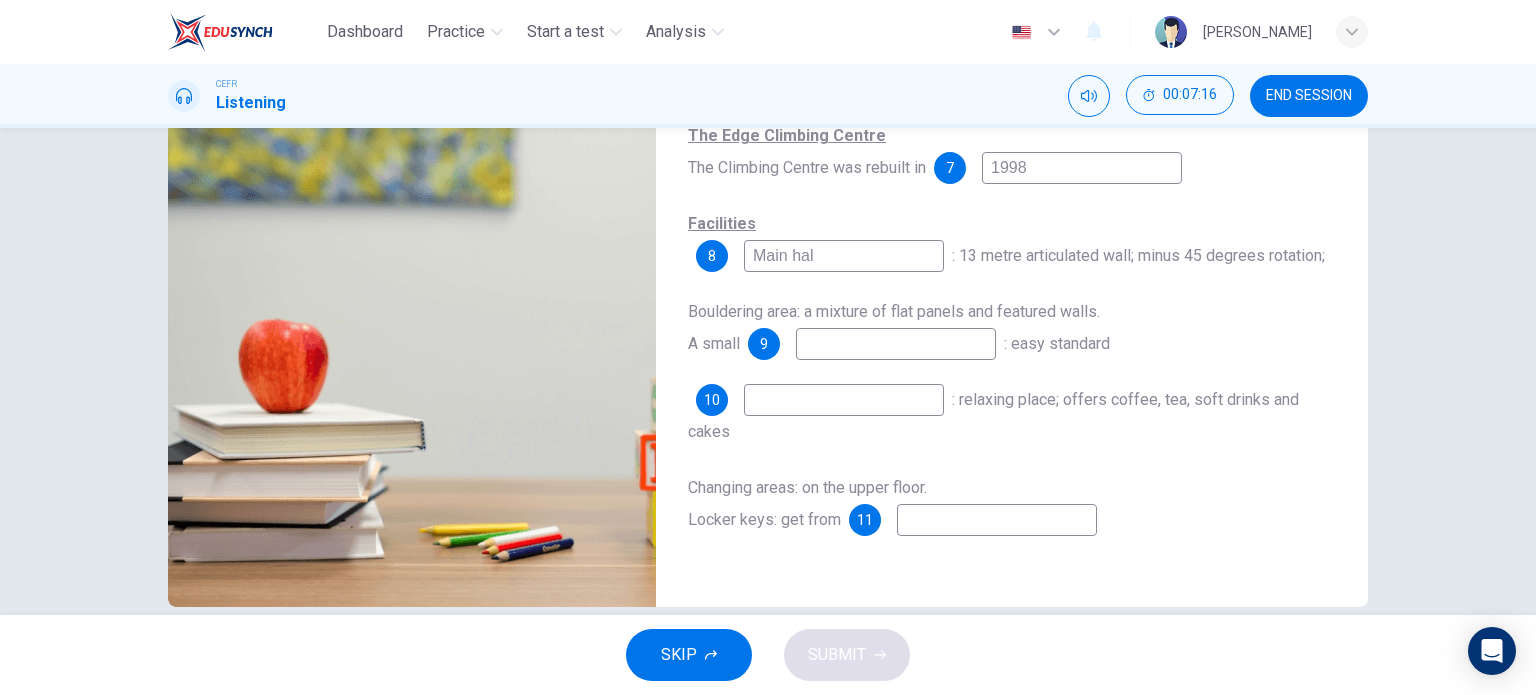 type on "Main hall" 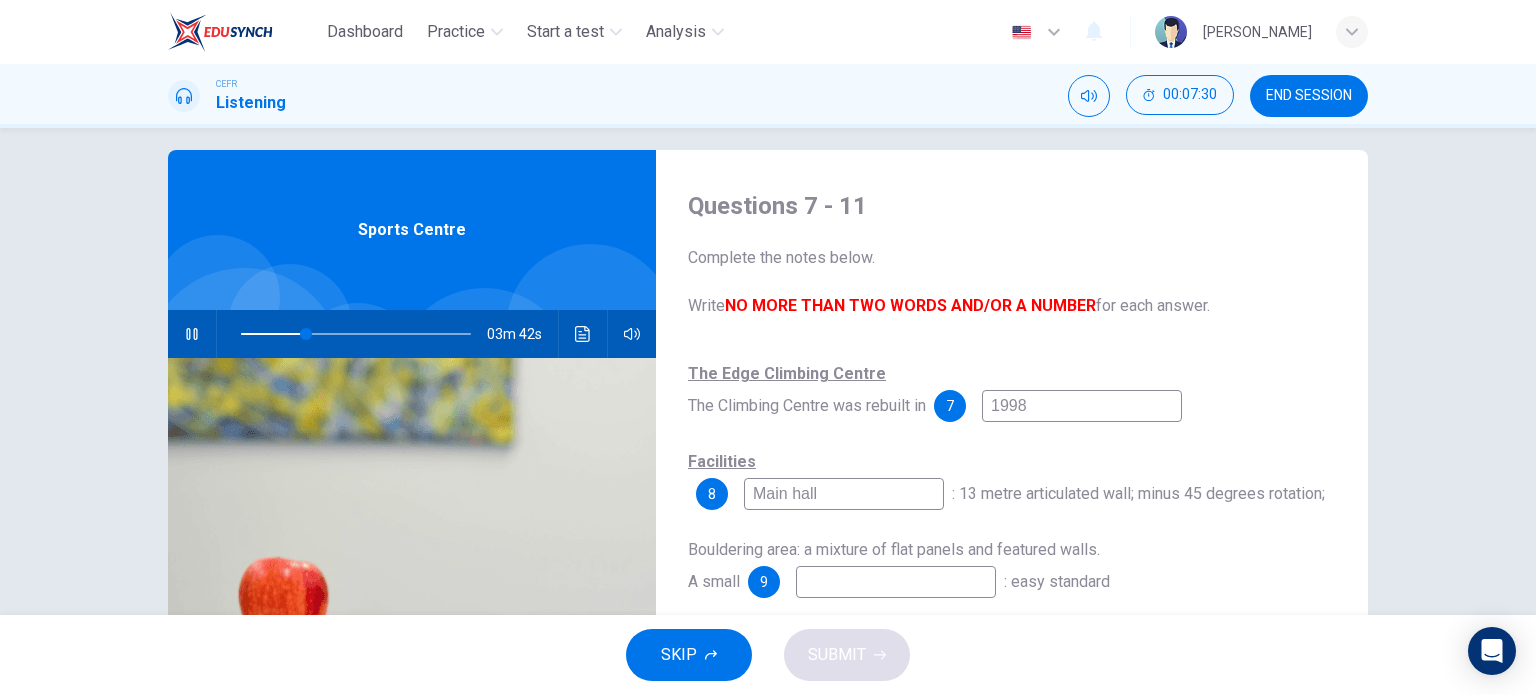 scroll, scrollTop: 0, scrollLeft: 0, axis: both 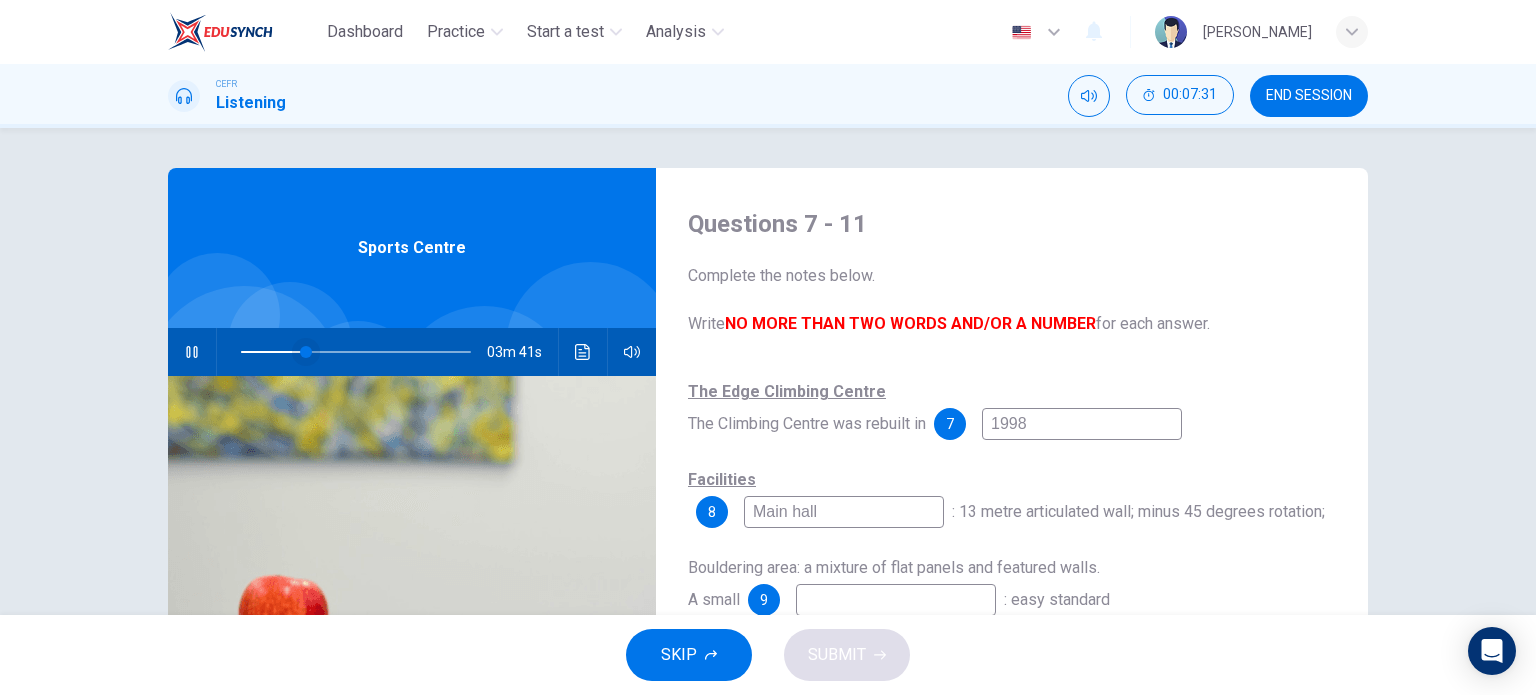 type on "28" 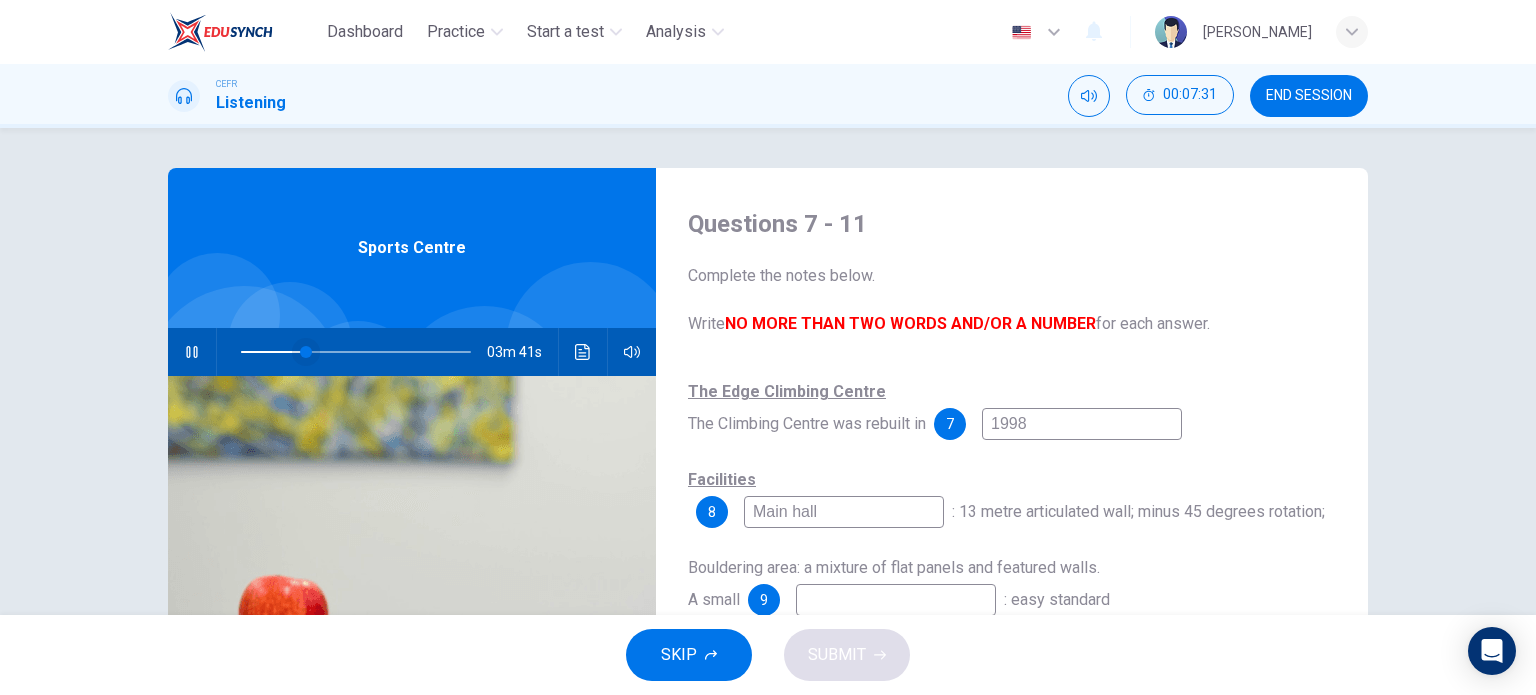 type on "Main hall" 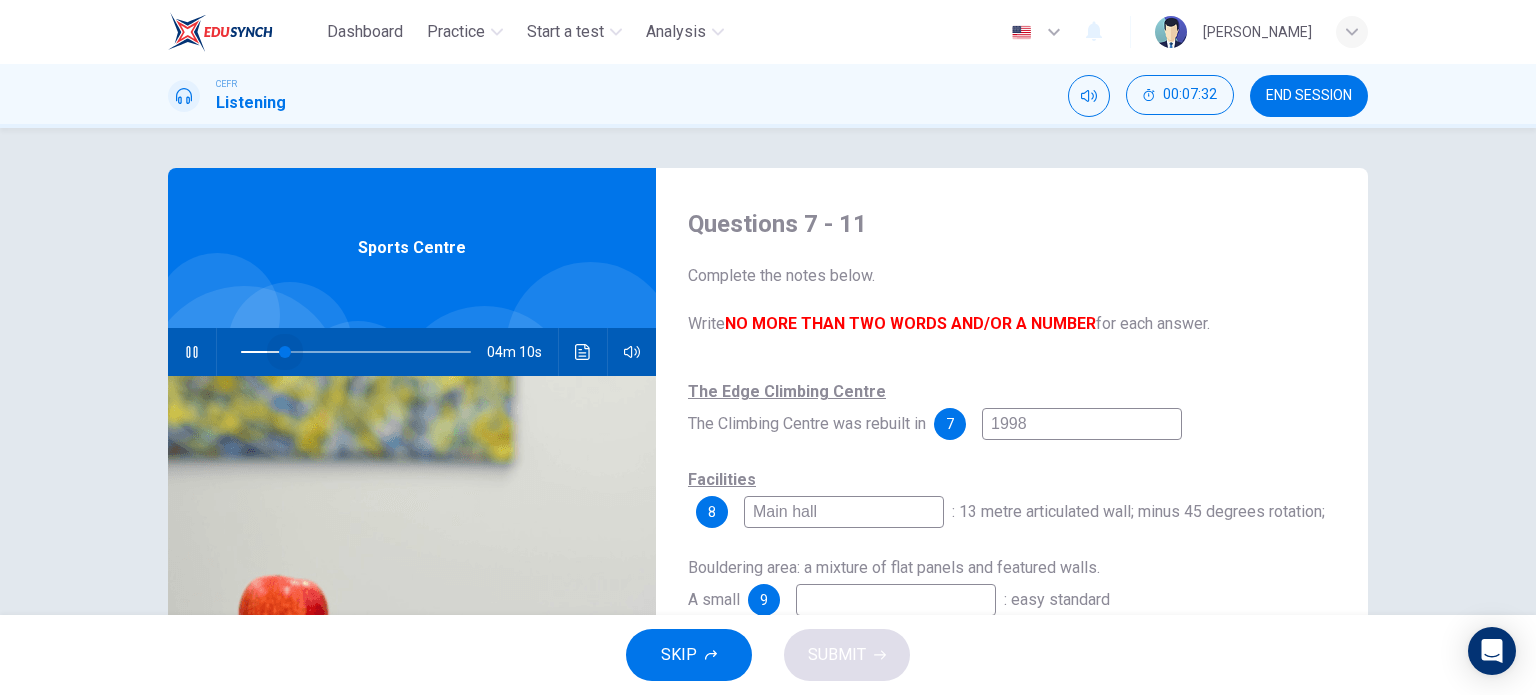 click at bounding box center [285, 352] 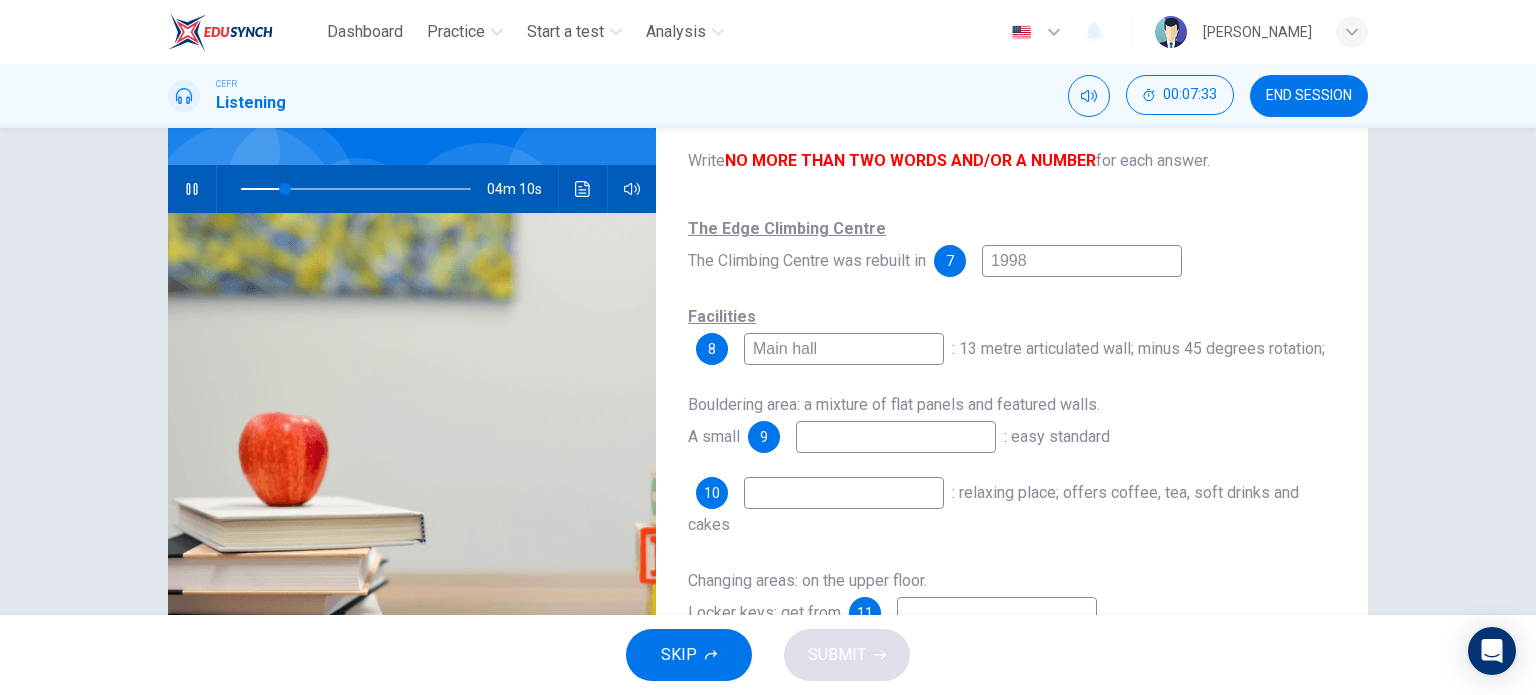scroll, scrollTop: 164, scrollLeft: 0, axis: vertical 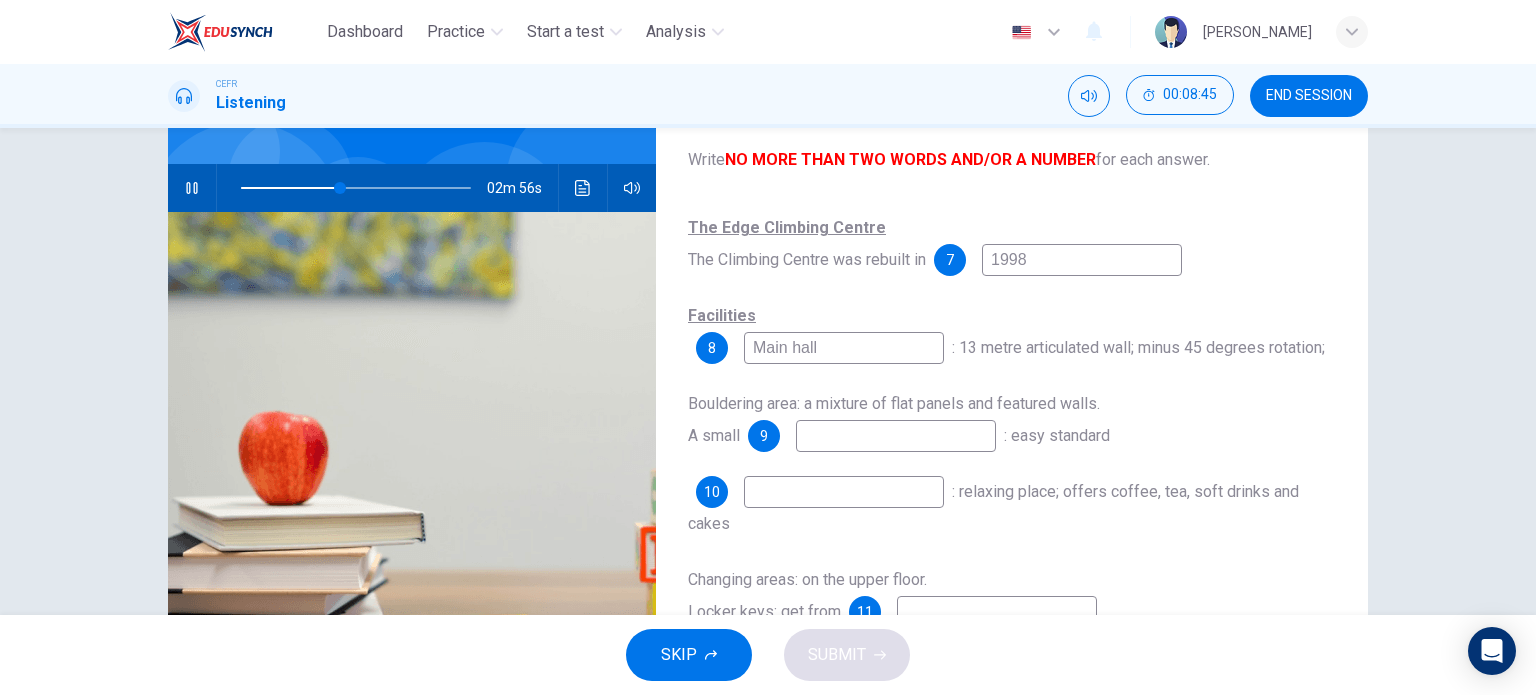 click at bounding box center [896, 436] 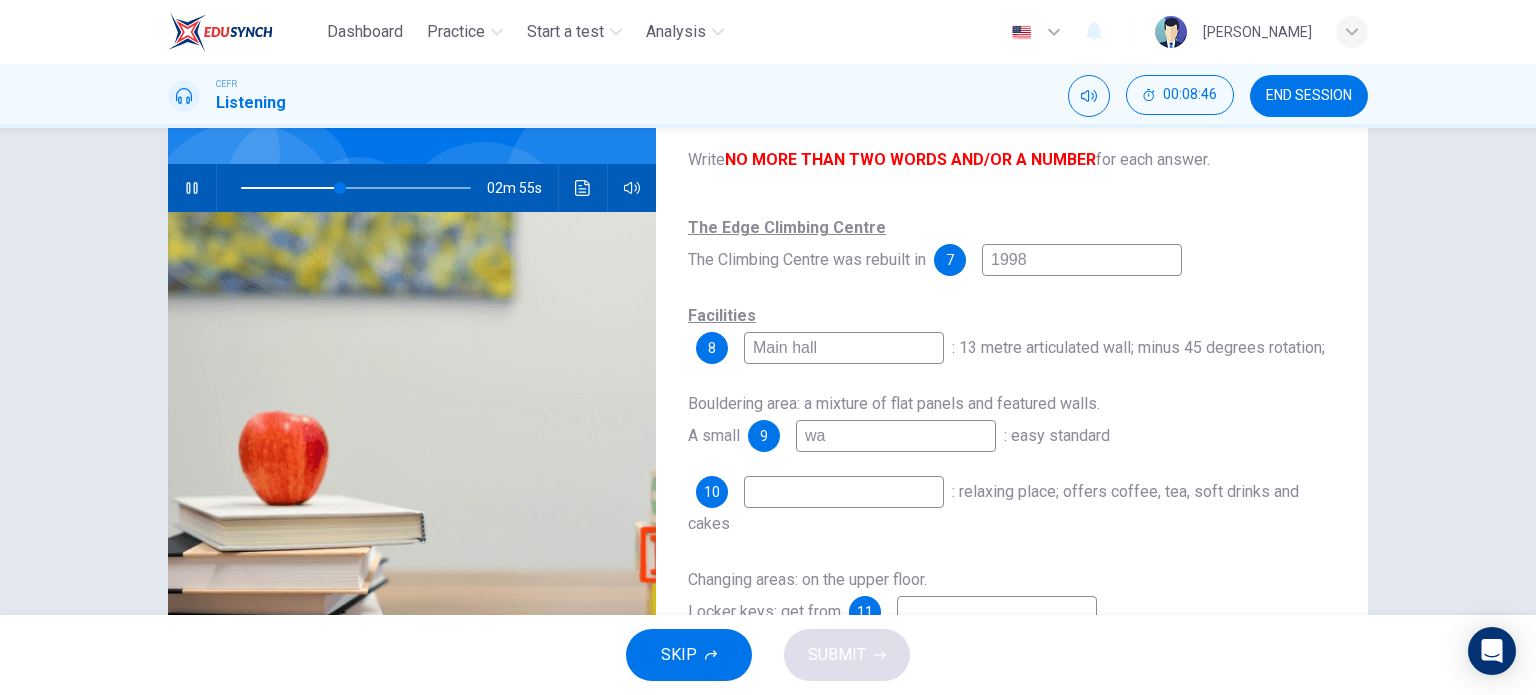 type on "war" 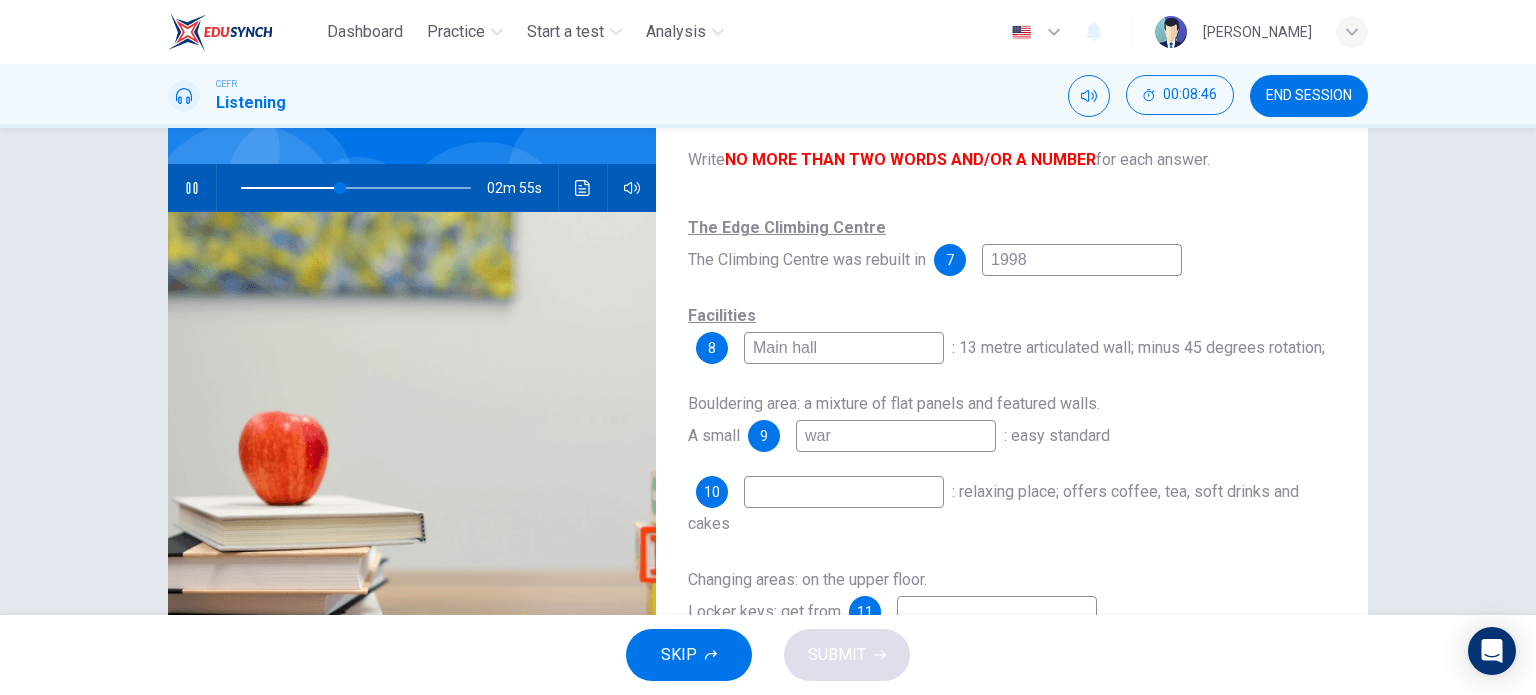 type on "44" 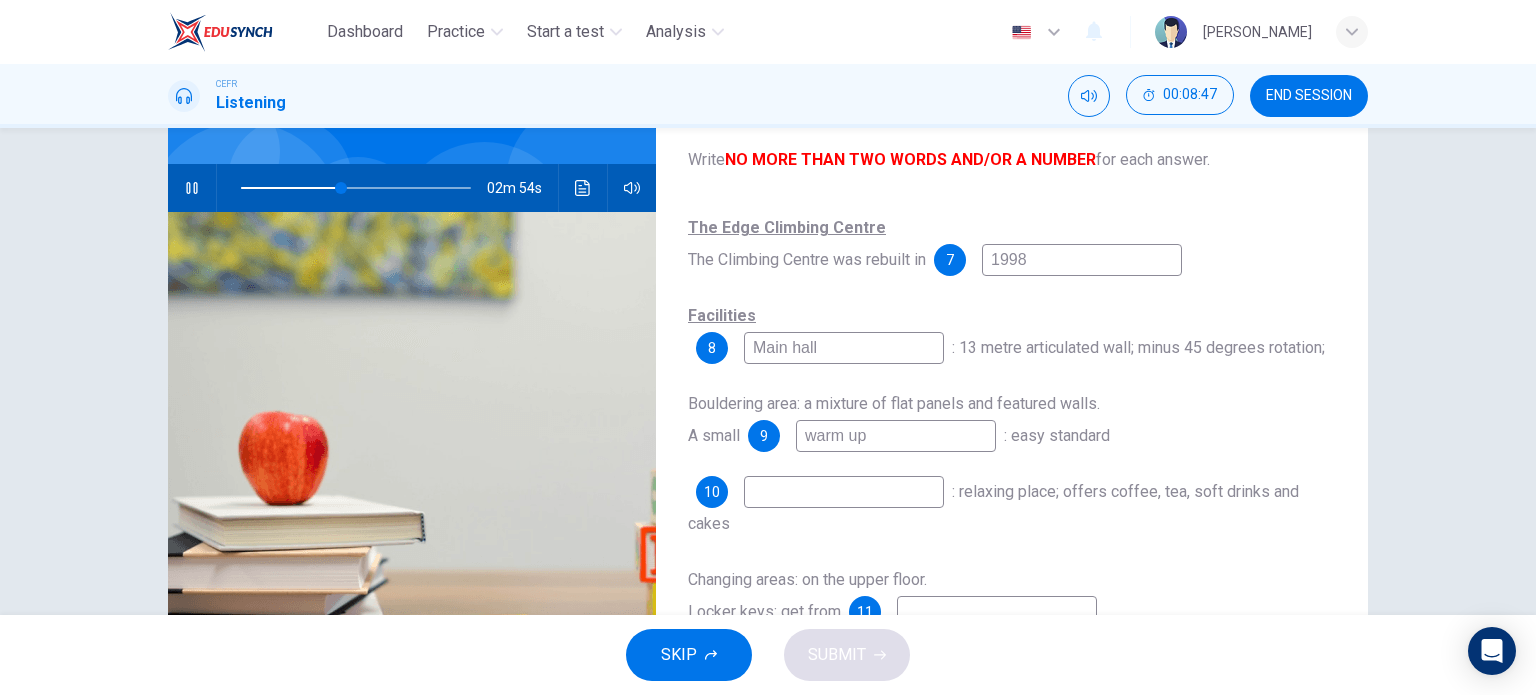 type on "warm up" 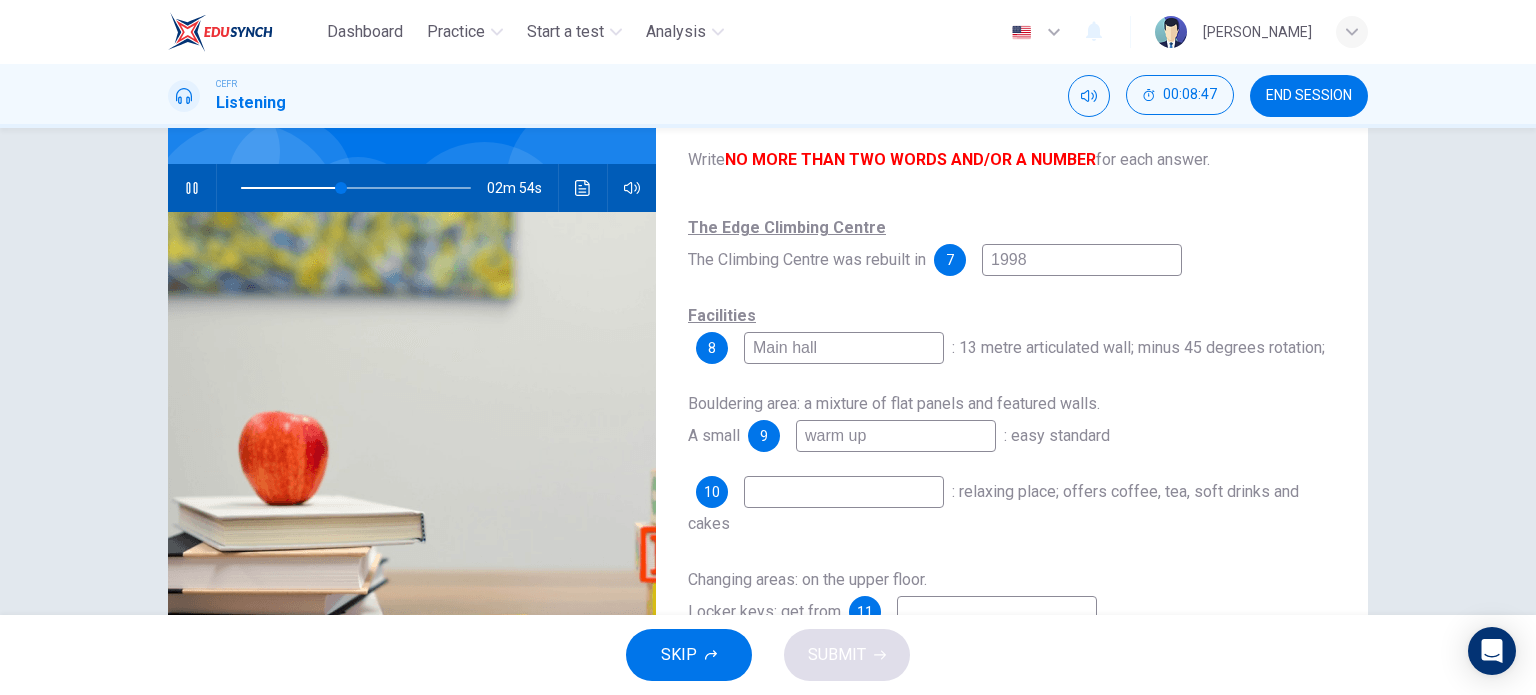 type on "44" 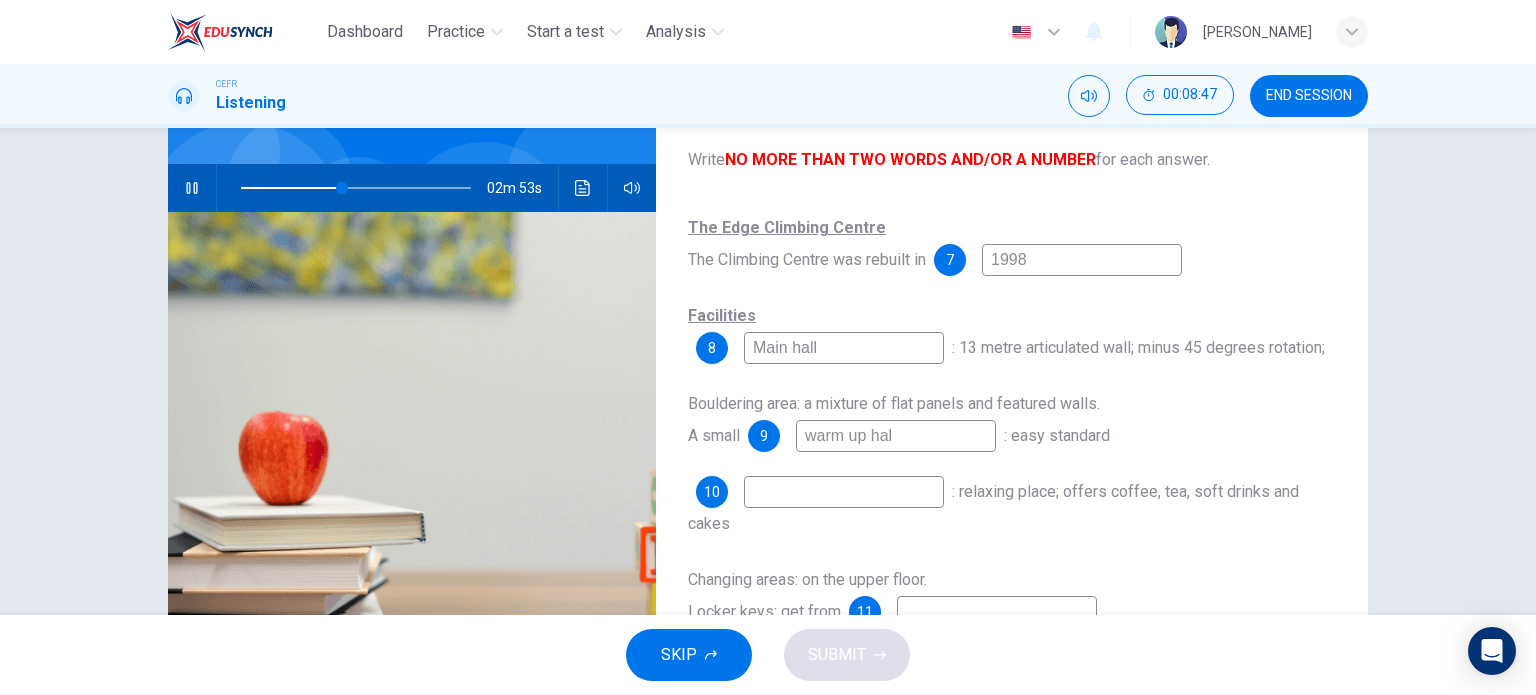 type on "warm up hall" 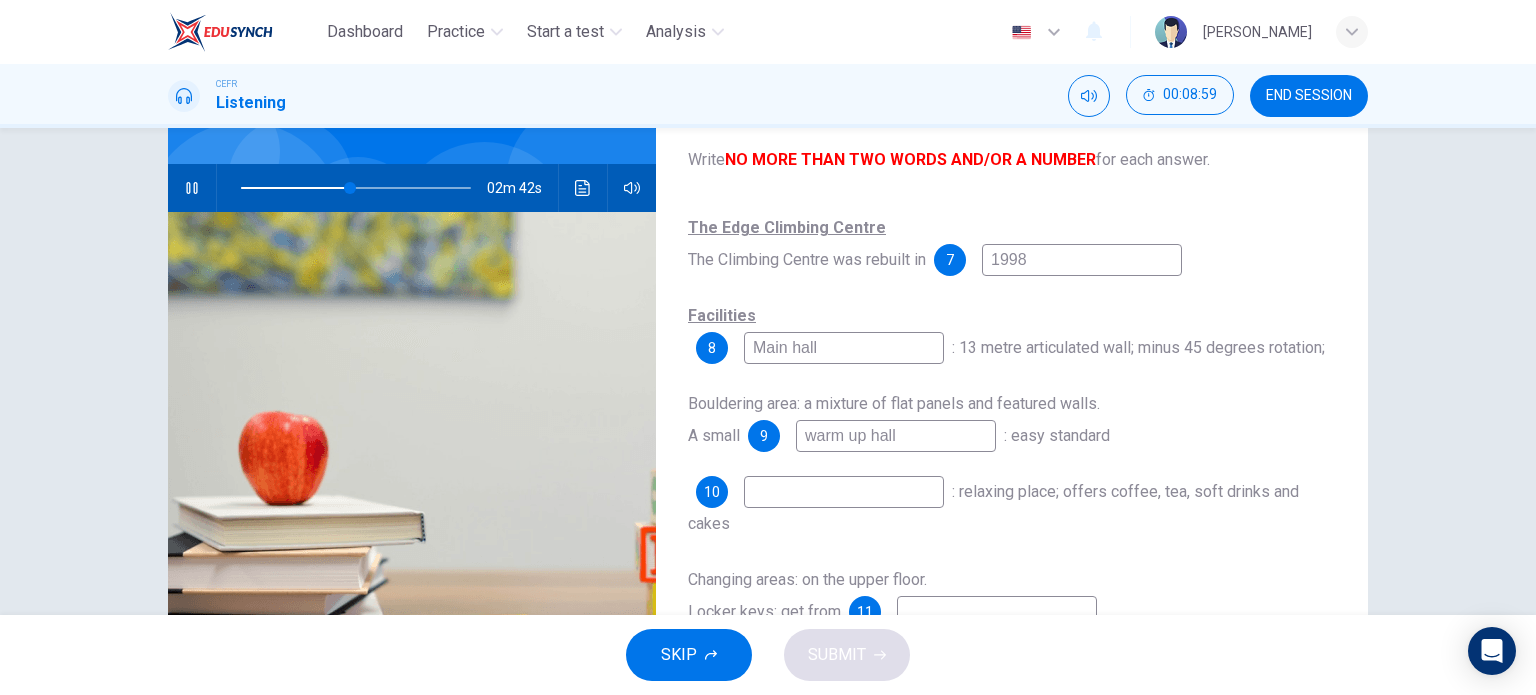 type on "48" 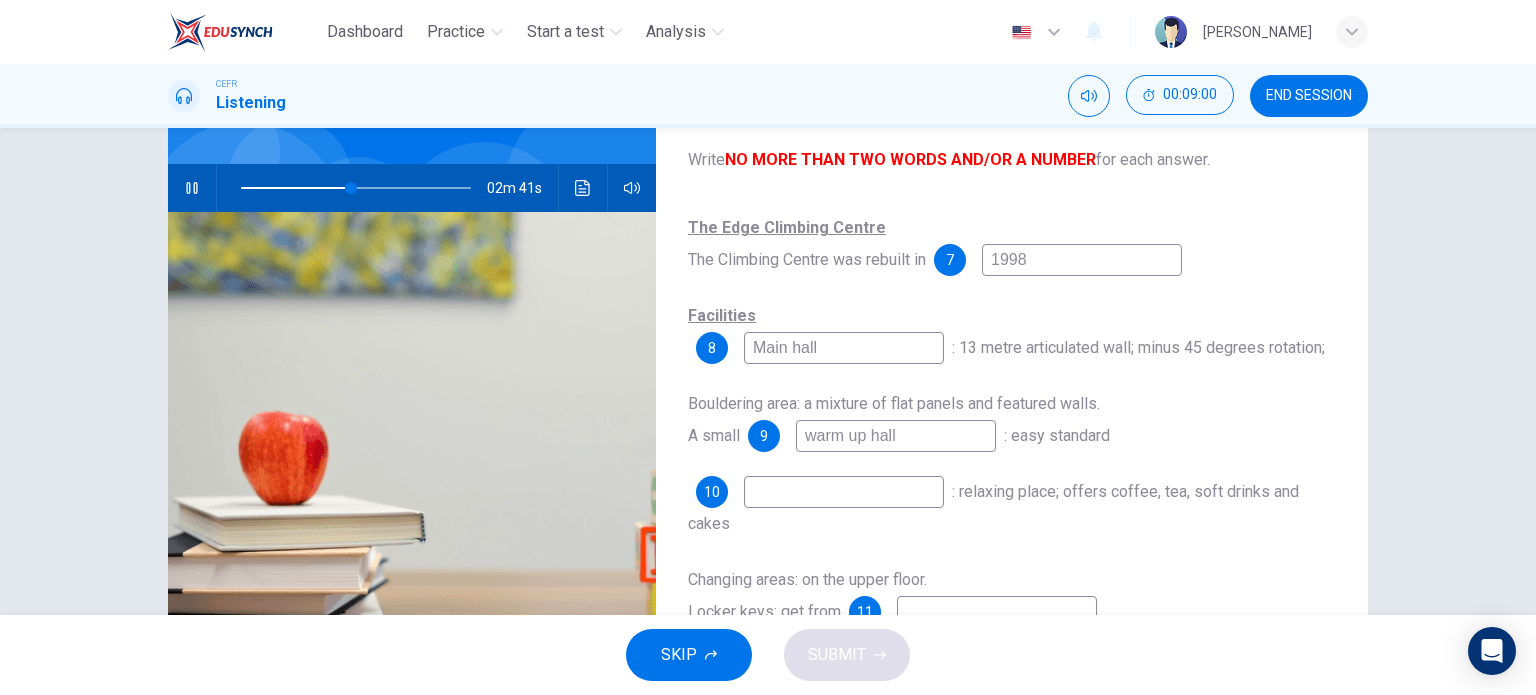 type on "warm up hall" 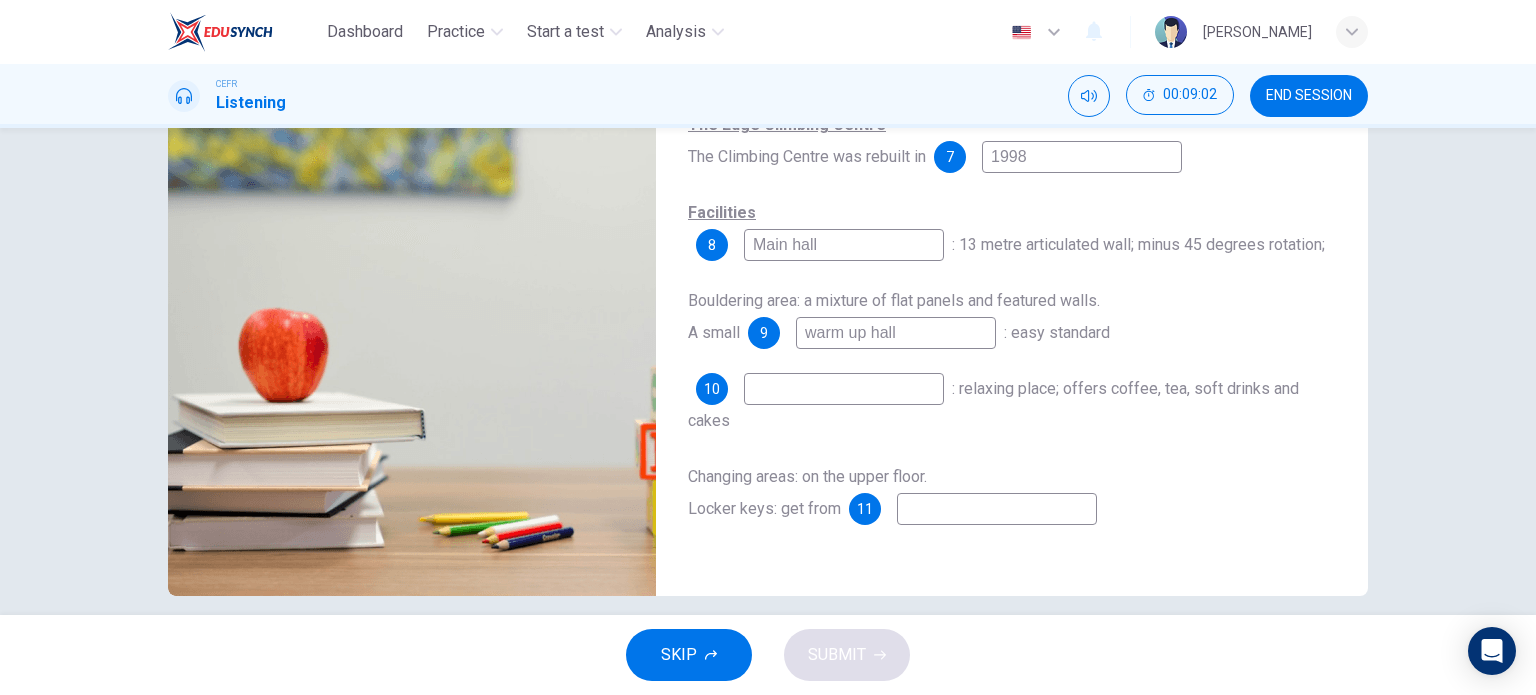 scroll, scrollTop: 268, scrollLeft: 0, axis: vertical 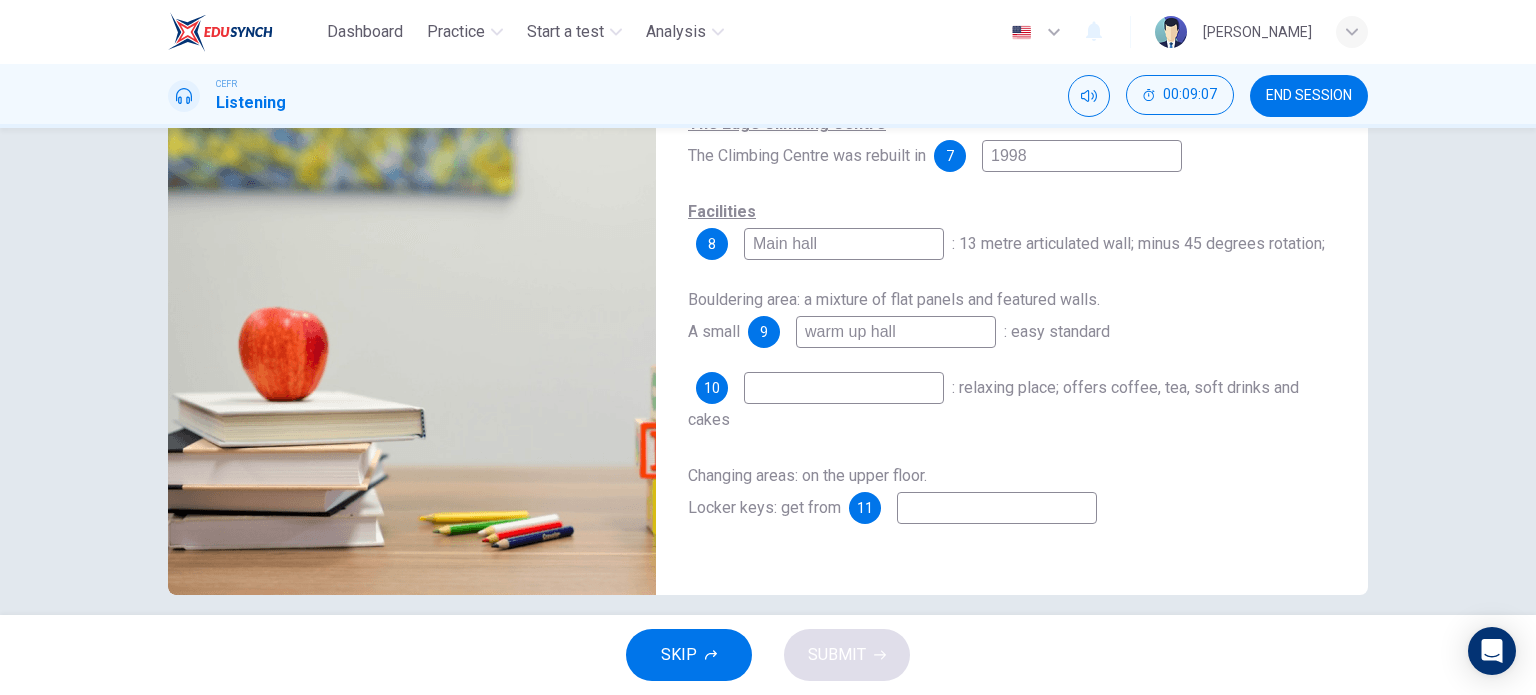 type on "50" 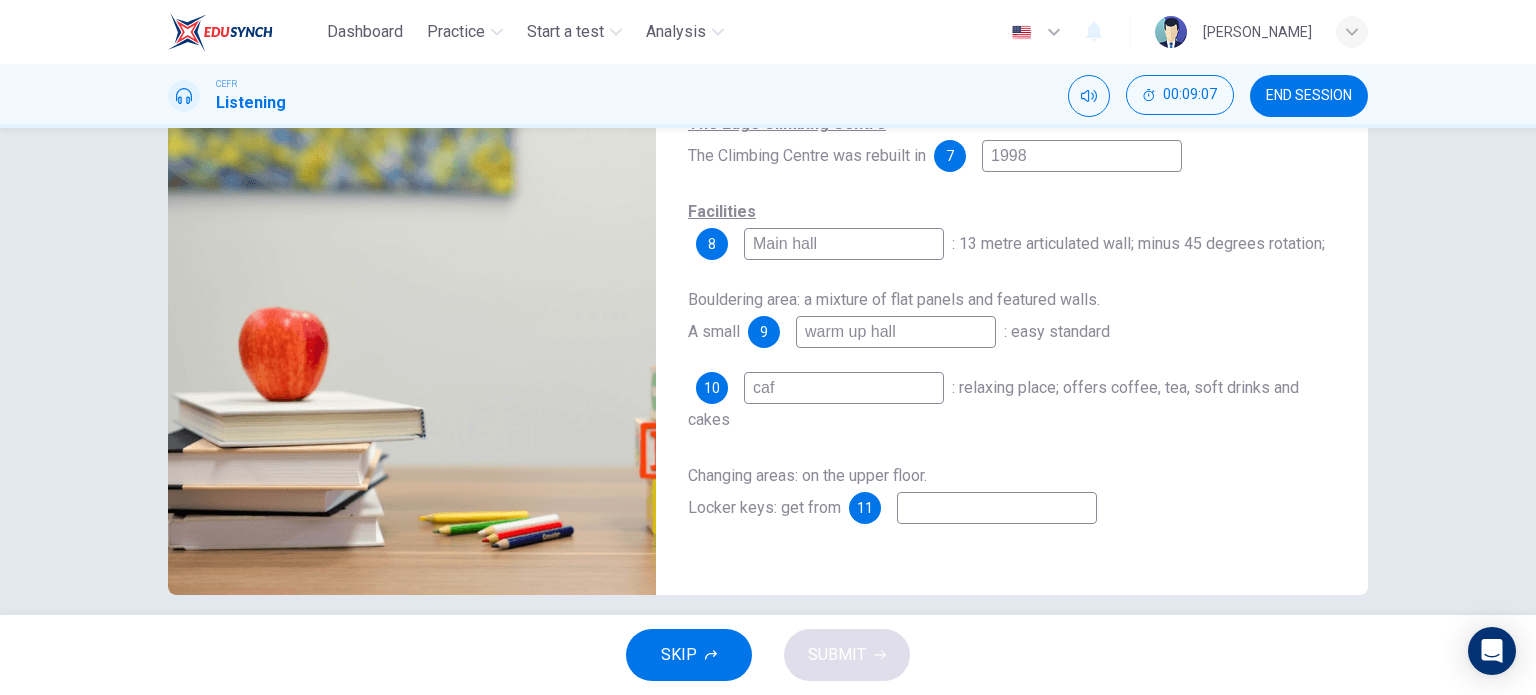 type on "cafe" 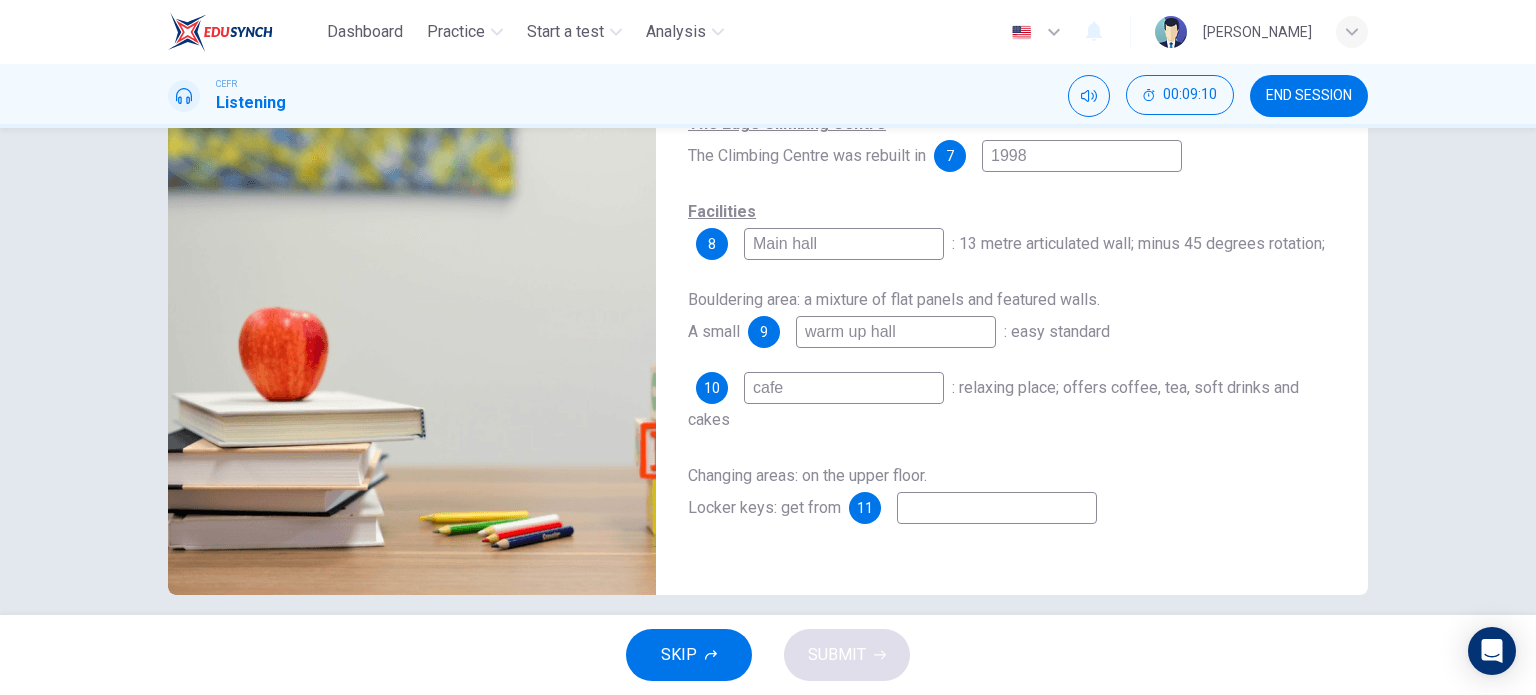type on "51" 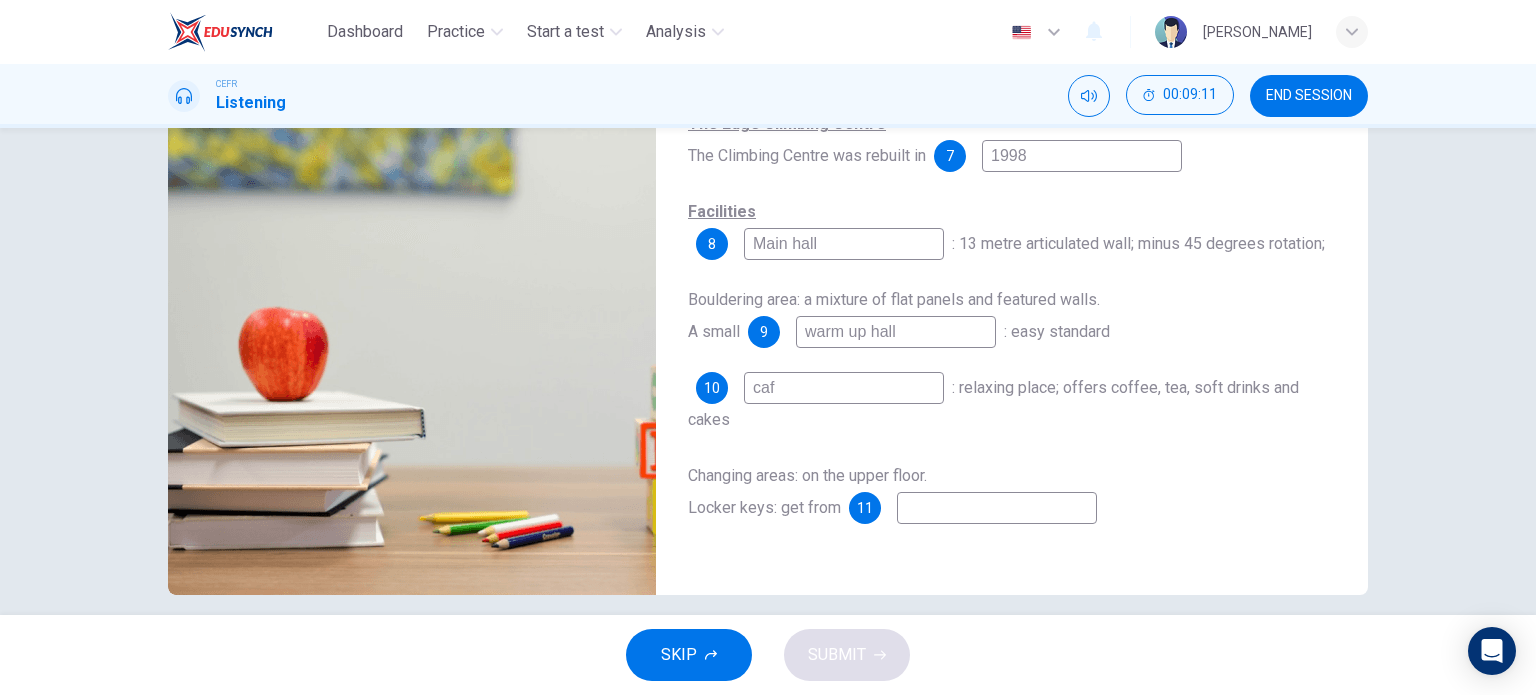 type on "ca" 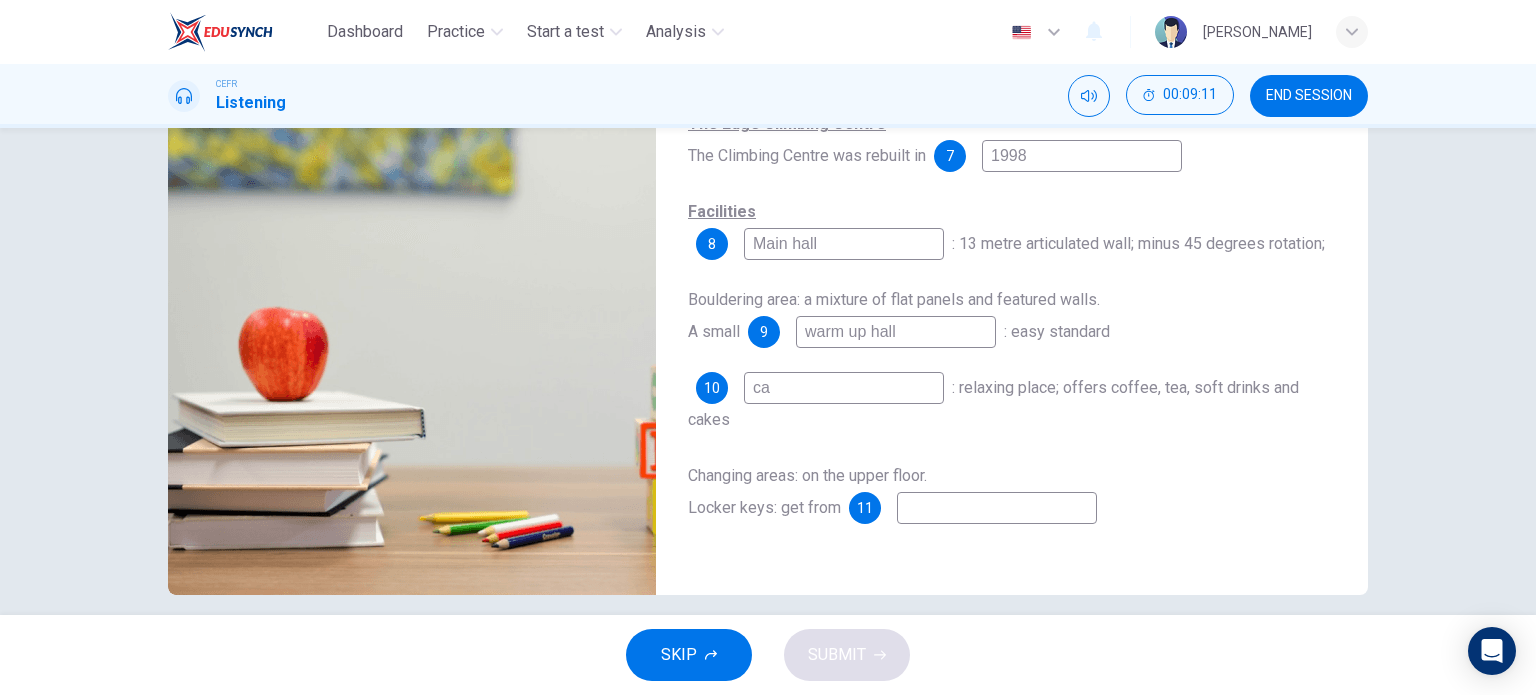 type on "52" 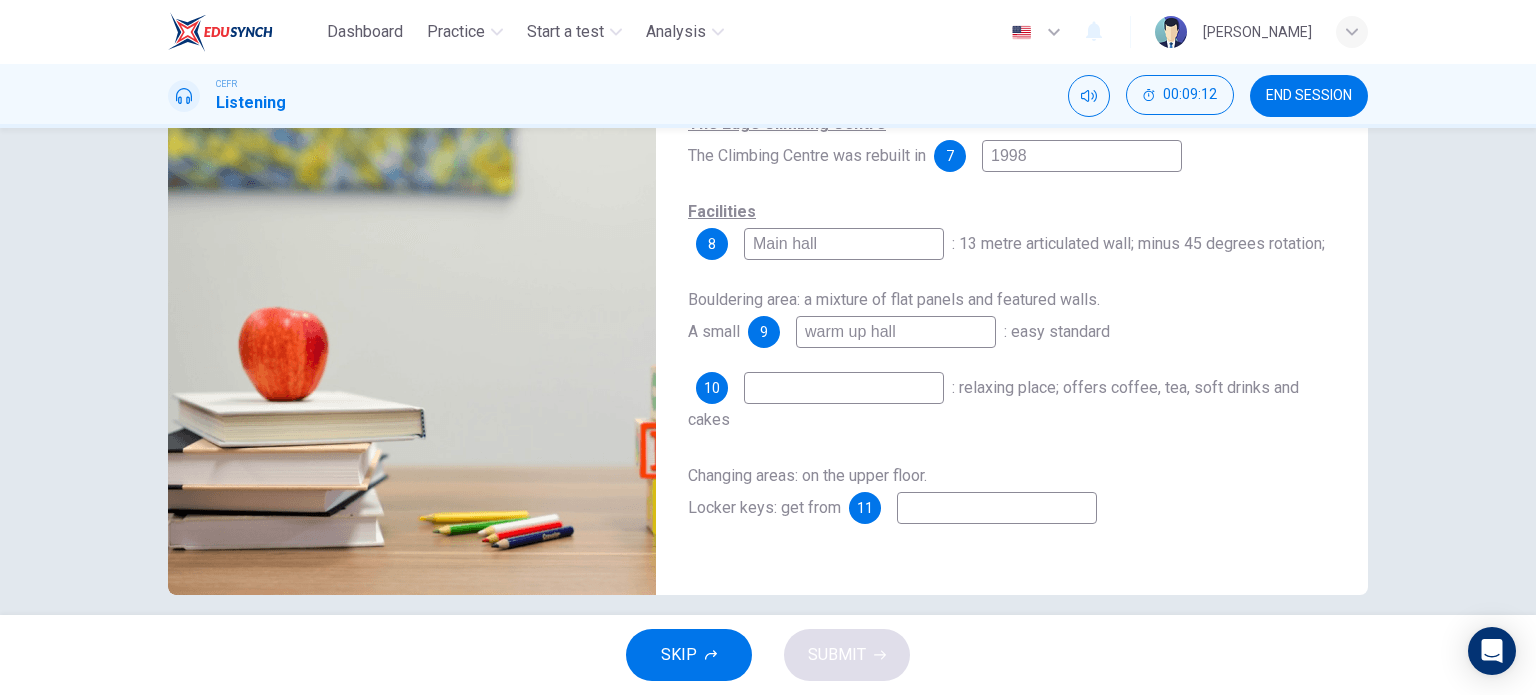 type on "C" 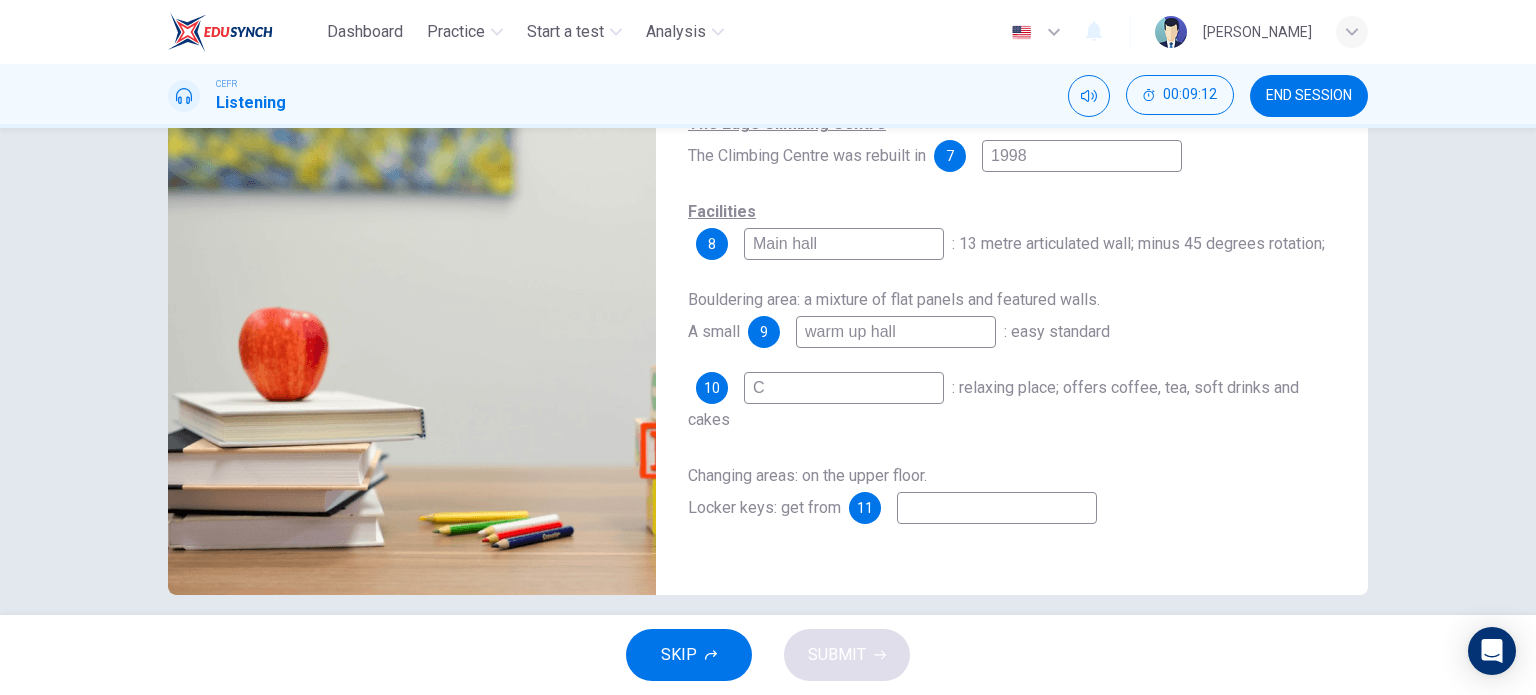 type on "52" 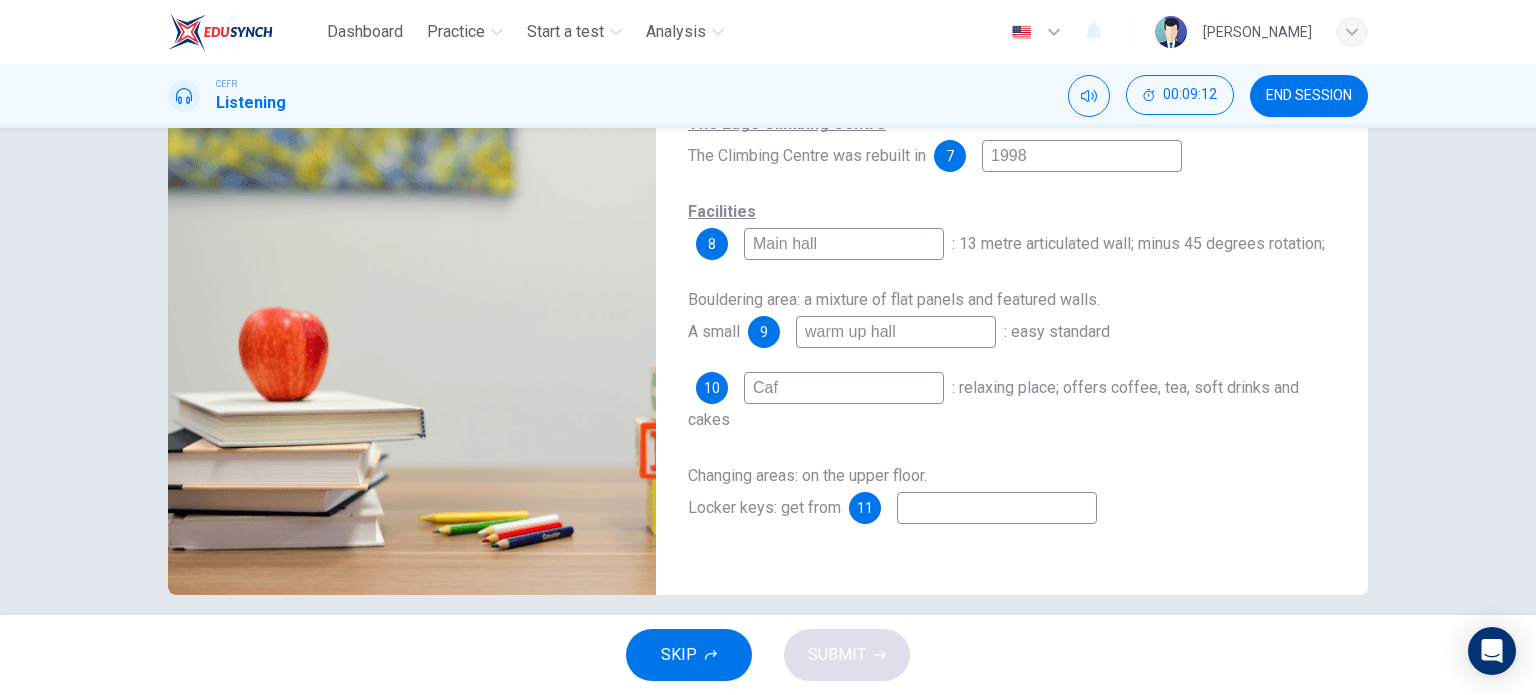 type on "Cafe" 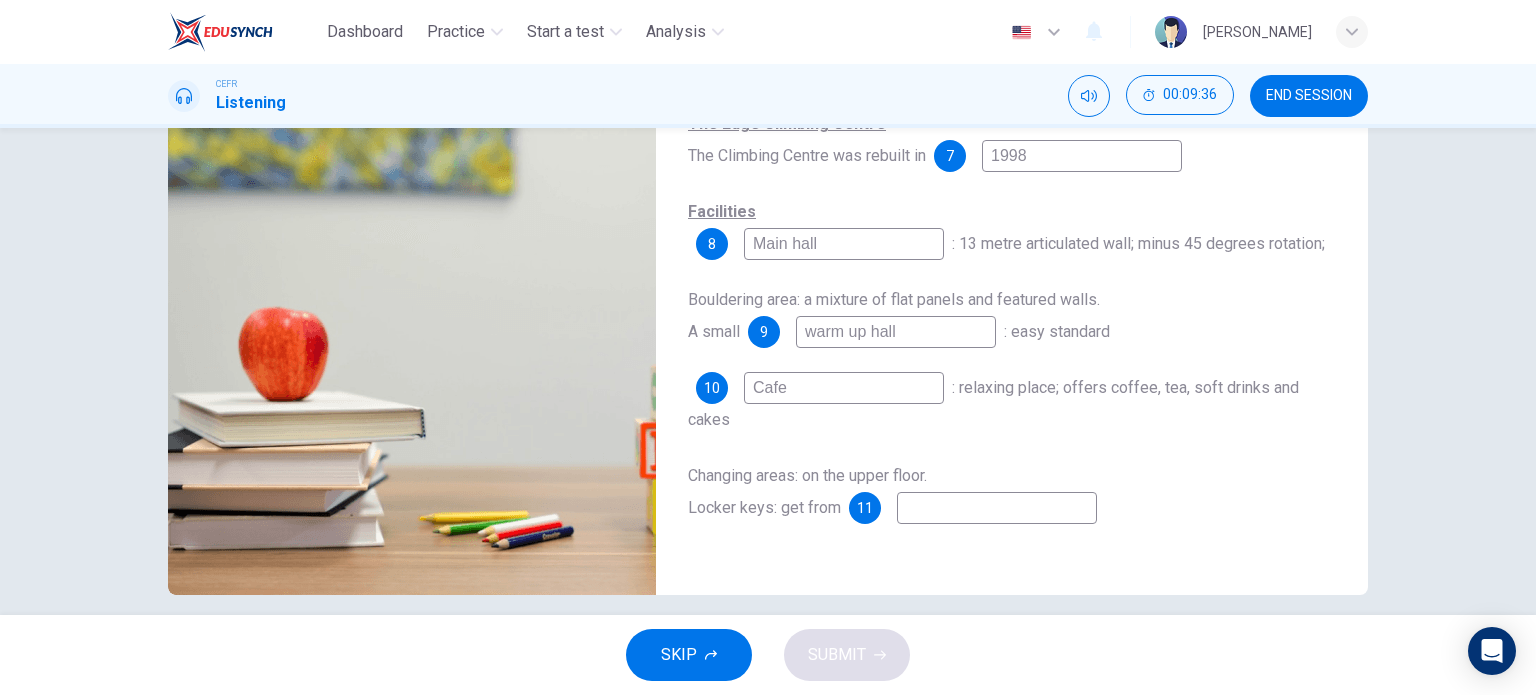 type on "60" 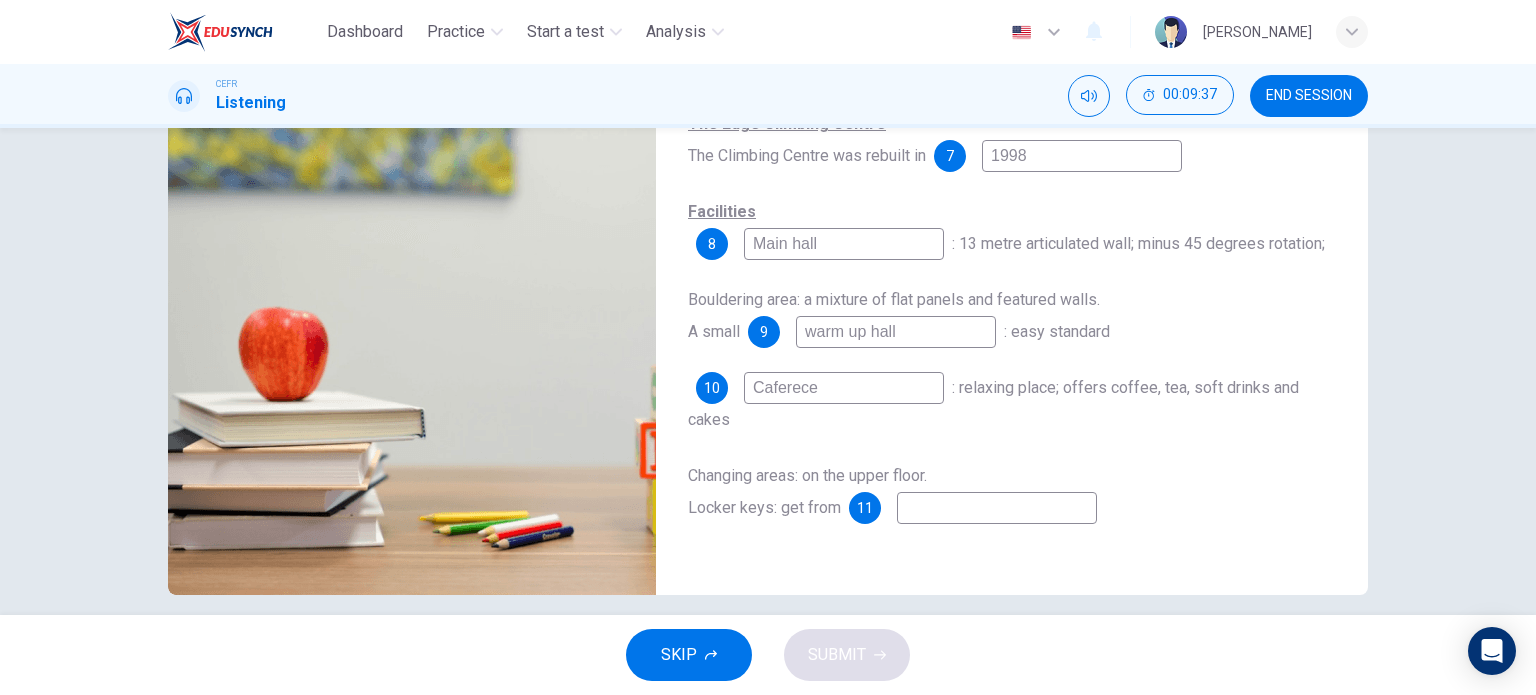 type on "Caferecep" 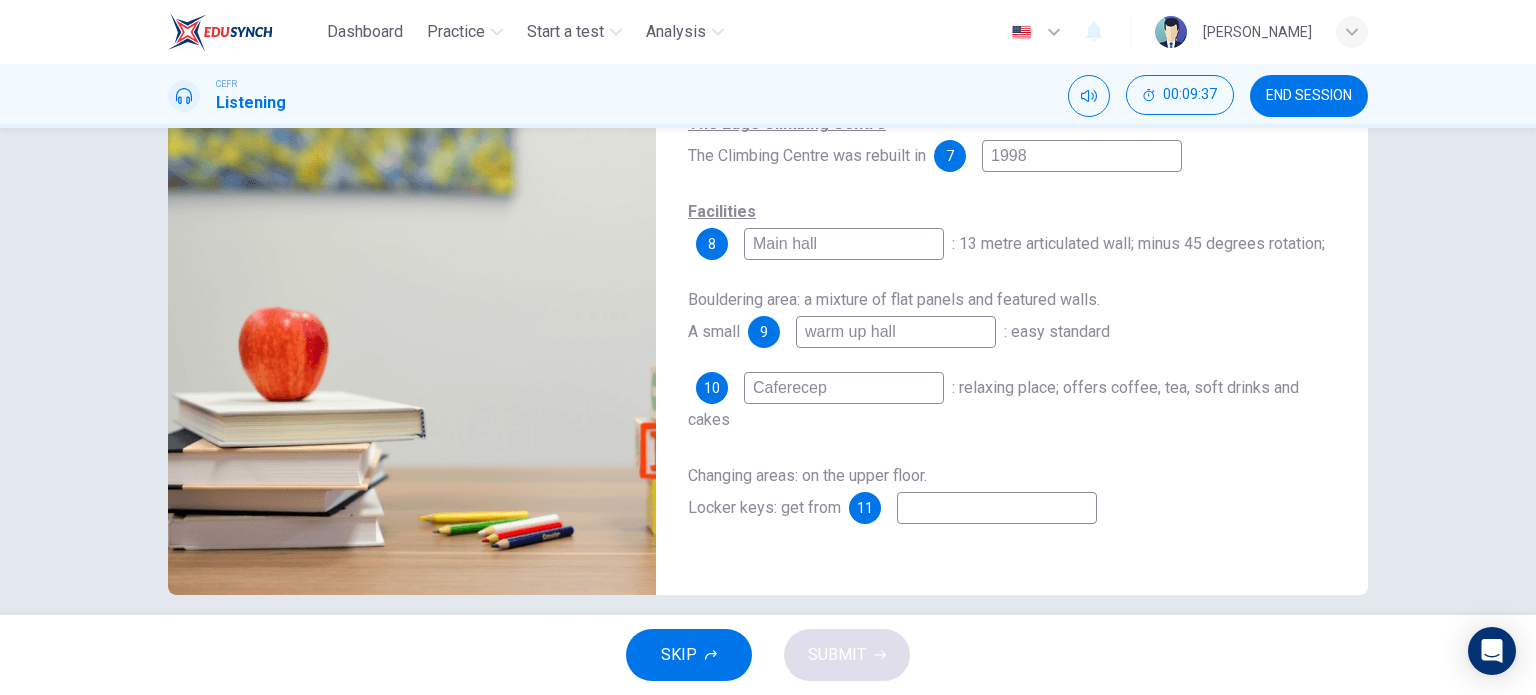 type on "60" 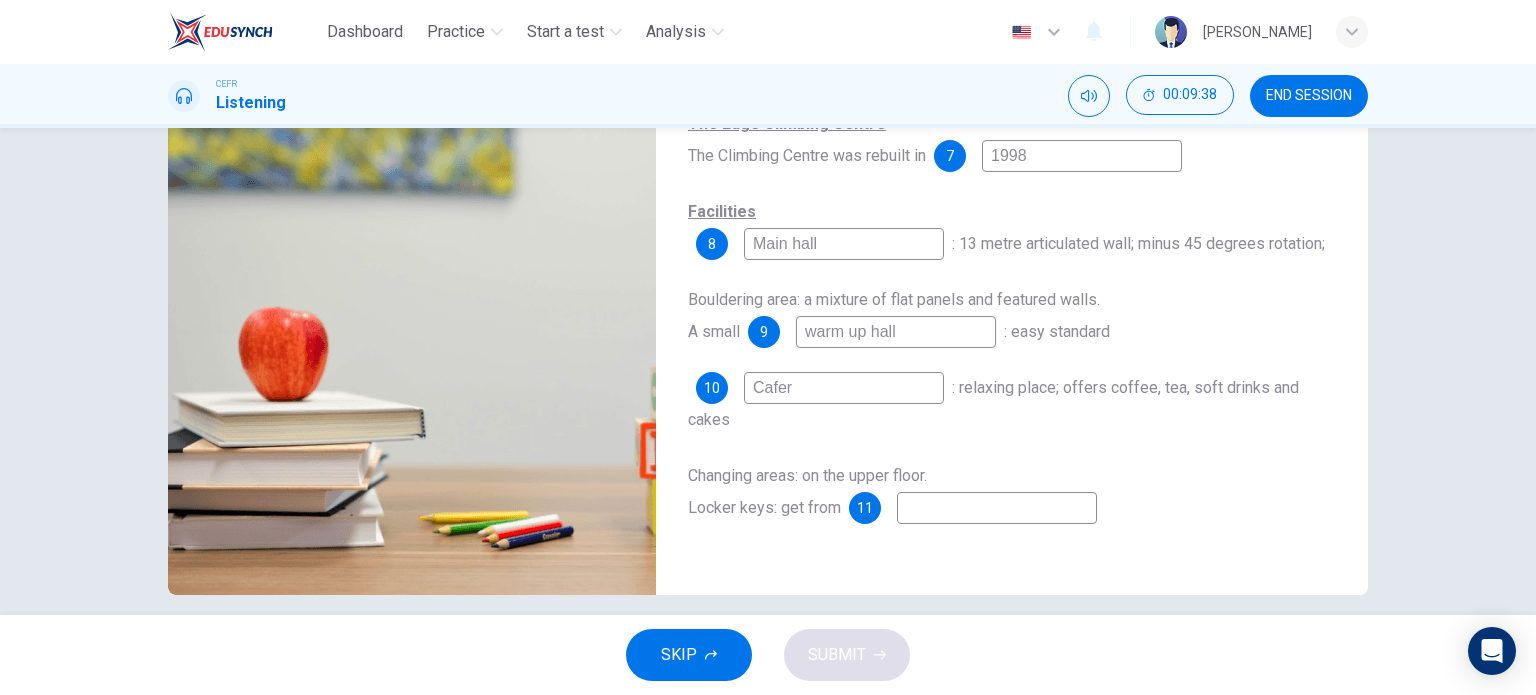 type on "Cafe" 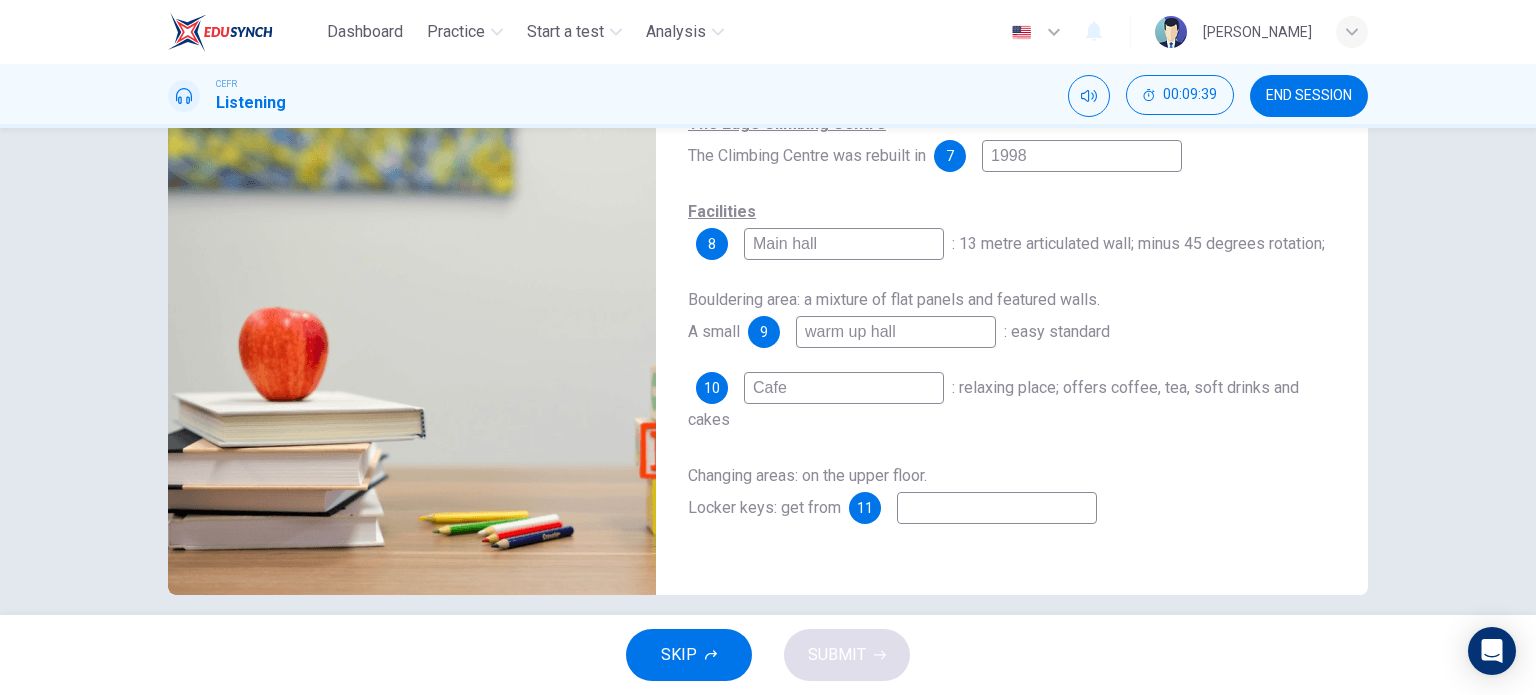 type on "61" 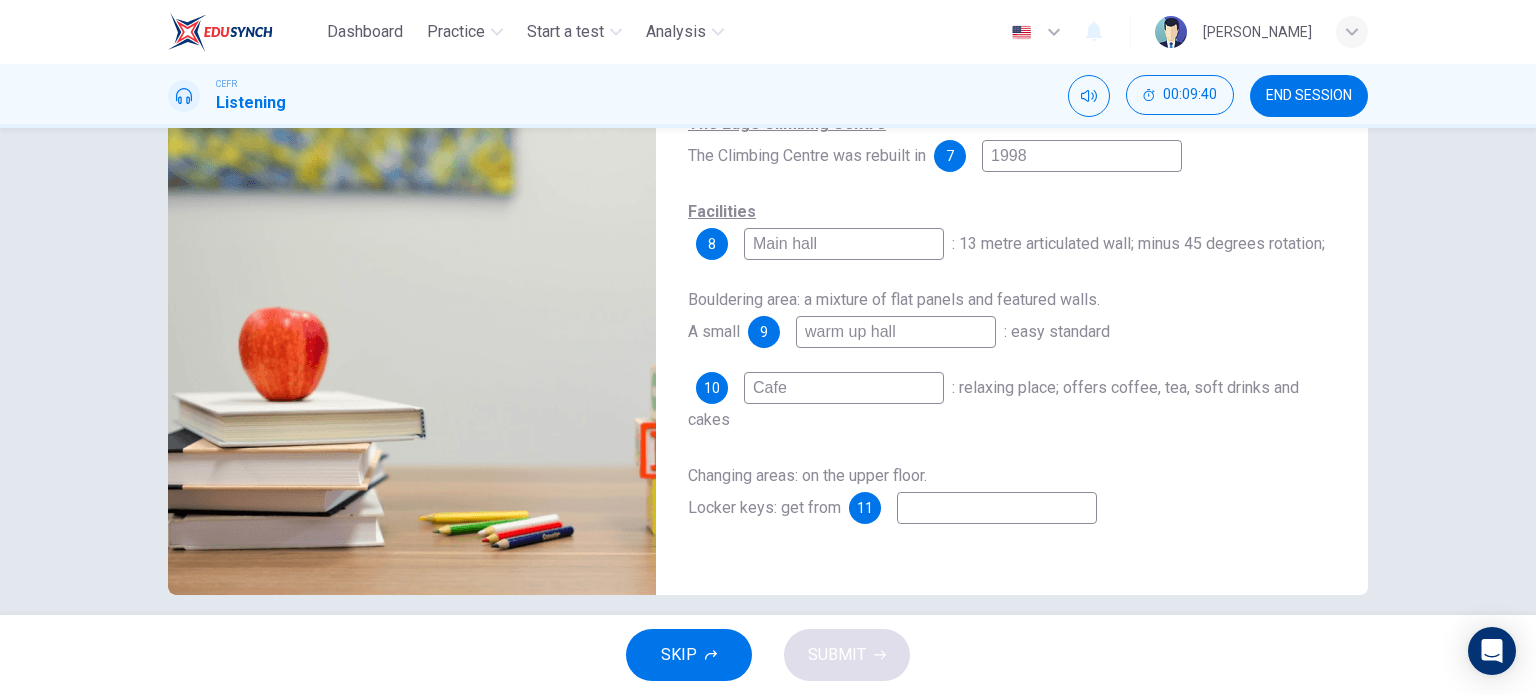 type on "Cafe" 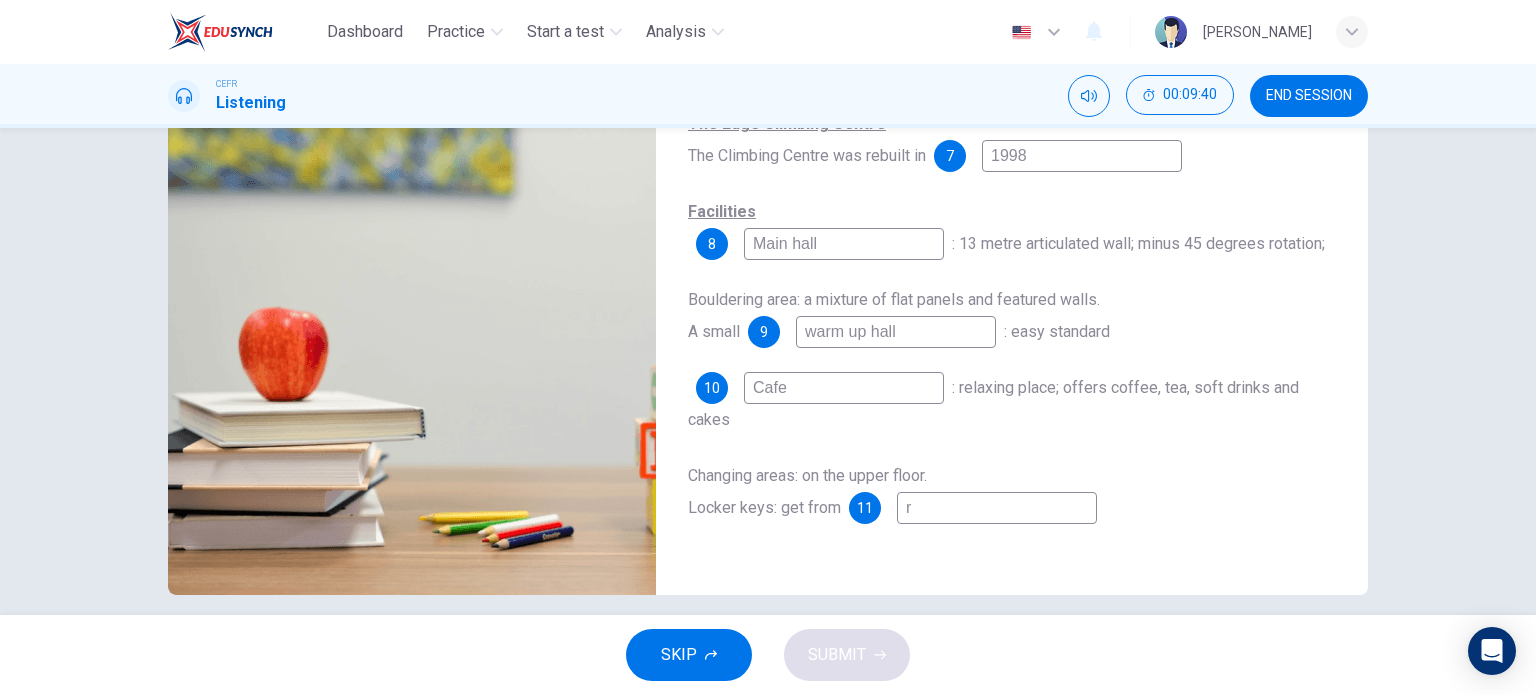 type on "re" 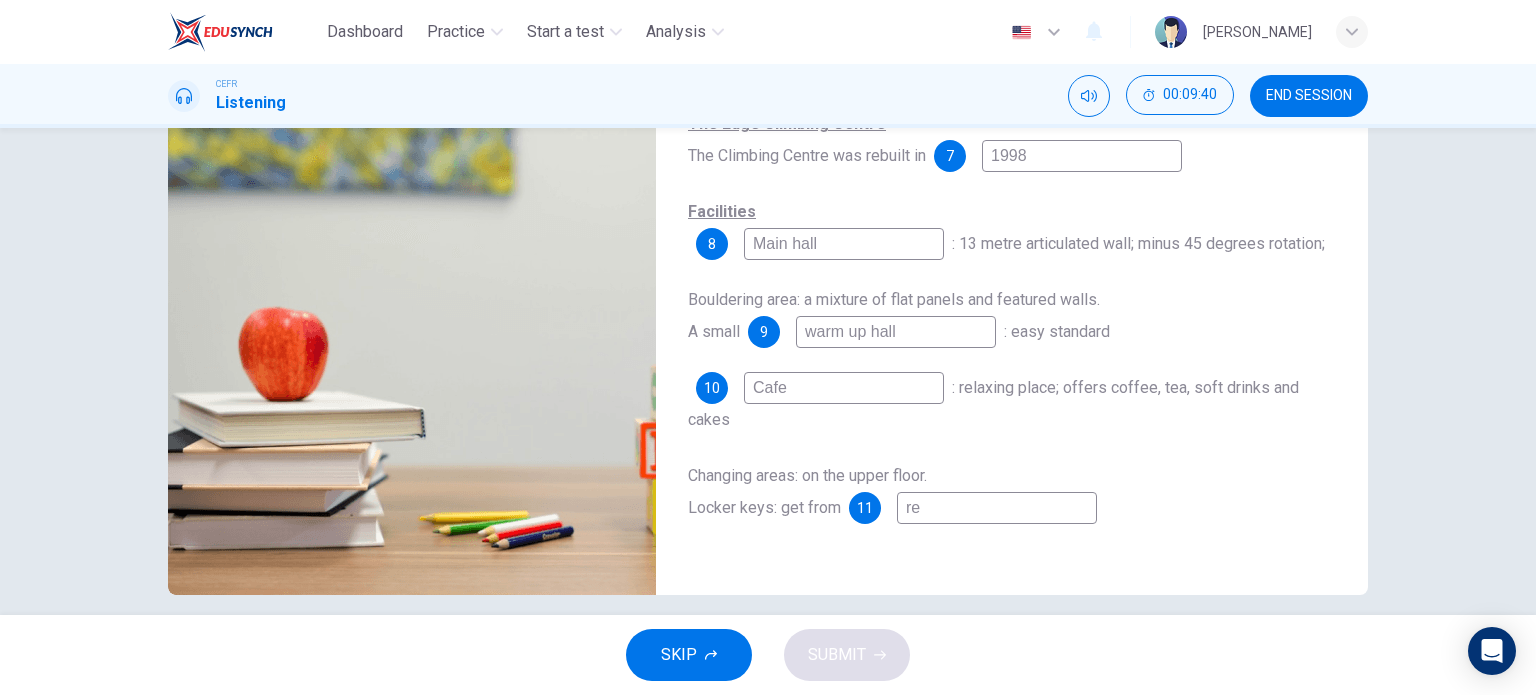 type on "61" 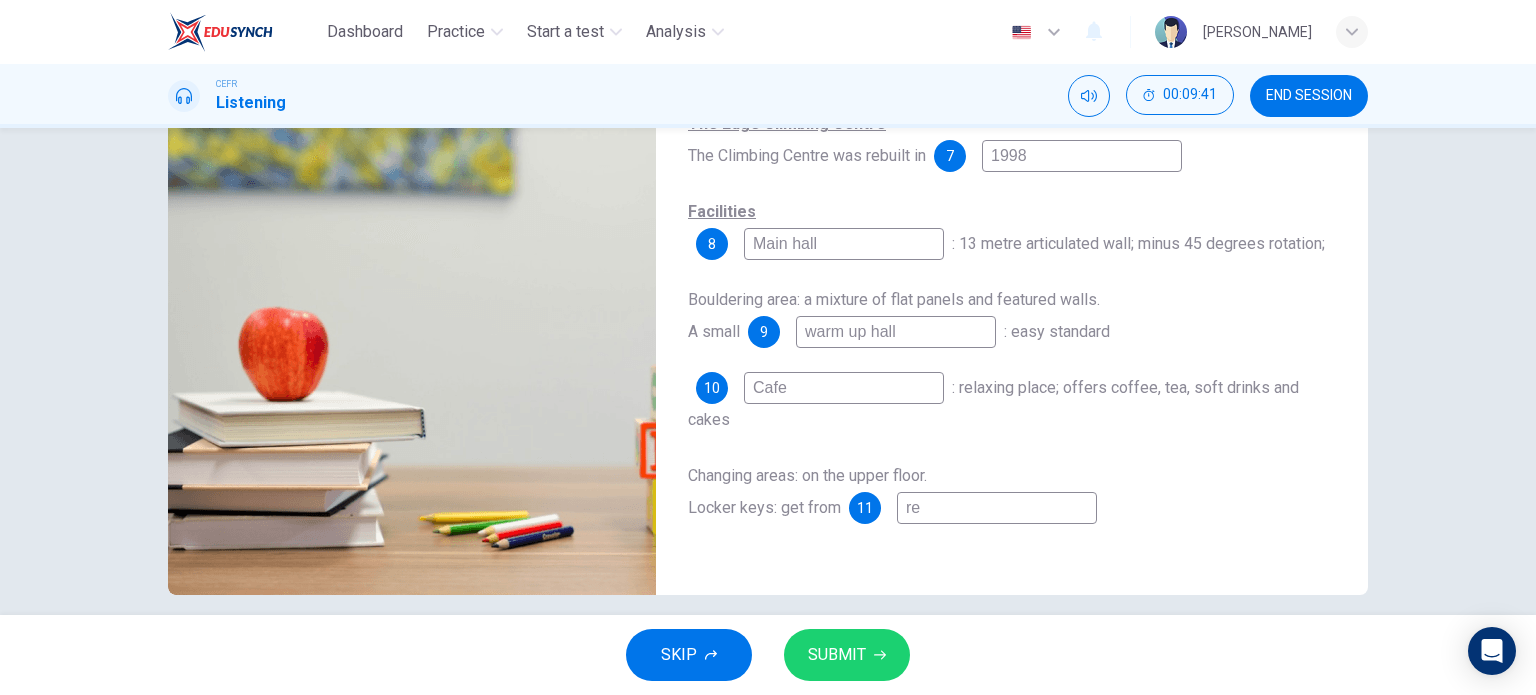 type on "rec" 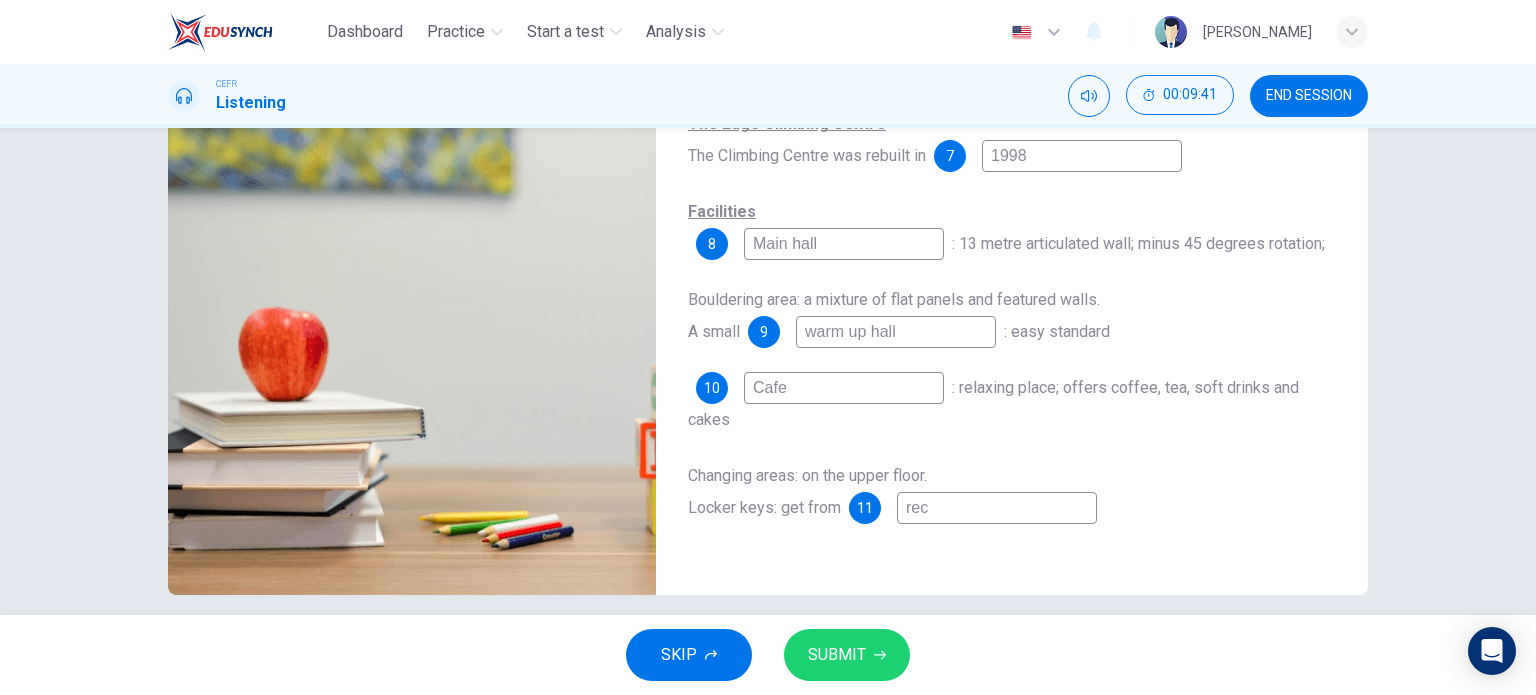 type on "61" 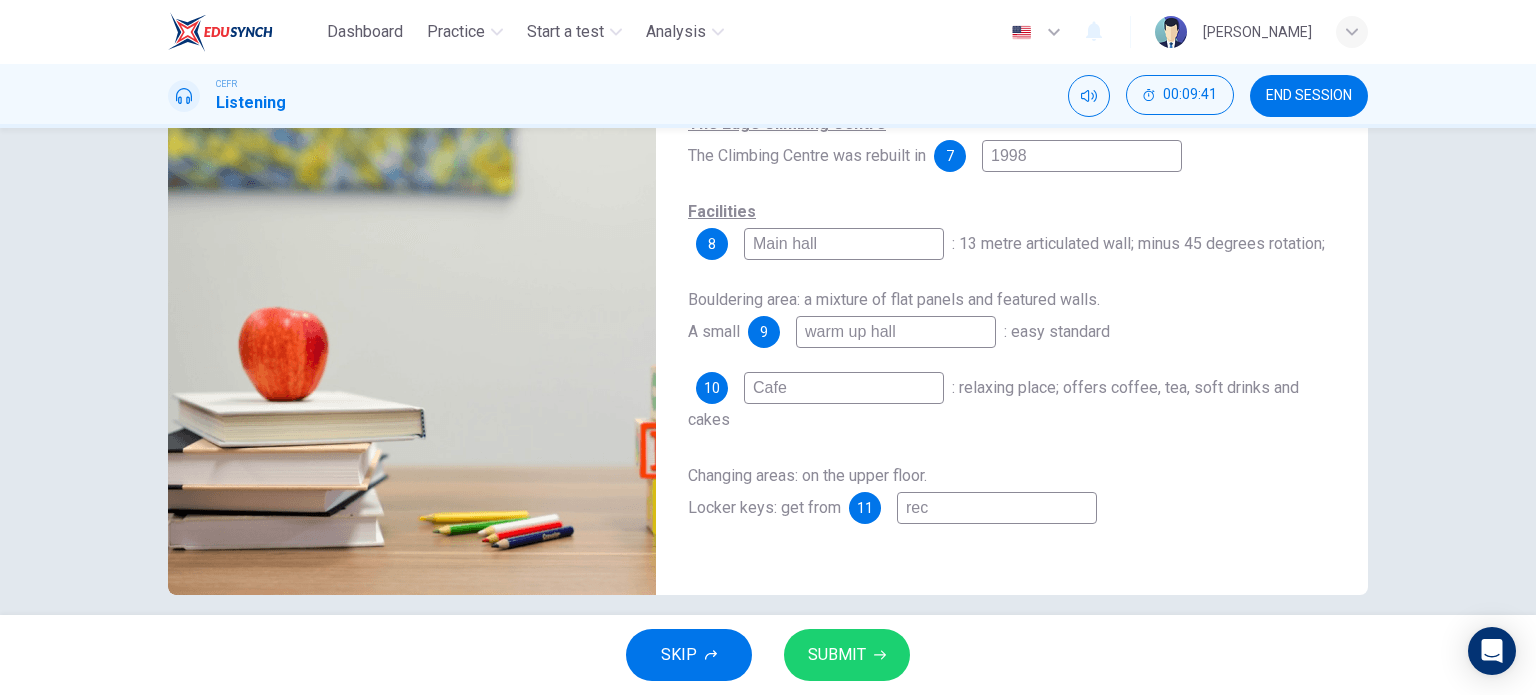 type on "rece" 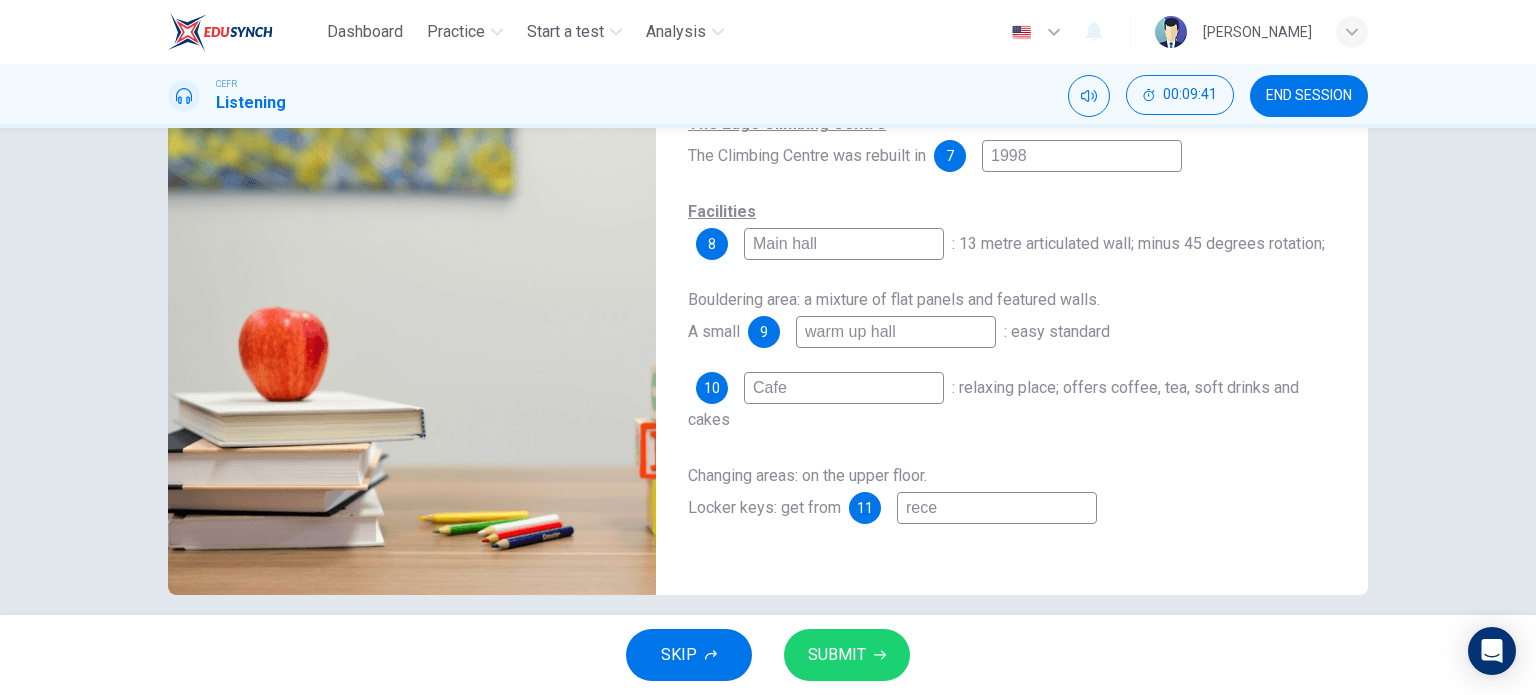 type on "61" 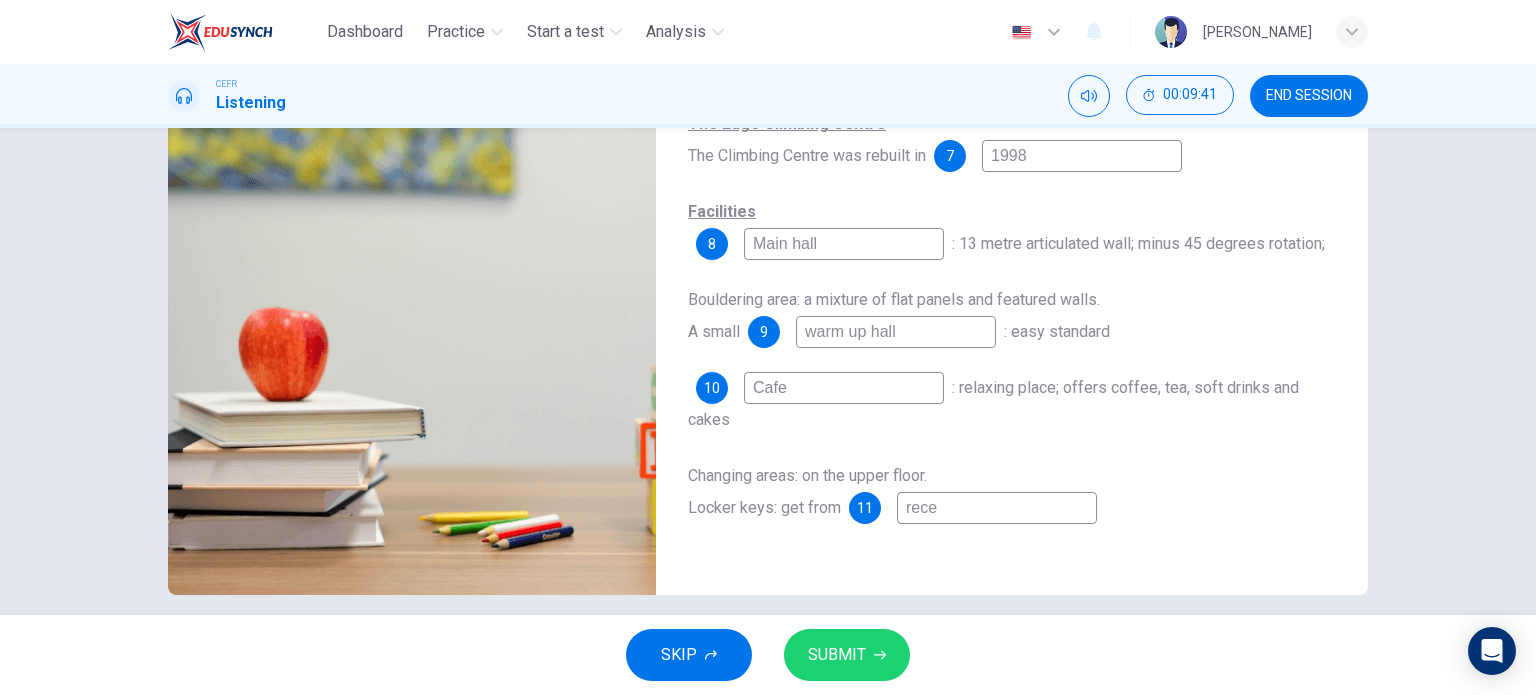 type on "recep" 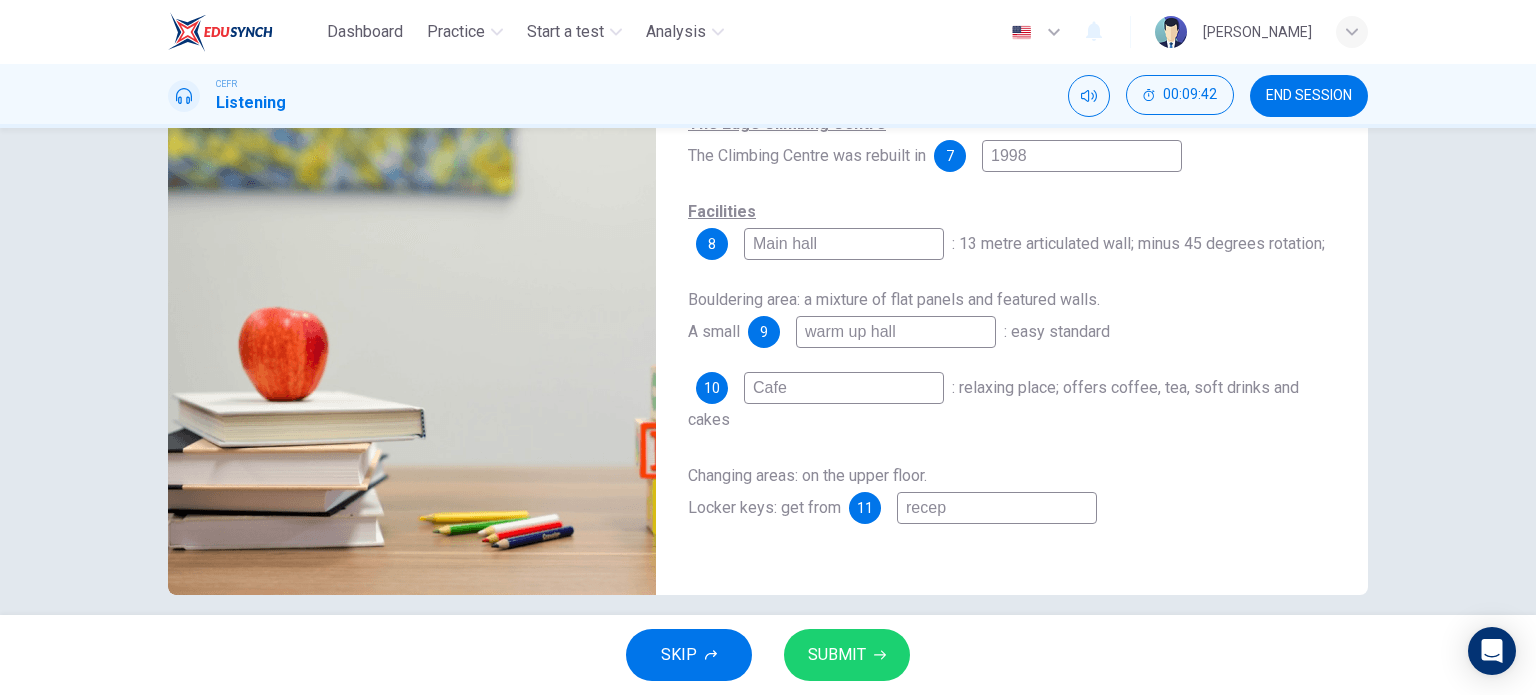 type on "recept" 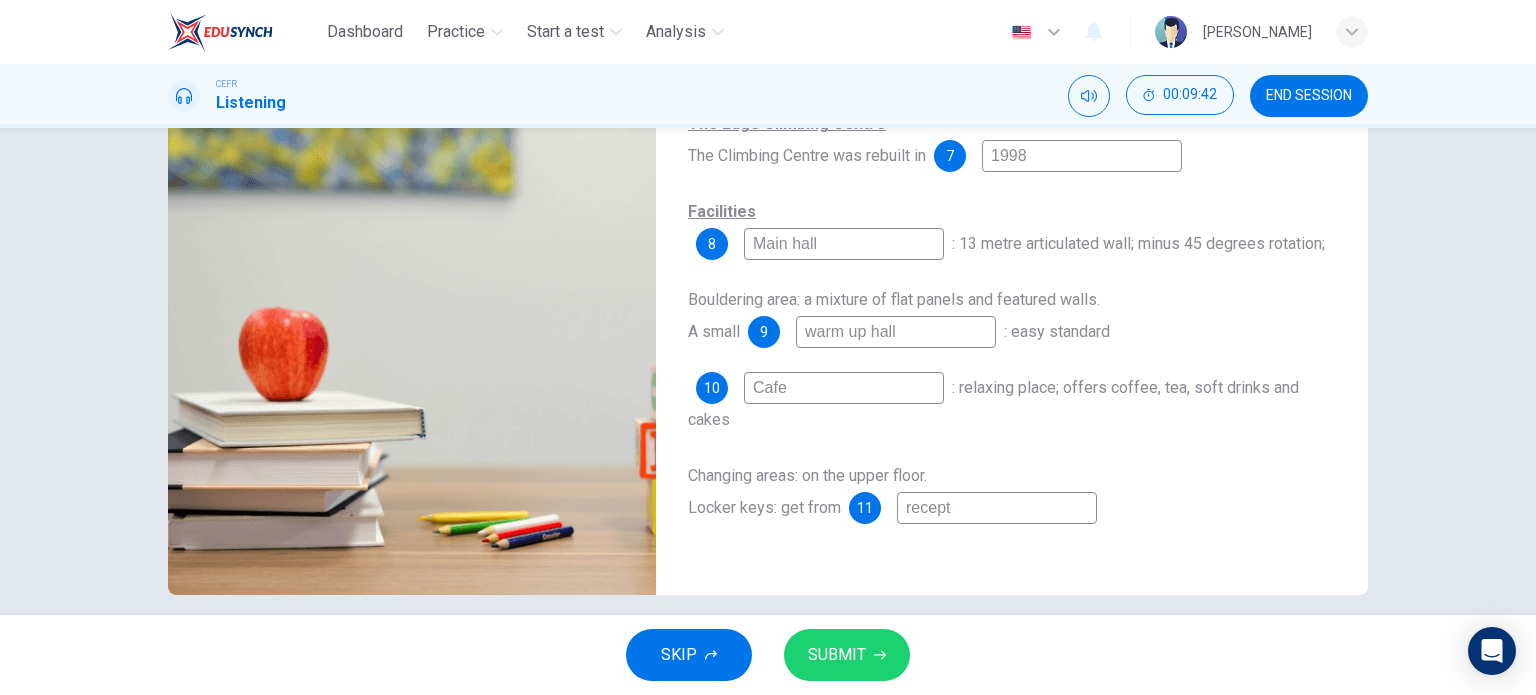 type on "61" 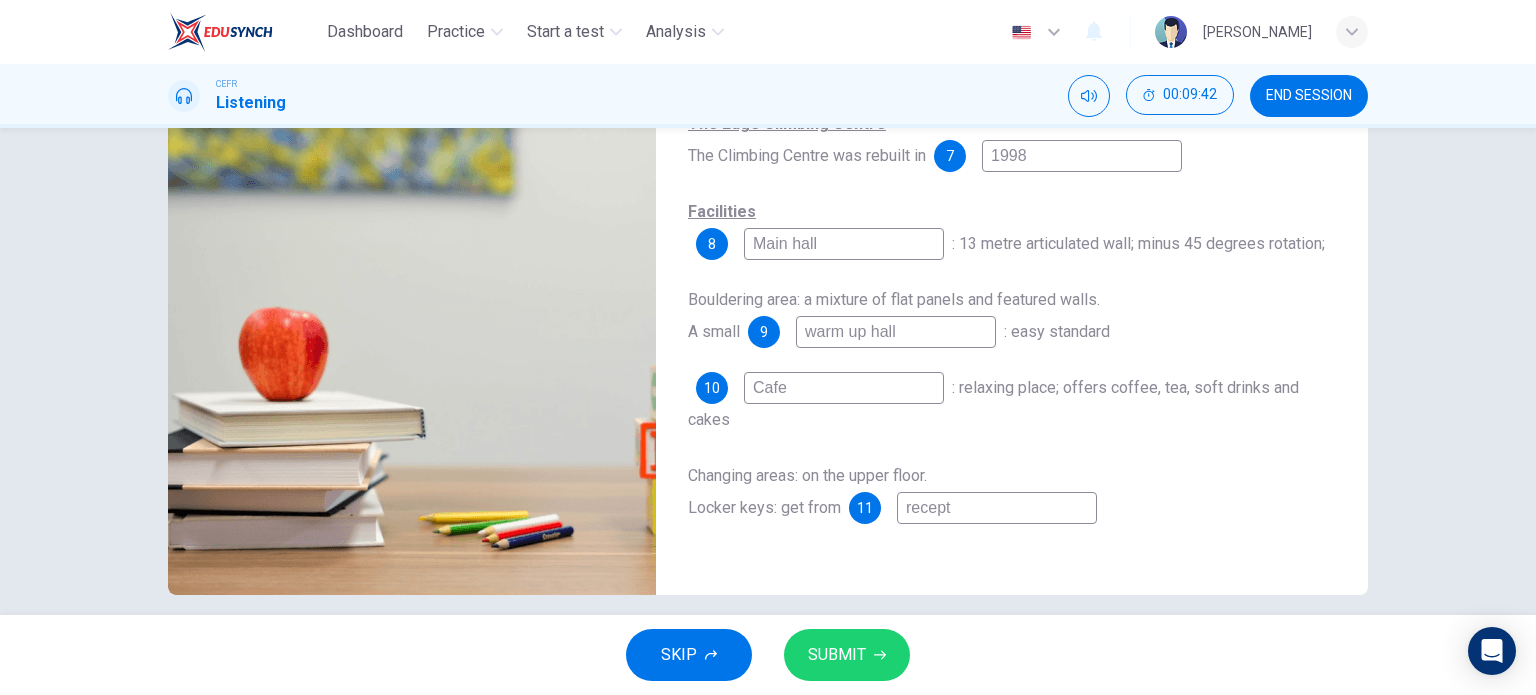type on "recepti" 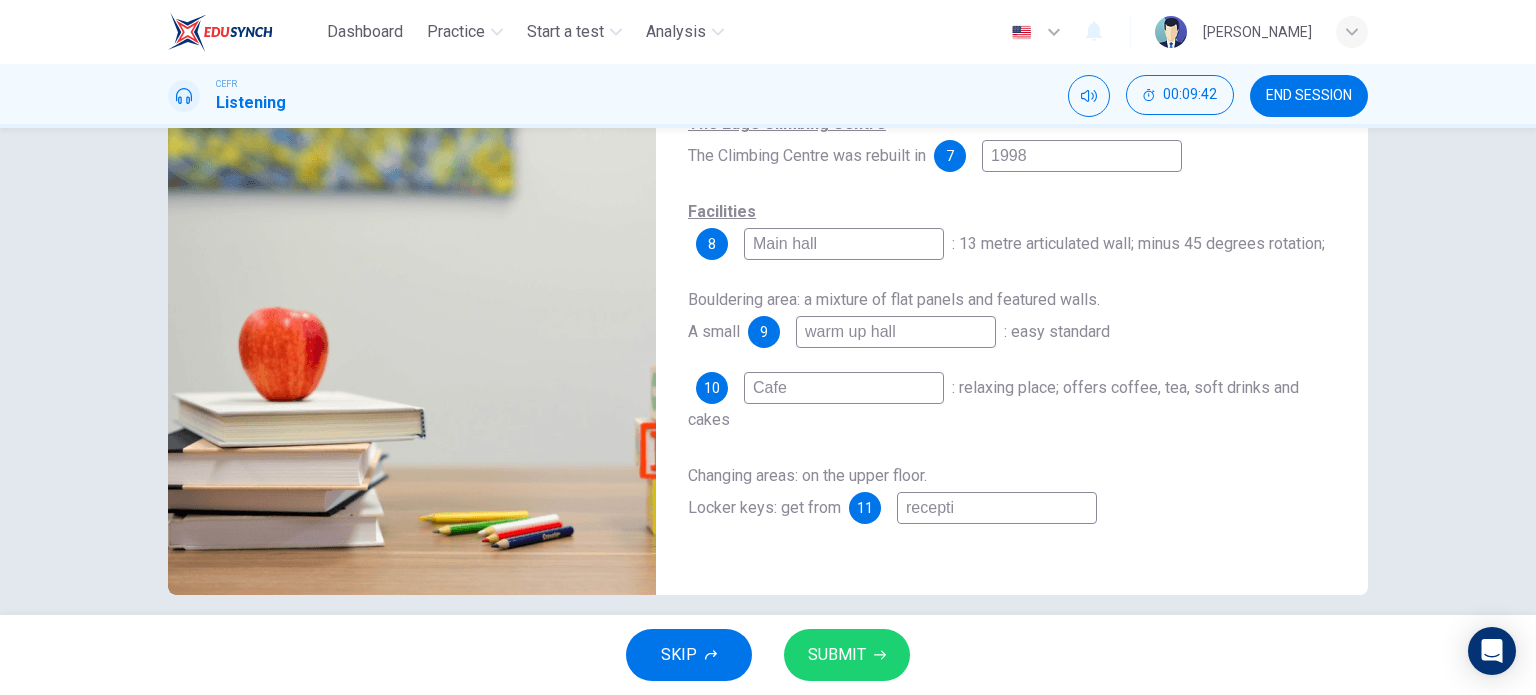 type on "62" 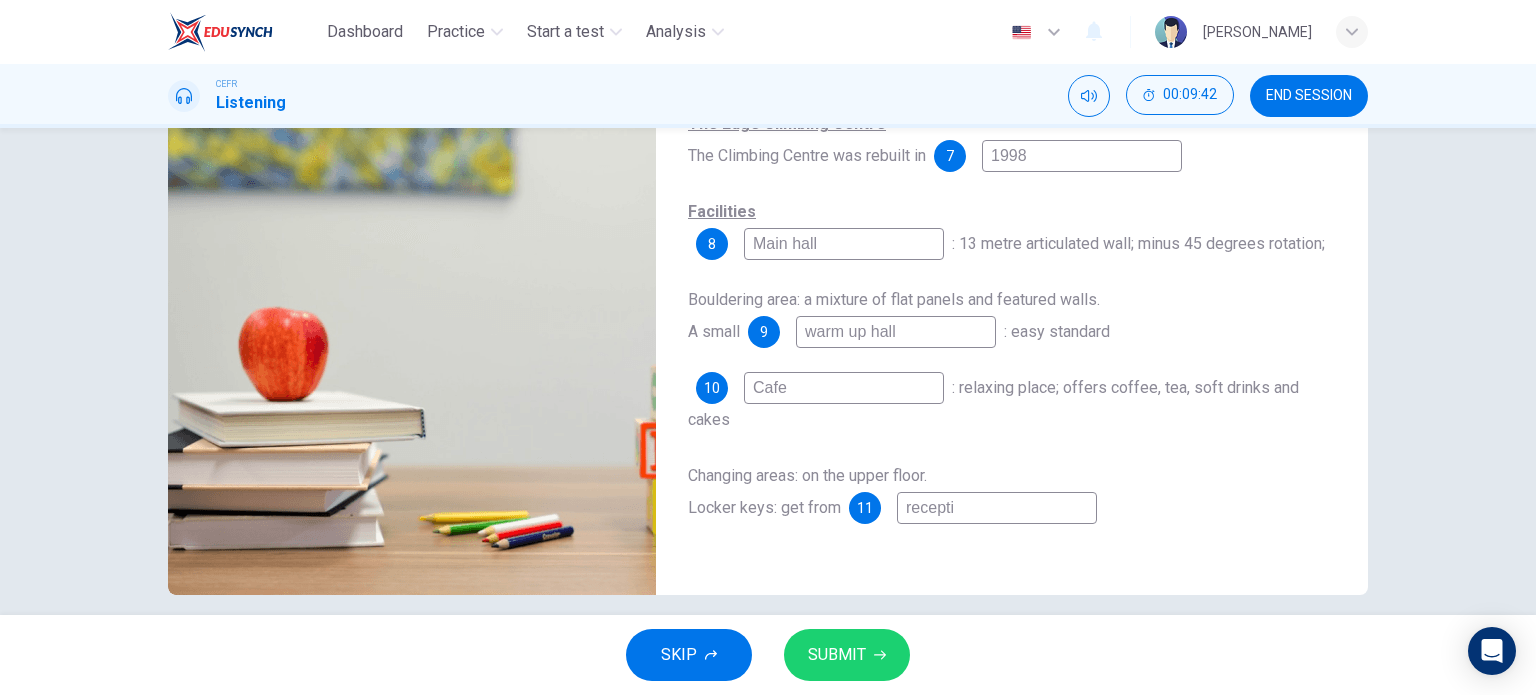 type on "receptio" 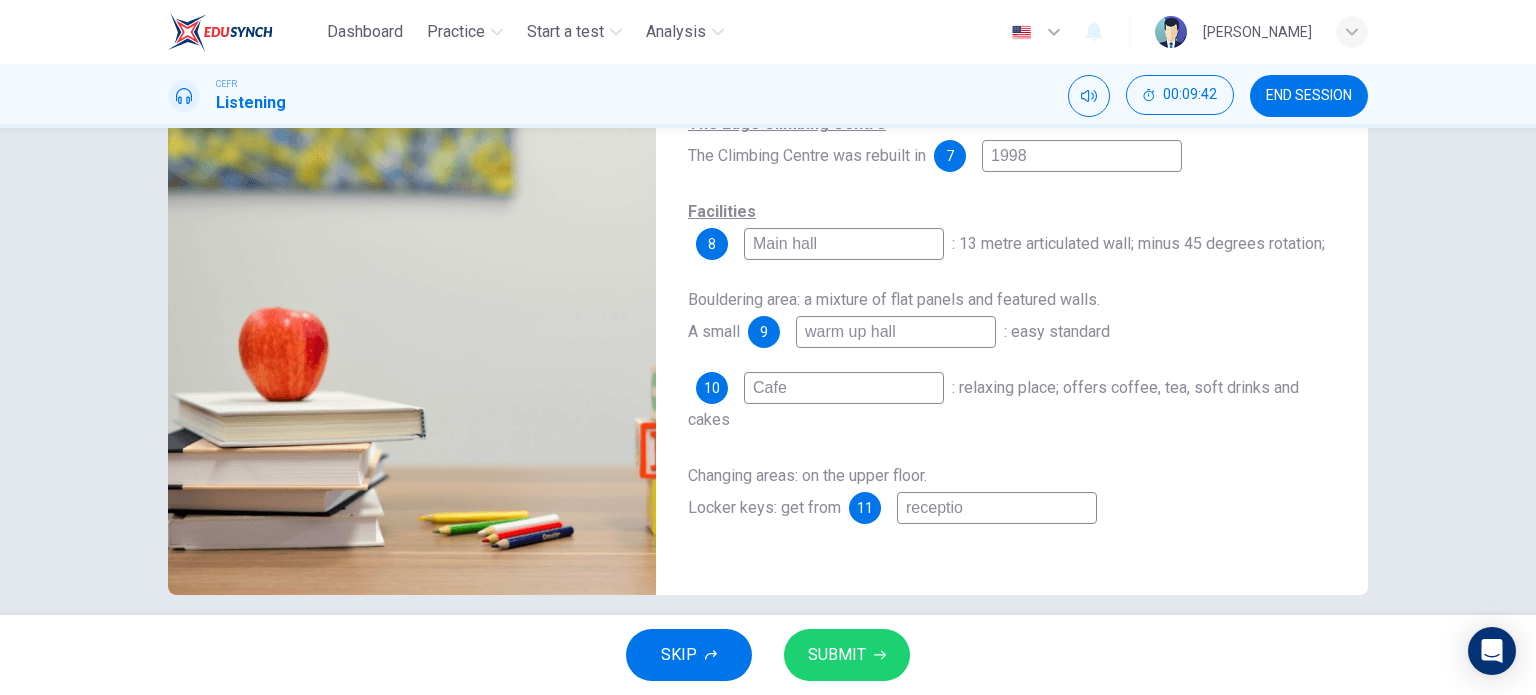 type on "62" 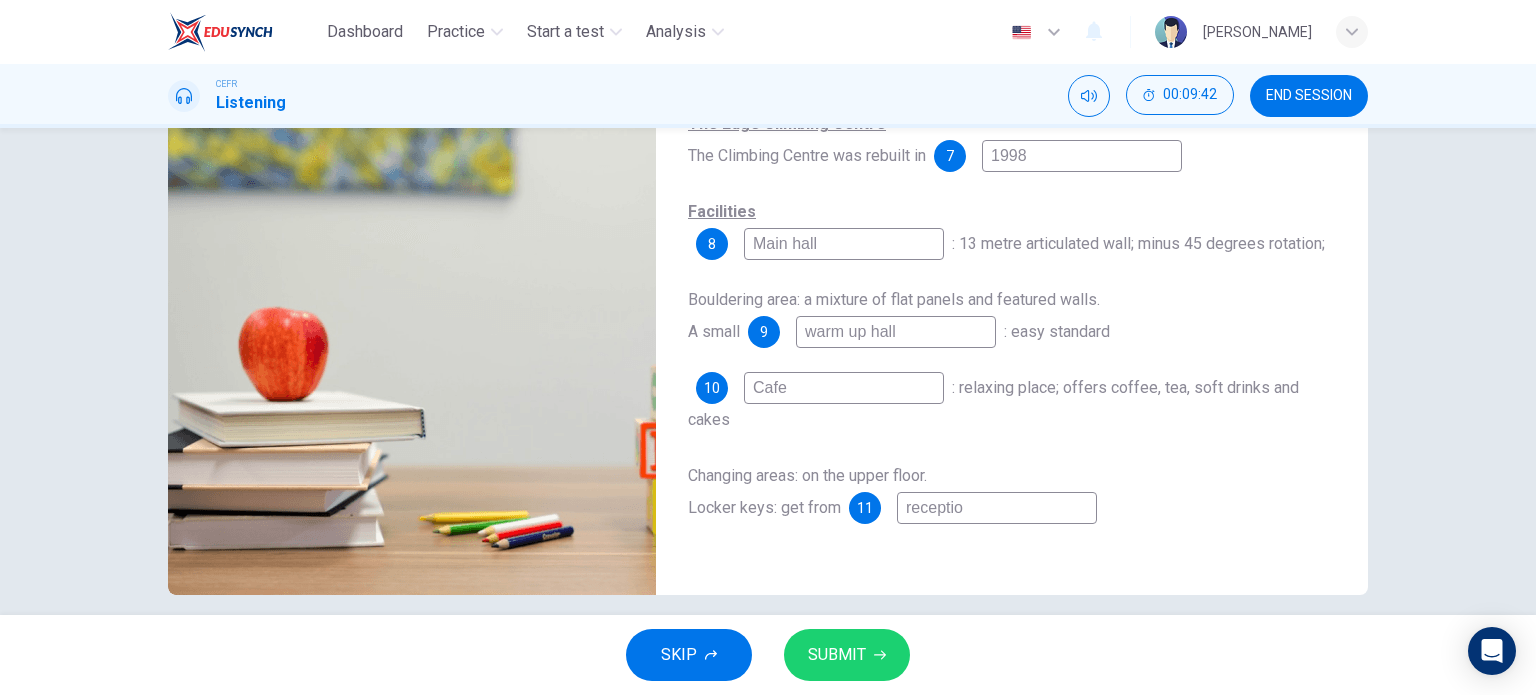 type on "reception" 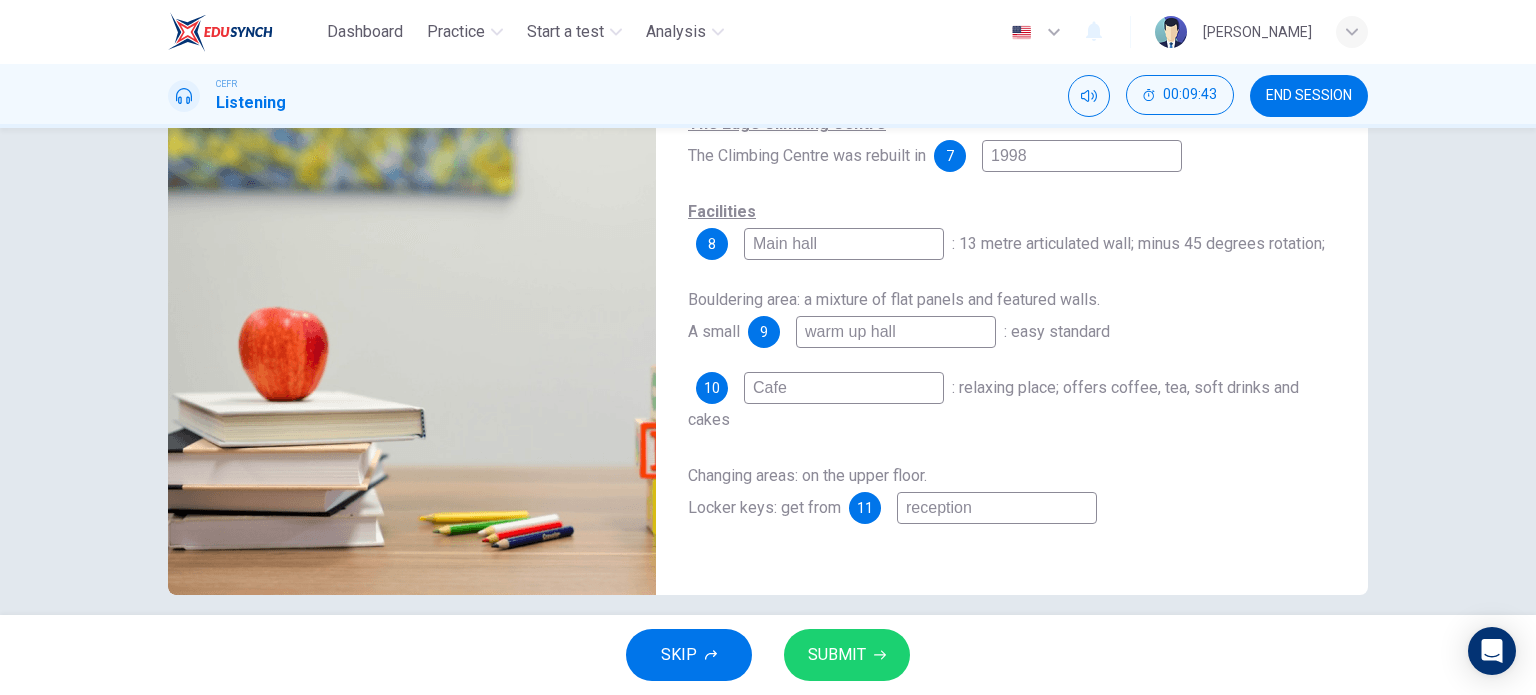 type on "62" 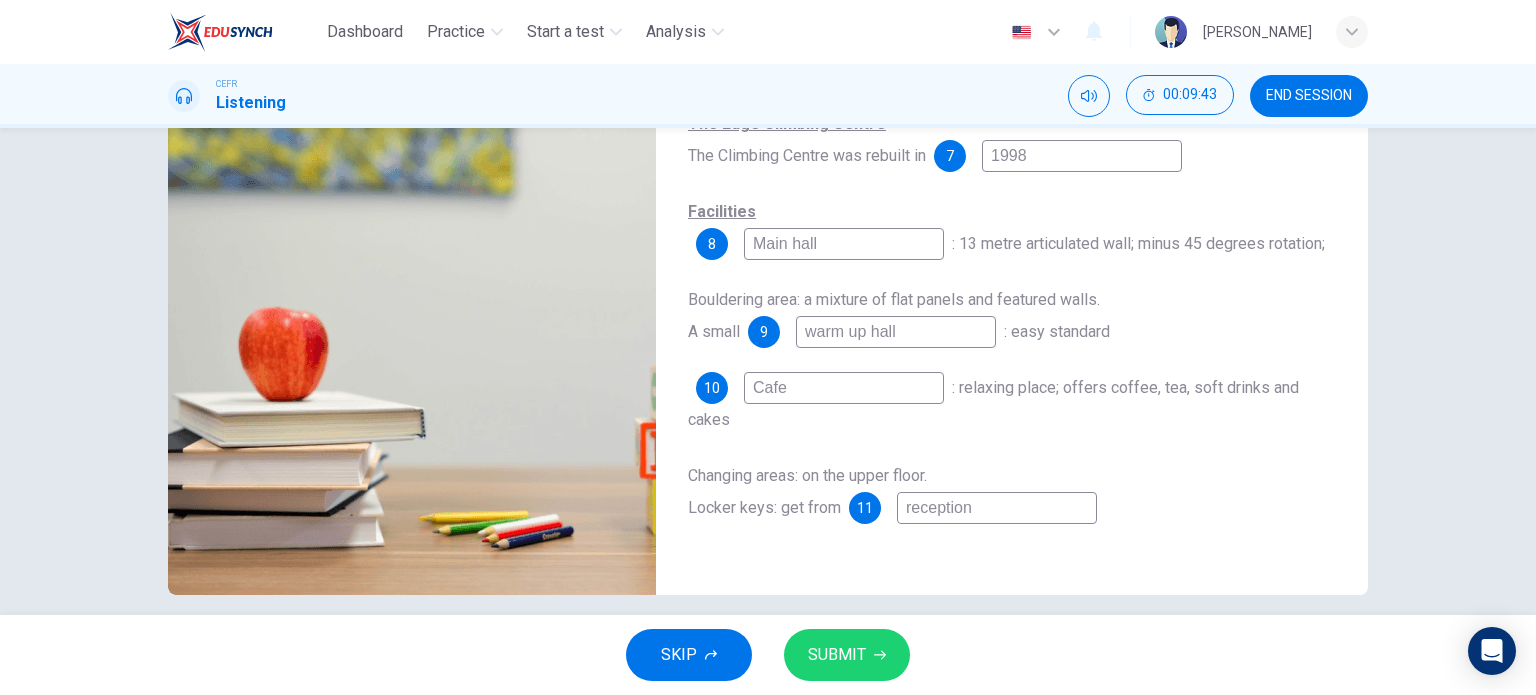 type on "reception" 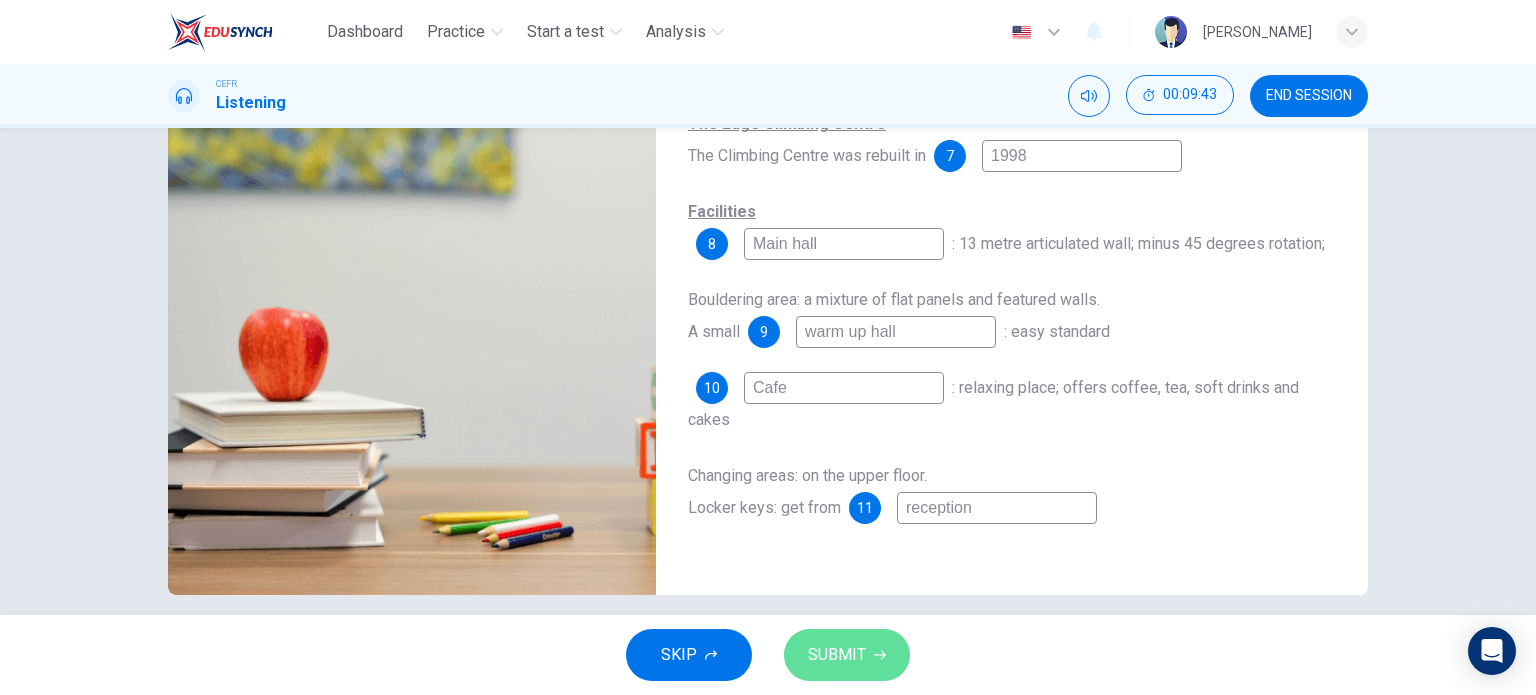 click on "SUBMIT" at bounding box center [837, 655] 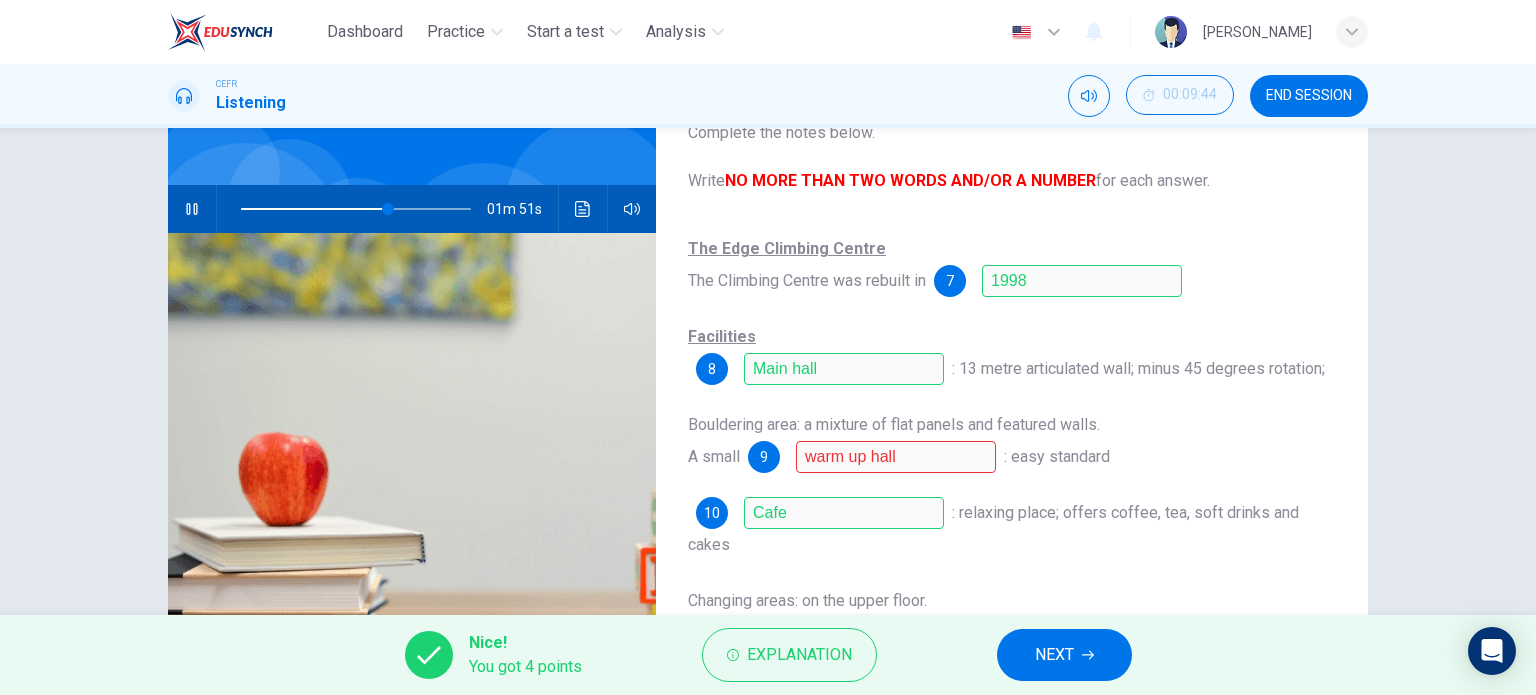 scroll, scrollTop: 140, scrollLeft: 0, axis: vertical 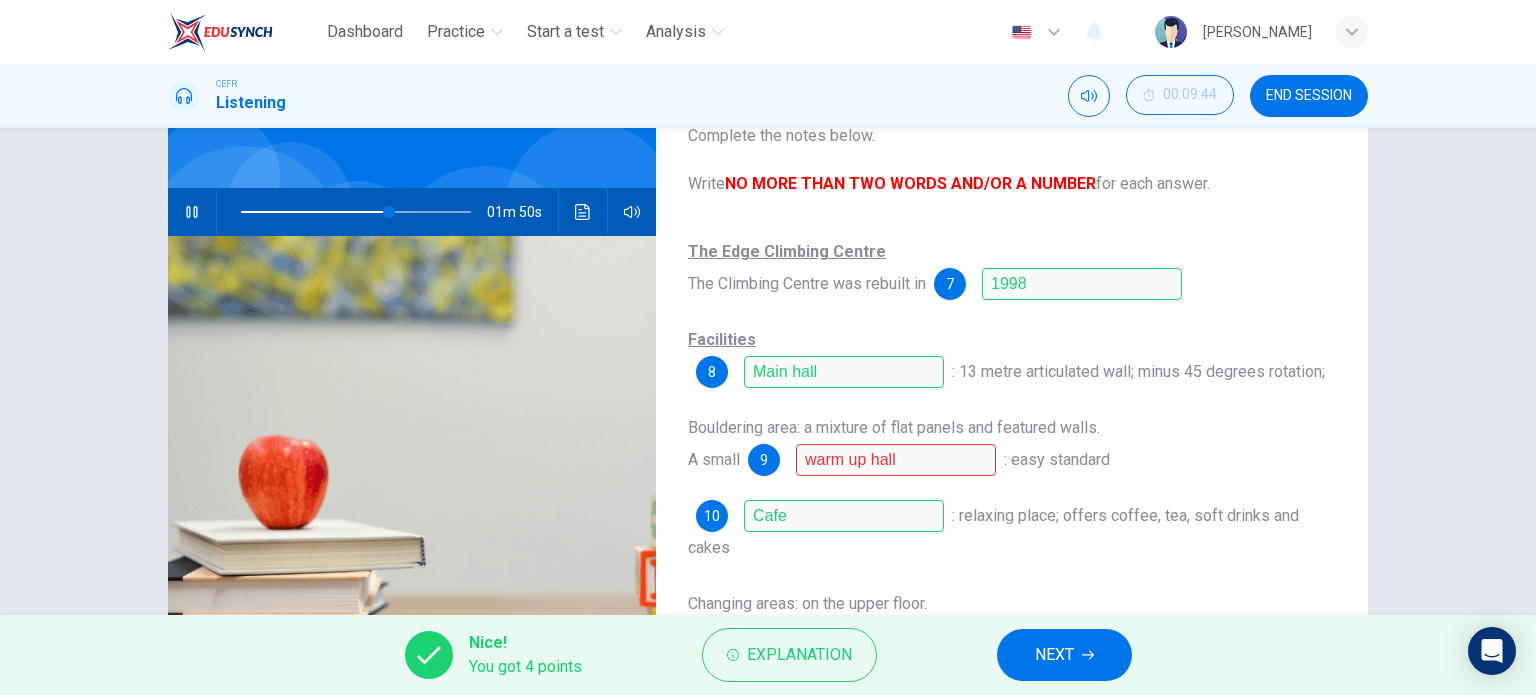 click on "NEXT" at bounding box center [1054, 655] 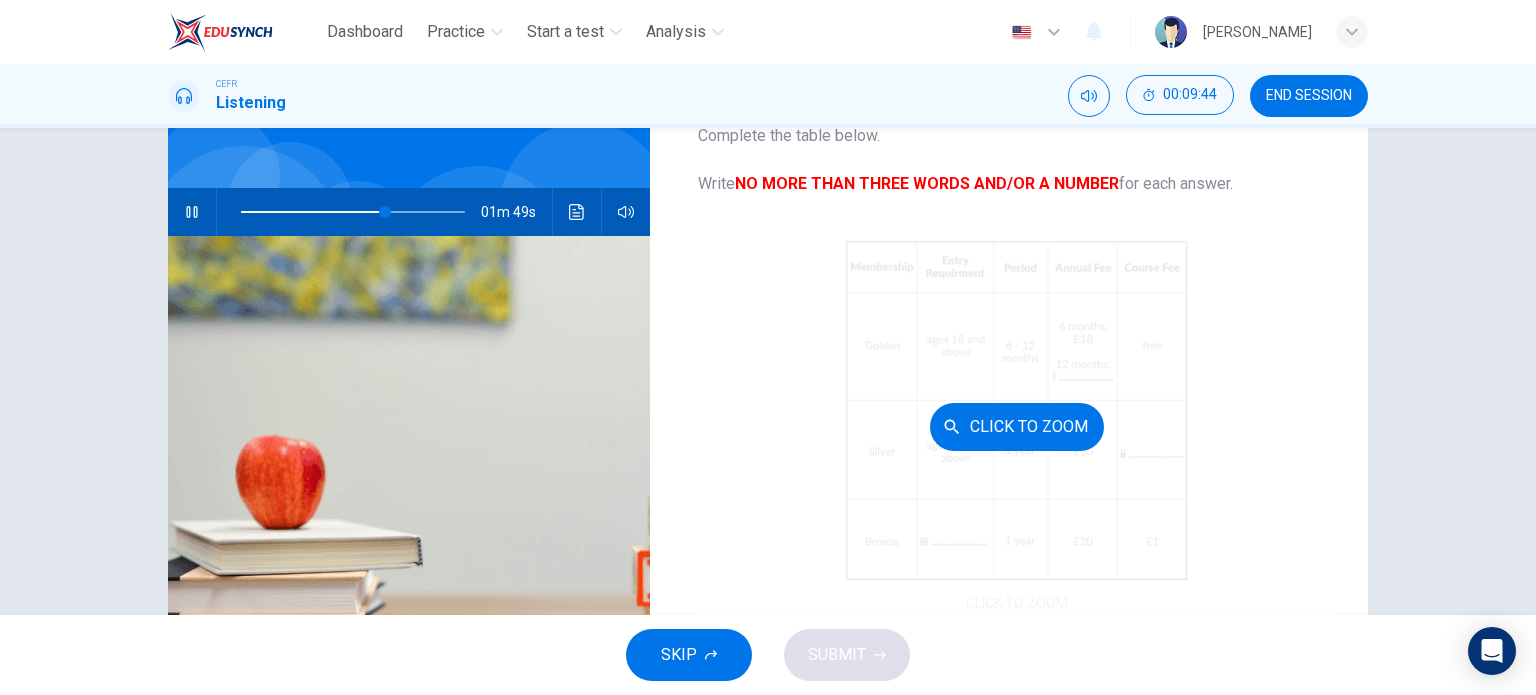 scroll, scrollTop: 117, scrollLeft: 0, axis: vertical 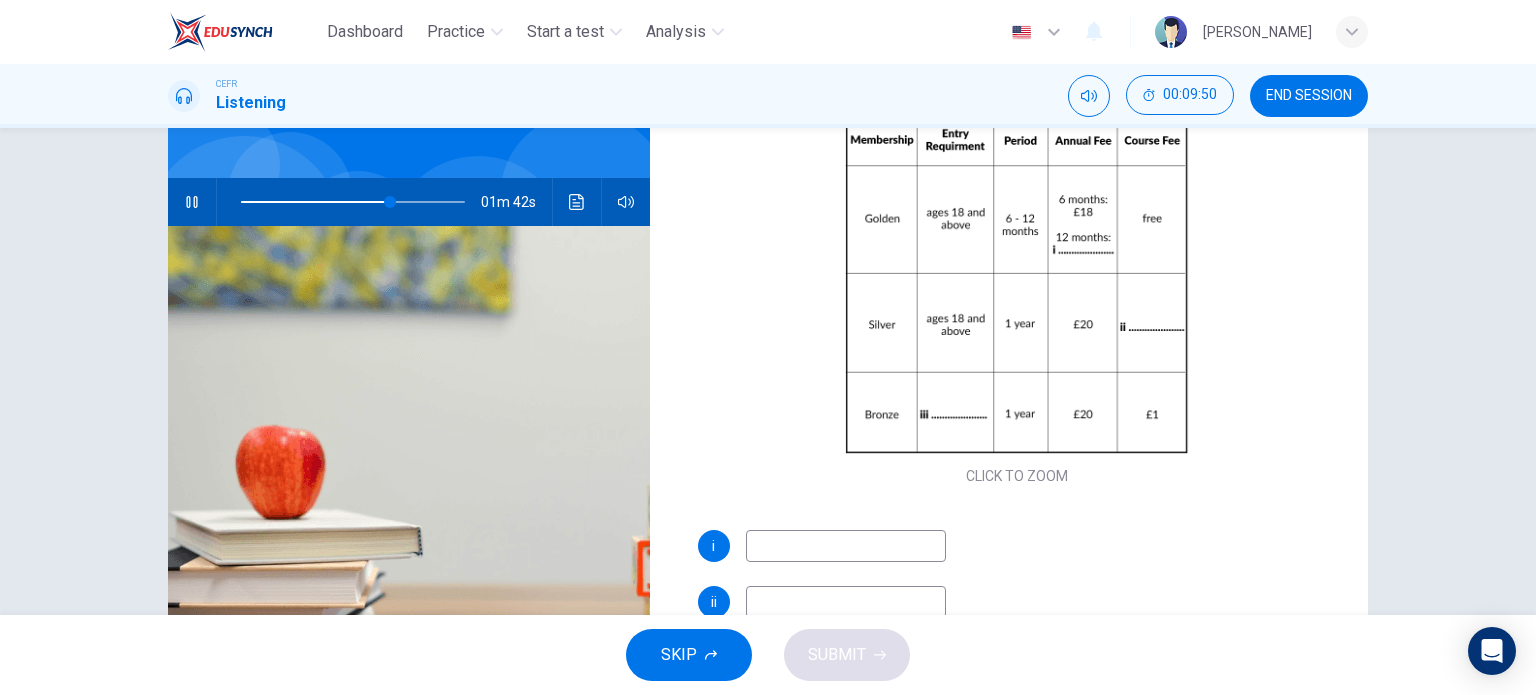 click at bounding box center [846, 546] 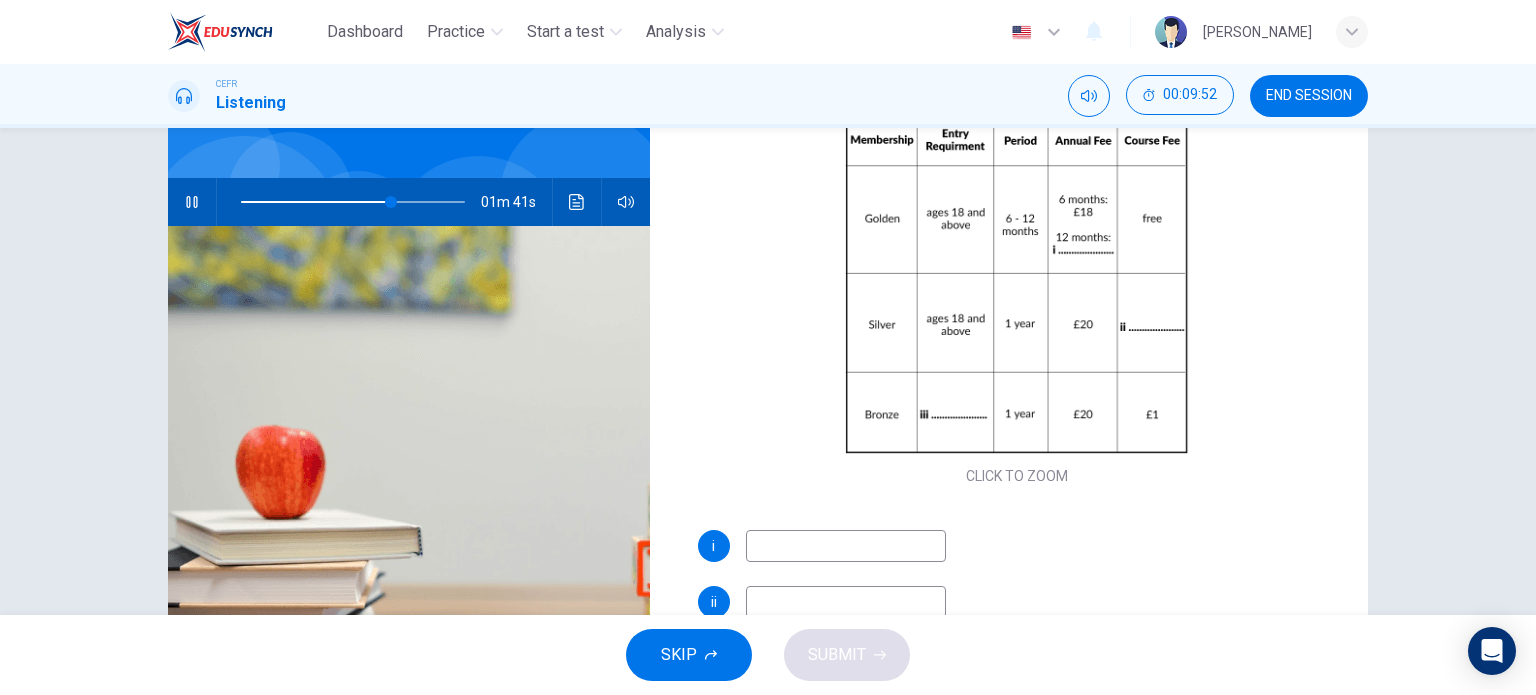 type on "68" 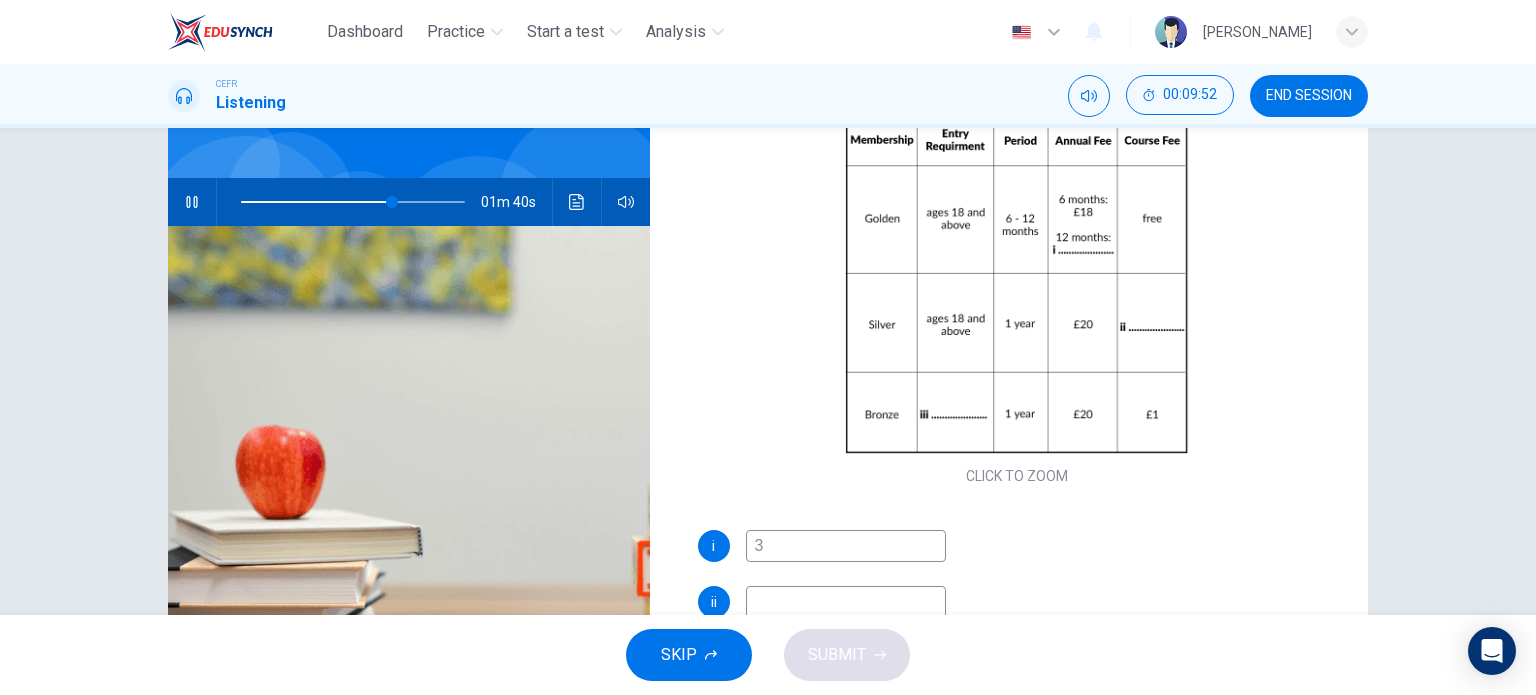 type on "30" 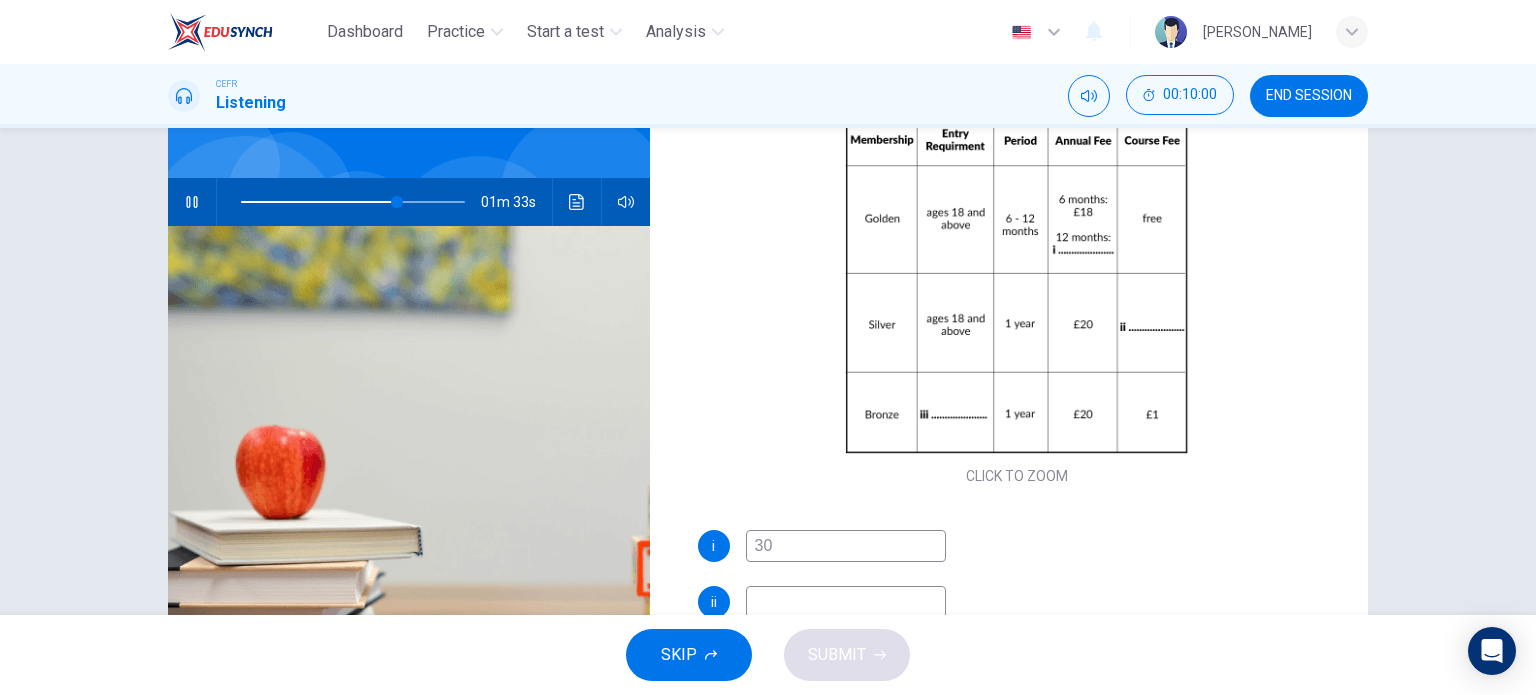 type on "70" 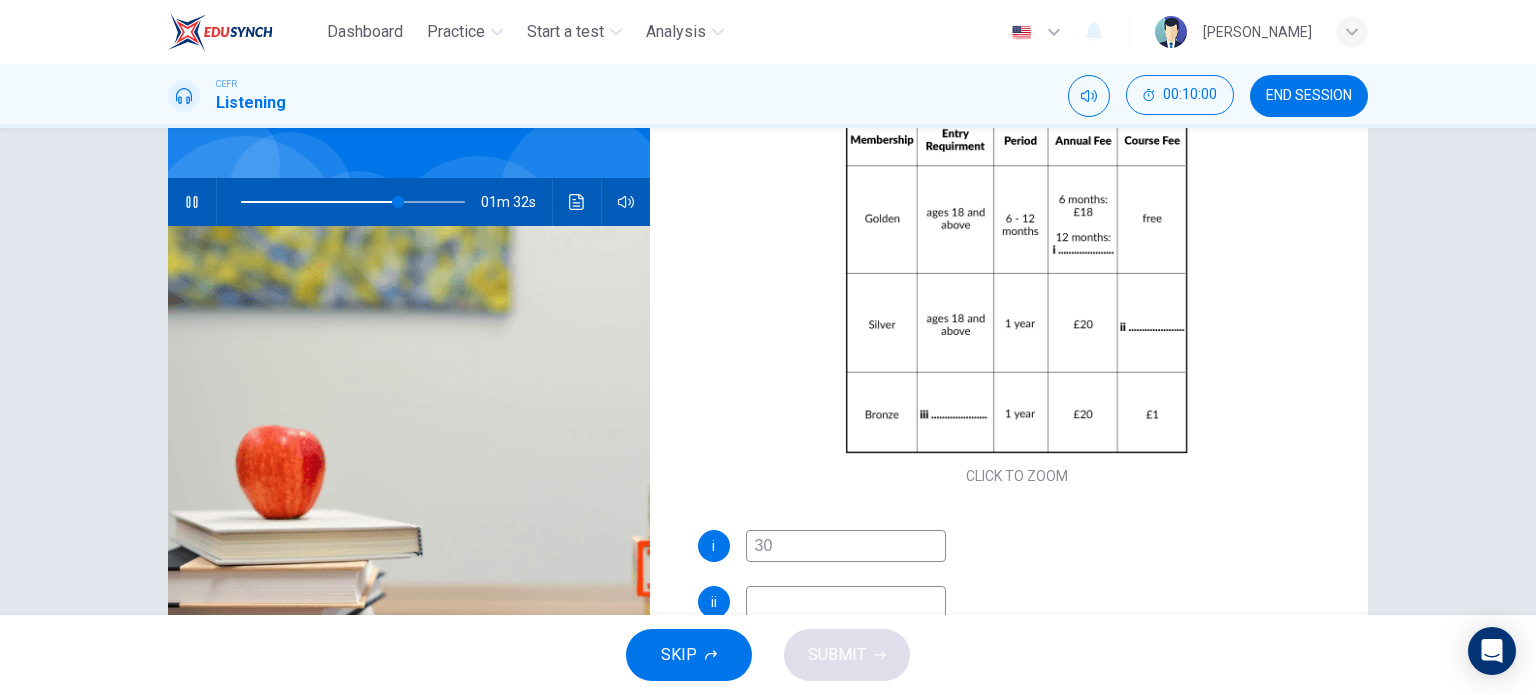 type on "3" 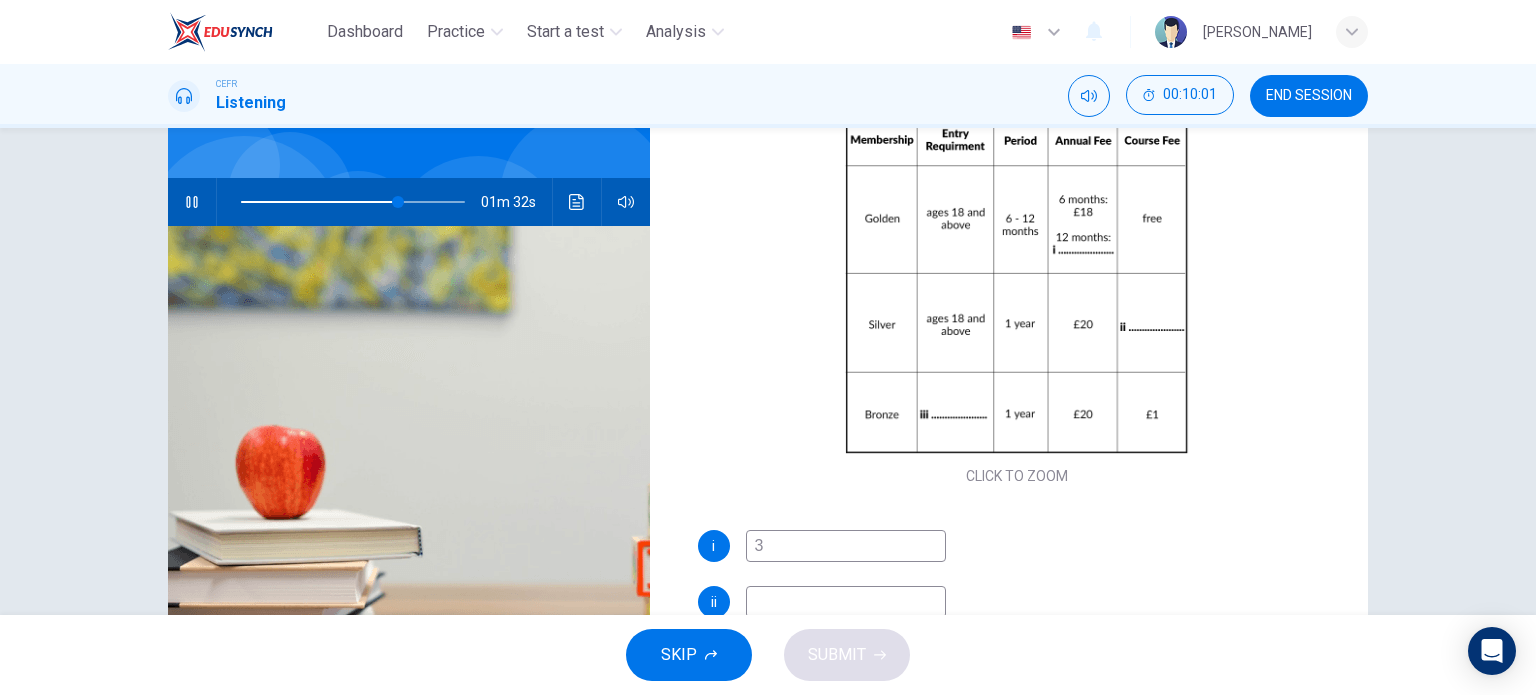 type on "70" 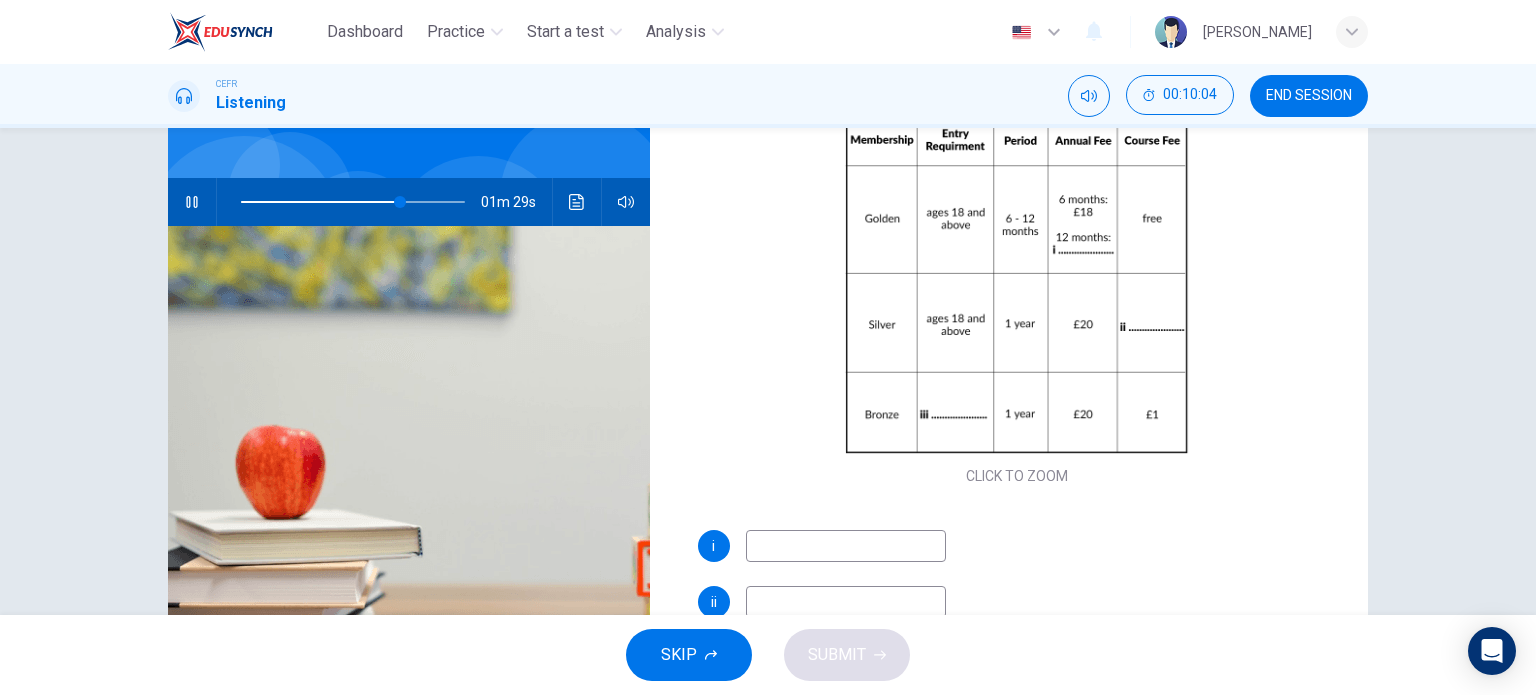 type on "71" 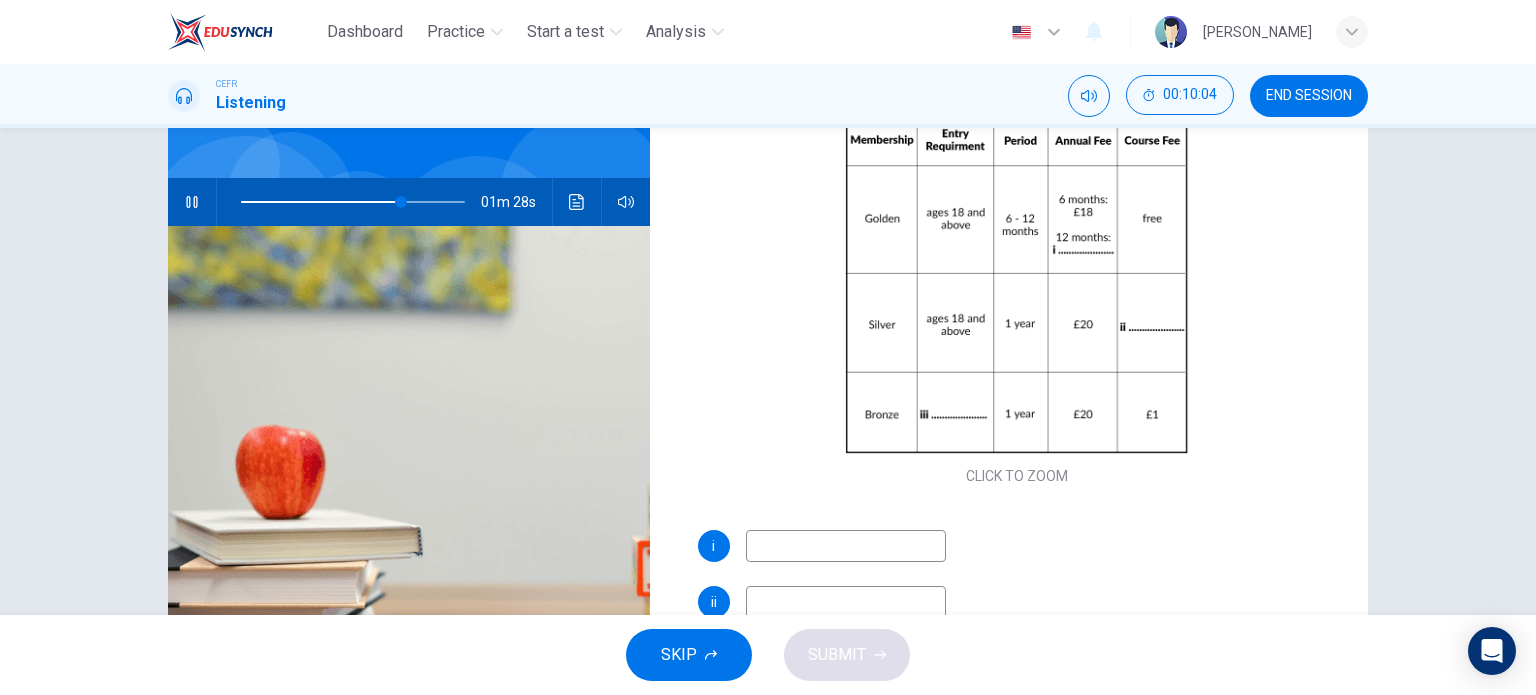type on "$" 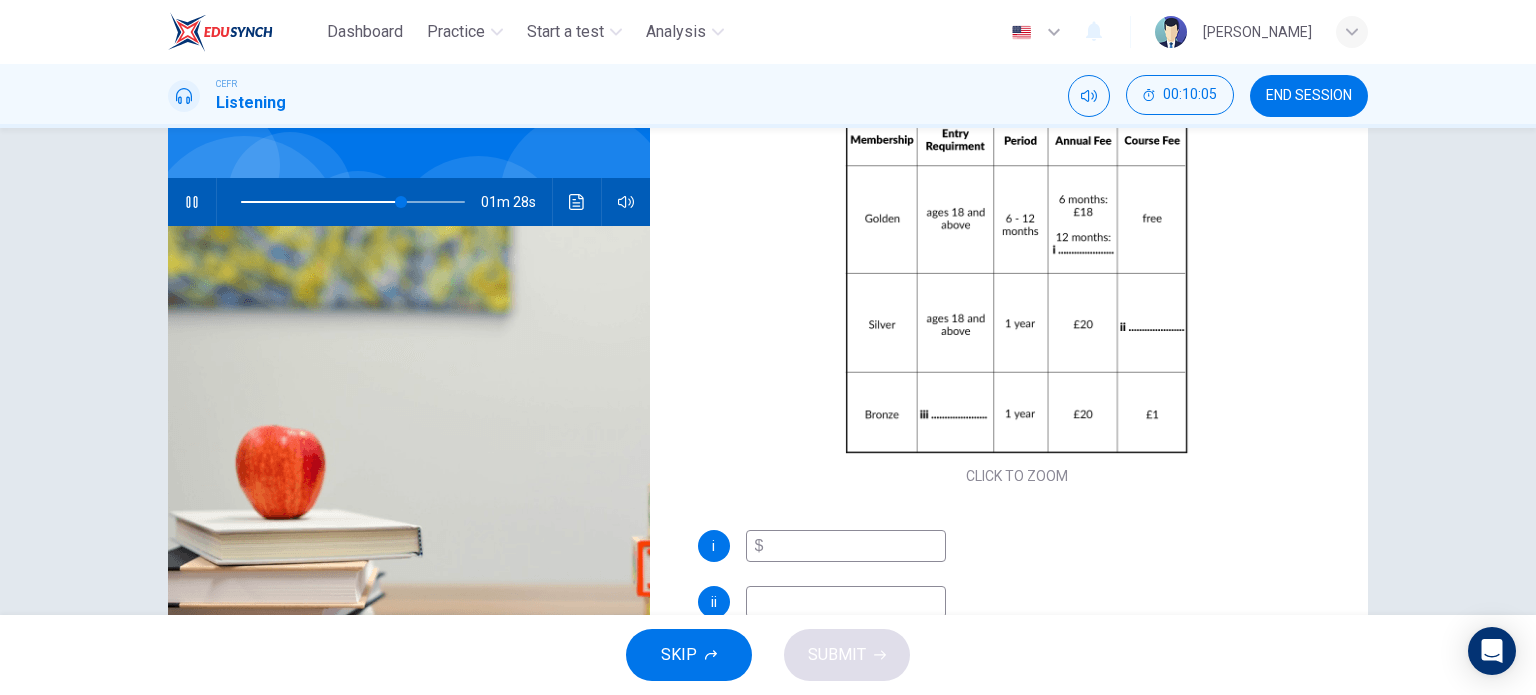 type on "72" 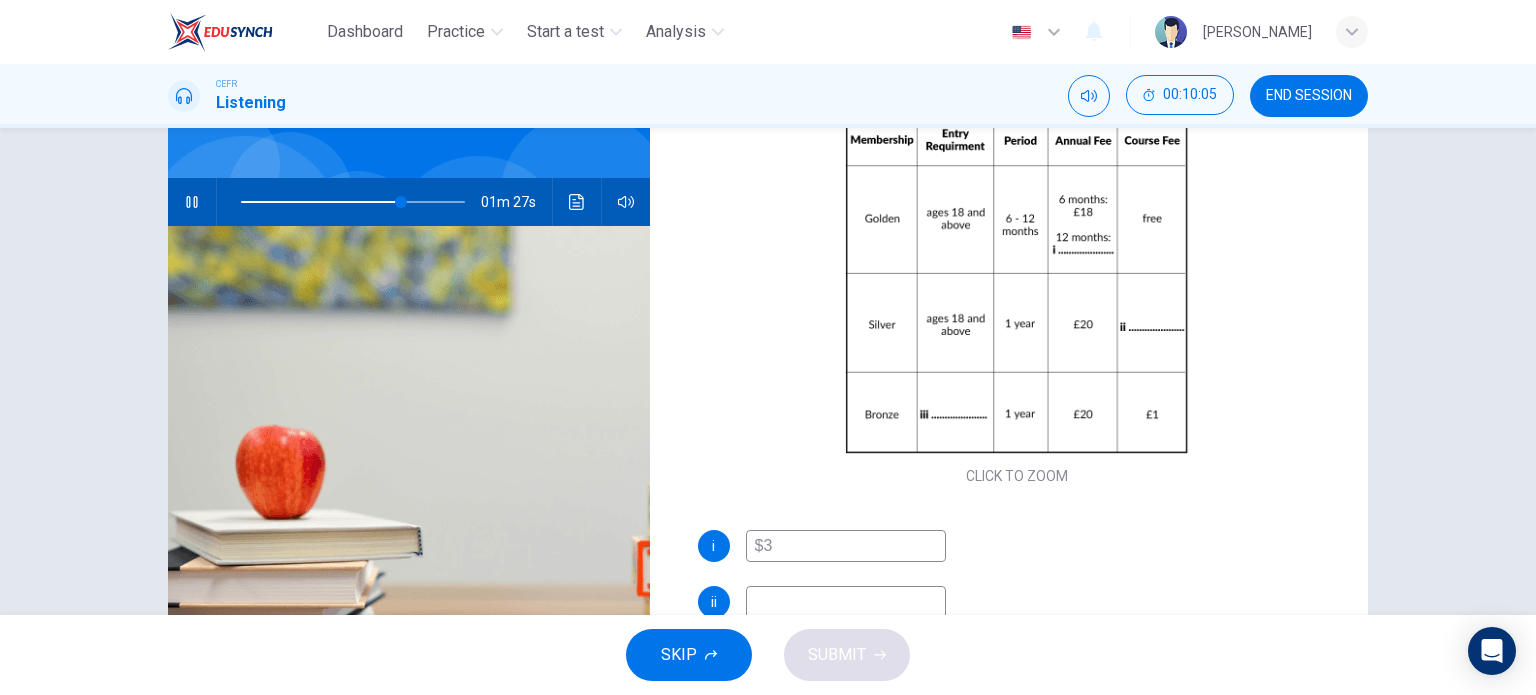 type on "$30" 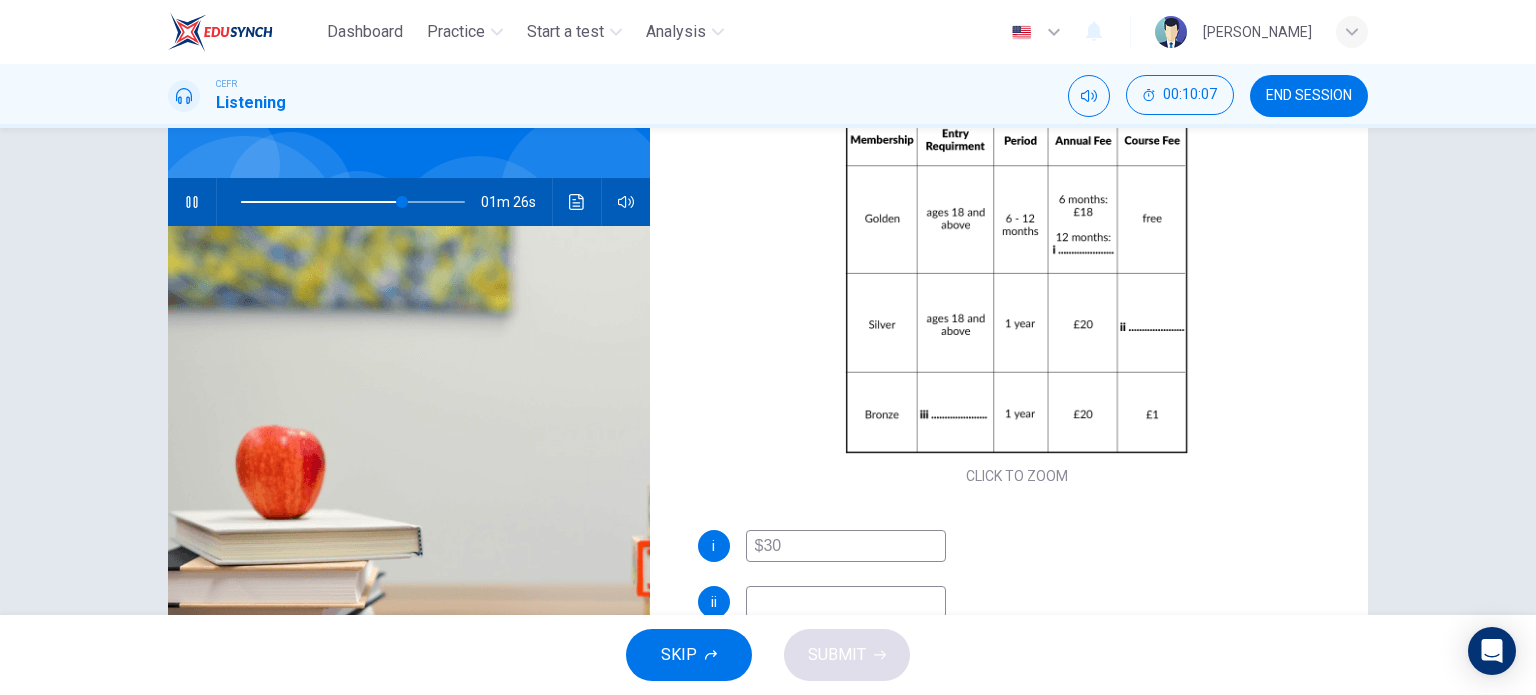 type on "72" 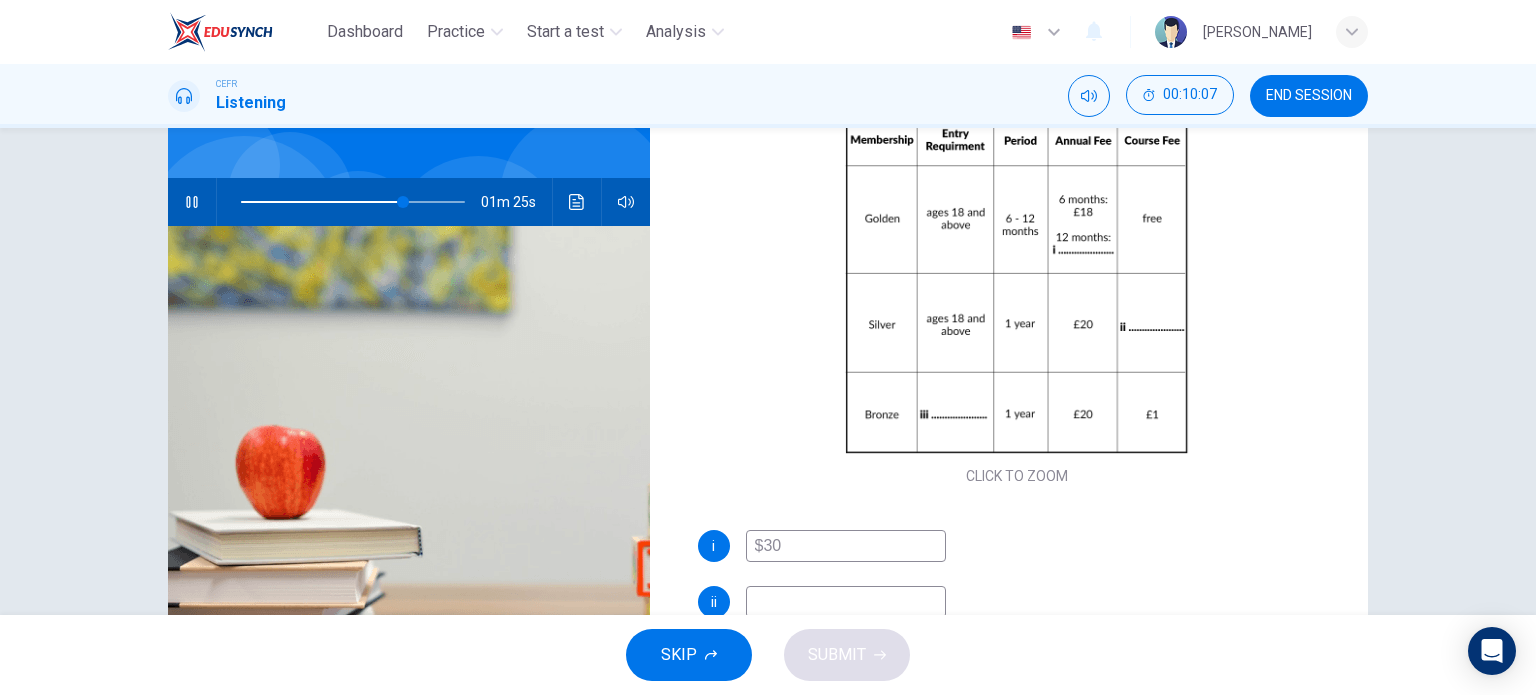 click at bounding box center [846, 602] 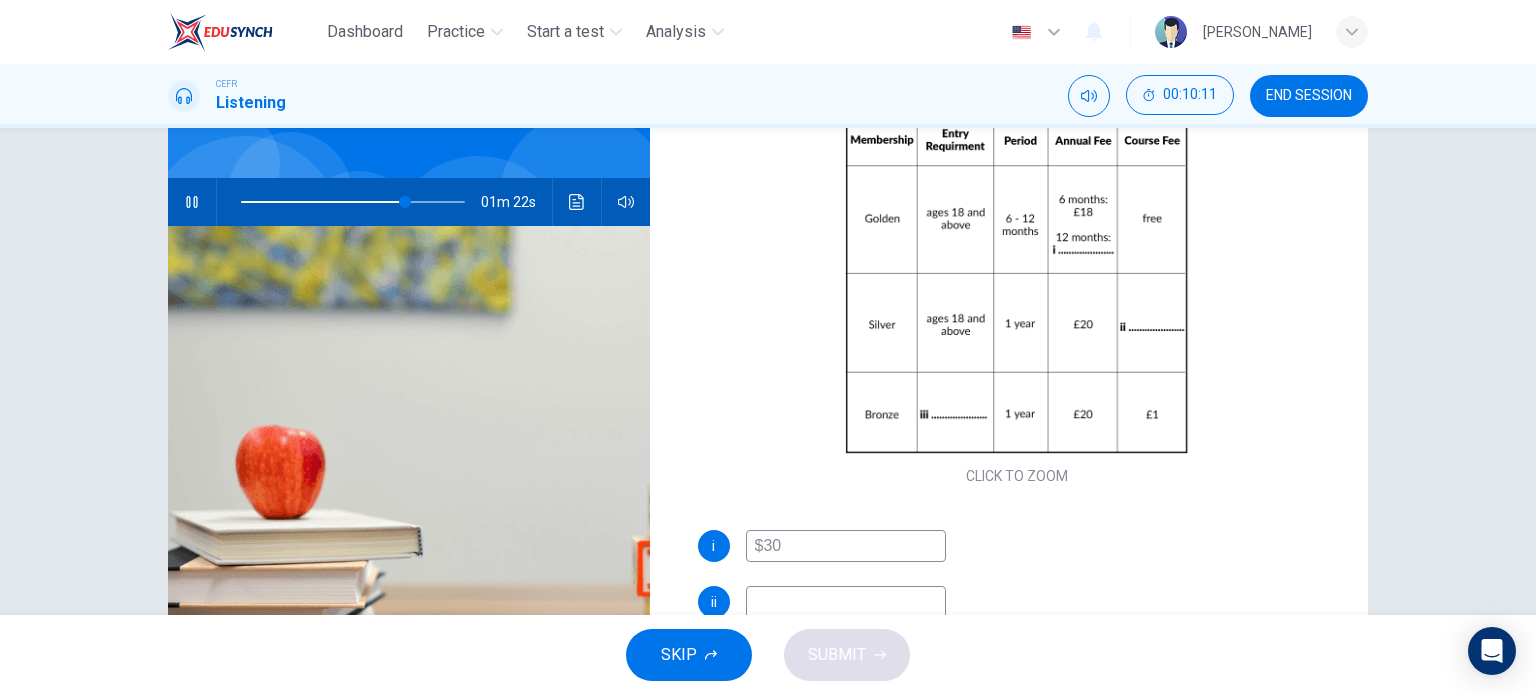 type on "74" 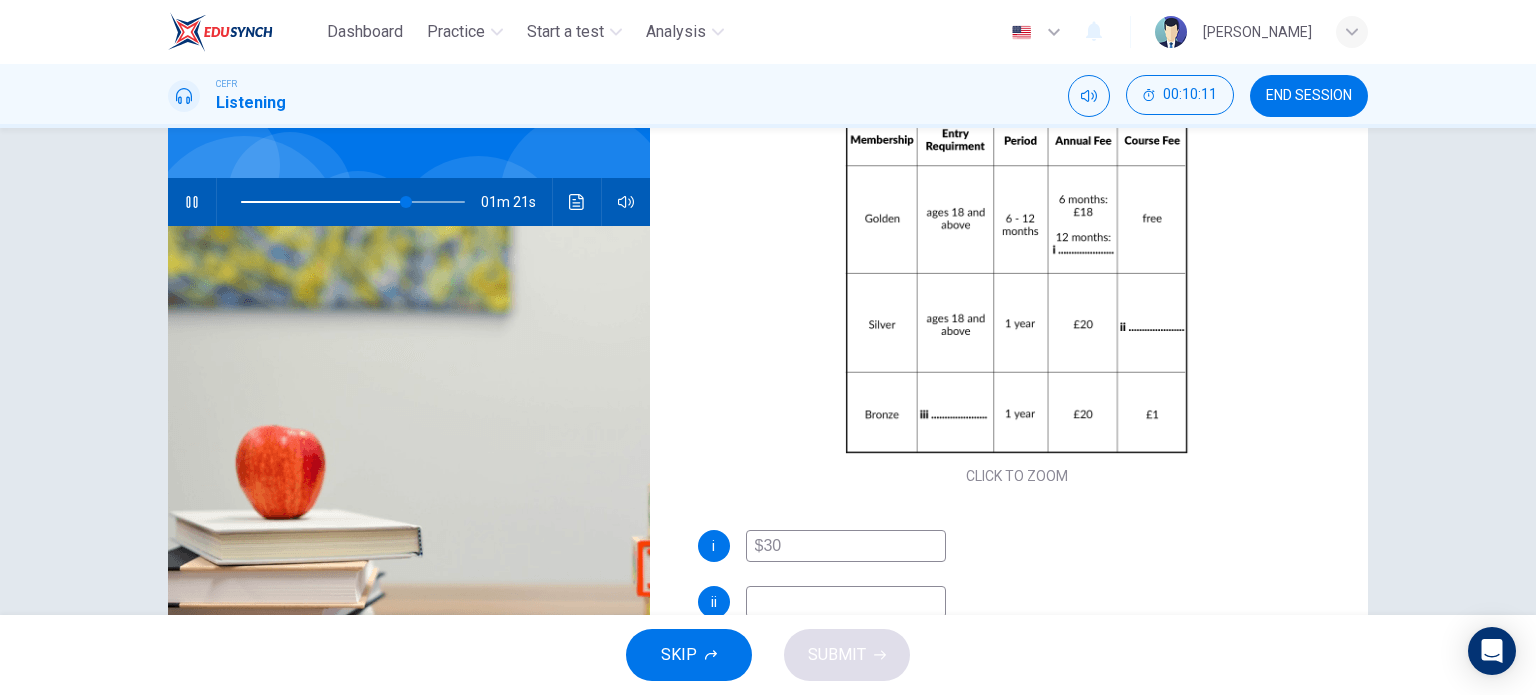 type on "$" 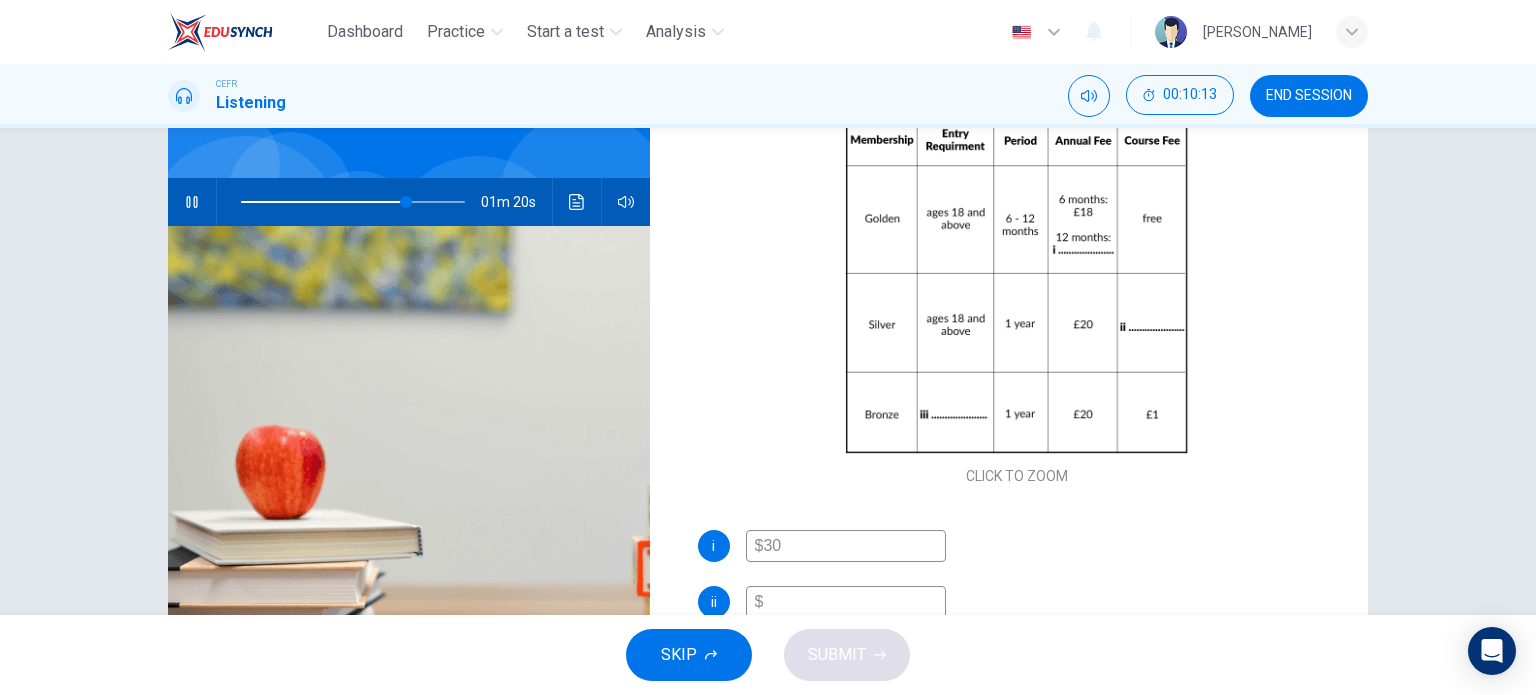 type on "74" 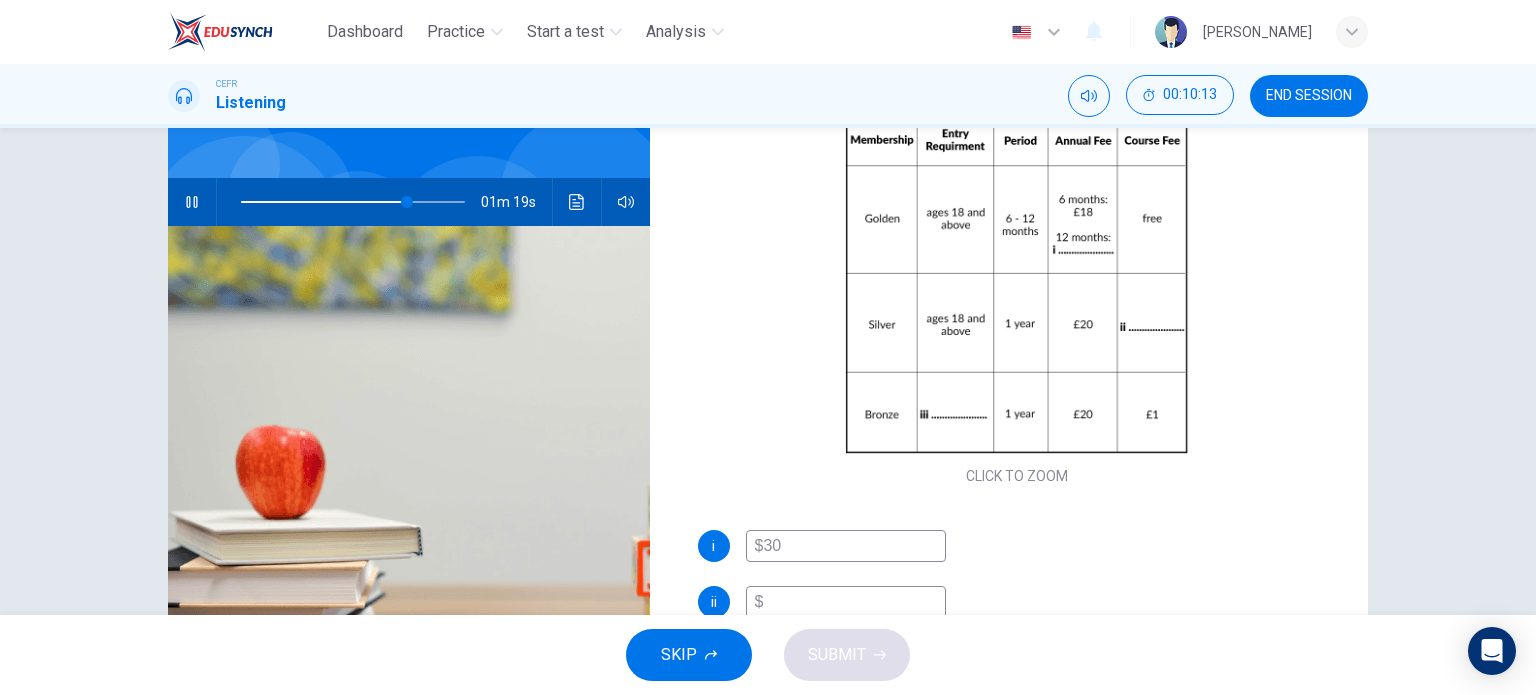type on "$1" 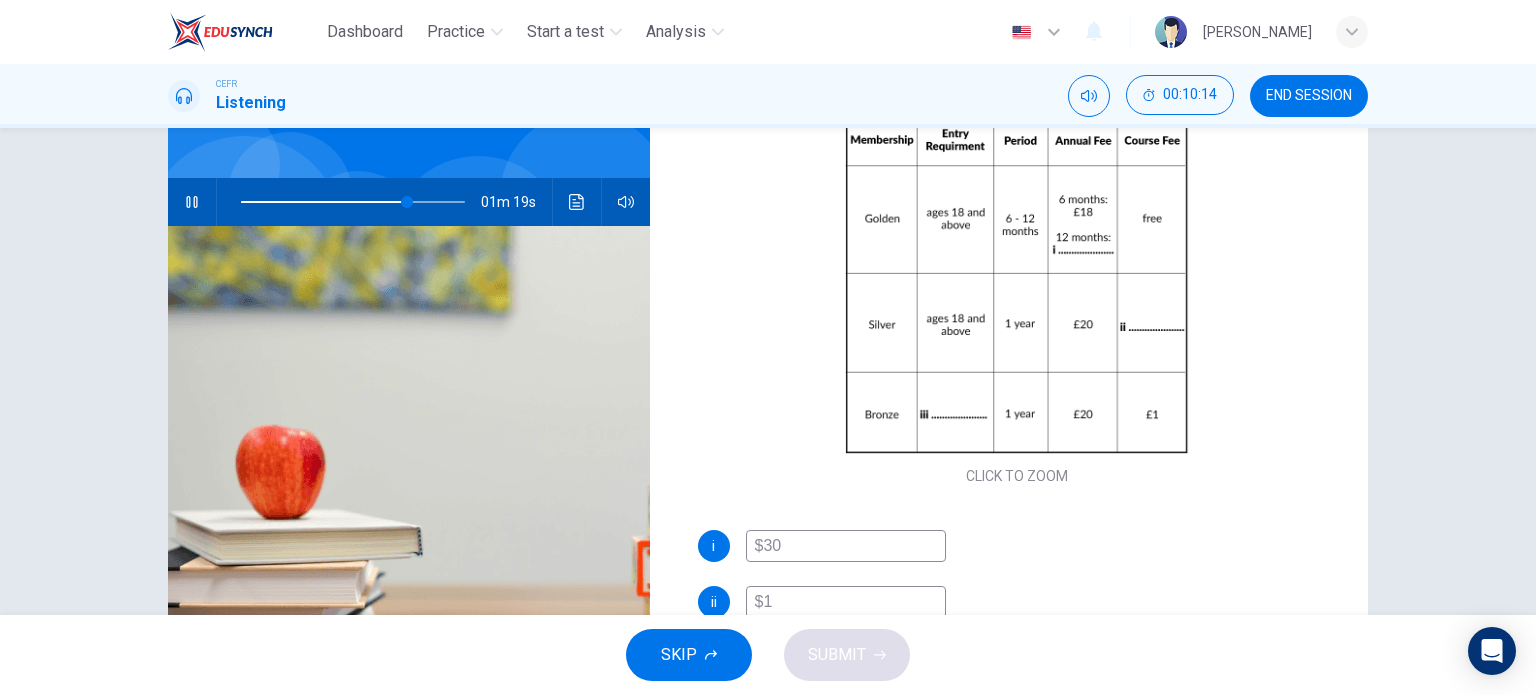 type on "75" 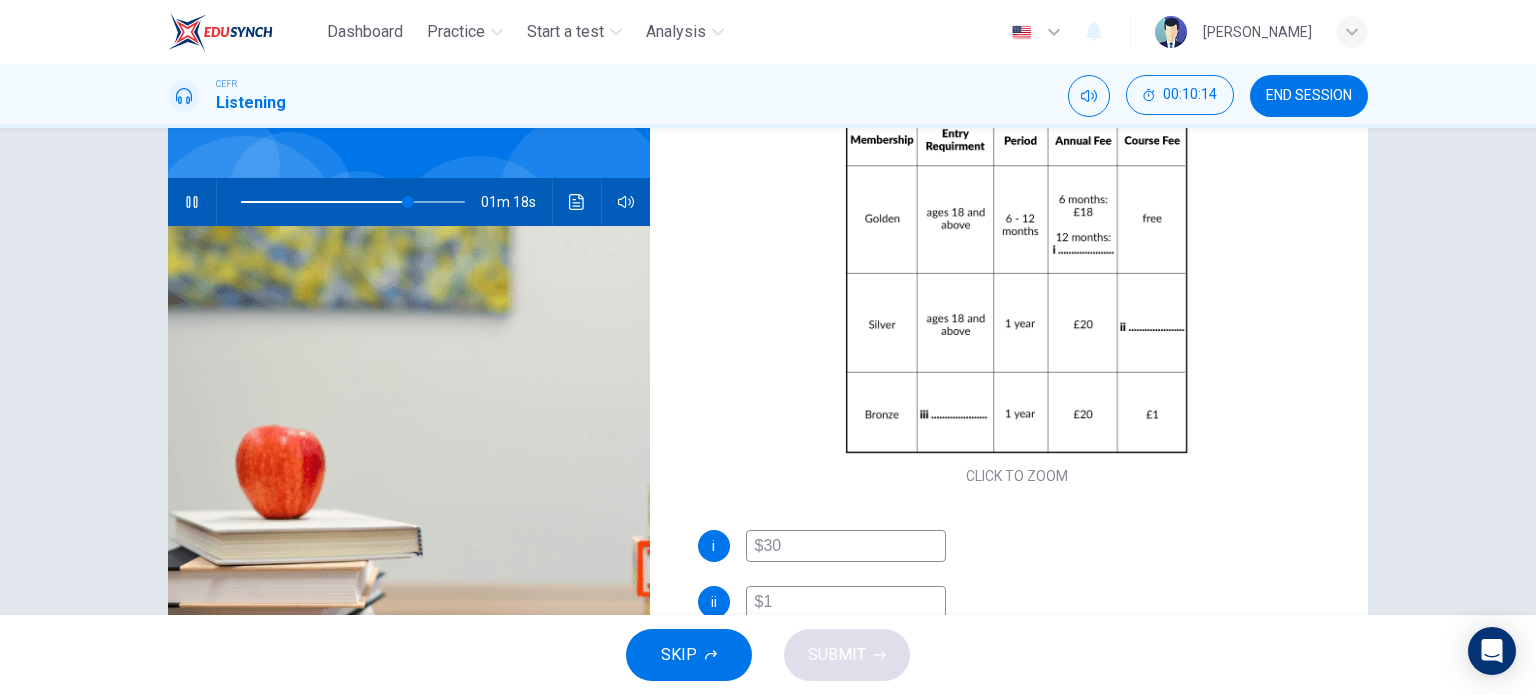 type on "$1" 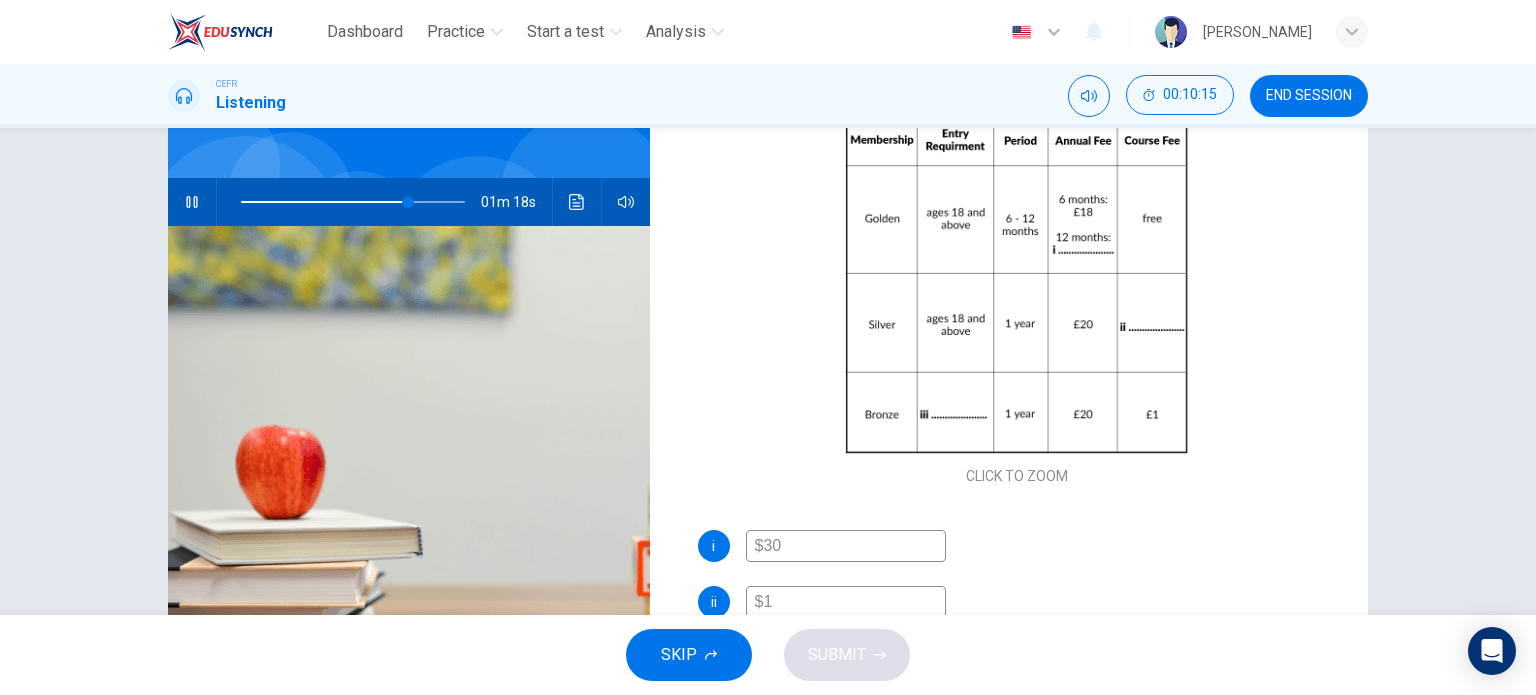 type on "75" 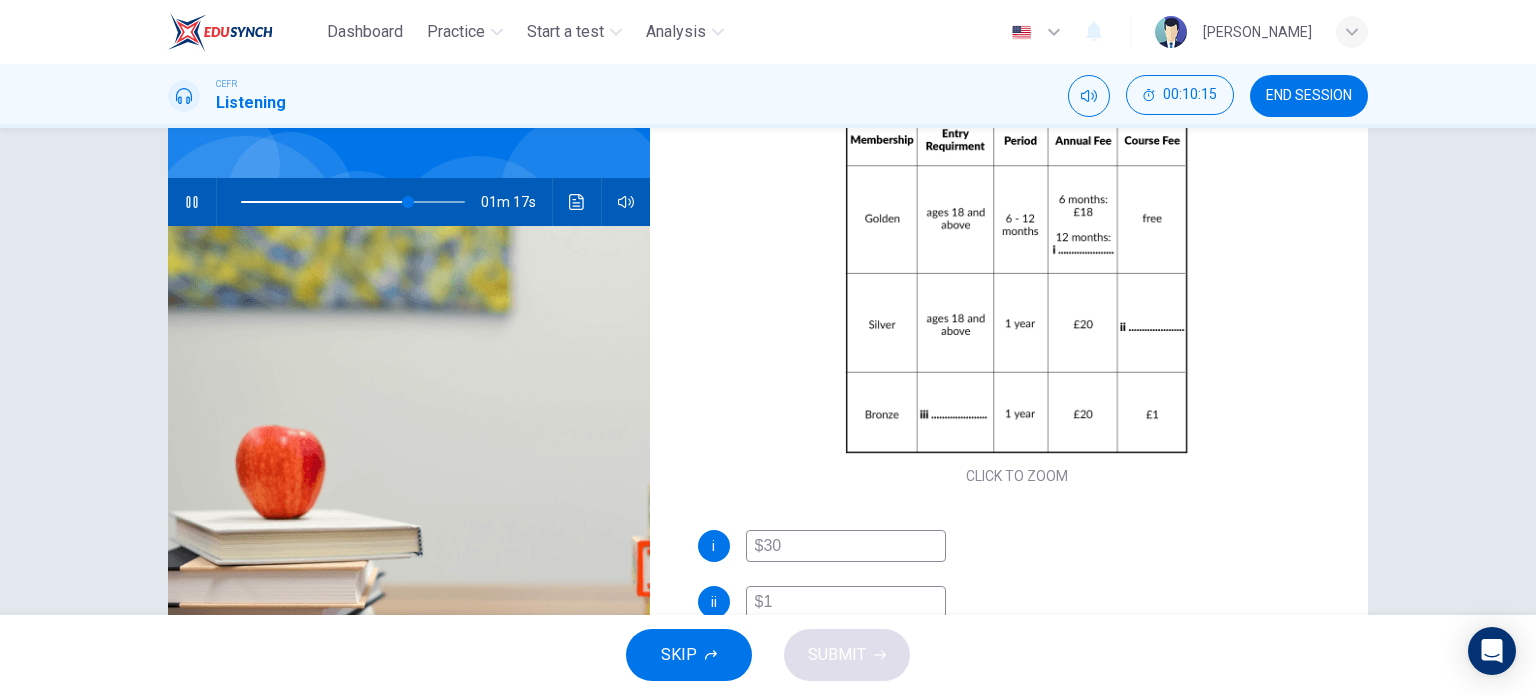 type on "$1" 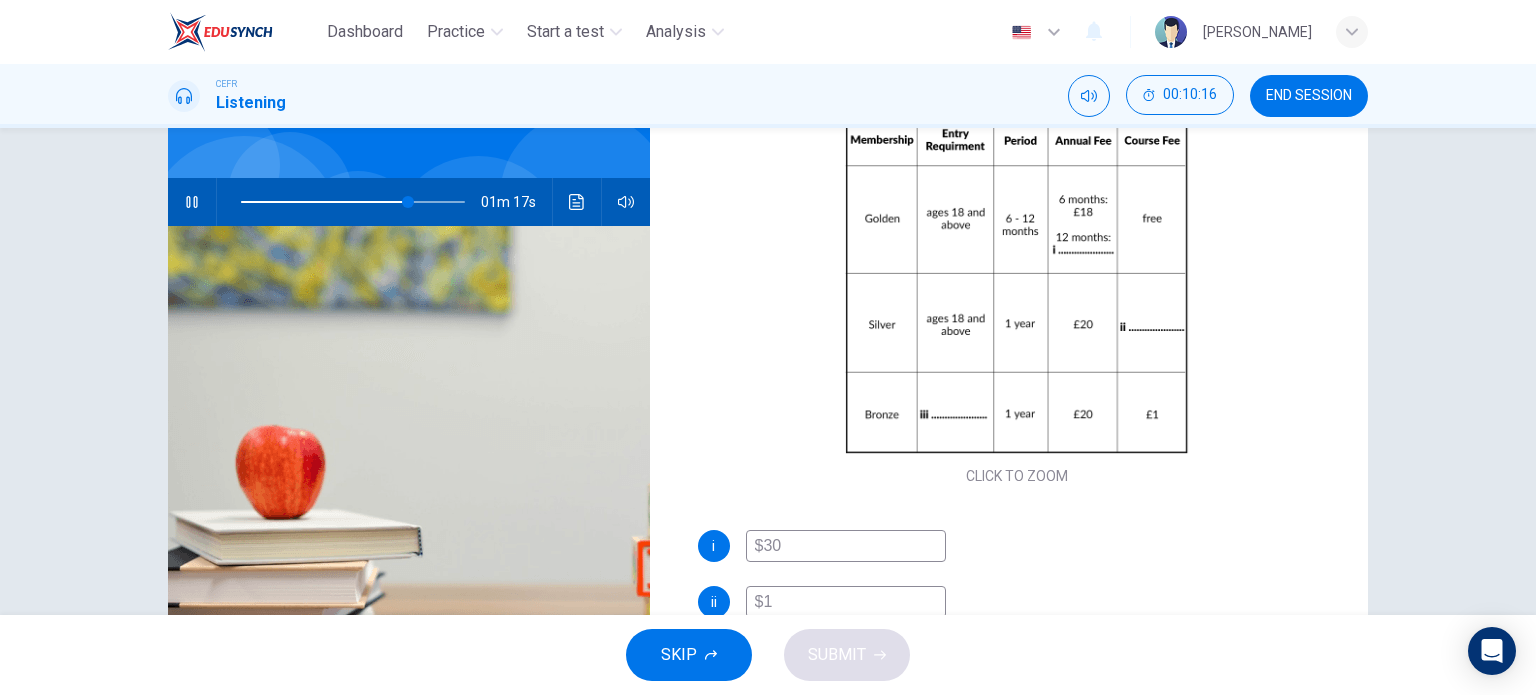 type on "75" 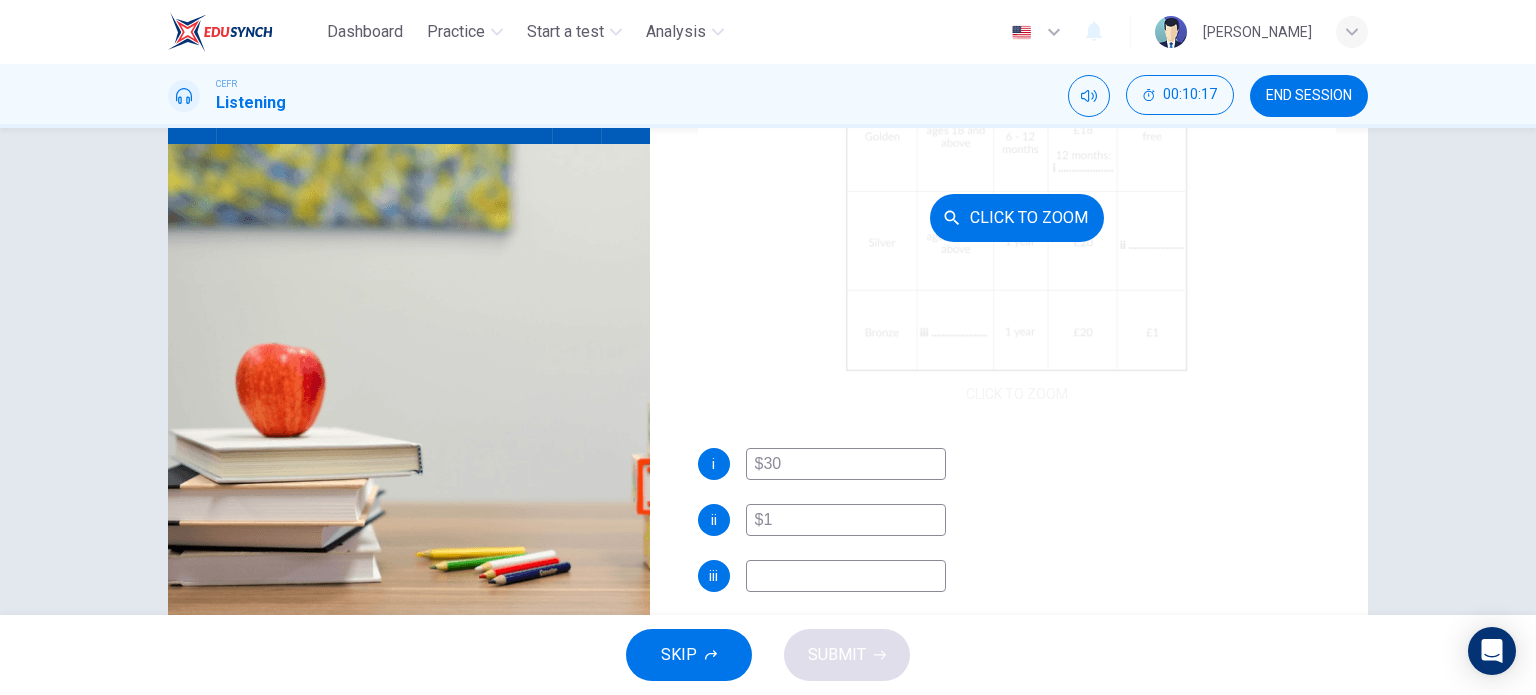 scroll, scrollTop: 239, scrollLeft: 0, axis: vertical 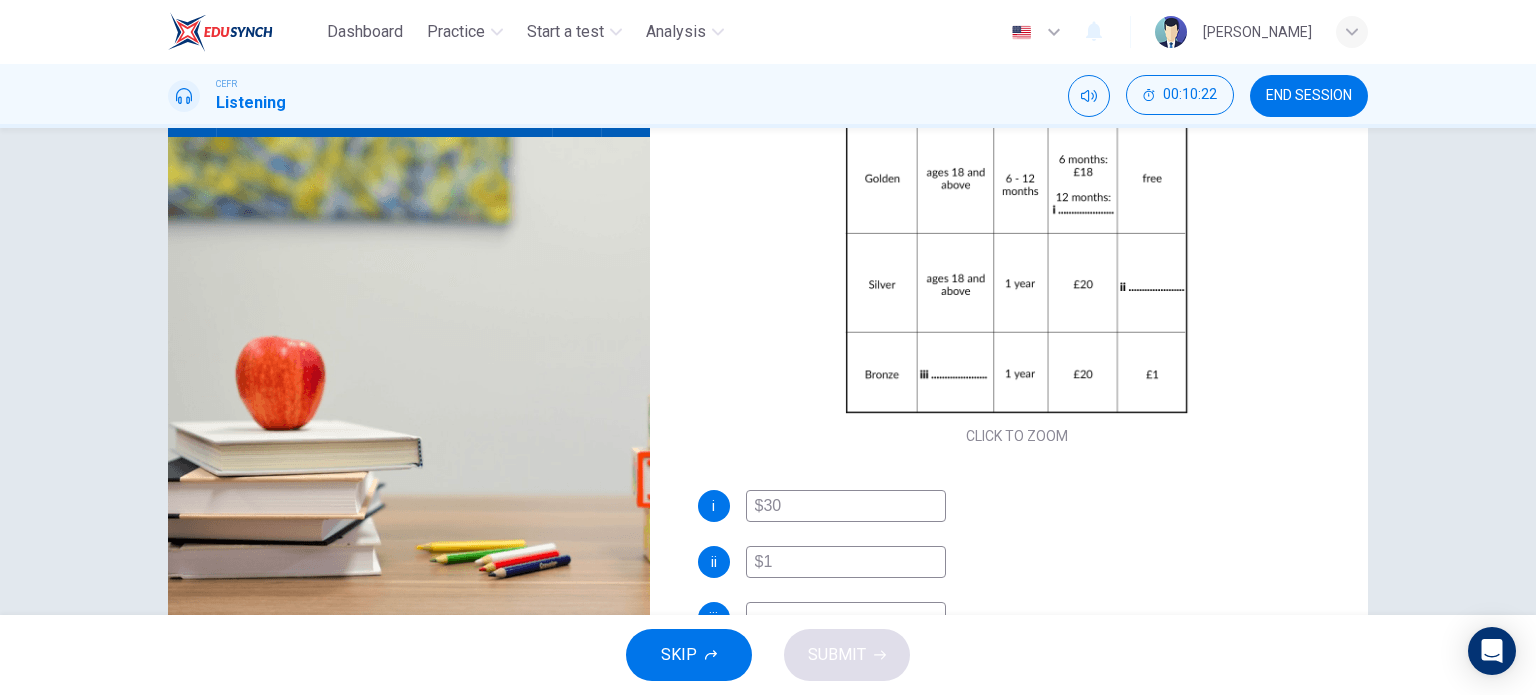 type on "77" 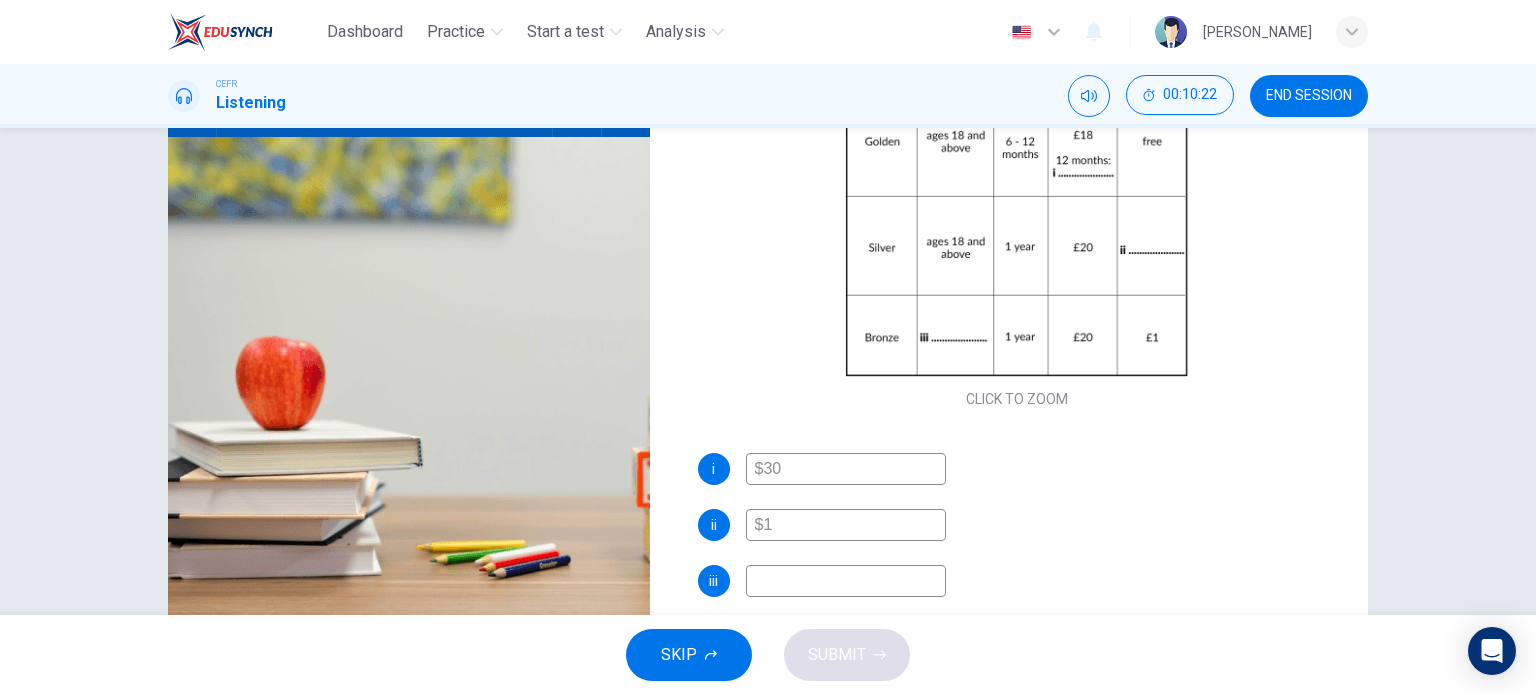 scroll, scrollTop: 108, scrollLeft: 0, axis: vertical 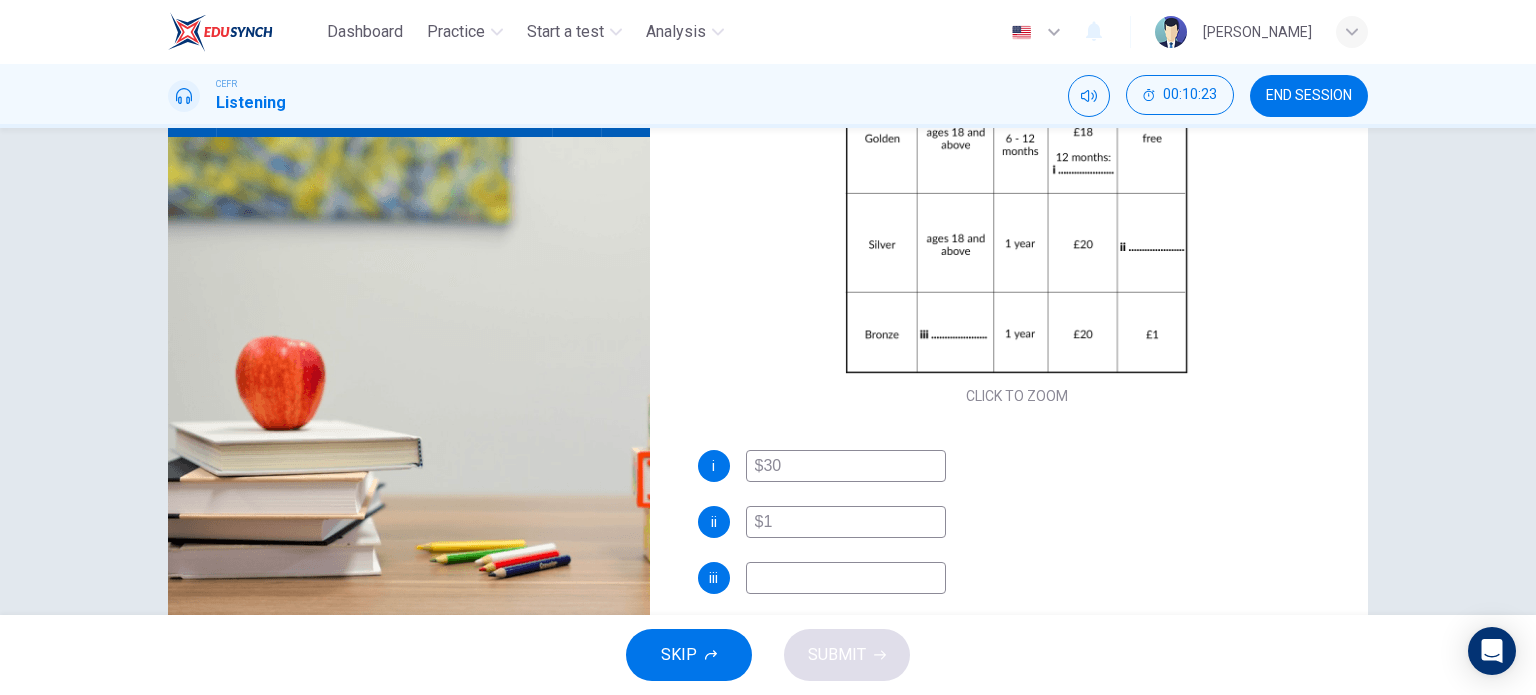 type on "$1" 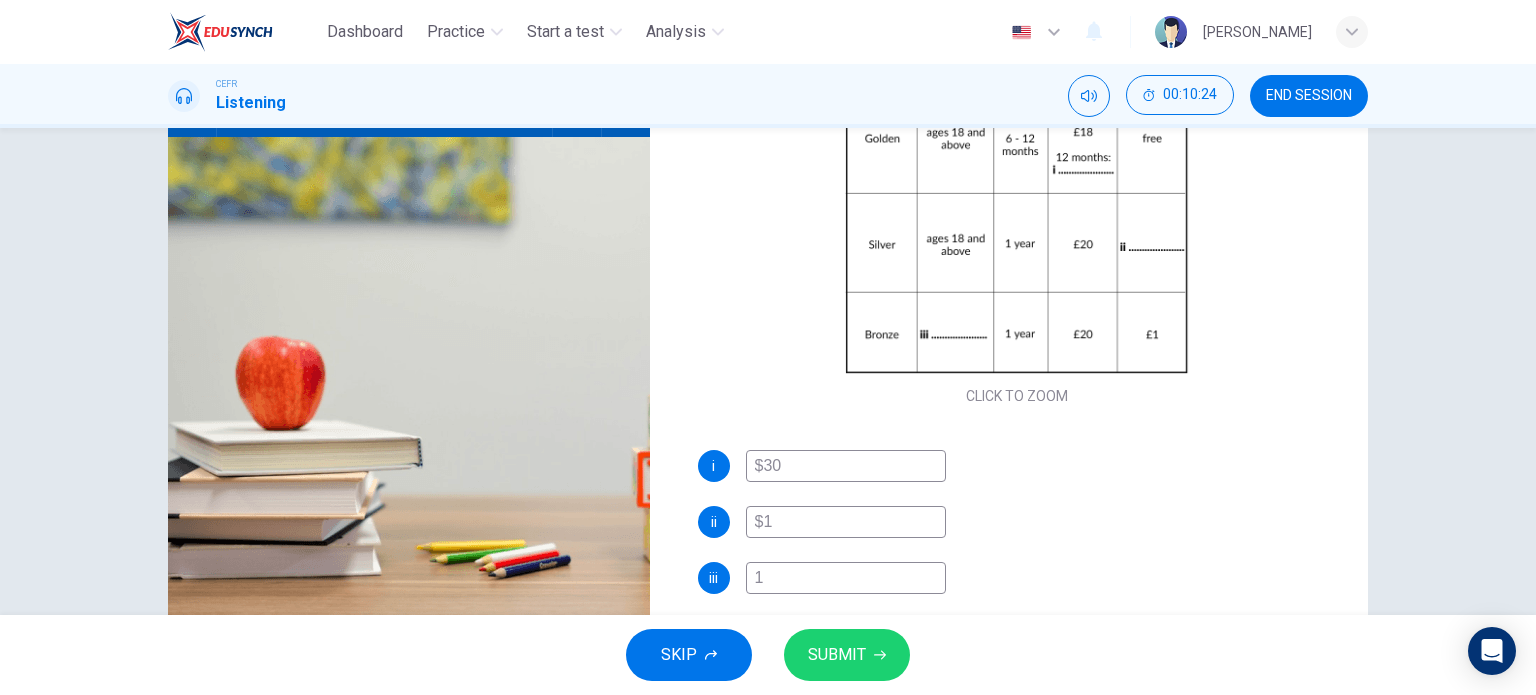 type on "14" 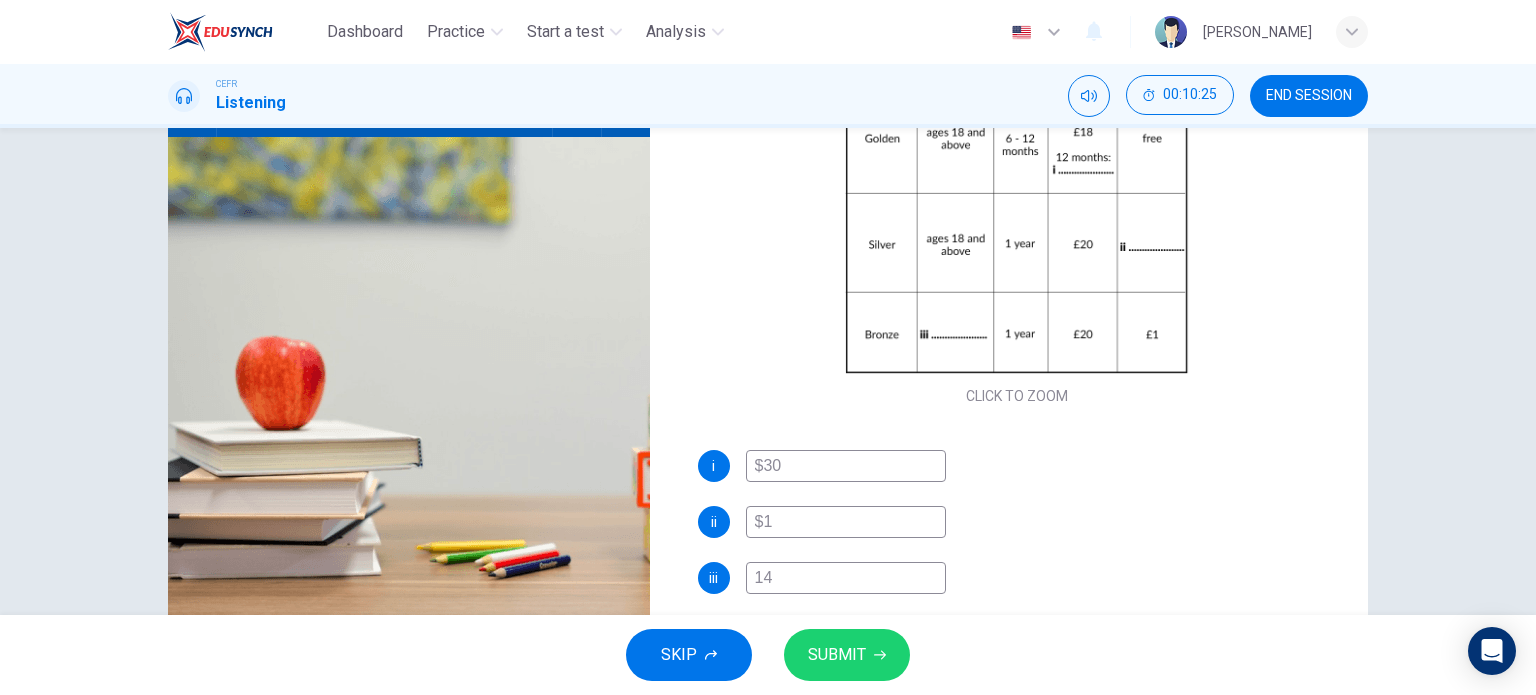 type on "78" 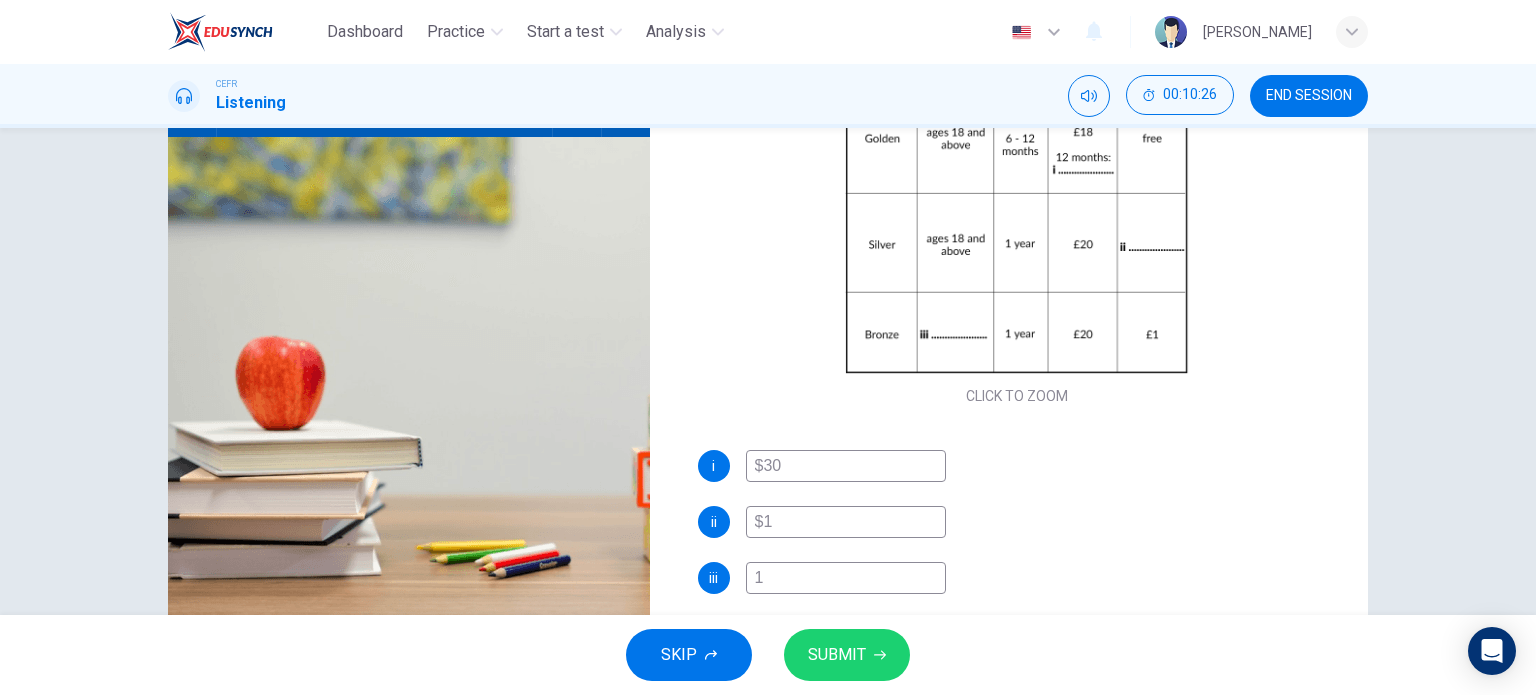 type 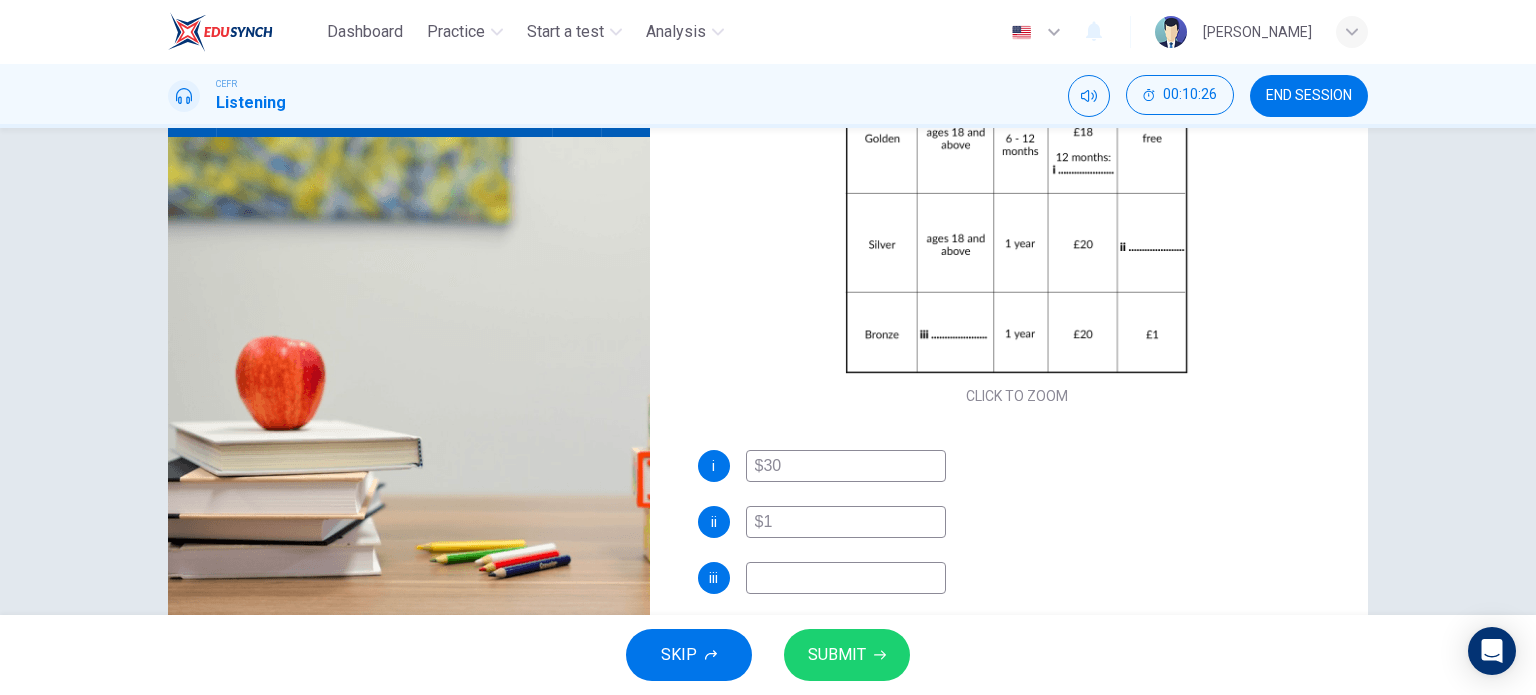 type on "78" 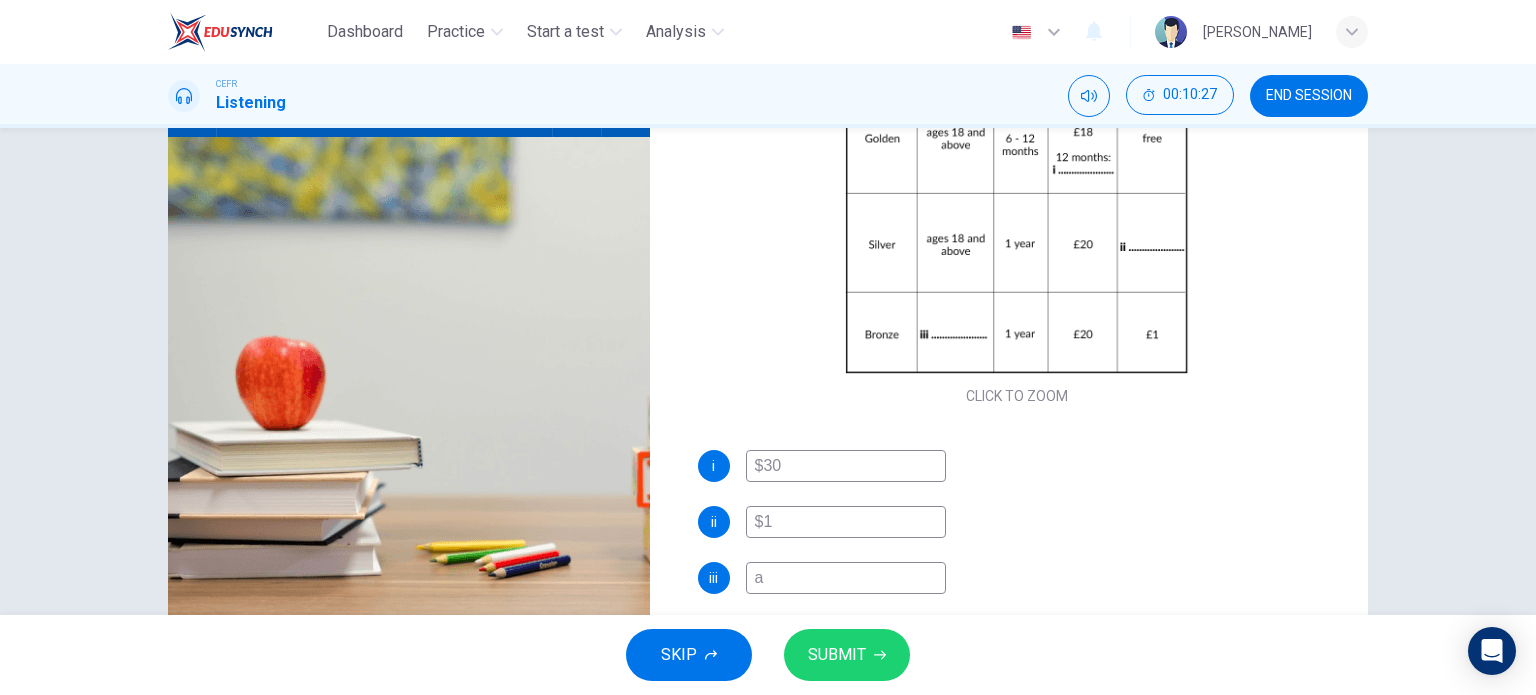 type on "79" 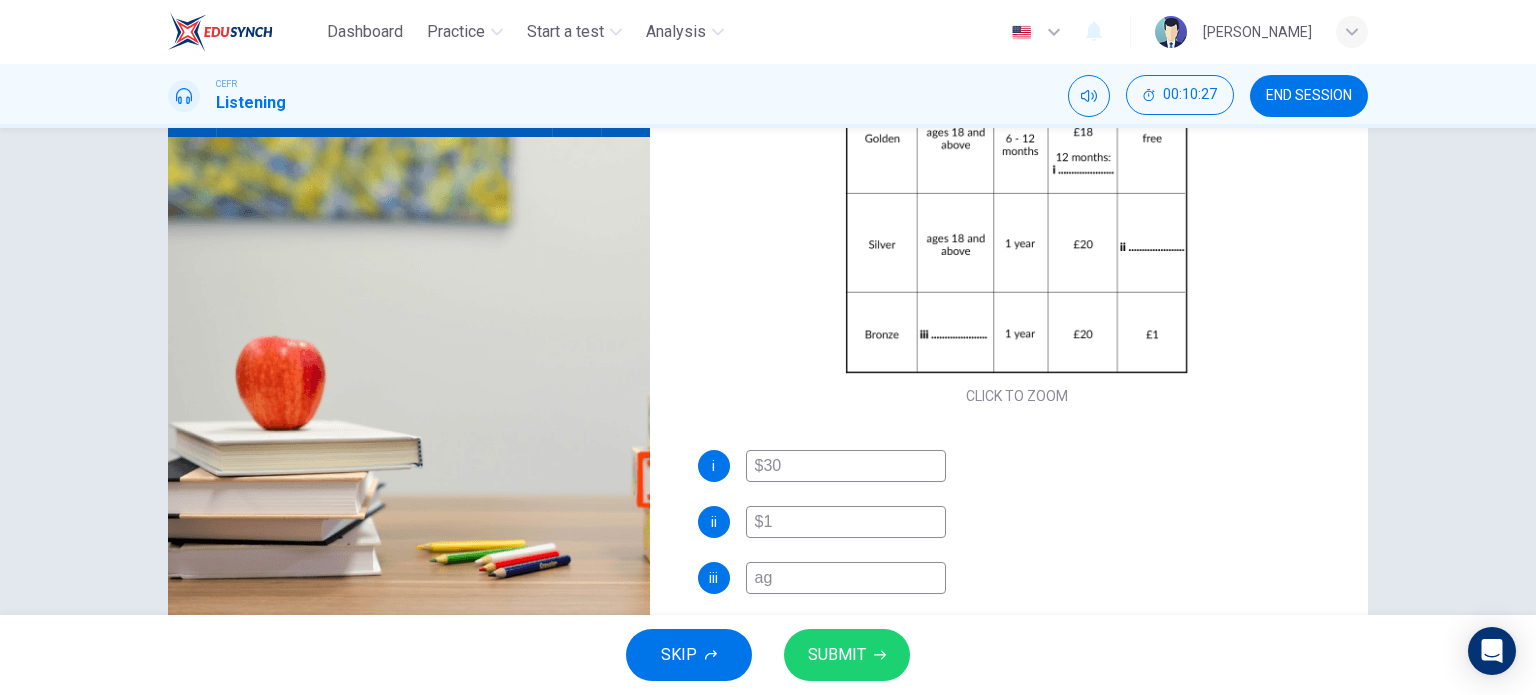 type on "age" 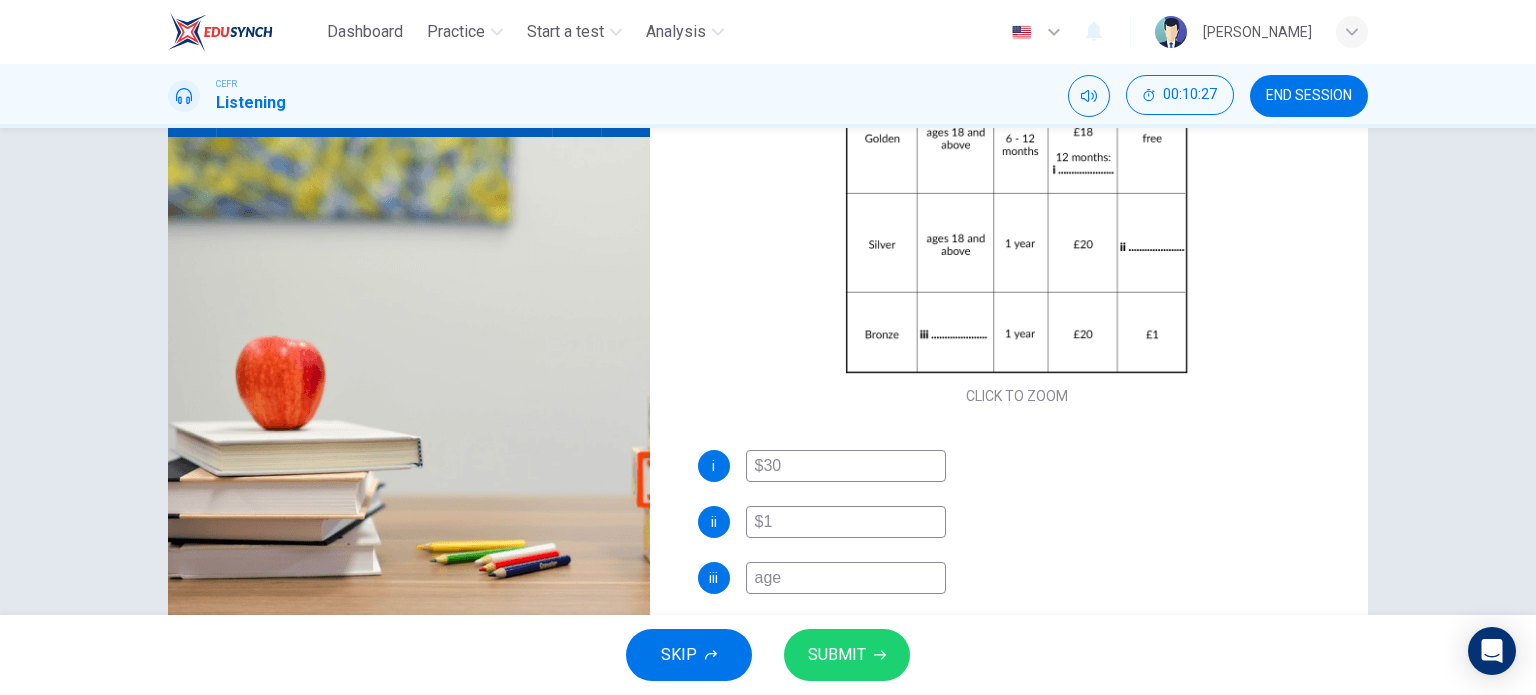 type on "79" 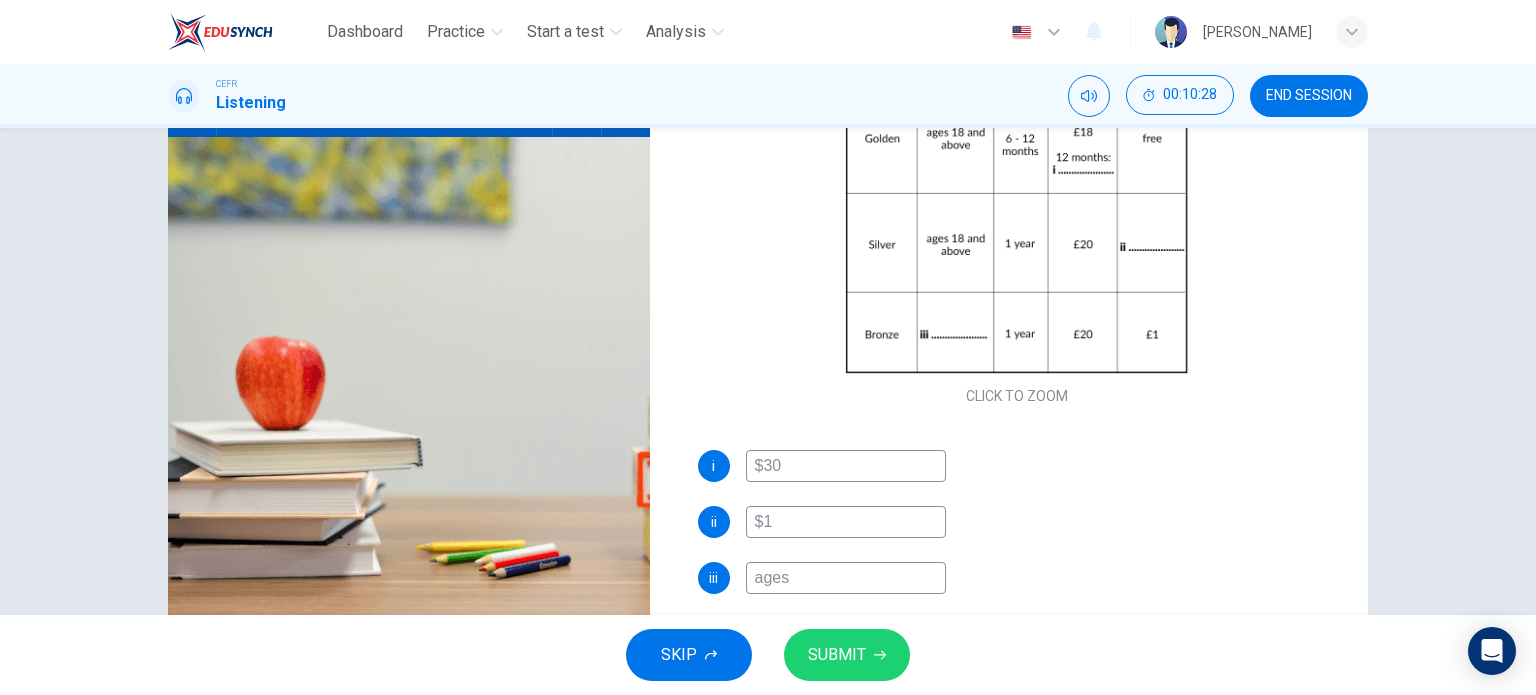 type on "79" 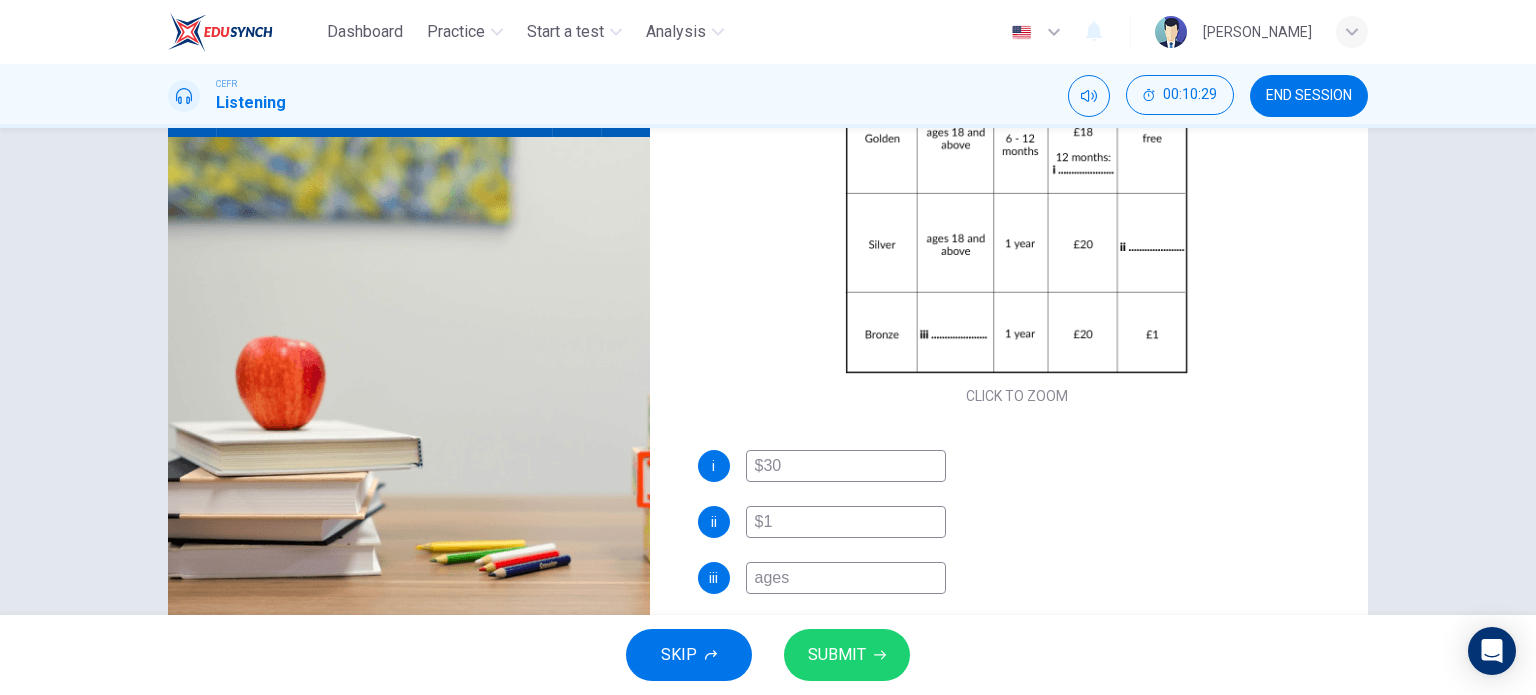 type on "79" 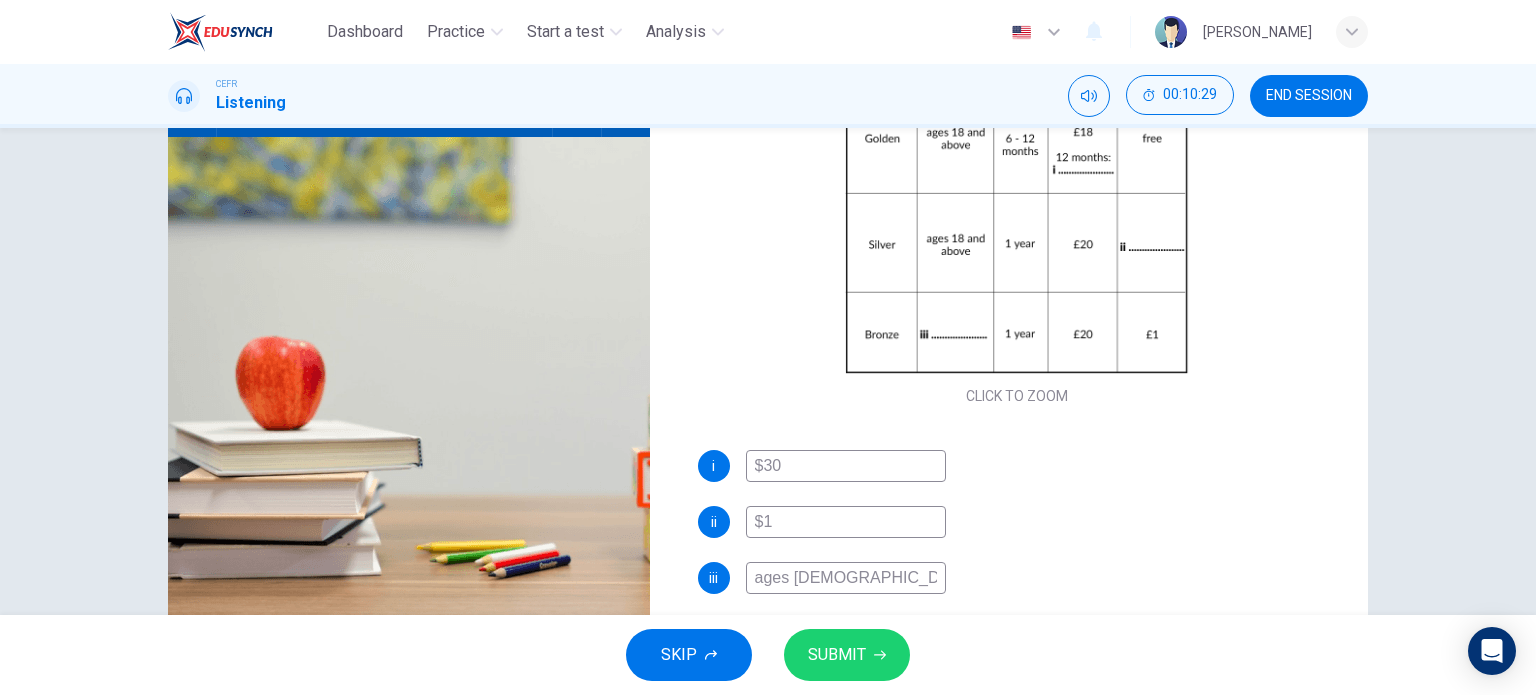 type on "ages 14" 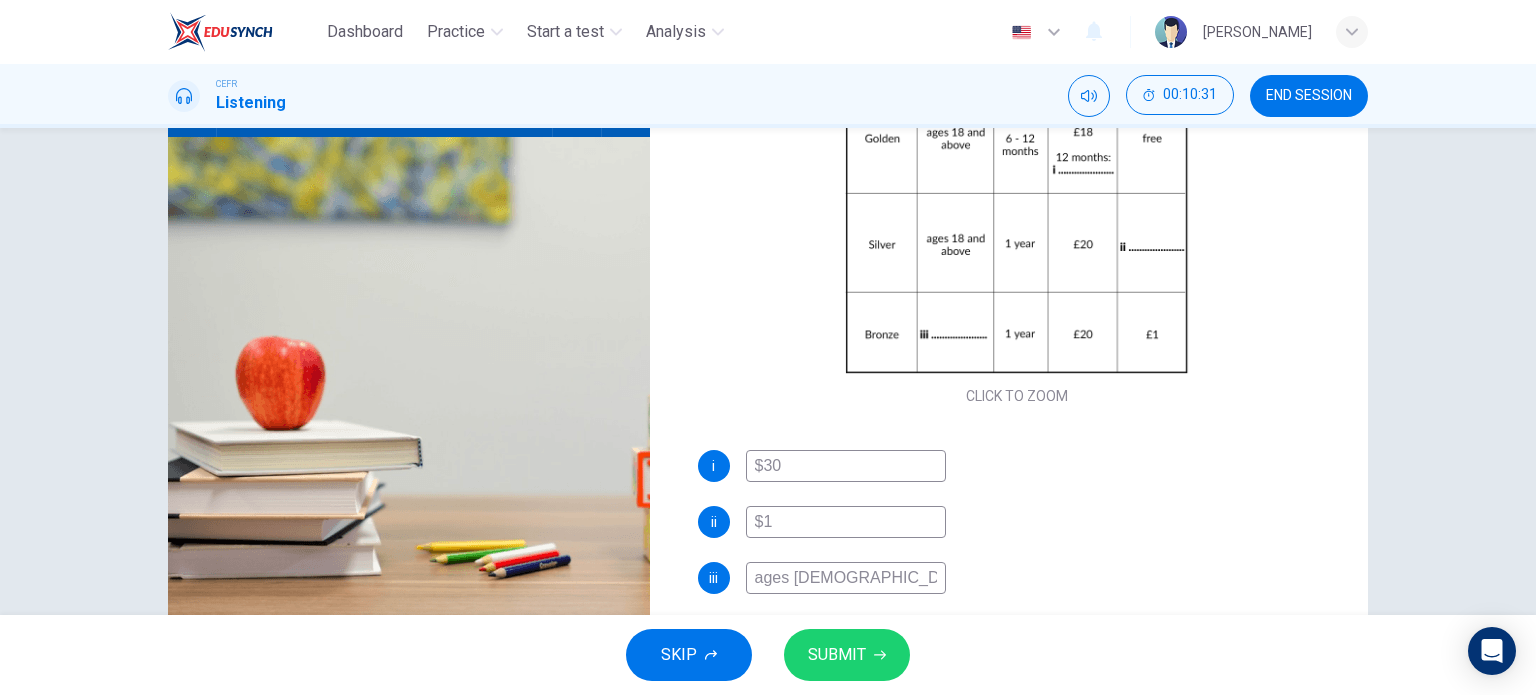 type on "80" 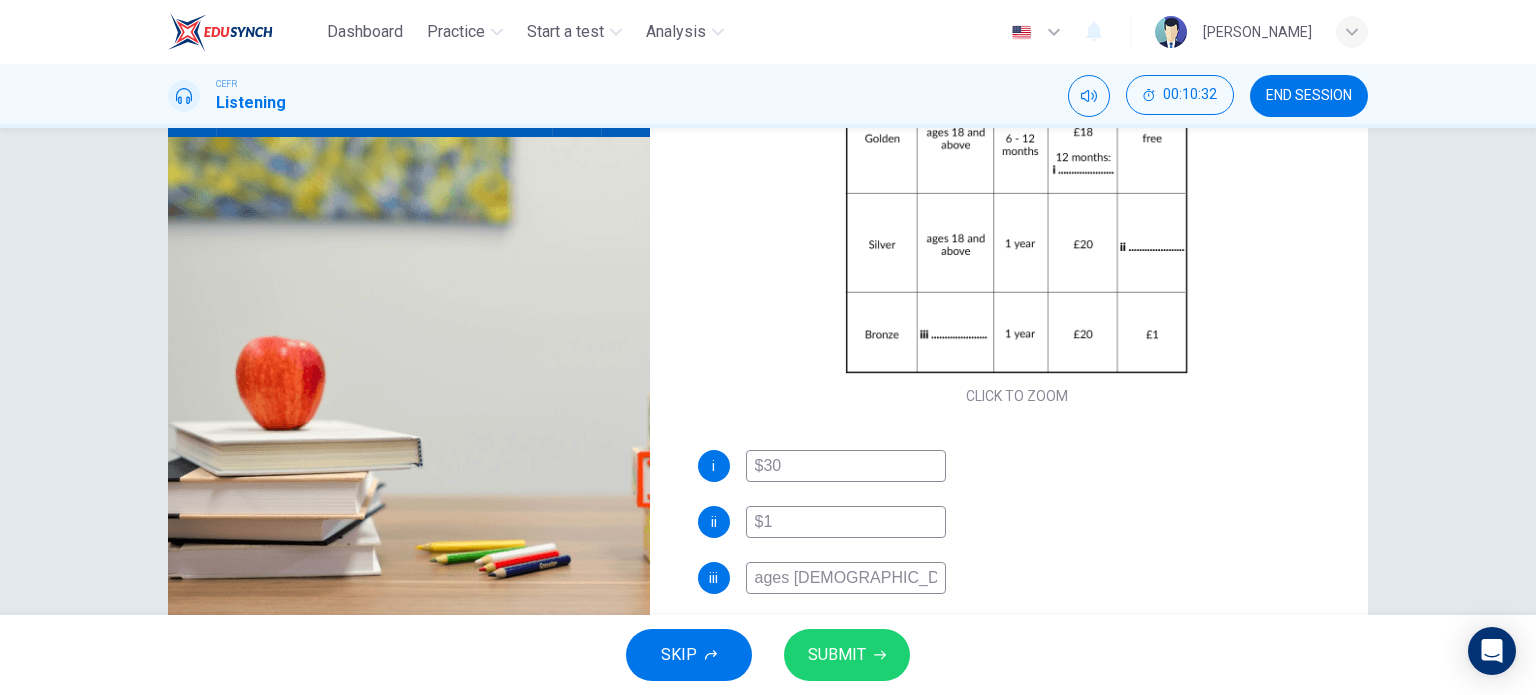 type on "80" 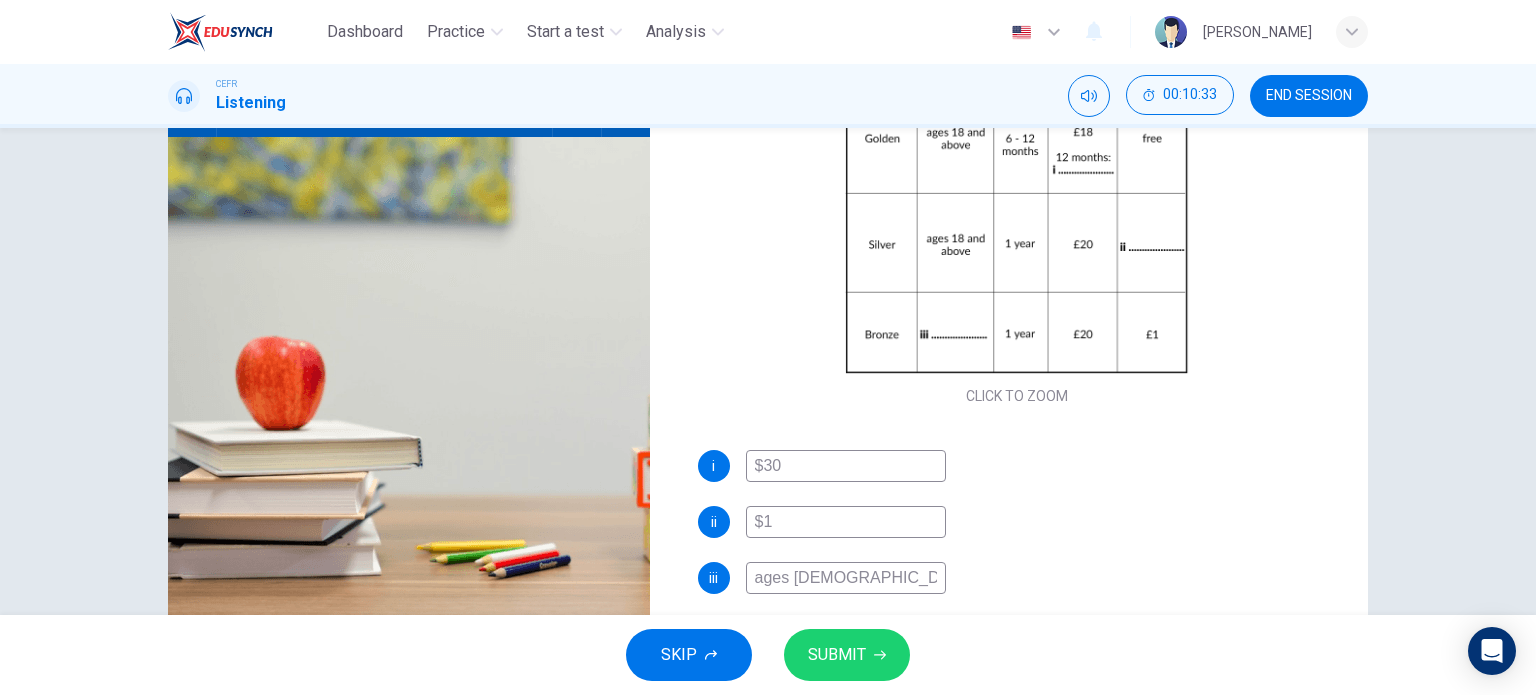 type on "81" 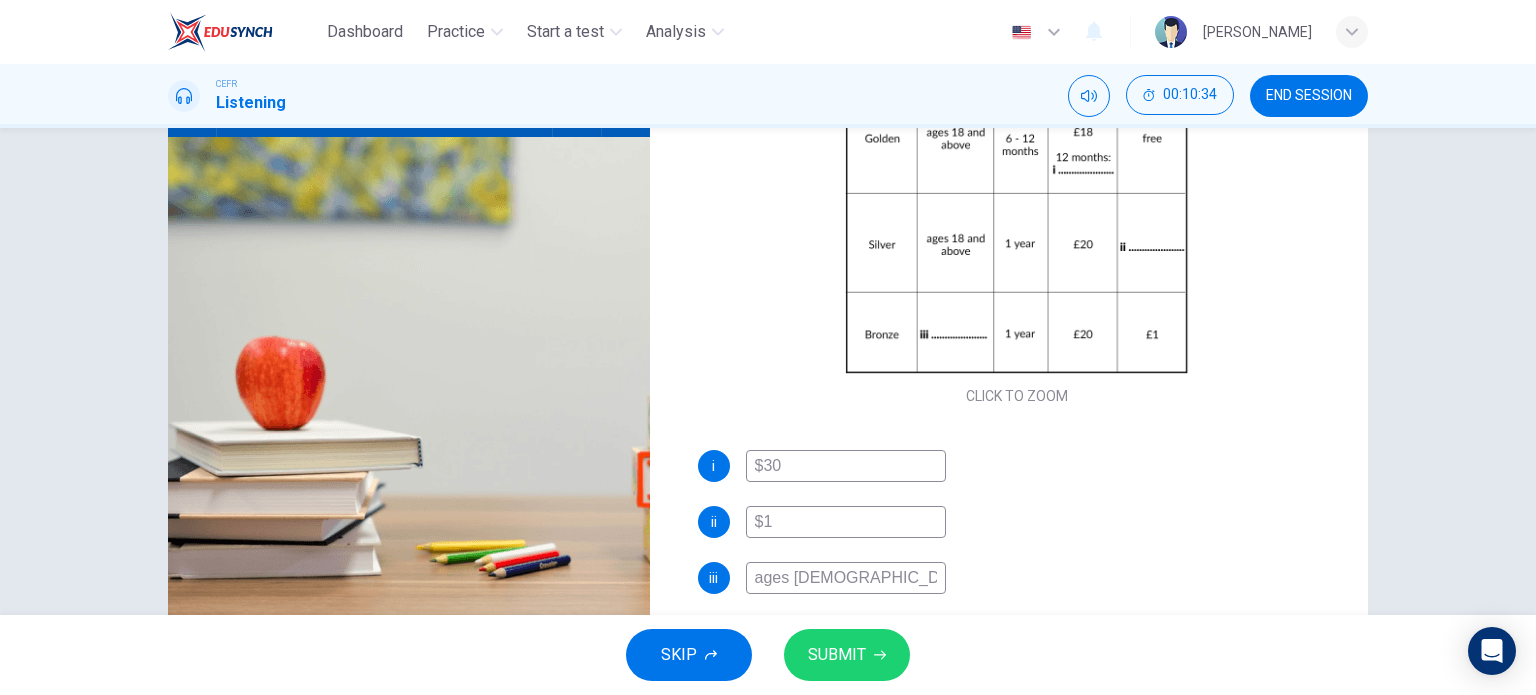 type on "81" 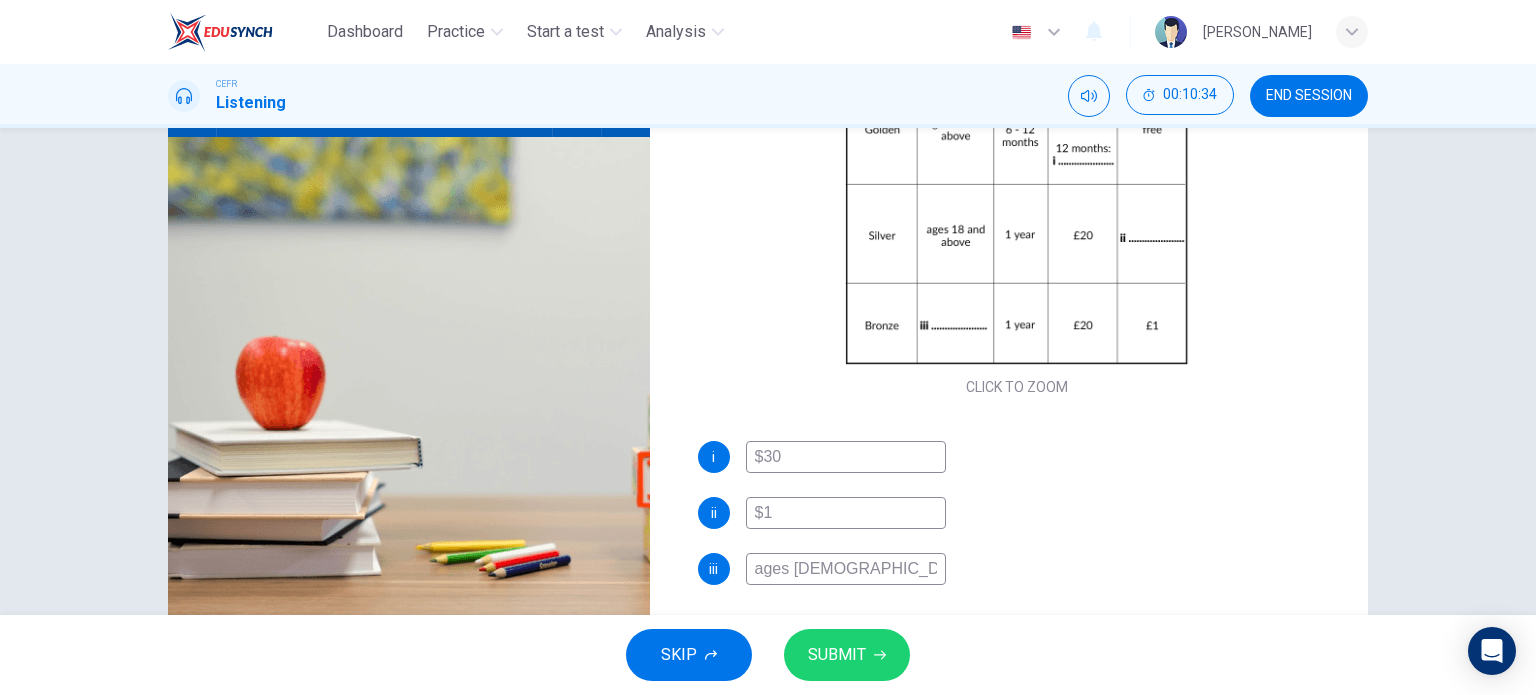 type on "ages 14 - 17" 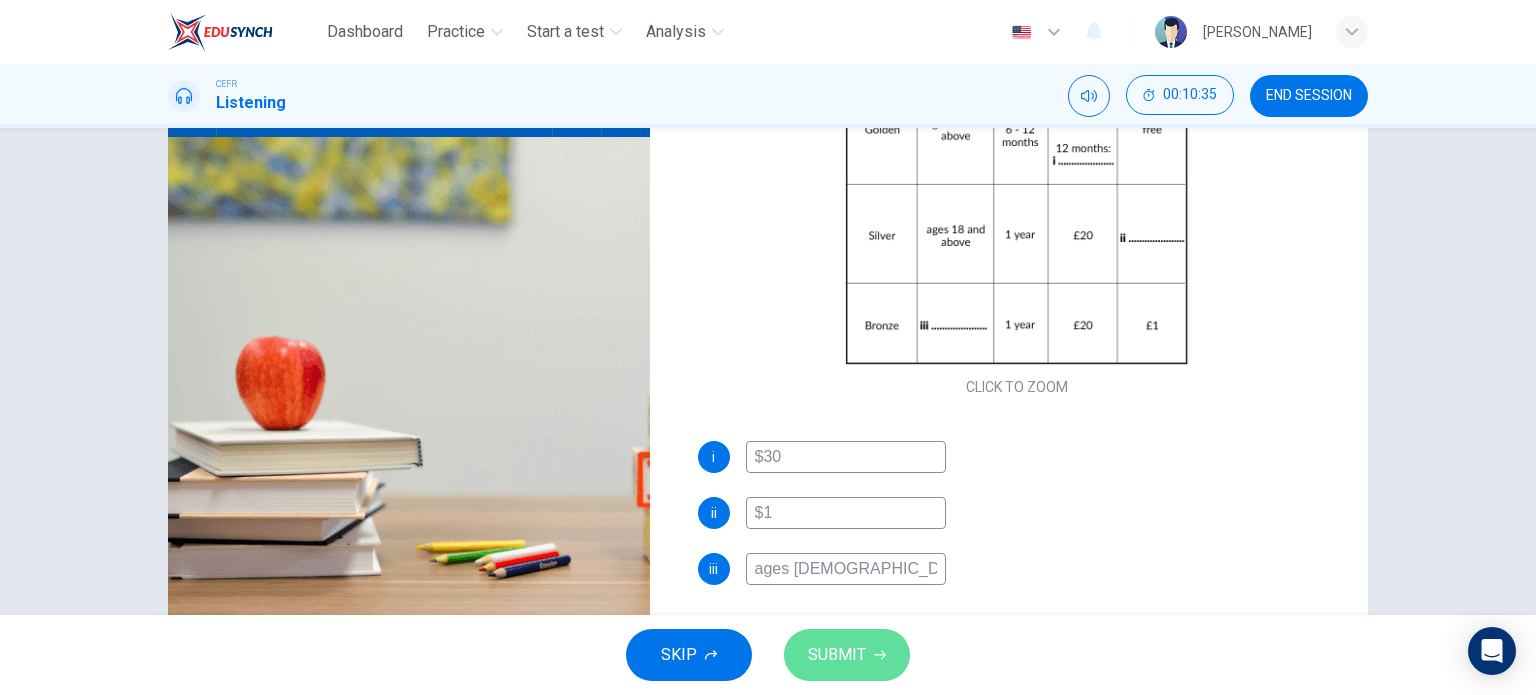 click on "SUBMIT" at bounding box center [847, 655] 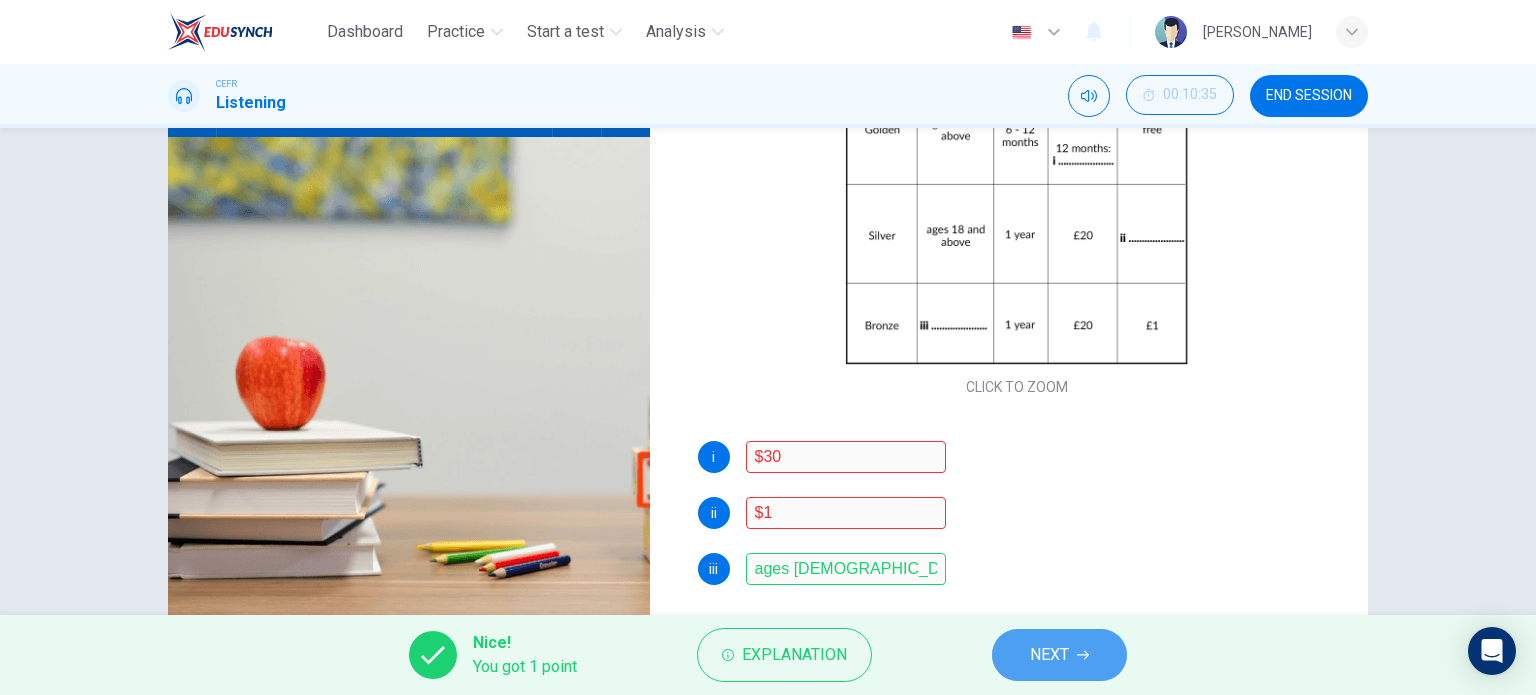 click on "NEXT" at bounding box center (1059, 655) 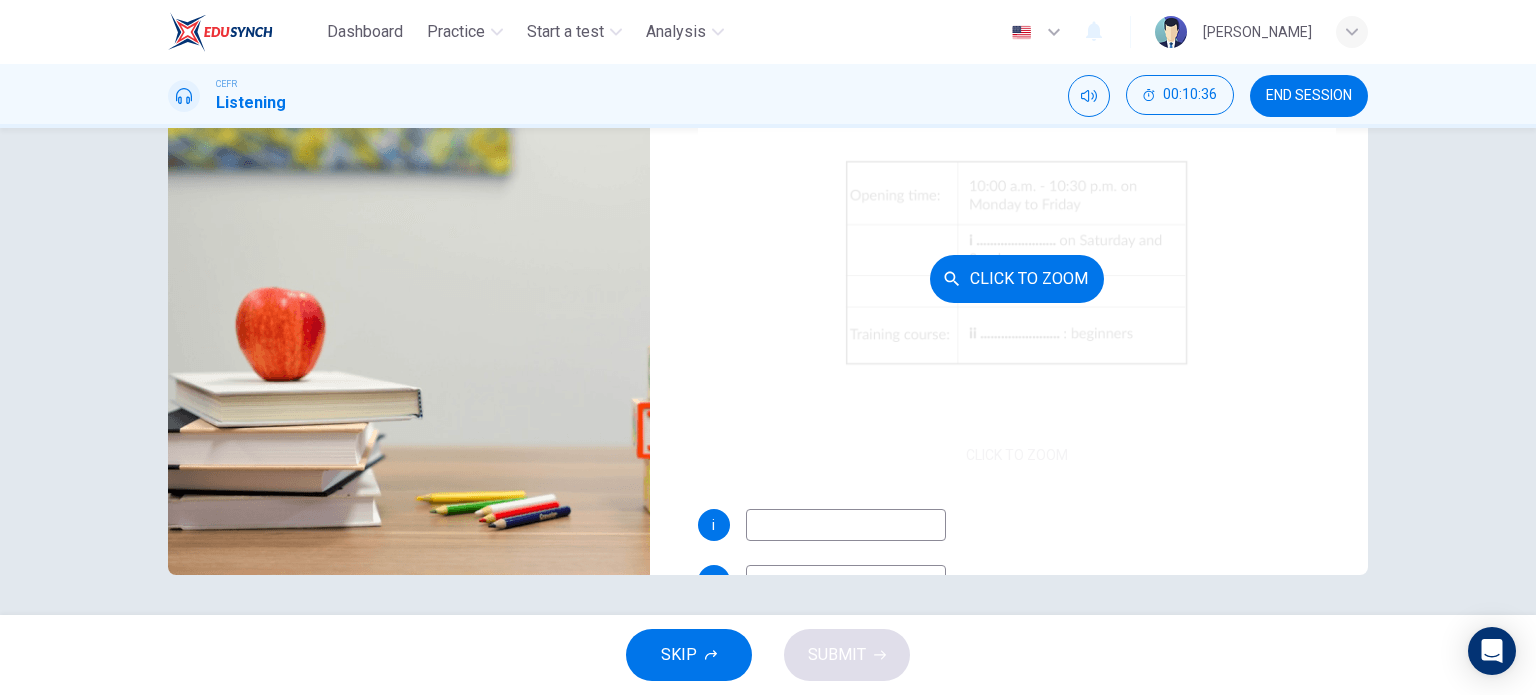 scroll, scrollTop: 61, scrollLeft: 0, axis: vertical 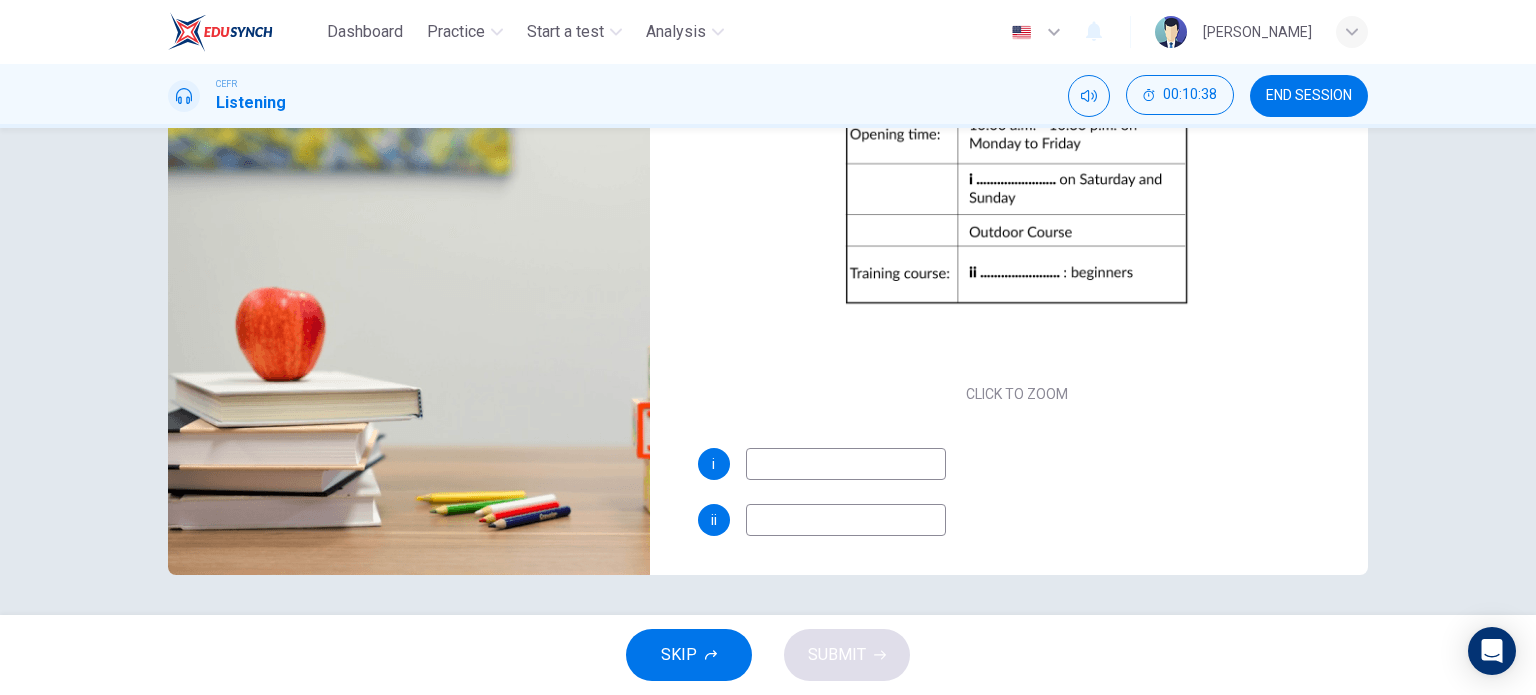 click on "ii" at bounding box center [1017, 520] 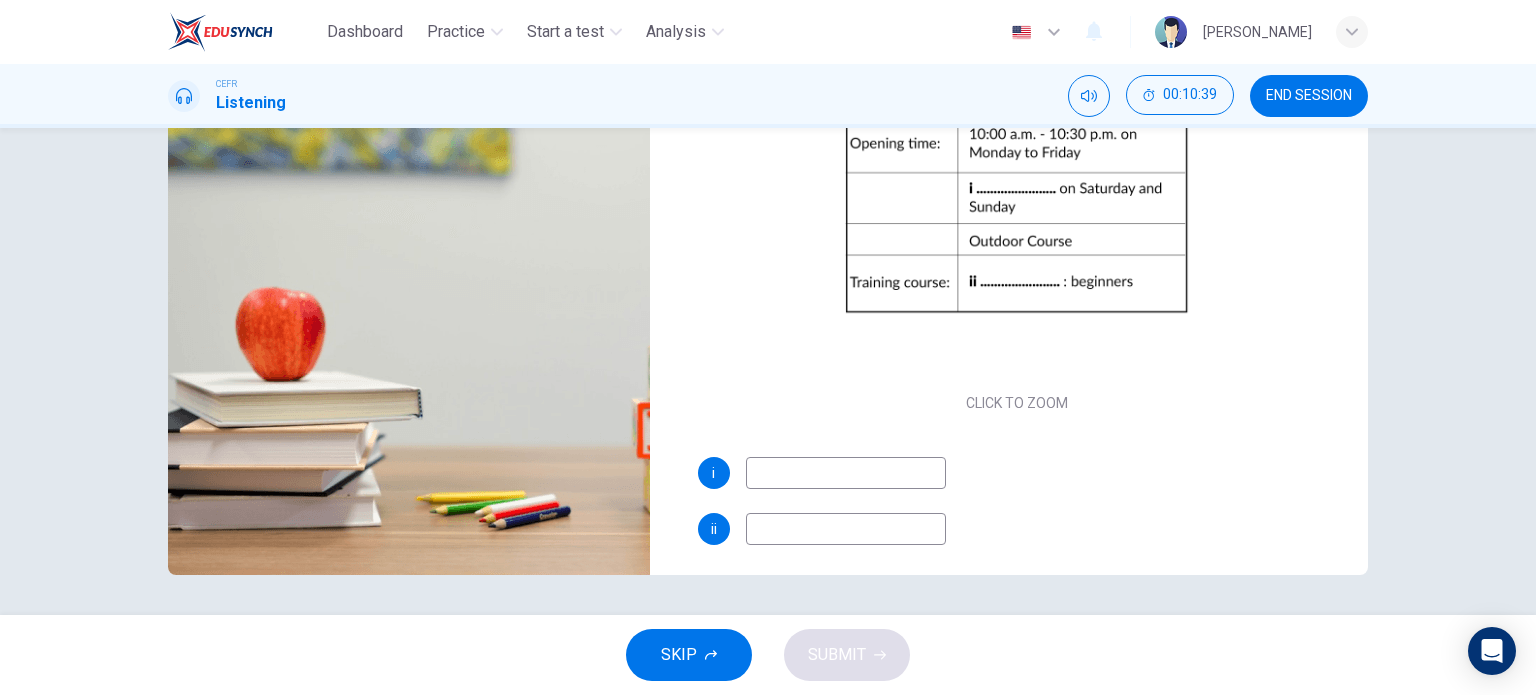 scroll, scrollTop: 53, scrollLeft: 0, axis: vertical 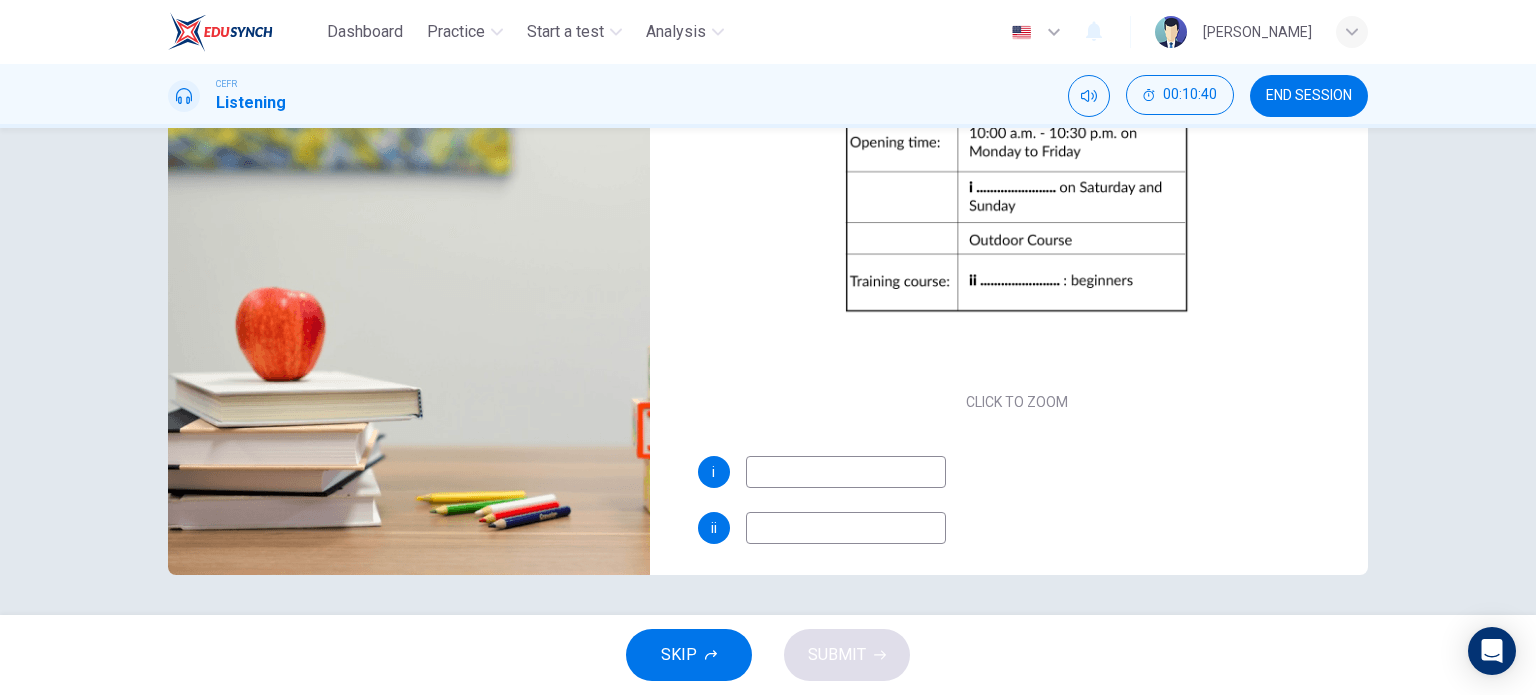 click at bounding box center (846, 472) 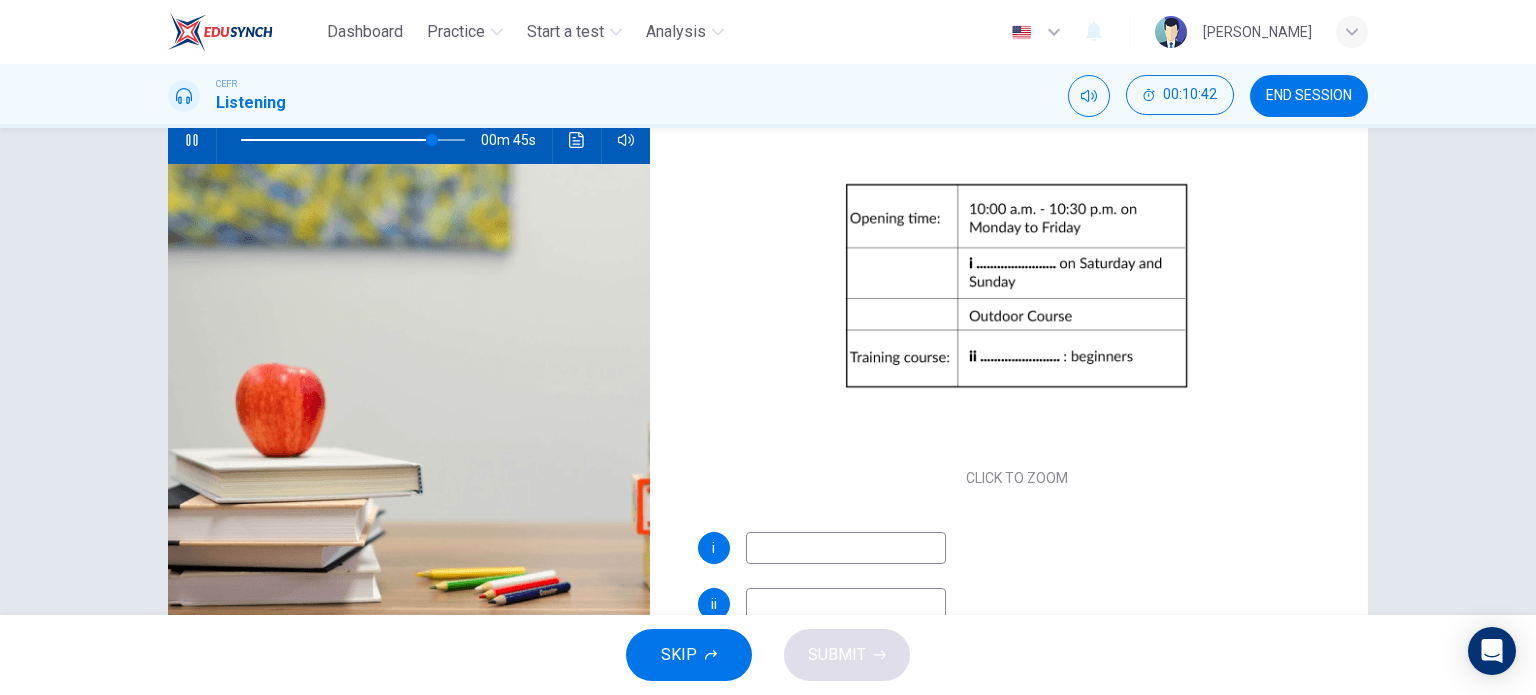 scroll, scrollTop: 288, scrollLeft: 0, axis: vertical 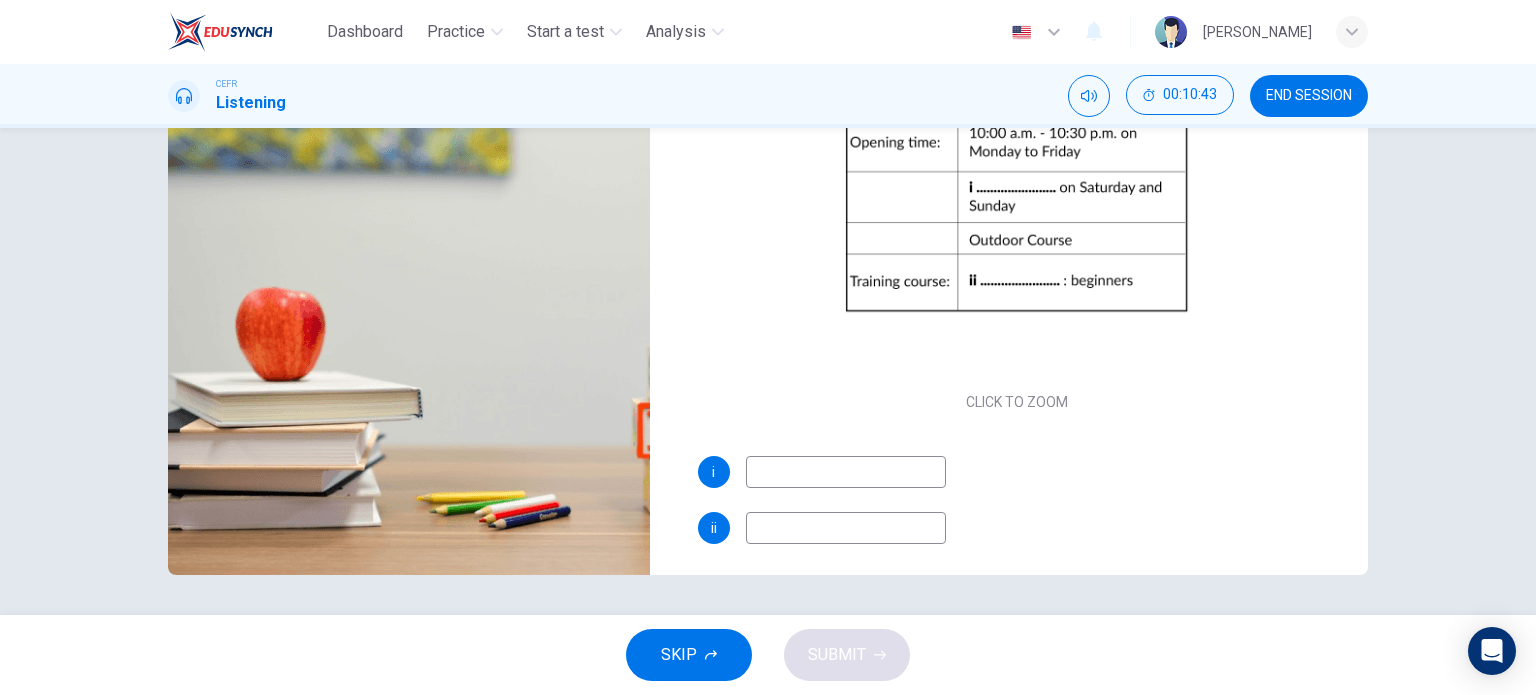 type on "86" 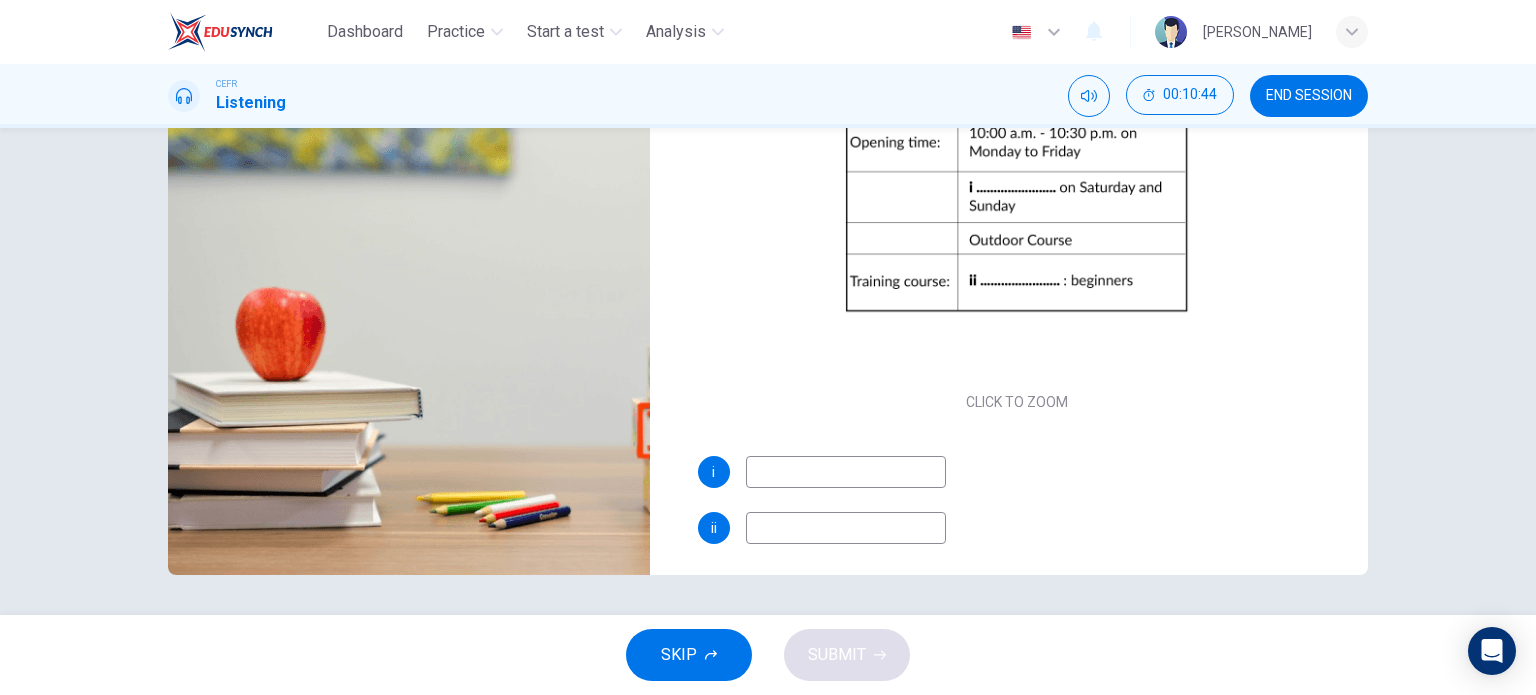 type on "8" 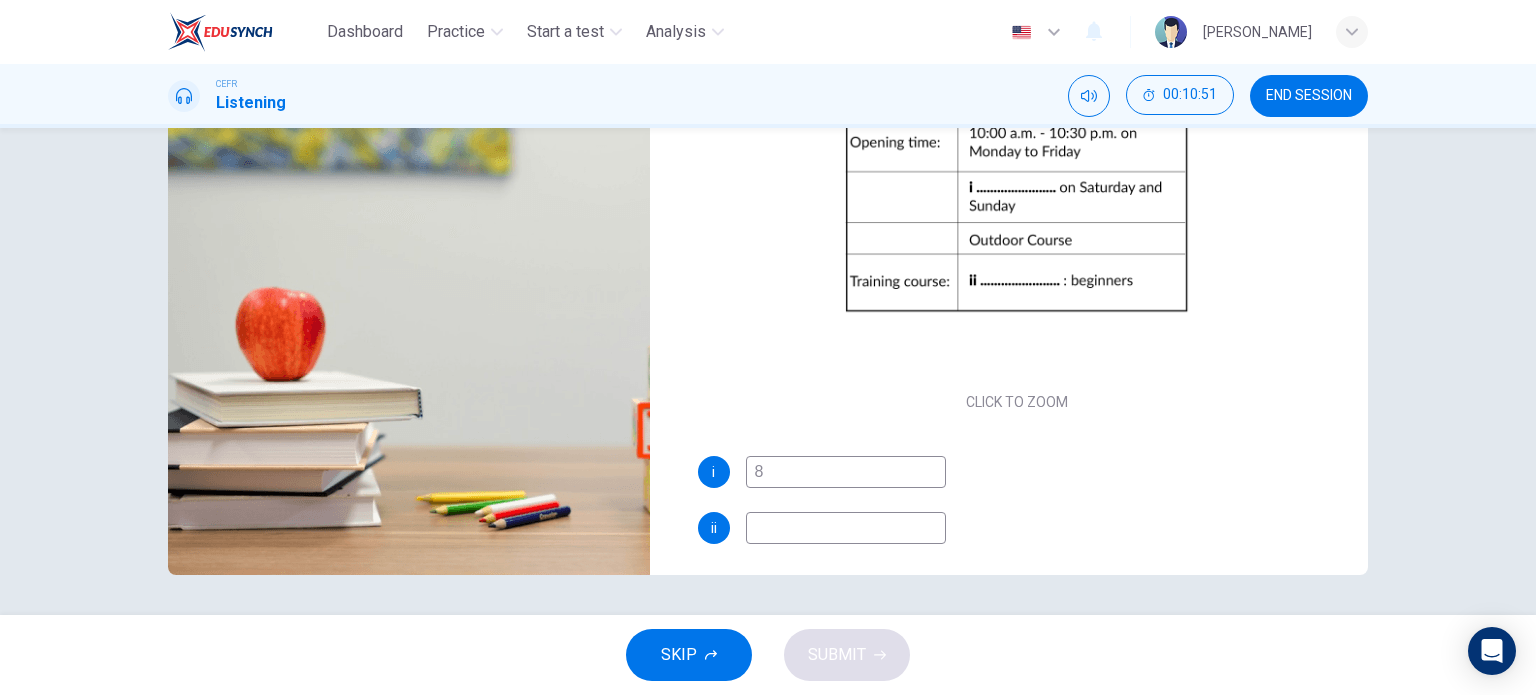 type on "89" 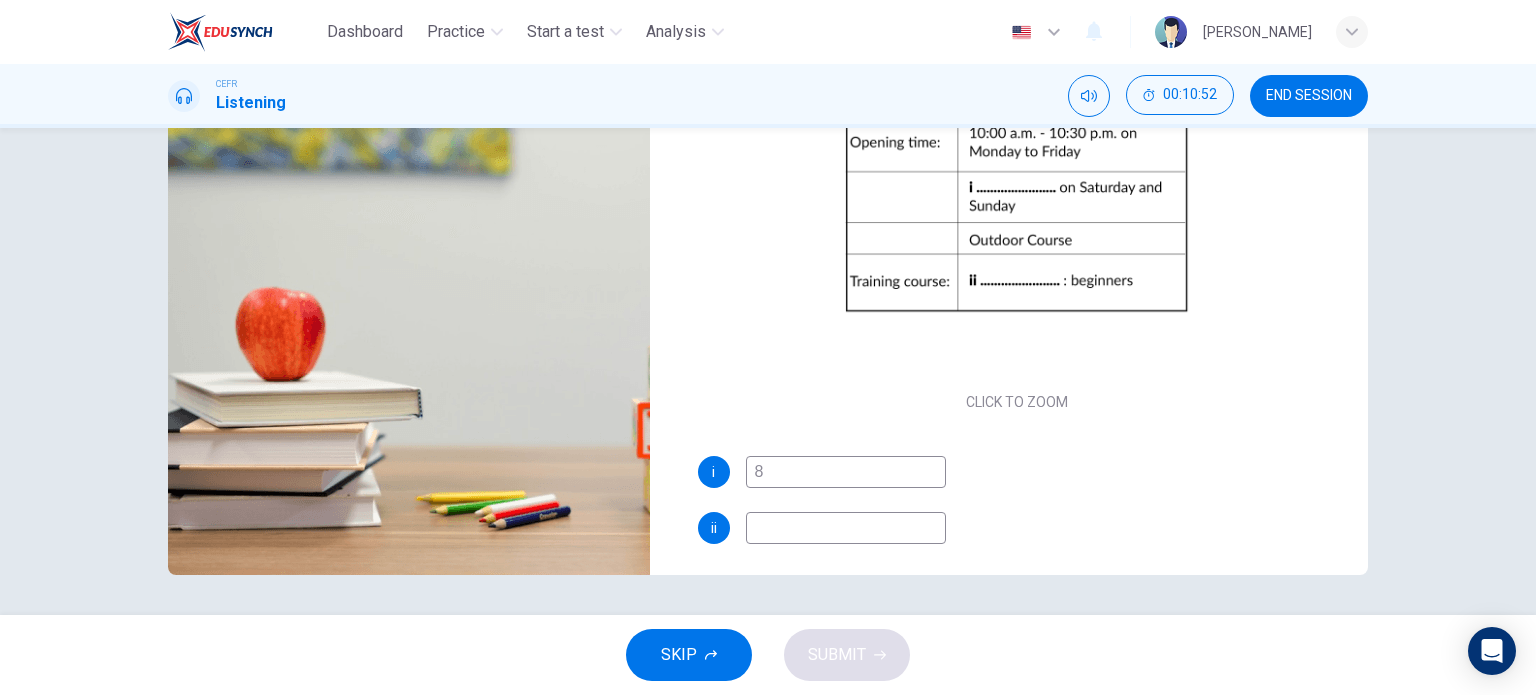type on "8" 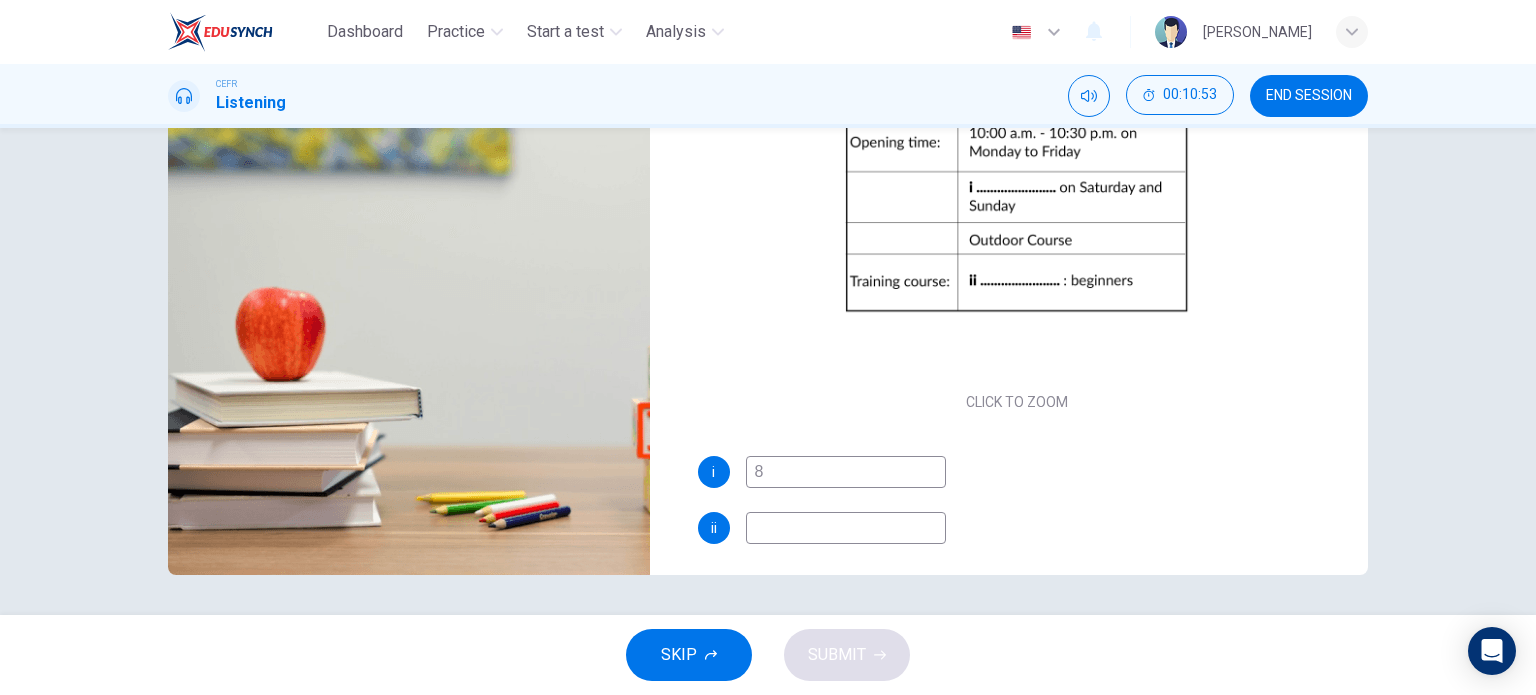 type on "89" 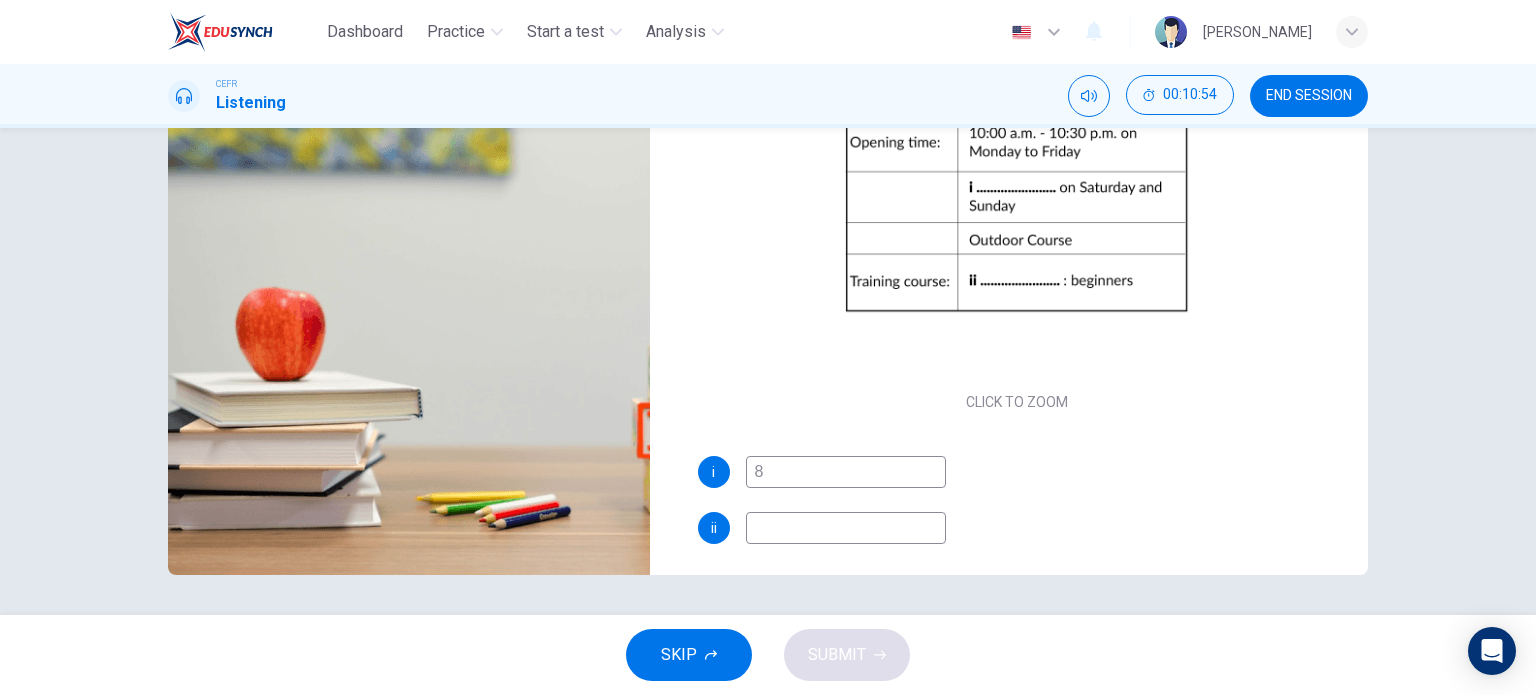 type on "M" 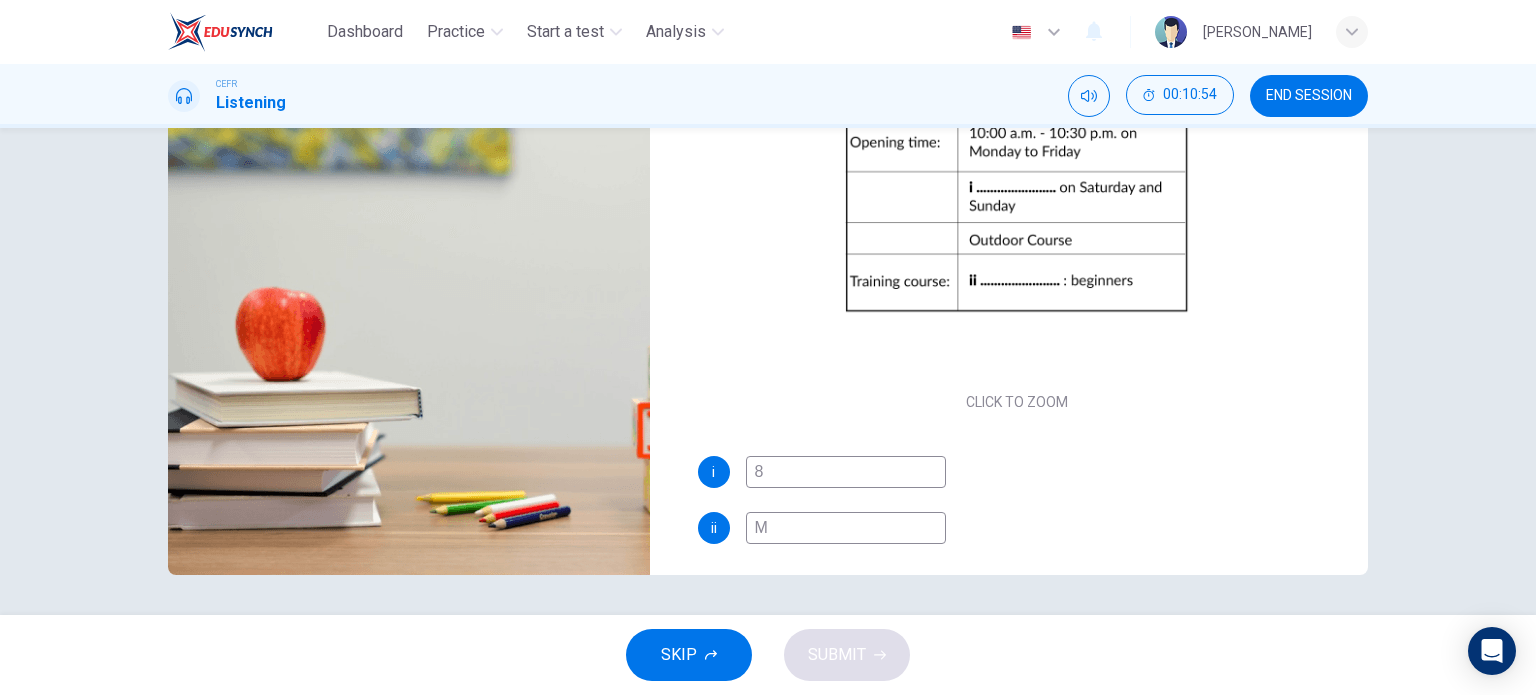 type on "89" 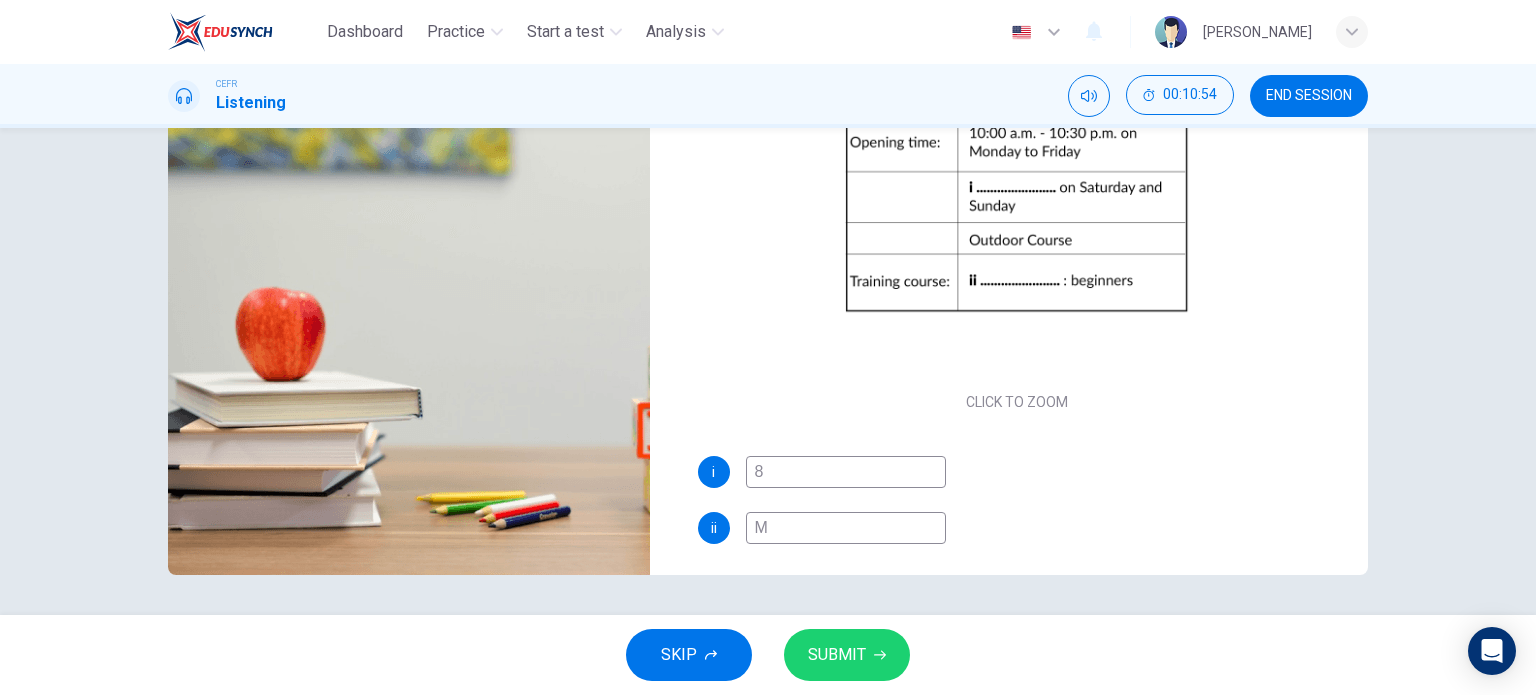 type on "Mo" 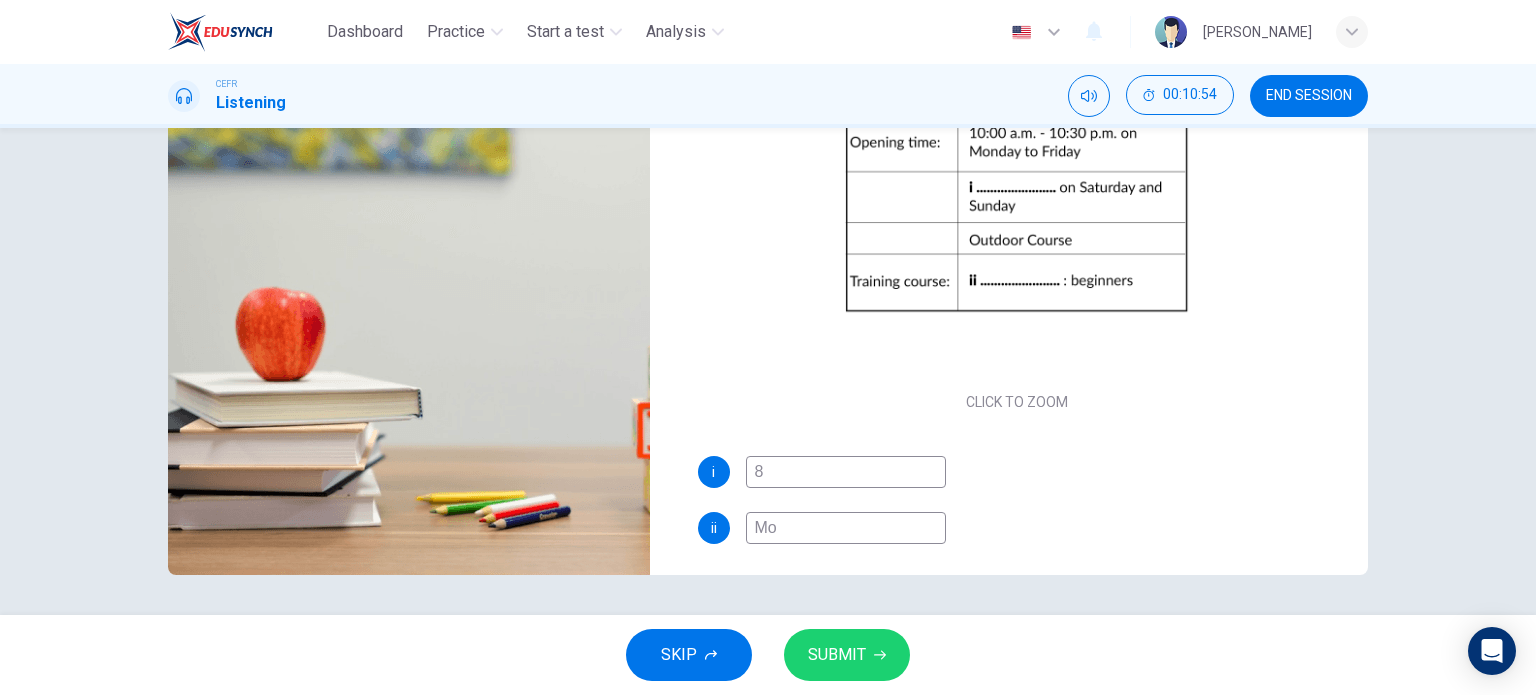 type on "89" 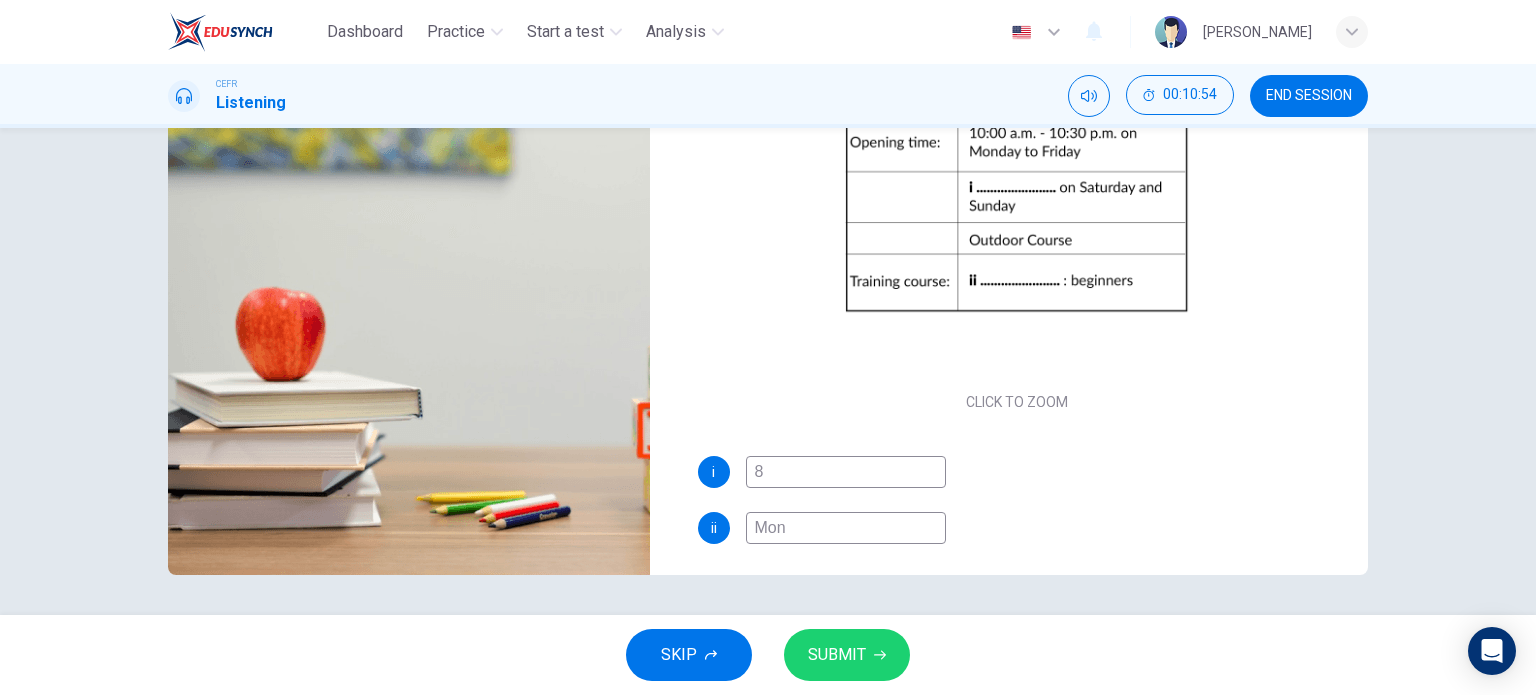 type on "89" 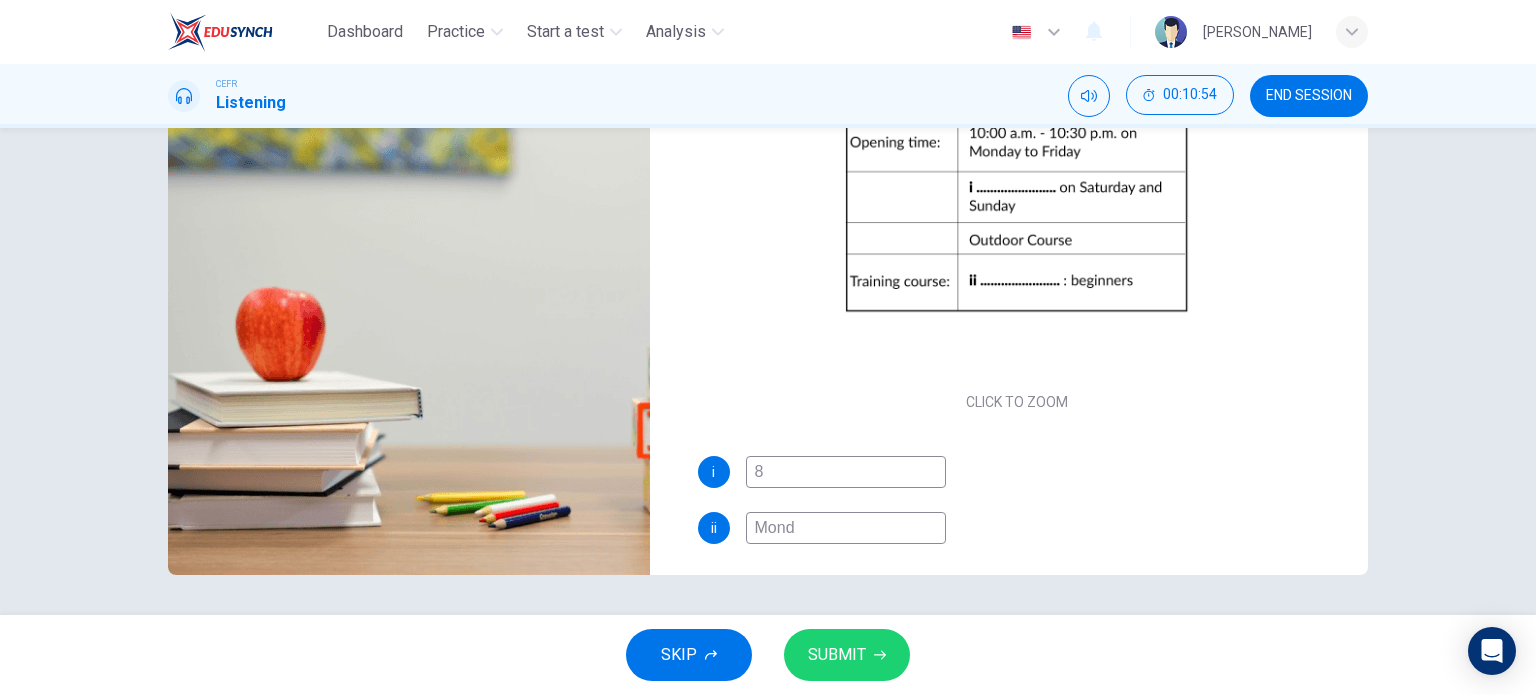 type on "89" 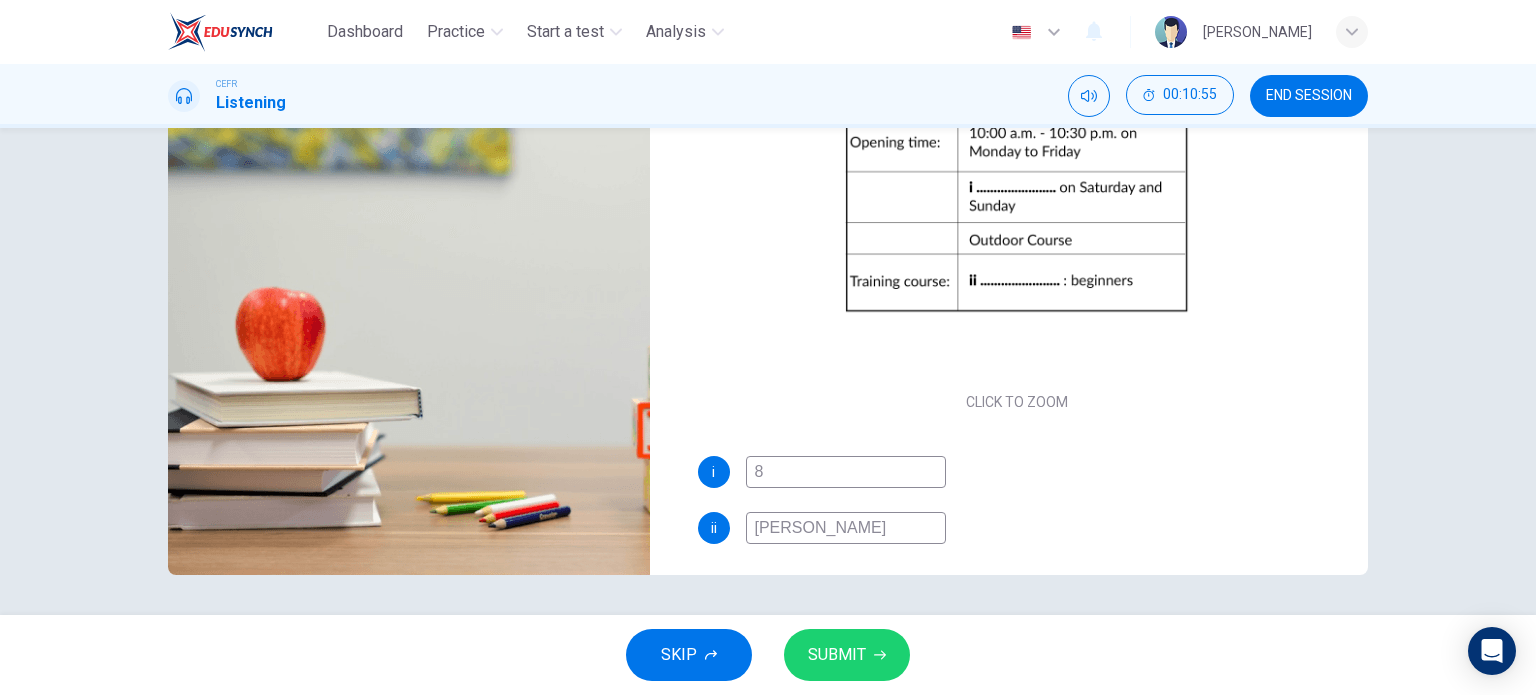 type on "89" 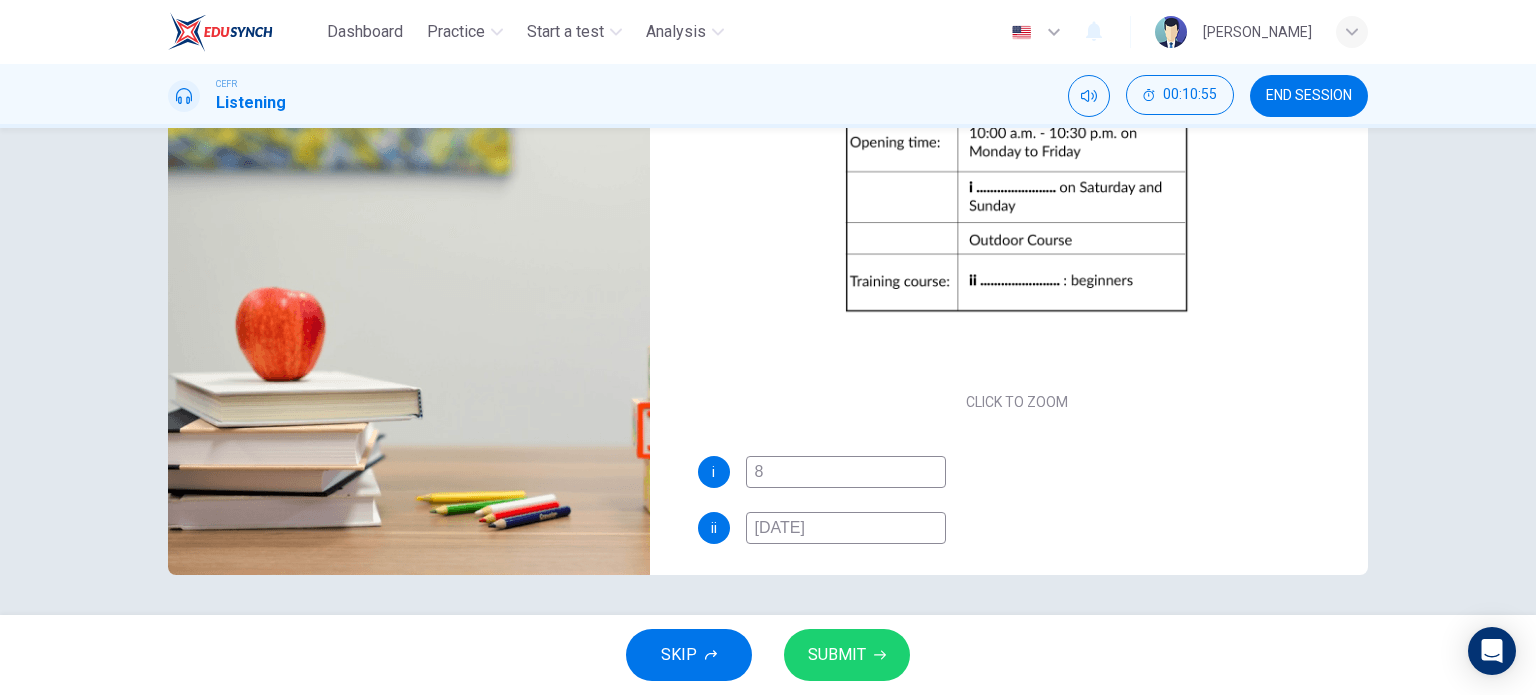 type on "Monday" 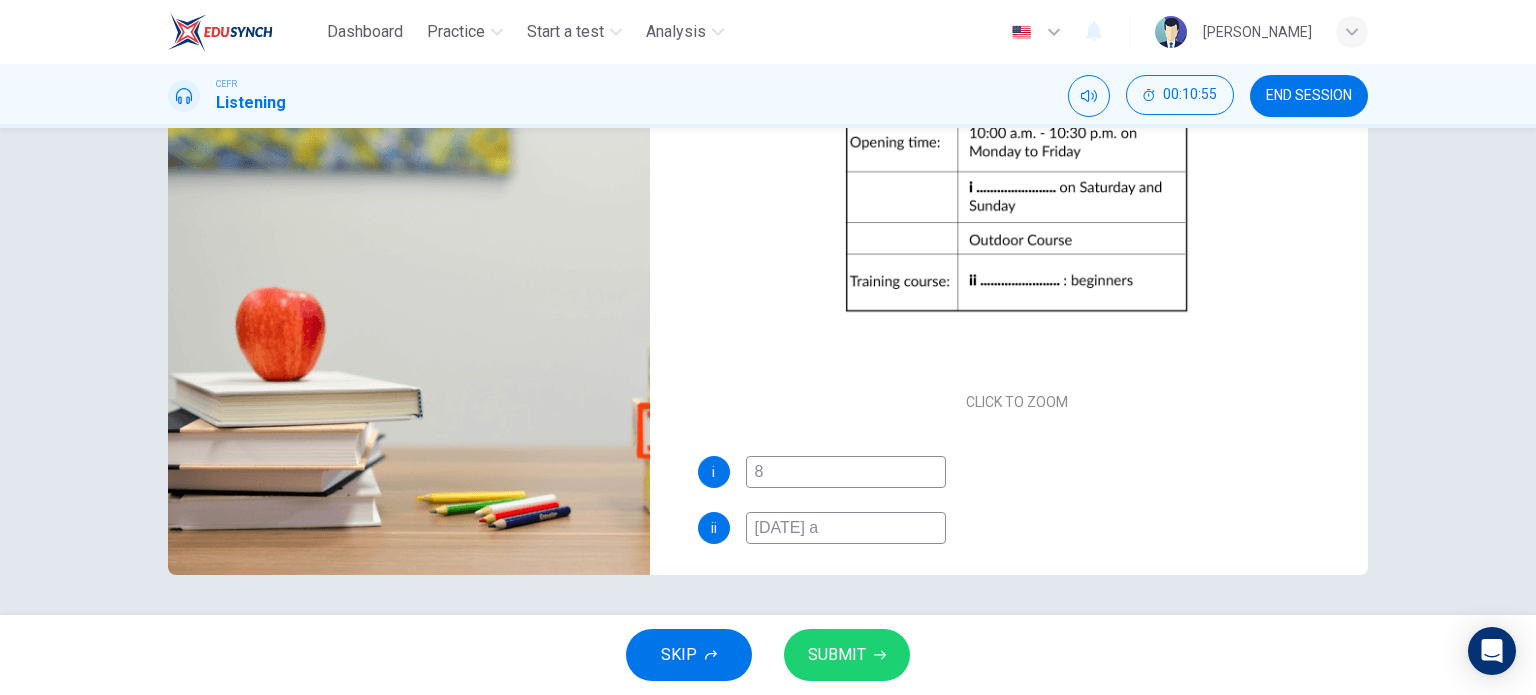type on "90" 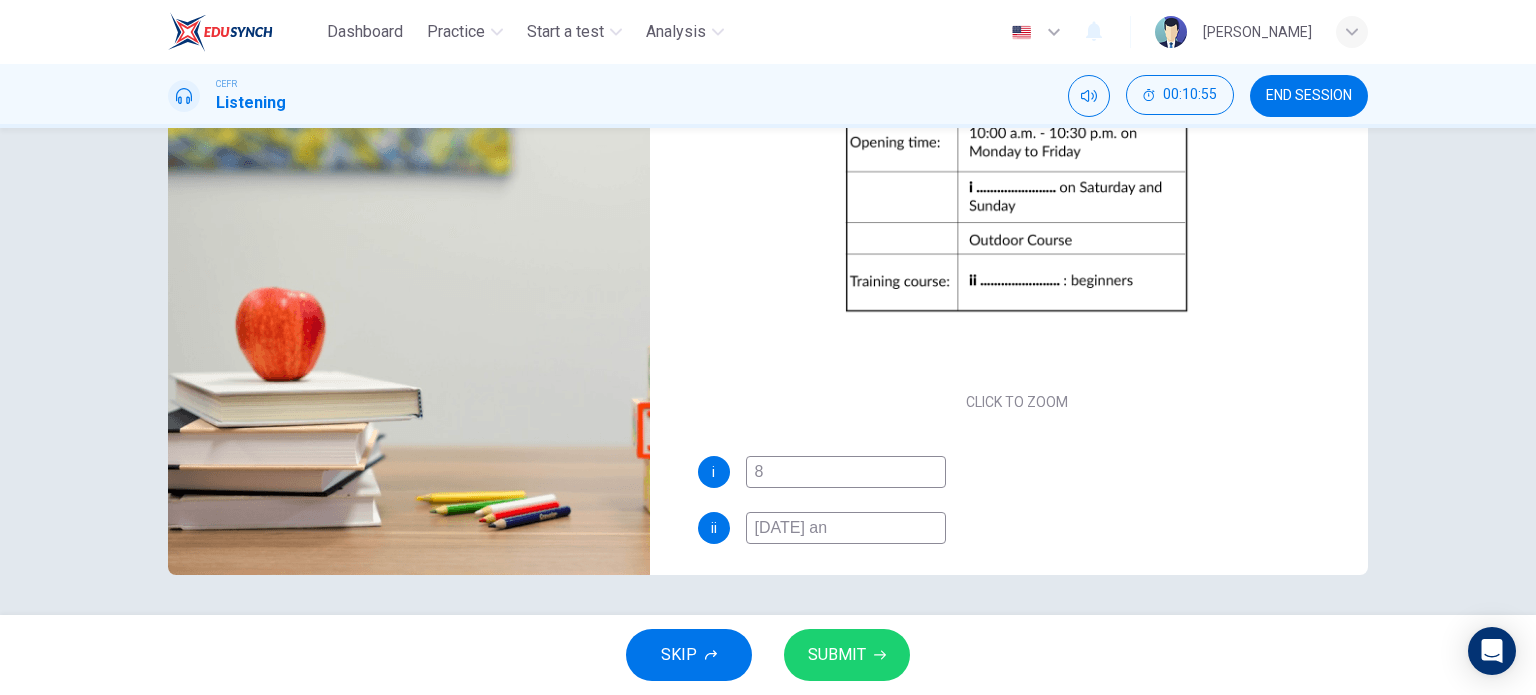 type on "90" 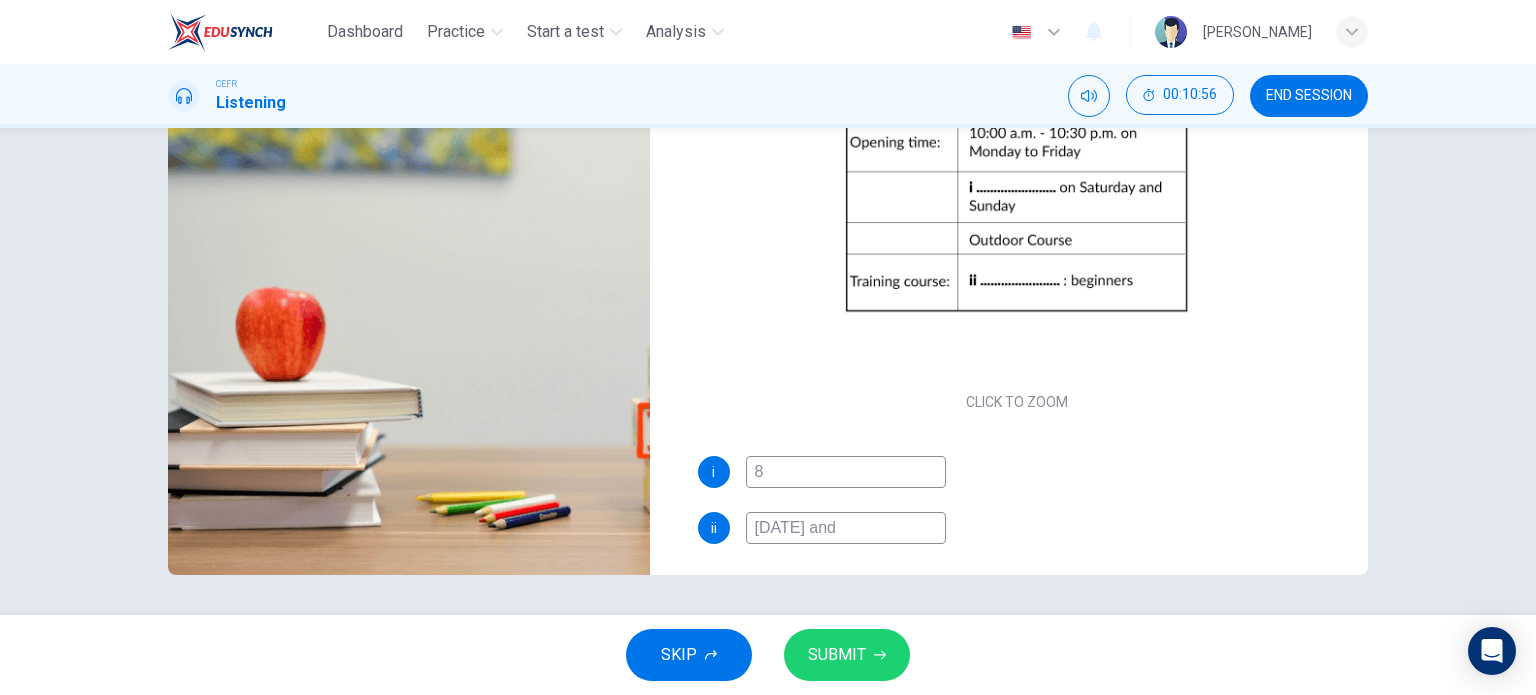 type on "90" 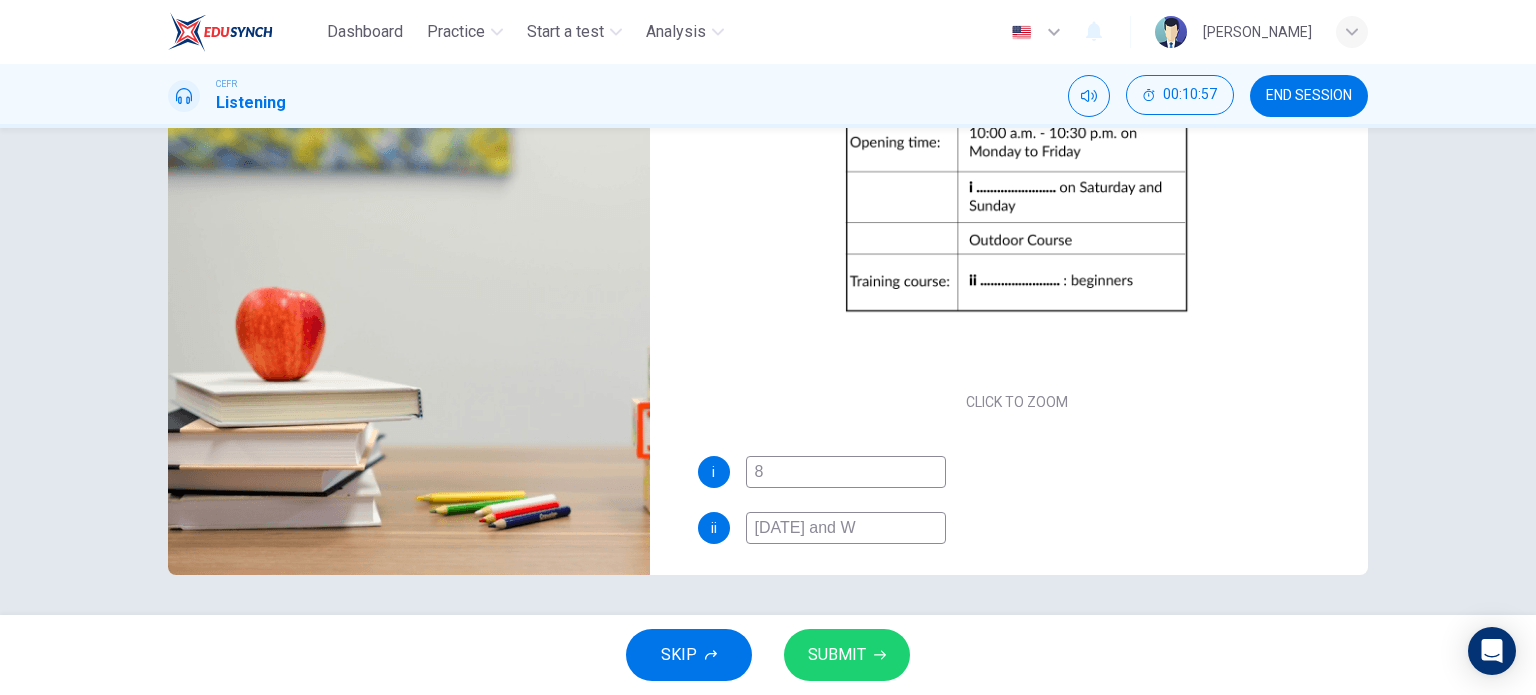type on "90" 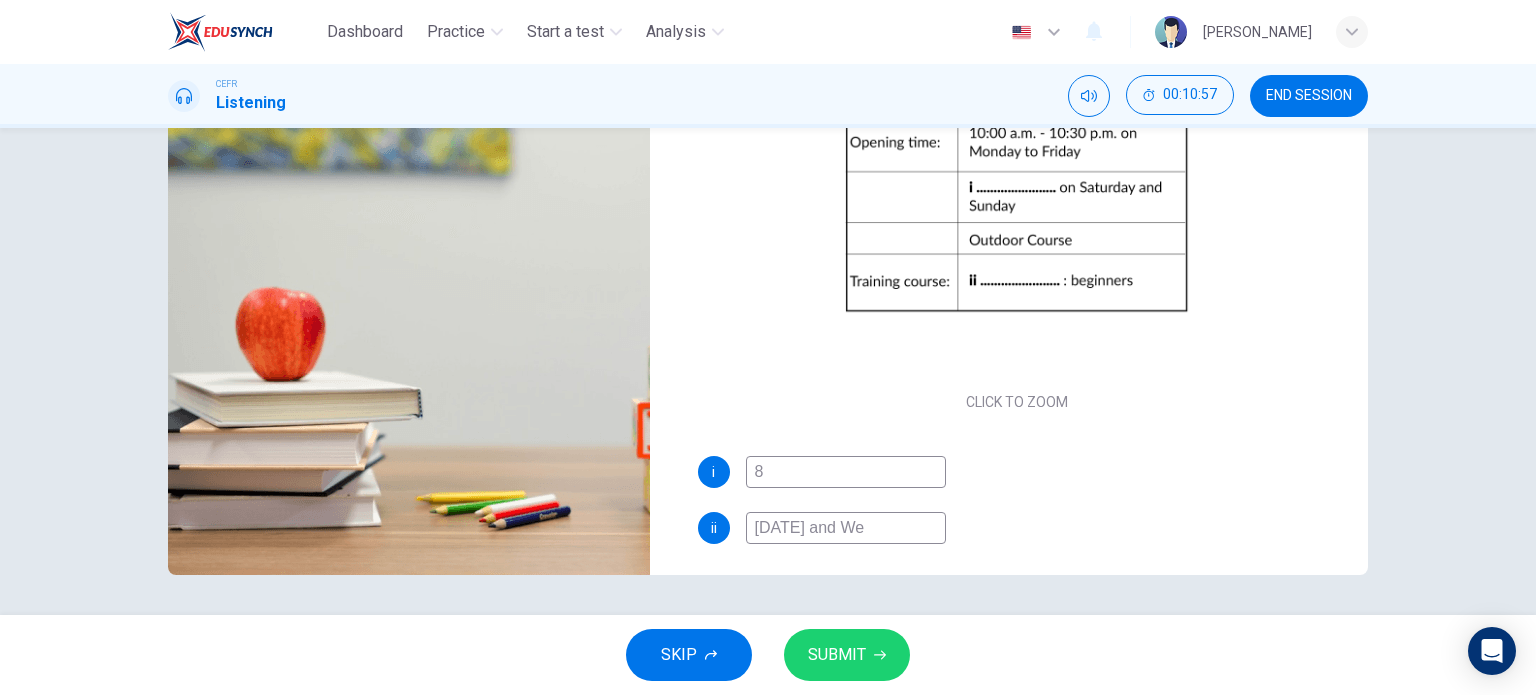 type on "90" 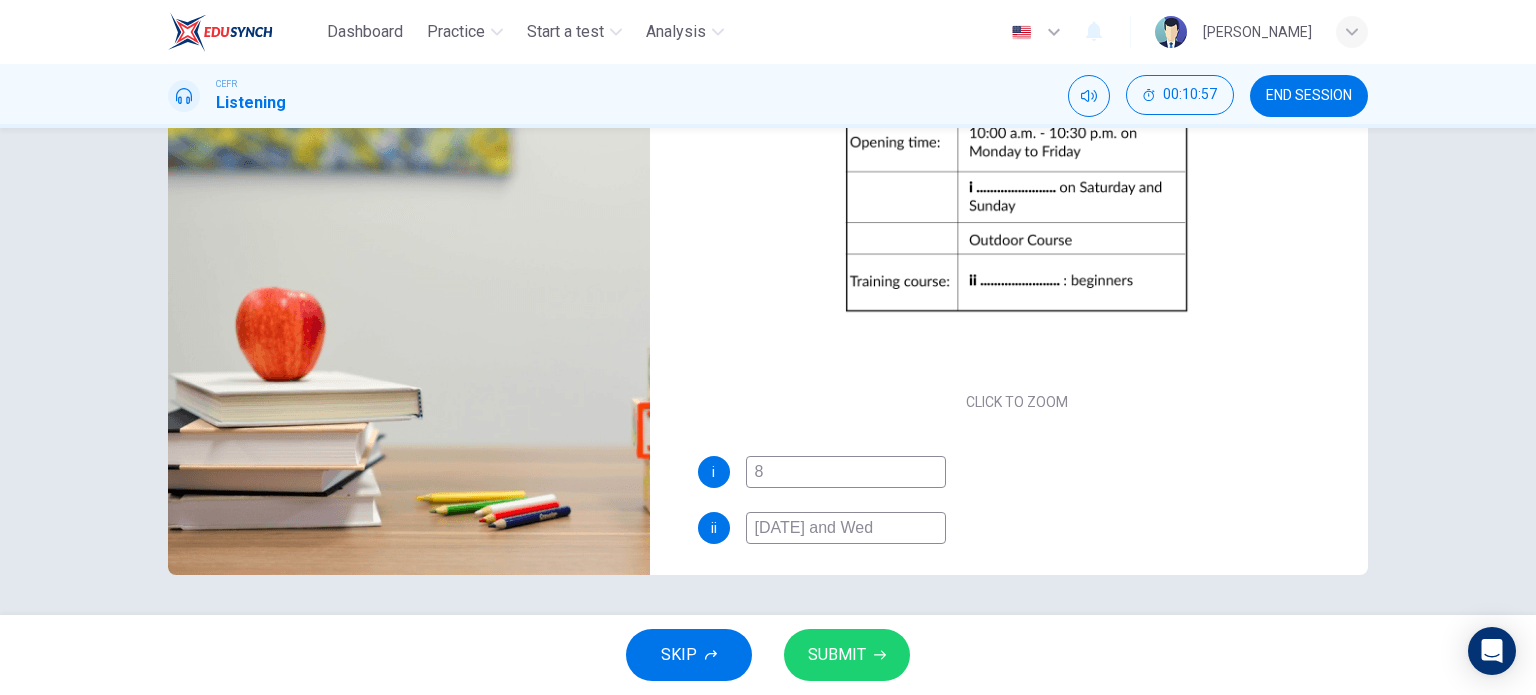 type on "90" 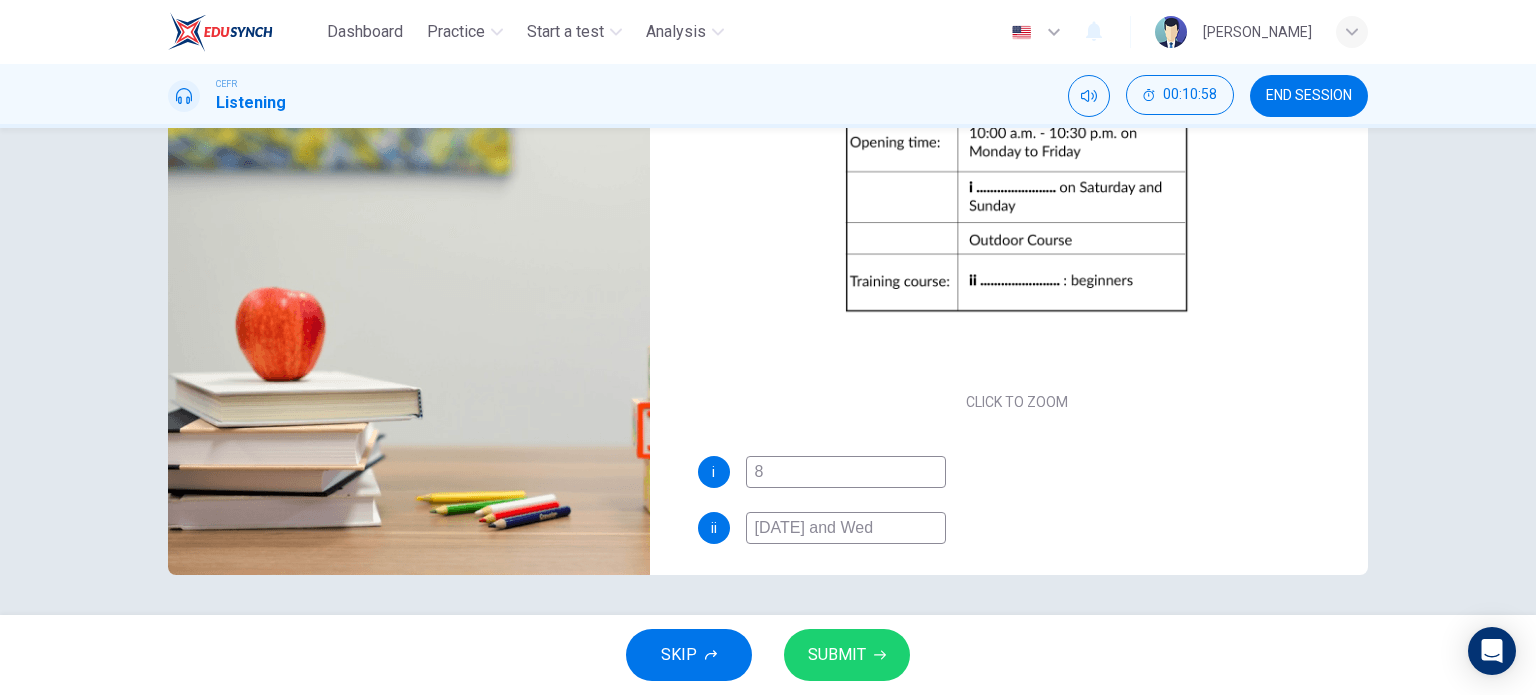 type on "Monday and Wedn" 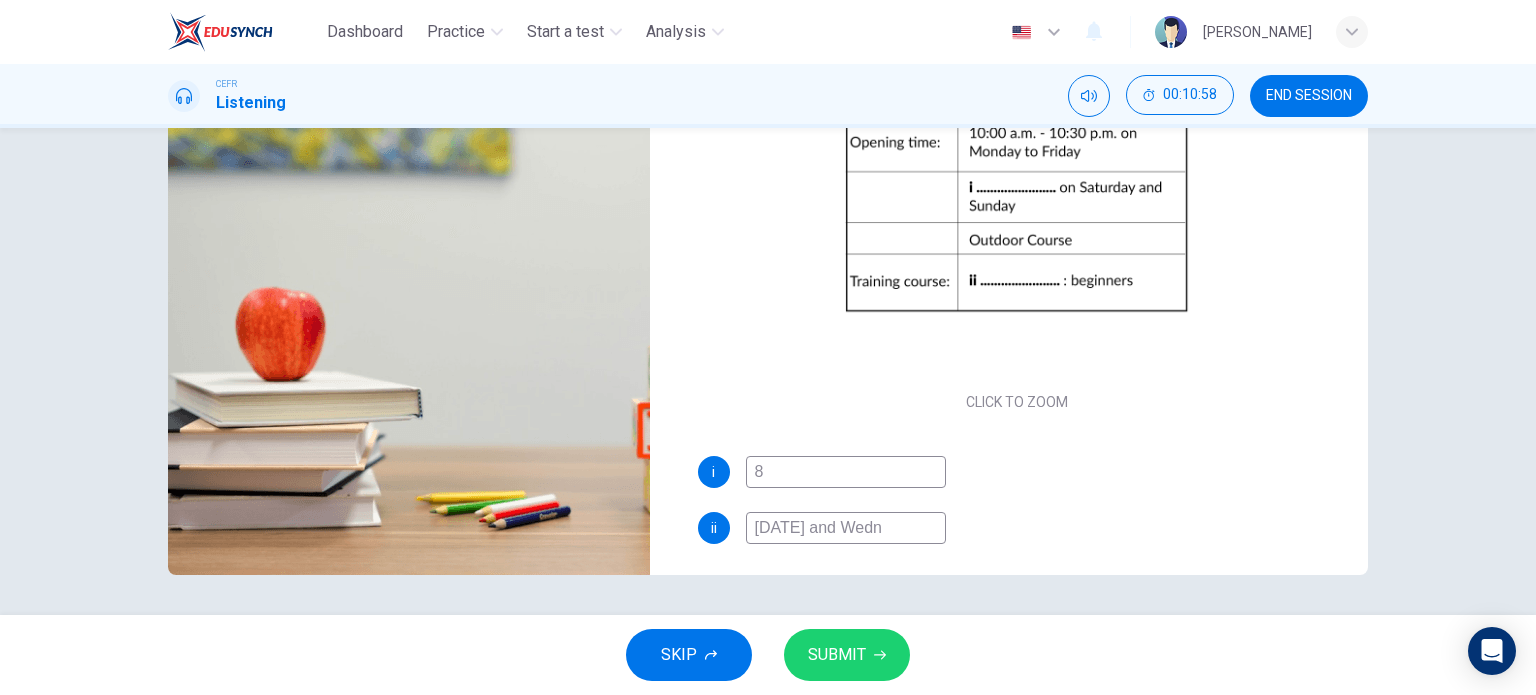 type on "90" 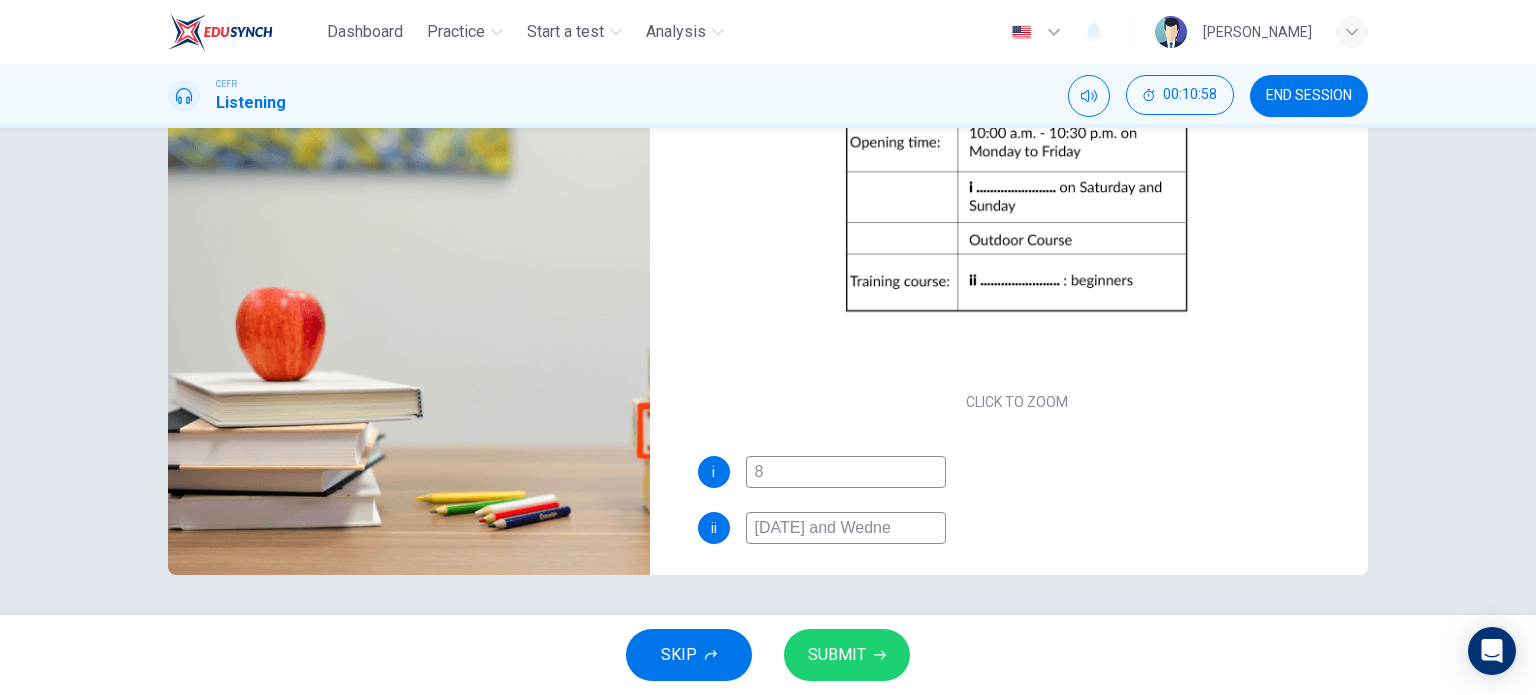type on "Monday and Wednes" 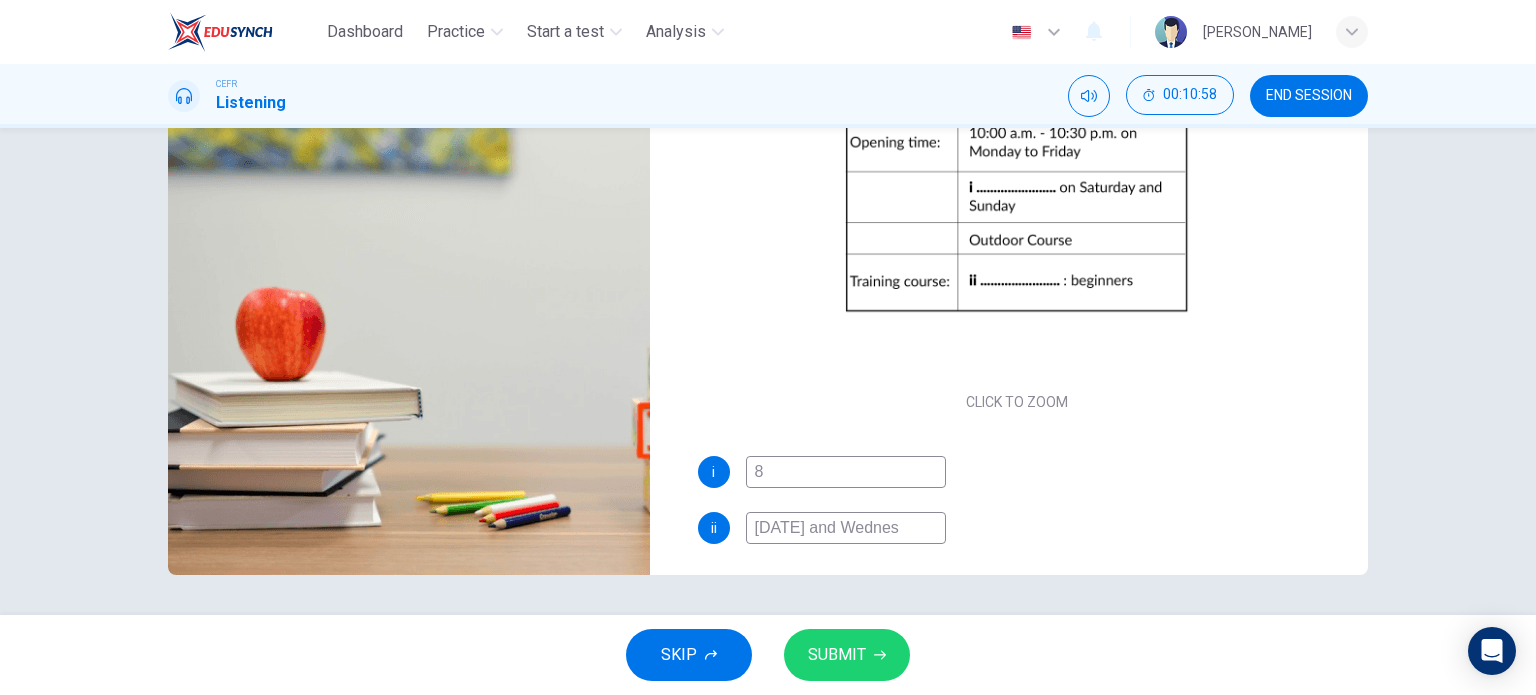 type on "91" 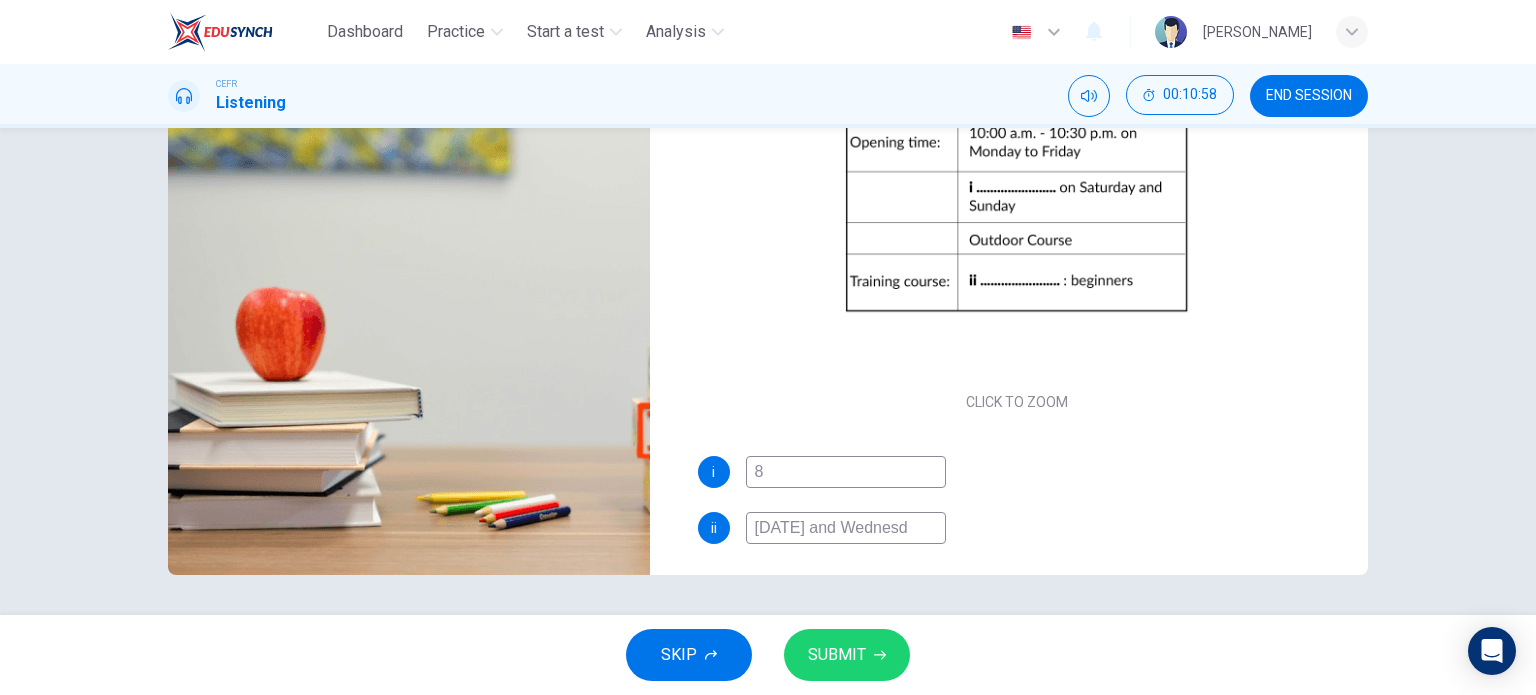 type on "Monday and Wednesda" 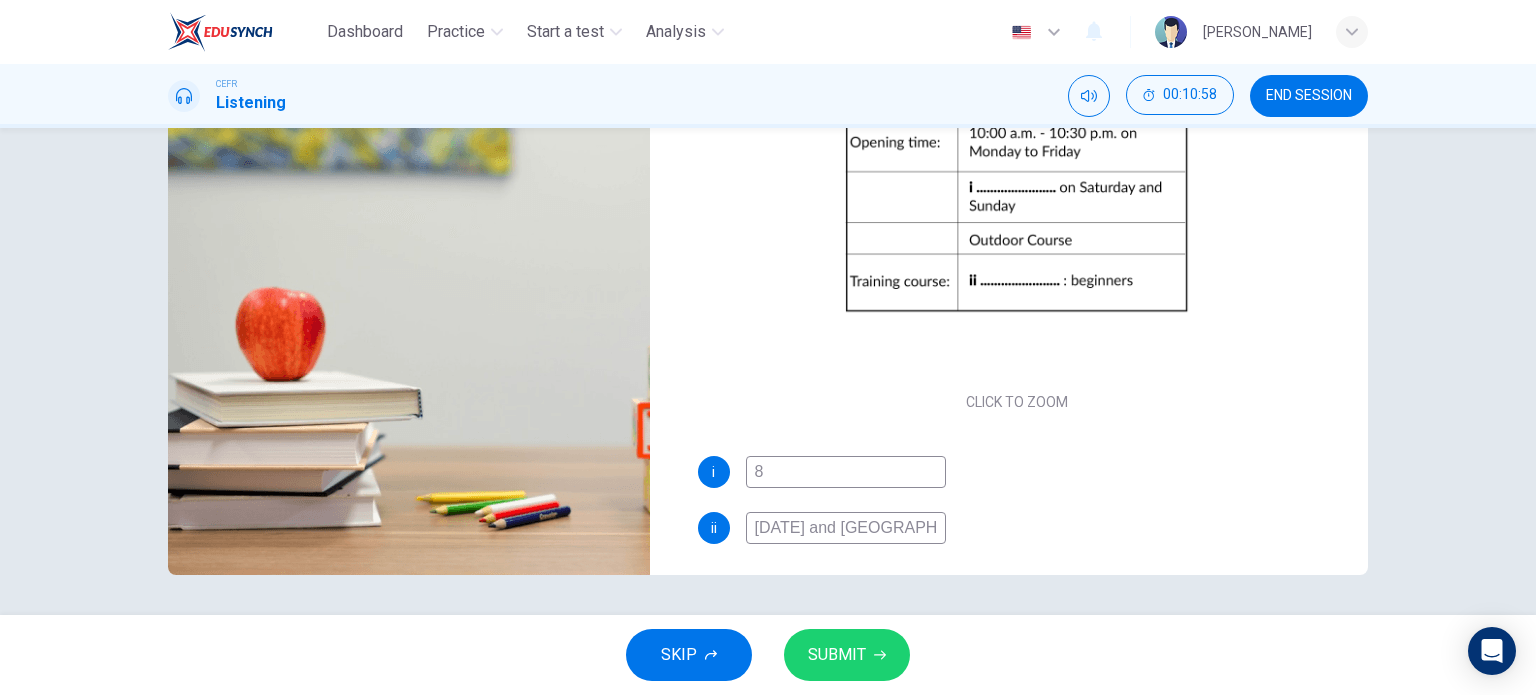 type on "91" 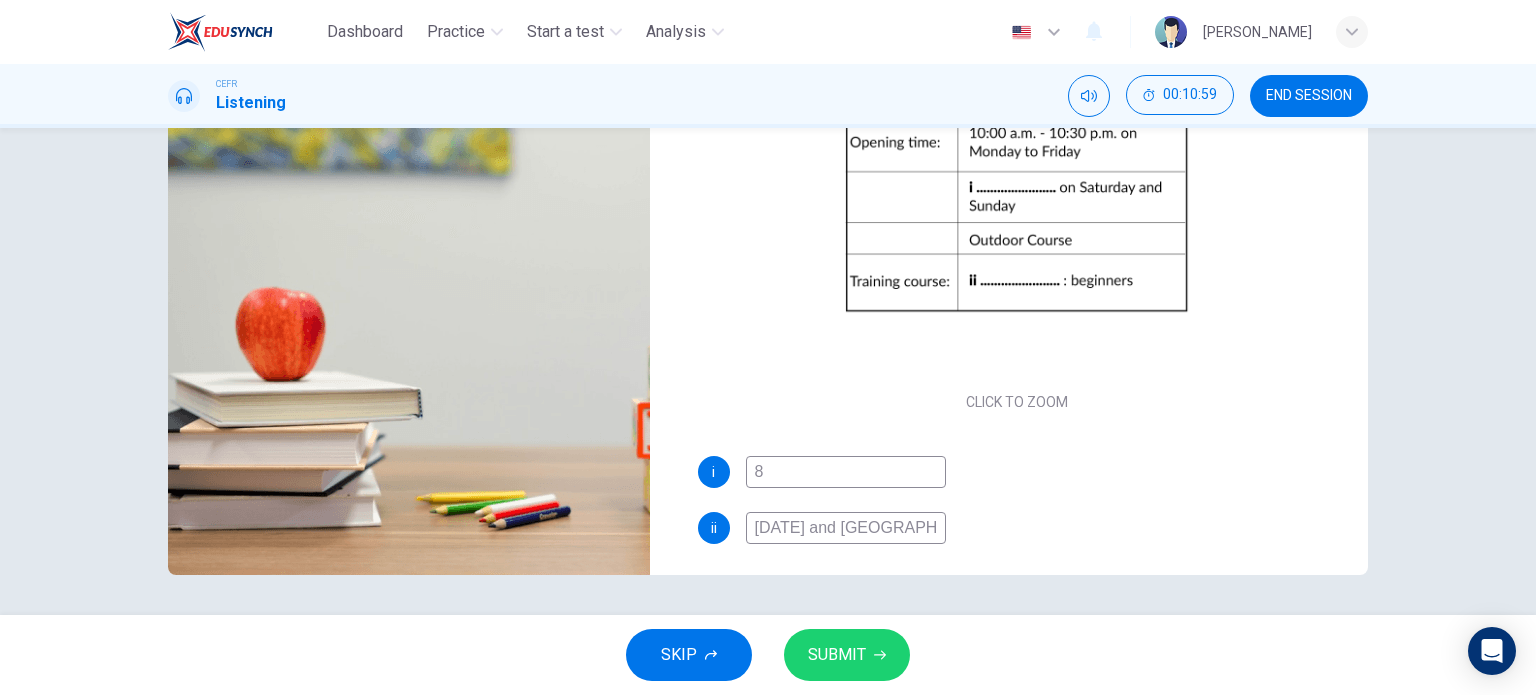 type on "Monday and Wednesday" 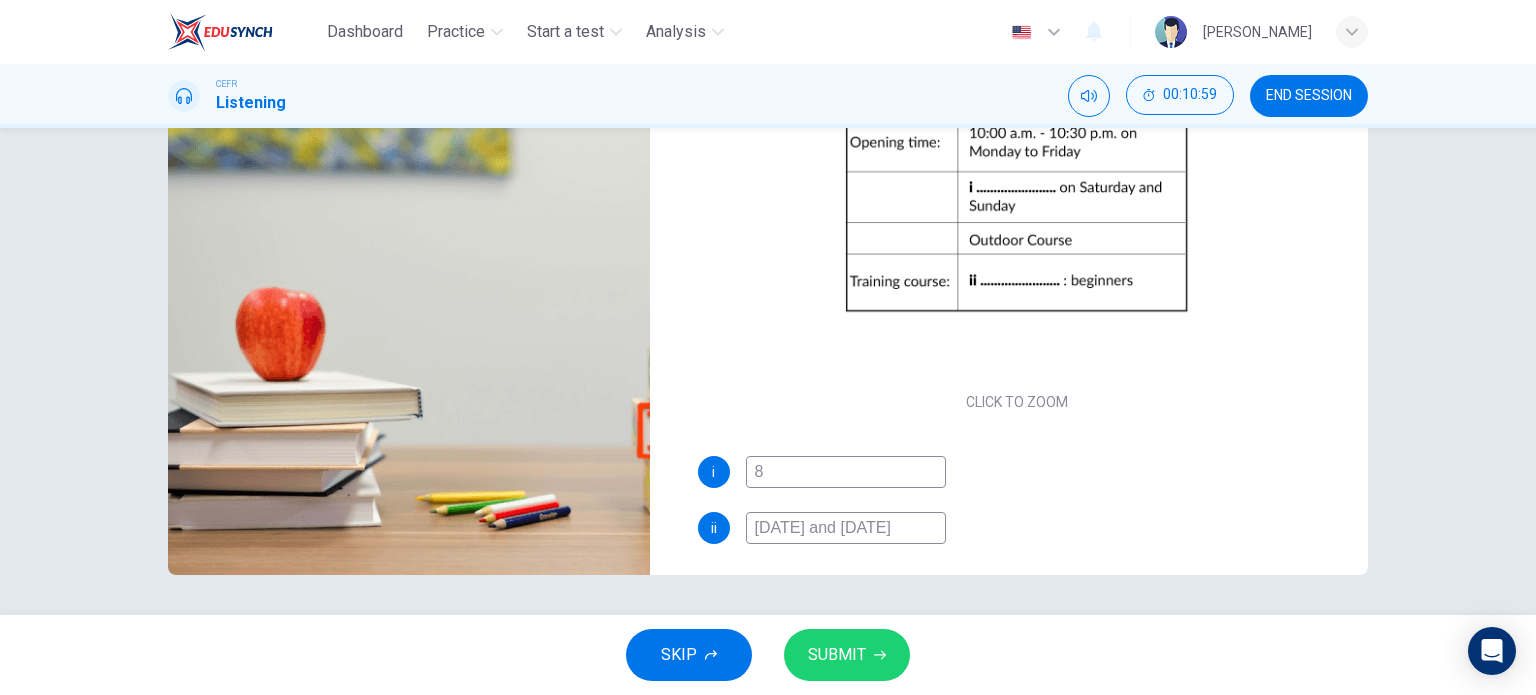 type on "91" 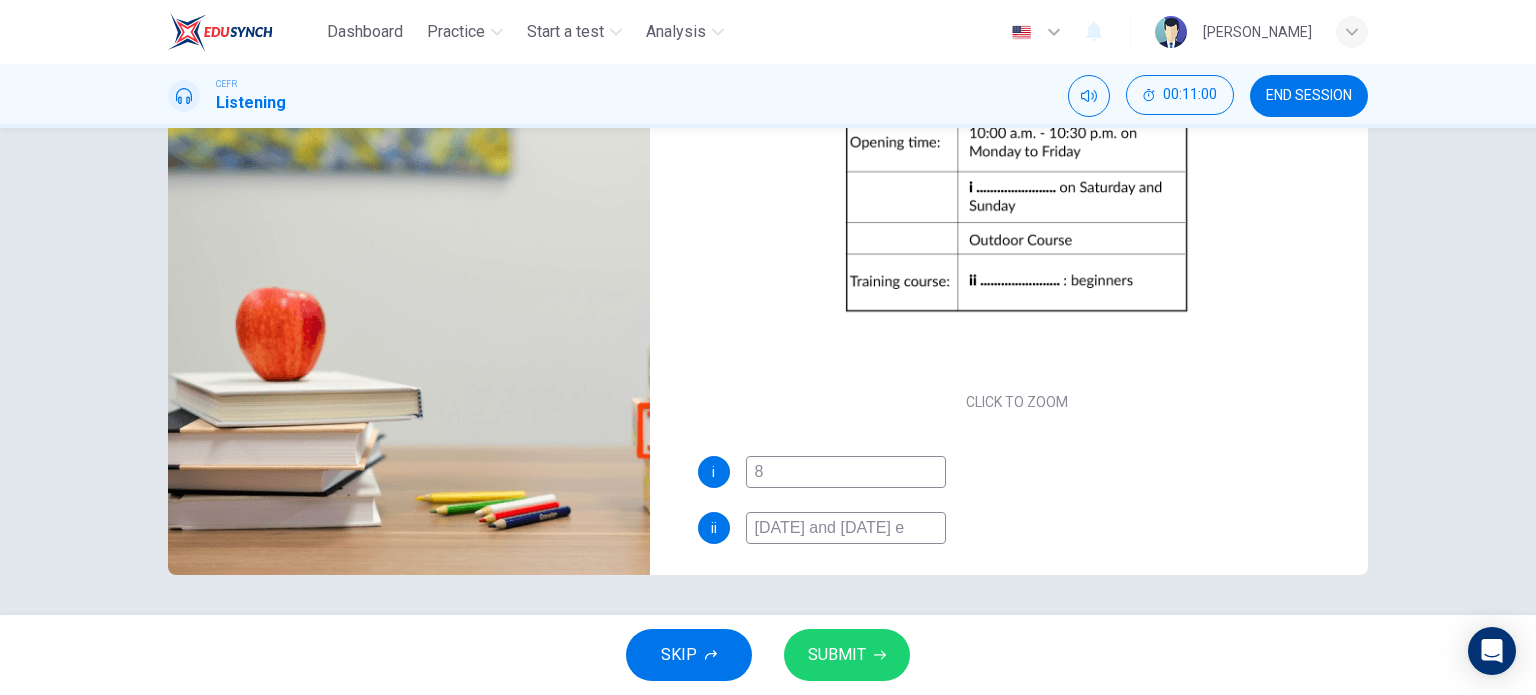 type on "91" 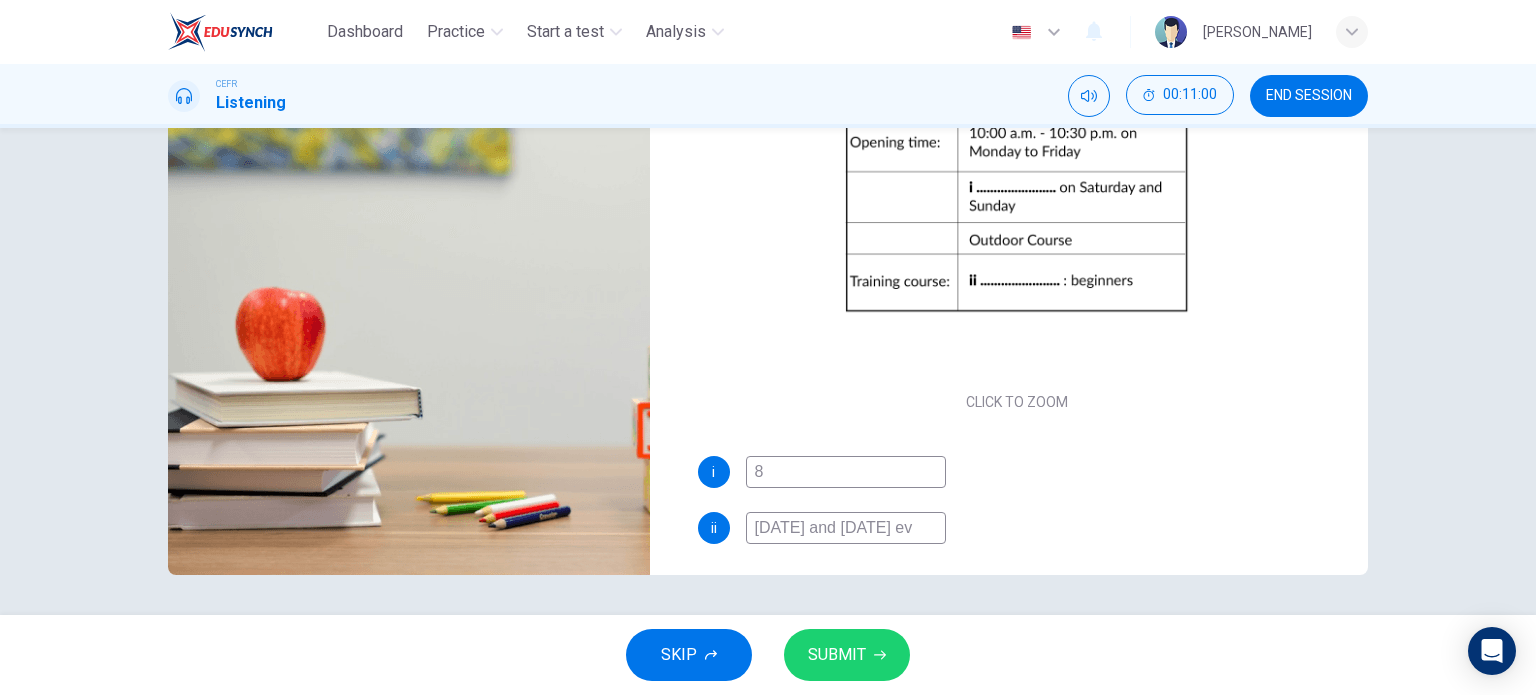 type on "Monday and Wednesday eve" 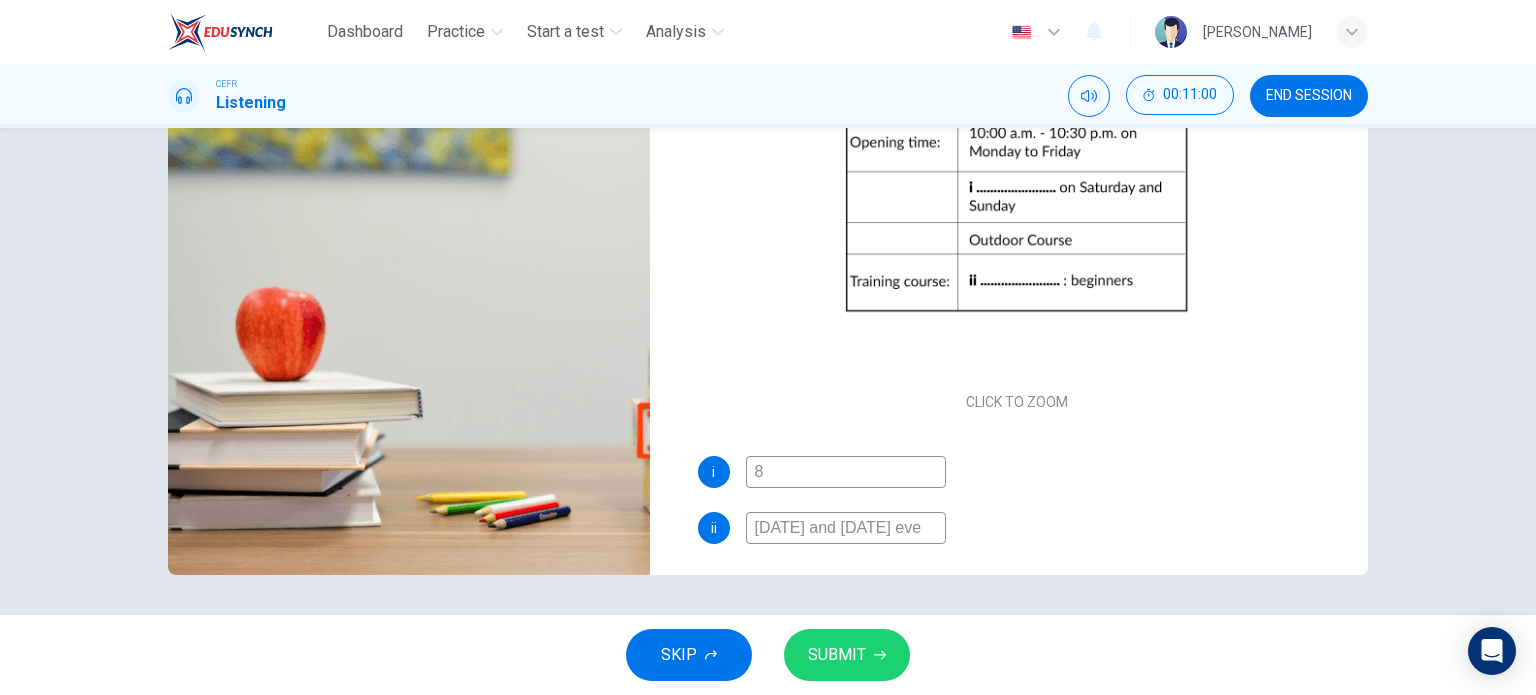 type on "91" 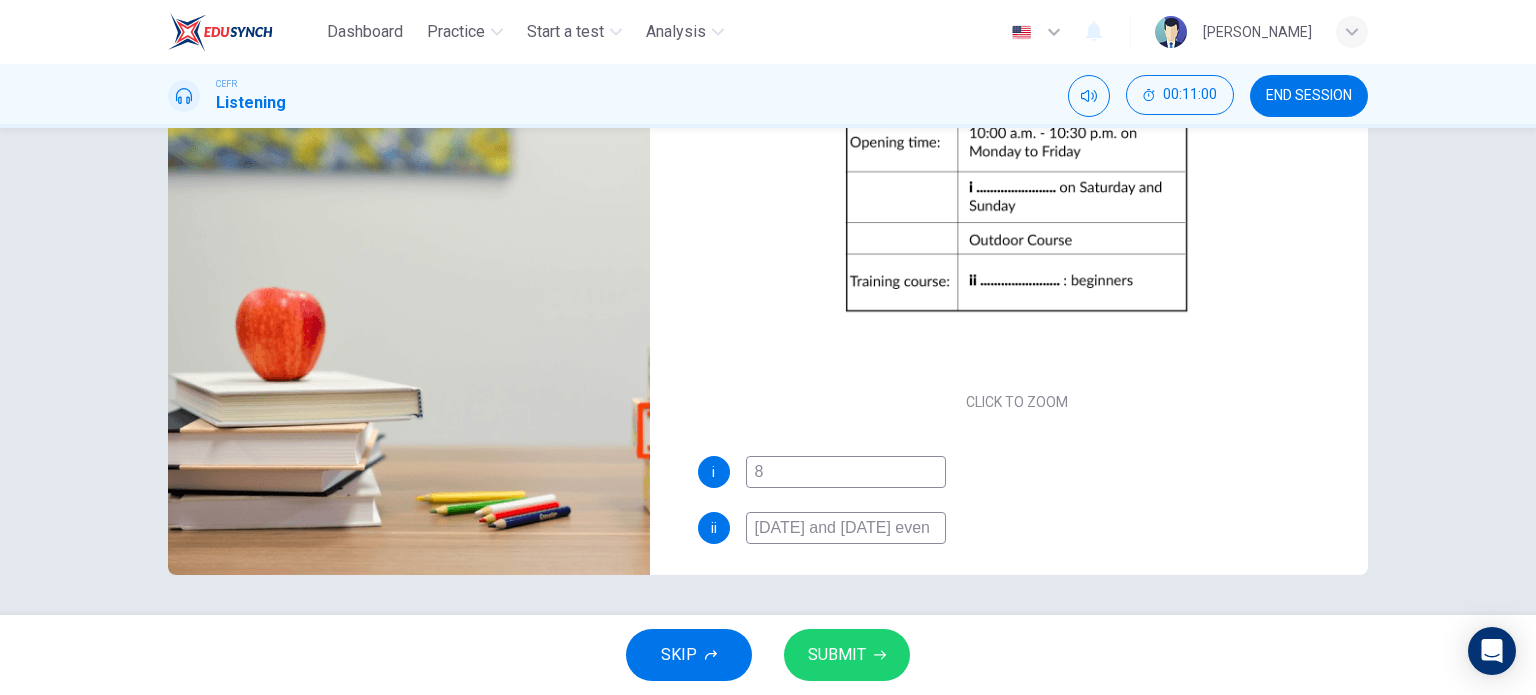 type on "91" 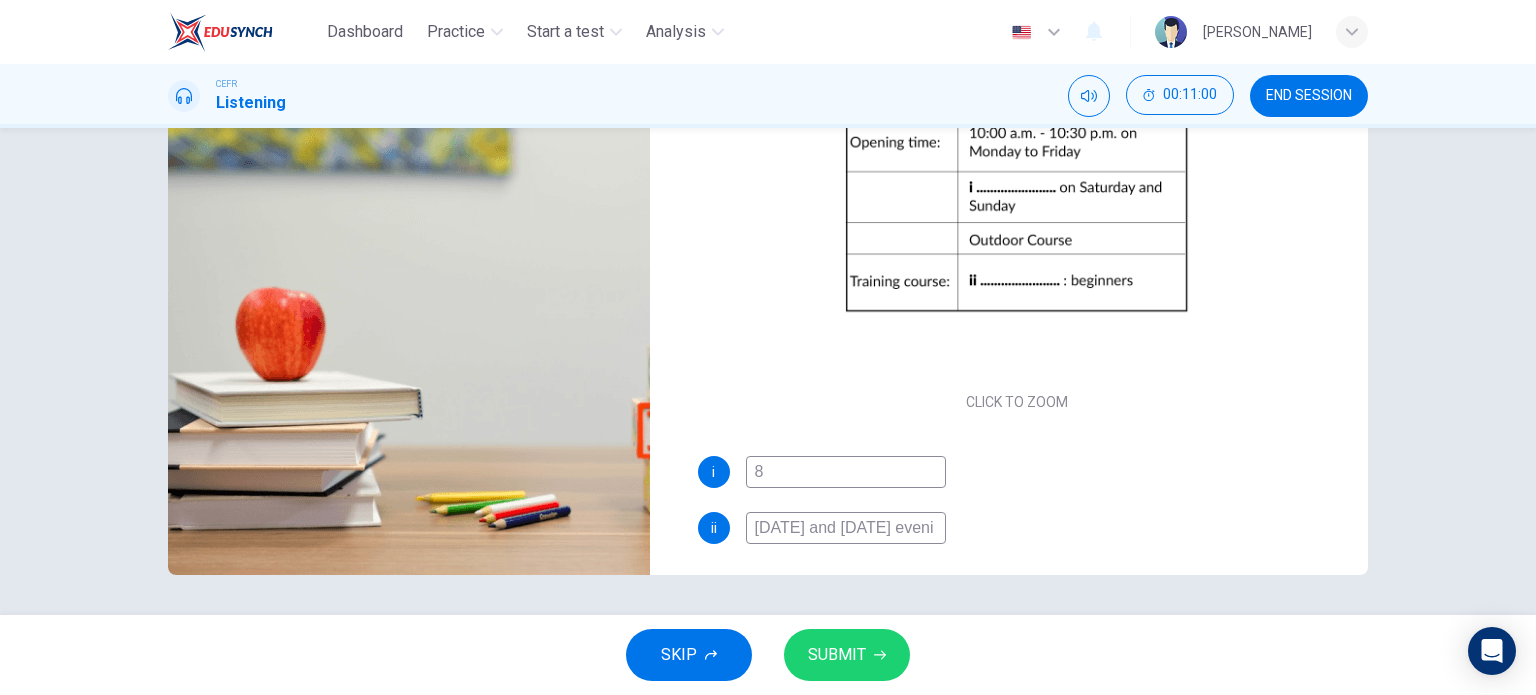 type on "91" 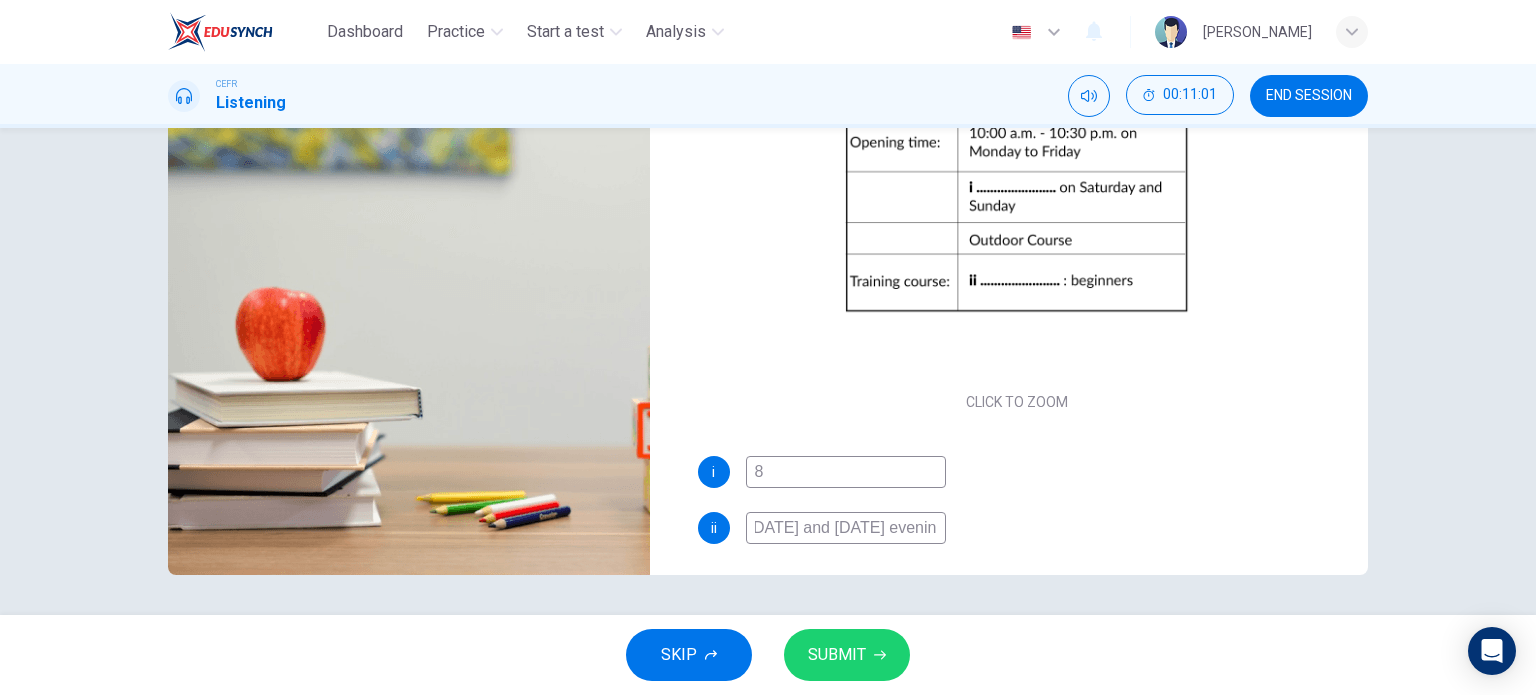 scroll, scrollTop: 0, scrollLeft: 55, axis: horizontal 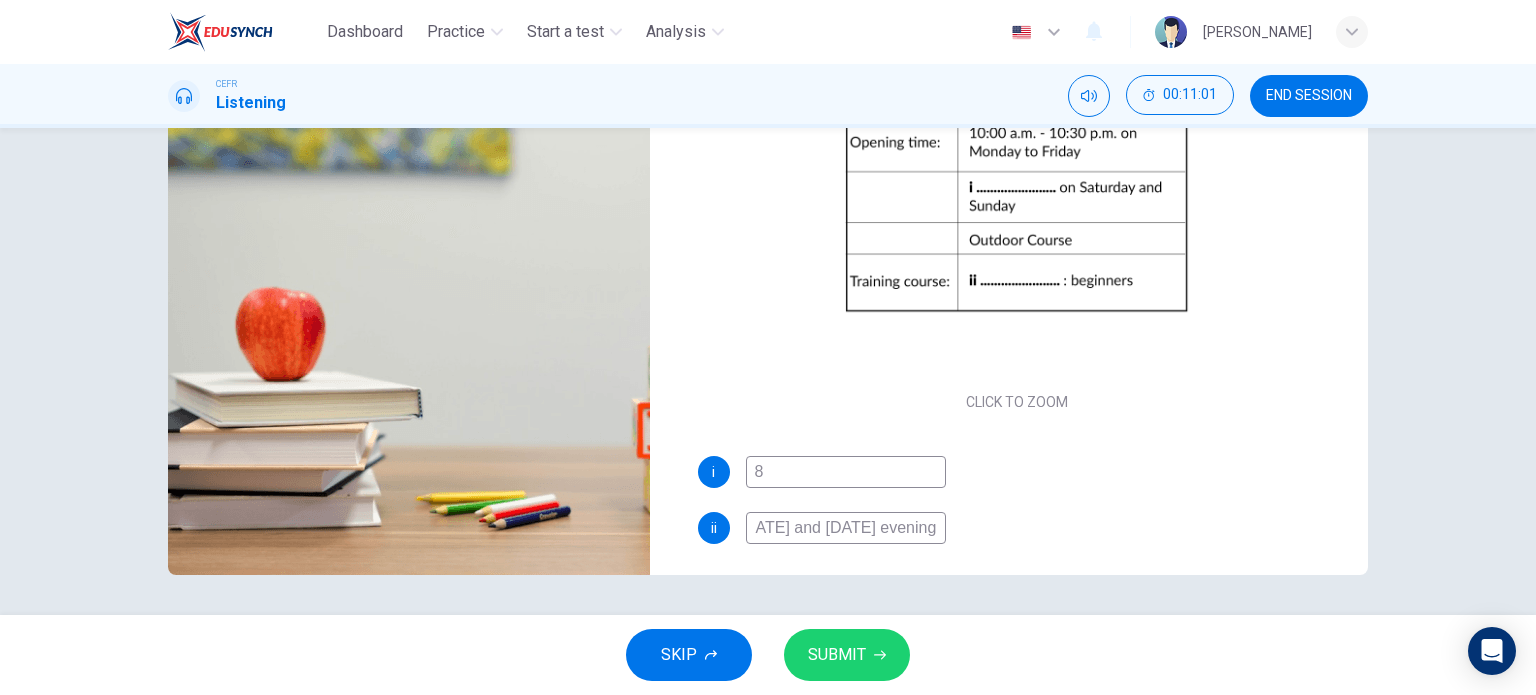 type on "92" 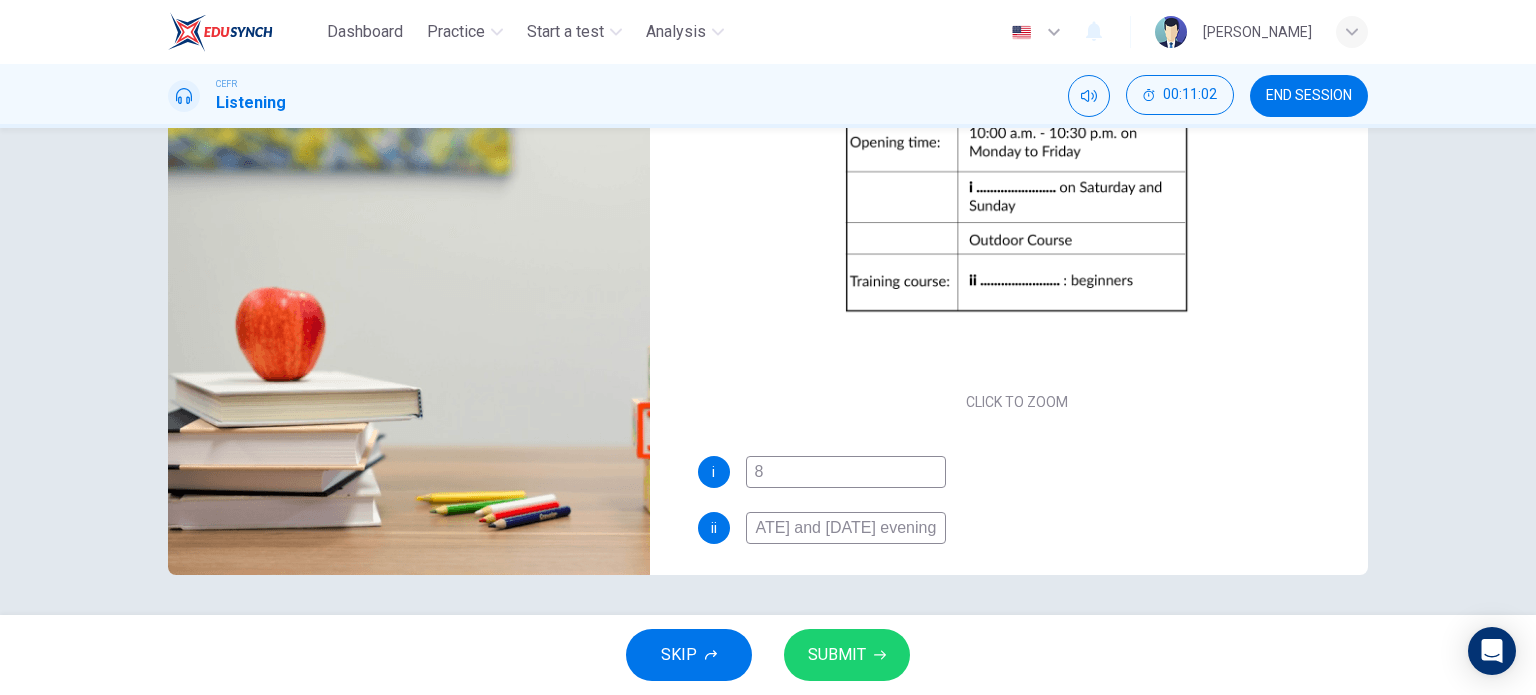 type on "Monday and Wednesday evening" 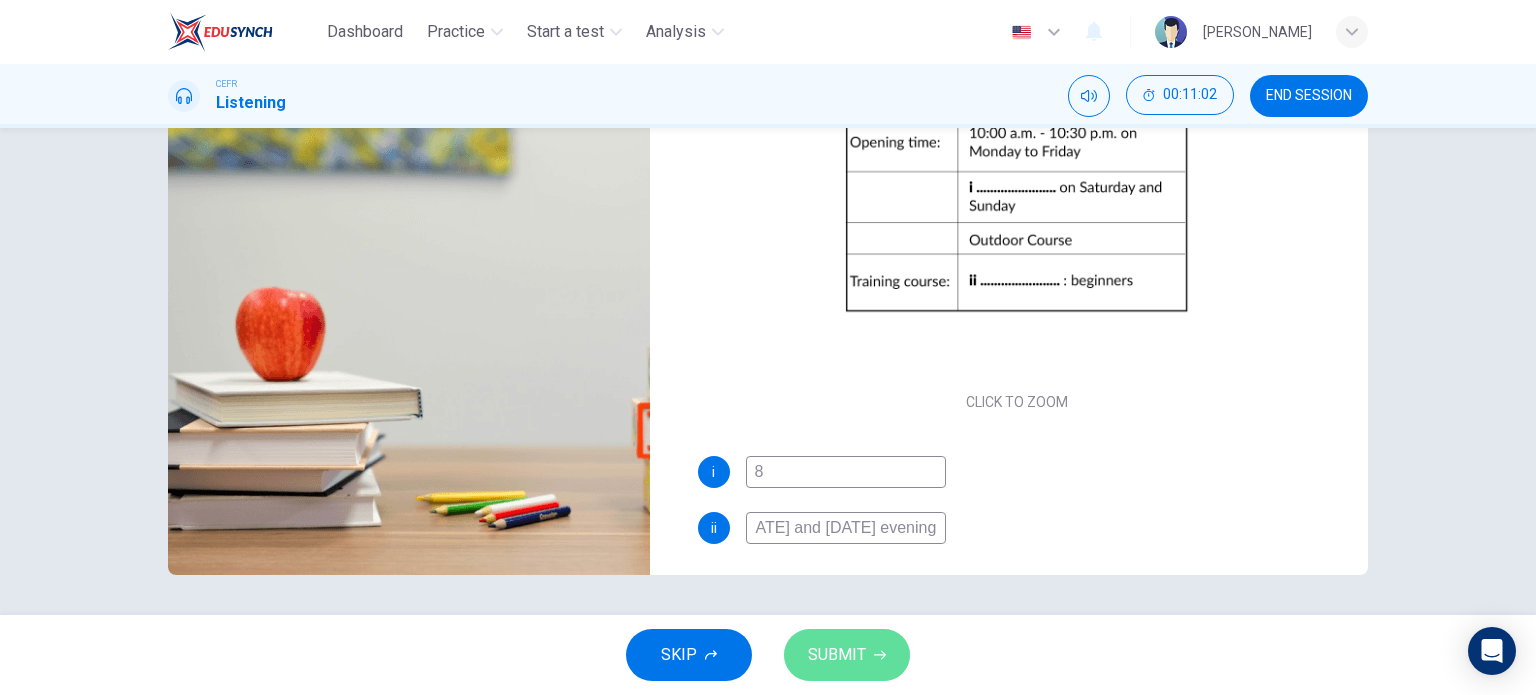 scroll, scrollTop: 0, scrollLeft: 0, axis: both 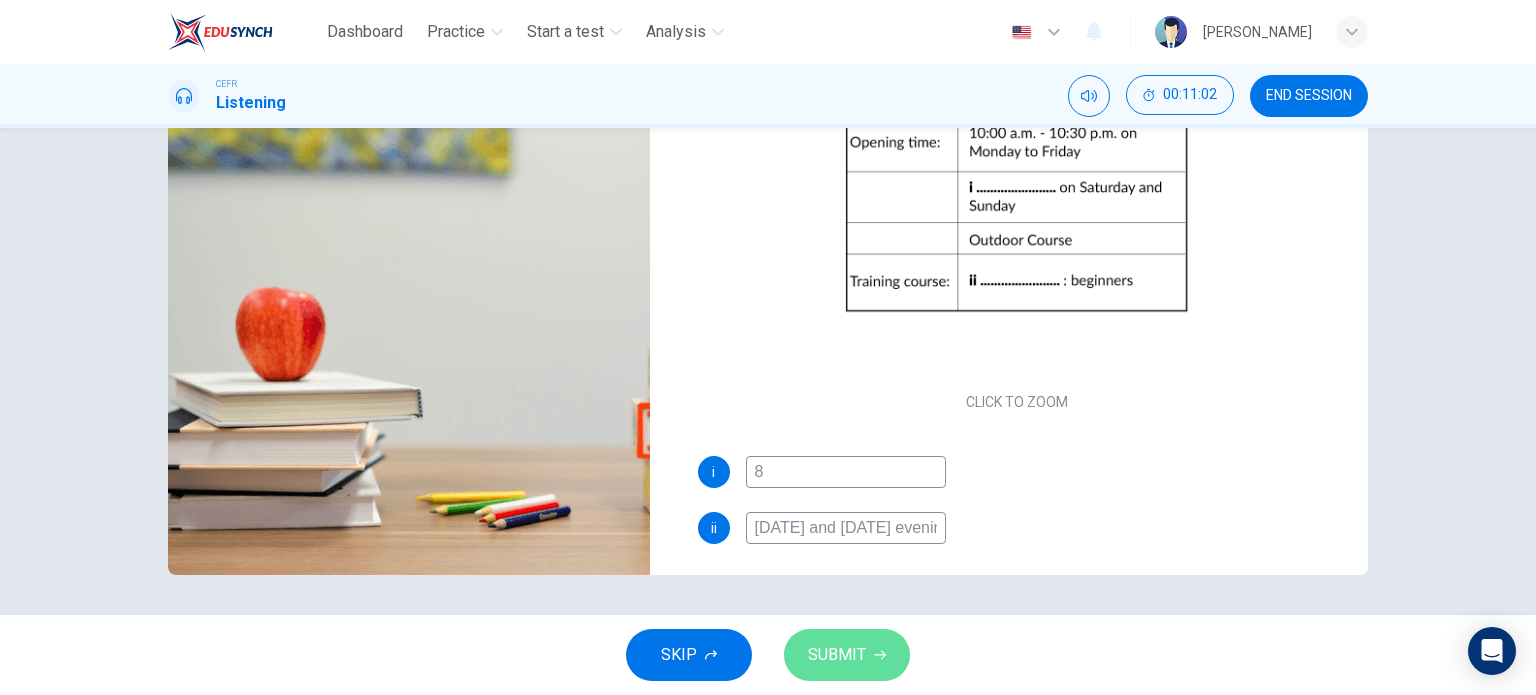 click on "SUBMIT" at bounding box center [837, 655] 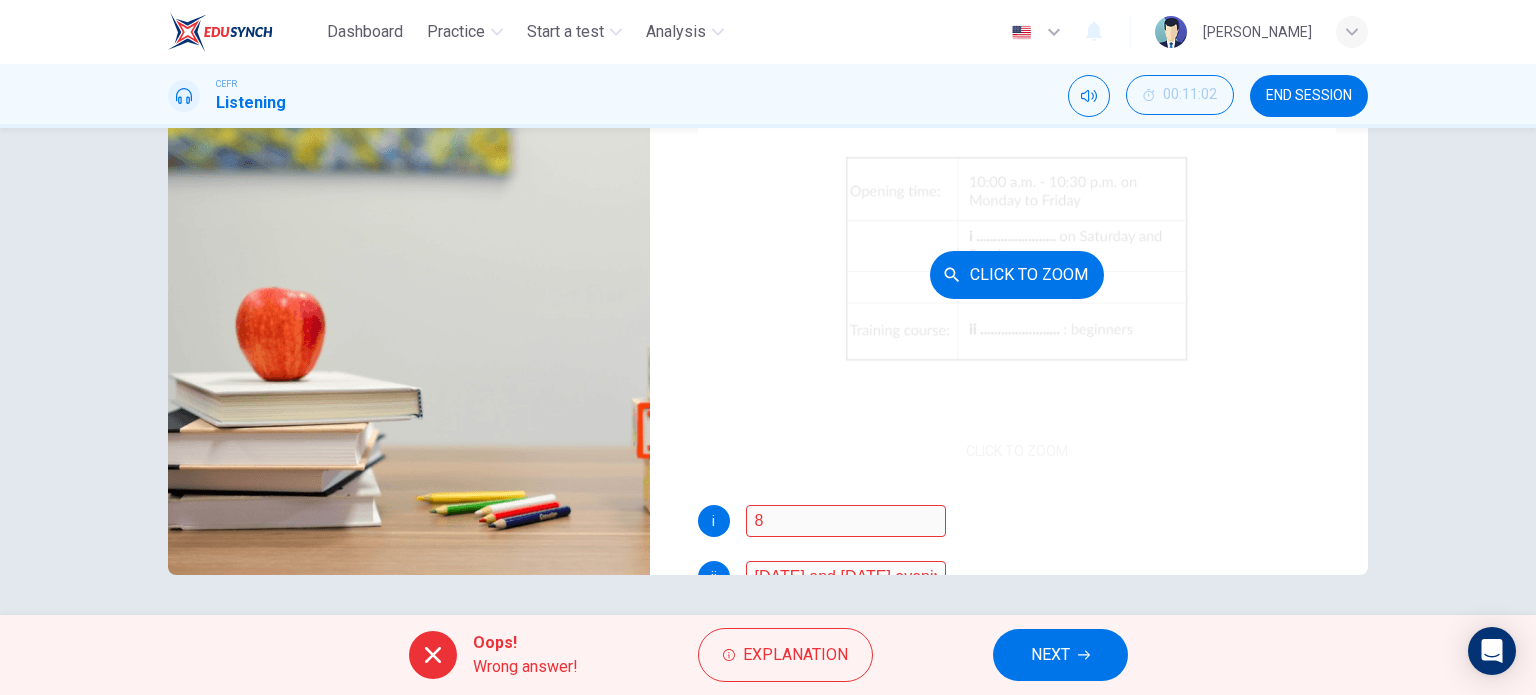 scroll, scrollTop: 0, scrollLeft: 0, axis: both 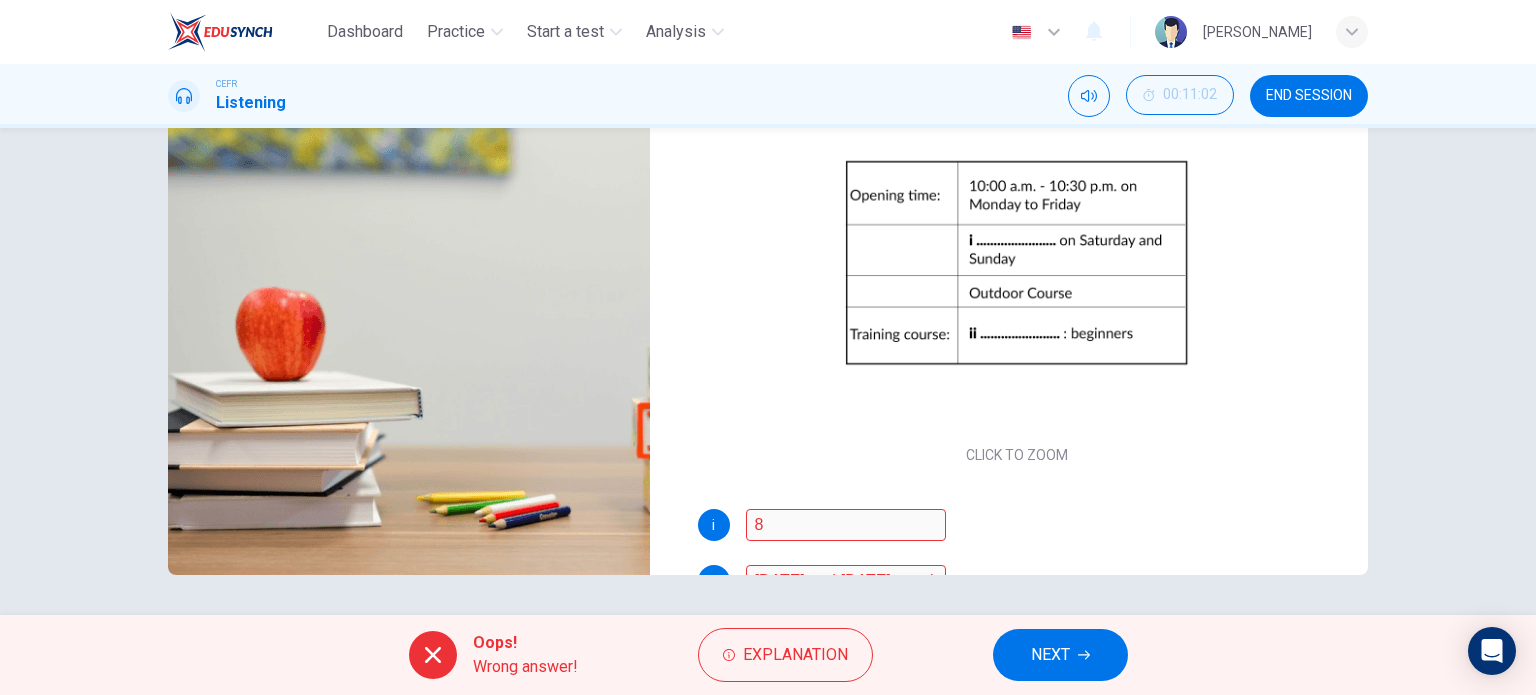 type on "94" 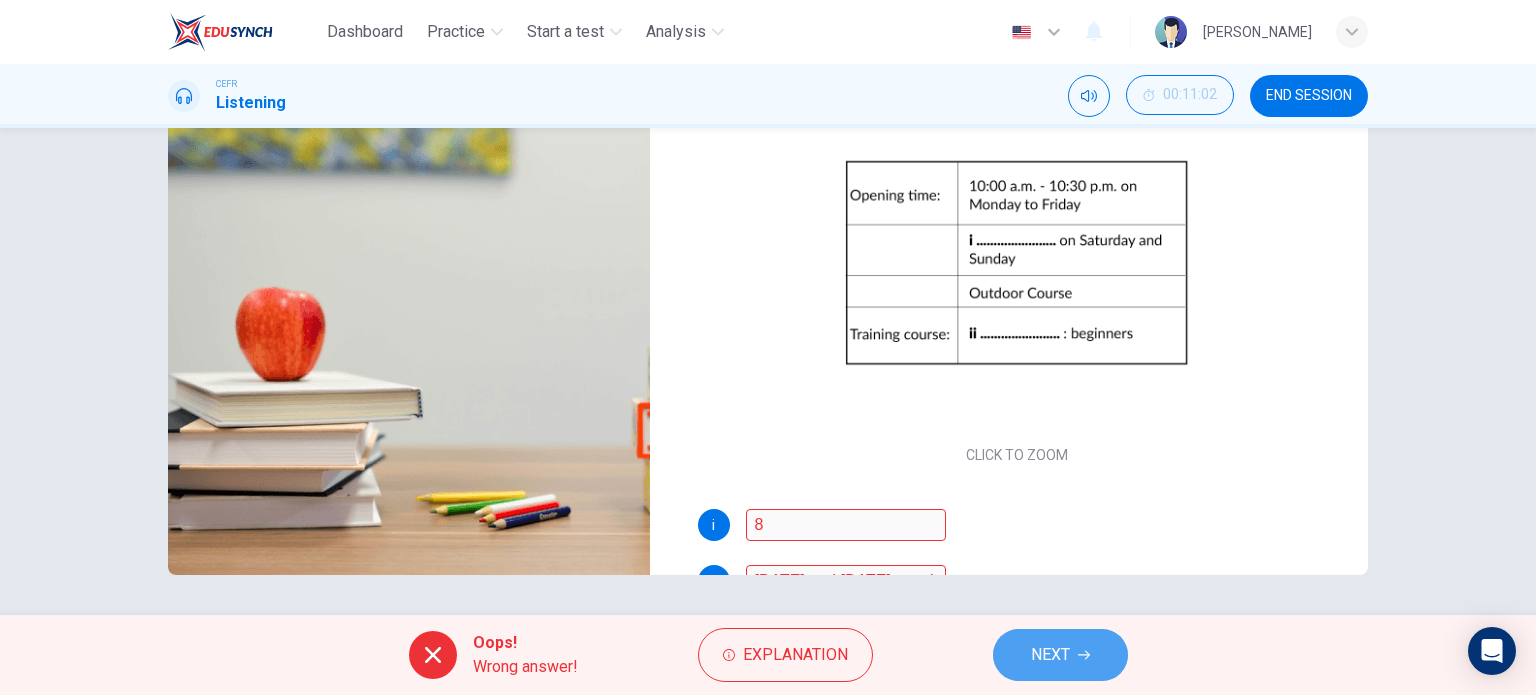 click on "NEXT" at bounding box center (1060, 655) 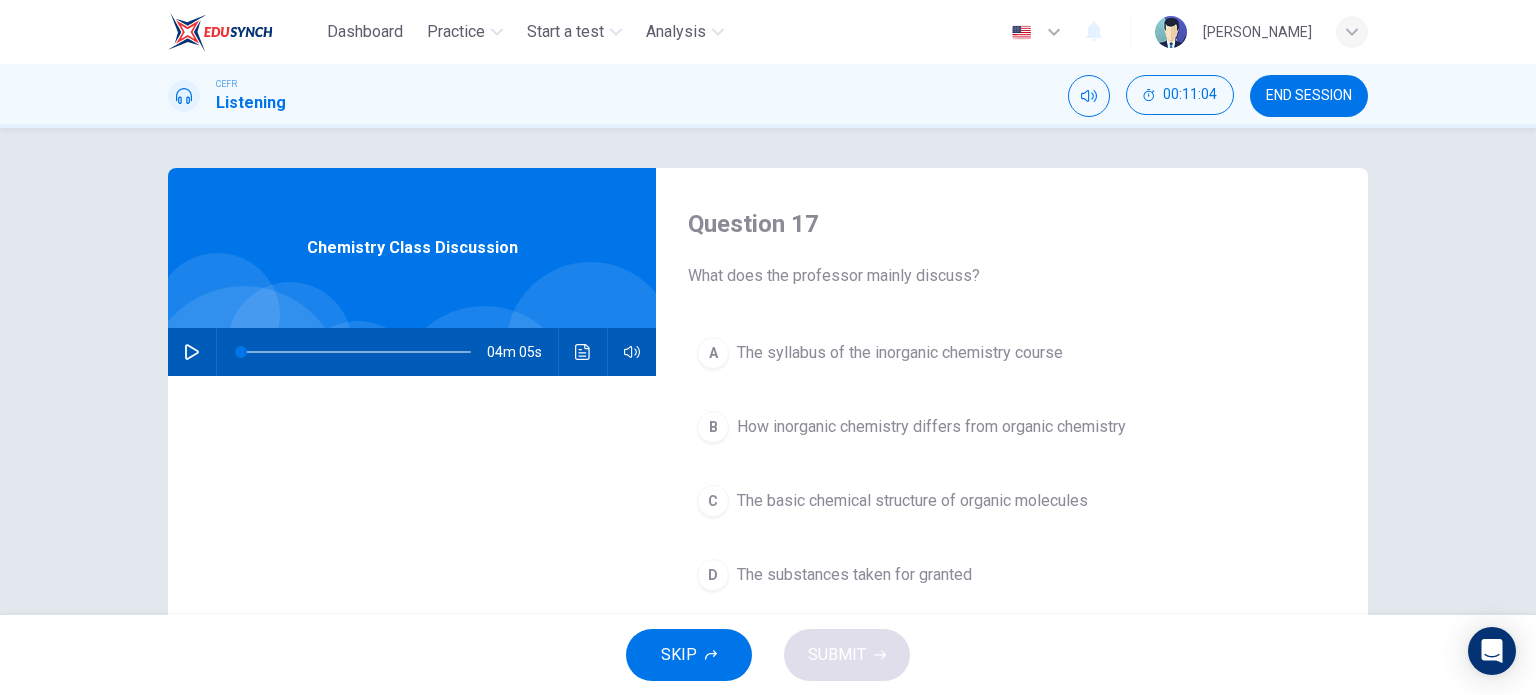 scroll, scrollTop: 60, scrollLeft: 0, axis: vertical 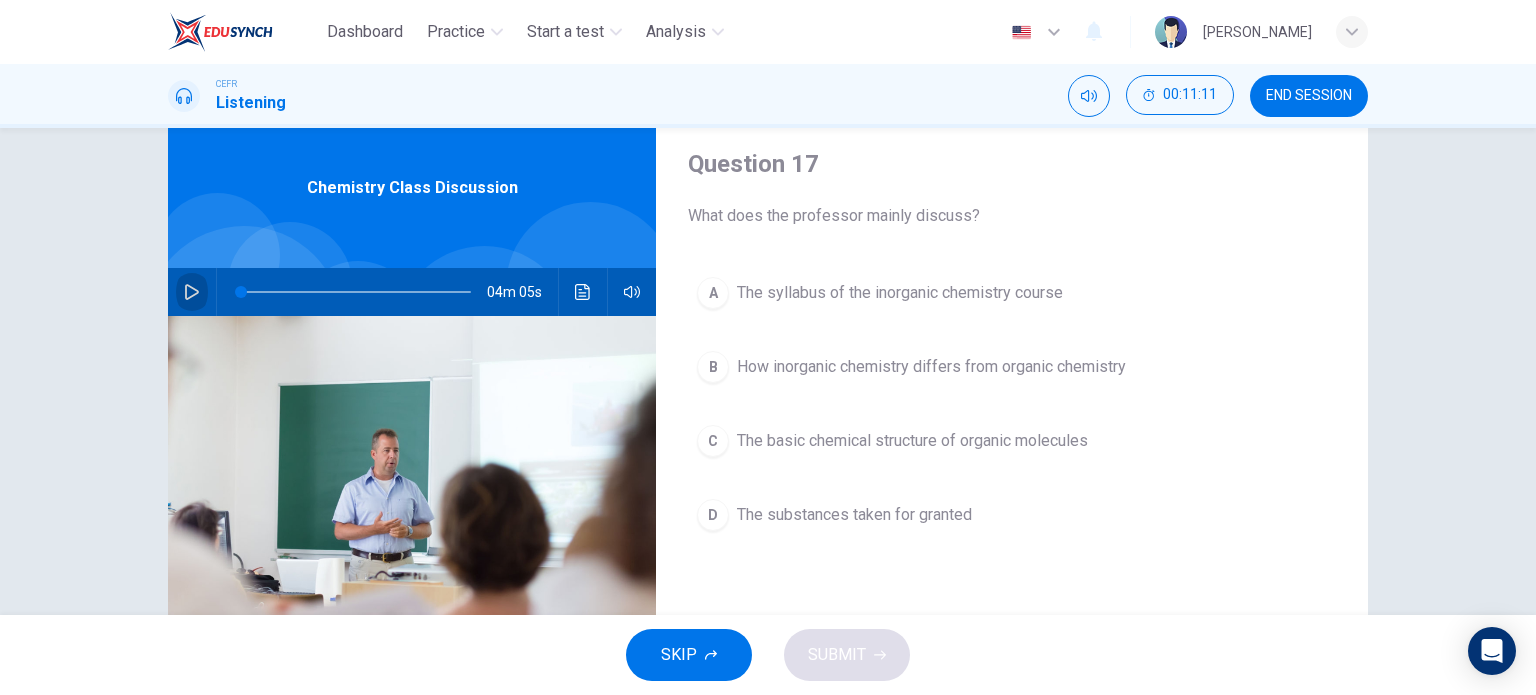 click 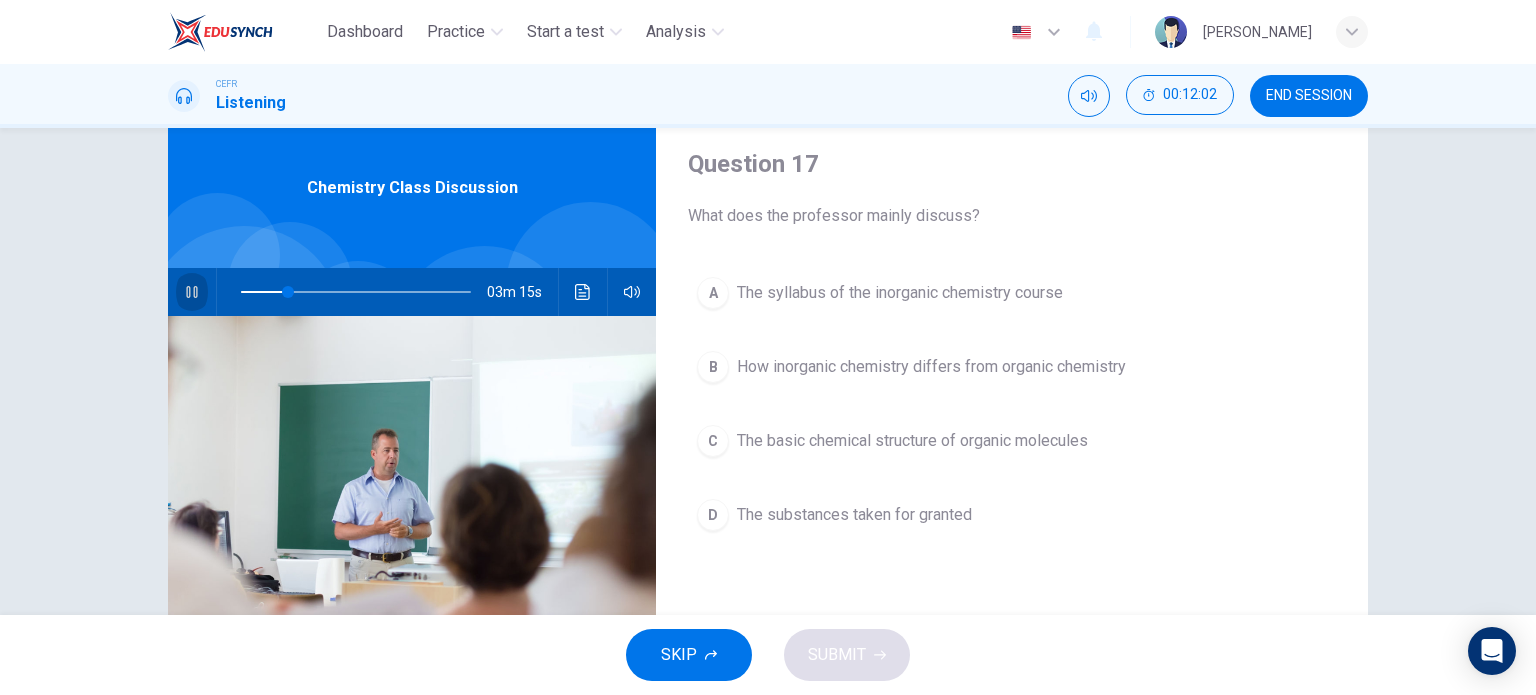 click 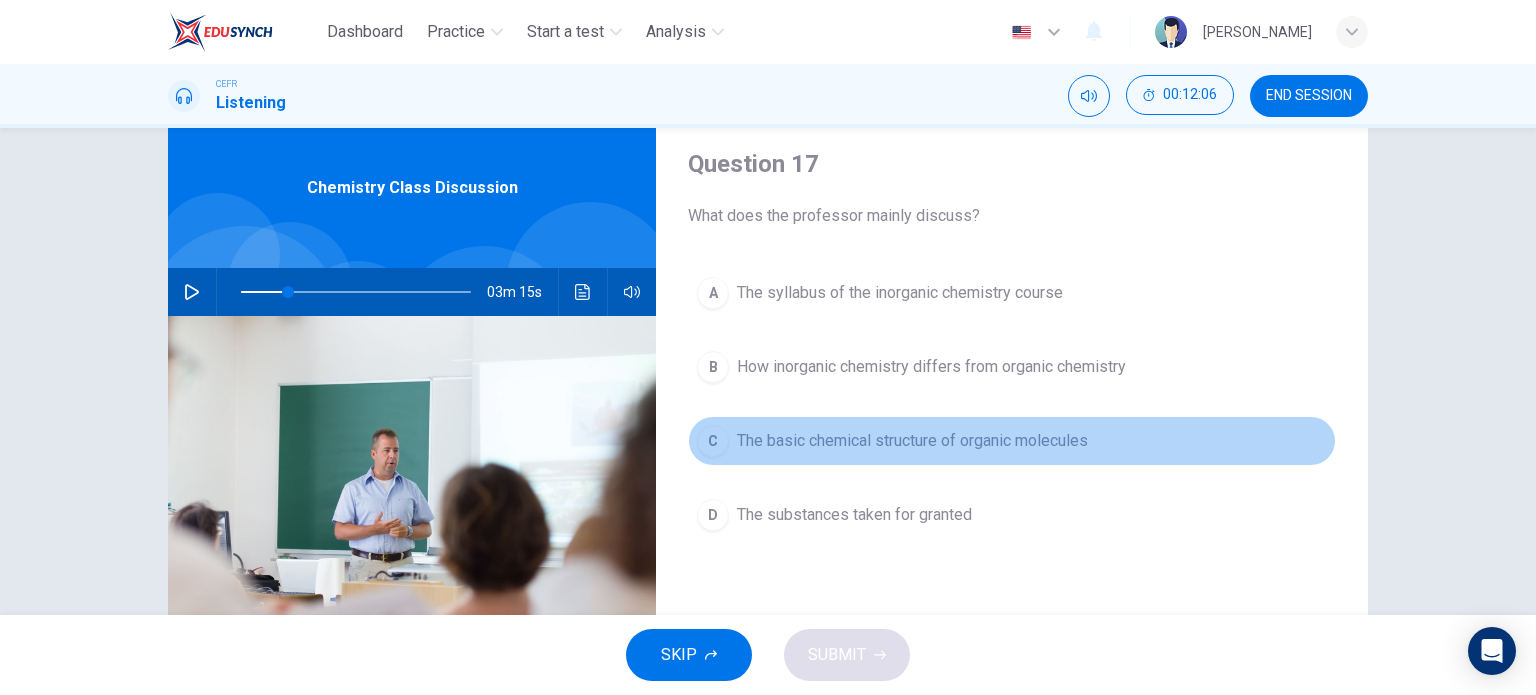 click on "C The basic chemical structure of organic molecules" at bounding box center [1012, 441] 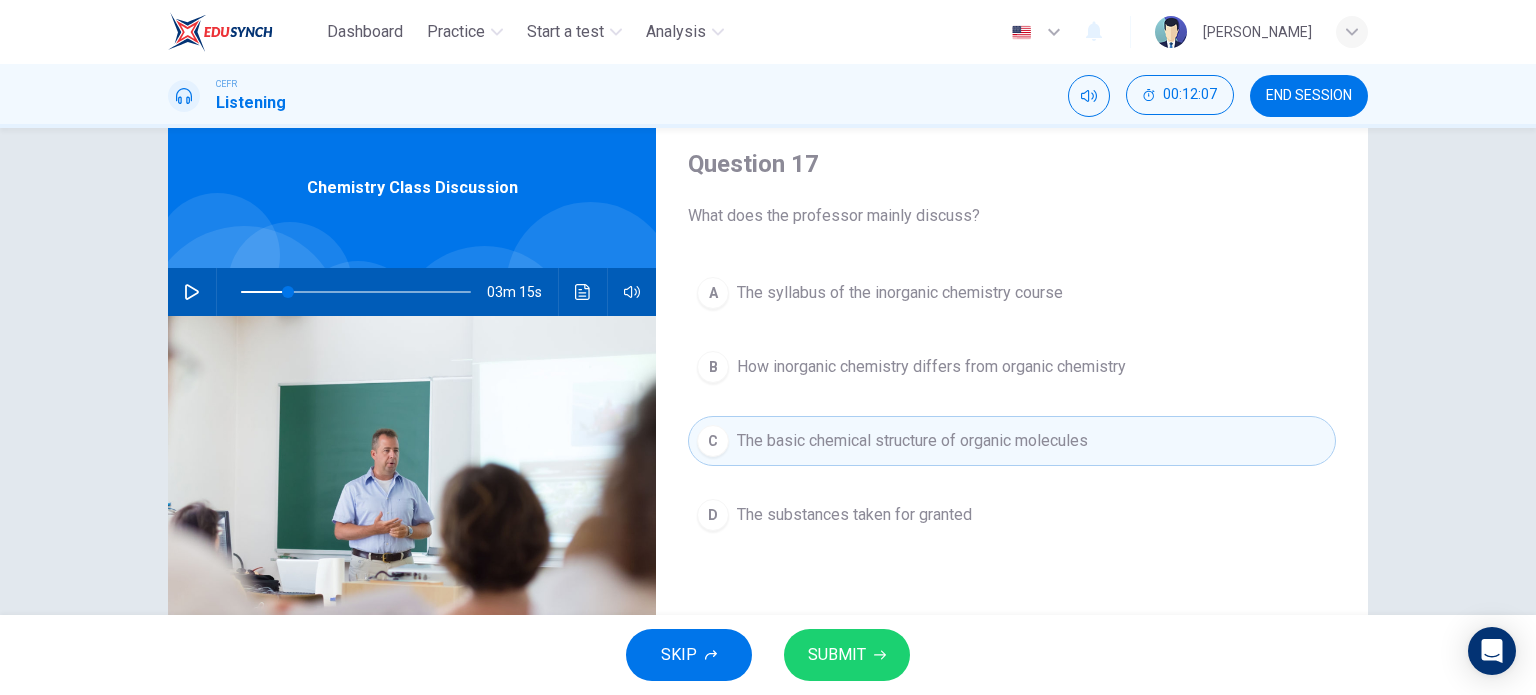 click on "SUBMIT" at bounding box center [837, 655] 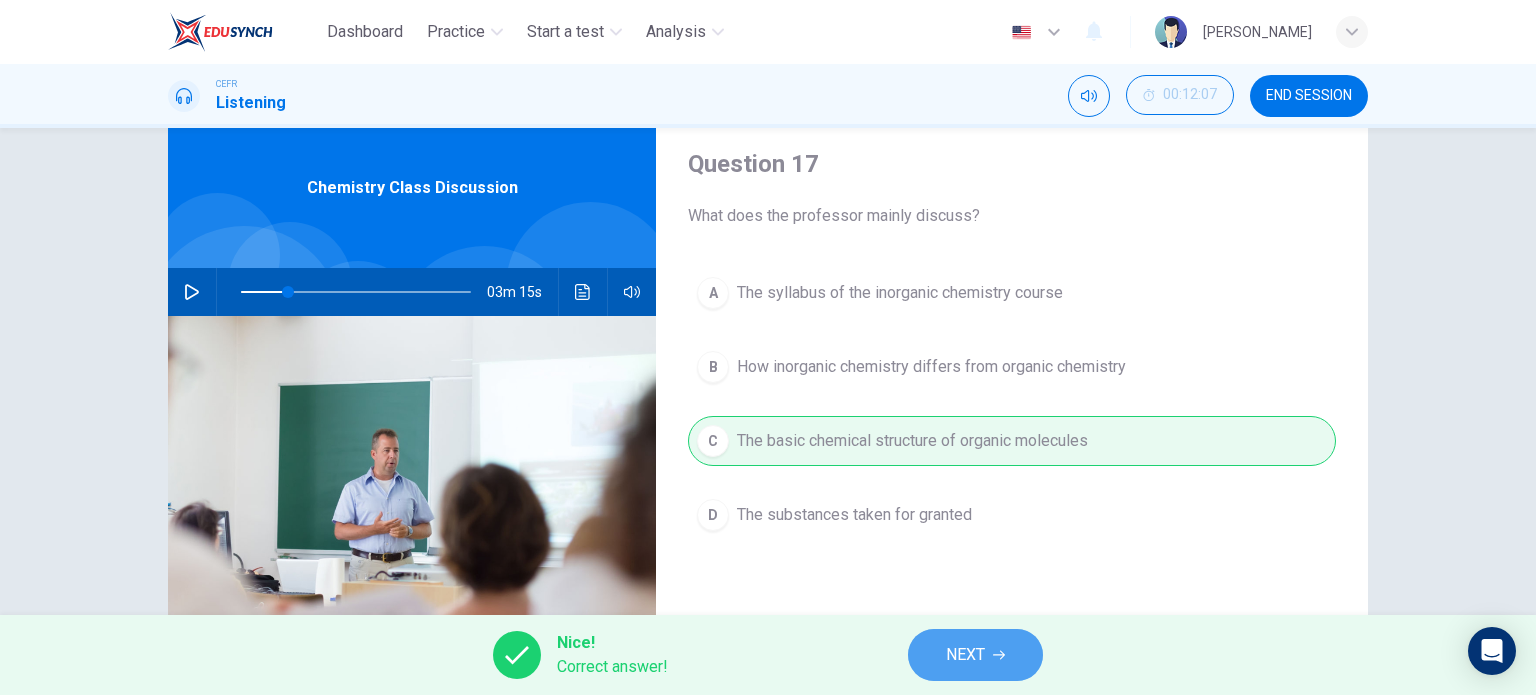 click on "NEXT" at bounding box center (965, 655) 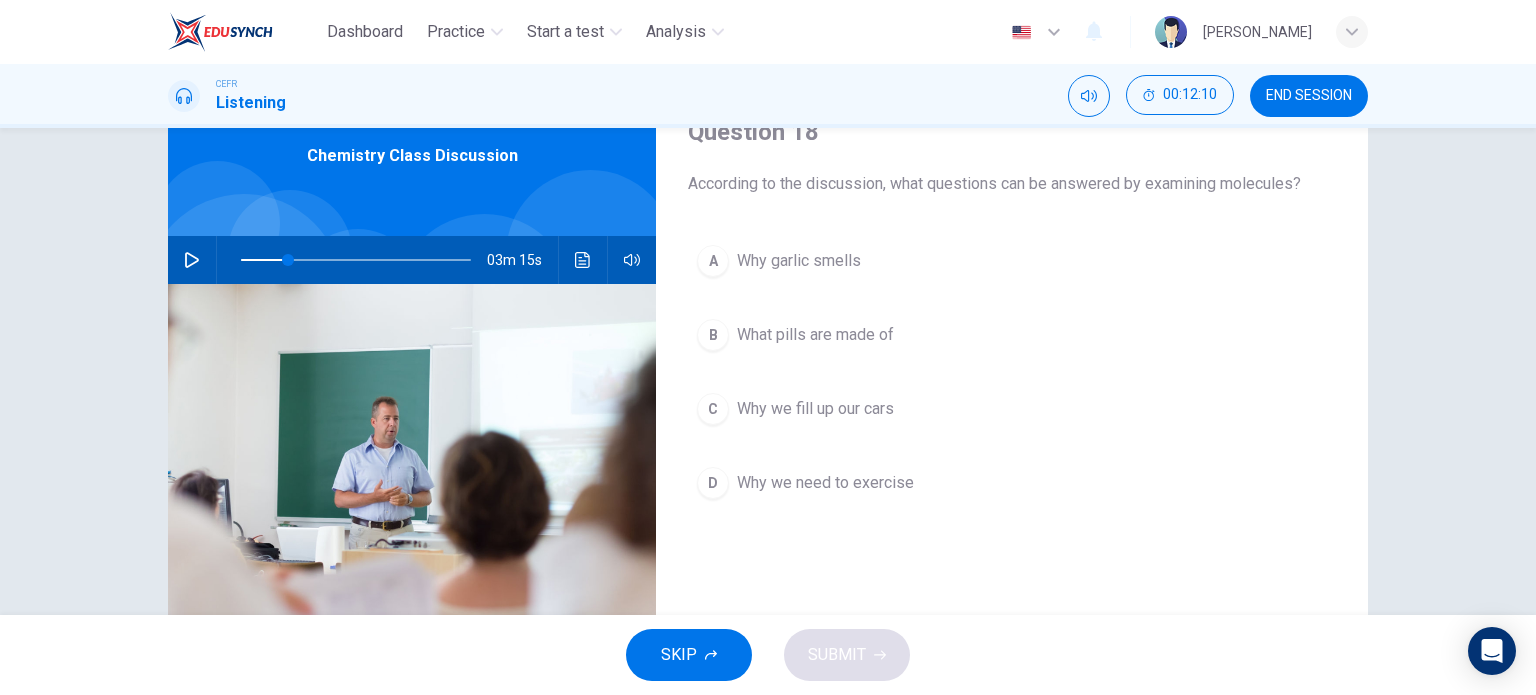 scroll, scrollTop: 87, scrollLeft: 0, axis: vertical 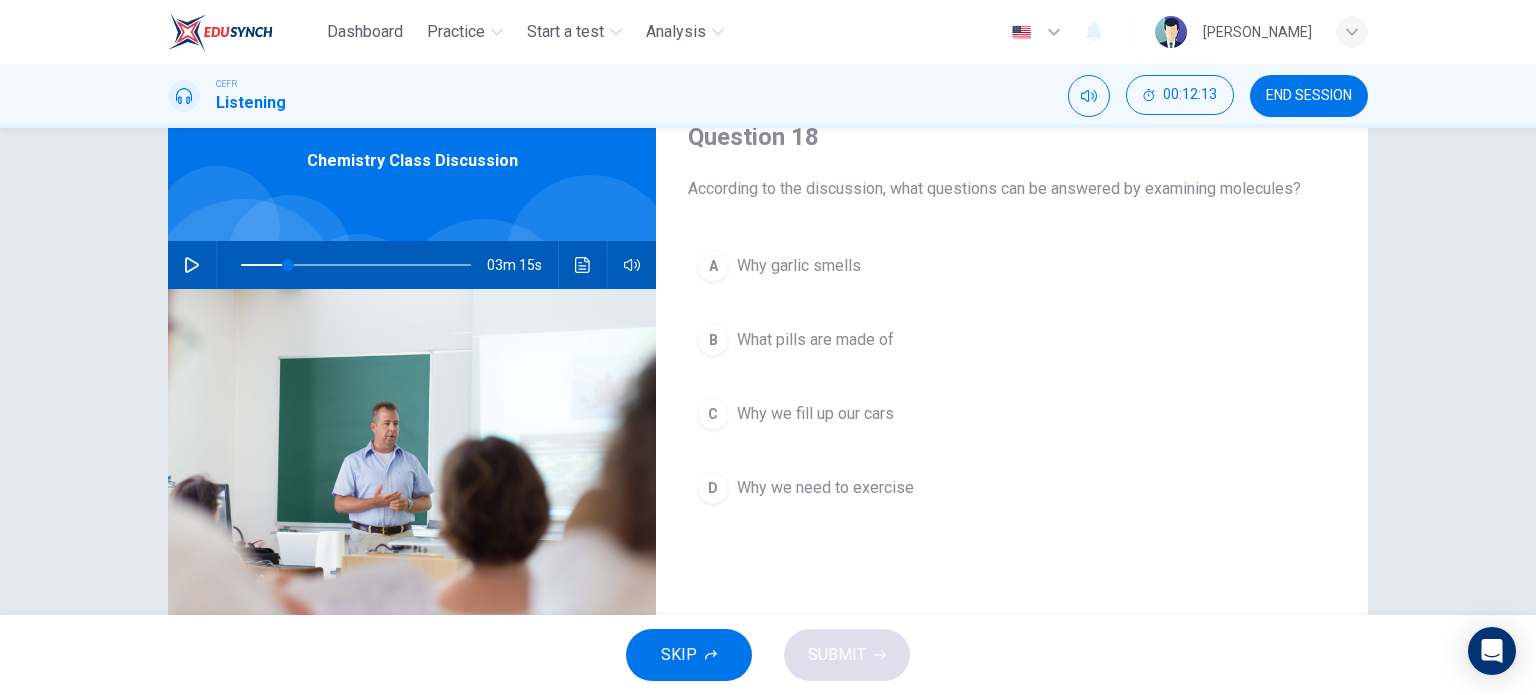 click on "What pills are made of" at bounding box center (815, 340) 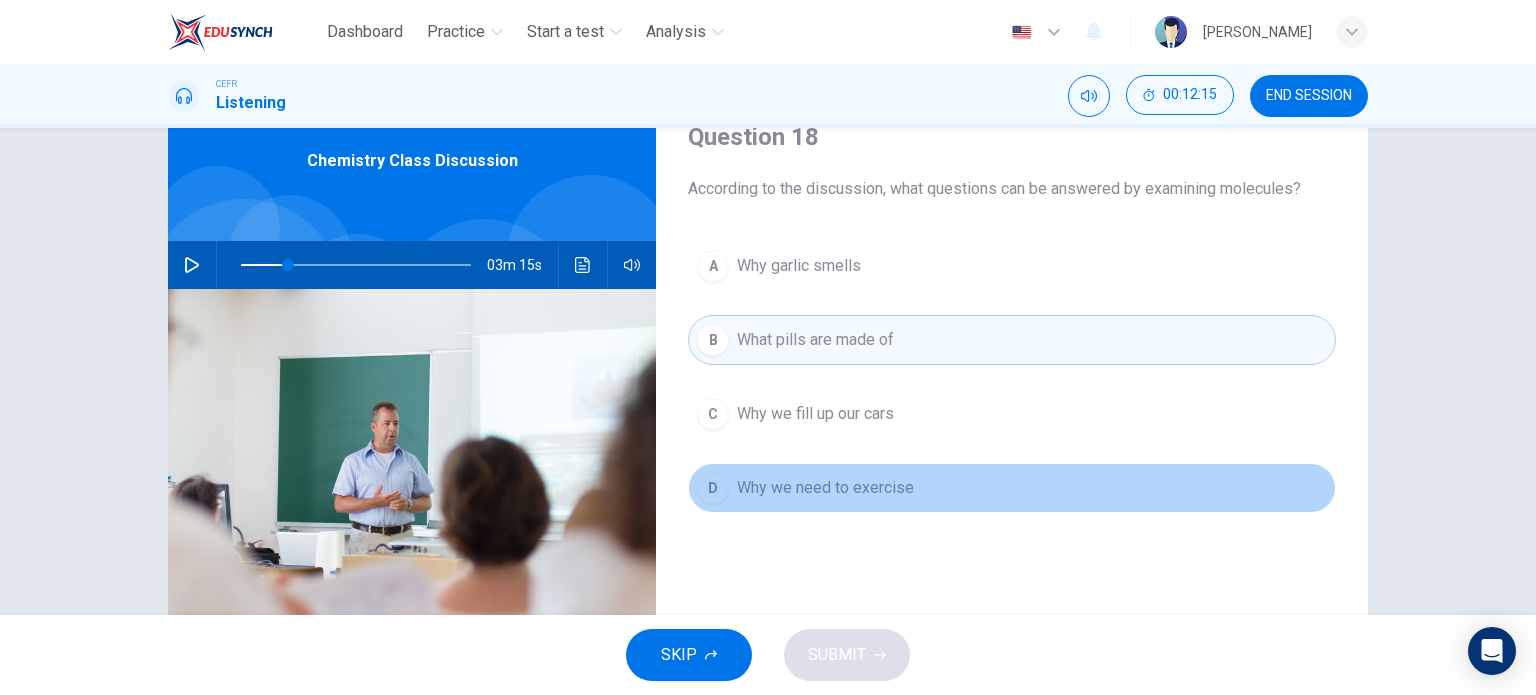 click on "Why we need to exercise" at bounding box center [825, 488] 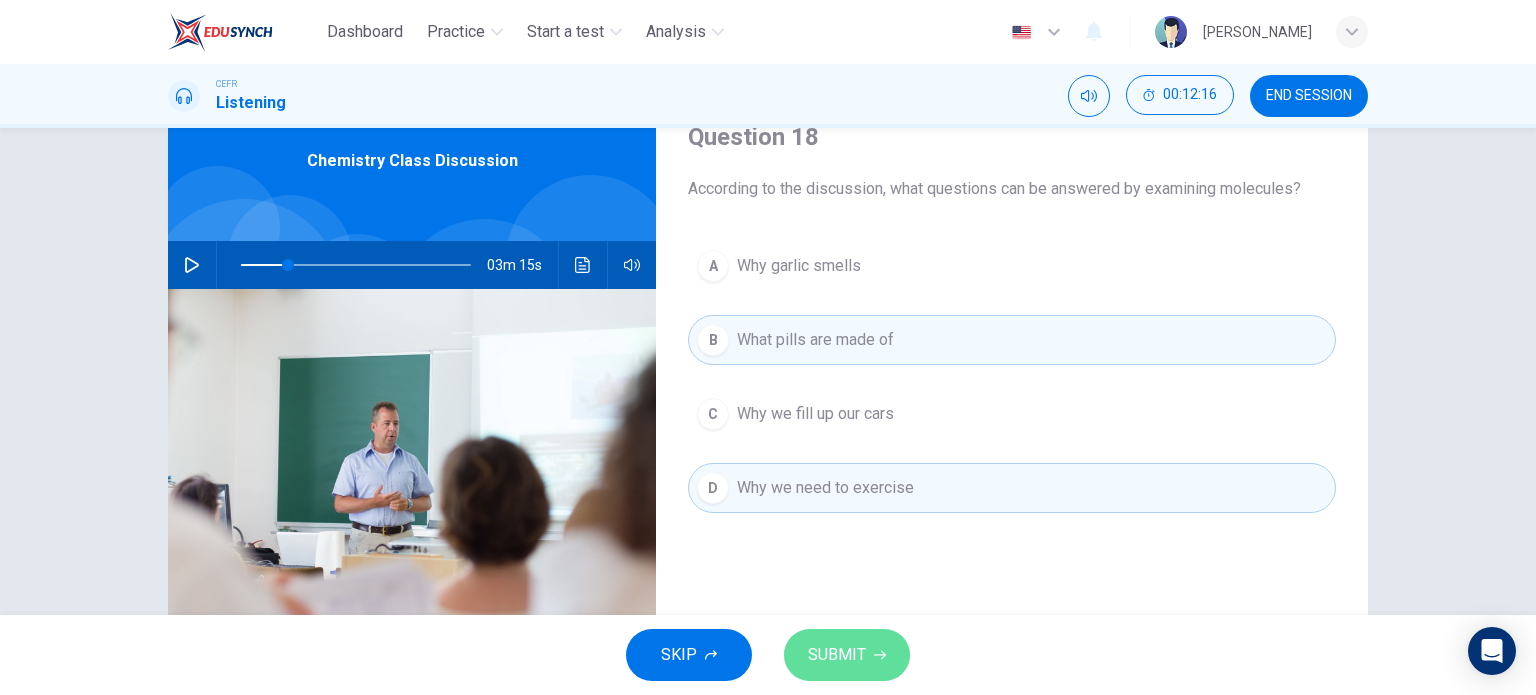 click on "SUBMIT" at bounding box center [837, 655] 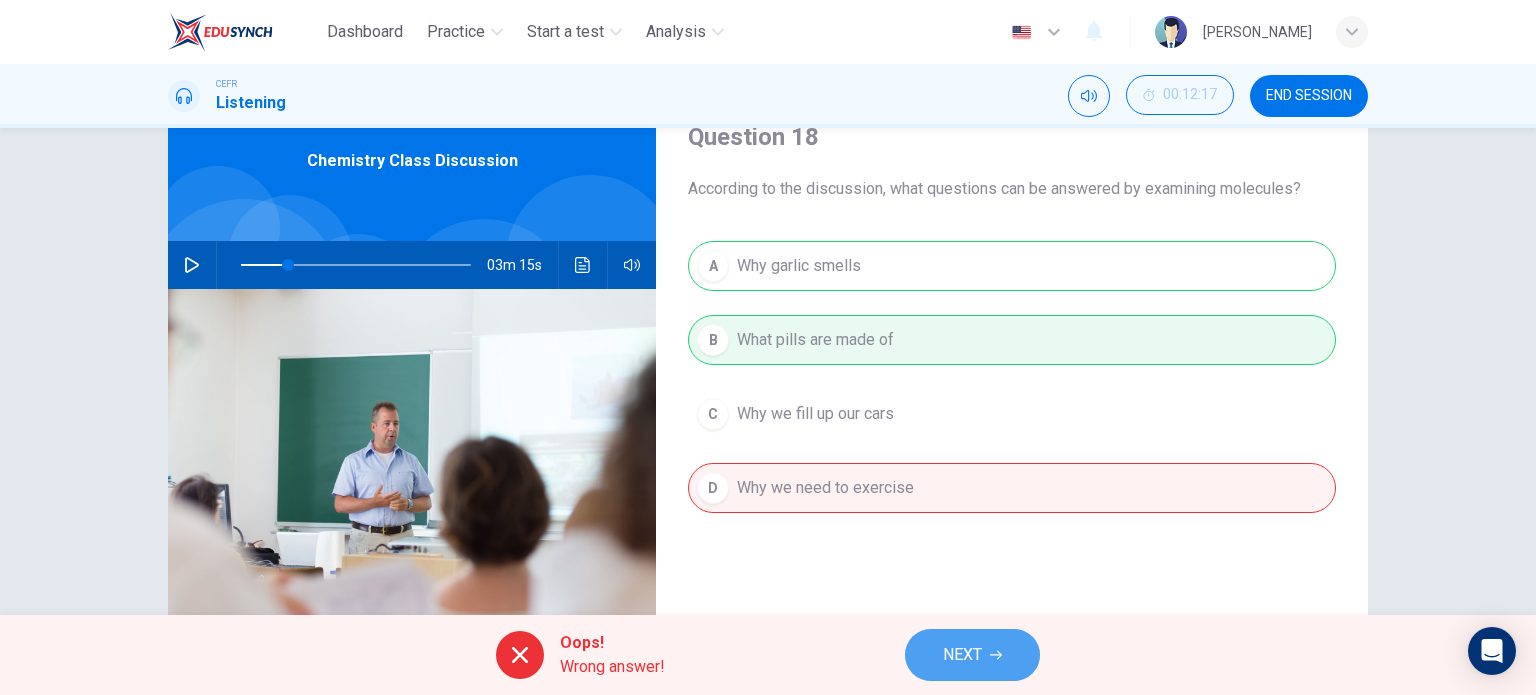 click on "NEXT" at bounding box center [972, 655] 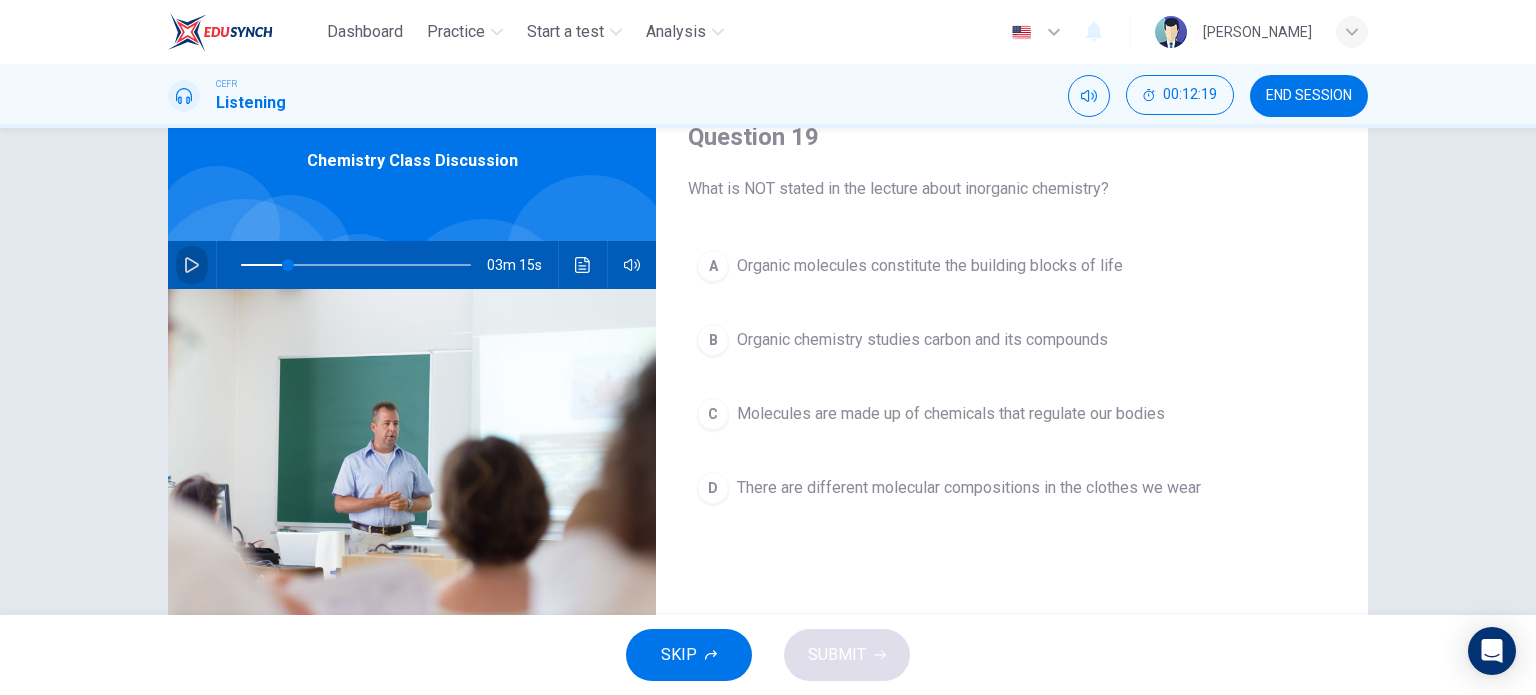 click 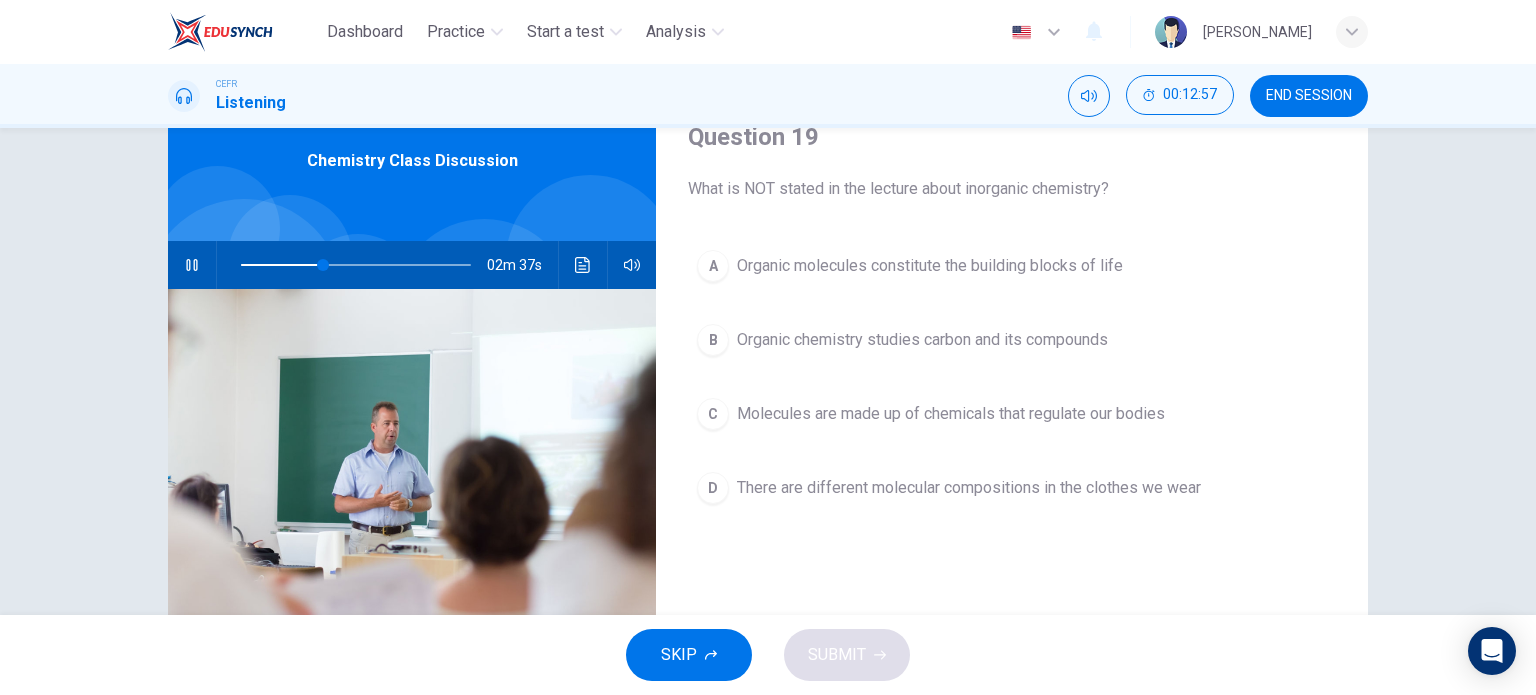 type on "36" 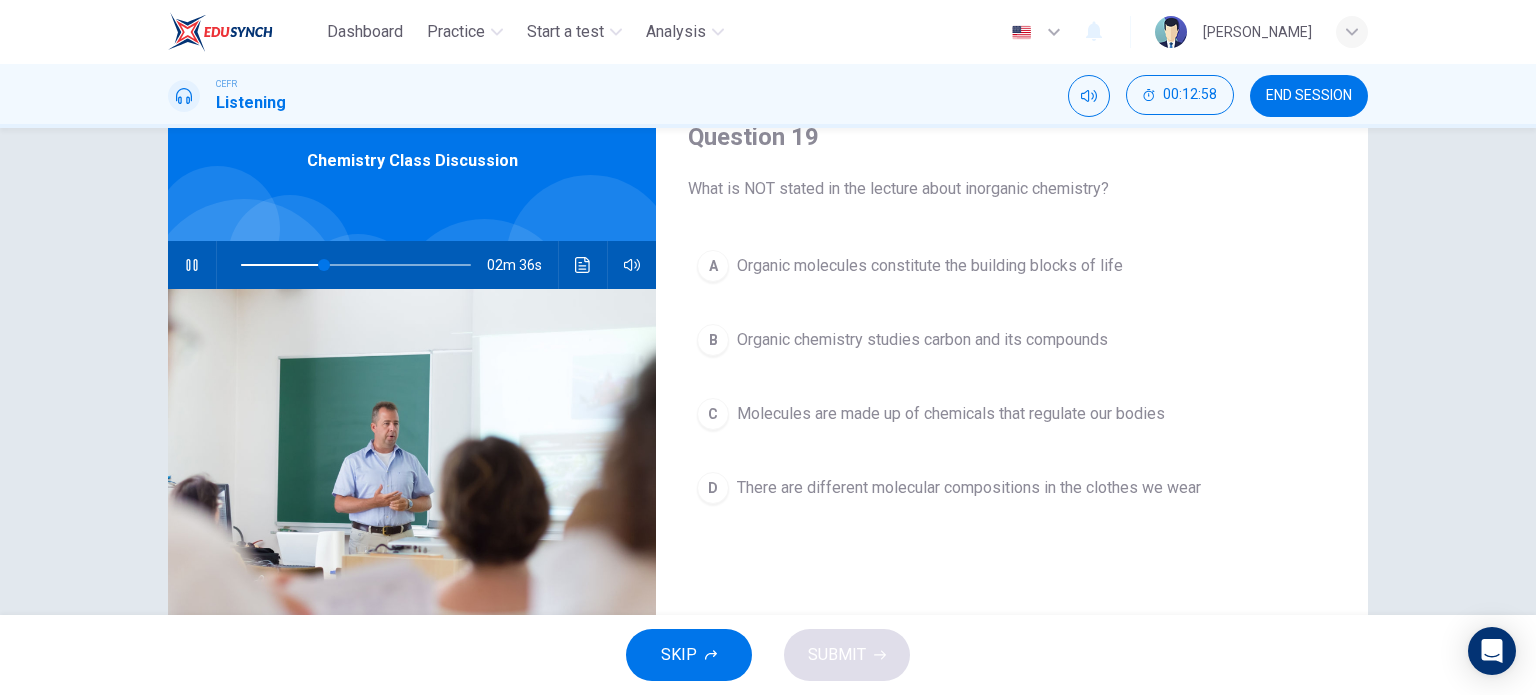 type 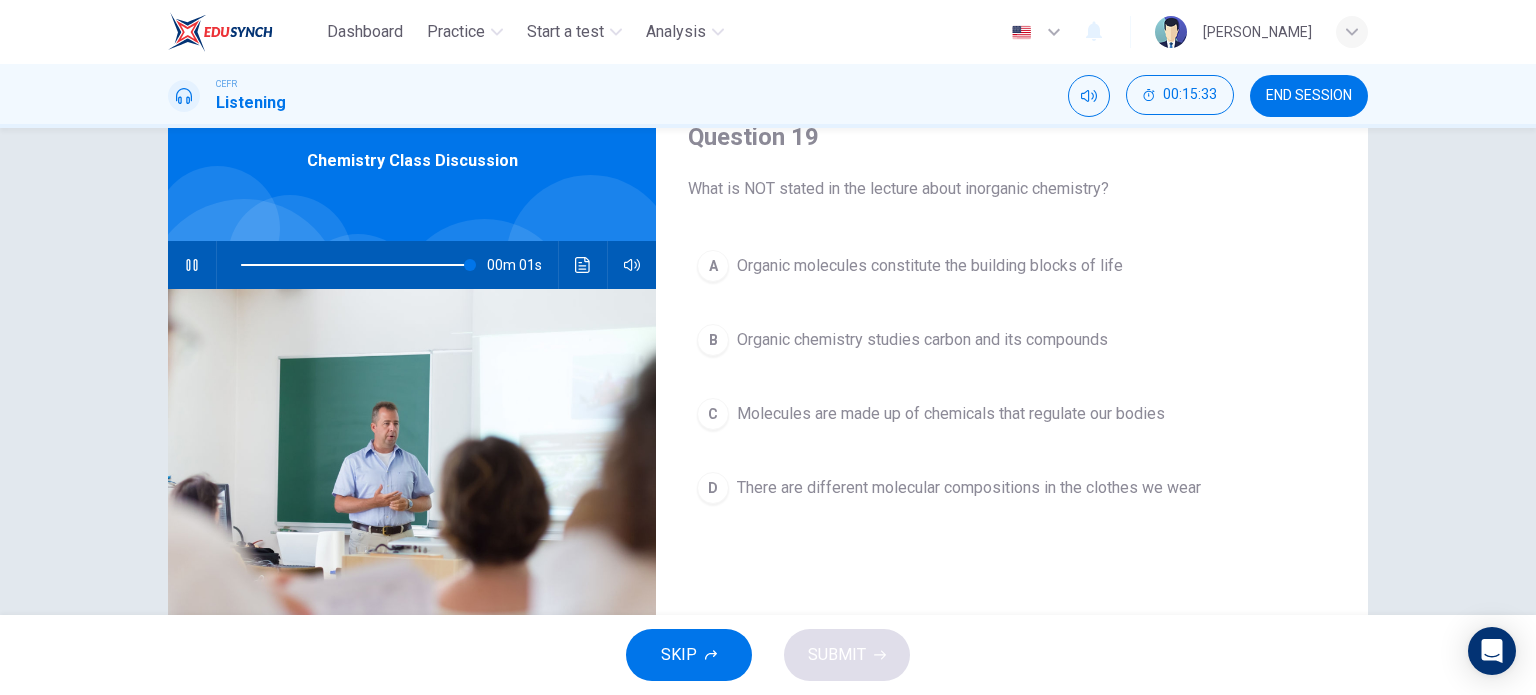 type on "0" 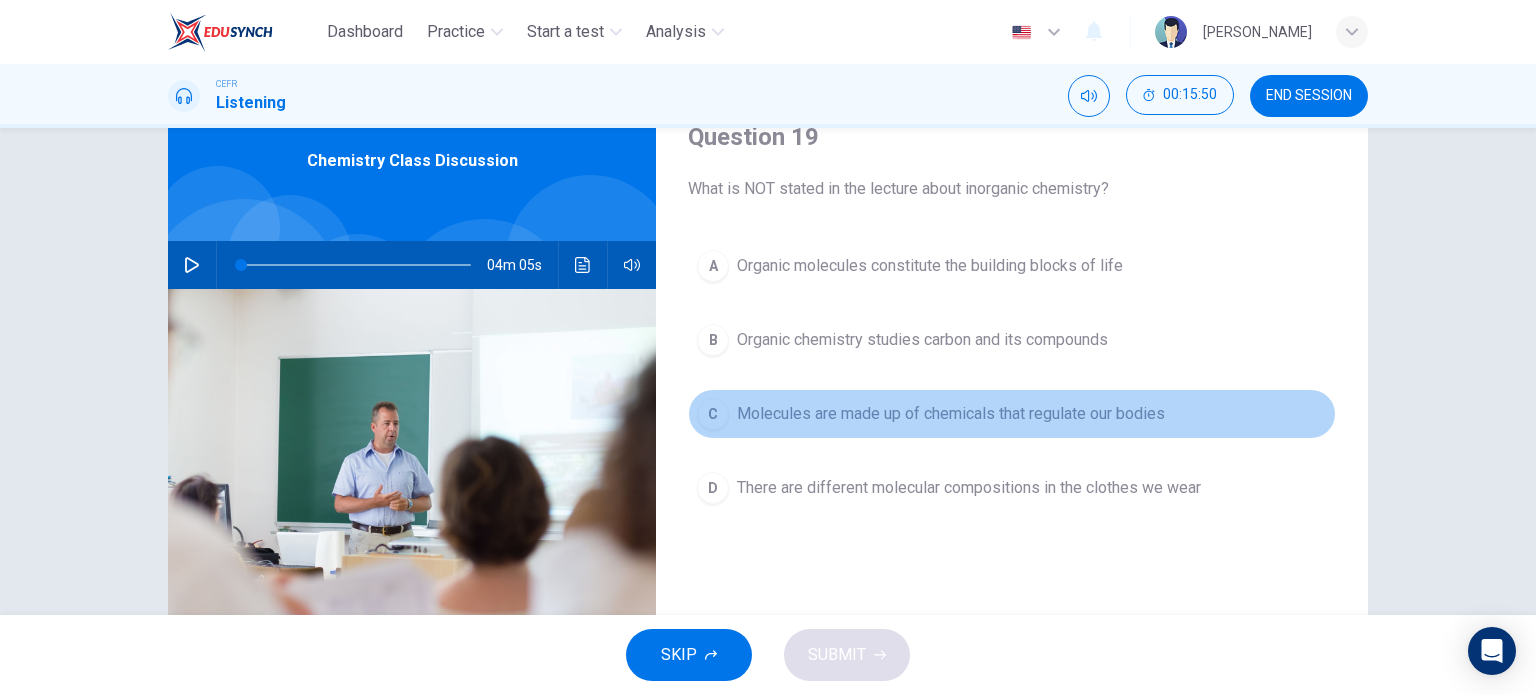 click on "Molecules are made up of chemicals that regulate our bodies" at bounding box center [951, 414] 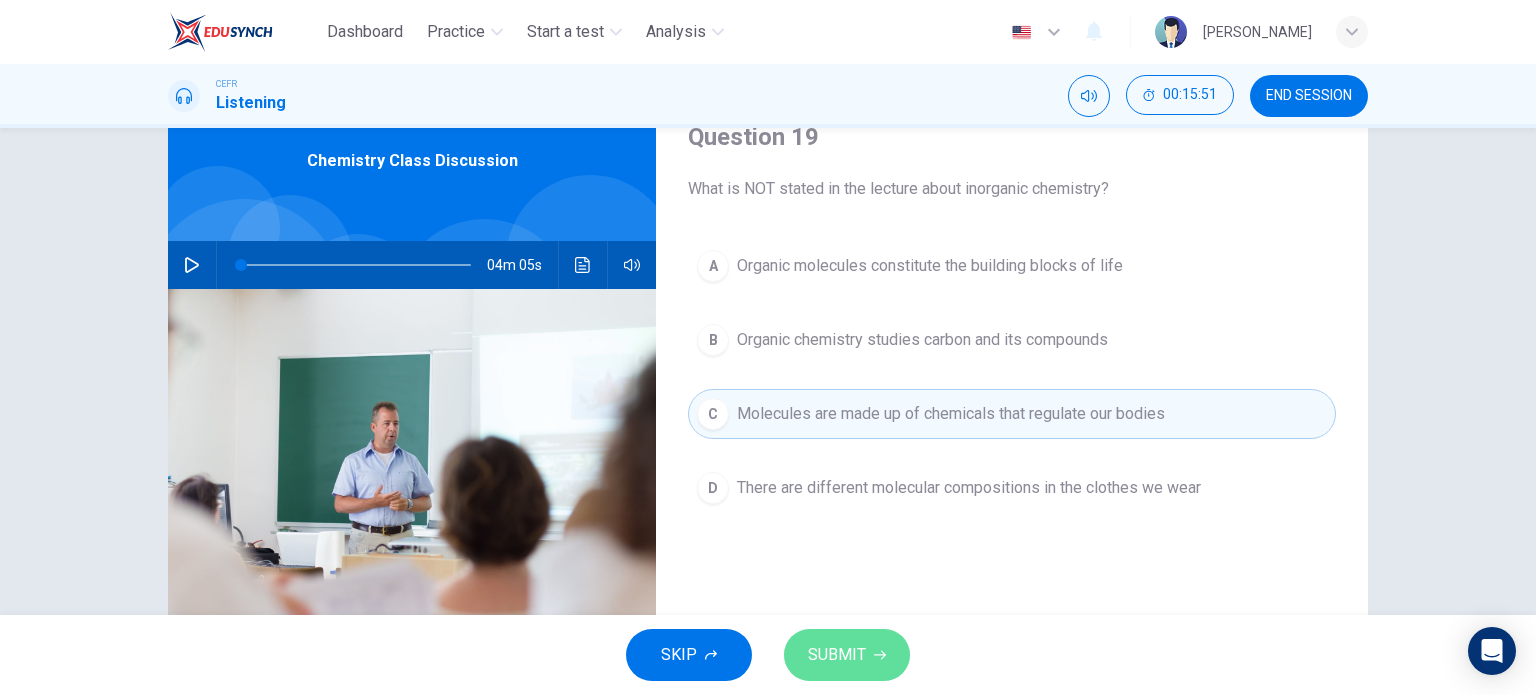 click on "SUBMIT" at bounding box center [847, 655] 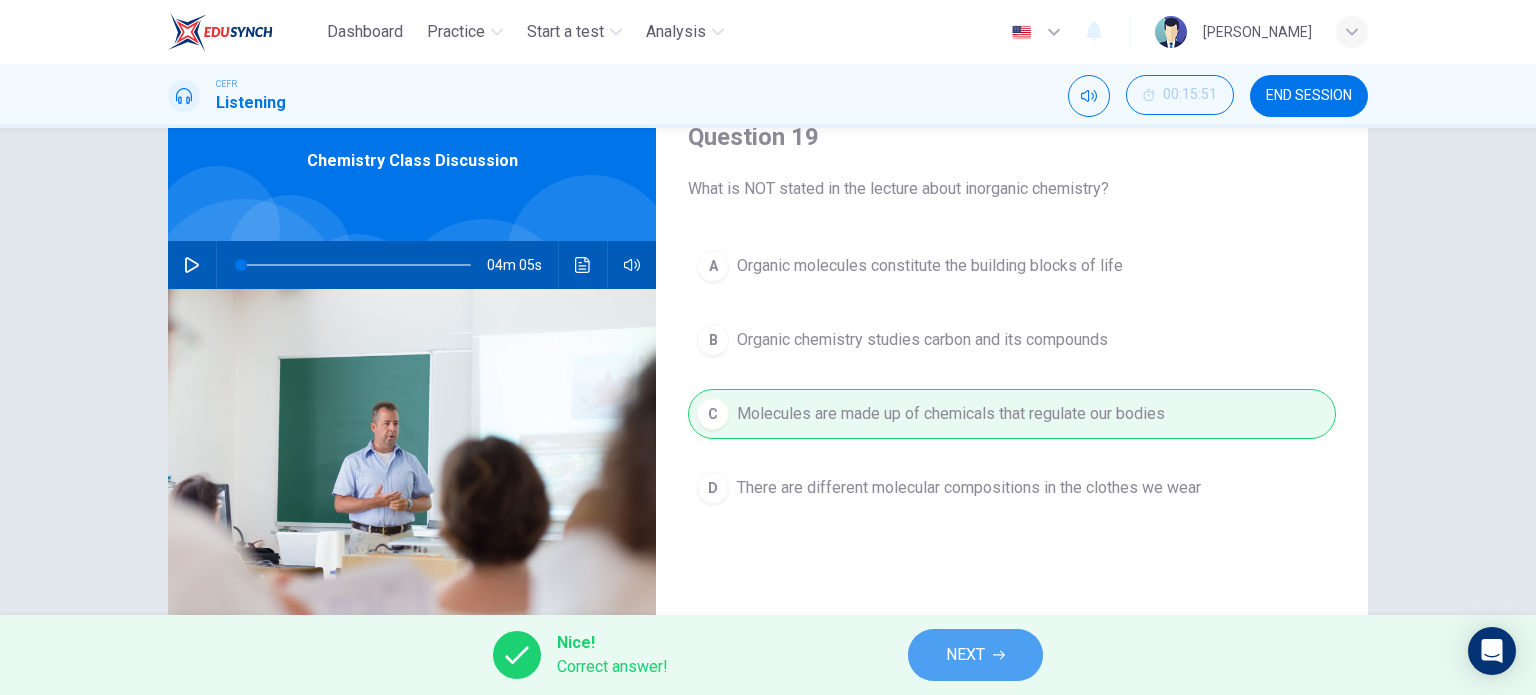 click on "NEXT" at bounding box center (965, 655) 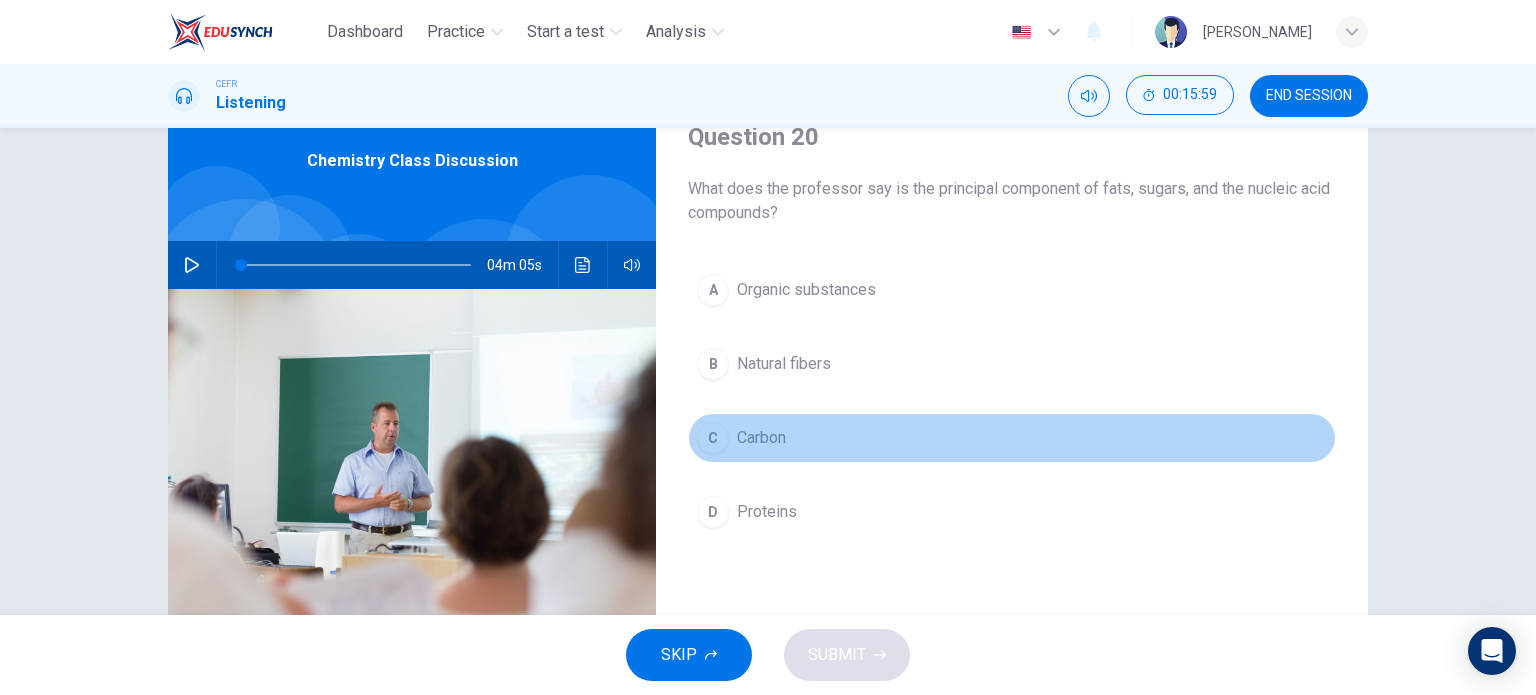 click on "Carbon" at bounding box center [761, 438] 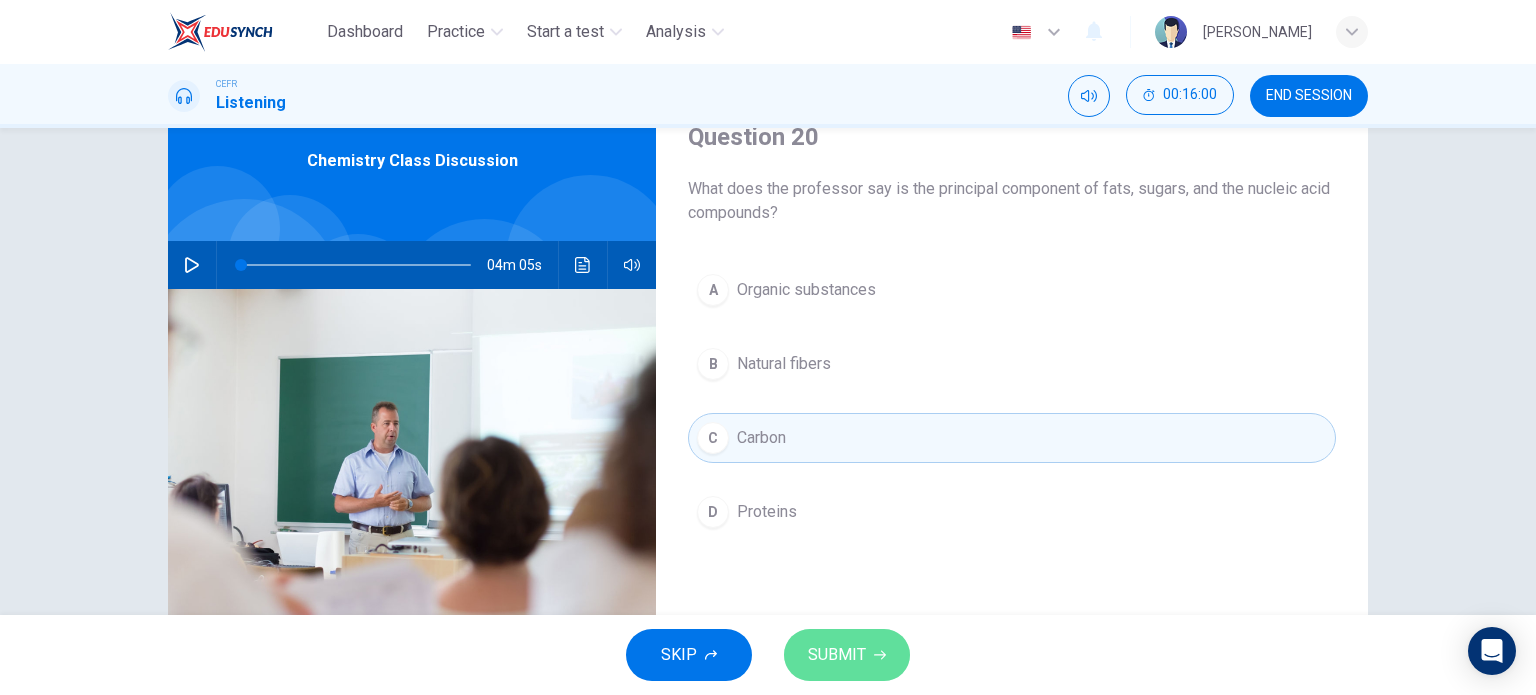 click on "SUBMIT" at bounding box center (837, 655) 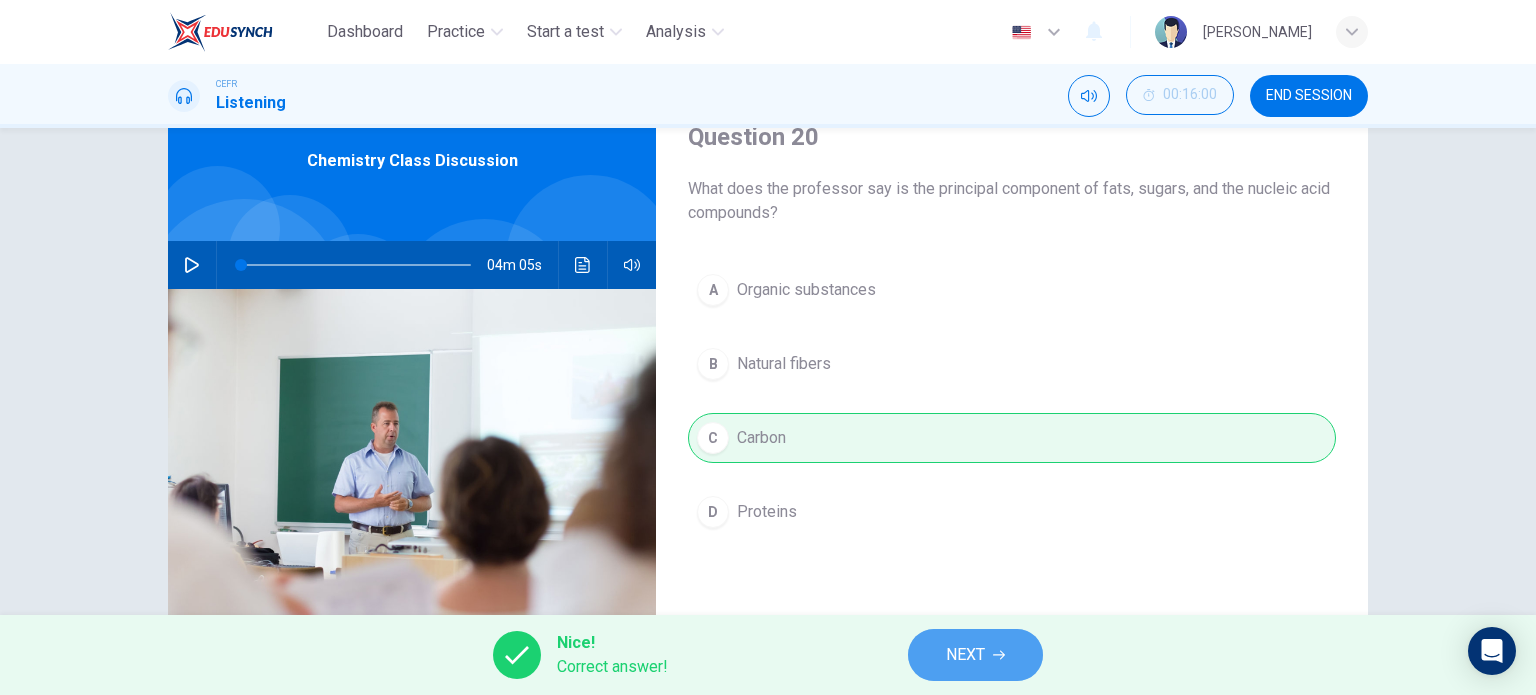 click on "NEXT" at bounding box center (965, 655) 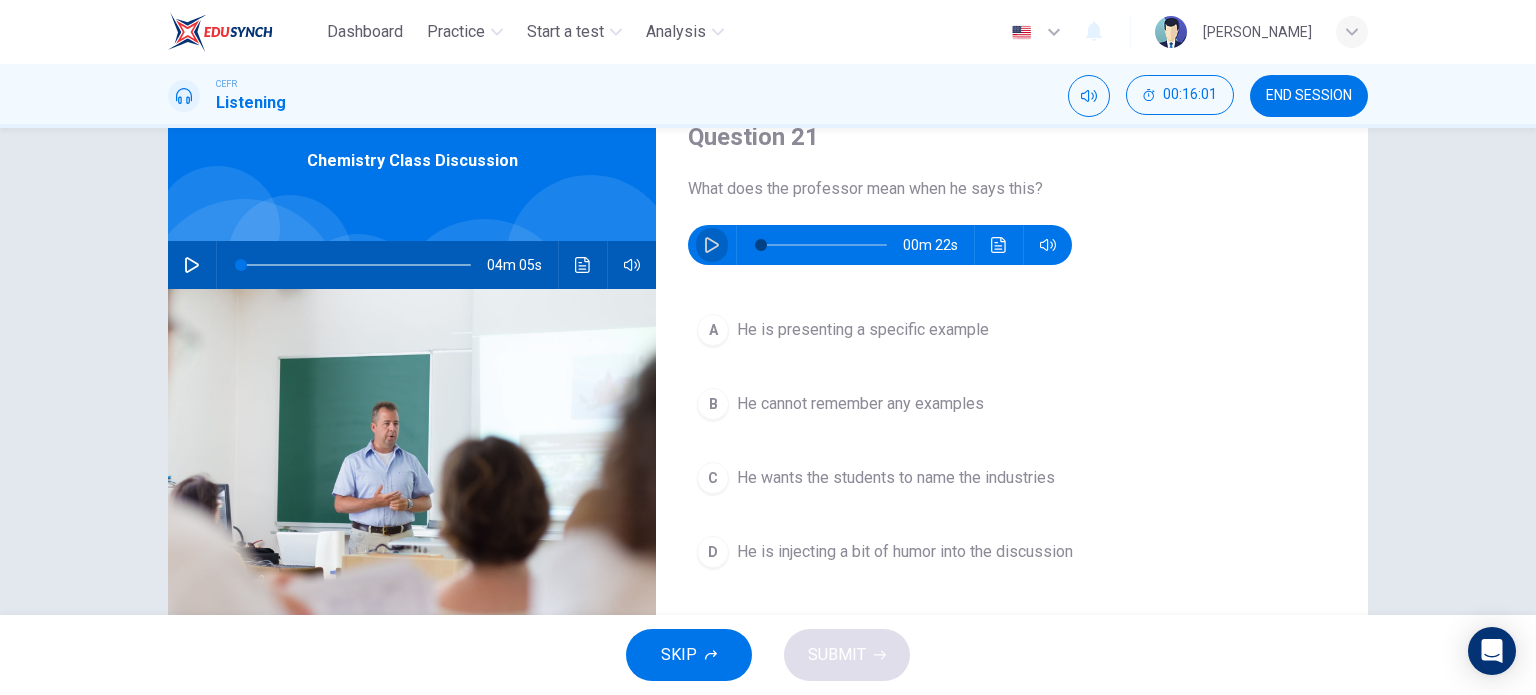 click at bounding box center (712, 245) 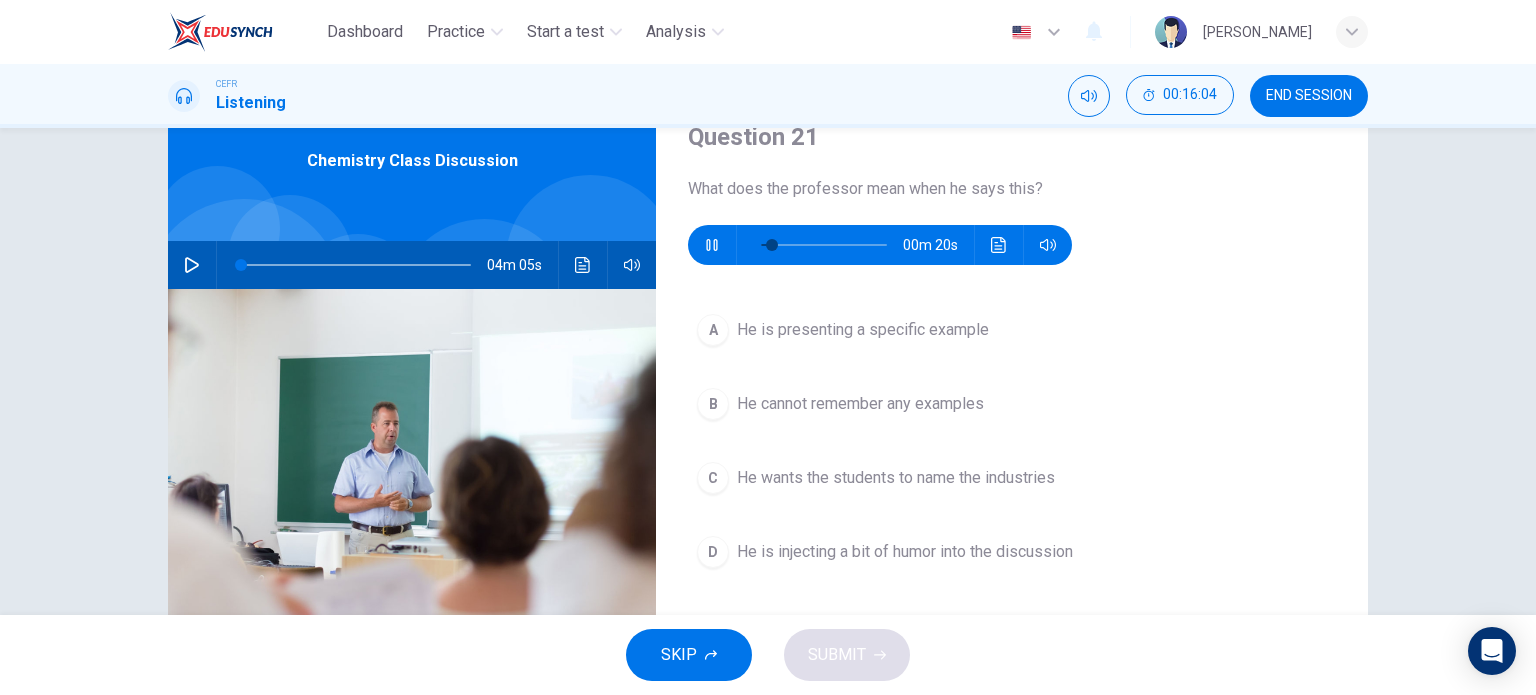 type on "13" 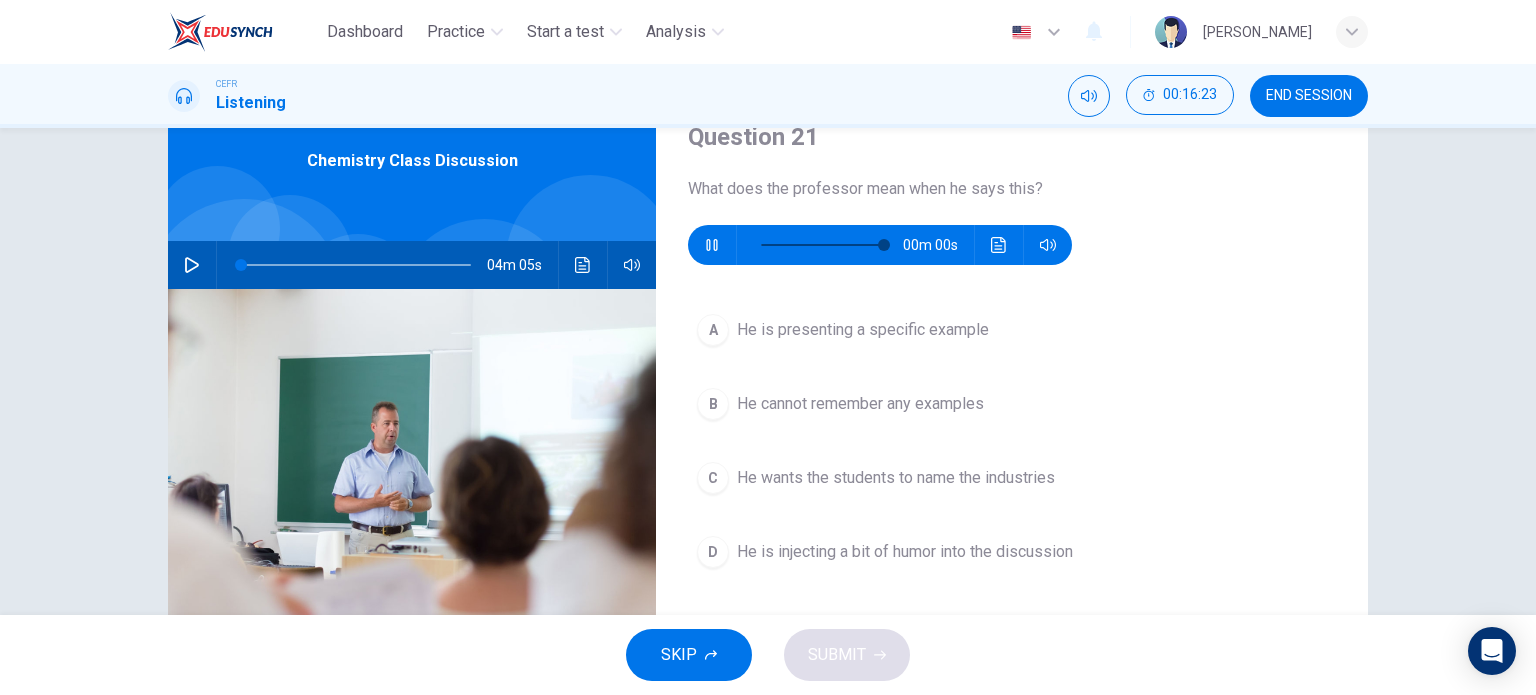 type on "0" 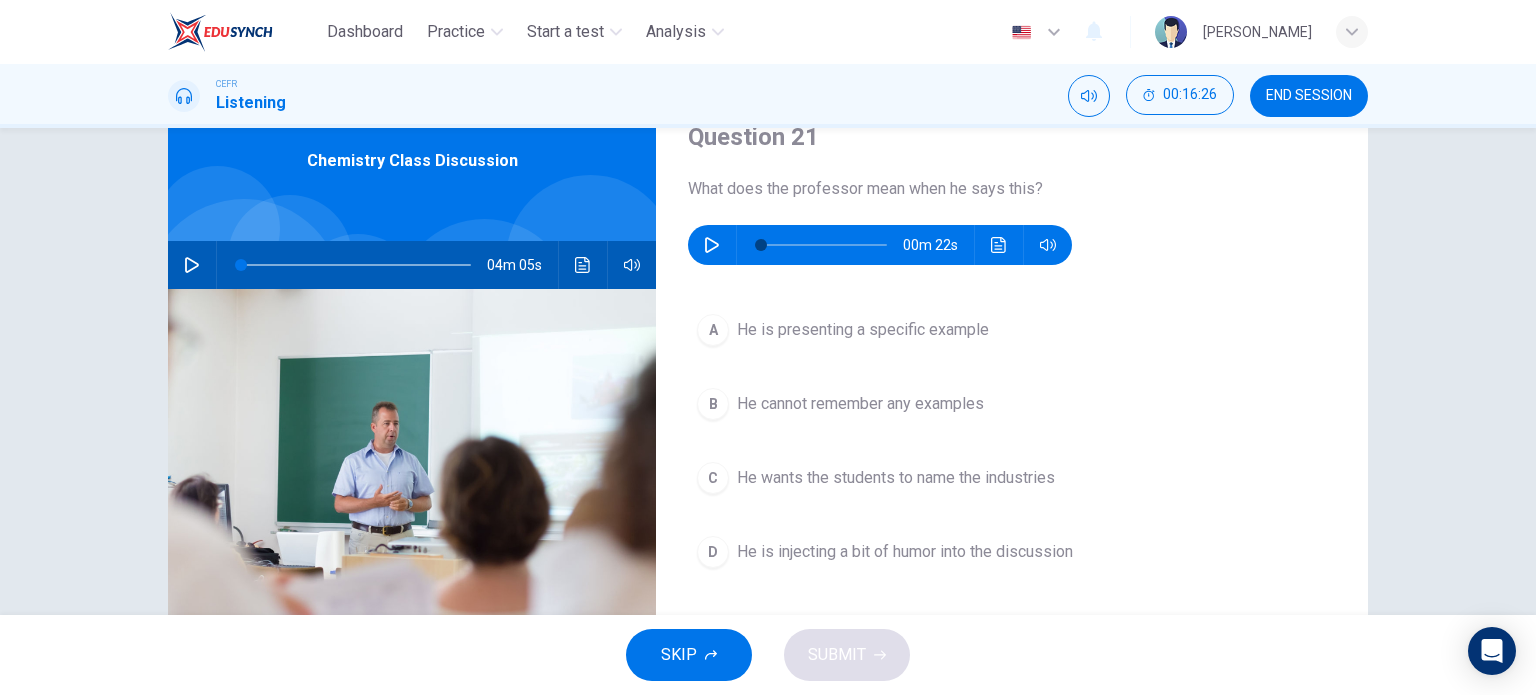 click on "He wants the students to name the industries" at bounding box center (896, 478) 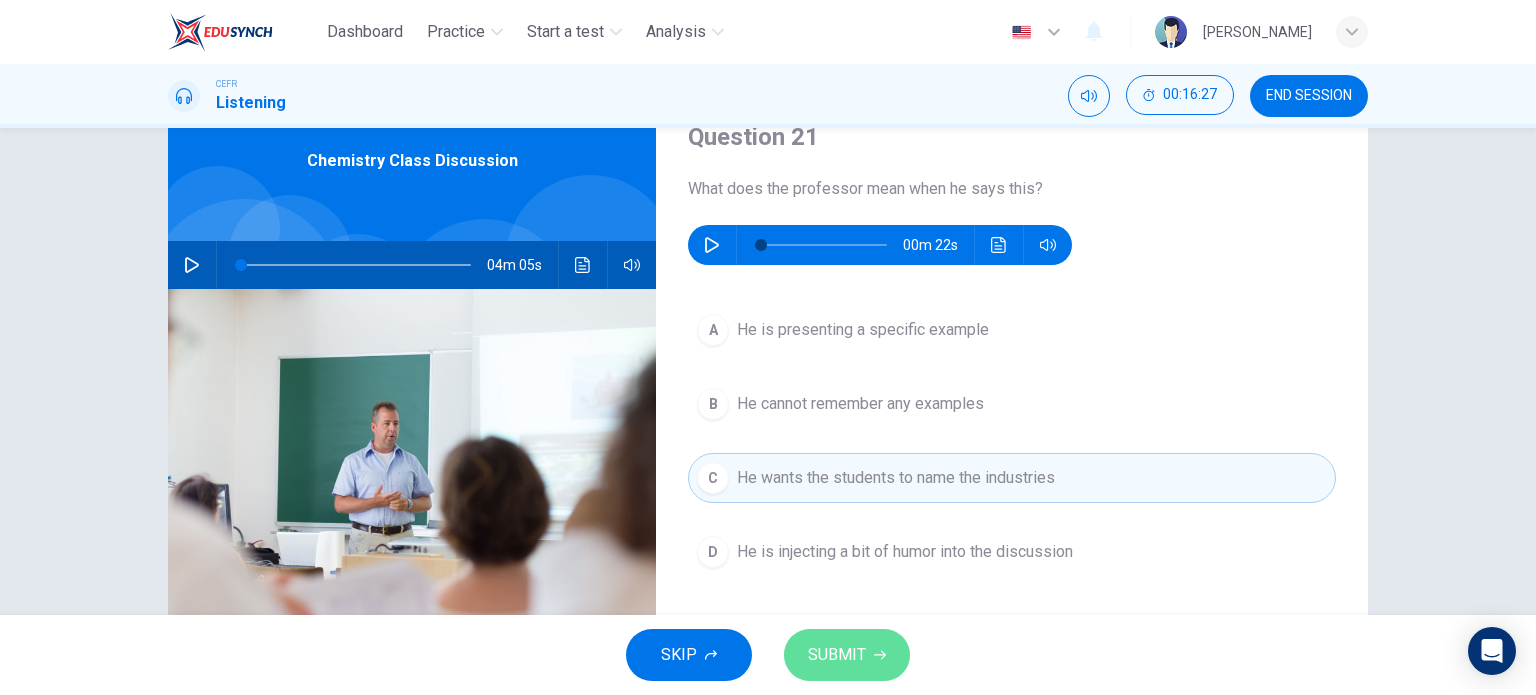 click on "SUBMIT" at bounding box center (847, 655) 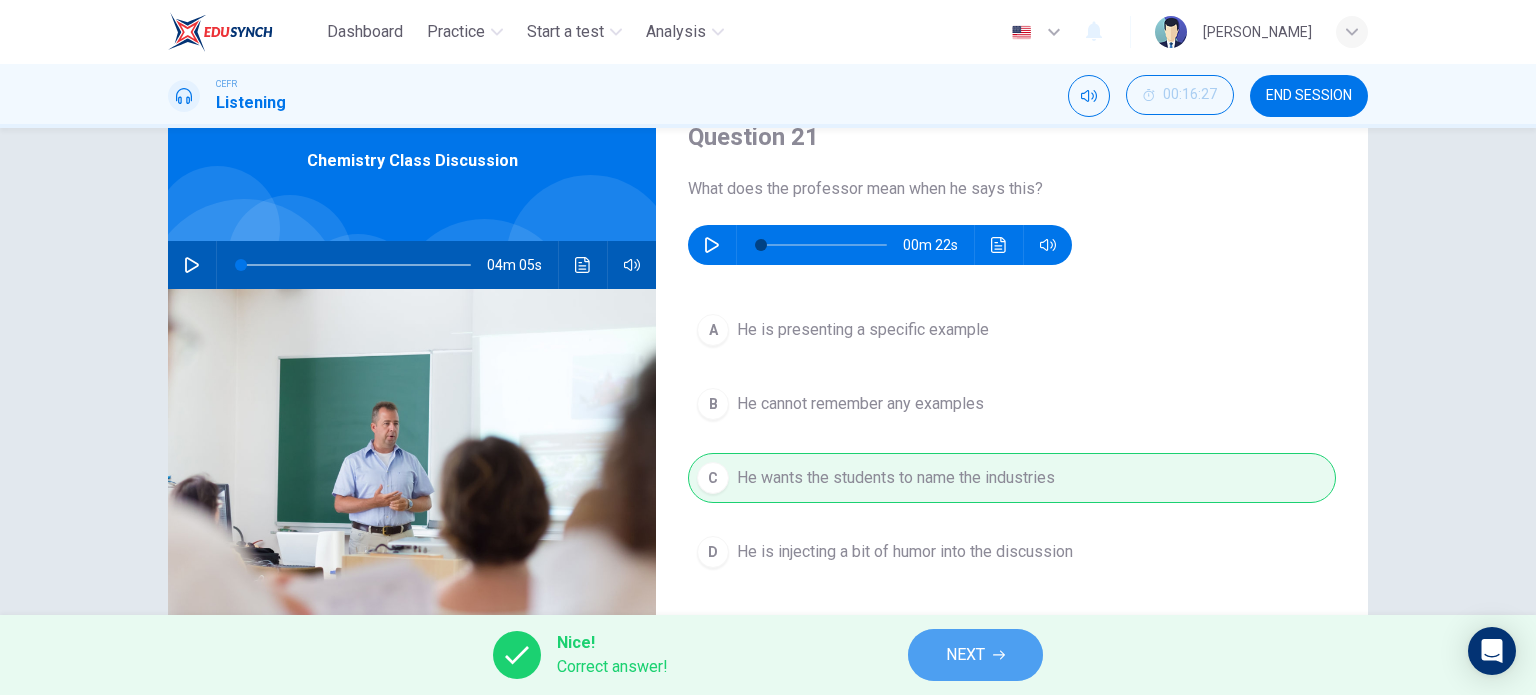 click on "NEXT" at bounding box center (965, 655) 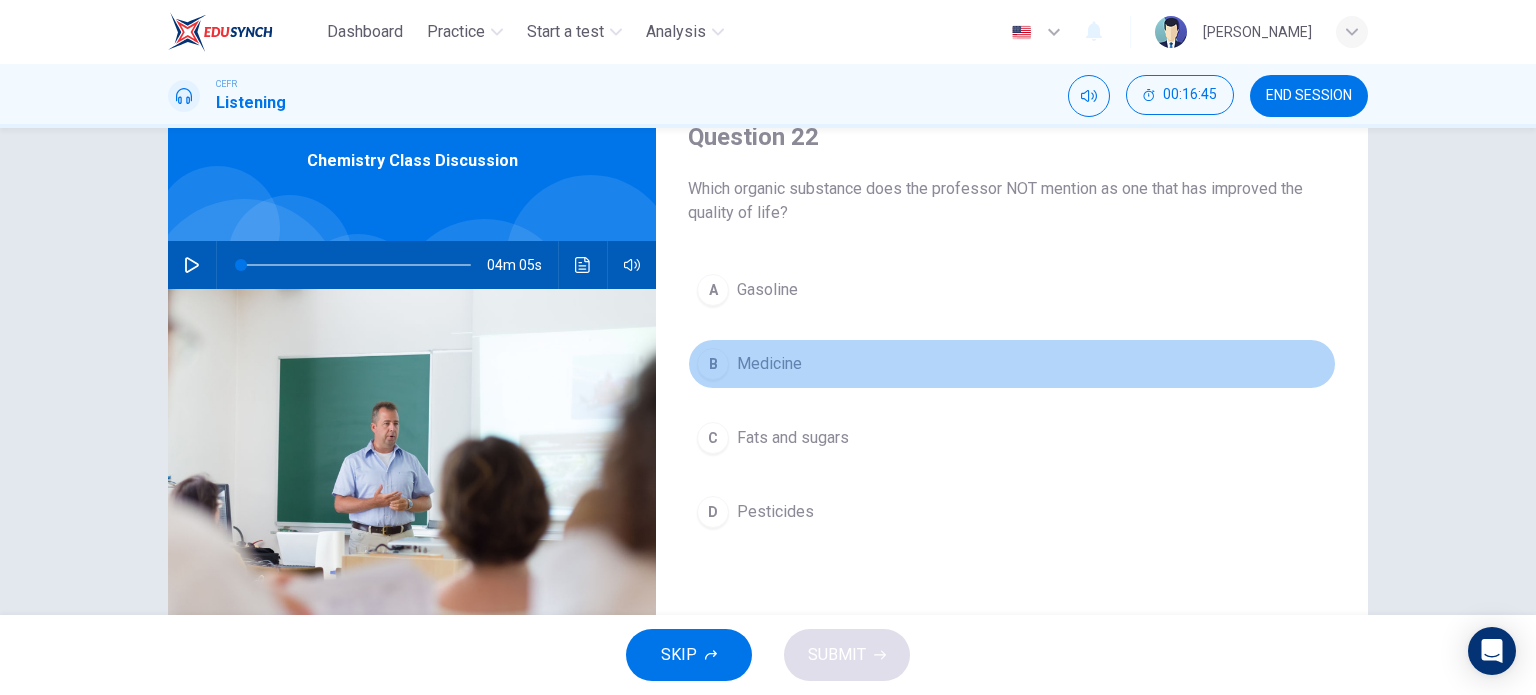 click on "B Medicine" at bounding box center (1012, 364) 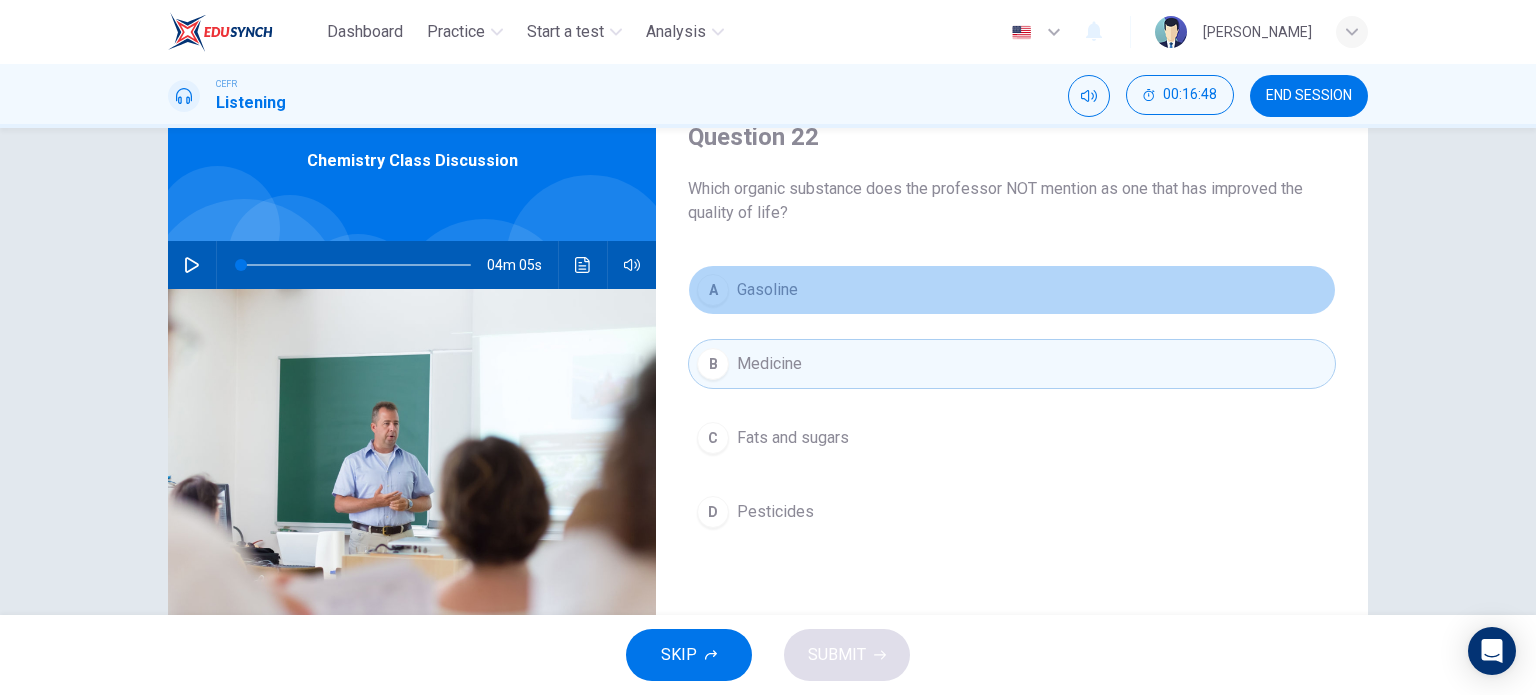 click on "A Gasoline" at bounding box center (1012, 290) 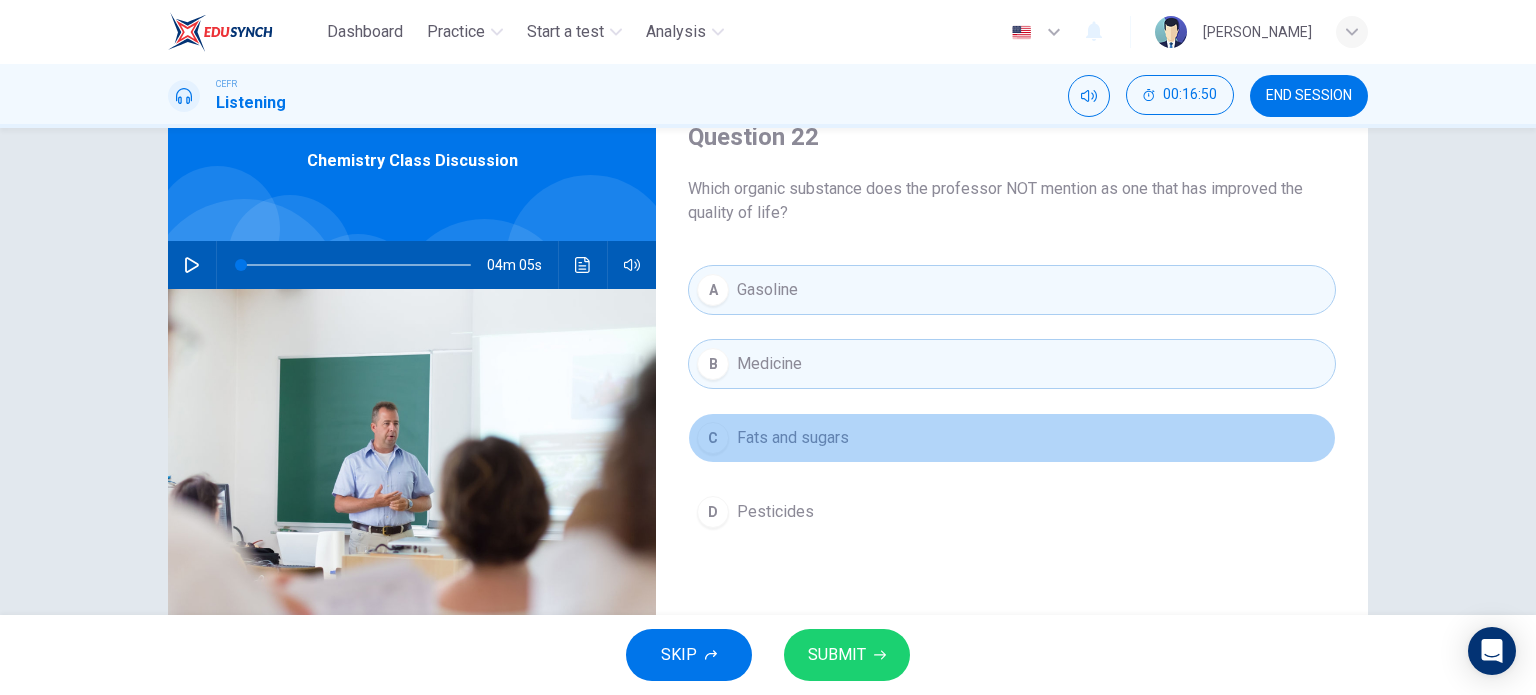 click on "C Fats and sugars" at bounding box center [1012, 438] 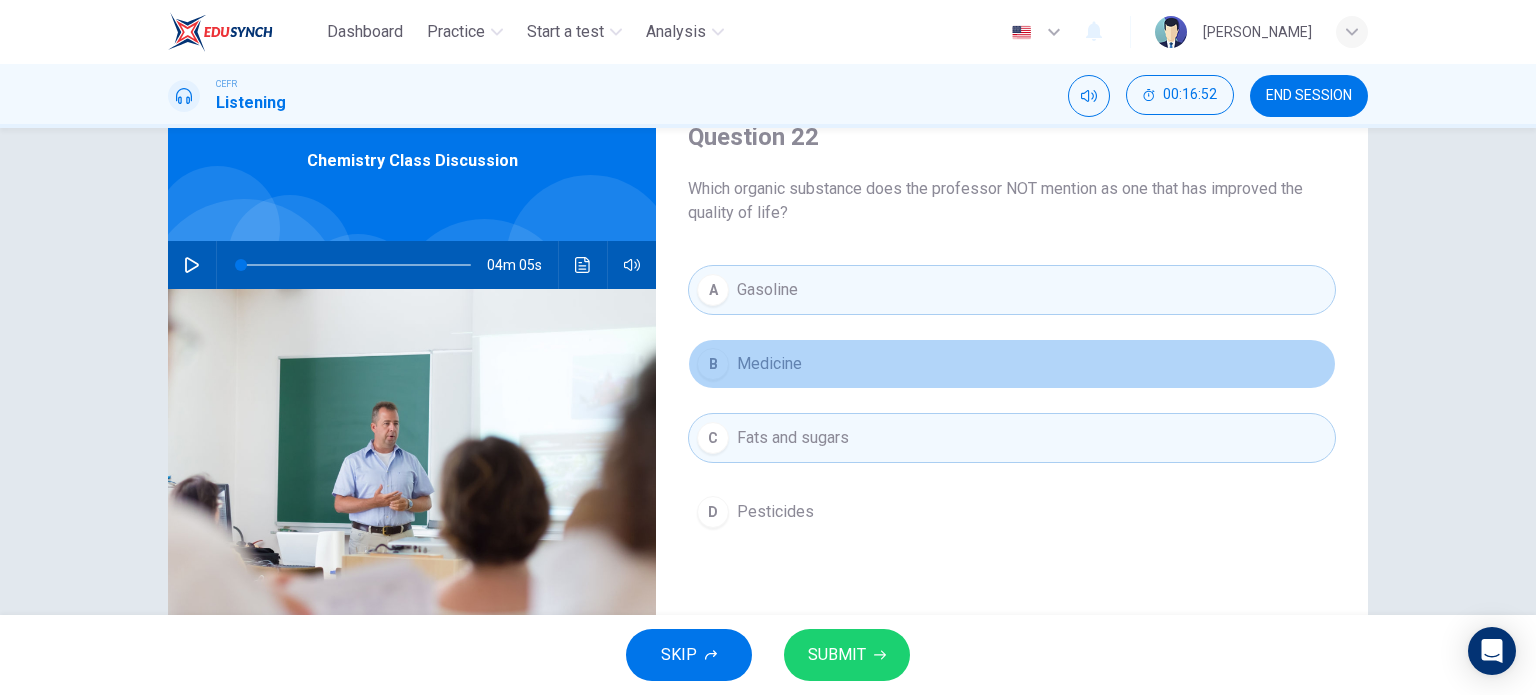click on "B Medicine" at bounding box center [1012, 364] 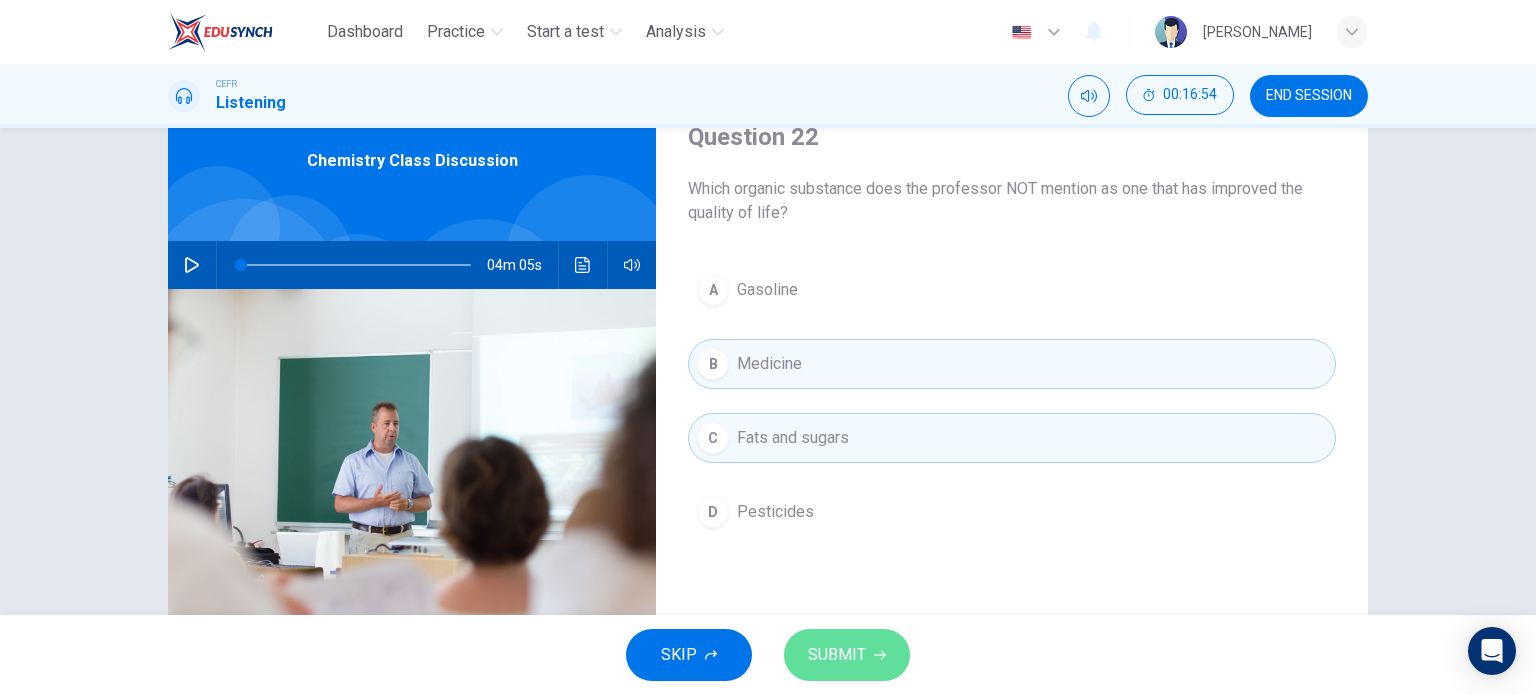 click on "SUBMIT" at bounding box center (837, 655) 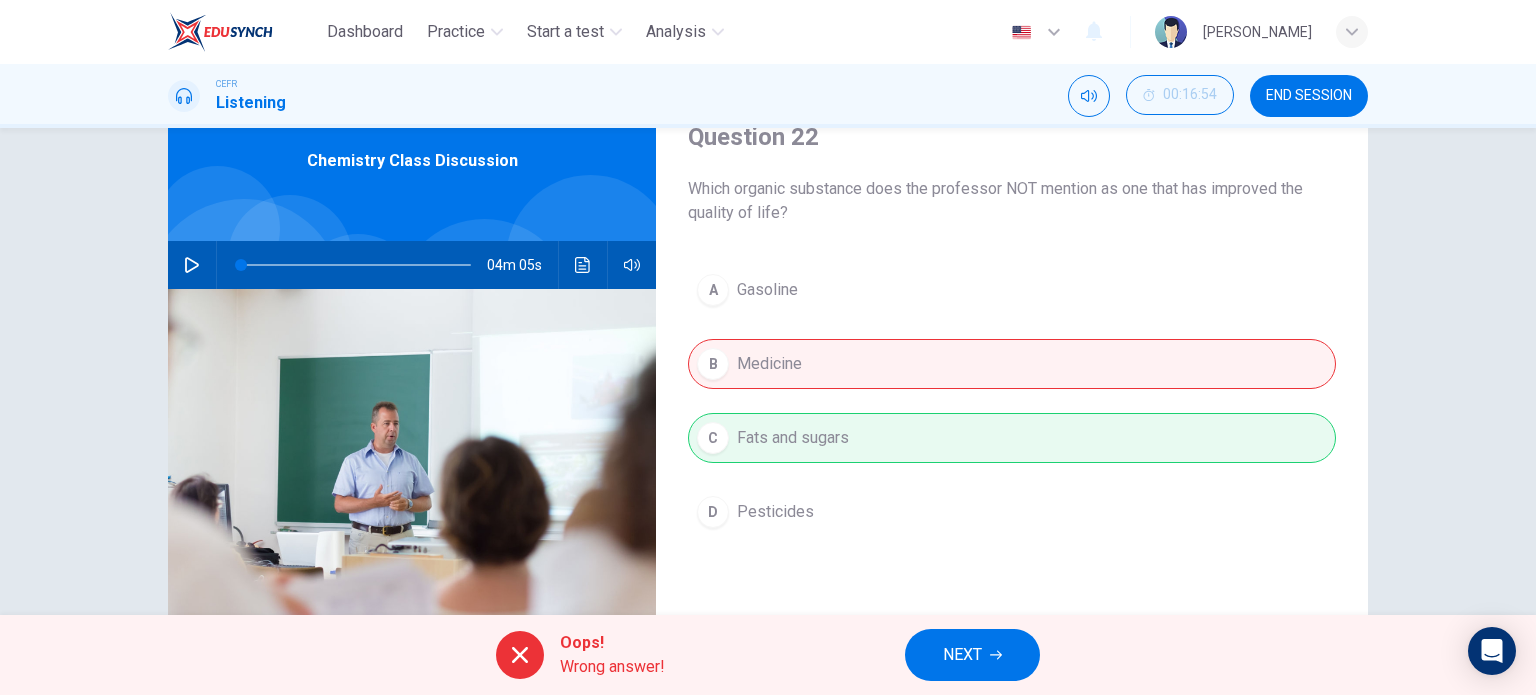 click on "A Gasoline B Medicine C Fats and sugars D Pesticides" at bounding box center [1012, 421] 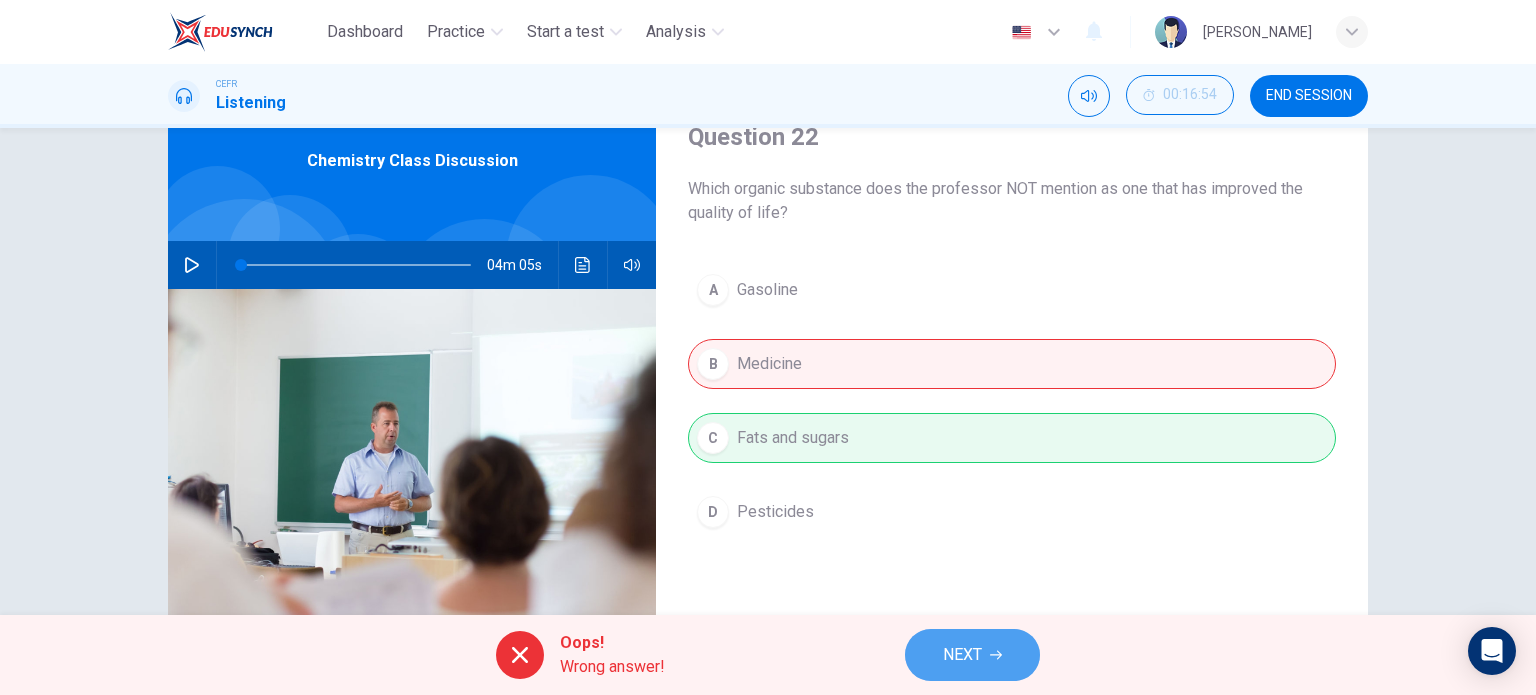 click on "NEXT" at bounding box center (962, 655) 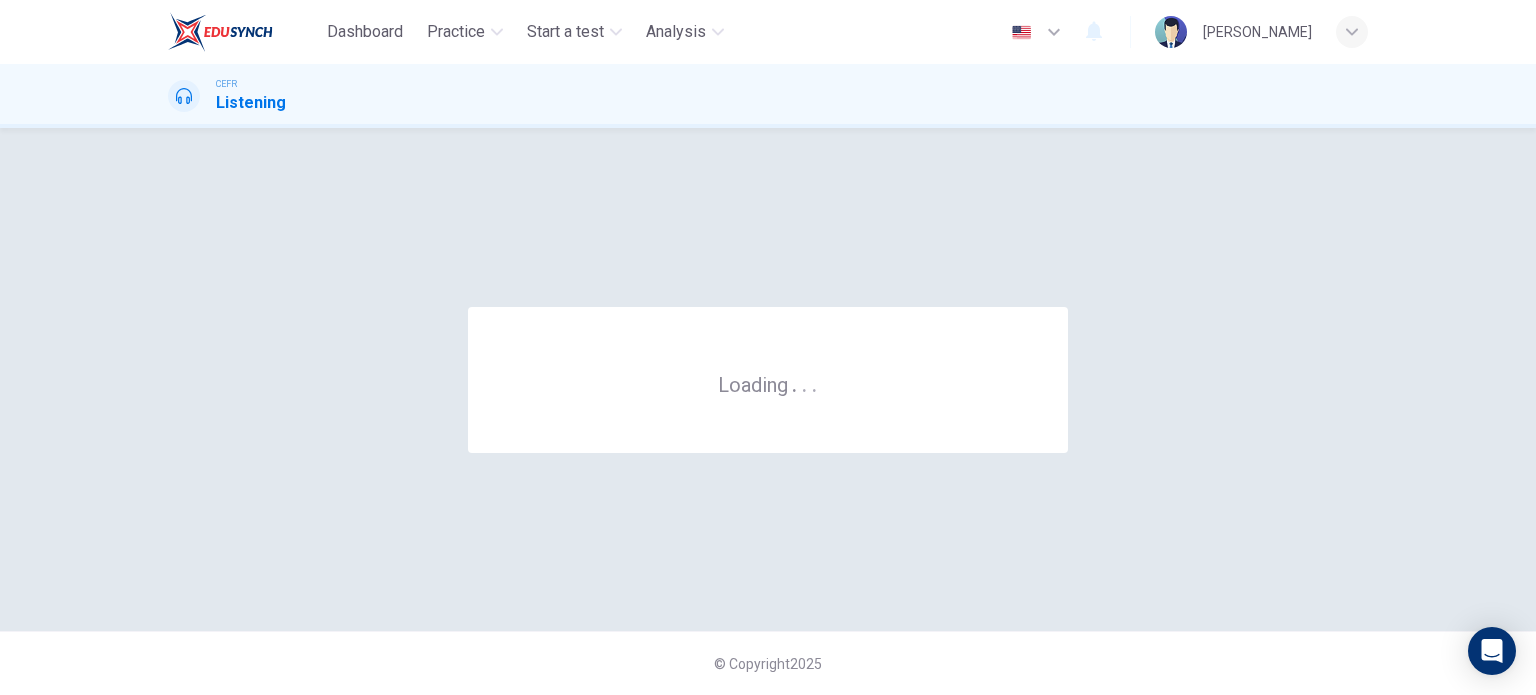 scroll, scrollTop: 0, scrollLeft: 0, axis: both 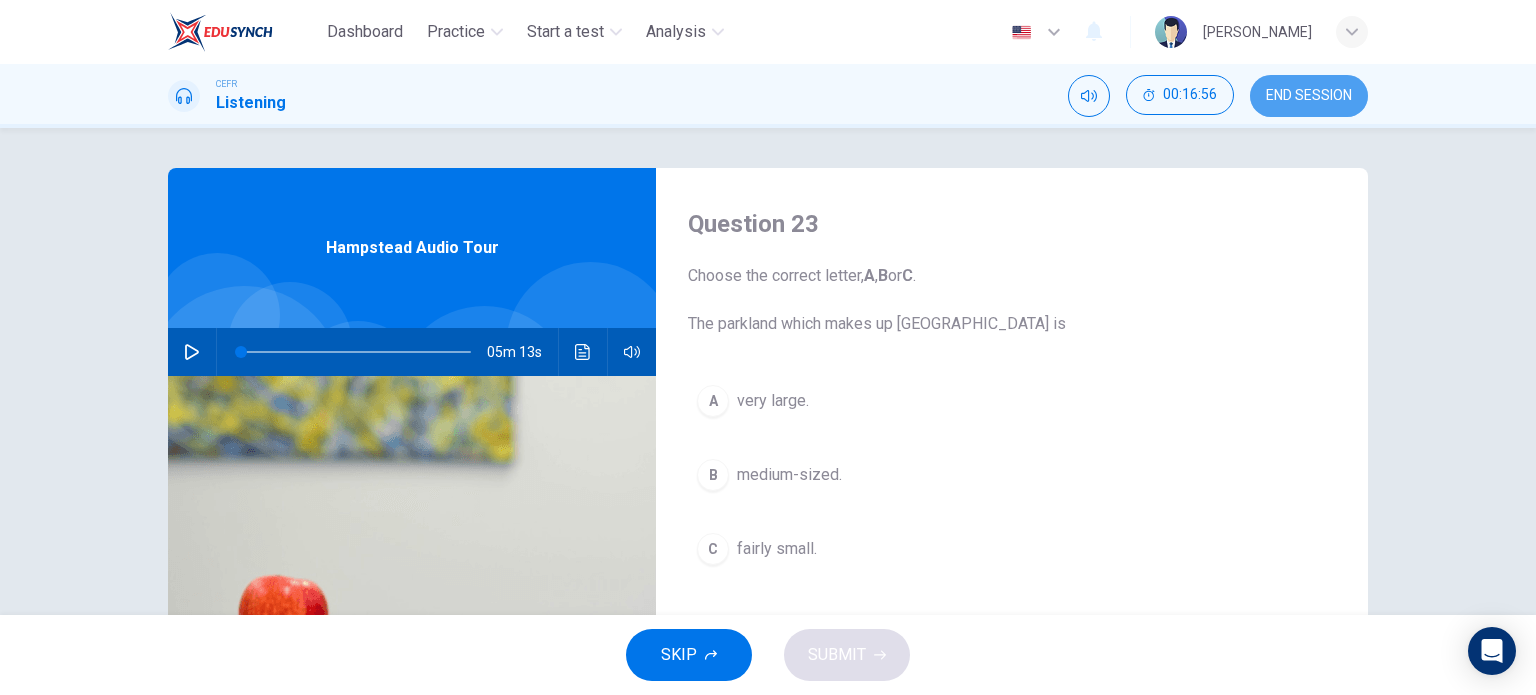 click on "END SESSION" at bounding box center [1309, 96] 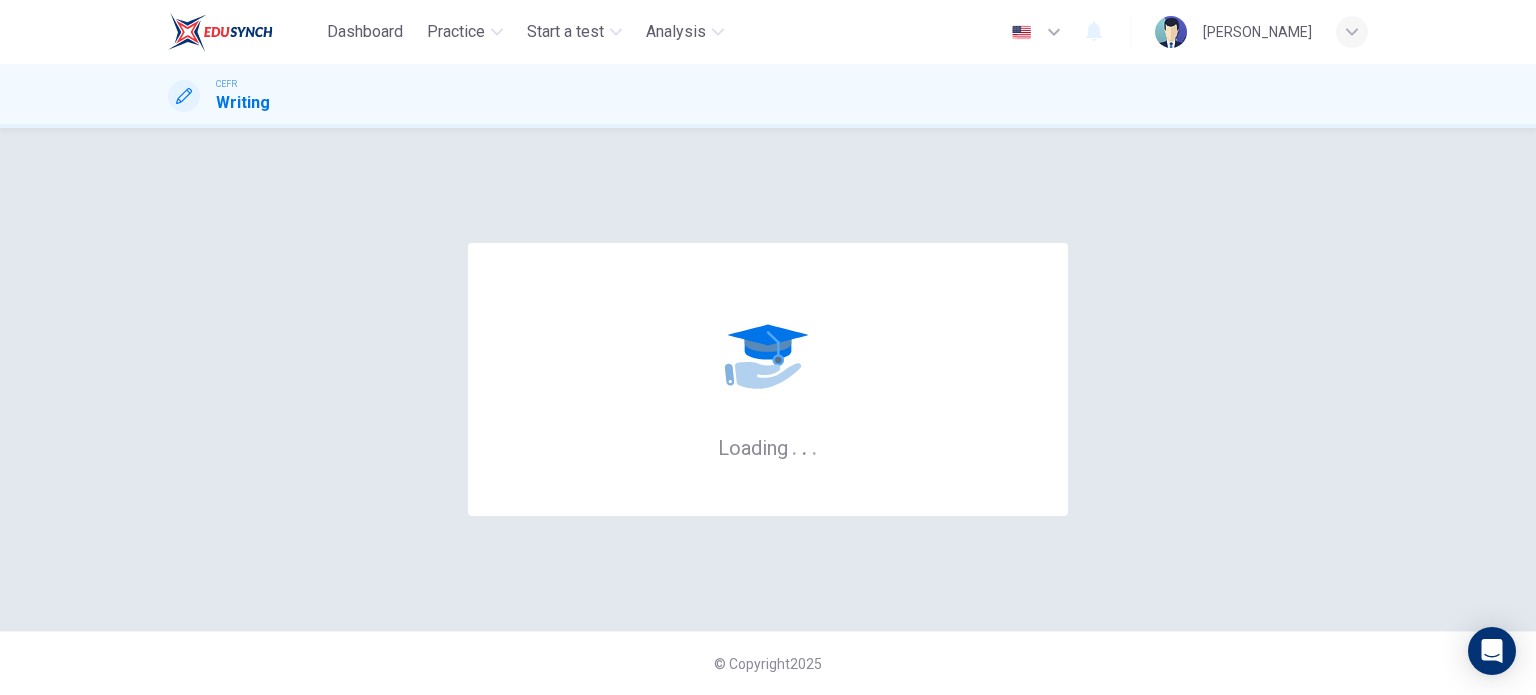 scroll, scrollTop: 0, scrollLeft: 0, axis: both 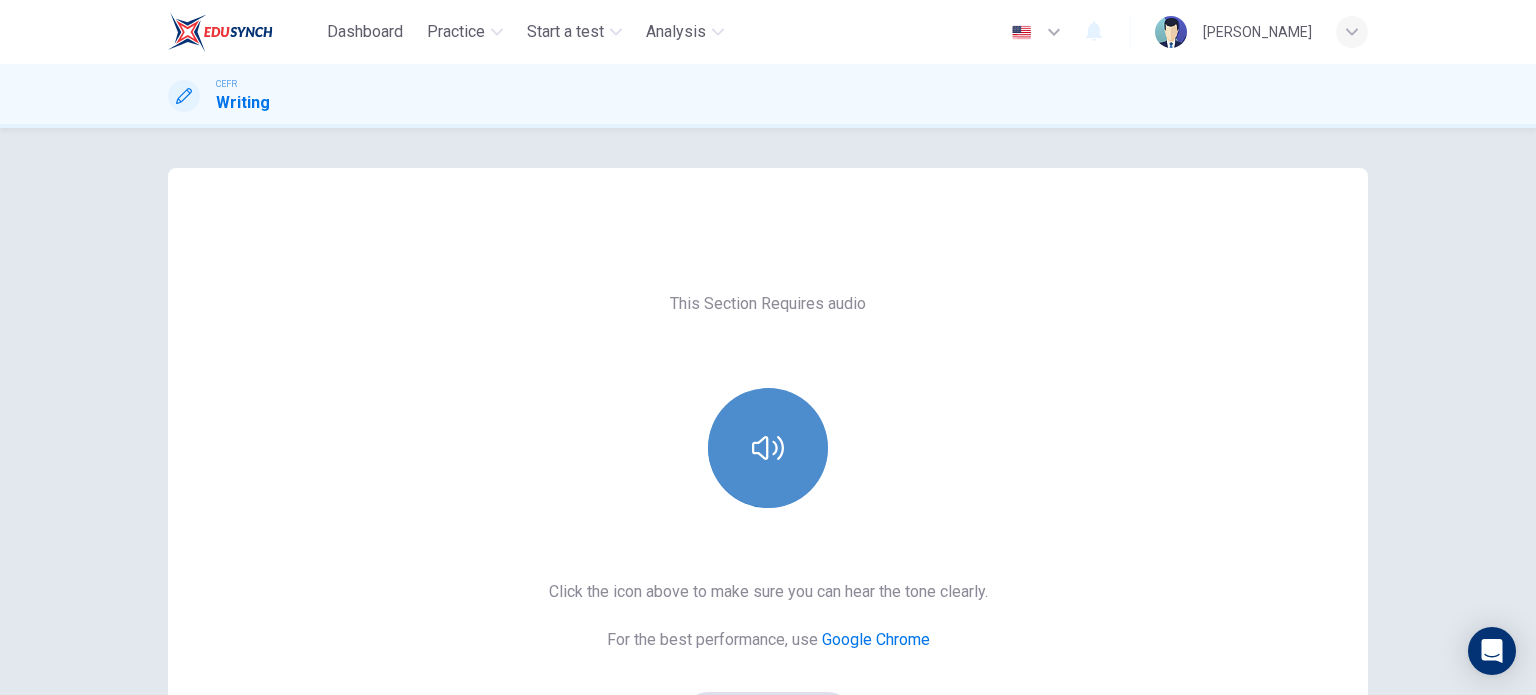 click at bounding box center [768, 448] 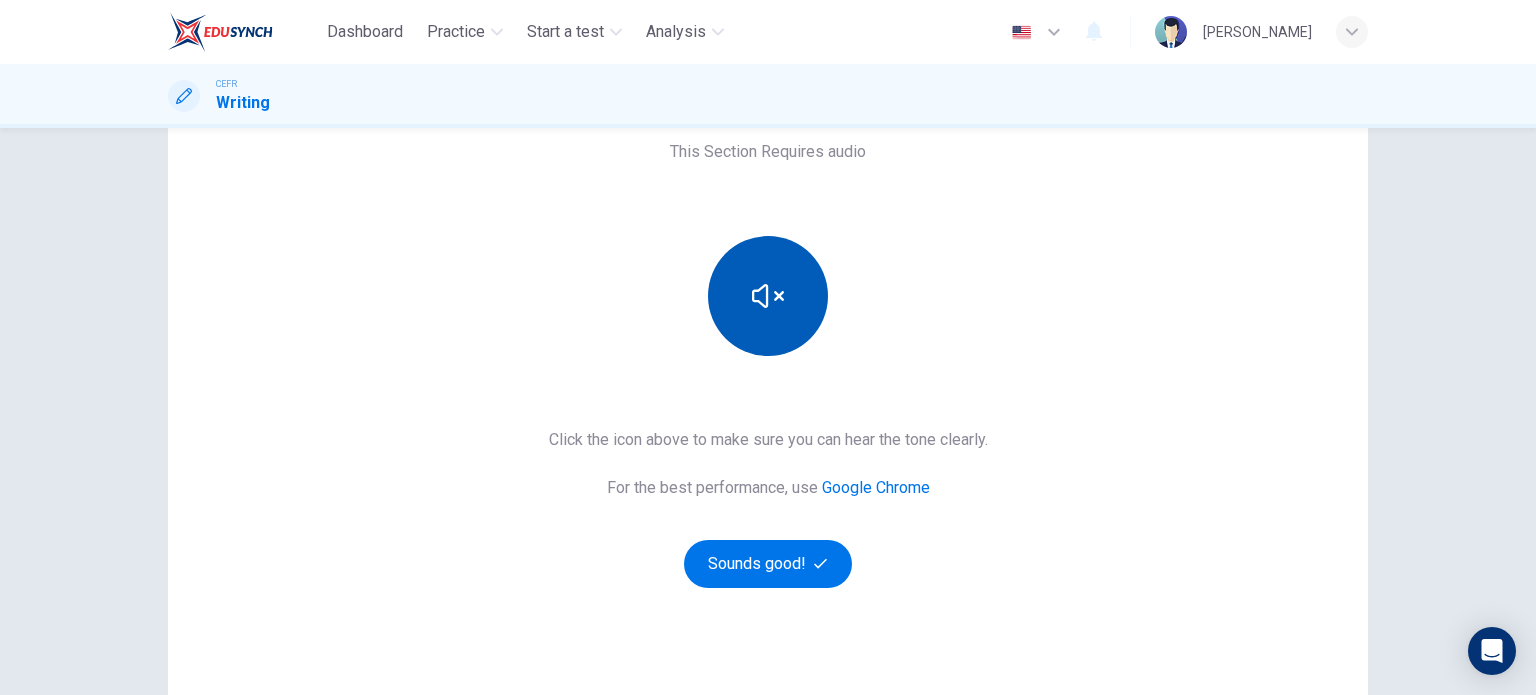 scroll, scrollTop: 158, scrollLeft: 0, axis: vertical 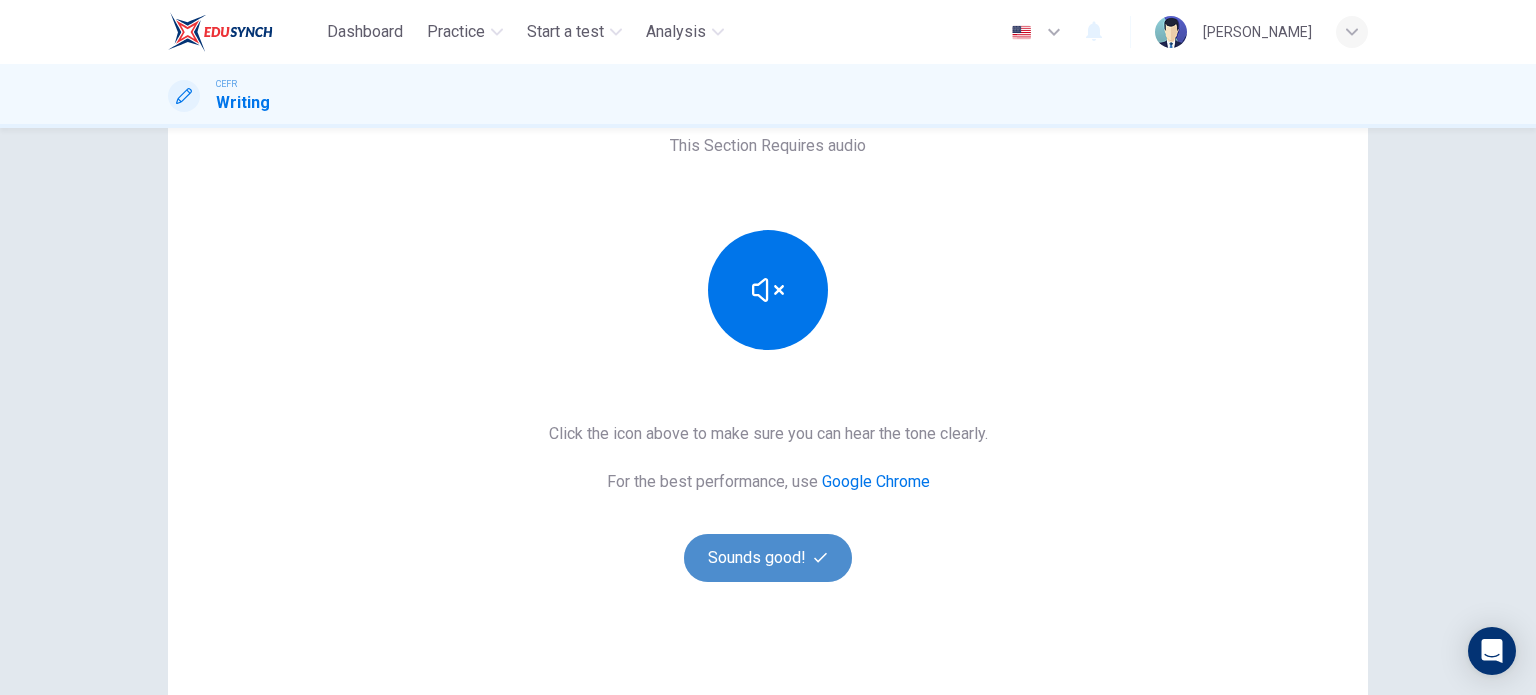 click on "Sounds good!" at bounding box center (768, 558) 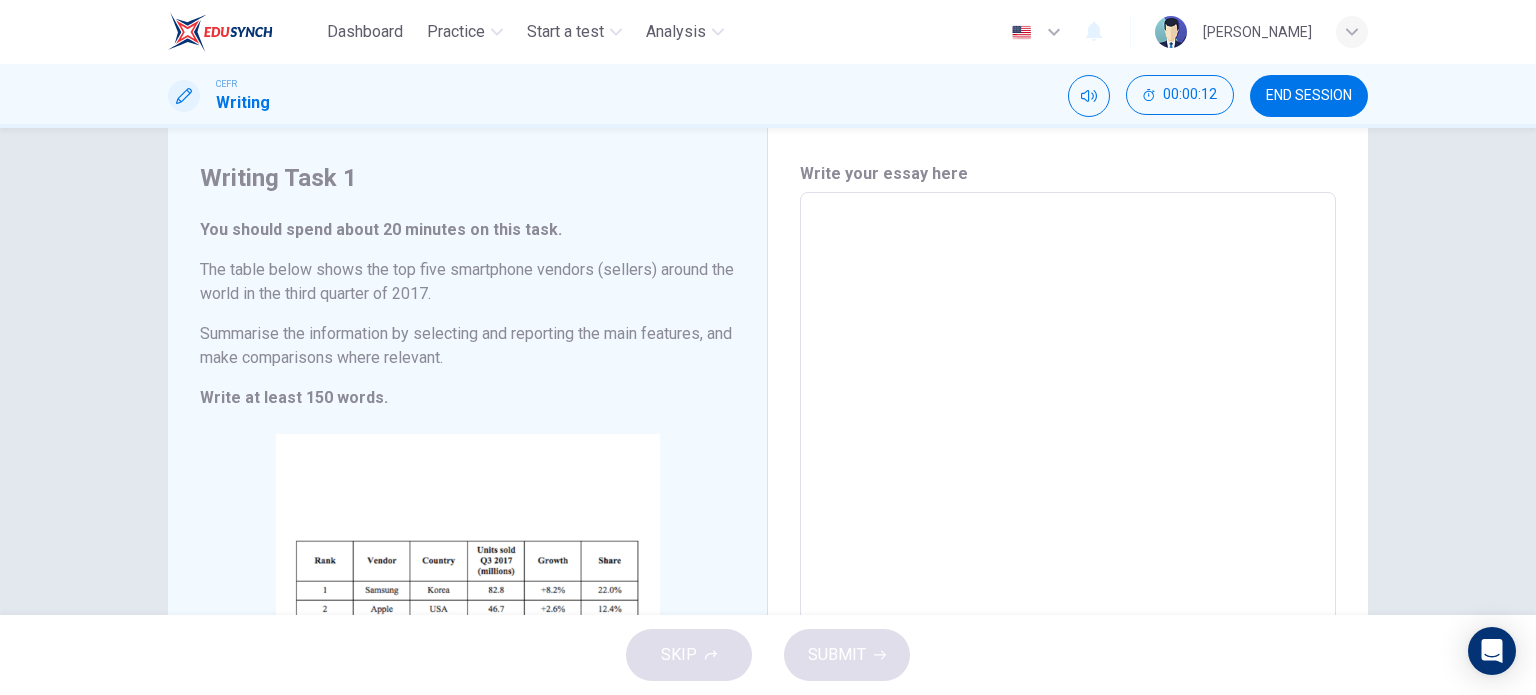 scroll, scrollTop: 44, scrollLeft: 0, axis: vertical 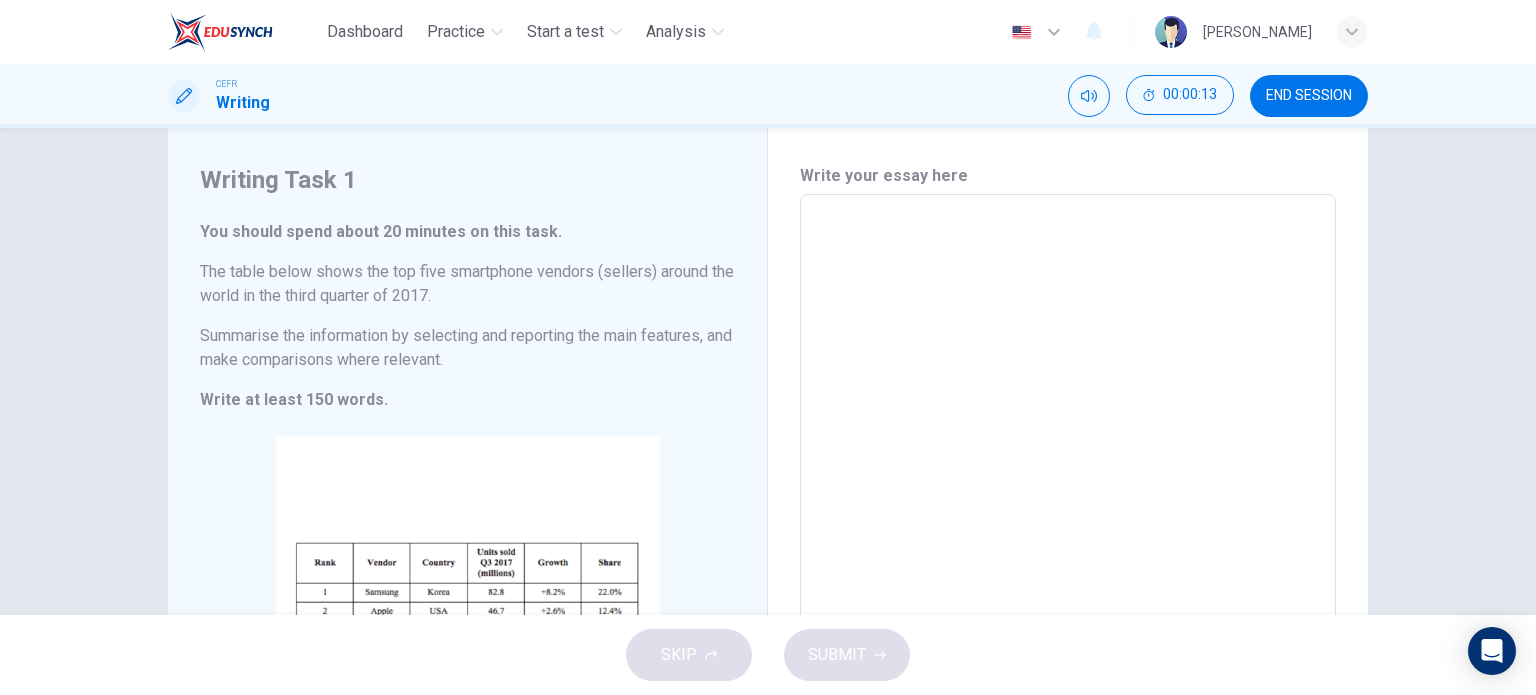 click at bounding box center [1068, 490] 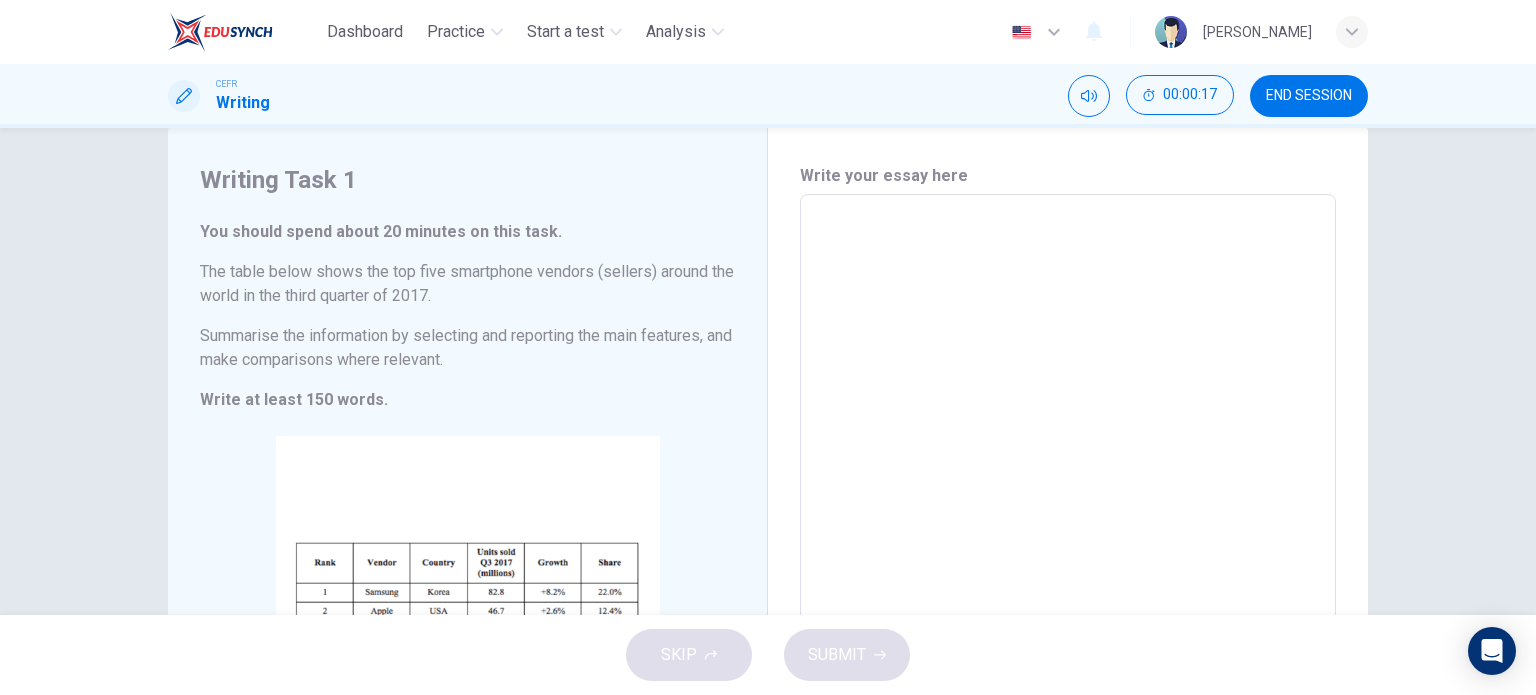 type on "B" 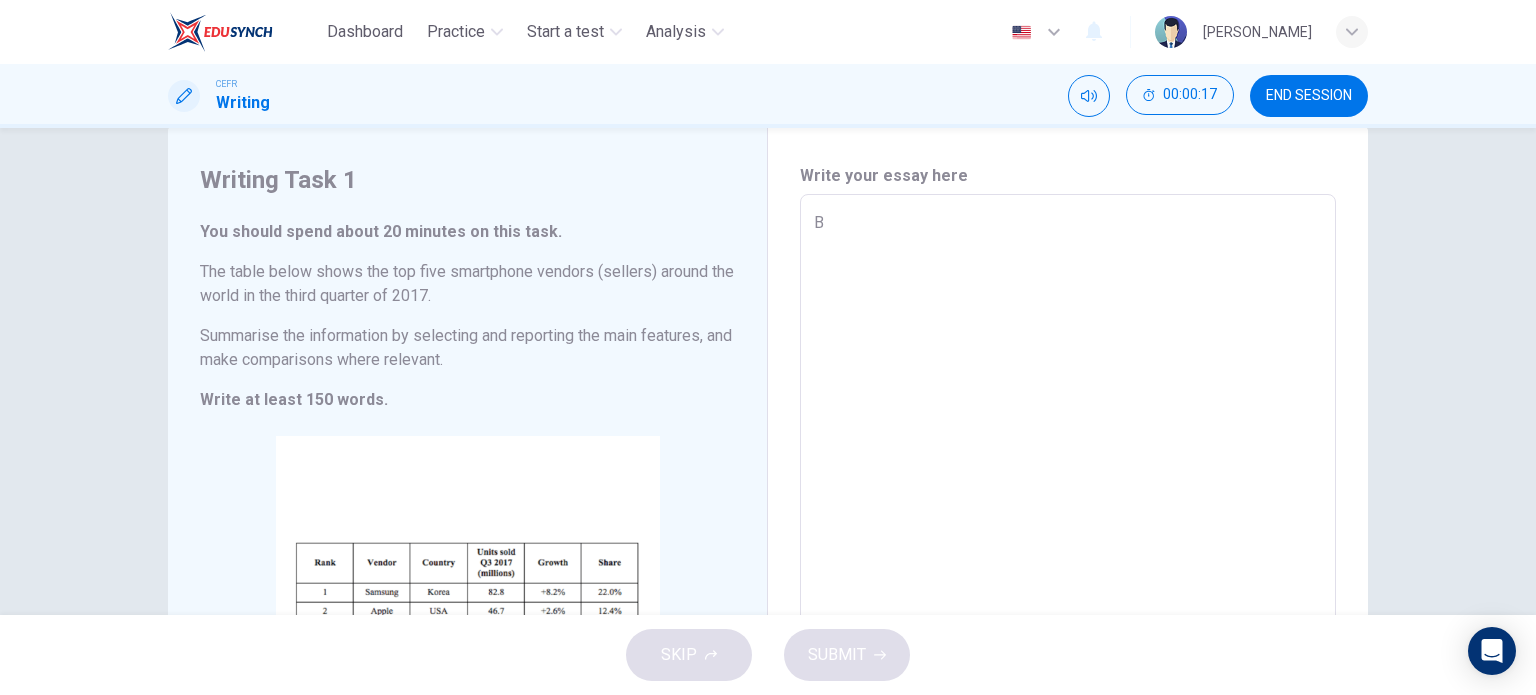 type on "x" 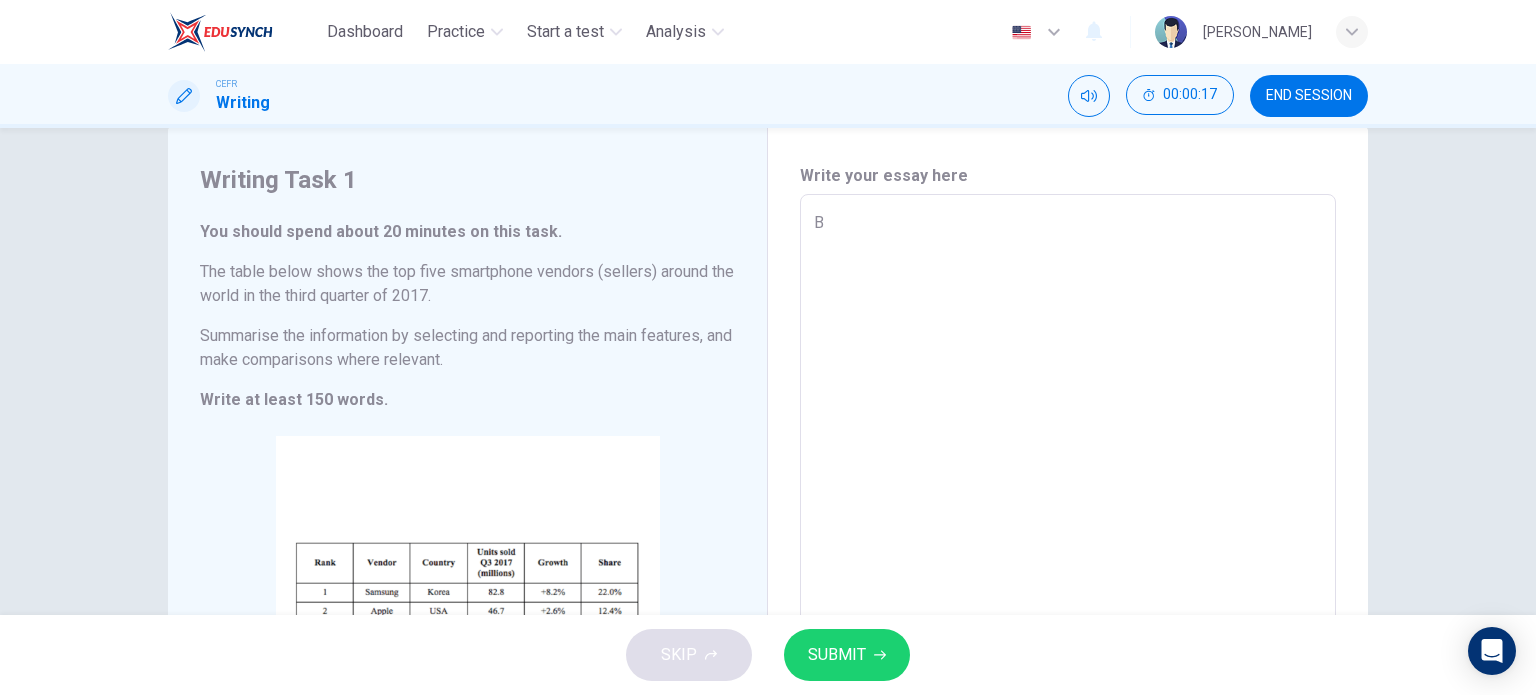 type on "Ba" 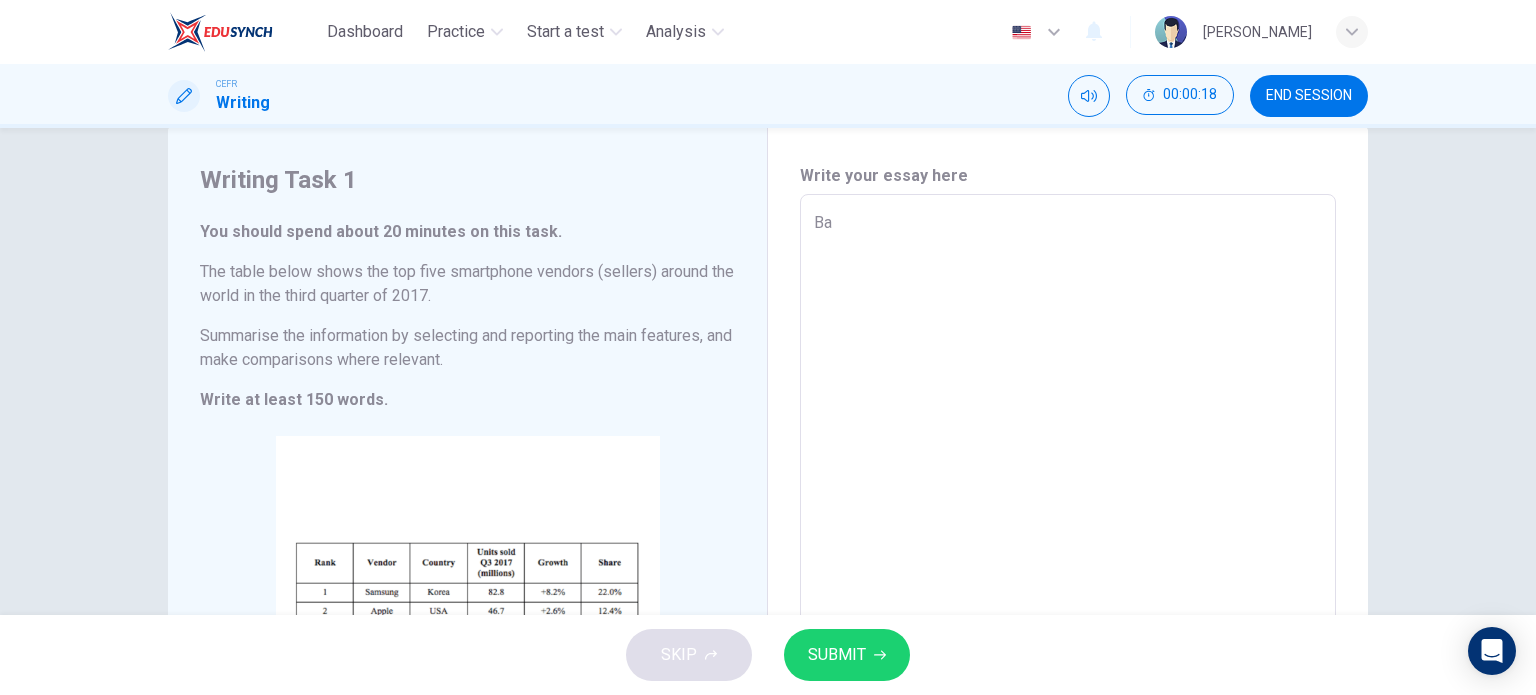 type on "Bas" 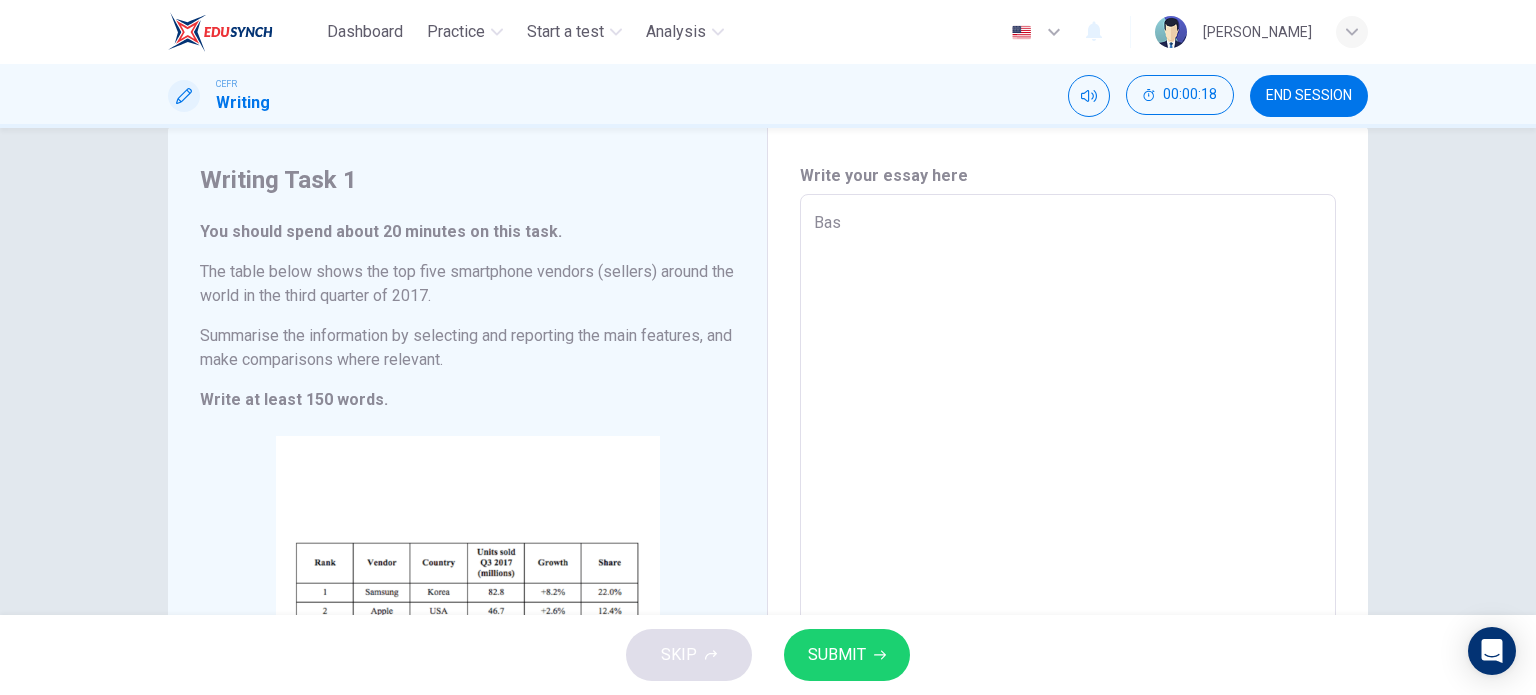 type on "x" 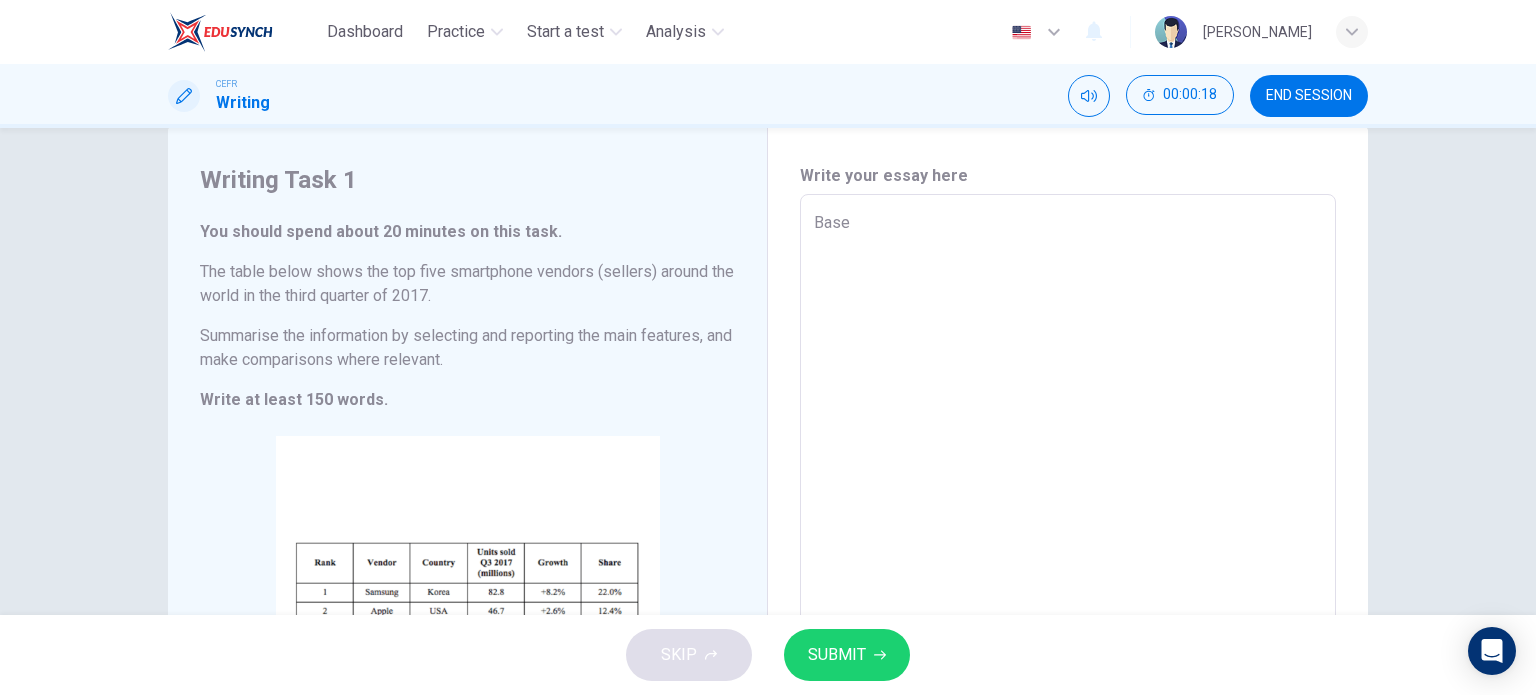 type on "x" 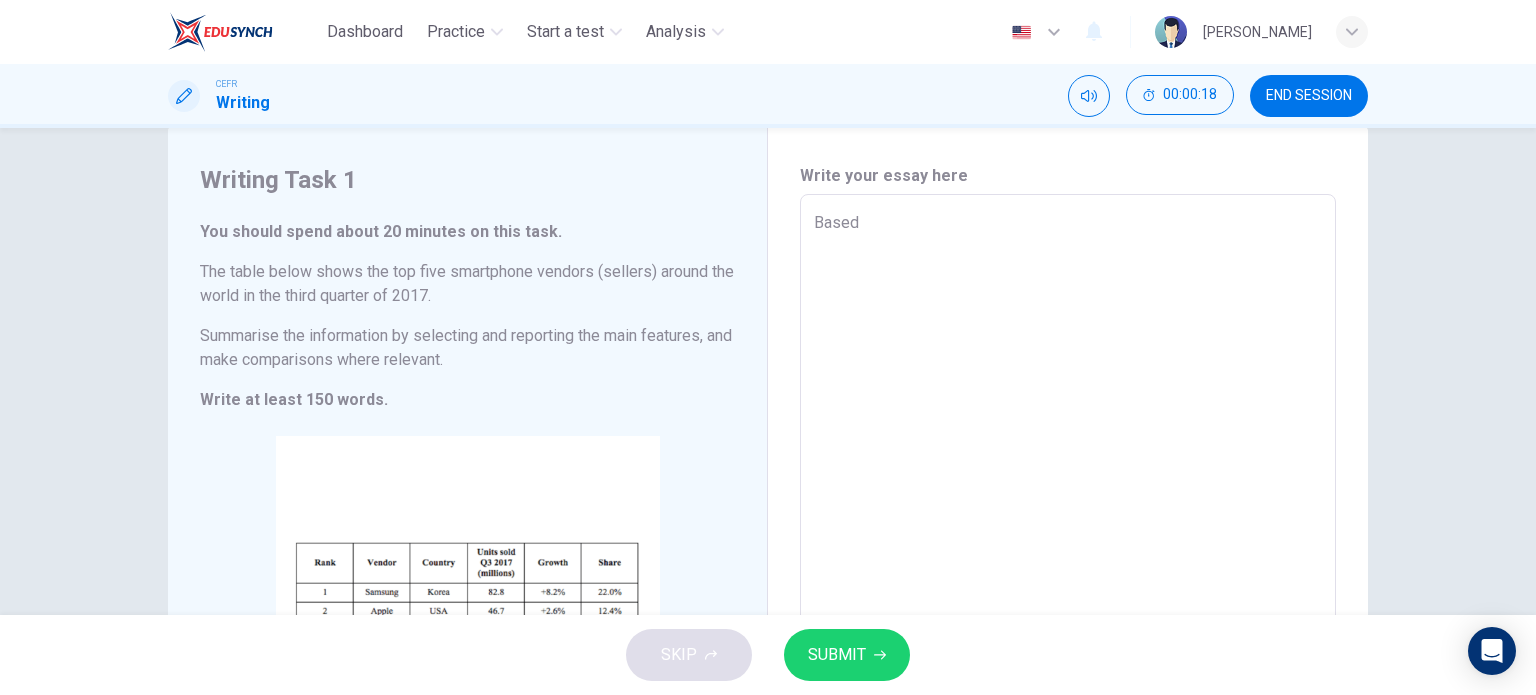 type on "x" 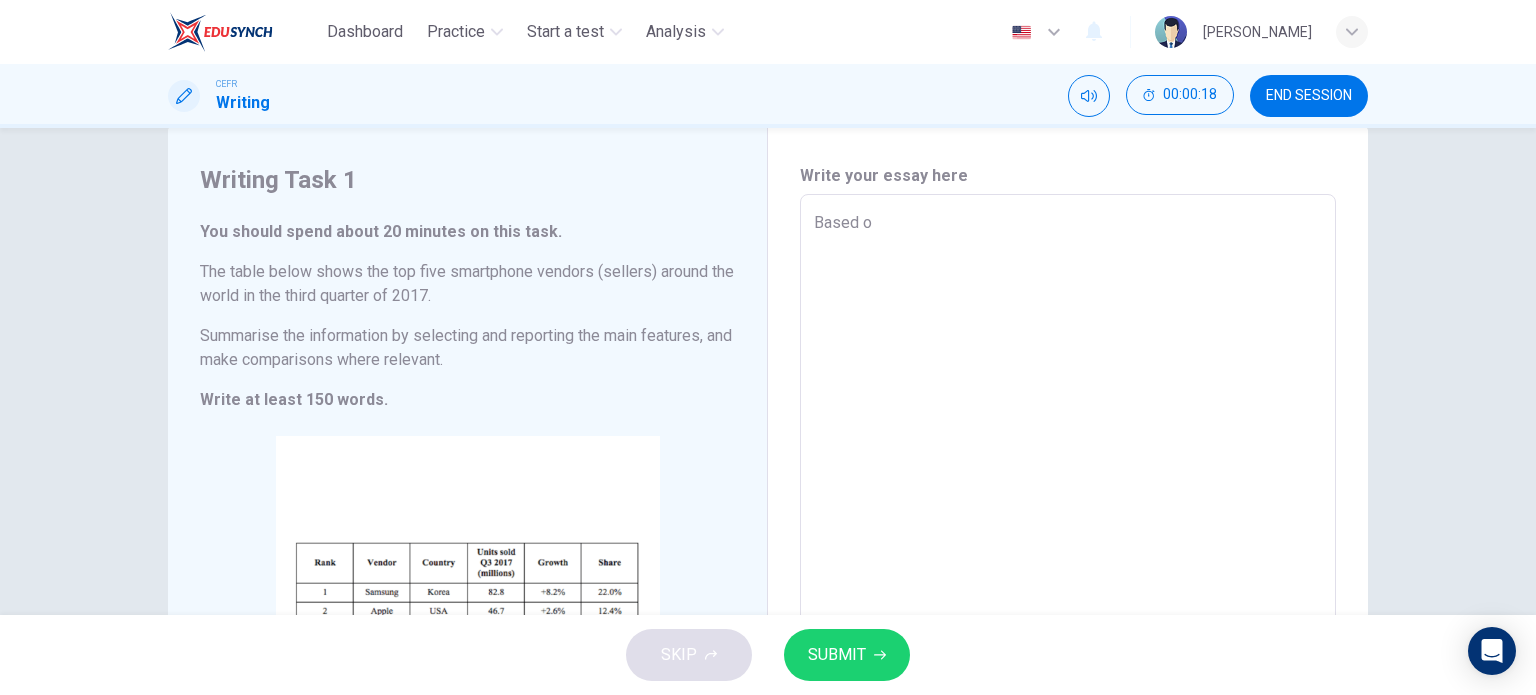 type on "x" 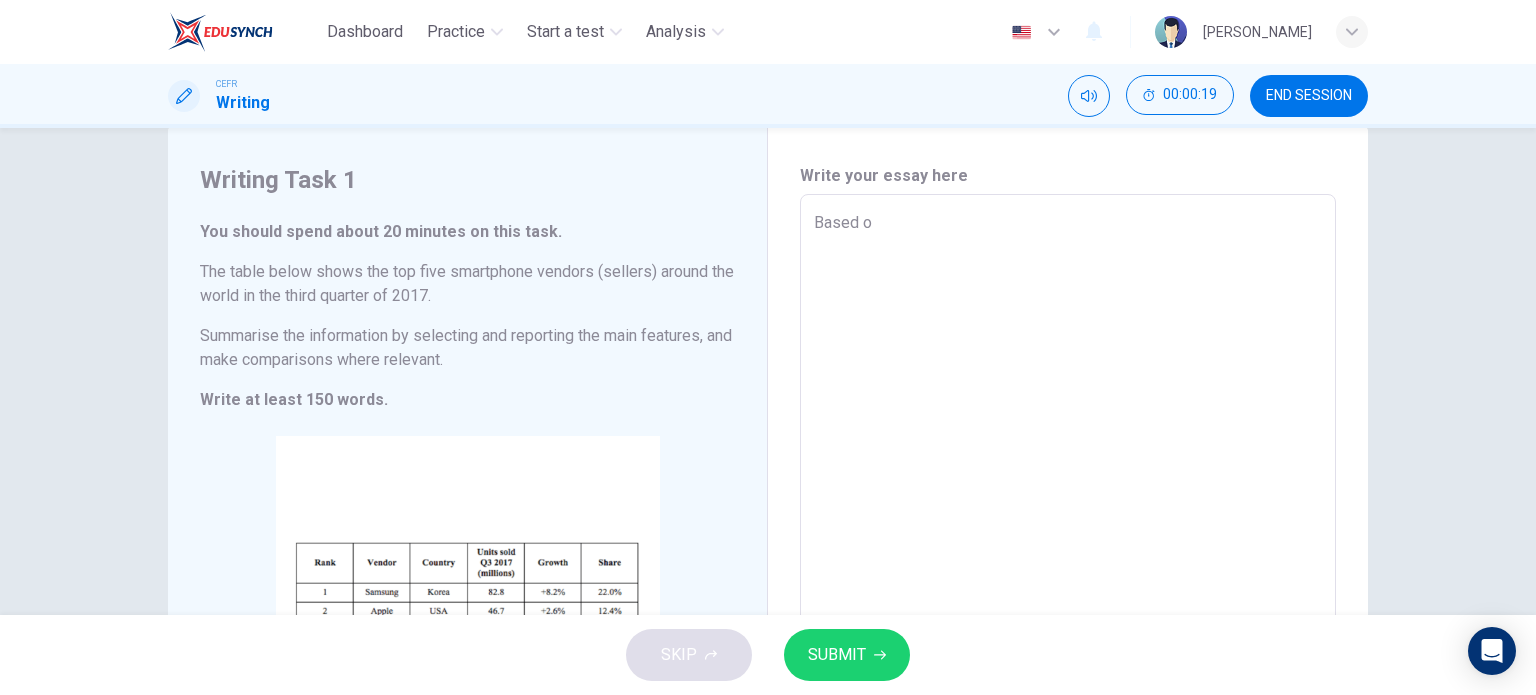 type on "x" 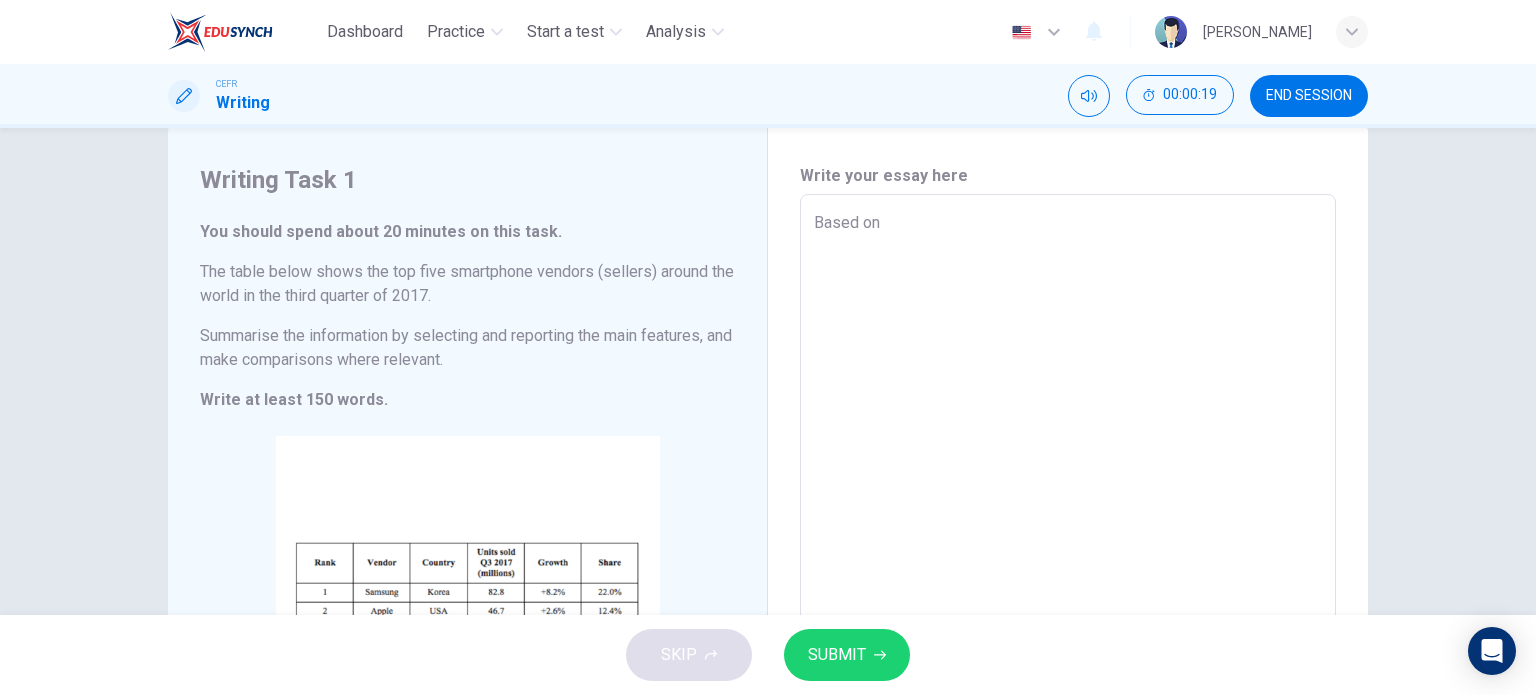 type on "Based on" 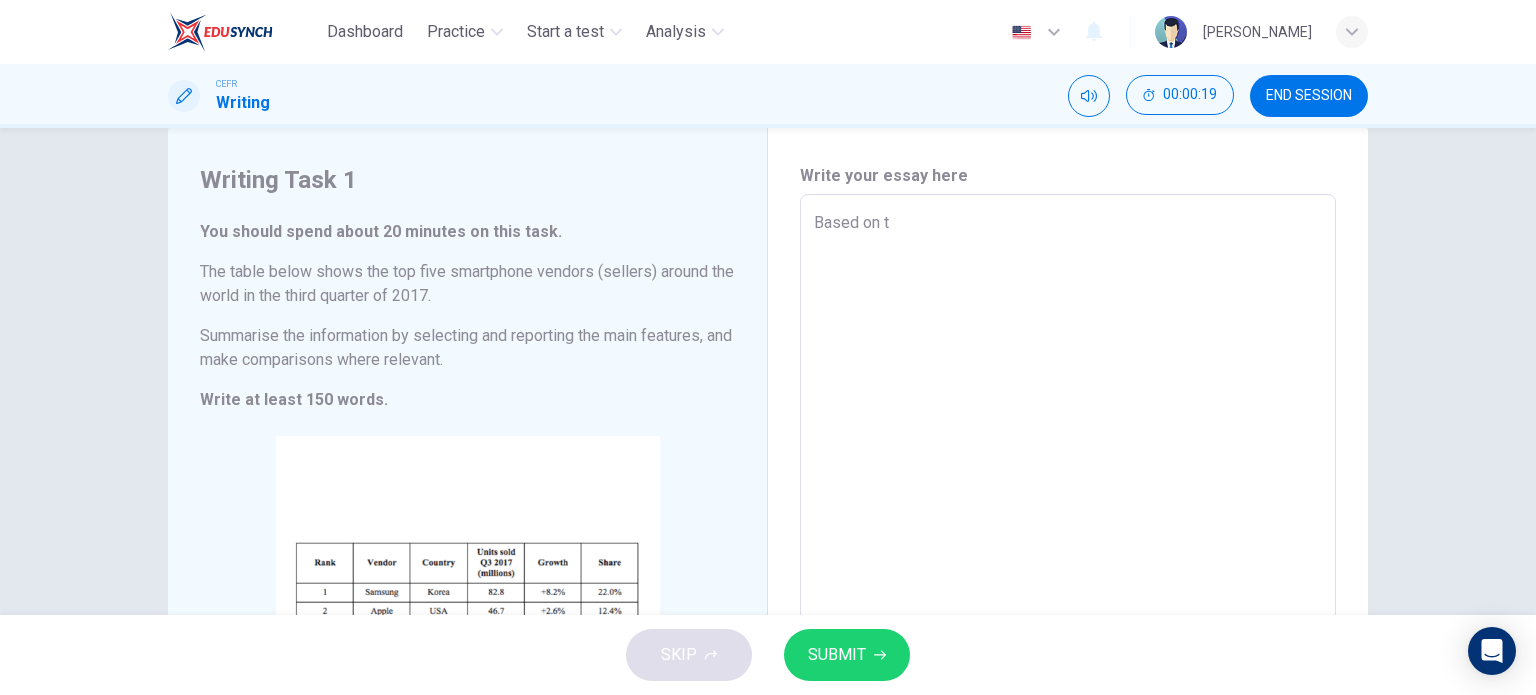 type on "x" 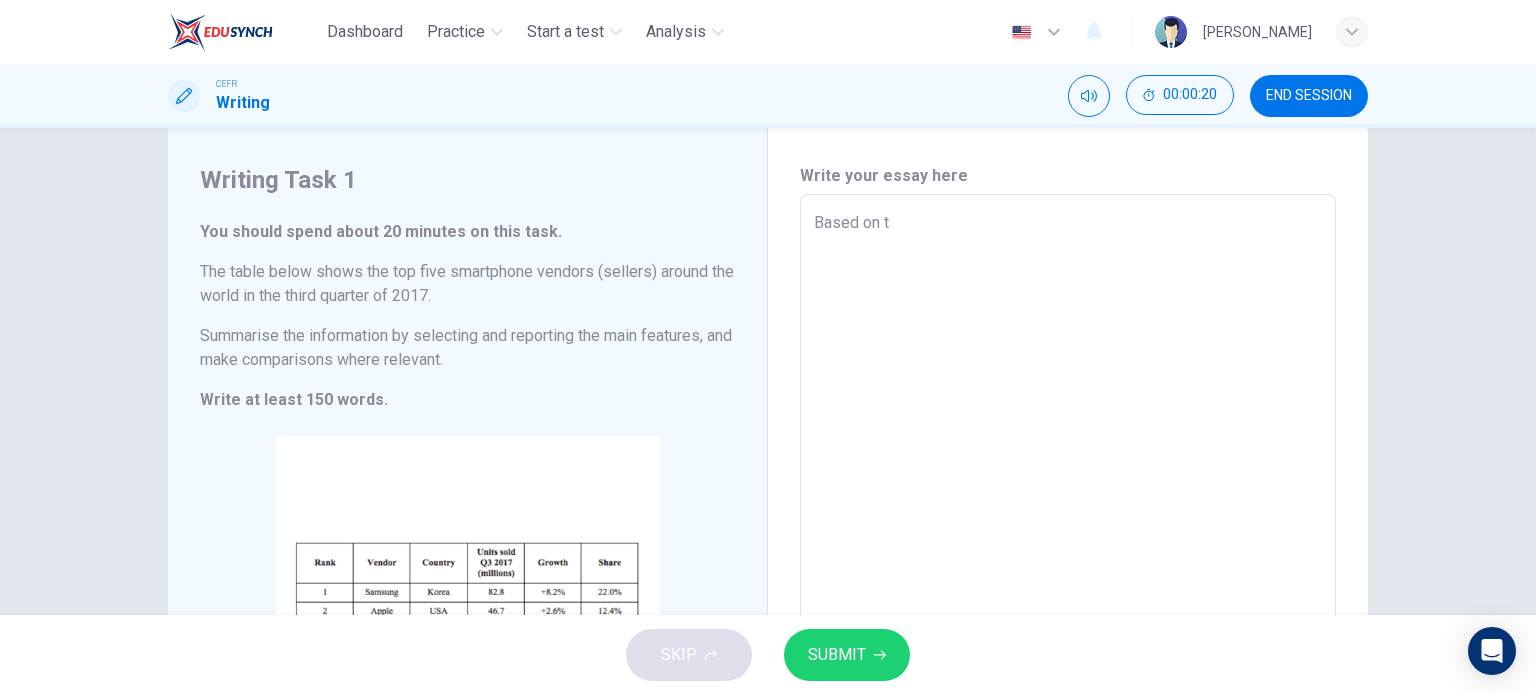 type on "Based on th" 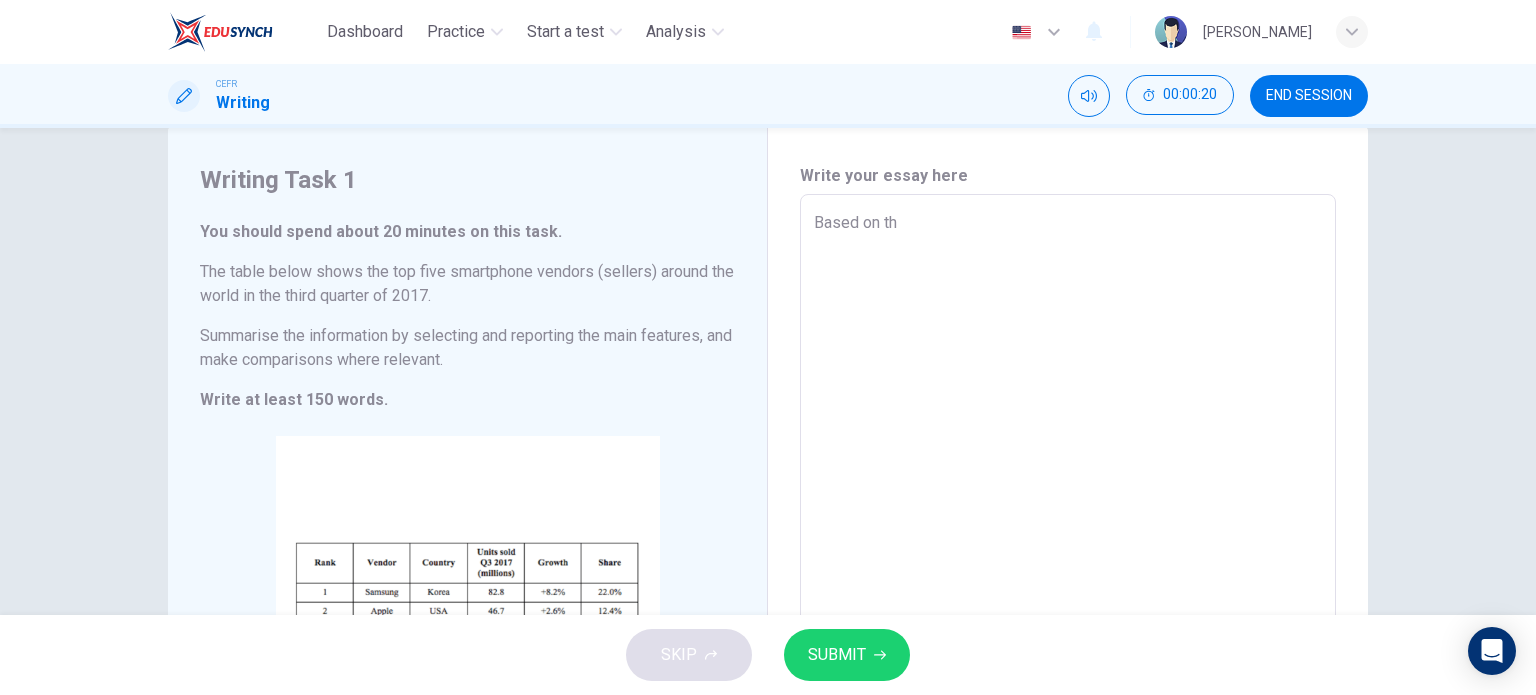 type on "x" 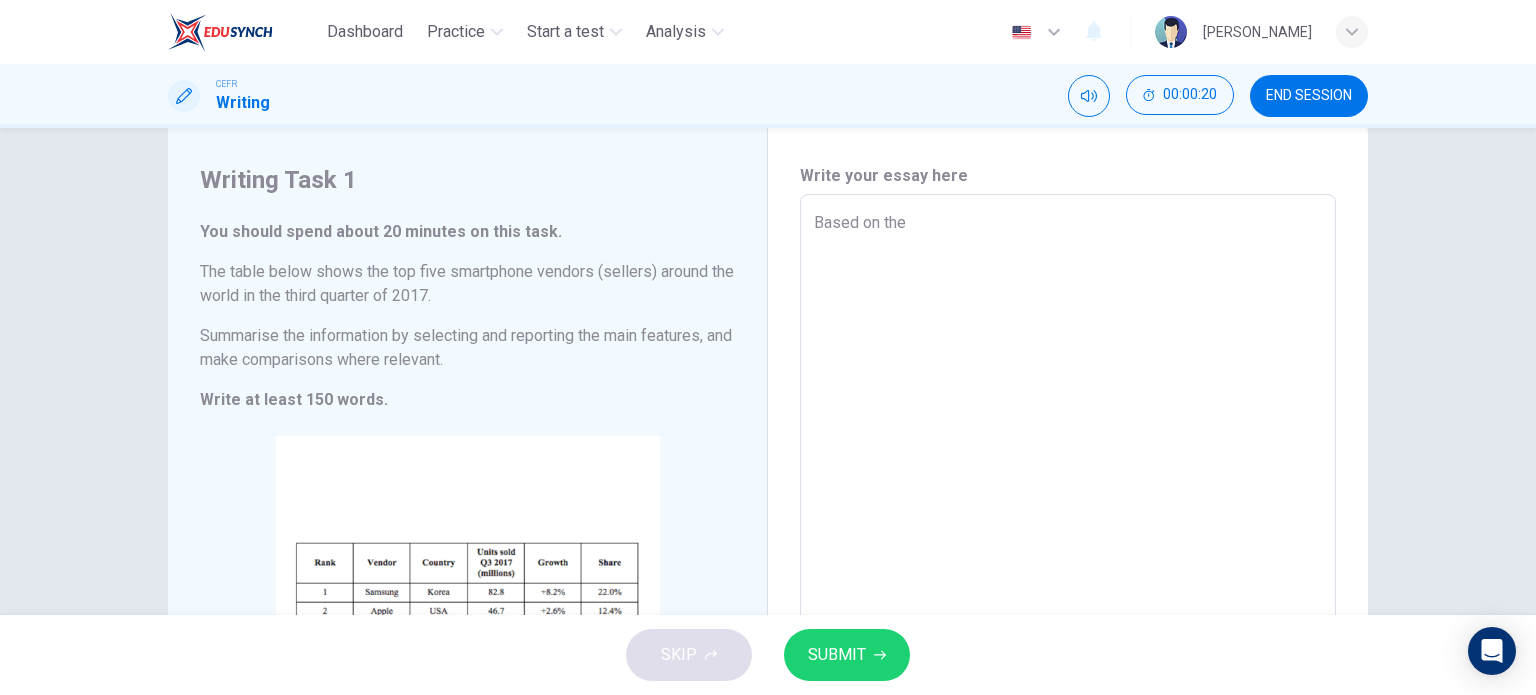 type on "x" 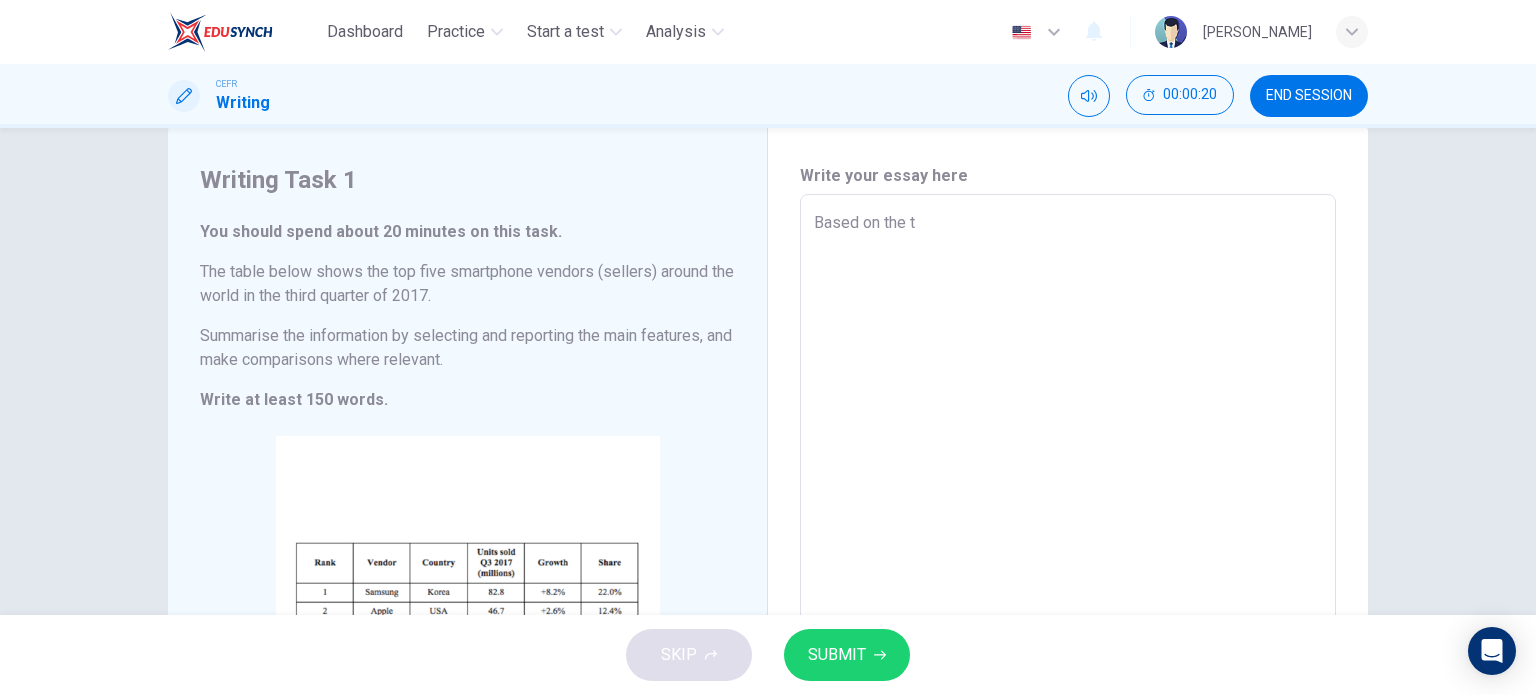 type on "x" 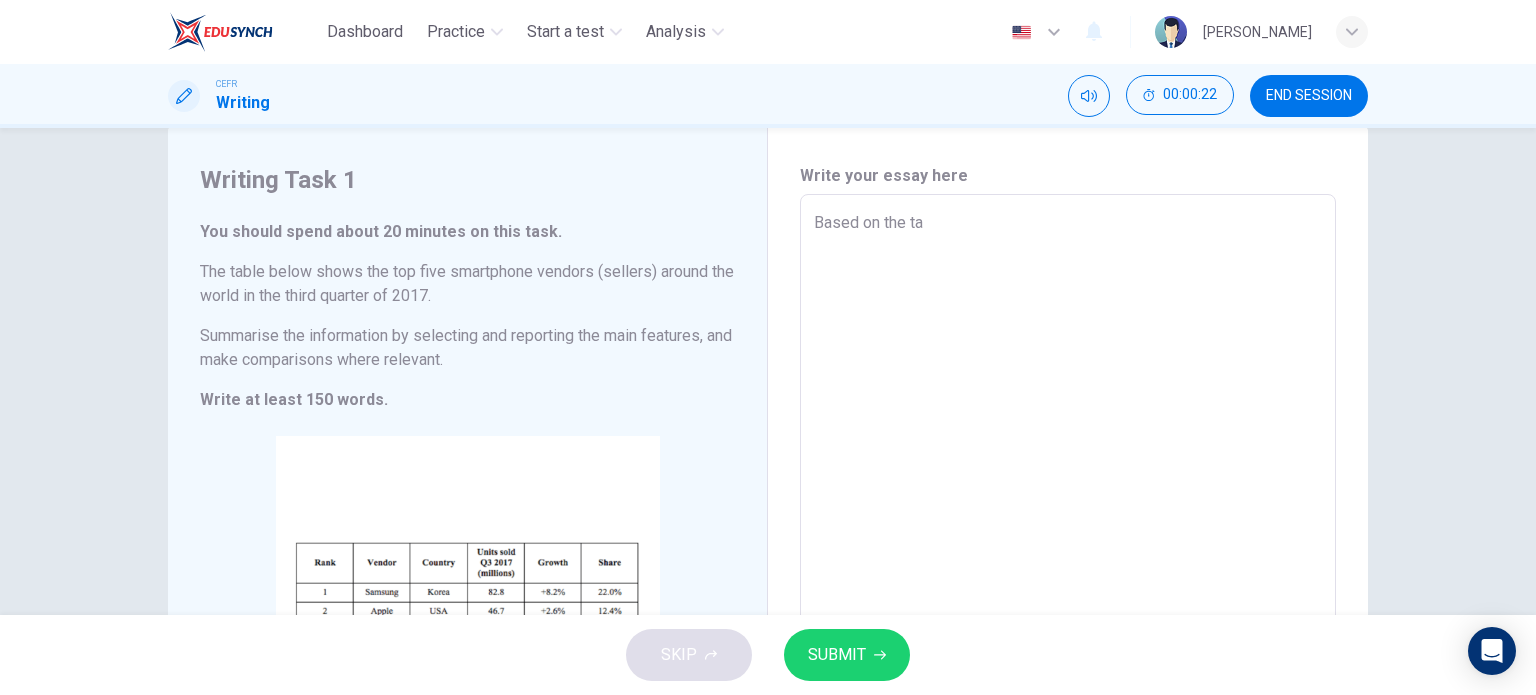type on "Based on the taa" 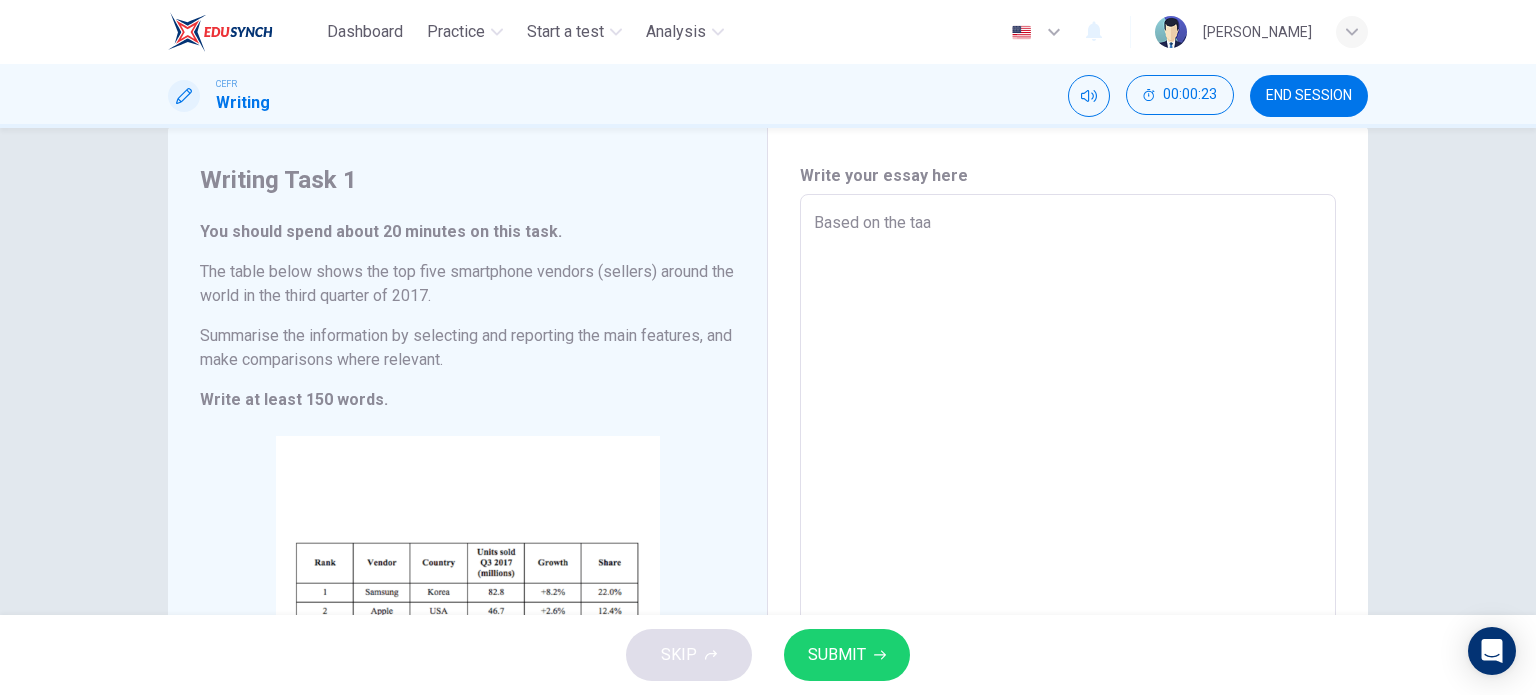 type on "Based on the ta" 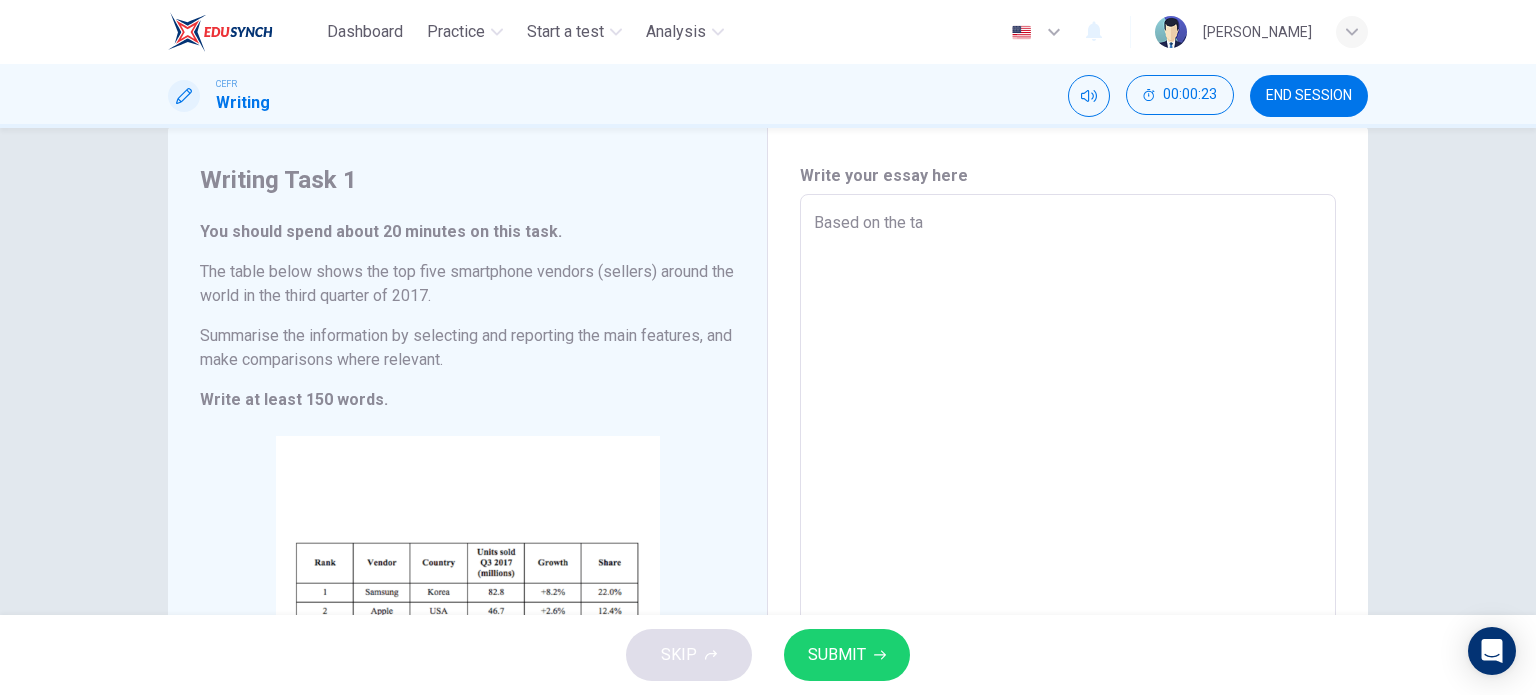 type on "Based on the tab" 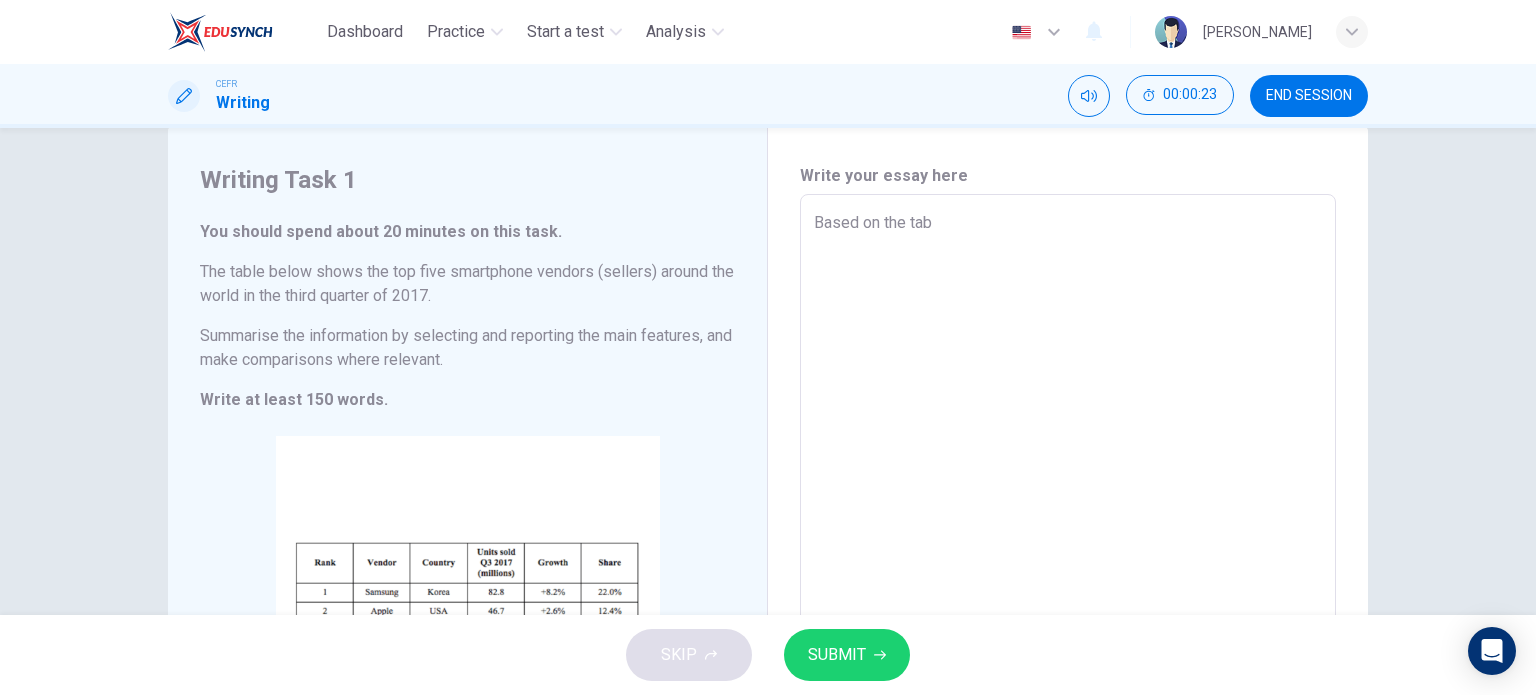 type on "x" 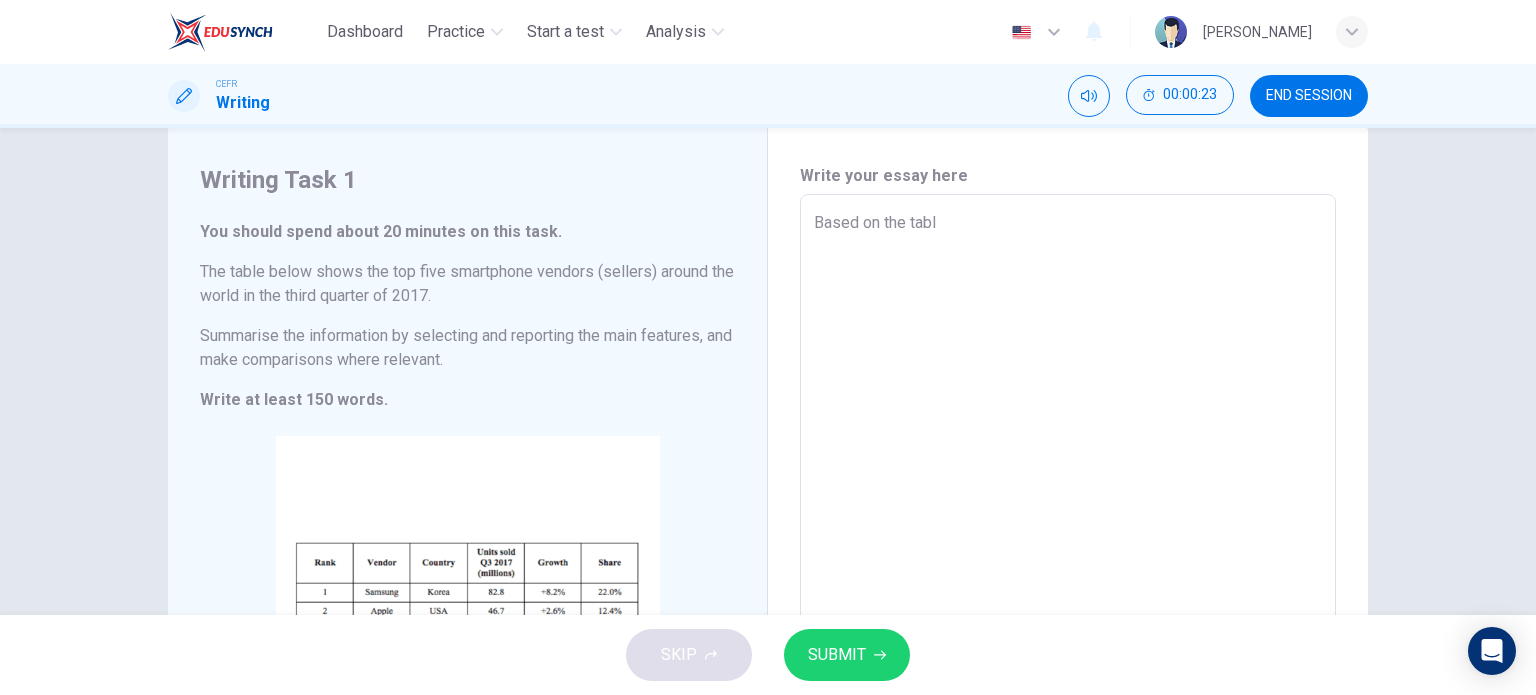 type on "x" 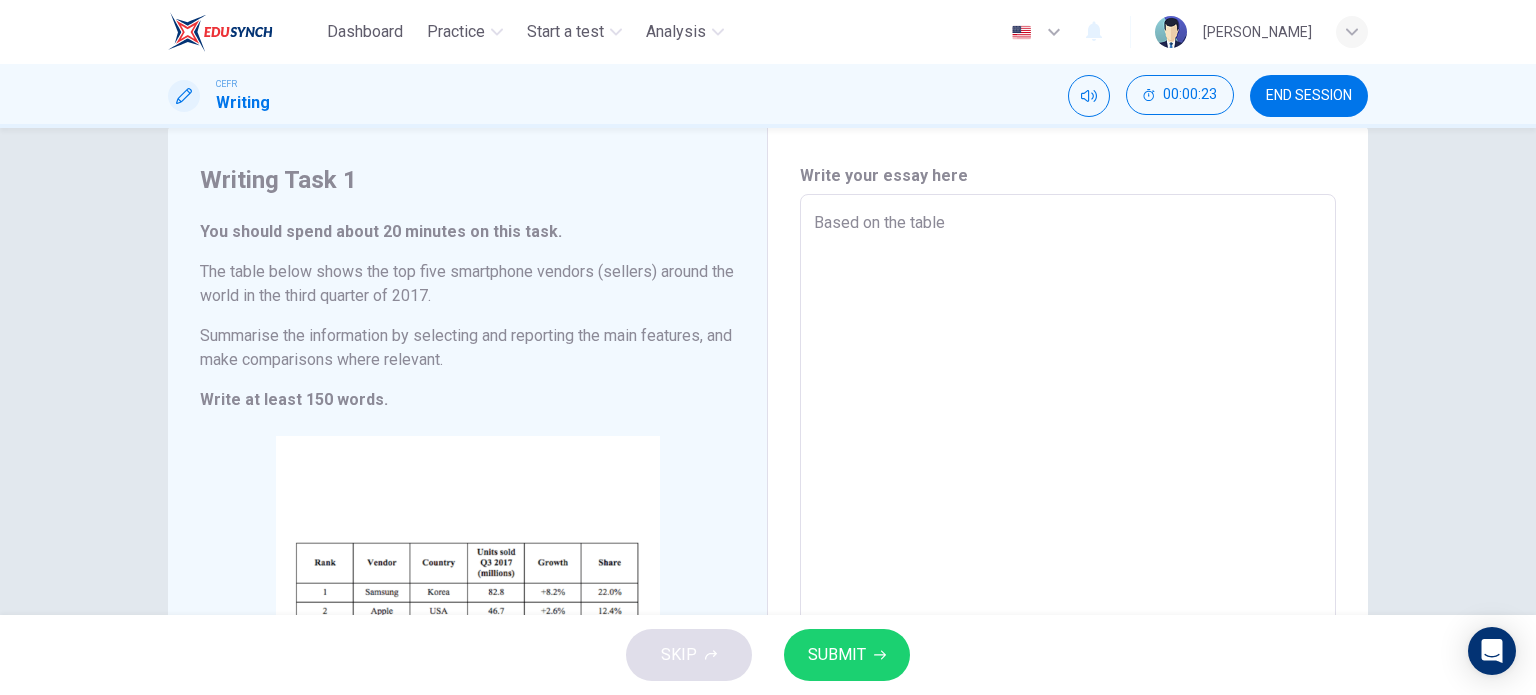 type on "Based on the table" 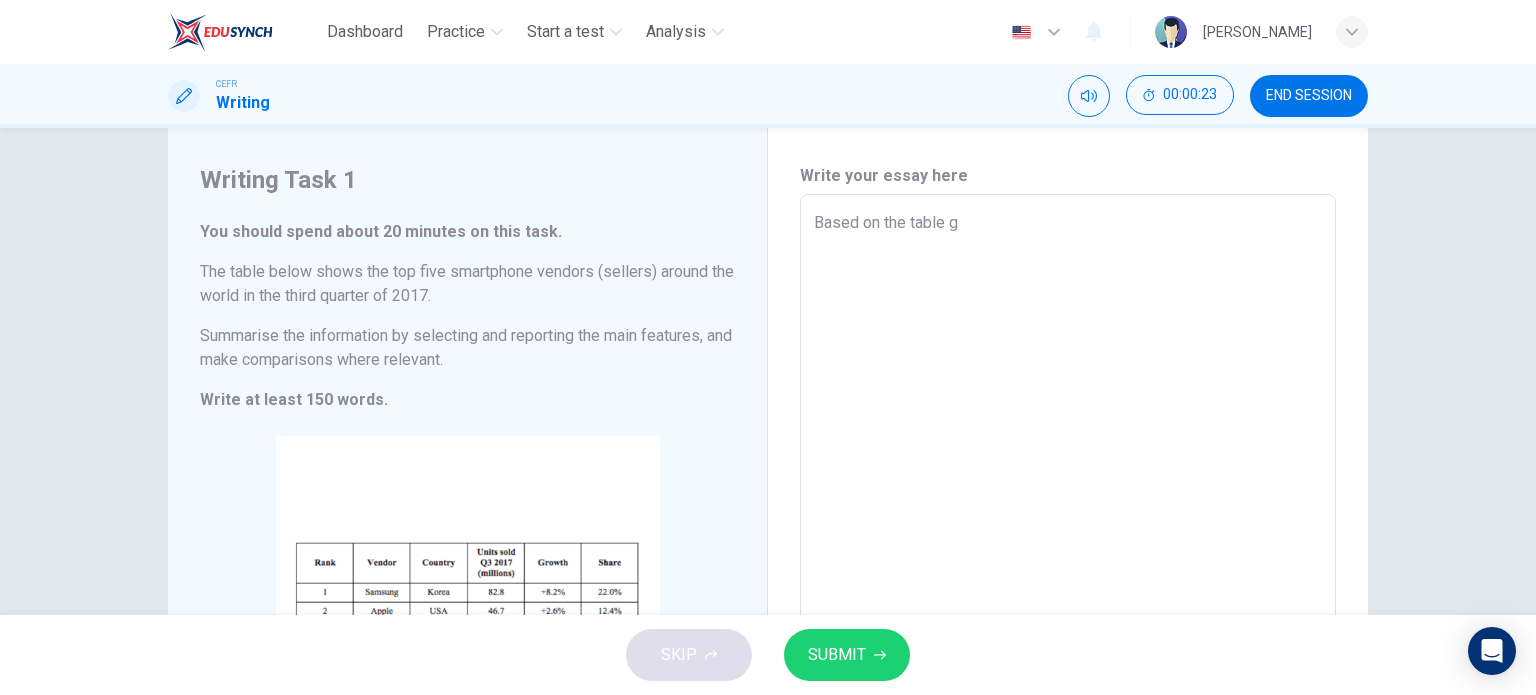 type on "x" 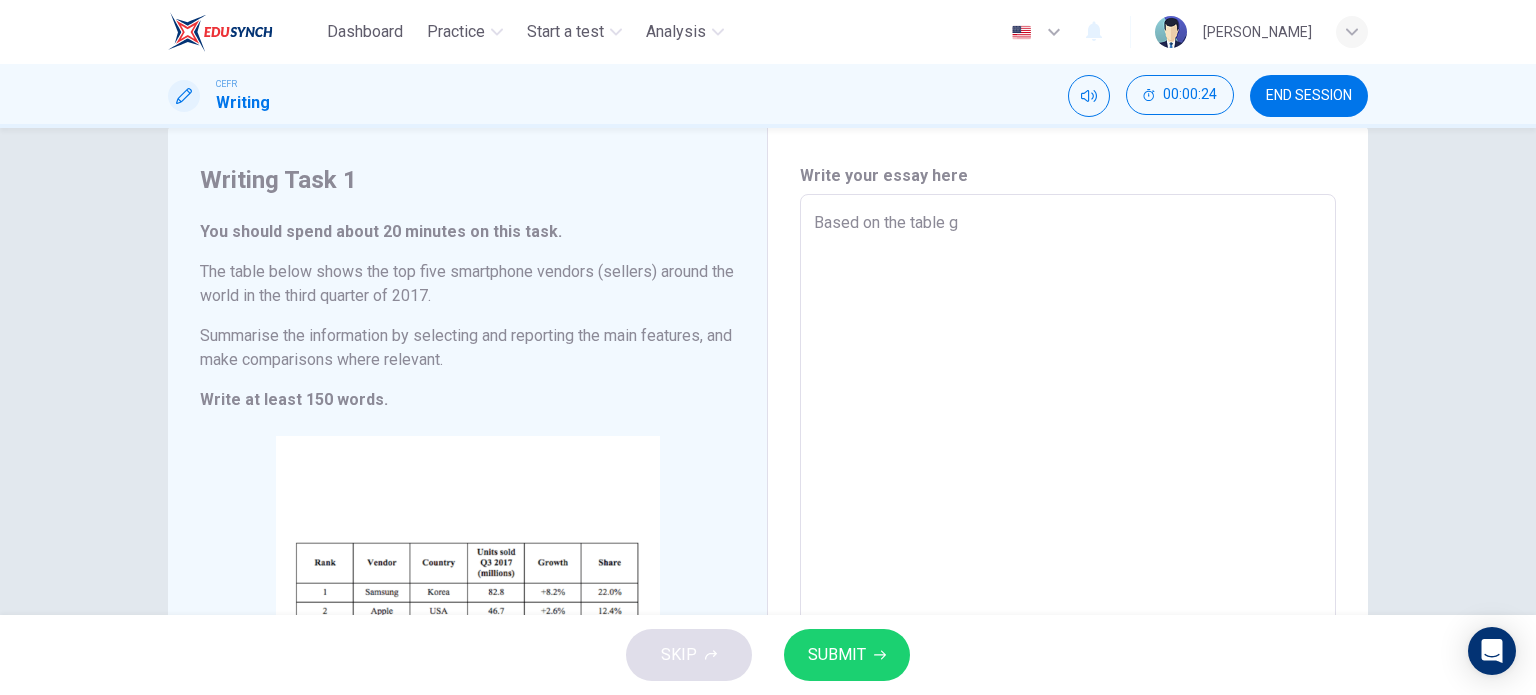 type on "Based on the table gi" 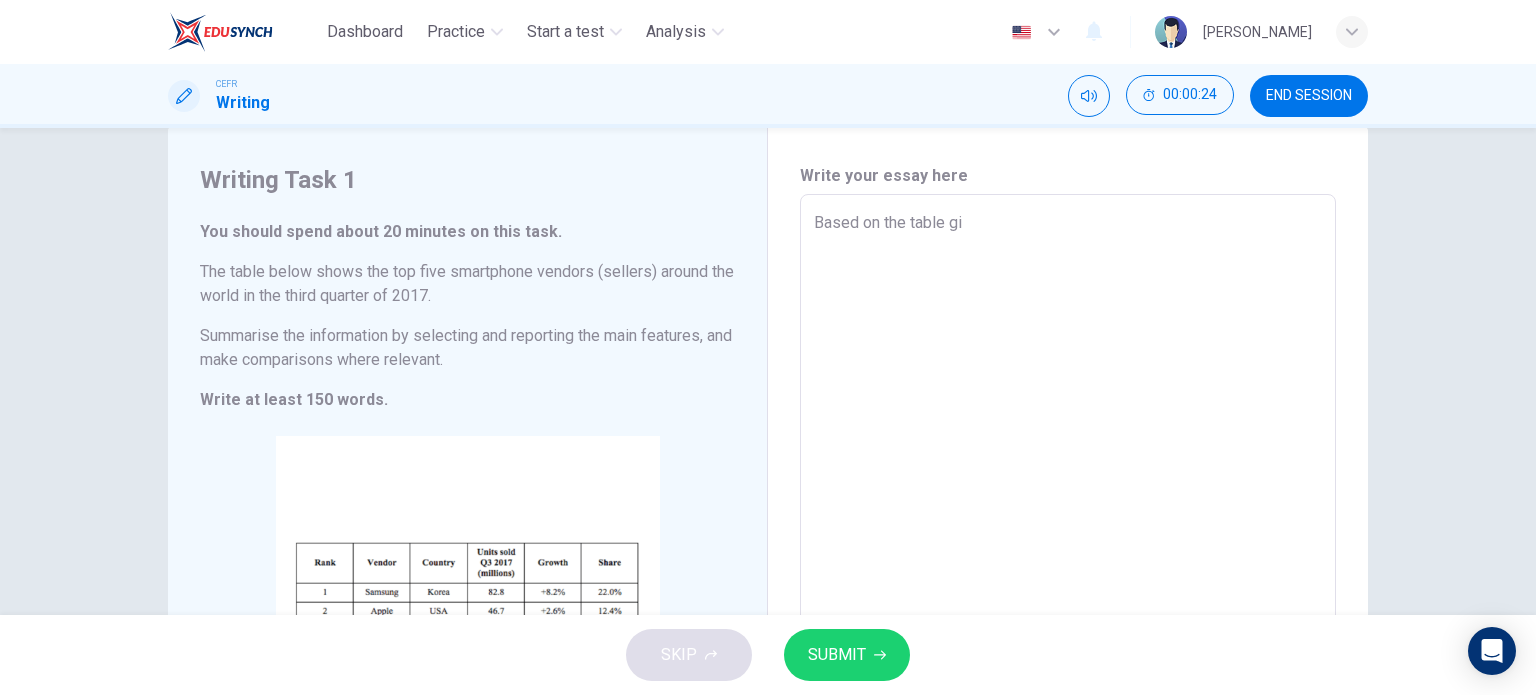 type on "x" 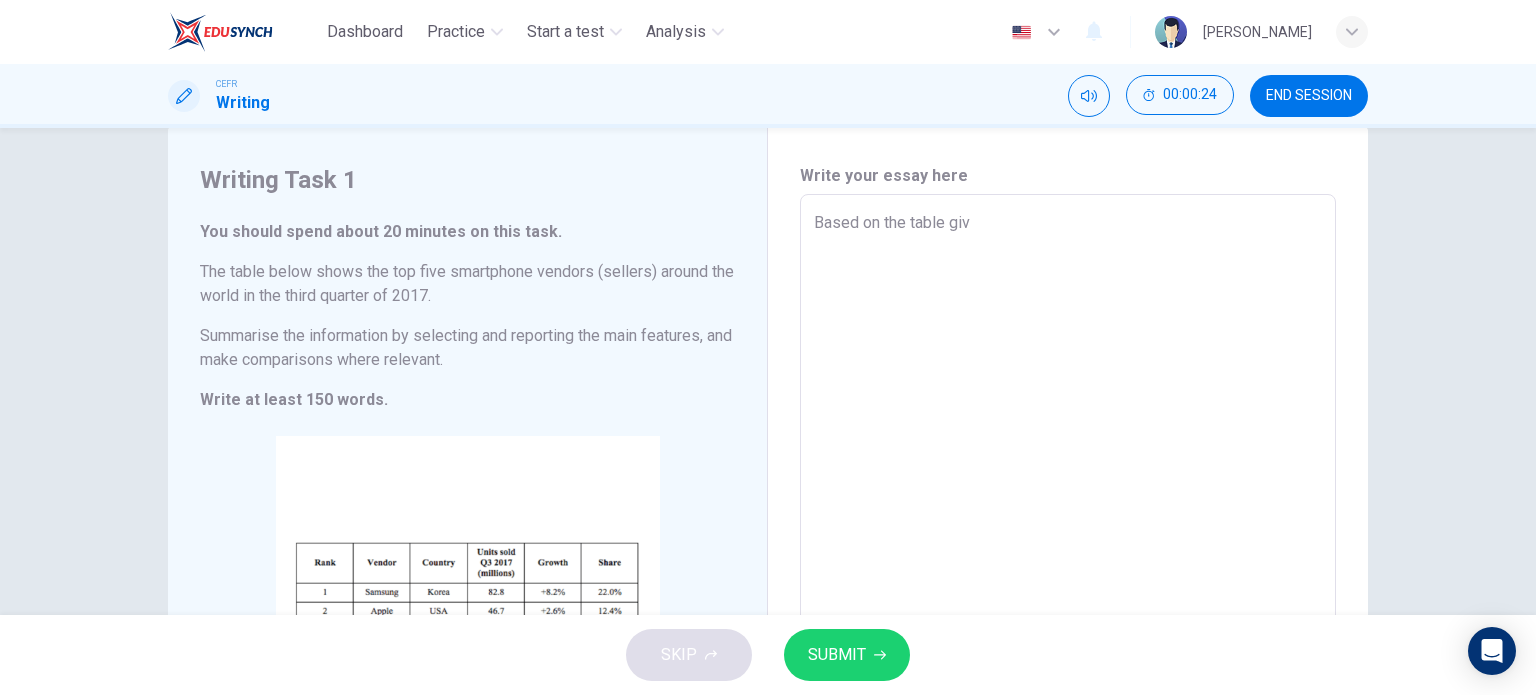type on "x" 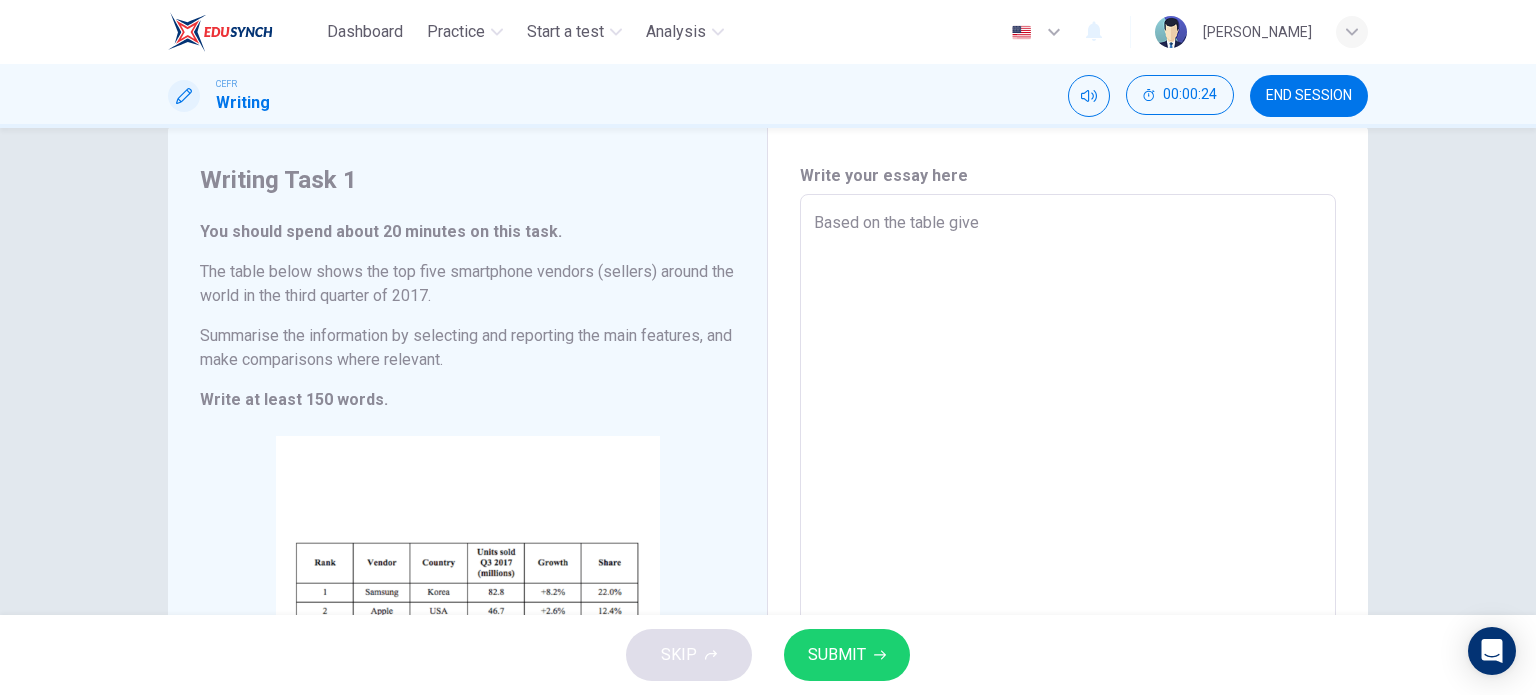 type on "x" 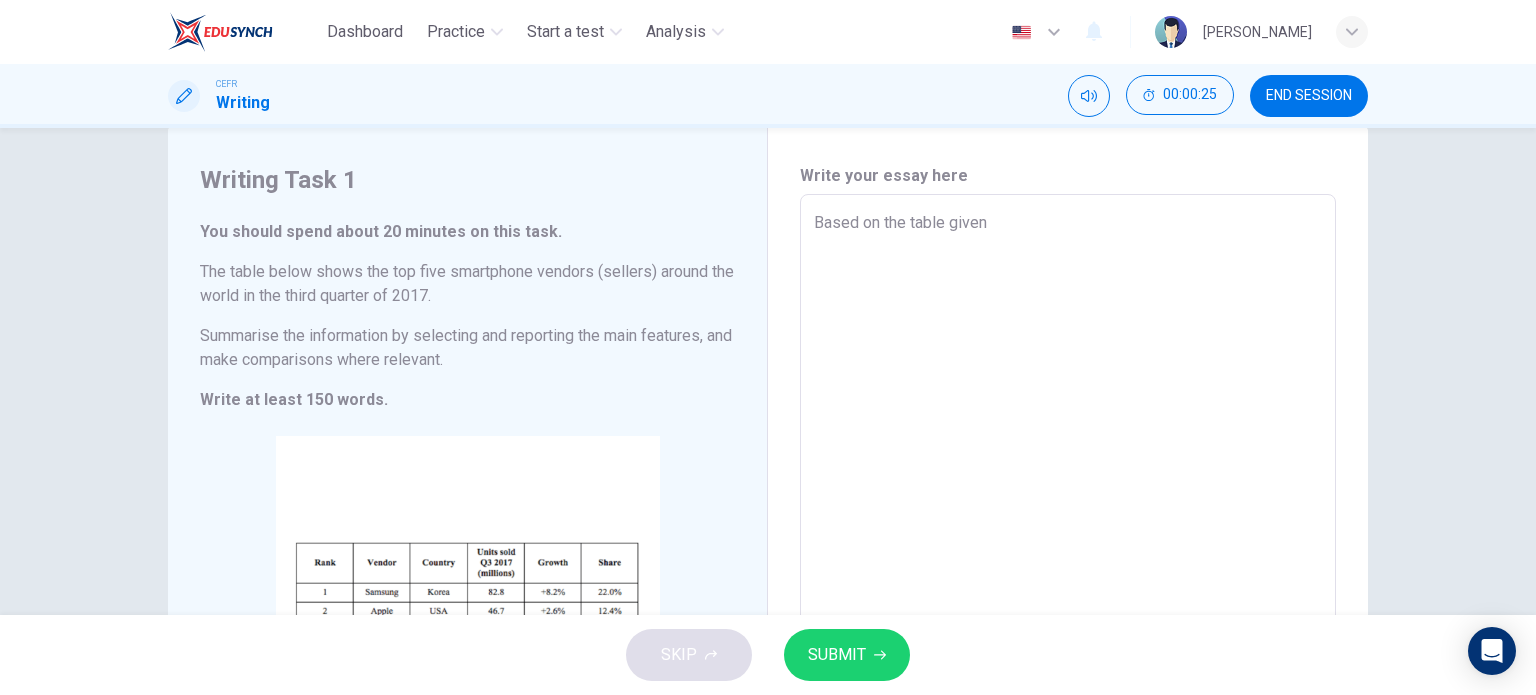 type on "Based on the table given," 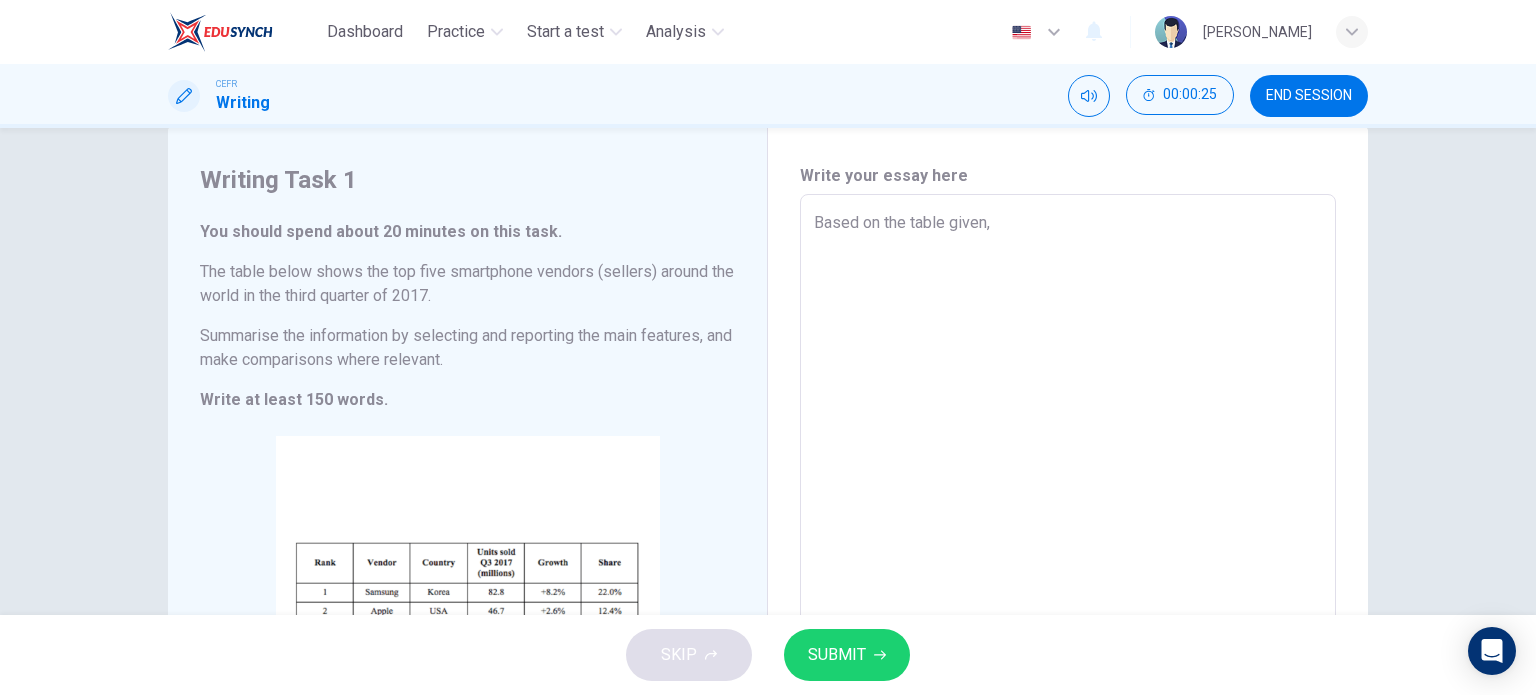type on "x" 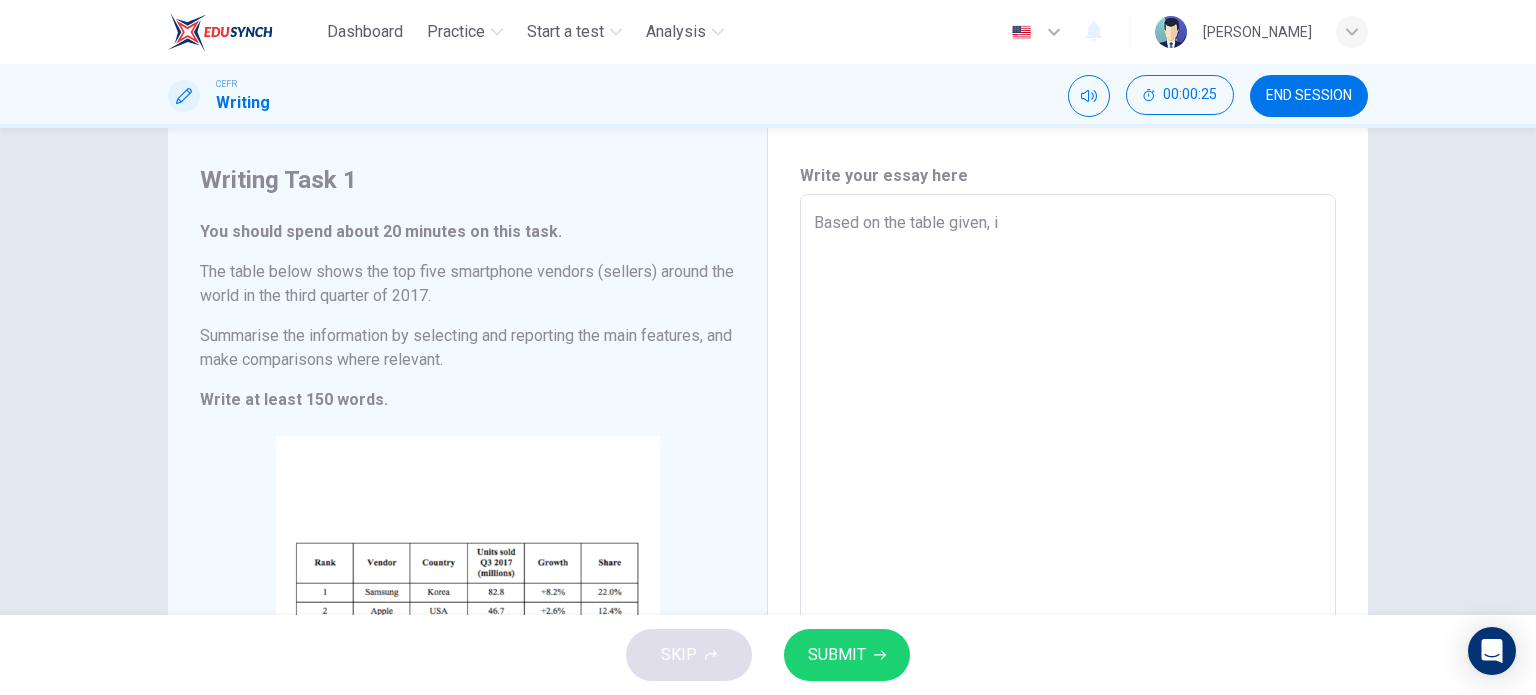 type on "Based on the table given, it" 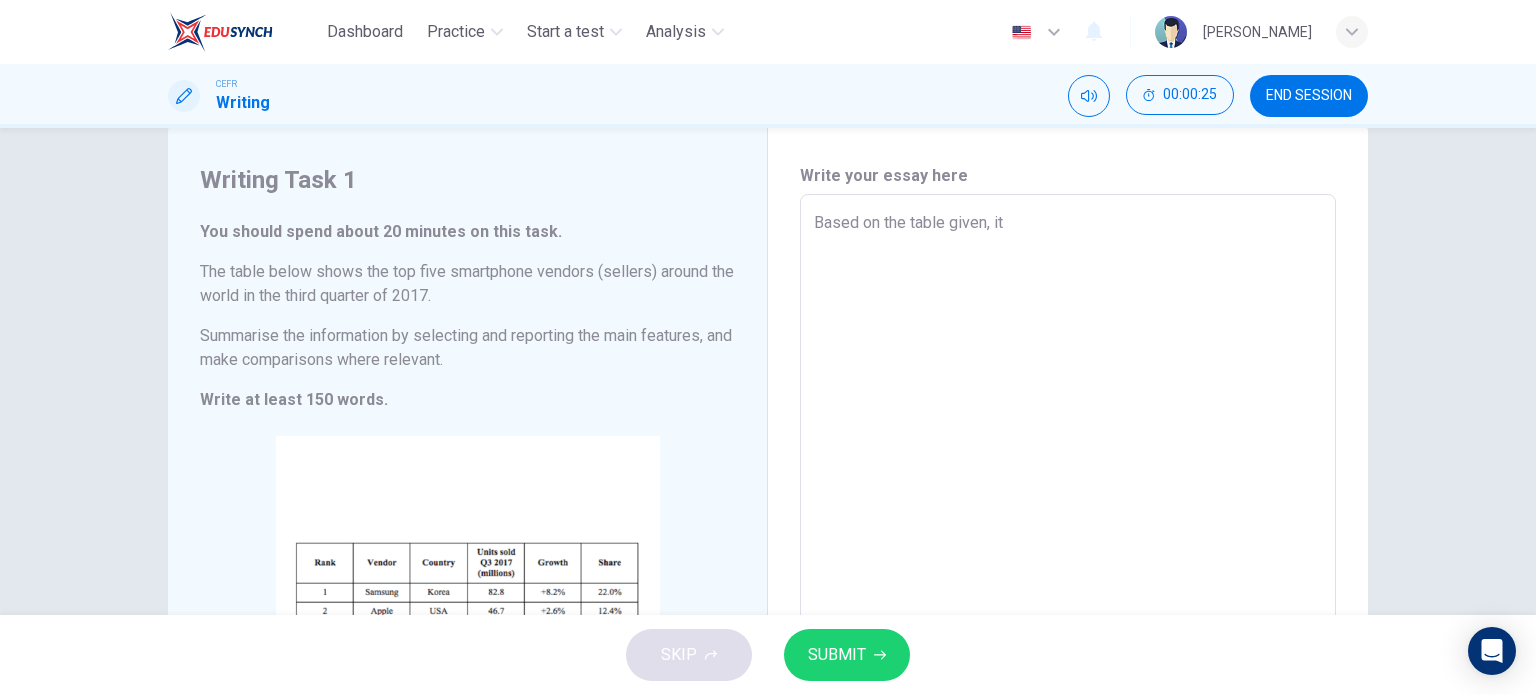 type on "x" 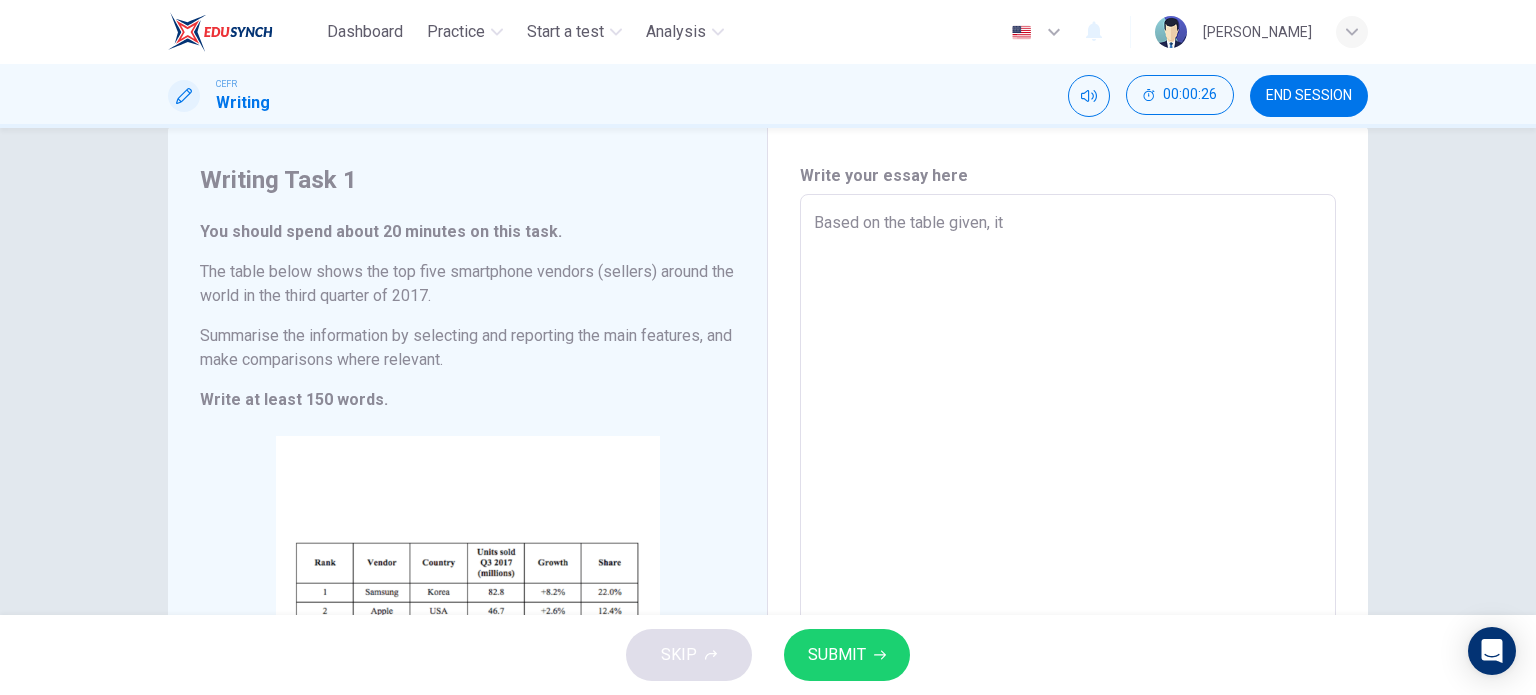 type on "Based on the table given, it s" 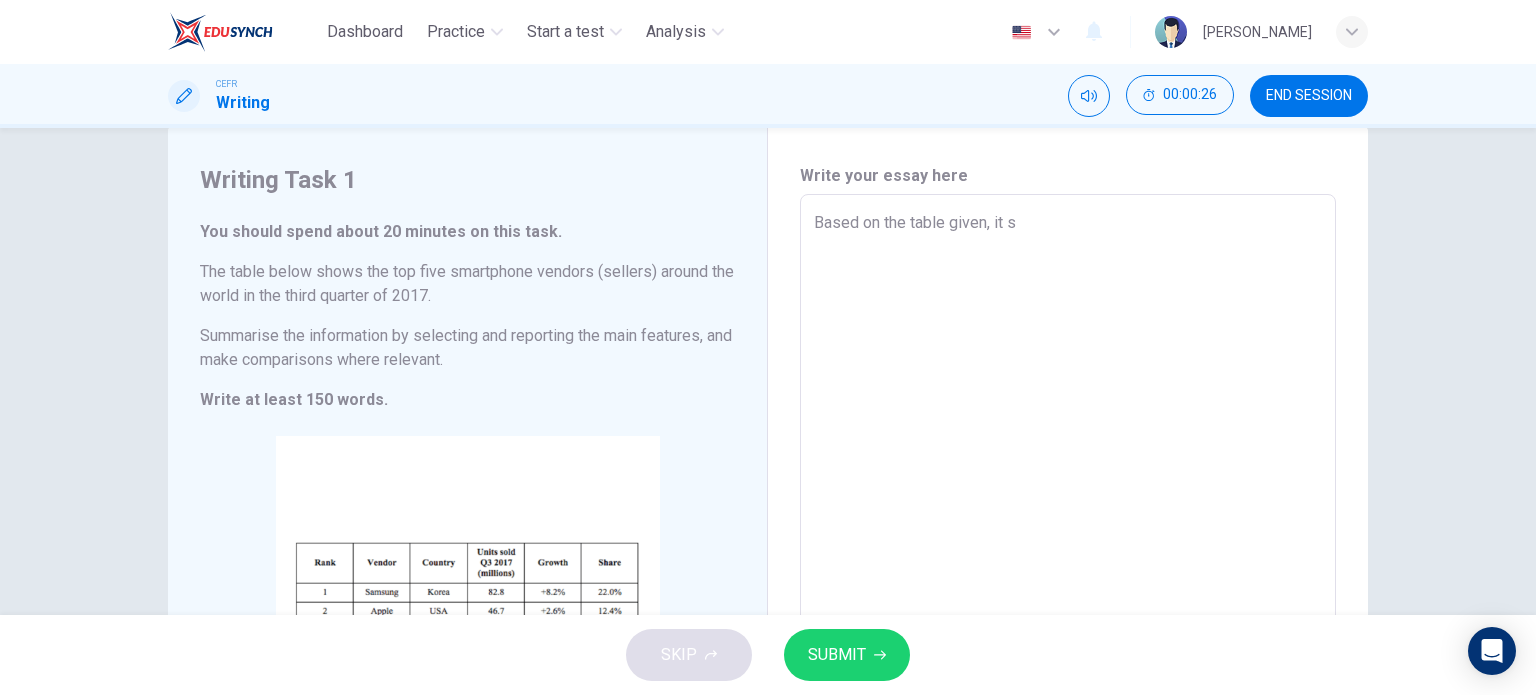 type on "x" 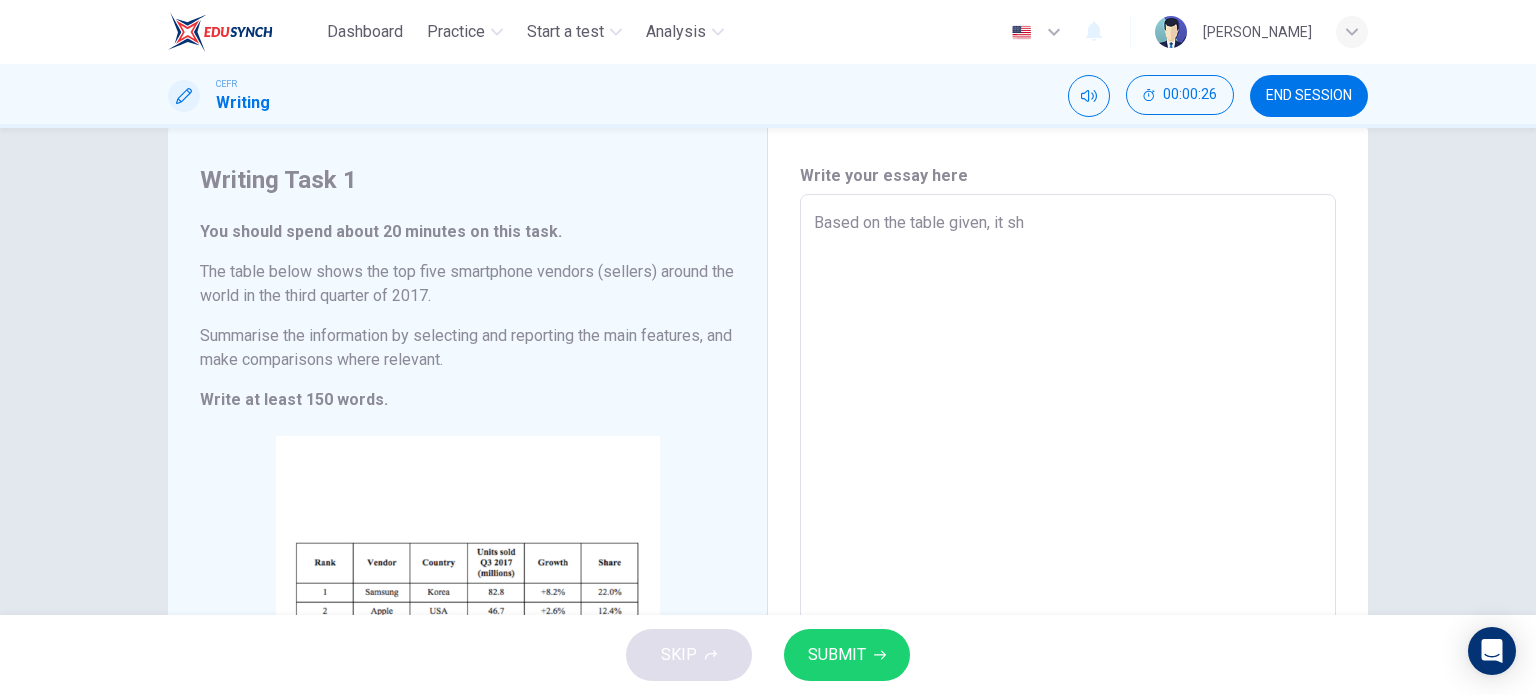 type on "x" 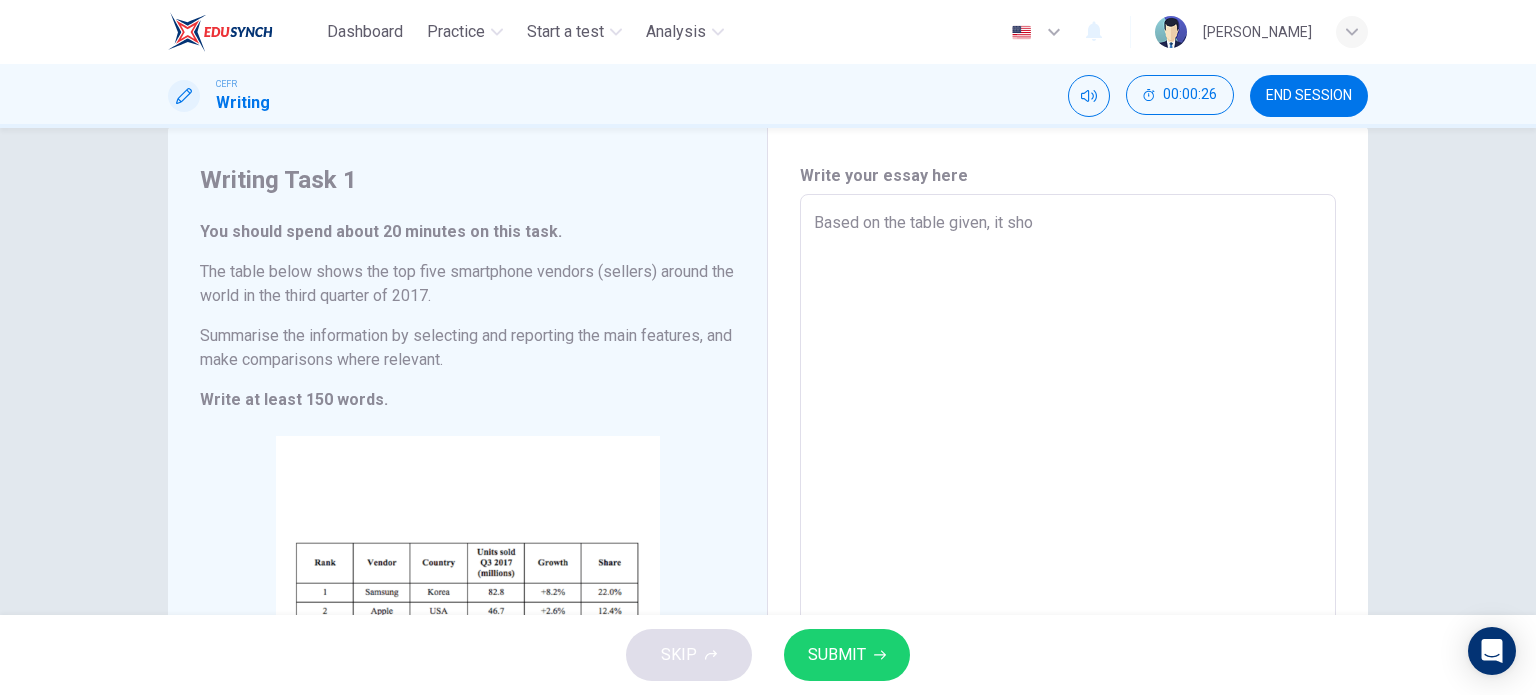 type on "x" 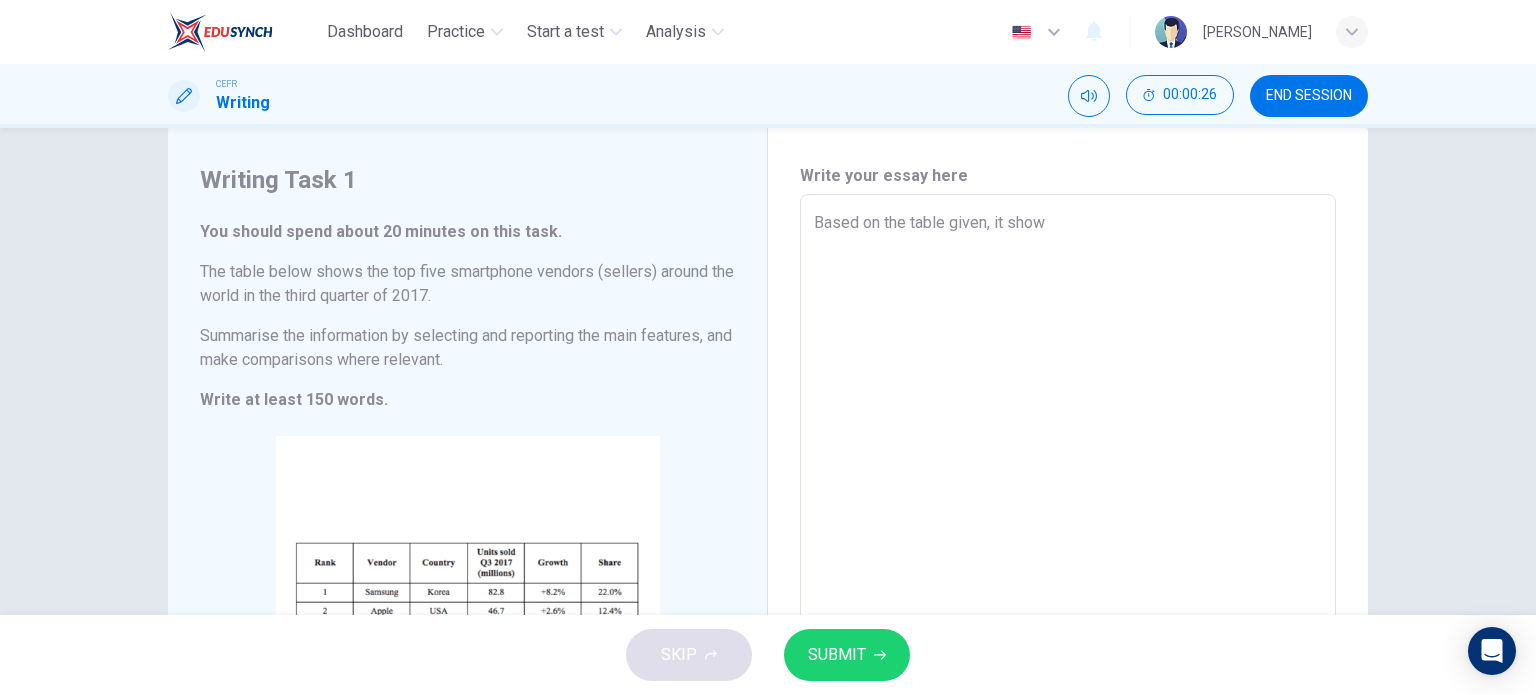 type on "x" 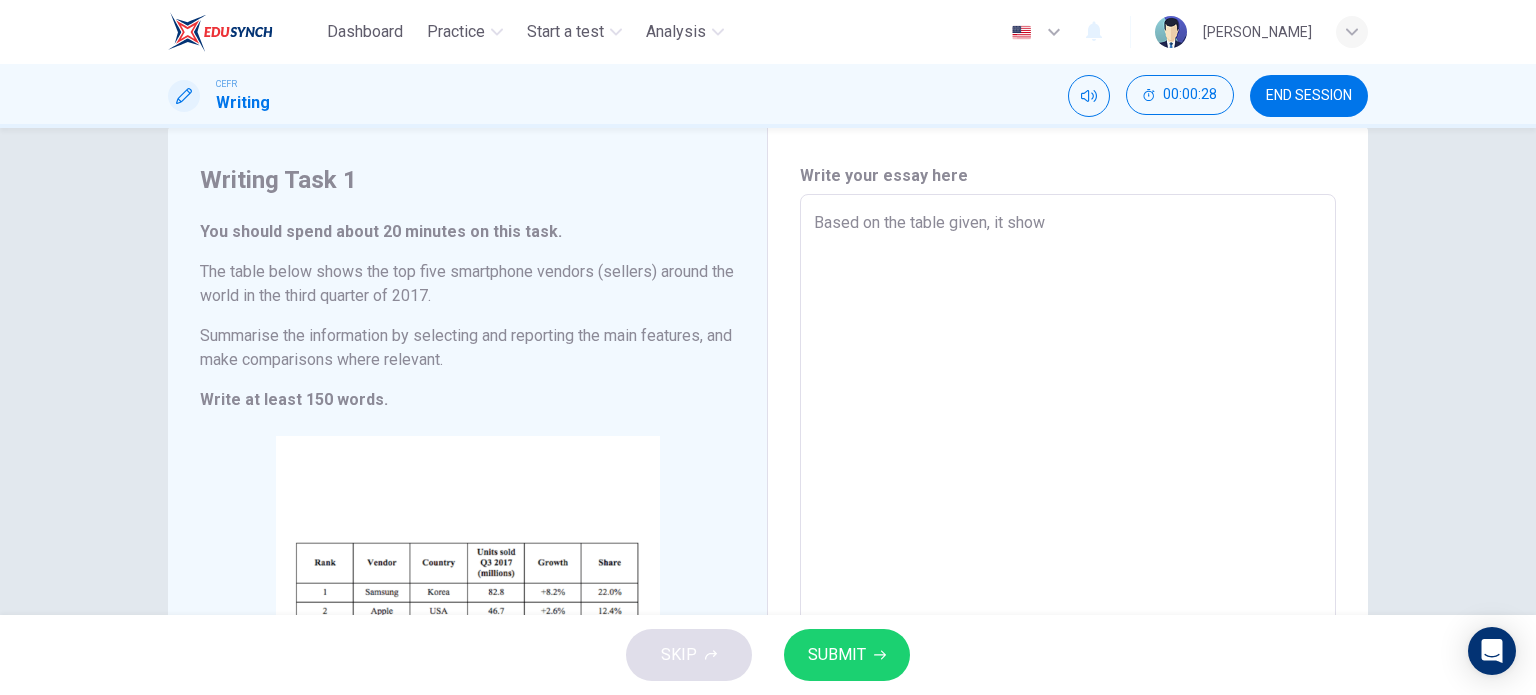 type on "Based on the table given, it sho" 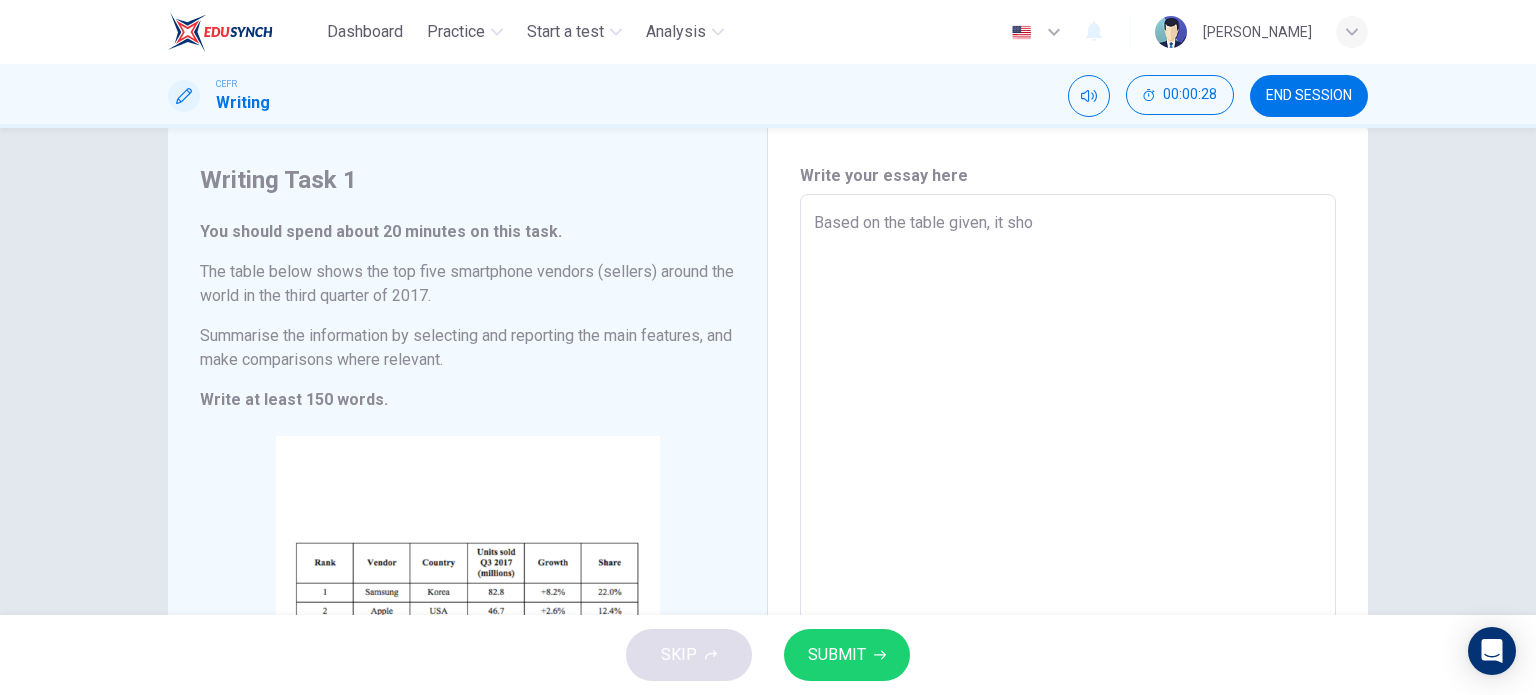 type on "Based on the table given, it sh" 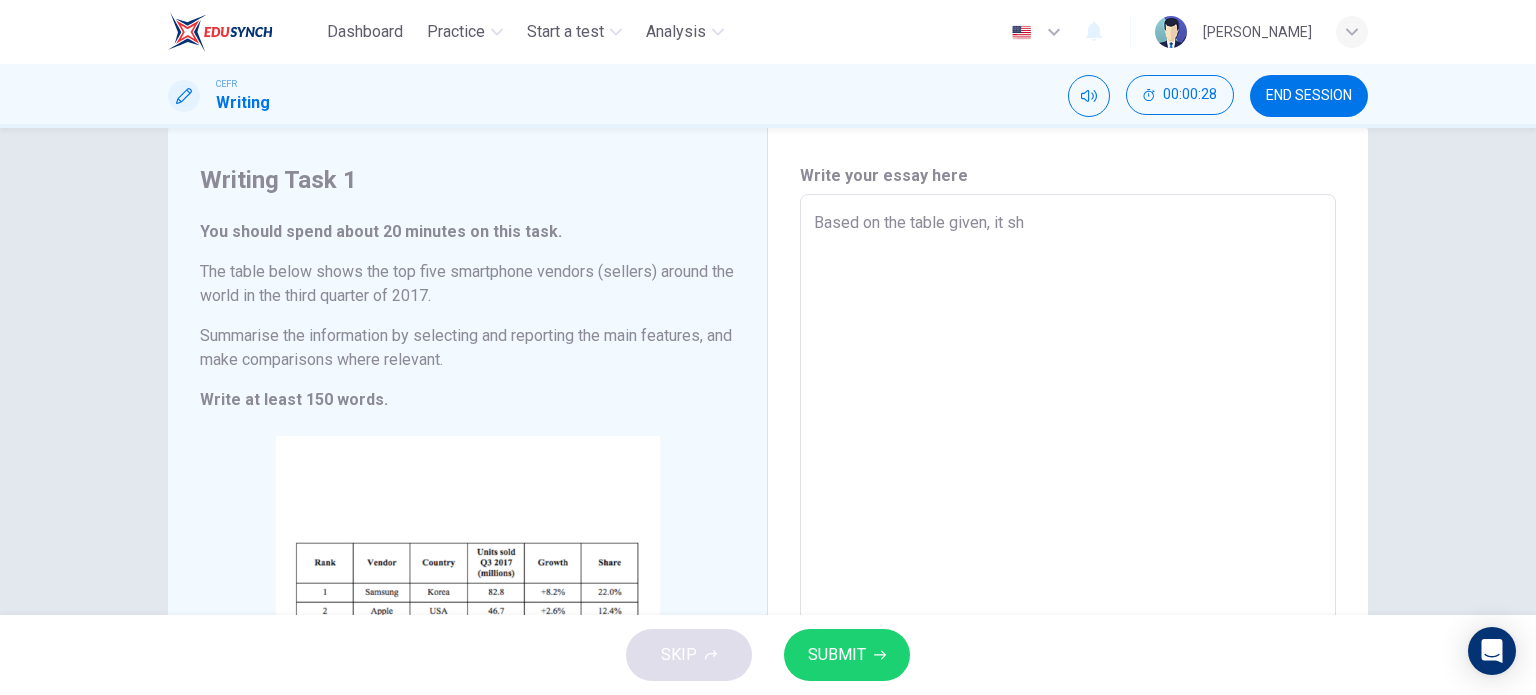 type on "x" 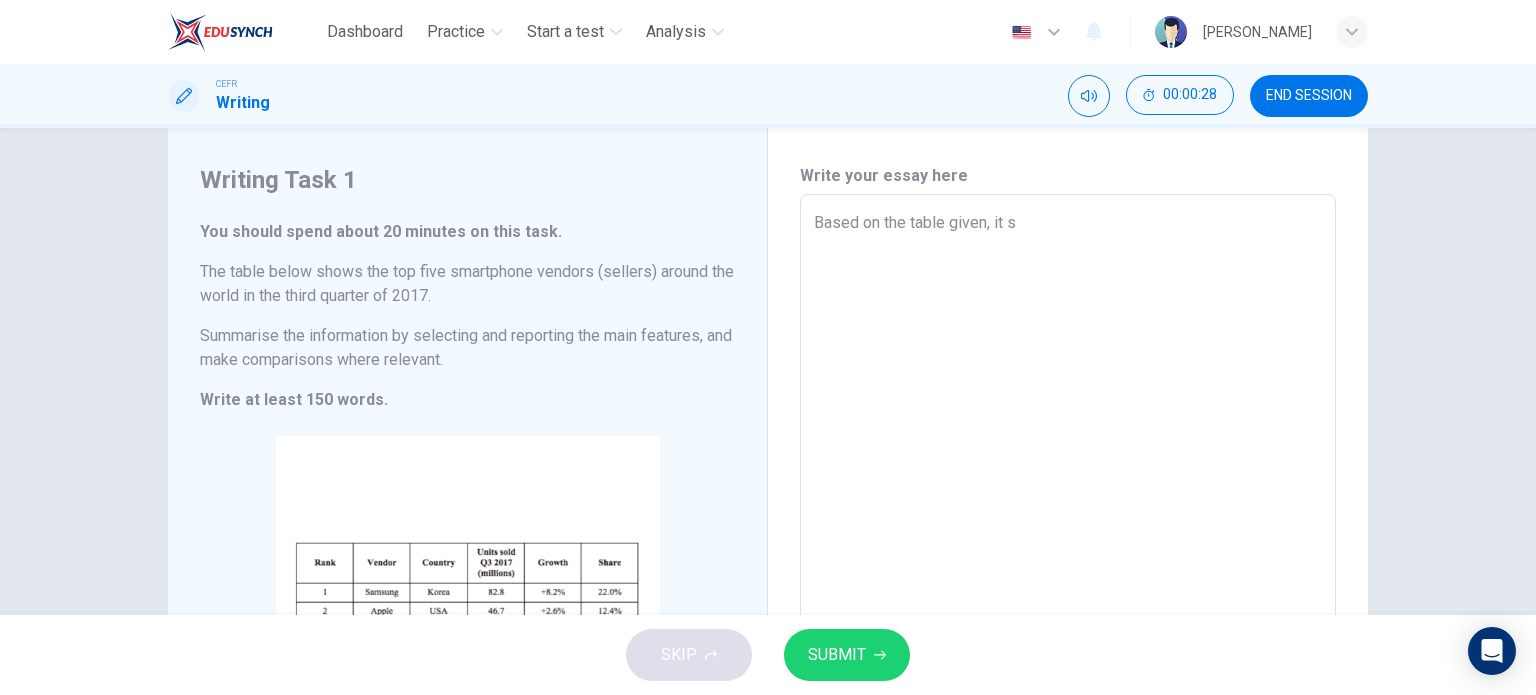 type on "x" 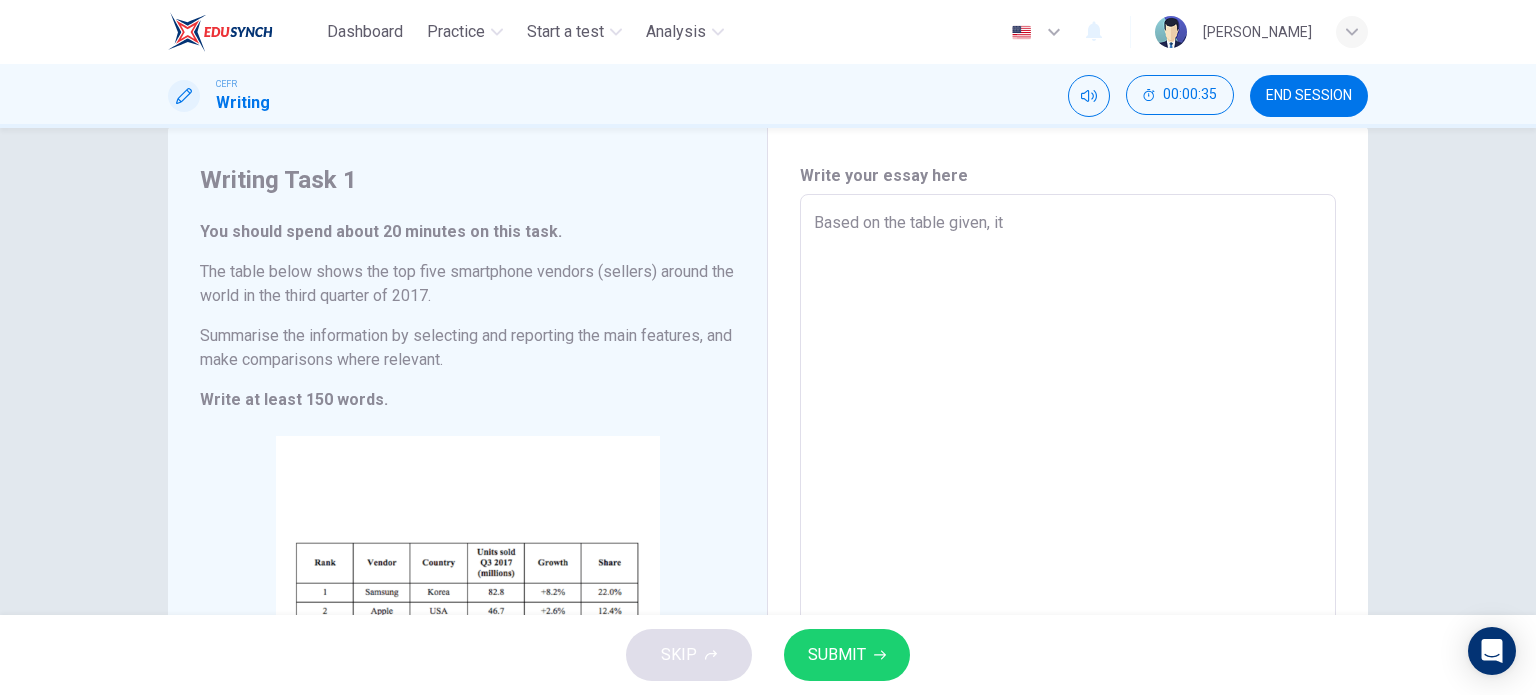 type on "Based on the table given, it x" 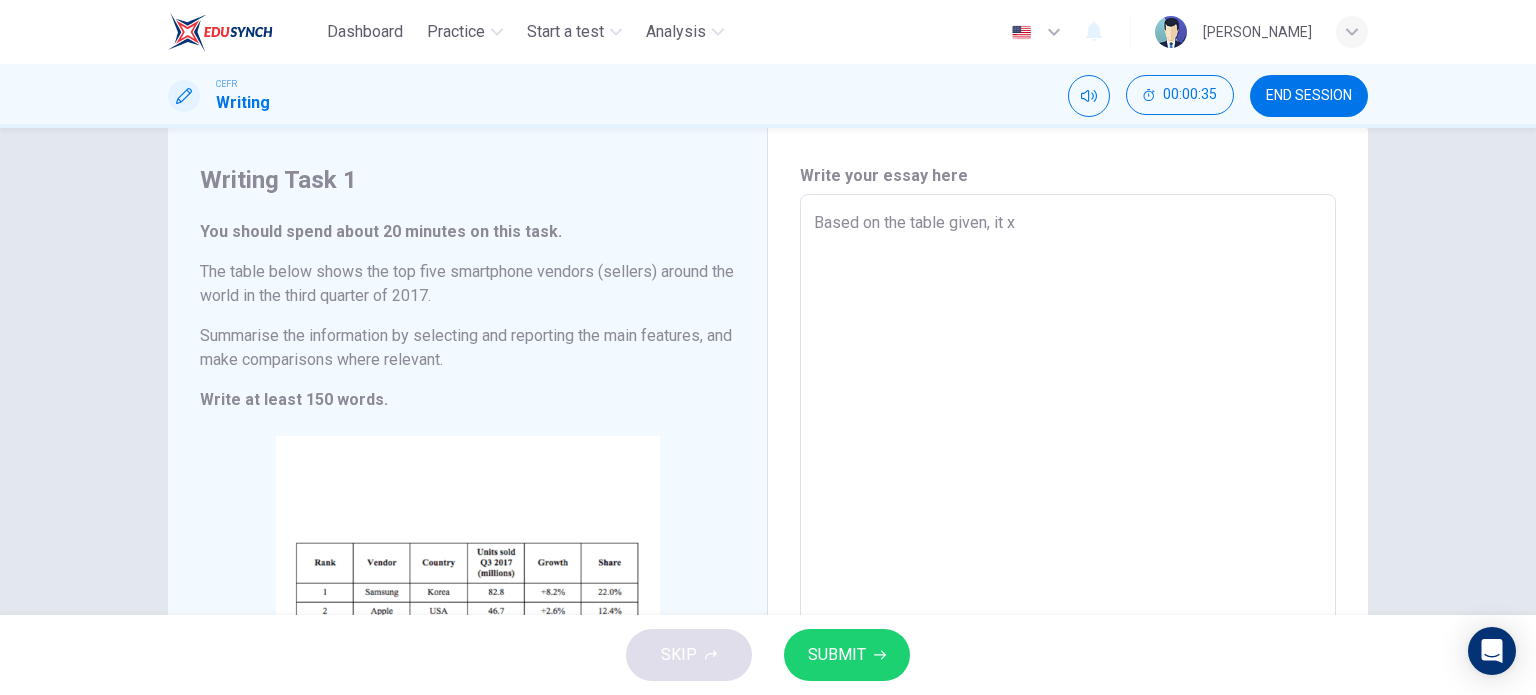 type on "Based on the table given, it" 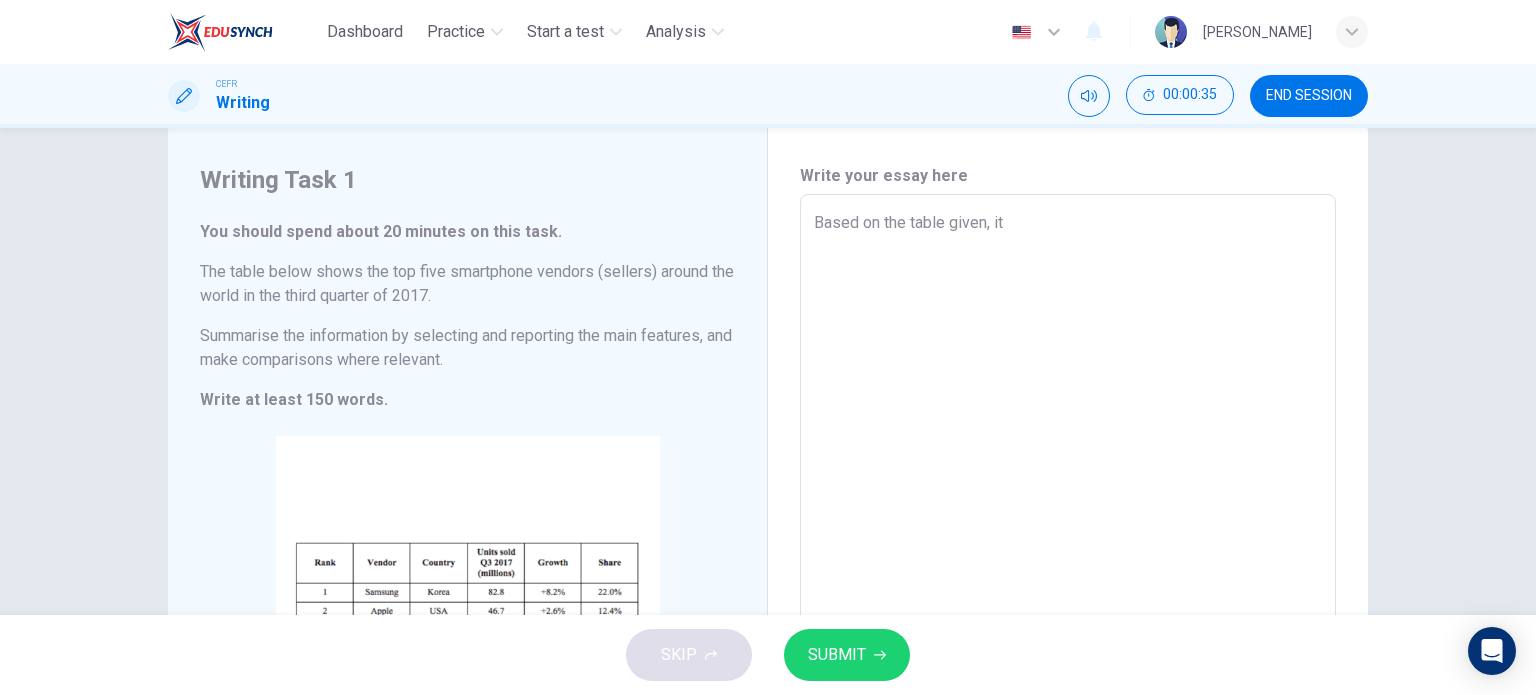 type on "x" 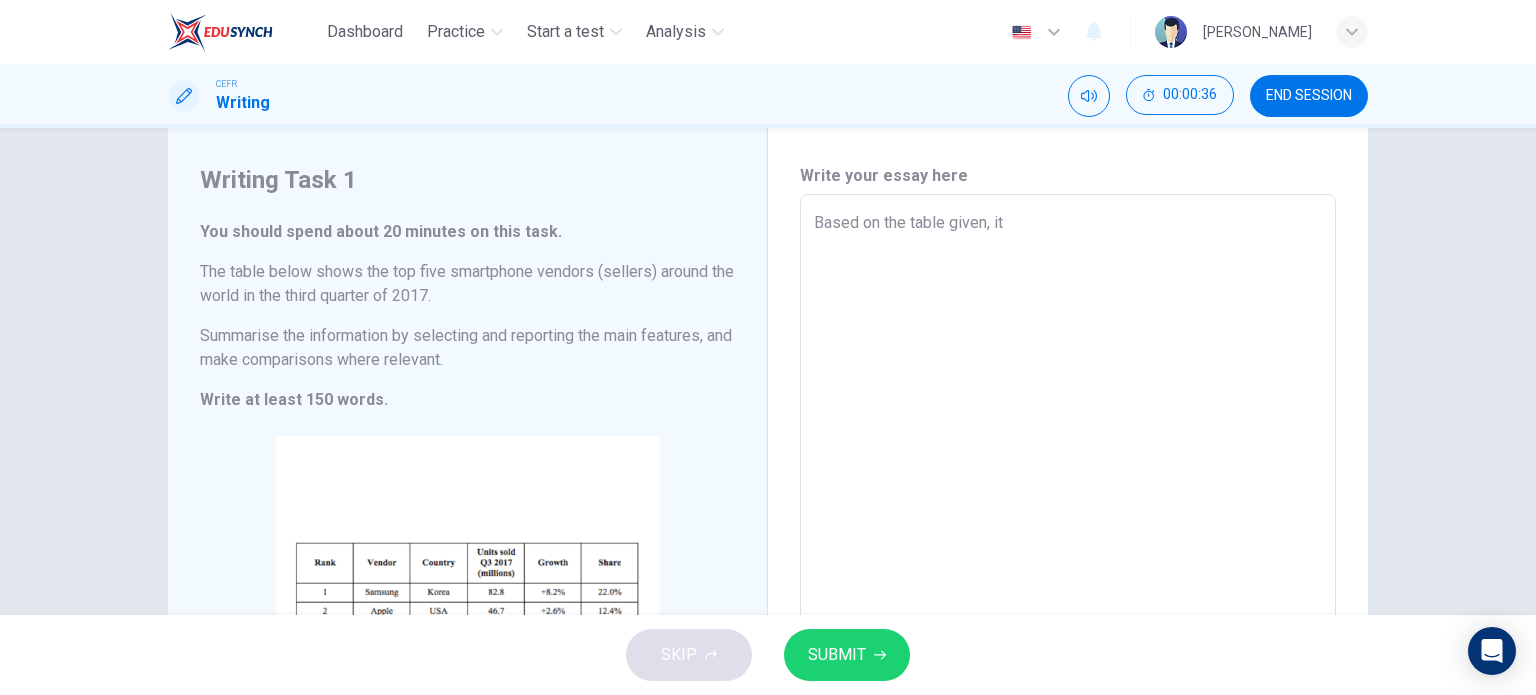 type on "Based on the table given, it e" 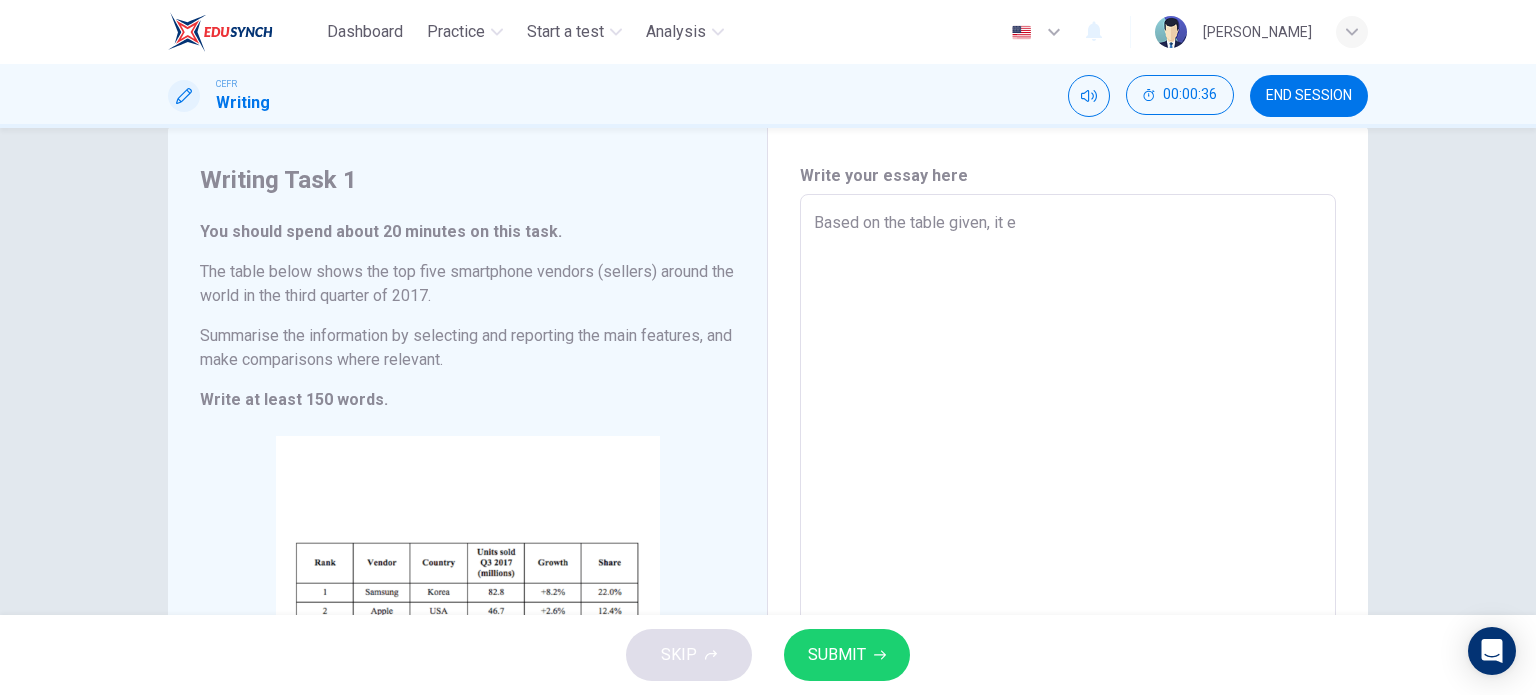 type on "x" 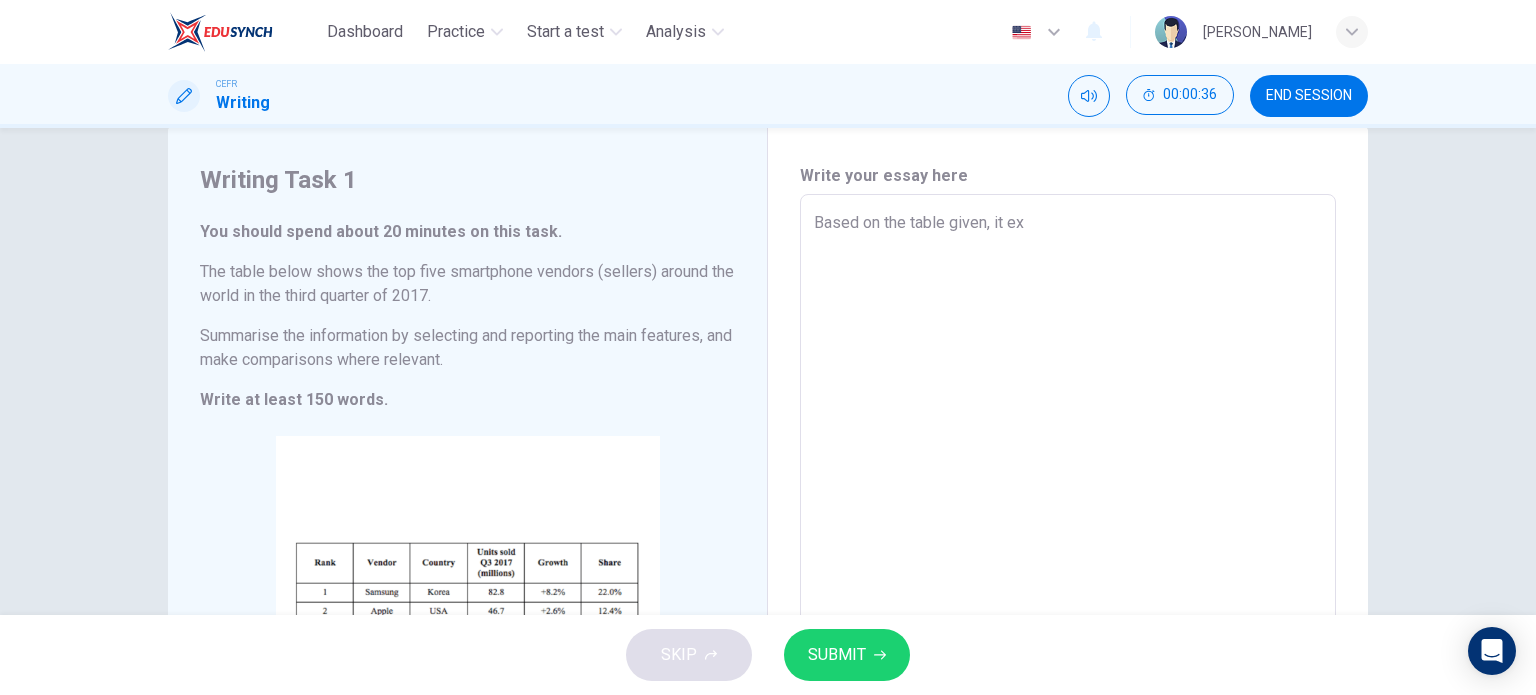 type on "x" 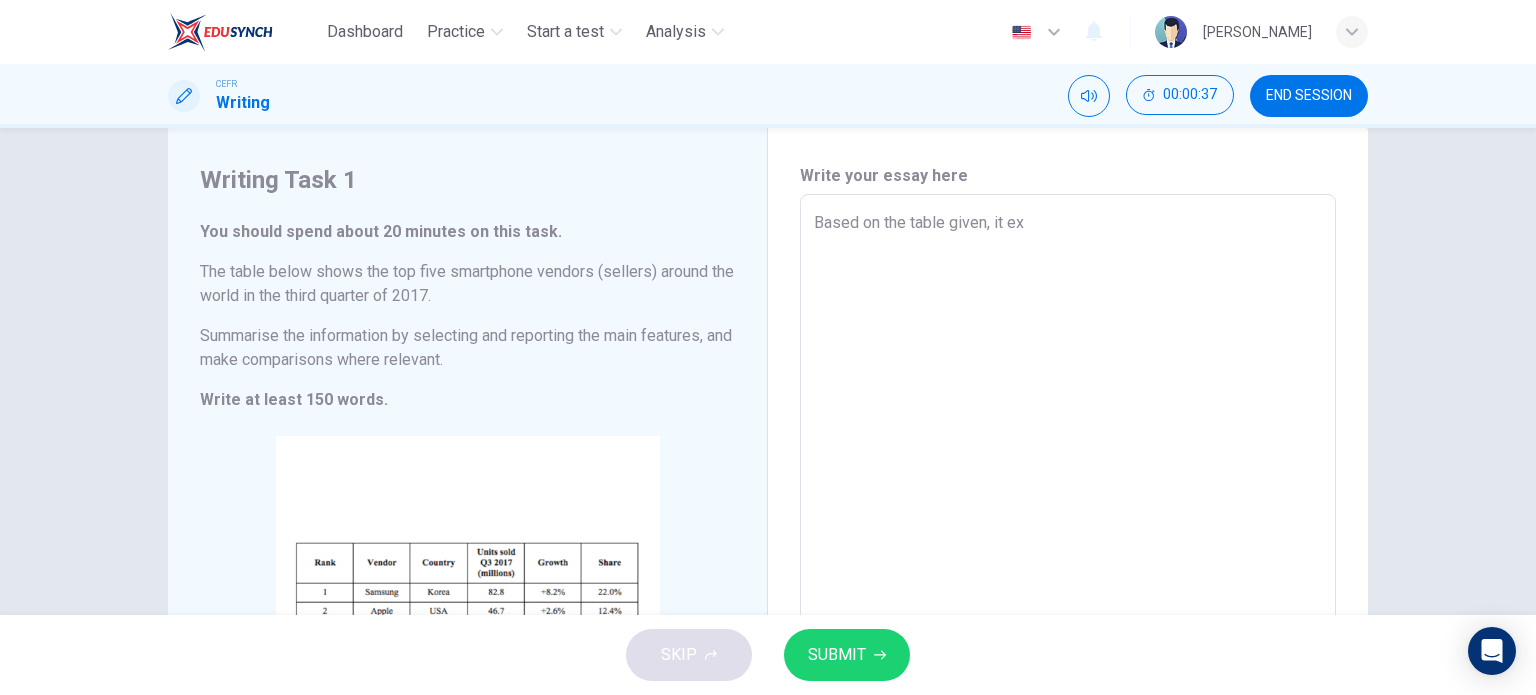 type on "Based on the table given, it exp" 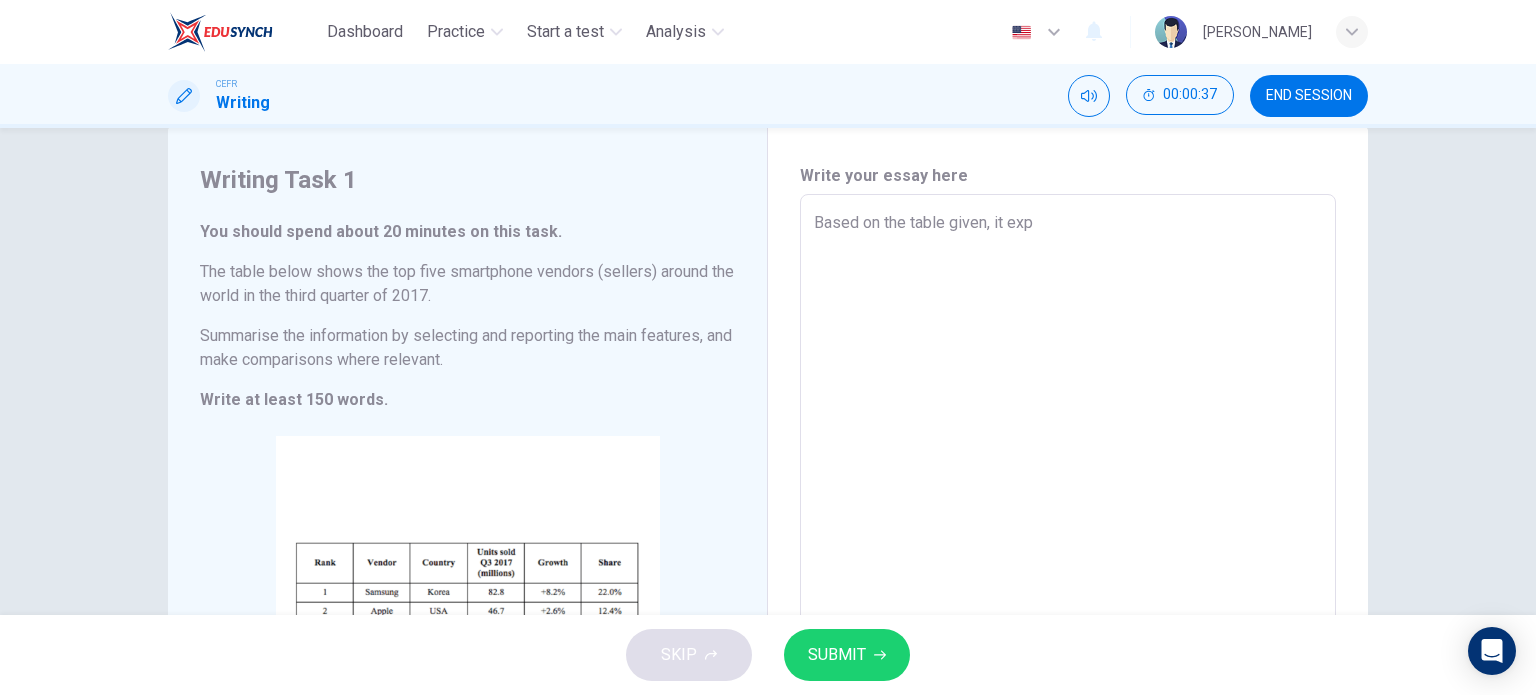 type on "Based on the table given, it expr" 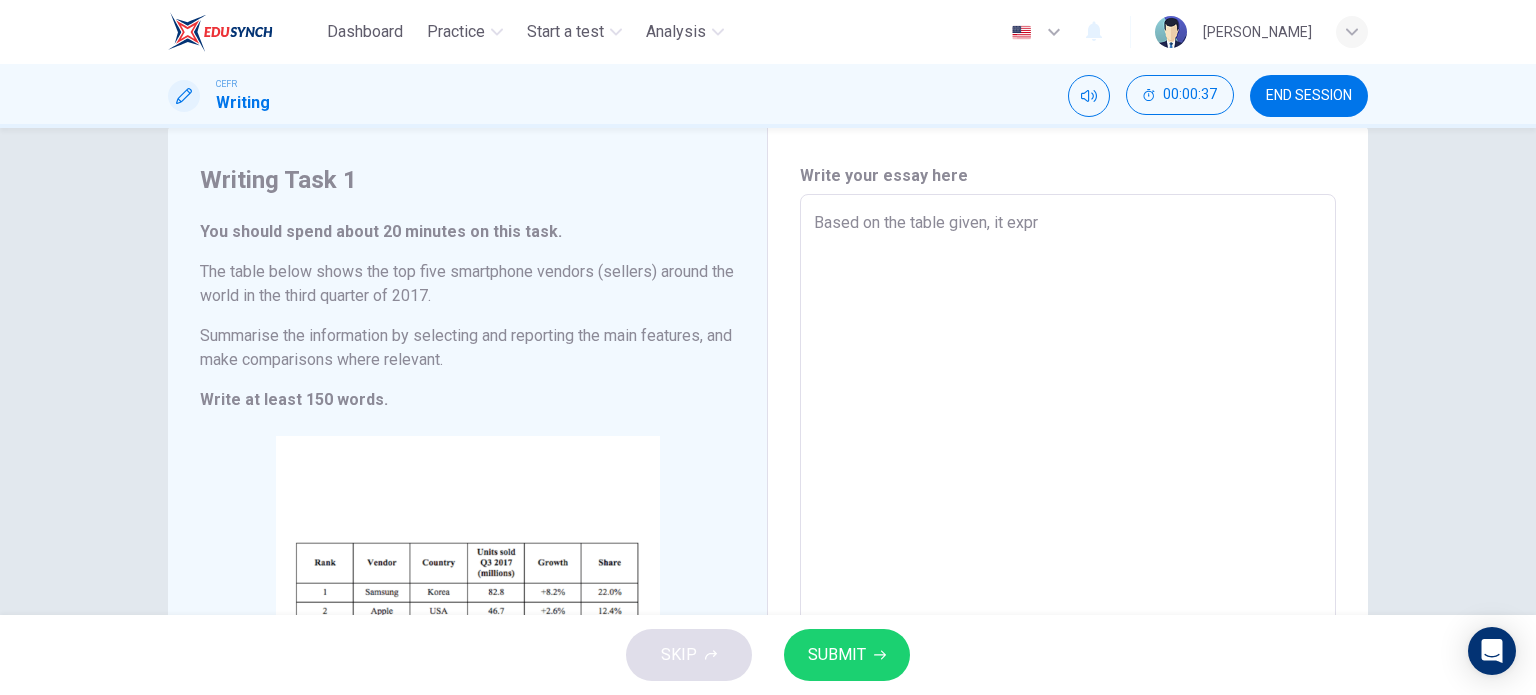 type on "x" 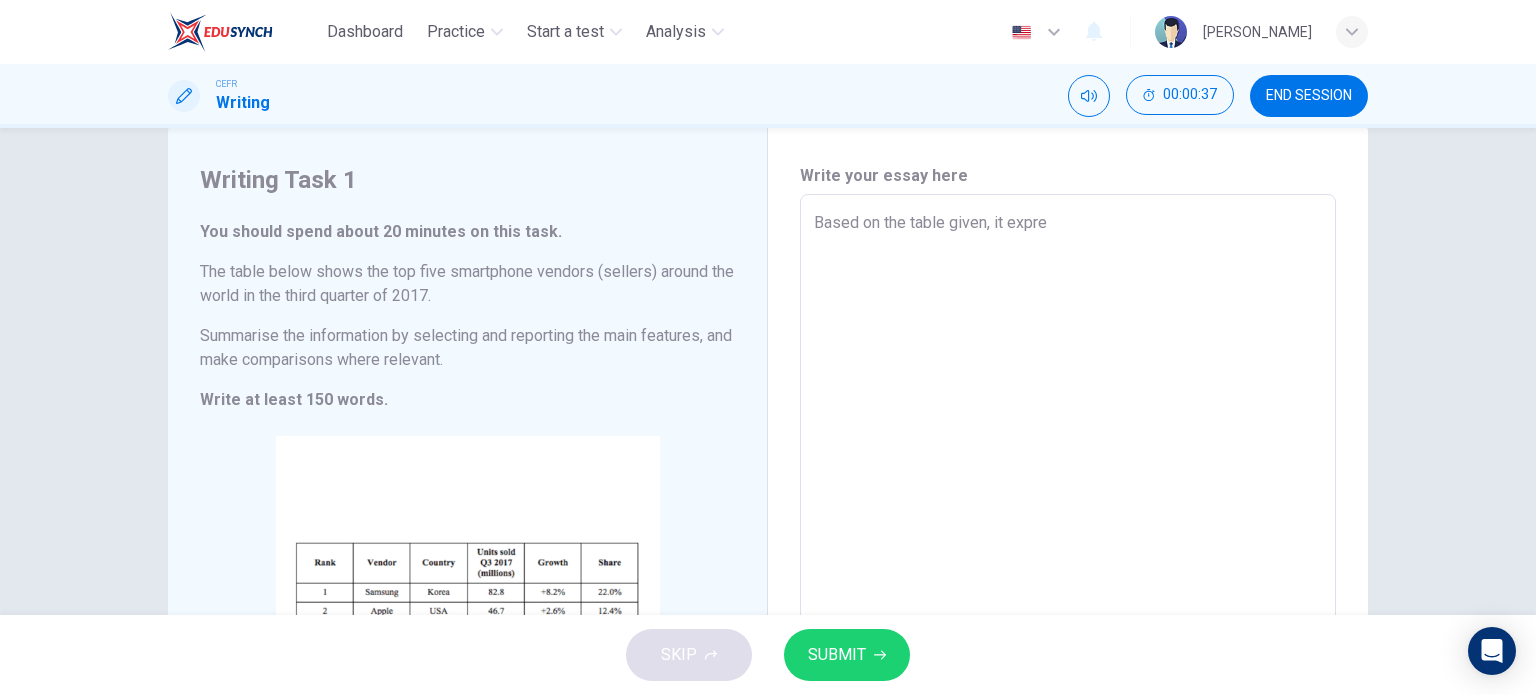 type on "Based on the table given, it expres" 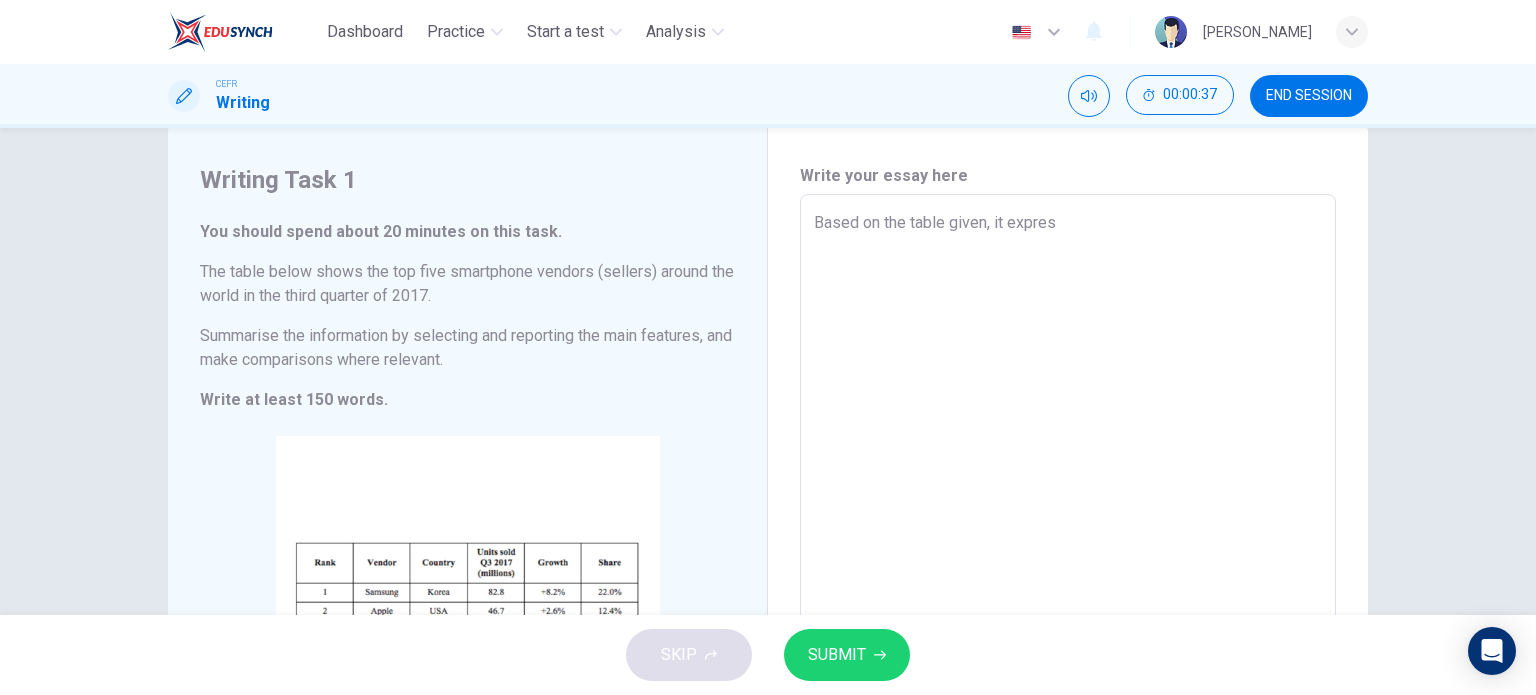 type on "x" 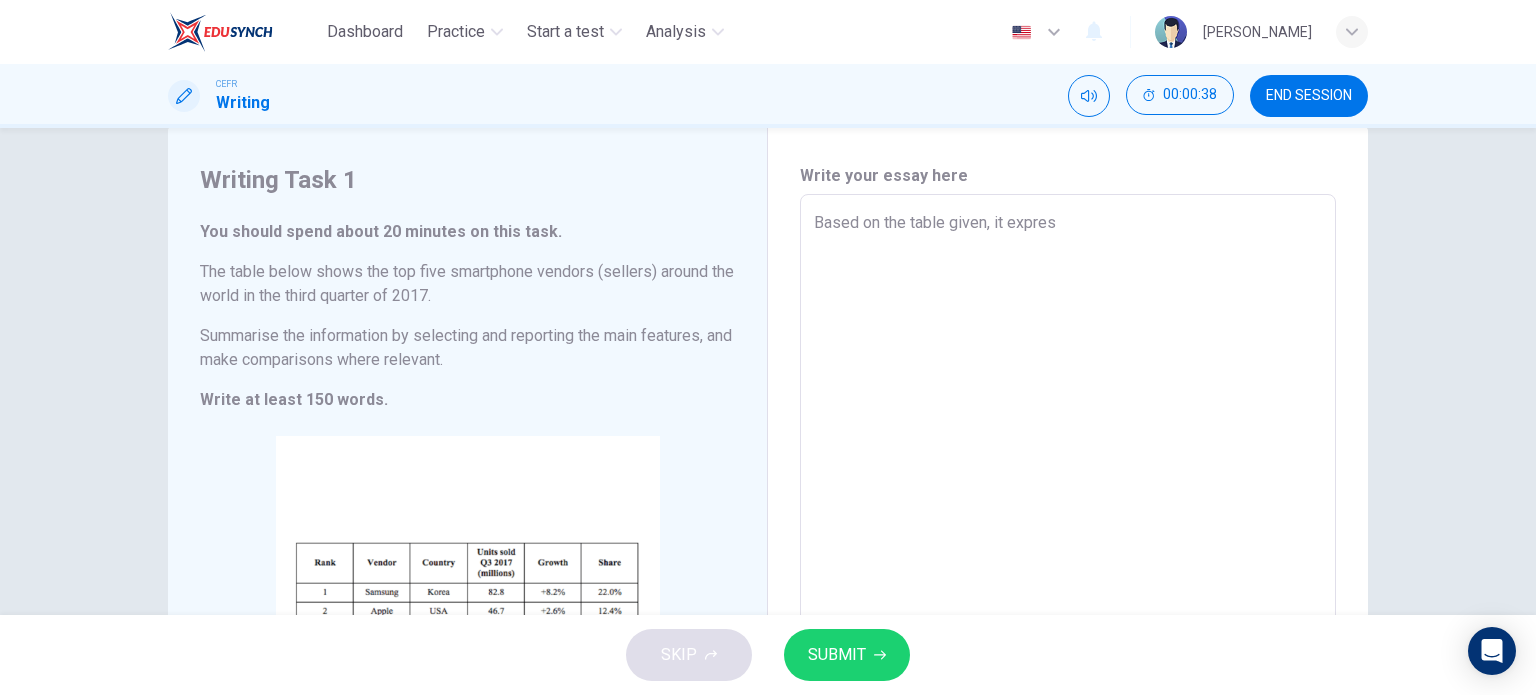 type on "Based on the table given, it express" 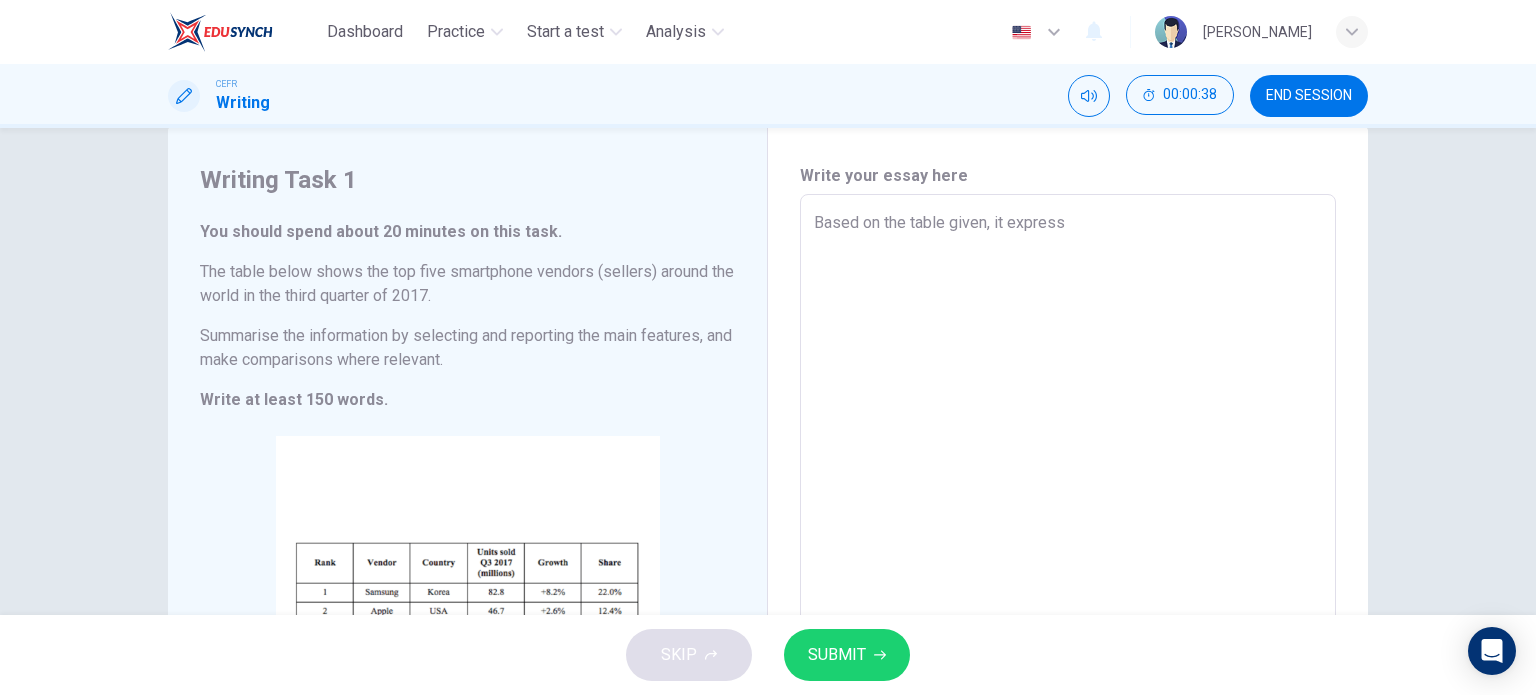 type on "x" 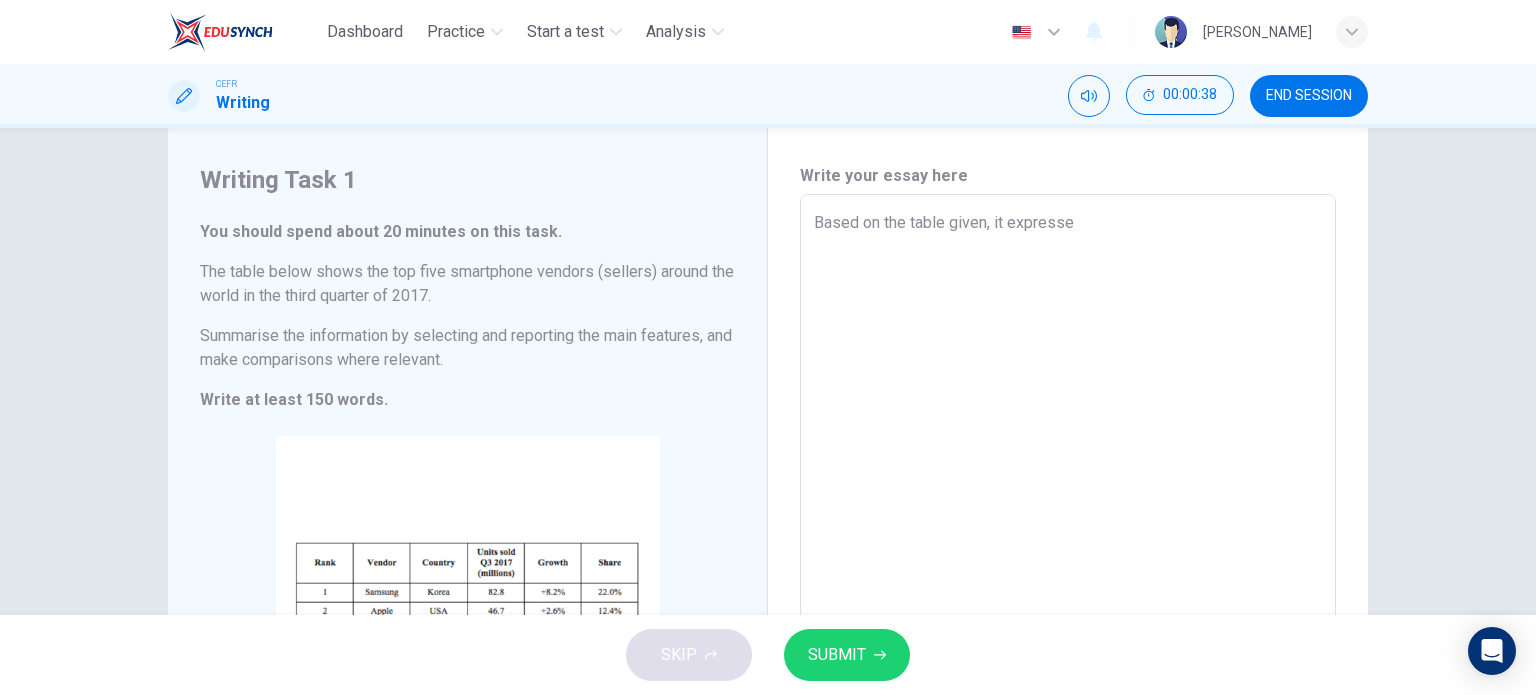 type on "Based on the table given, it expressed" 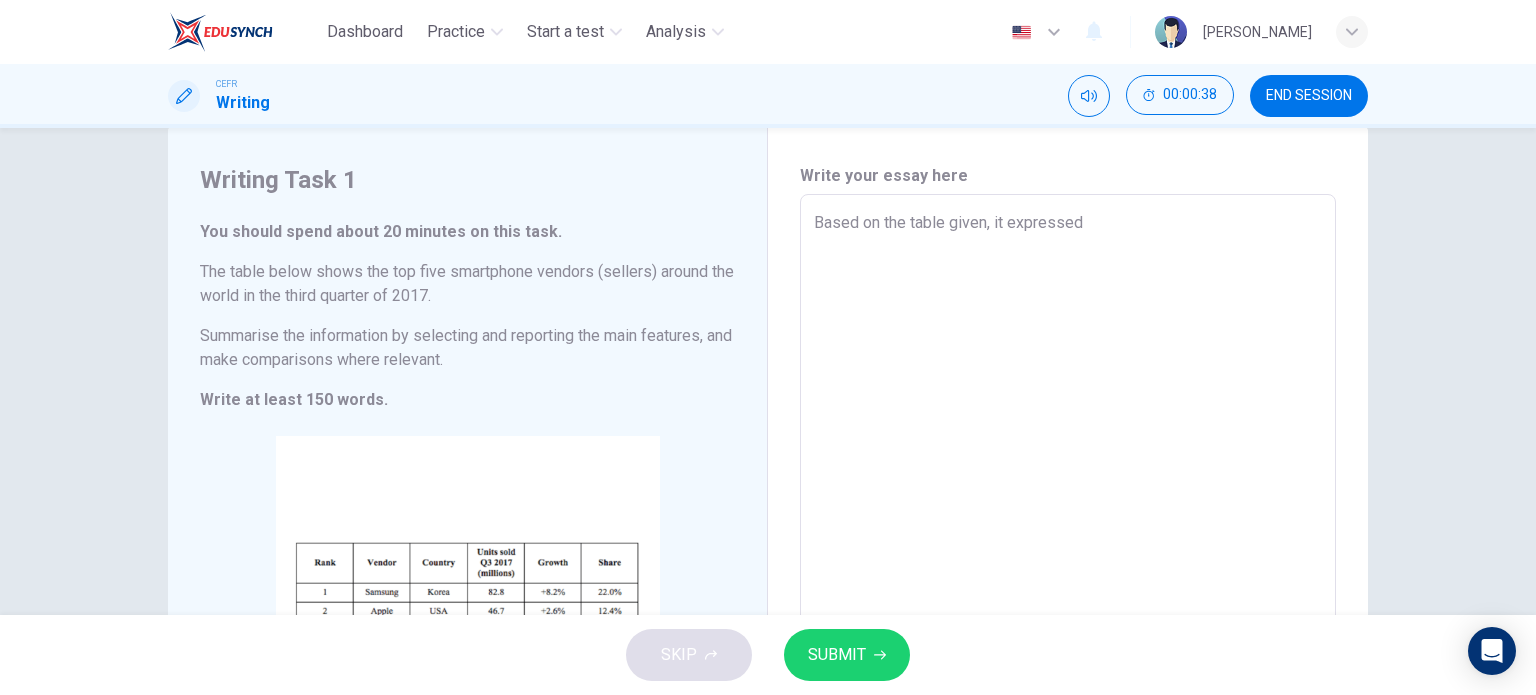 type on "x" 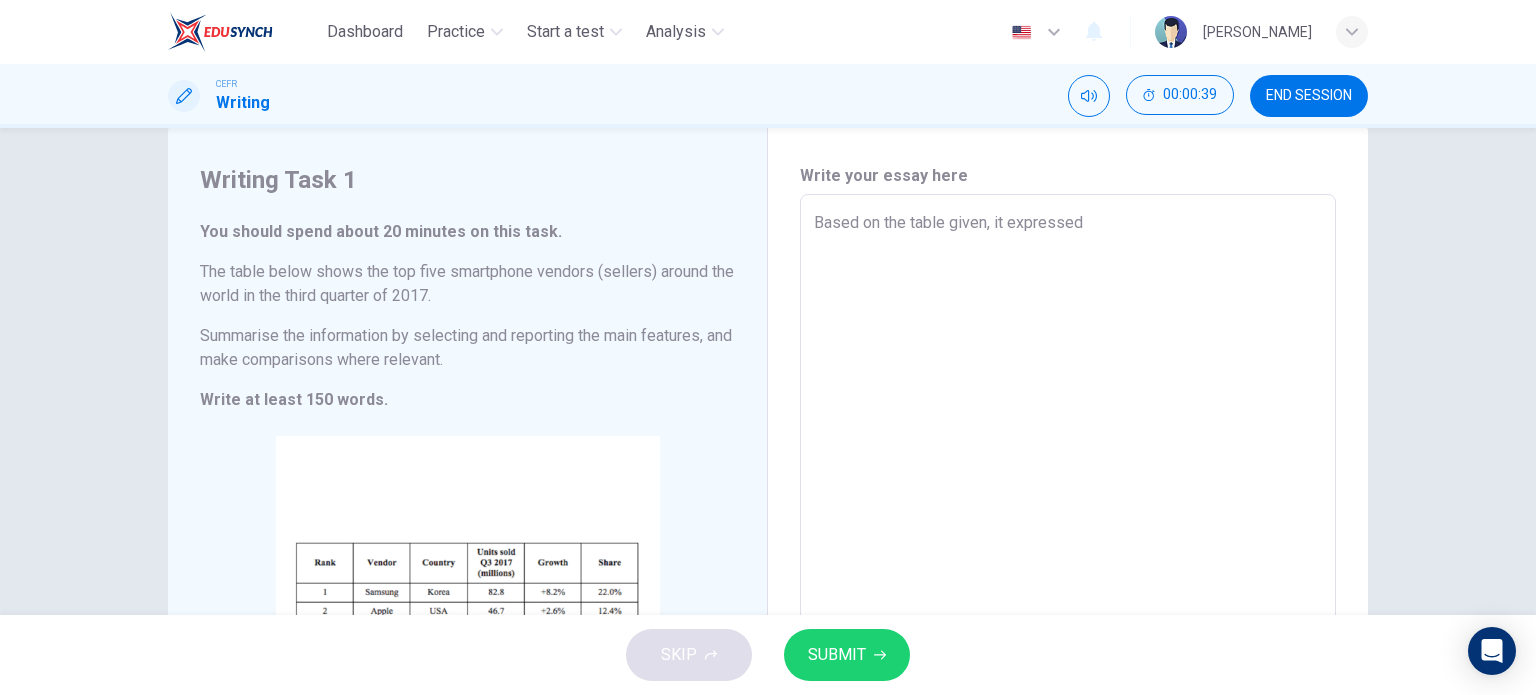 type on "x" 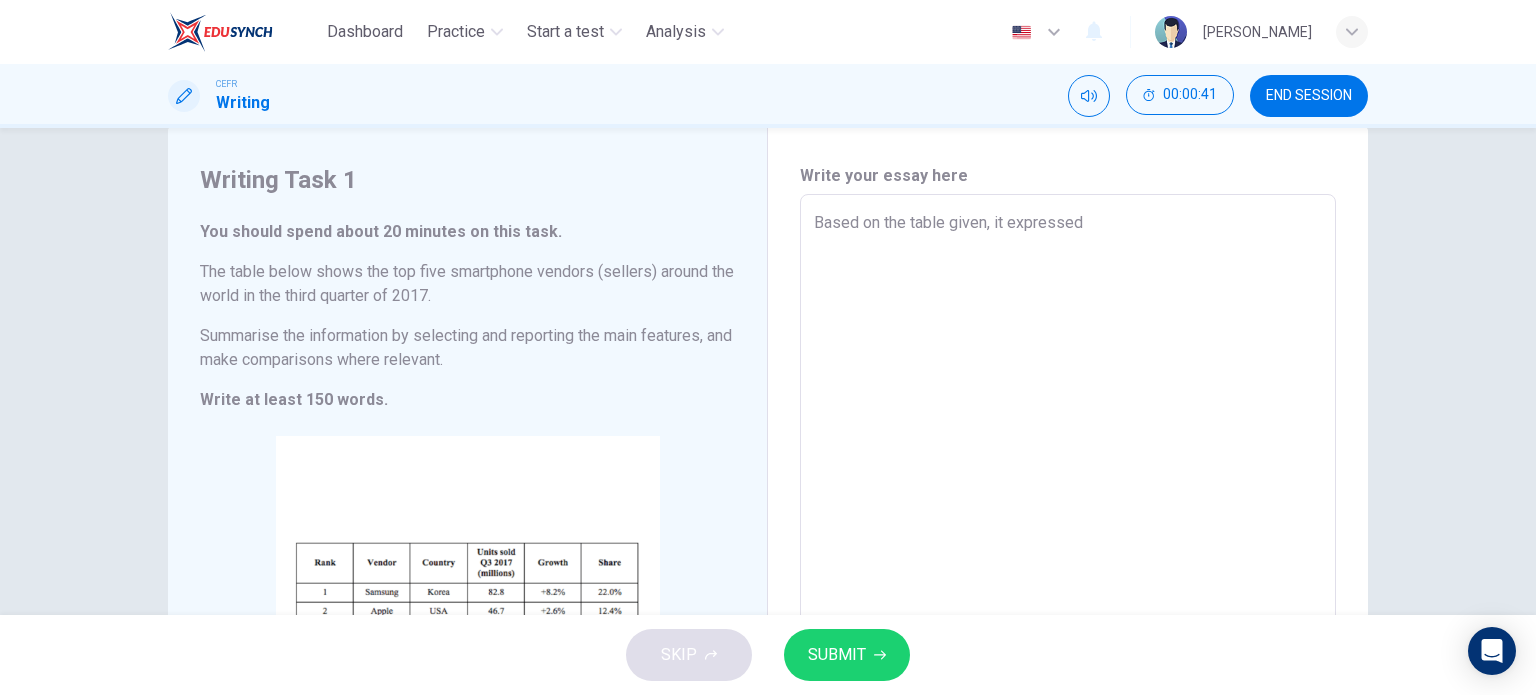 type on "Based on the table given, it expressed" 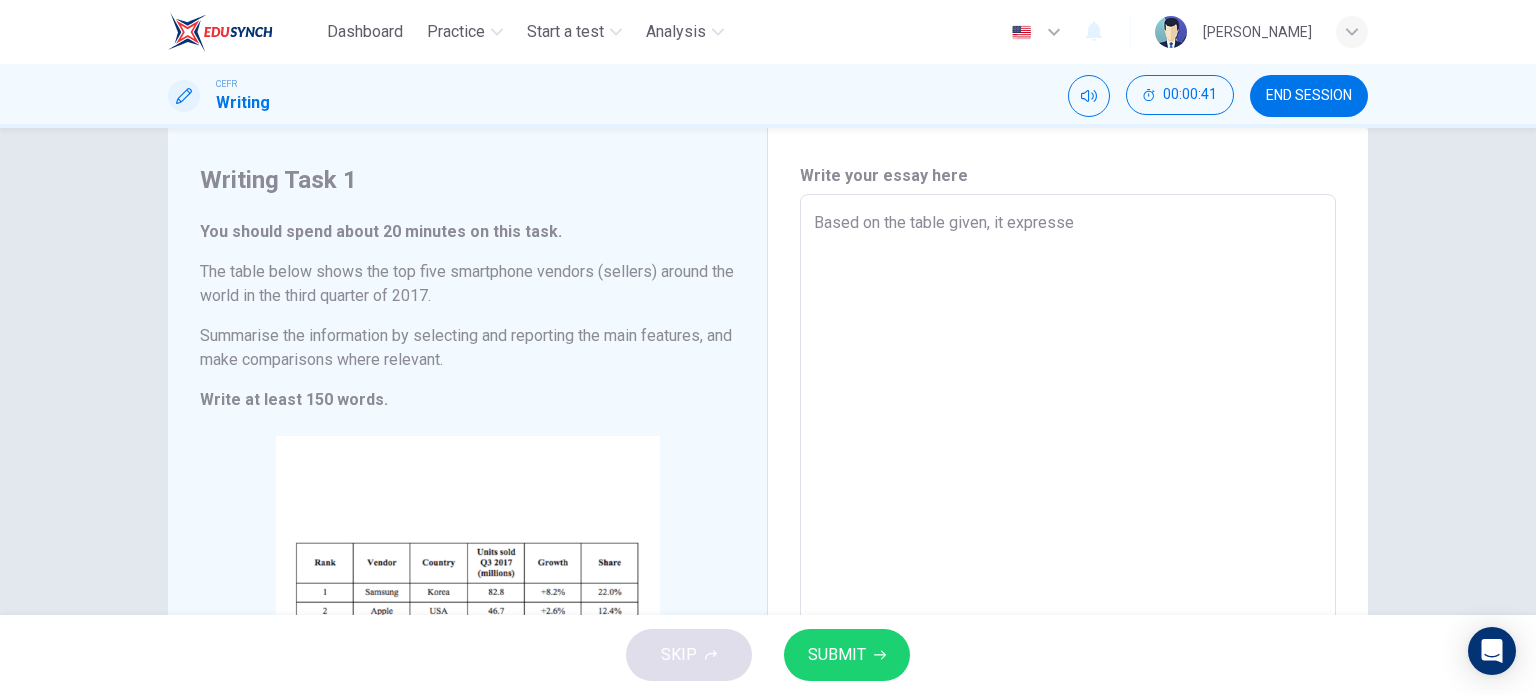 type on "Based on the table given, it express" 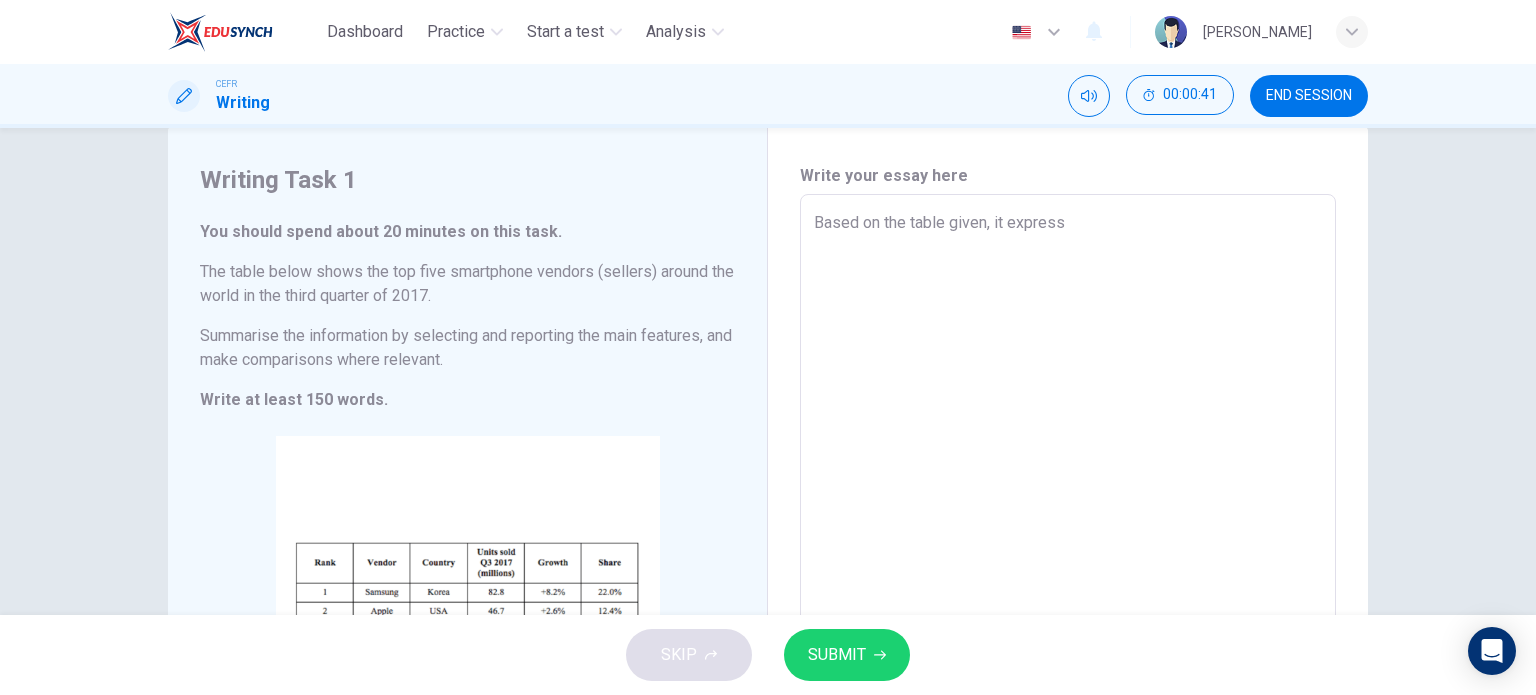 type on "Based on the table given, it expres" 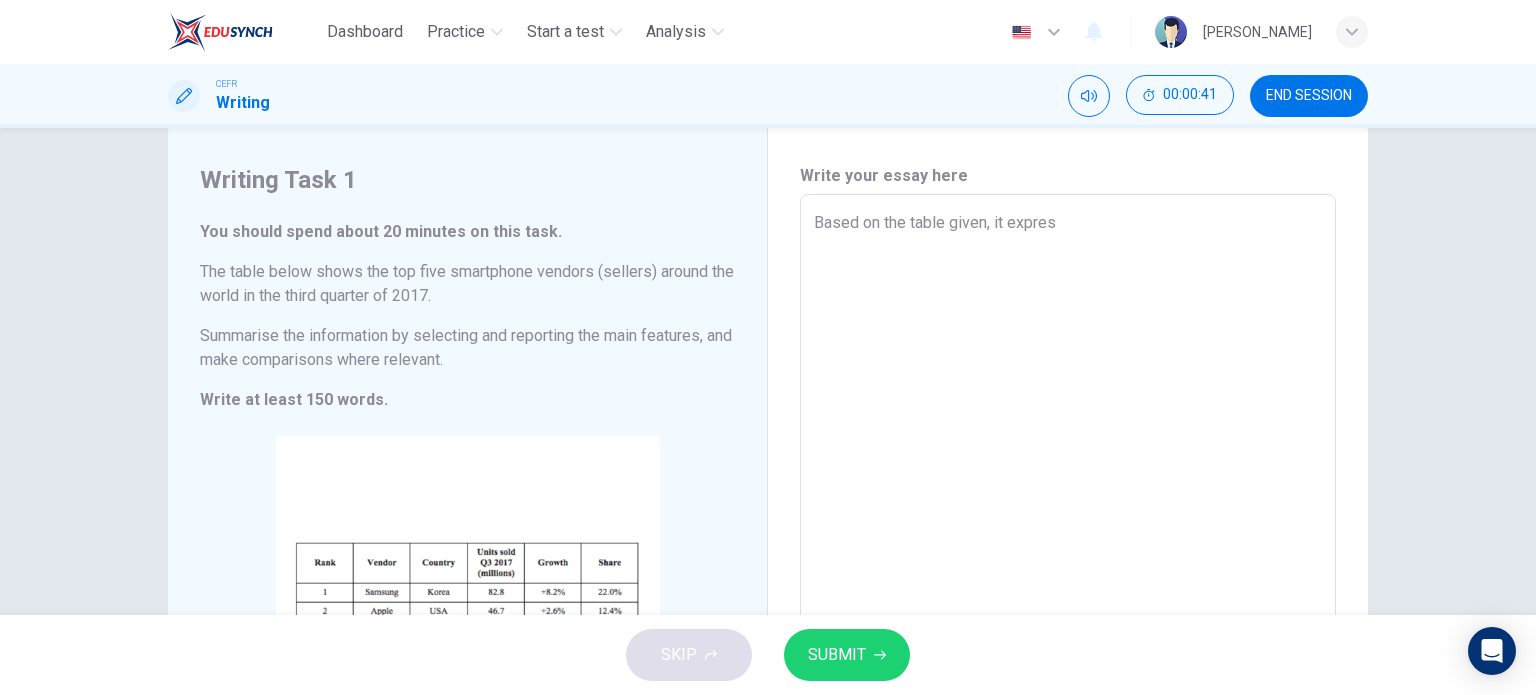 type on "Based on the table given, it expre" 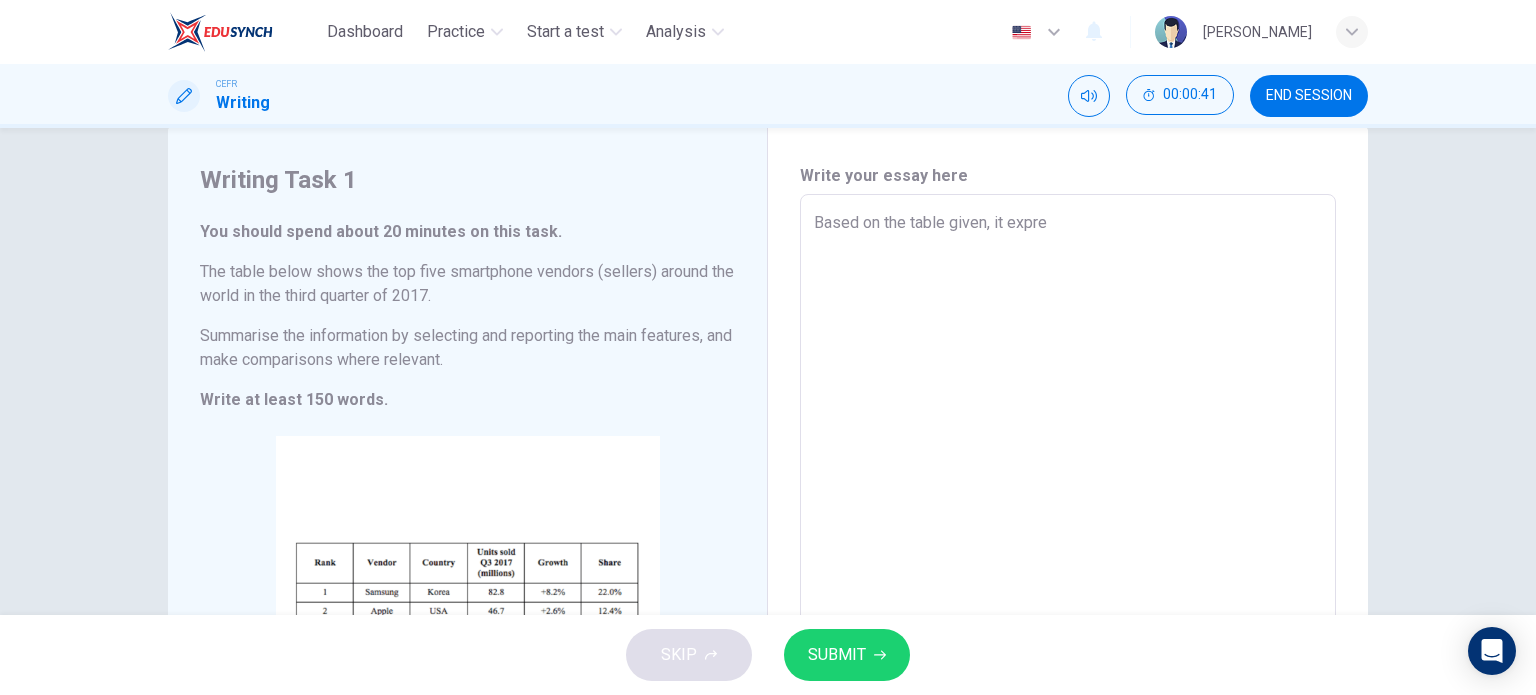 type on "x" 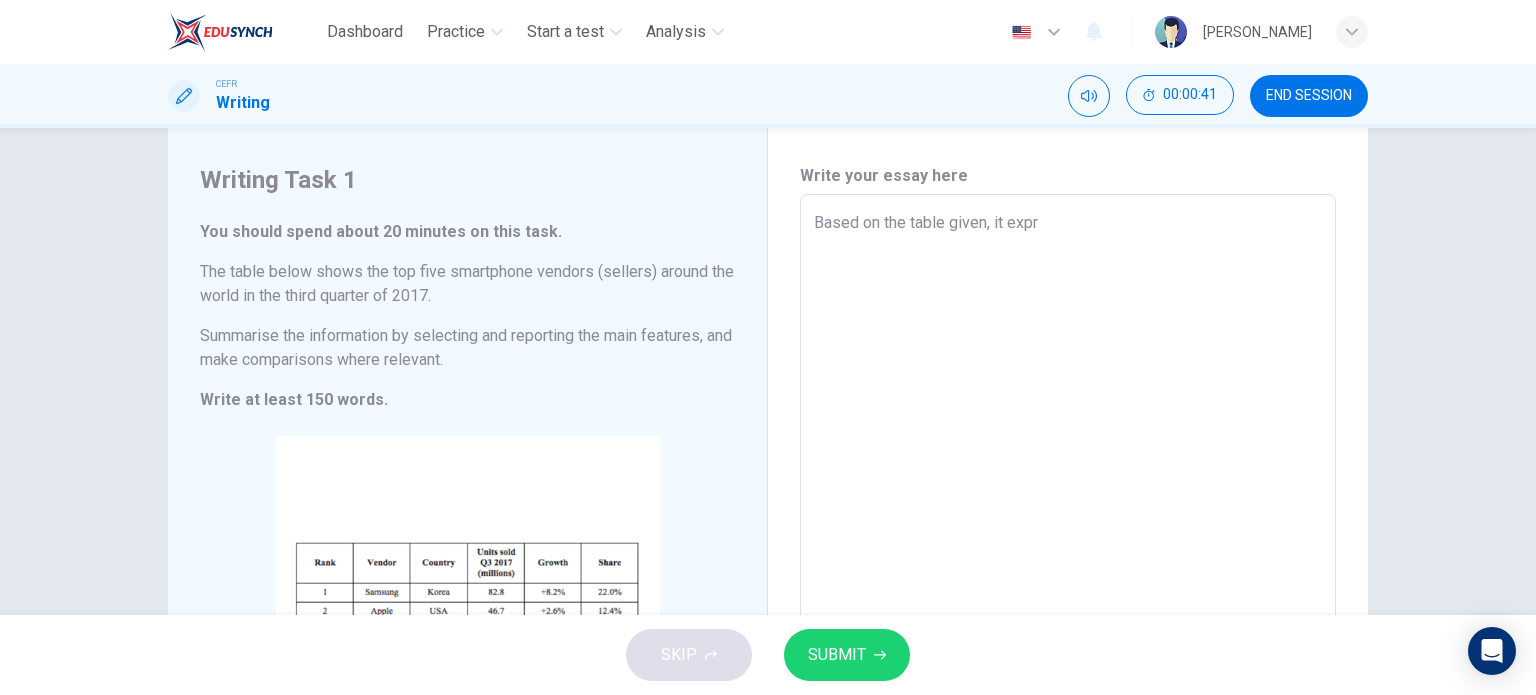 type on "Based on the table given, it exp" 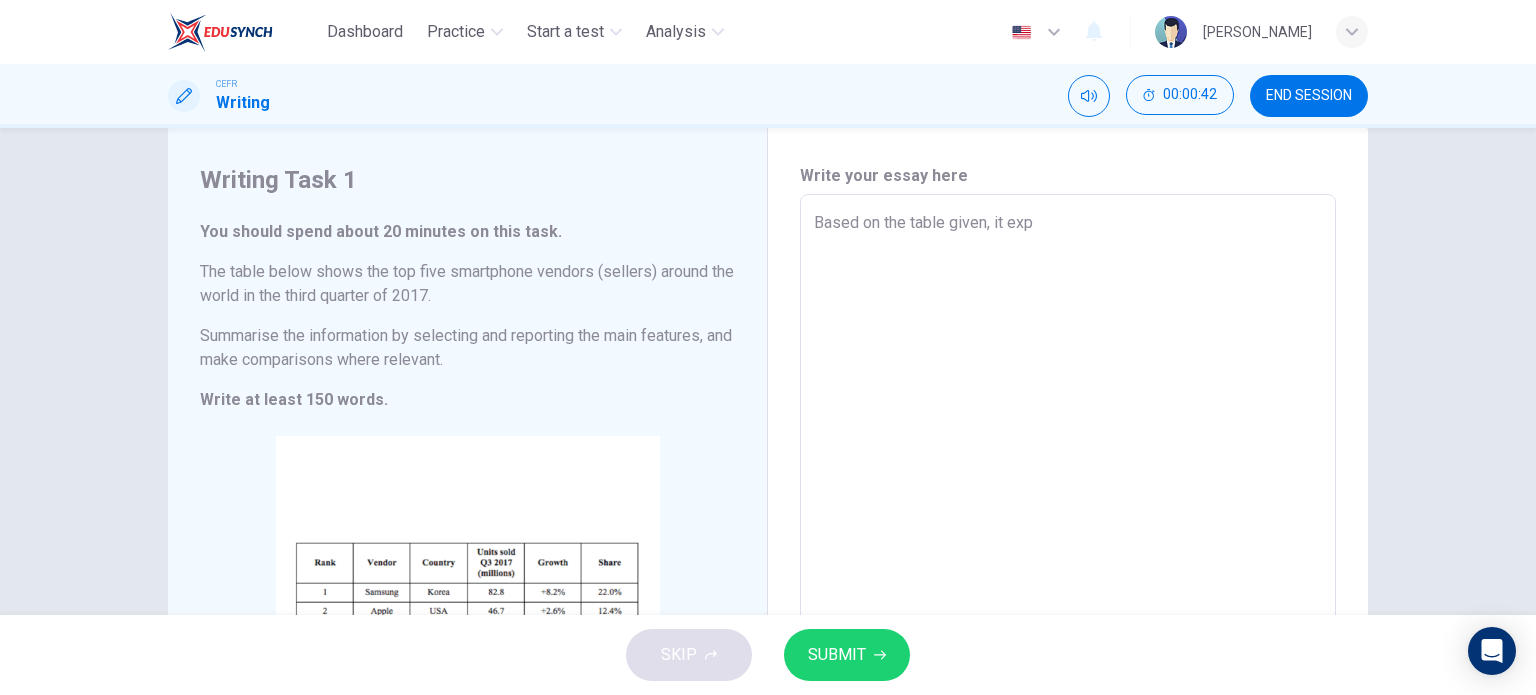 type on "x" 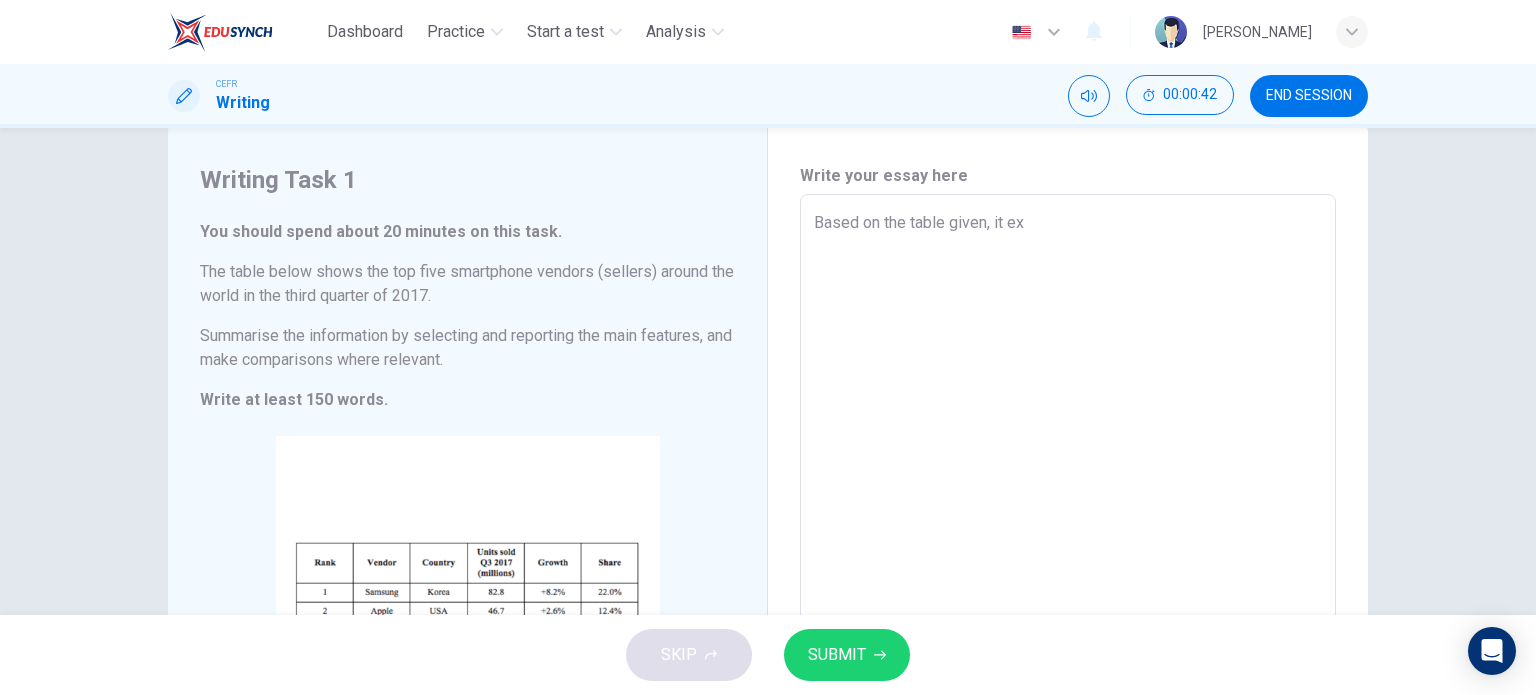 type on "x" 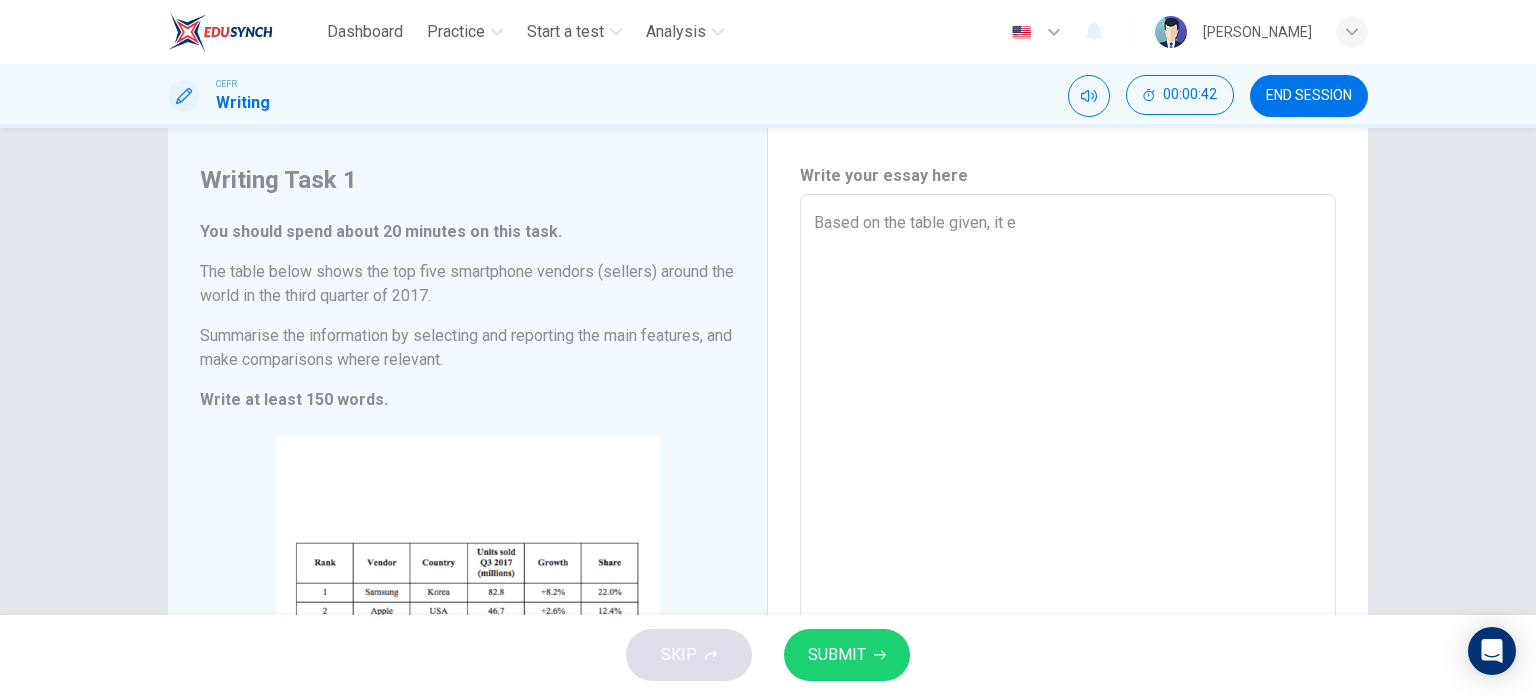 type on "x" 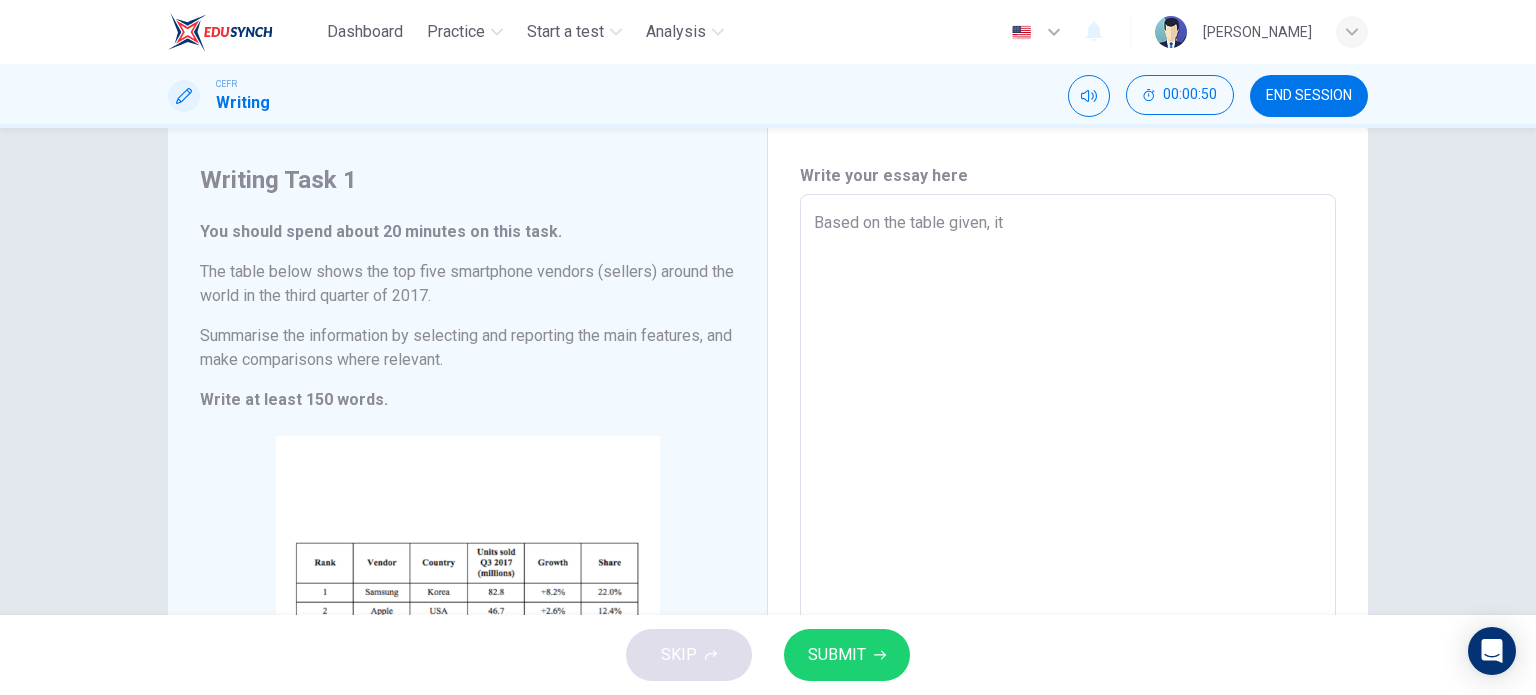type on "Based on the table given, it s" 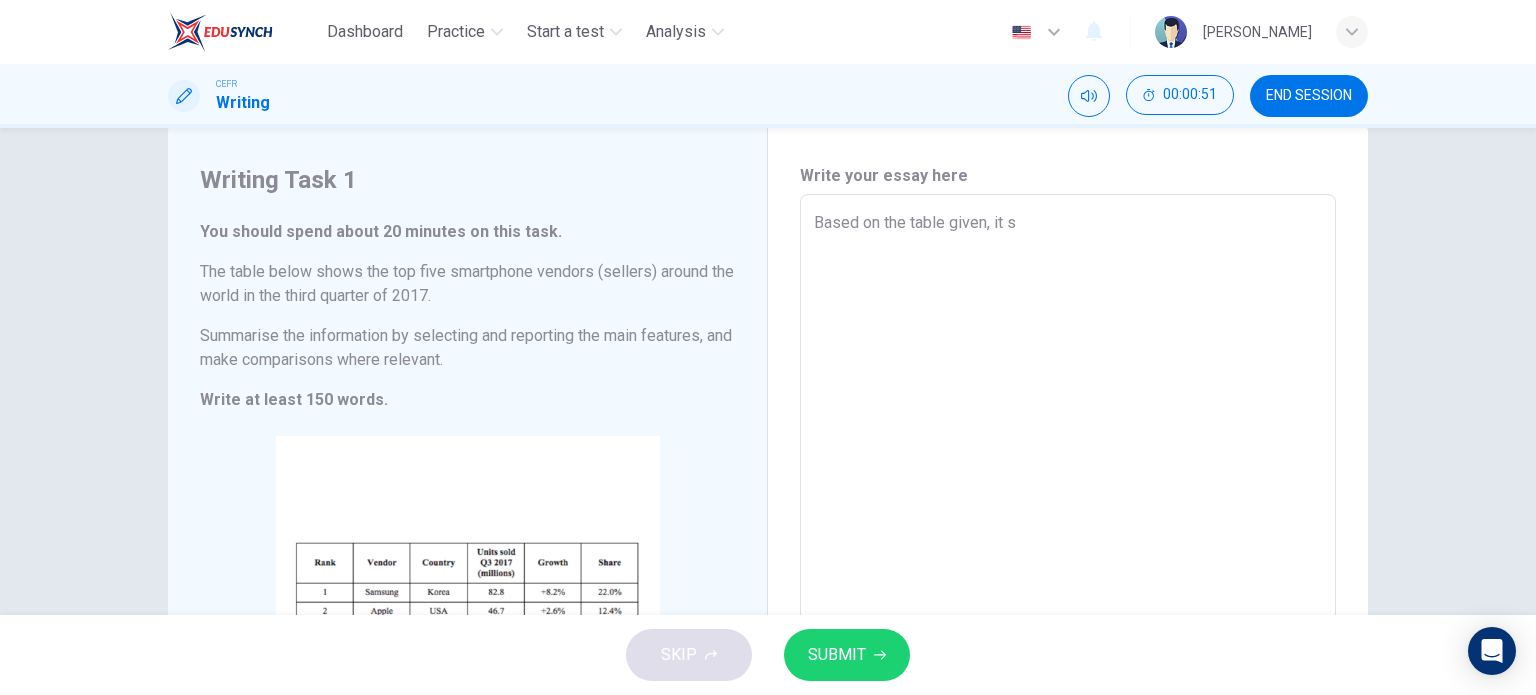 type on "Based on the table given, it sh" 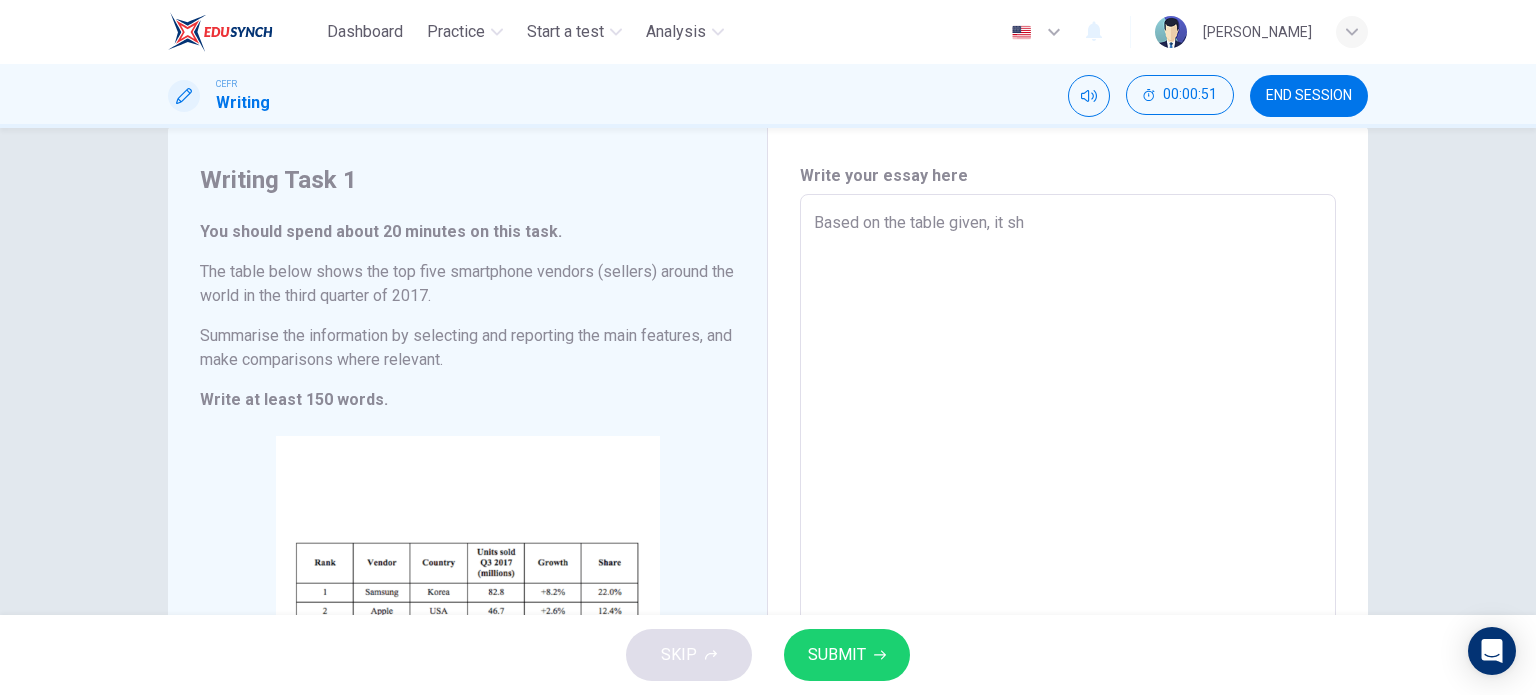 type on "x" 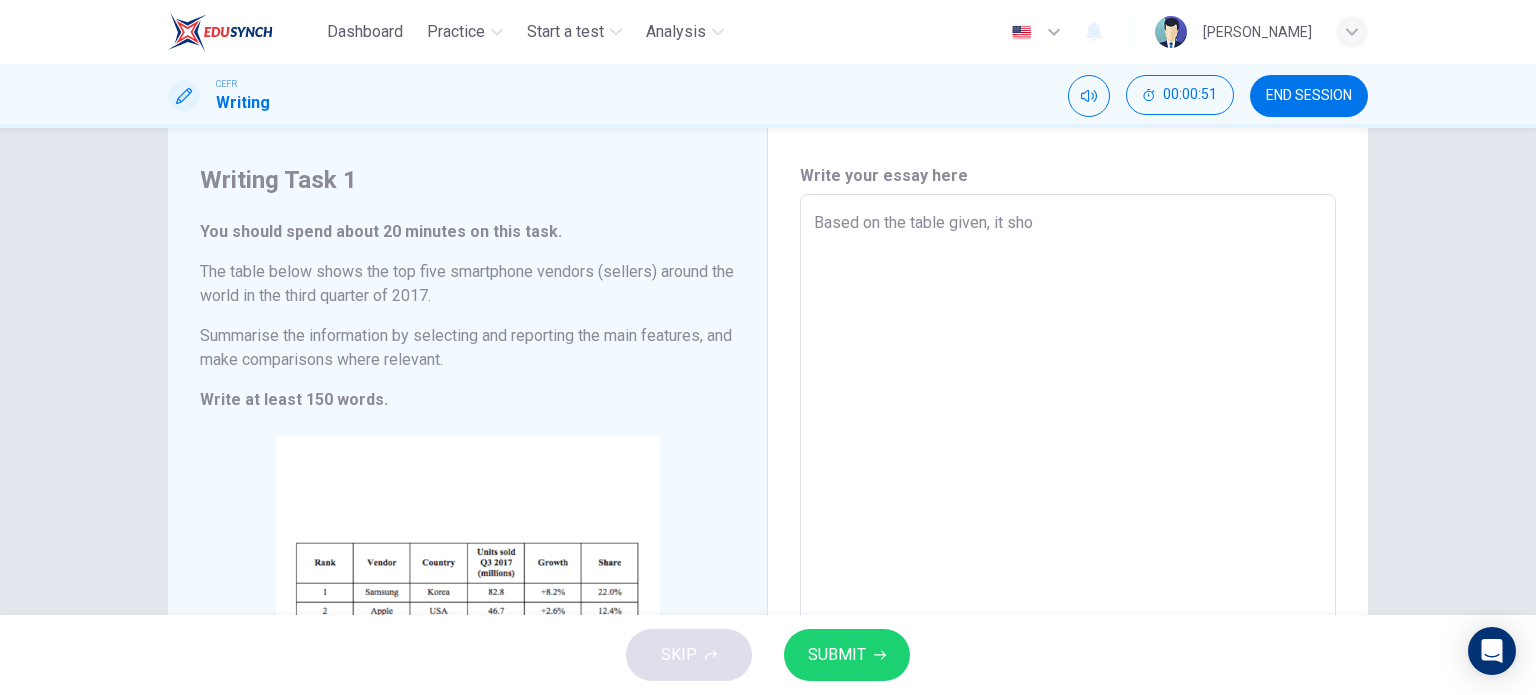 type on "x" 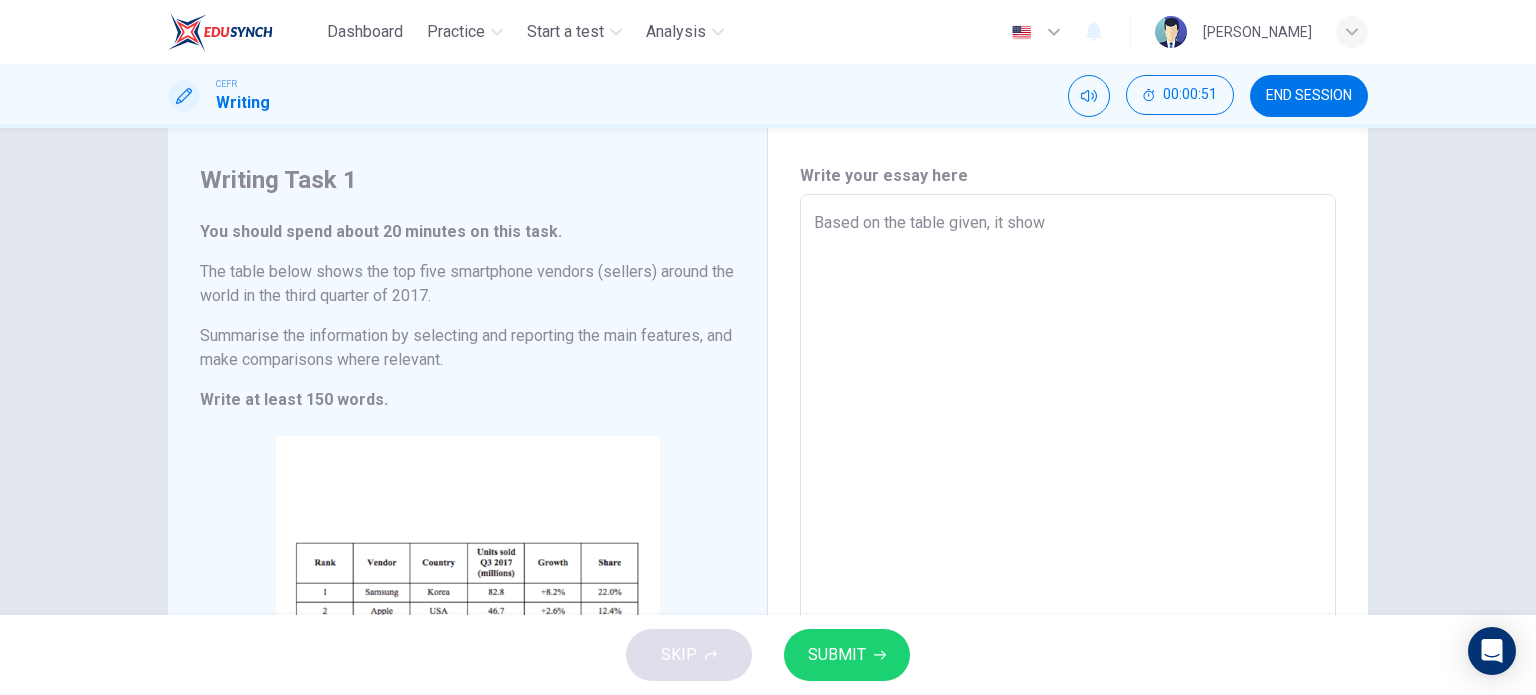 type on "x" 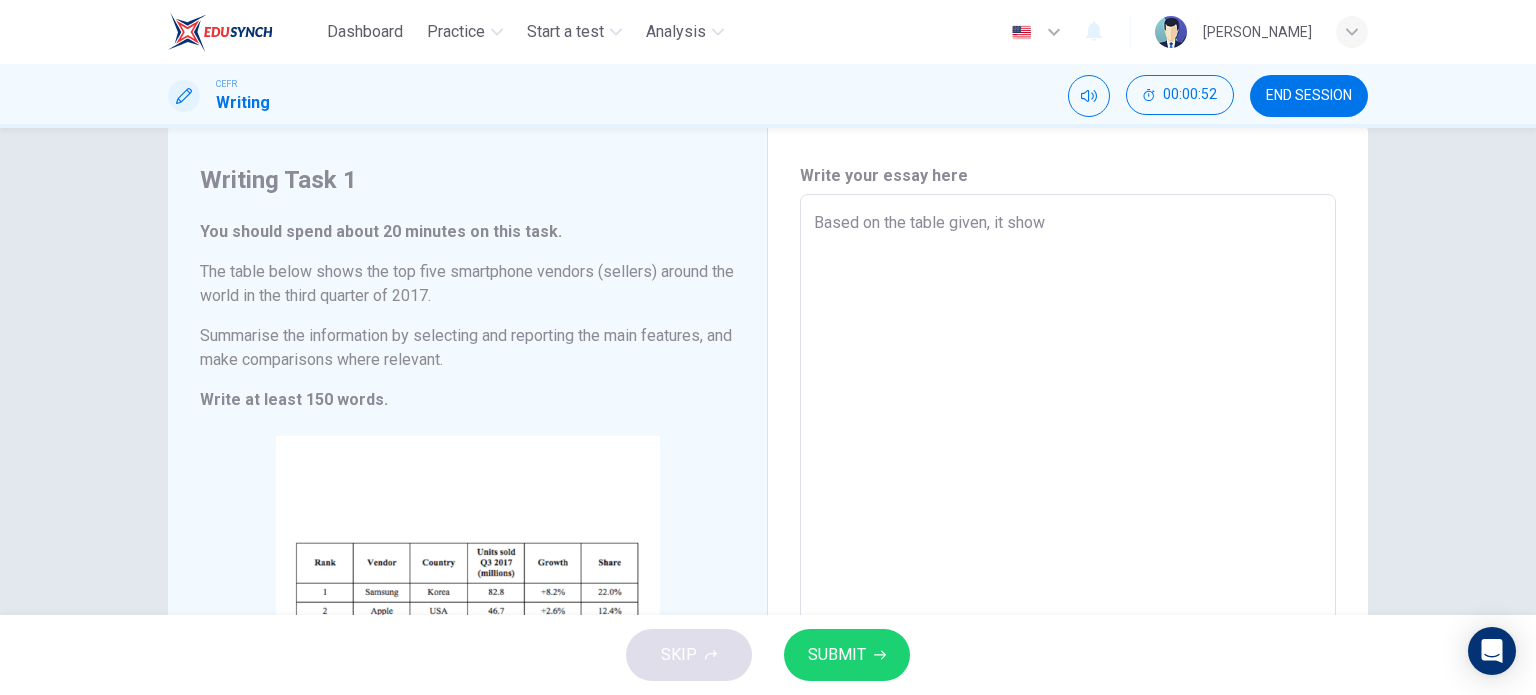type on "Based on the table given, it shows" 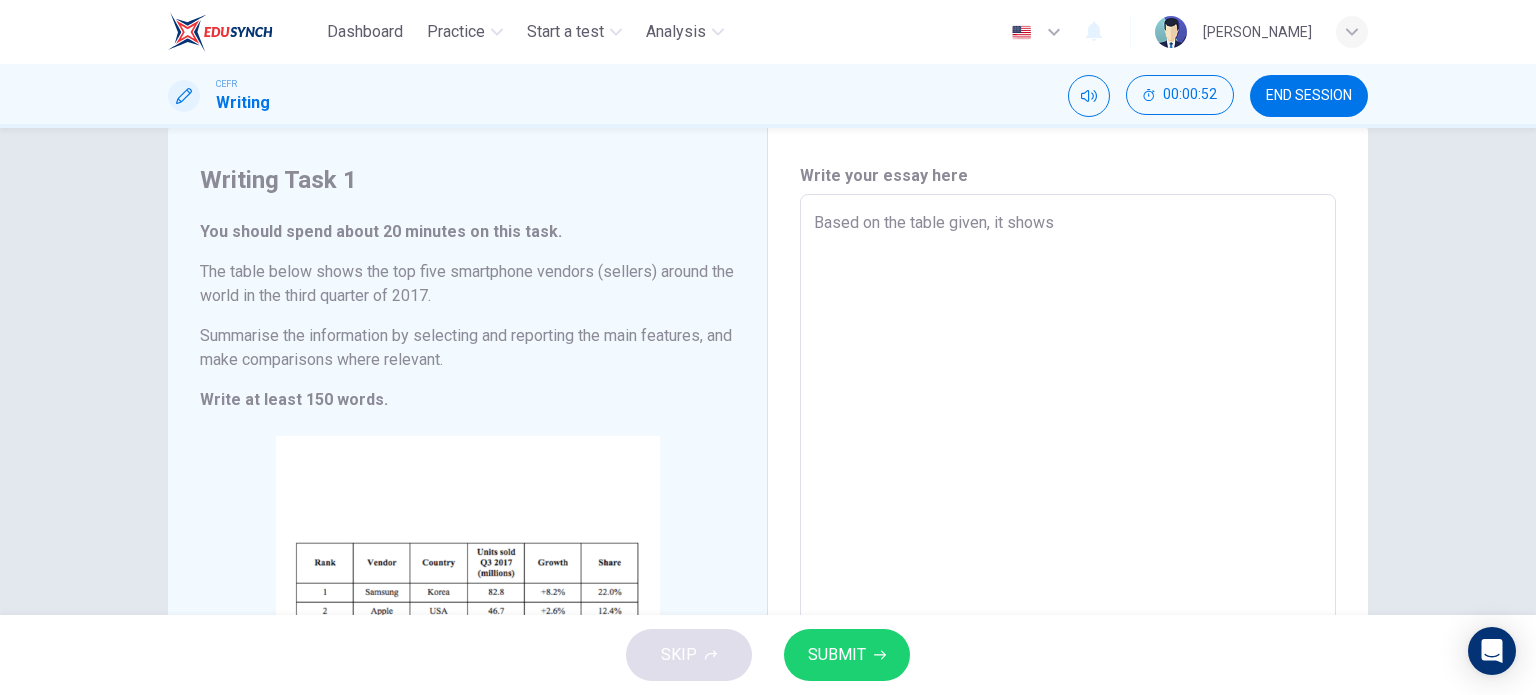 type on "Based on the table given, it shows" 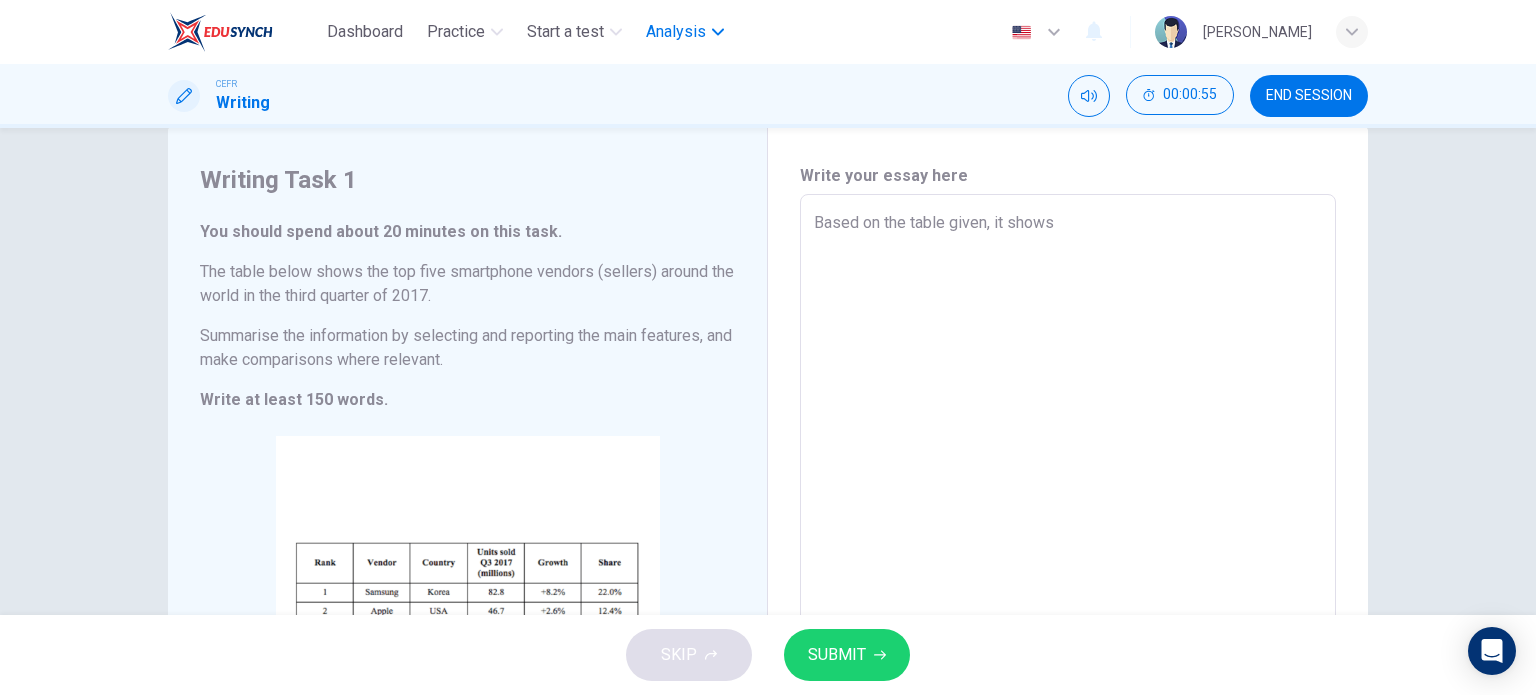 type on "Based on the table given, it shows" 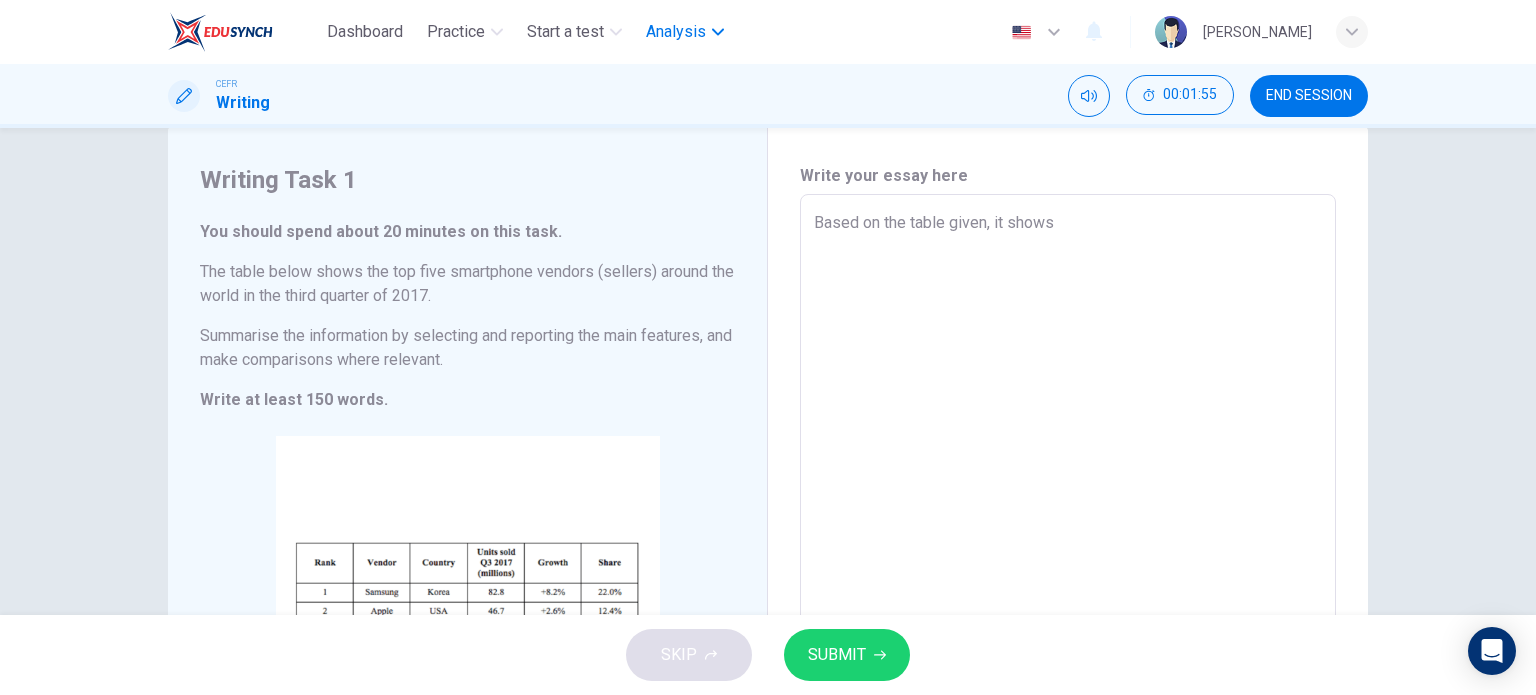 type on "x" 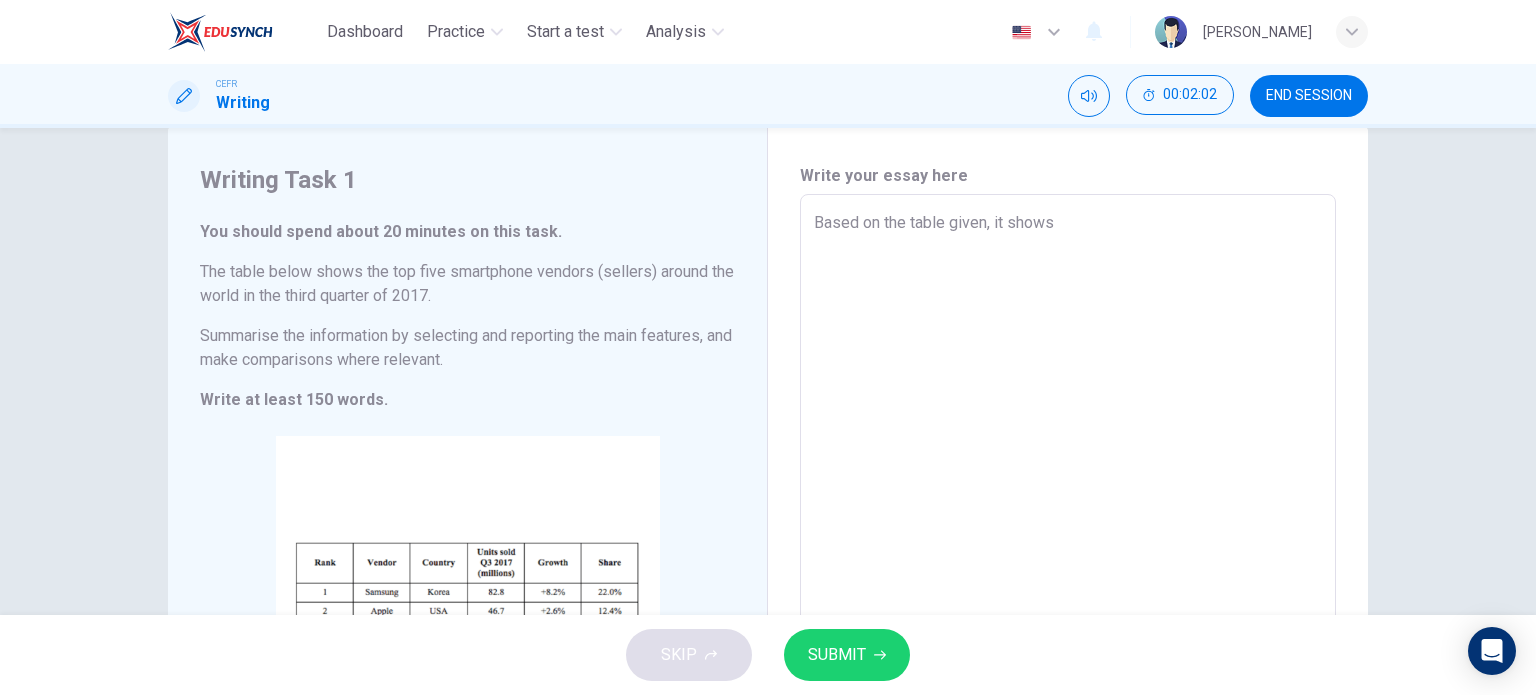 click on "Based on the table given, it shows" at bounding box center (1068, 490) 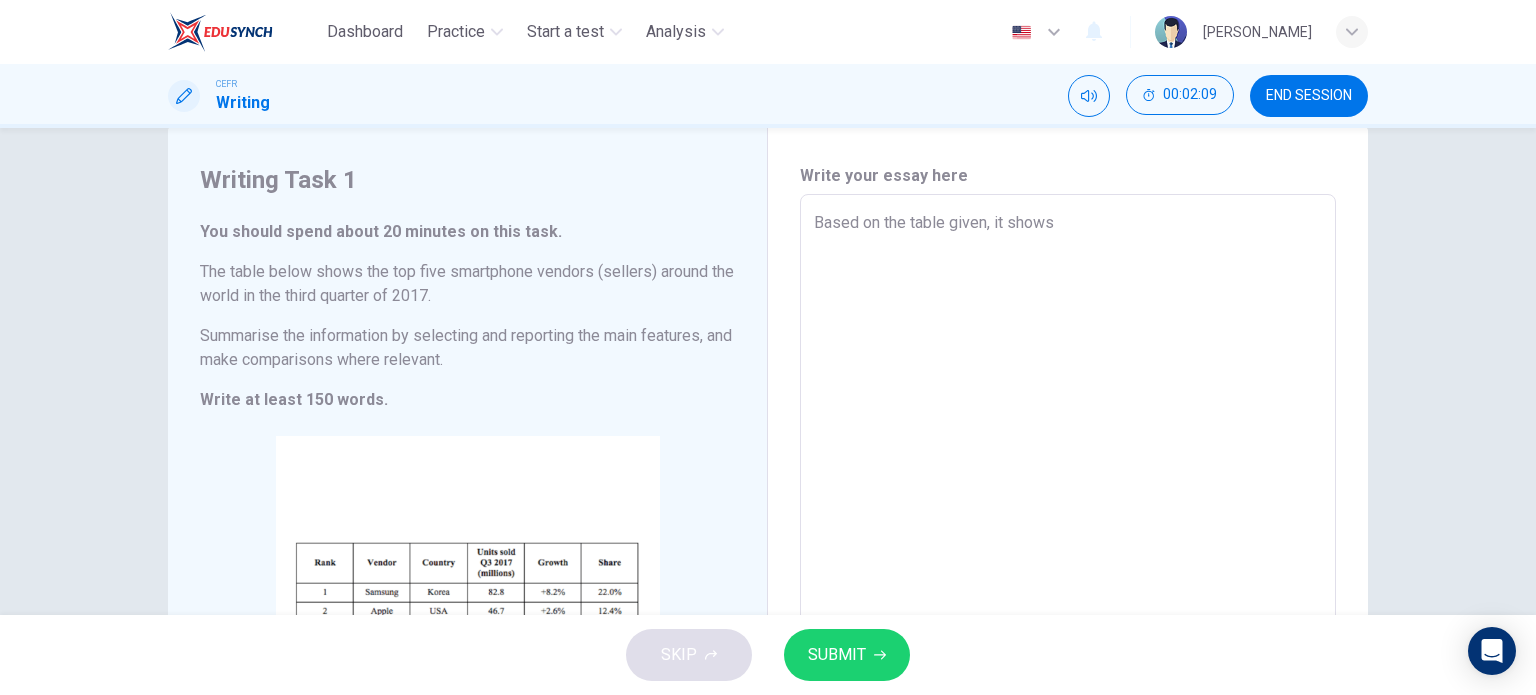 type on "Based on the table given, it shows" 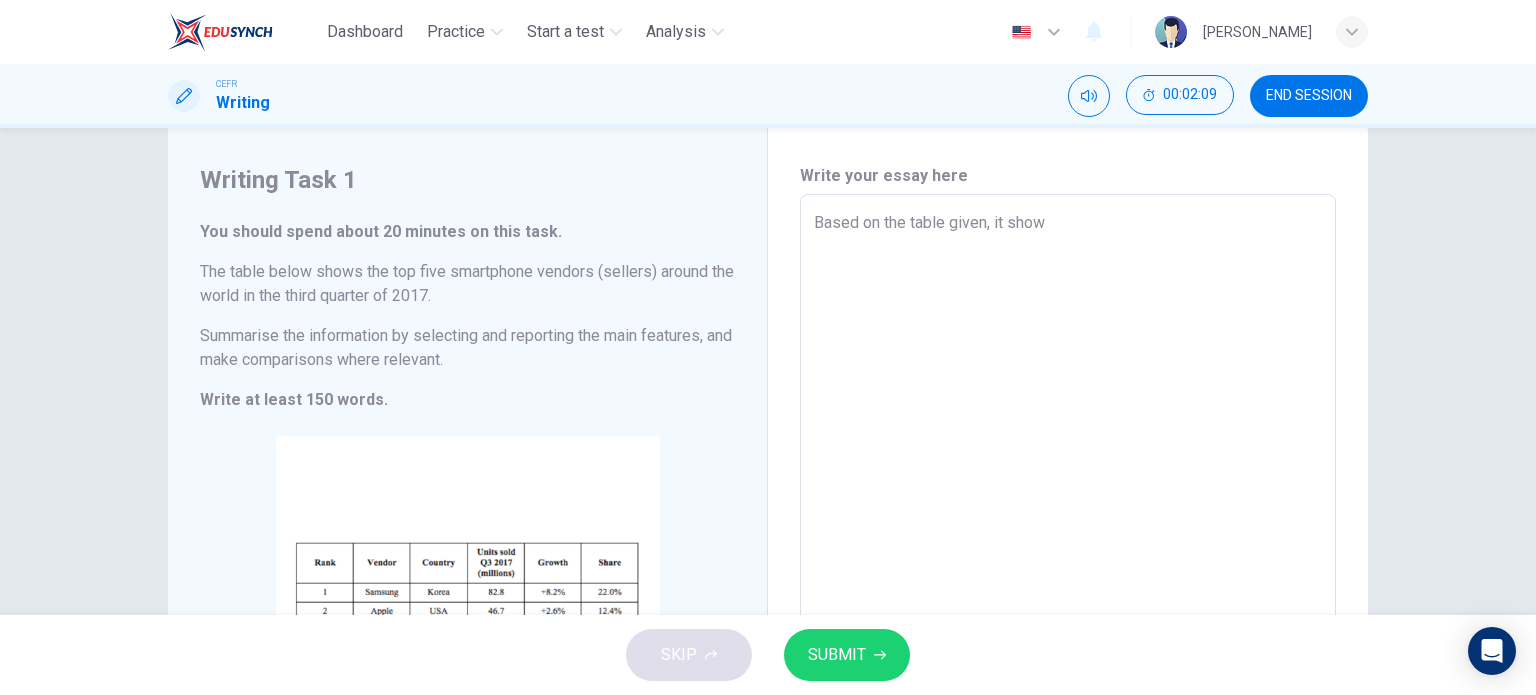 type on "x" 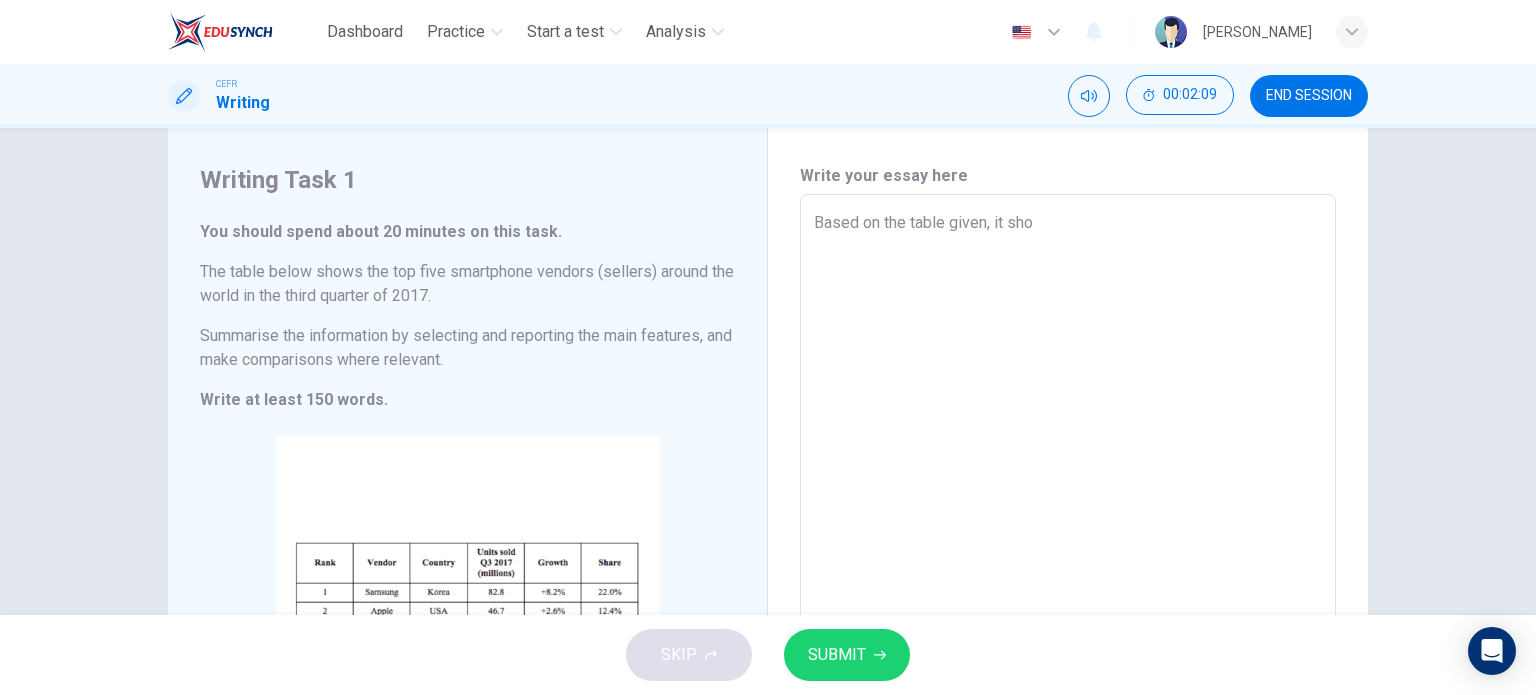 type on "x" 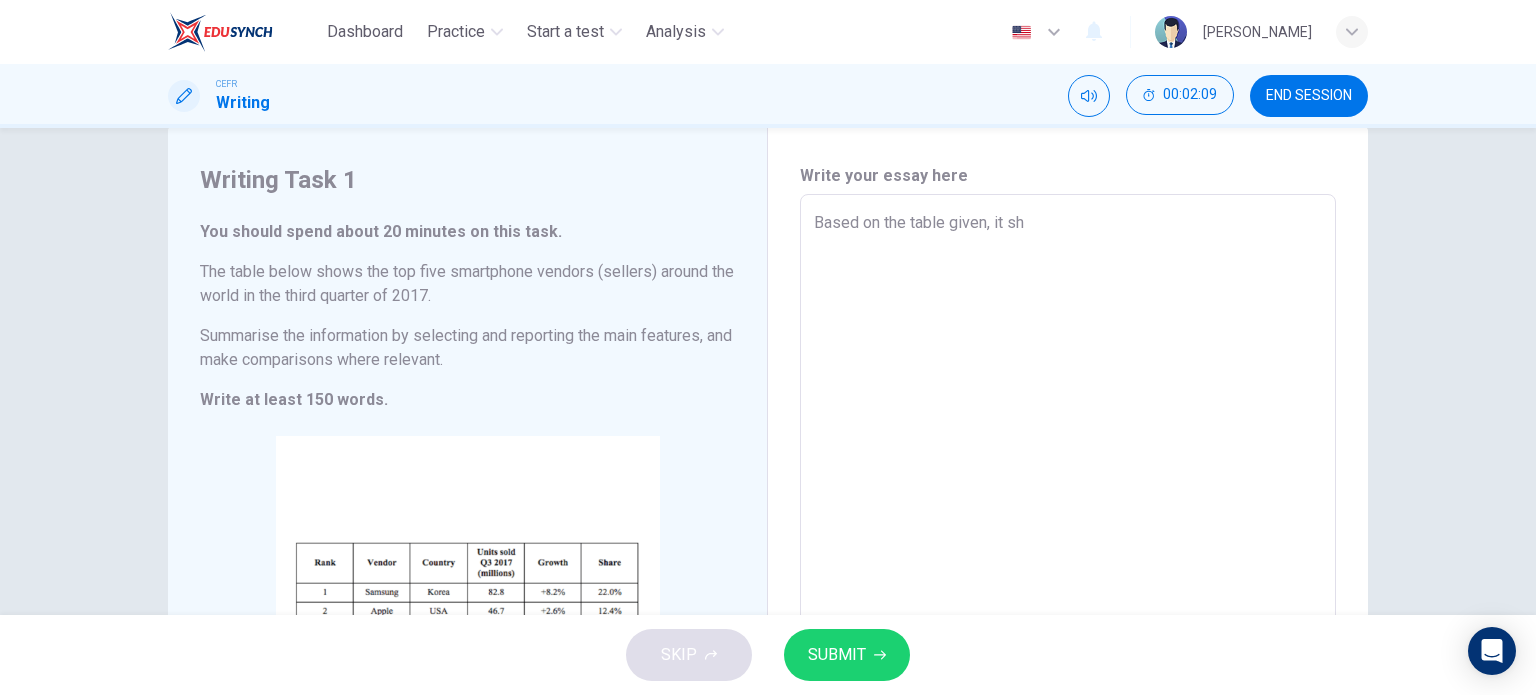 type on "Based on the table given, it s" 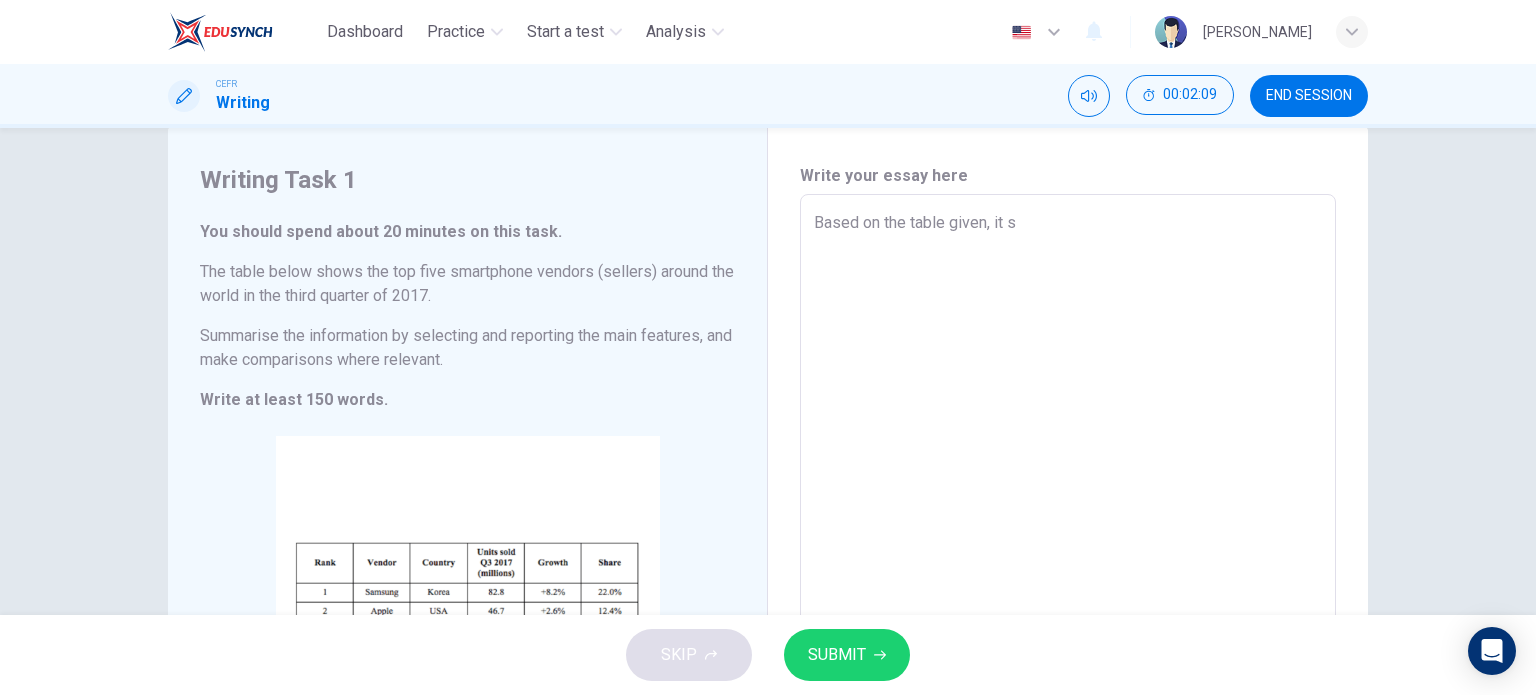 type on "x" 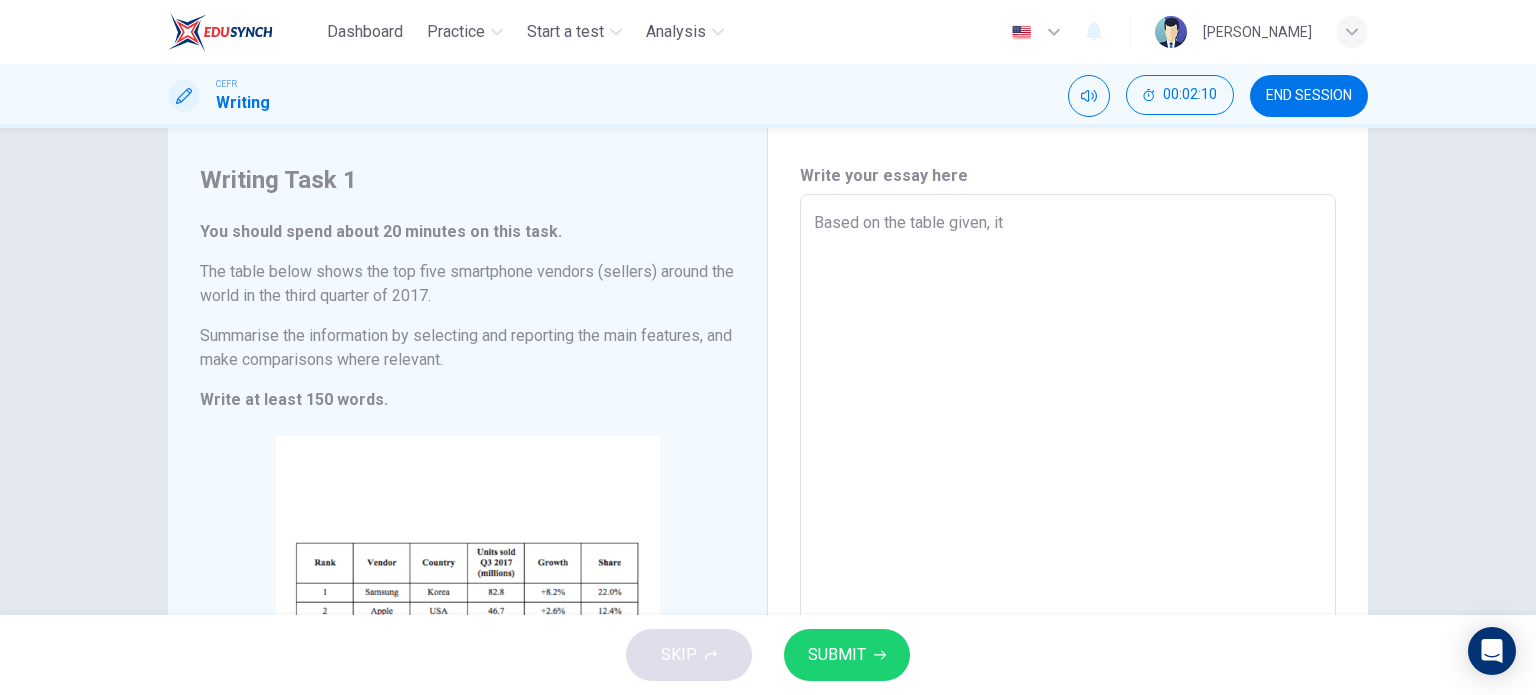 type on "x" 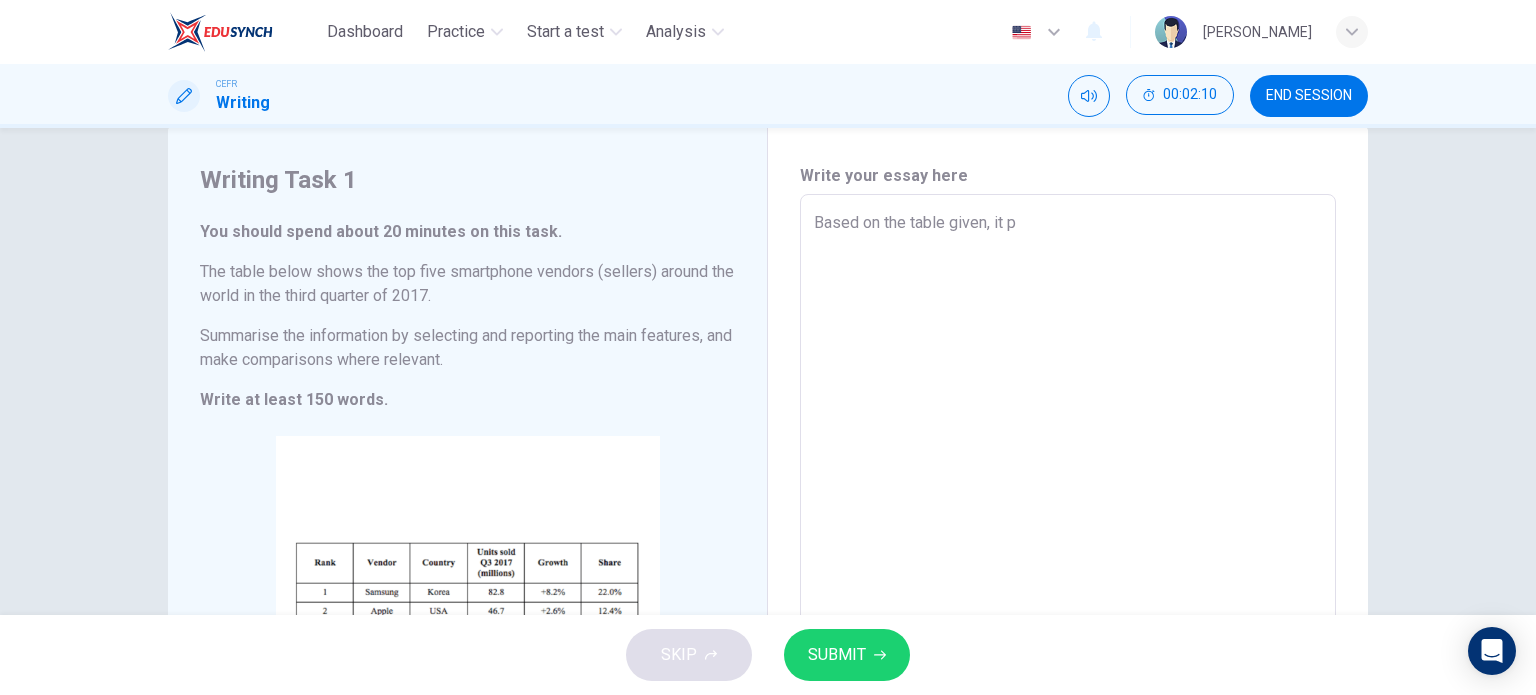 type on "x" 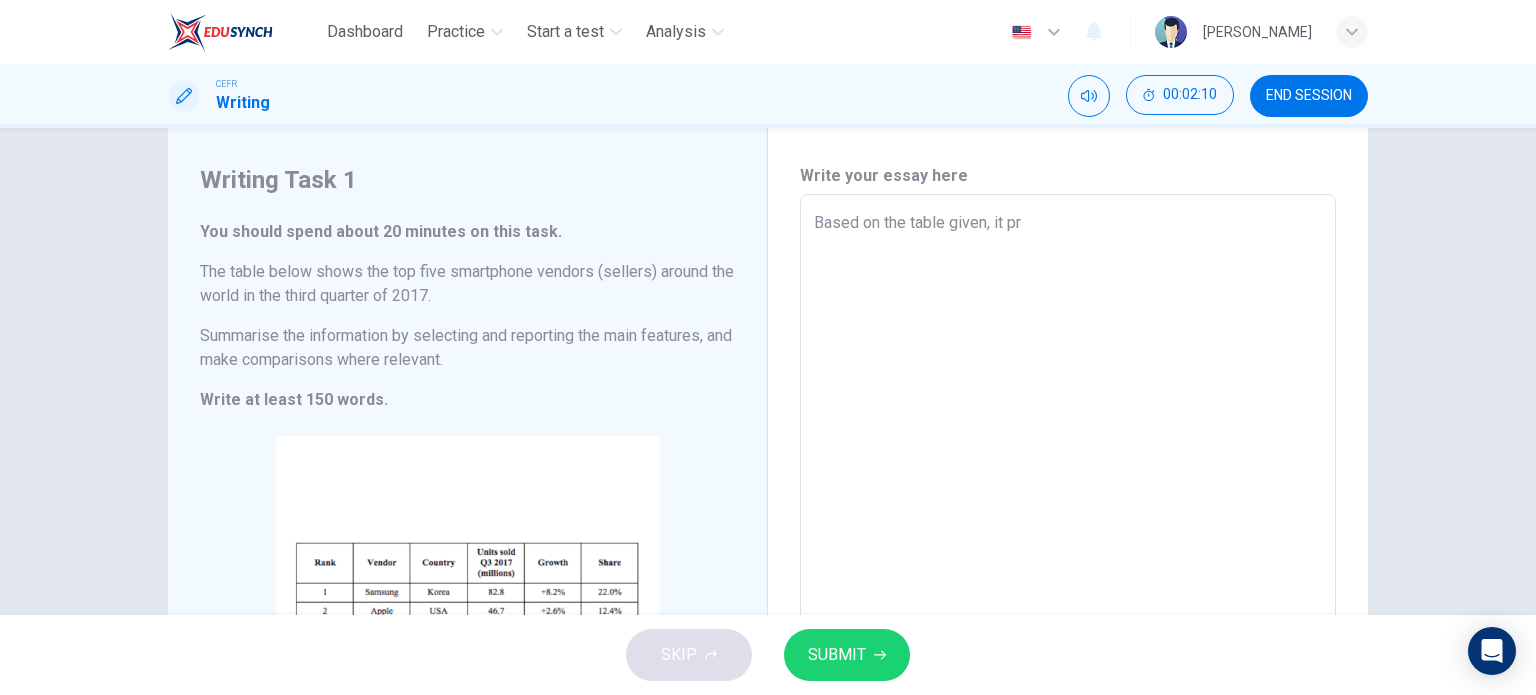 type on "Based on the table given, it pre" 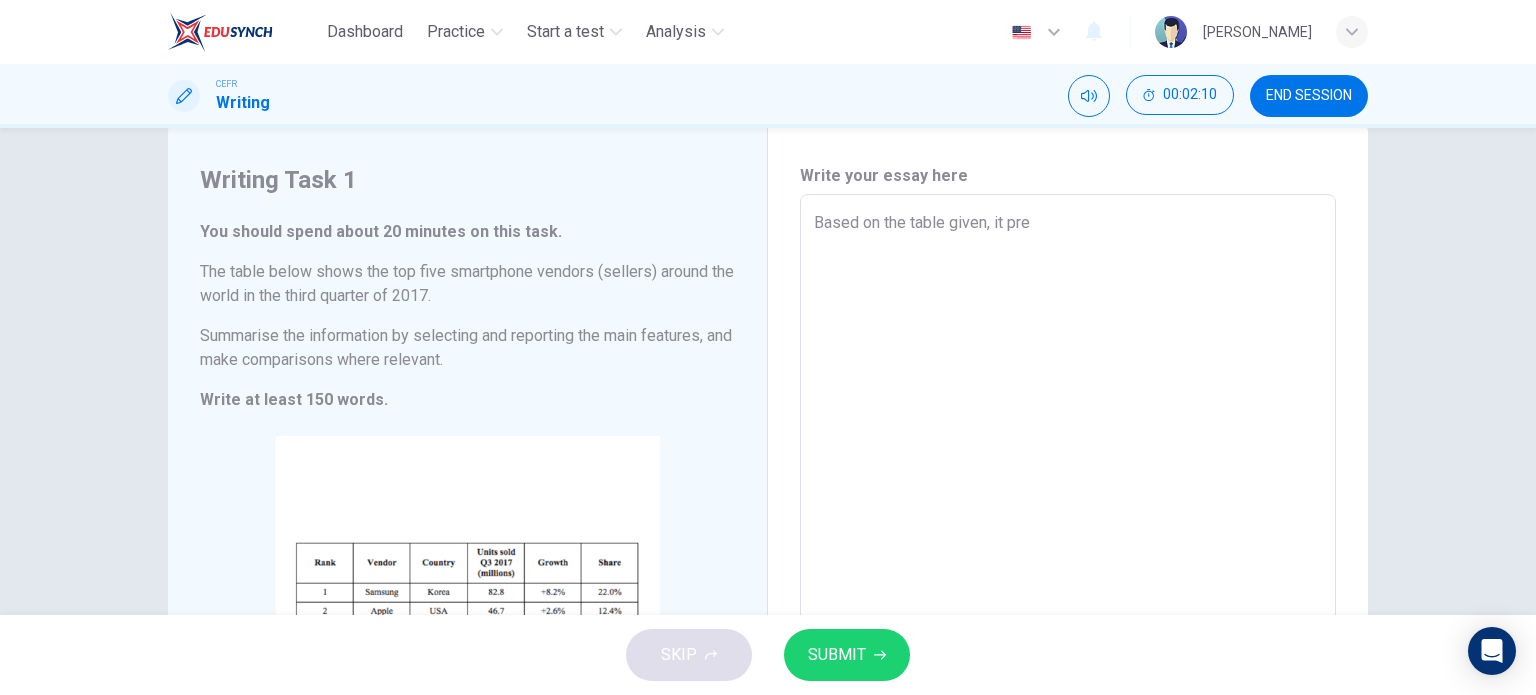 type on "x" 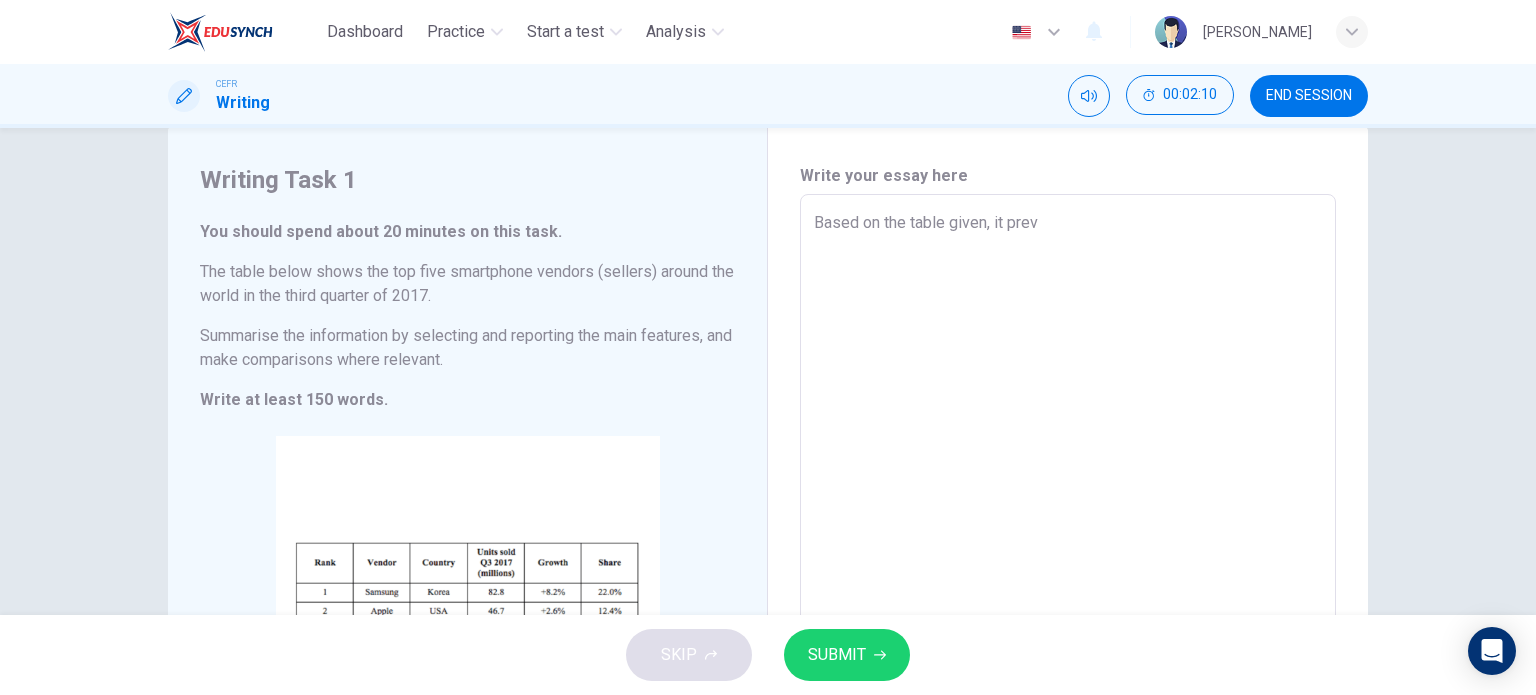 type on "x" 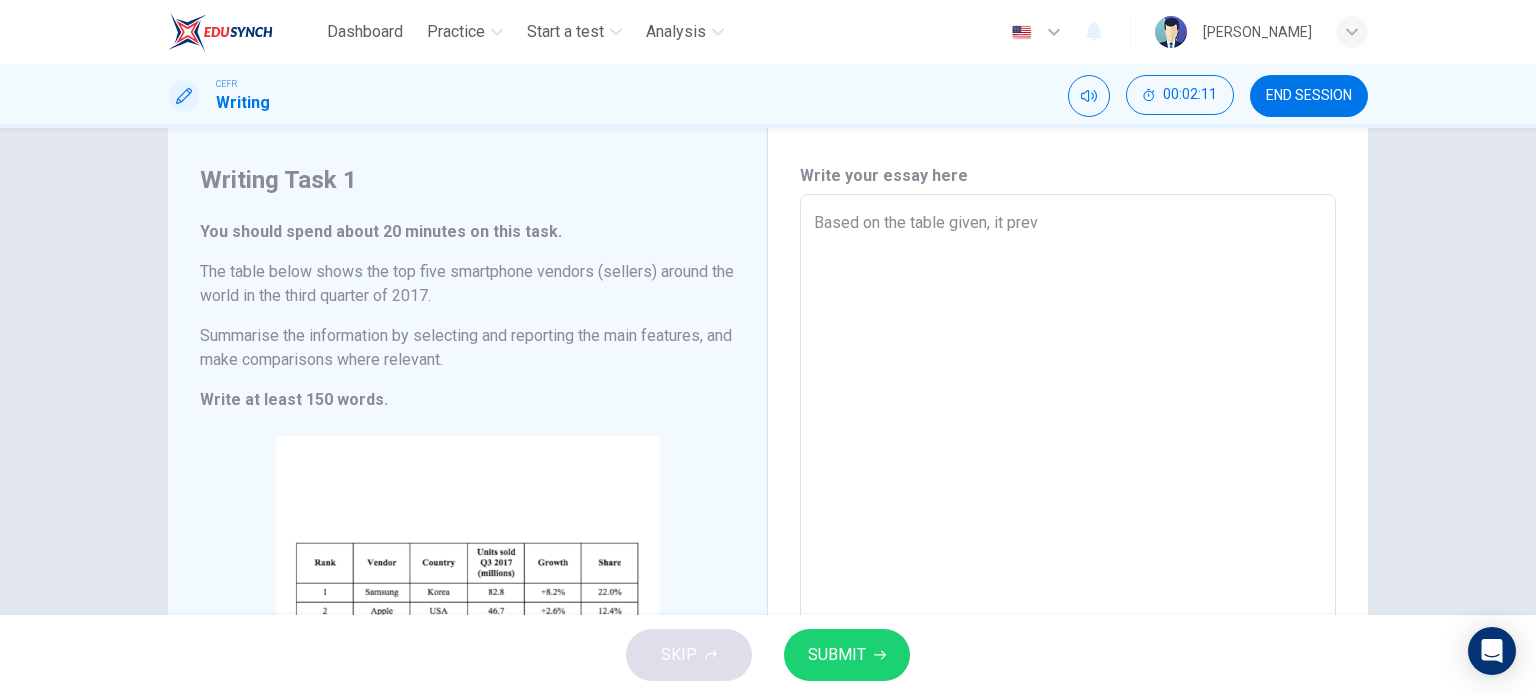 type on "Based on the table given, it preva" 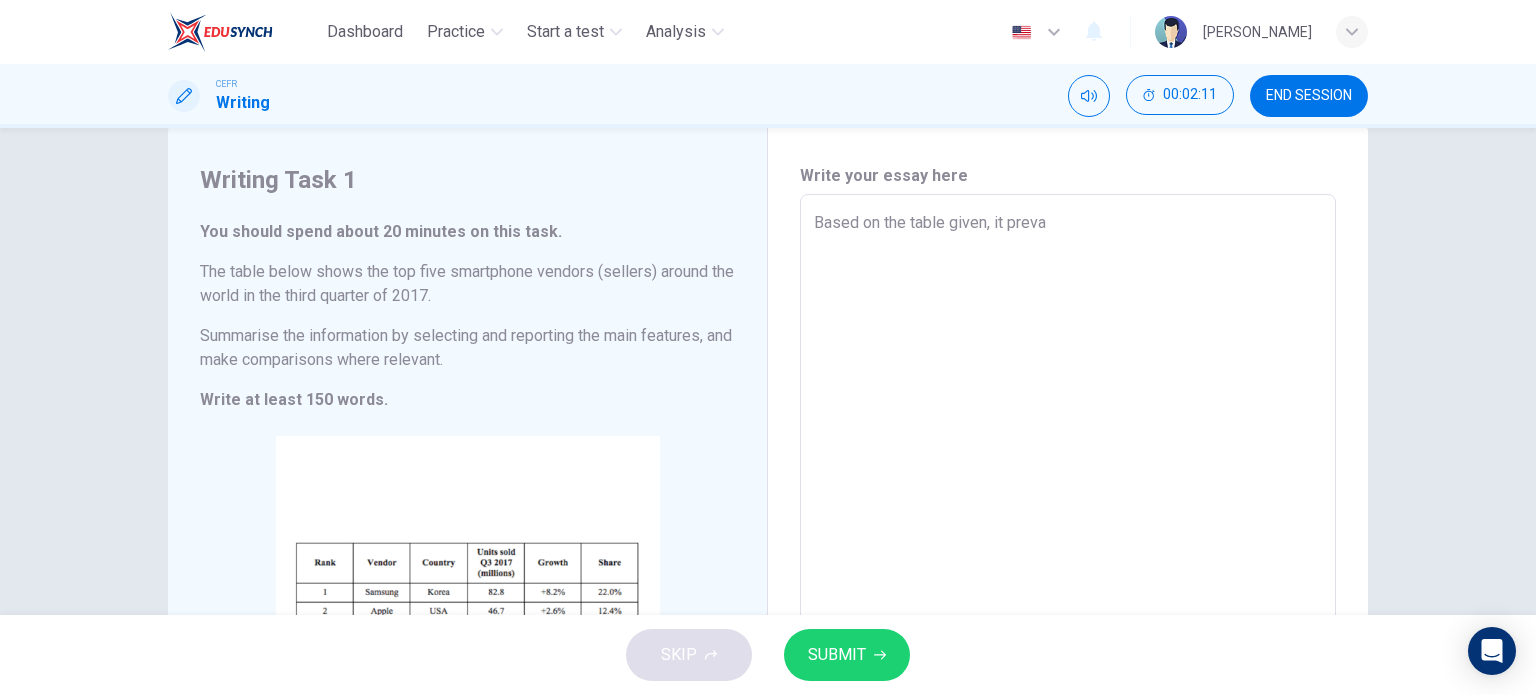 type on "x" 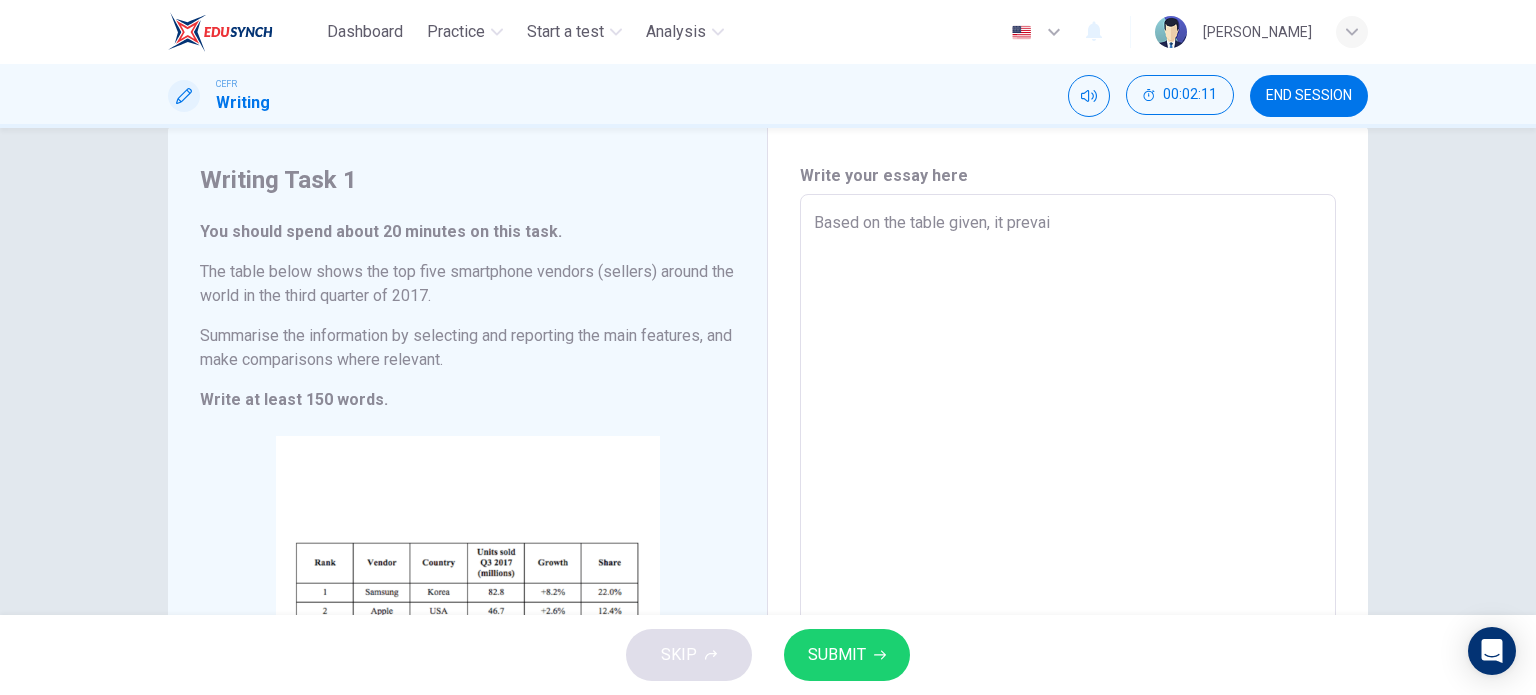 type on "x" 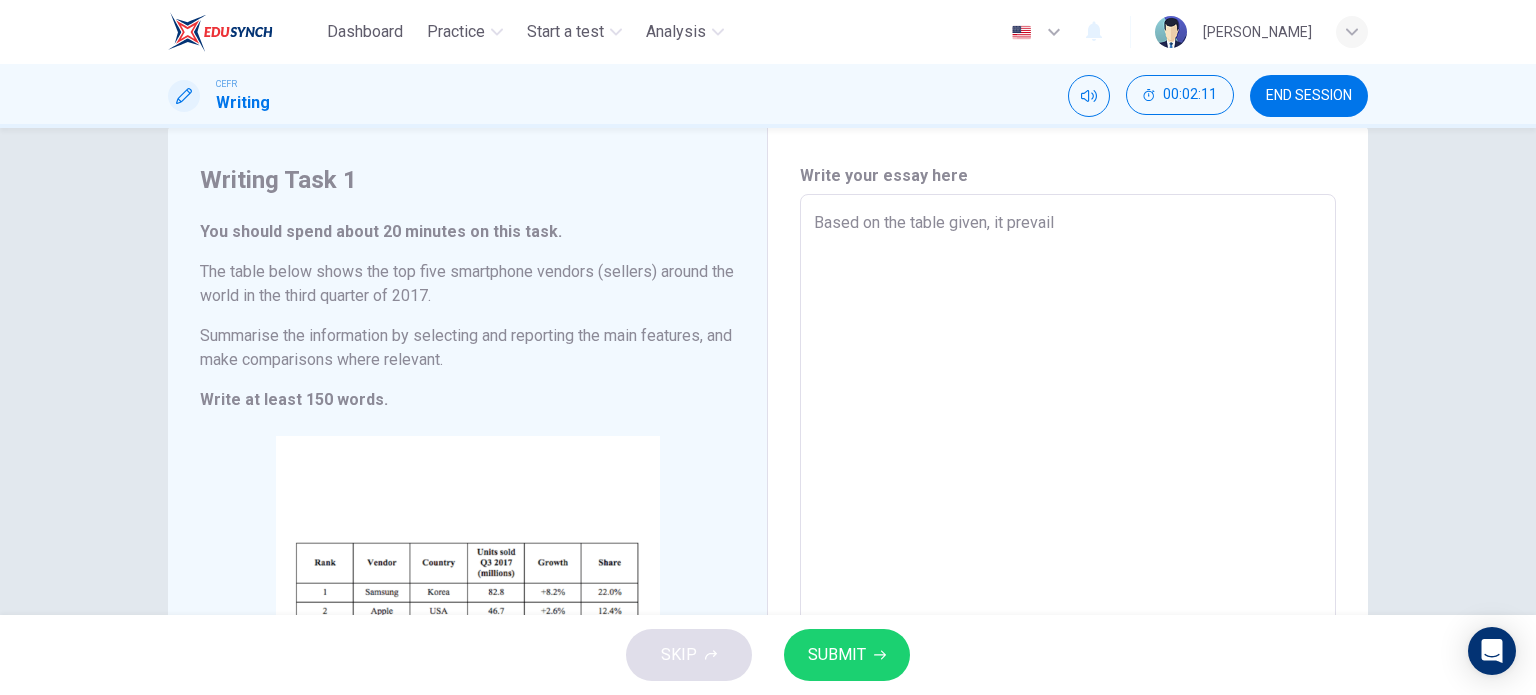 type on "x" 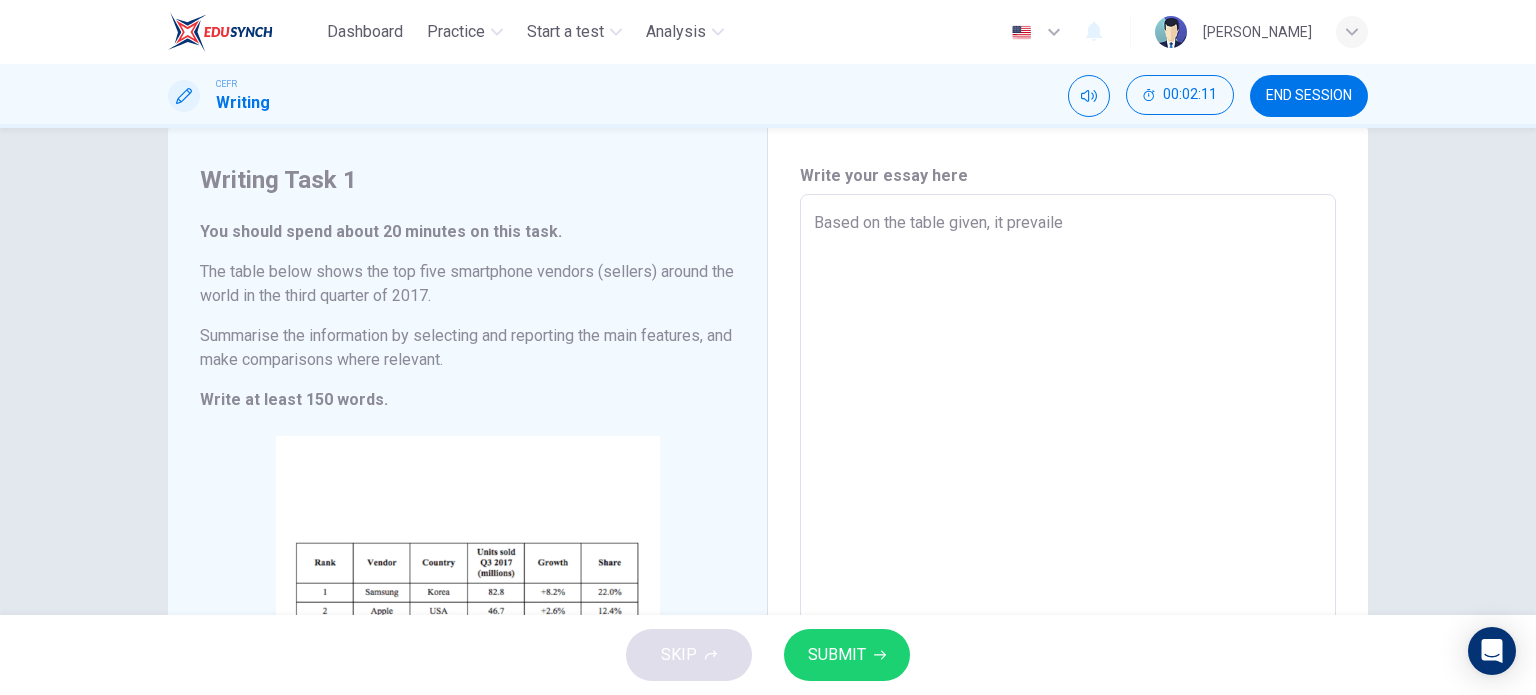 type on "Based on the table given, it prevailed" 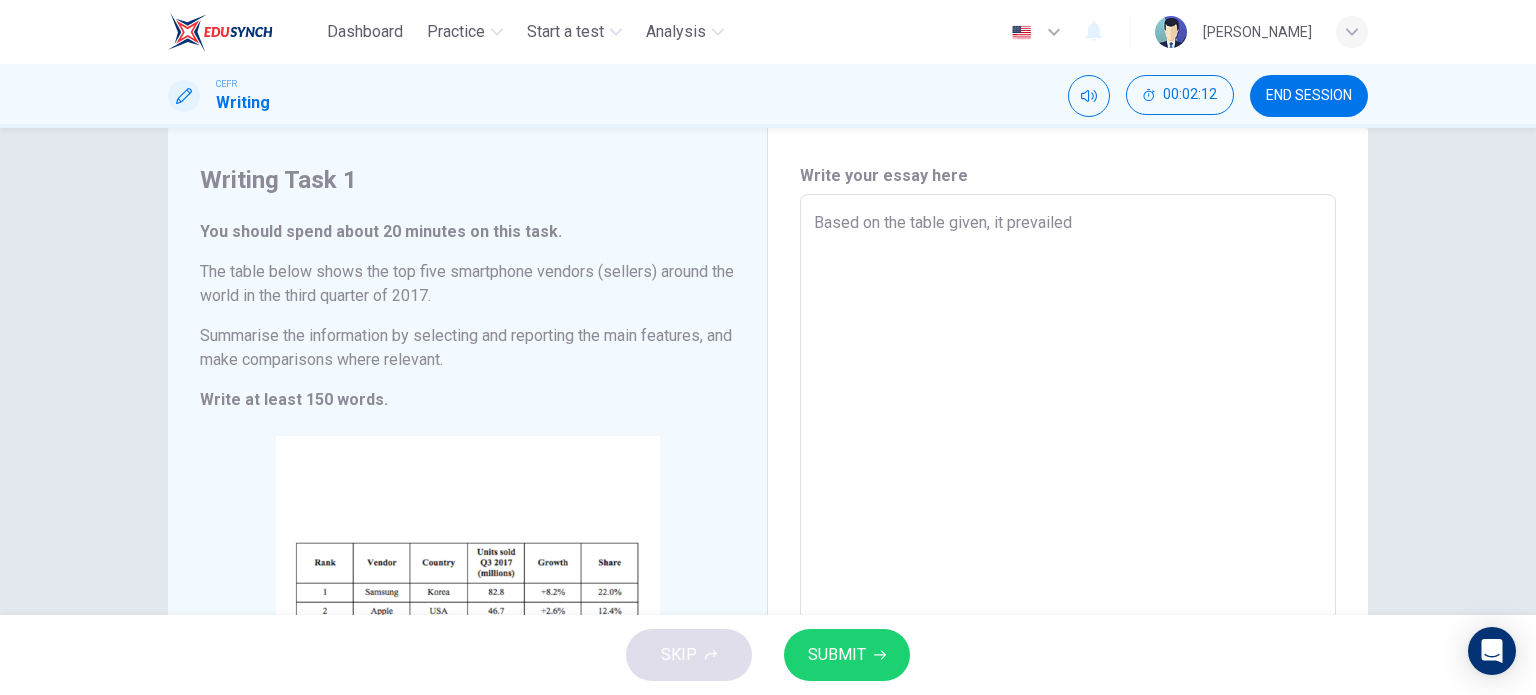 type on "Based on the table given, it prevailed" 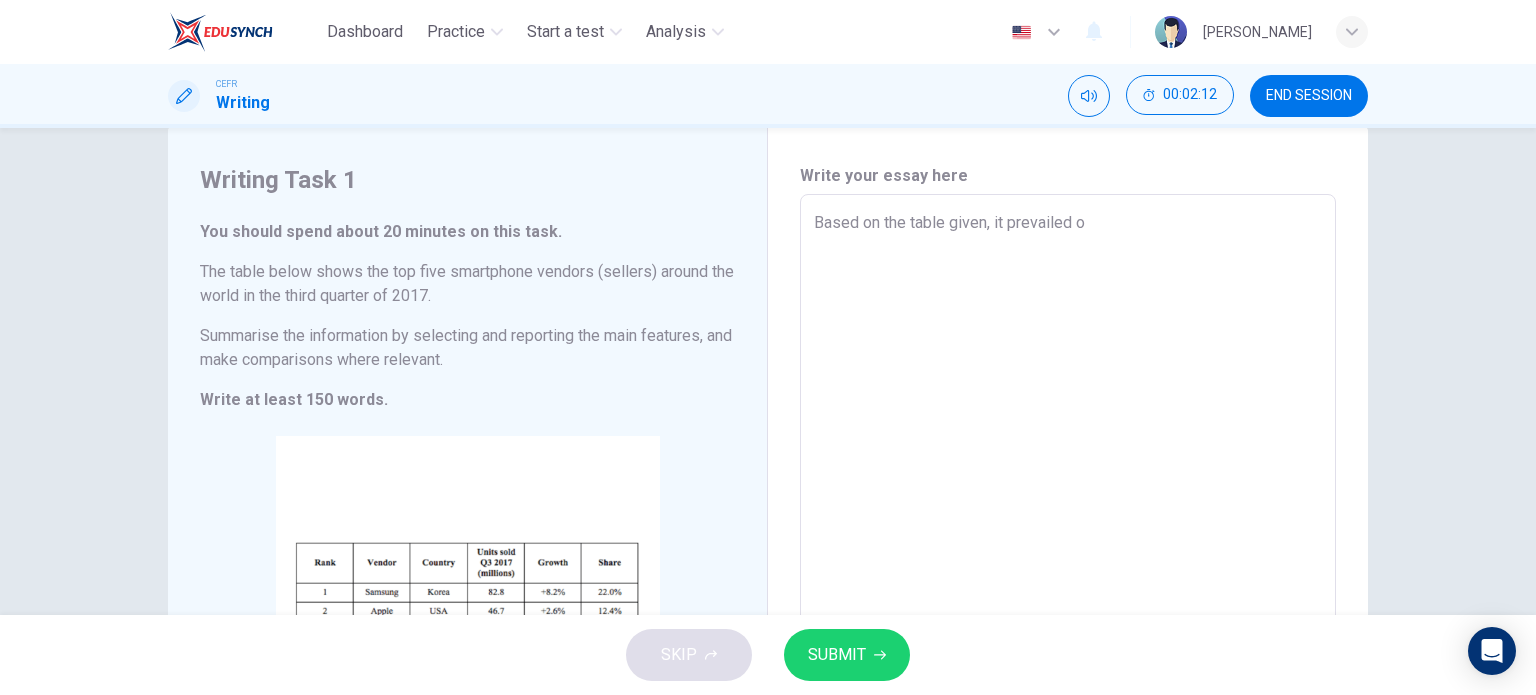 type on "x" 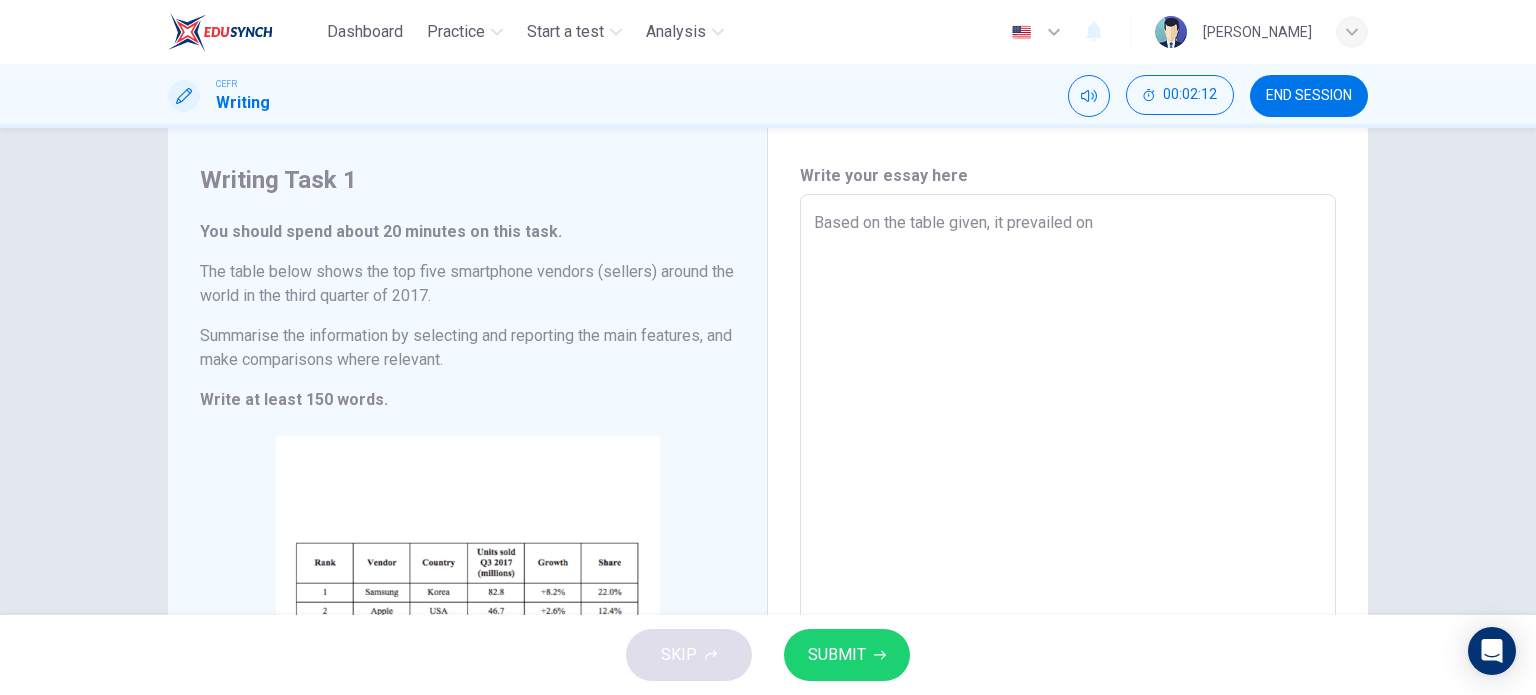 type on "x" 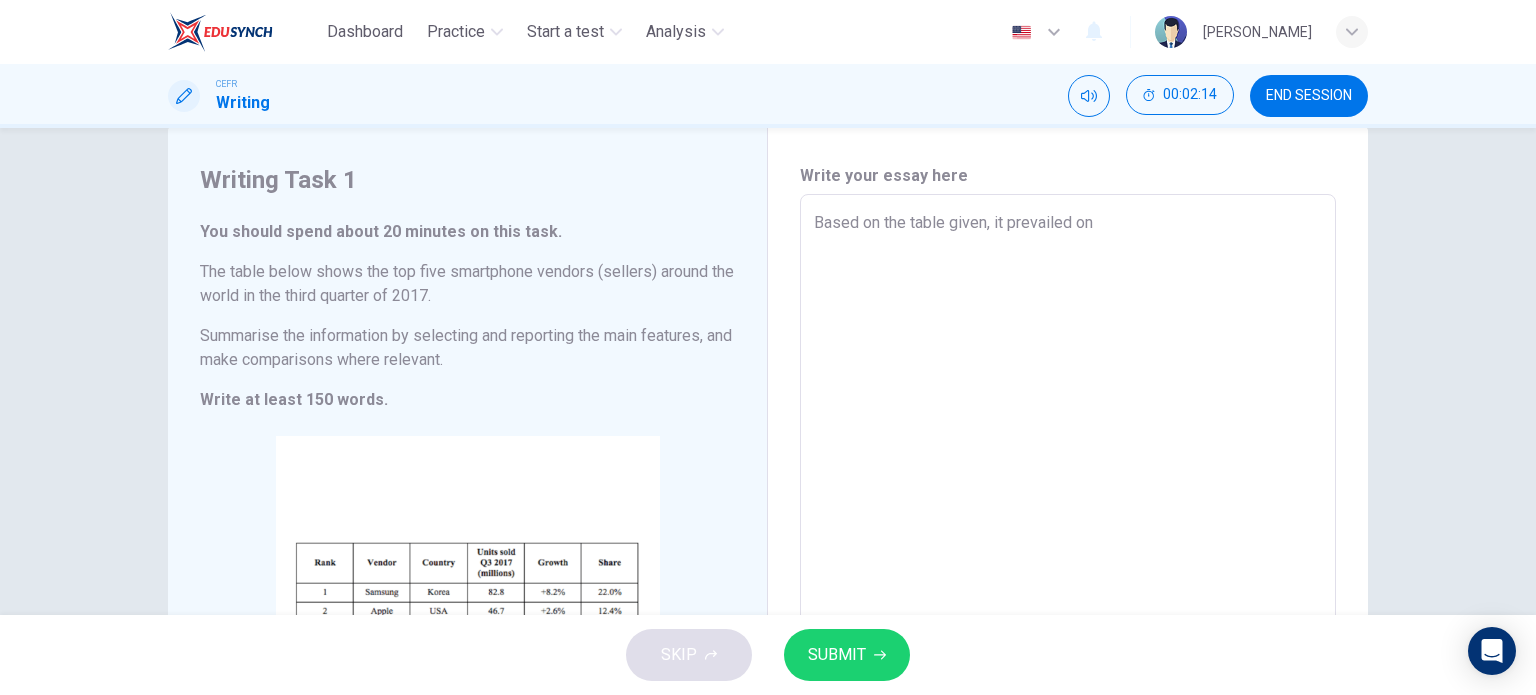 type on "Based on the table given, it prevailed on t" 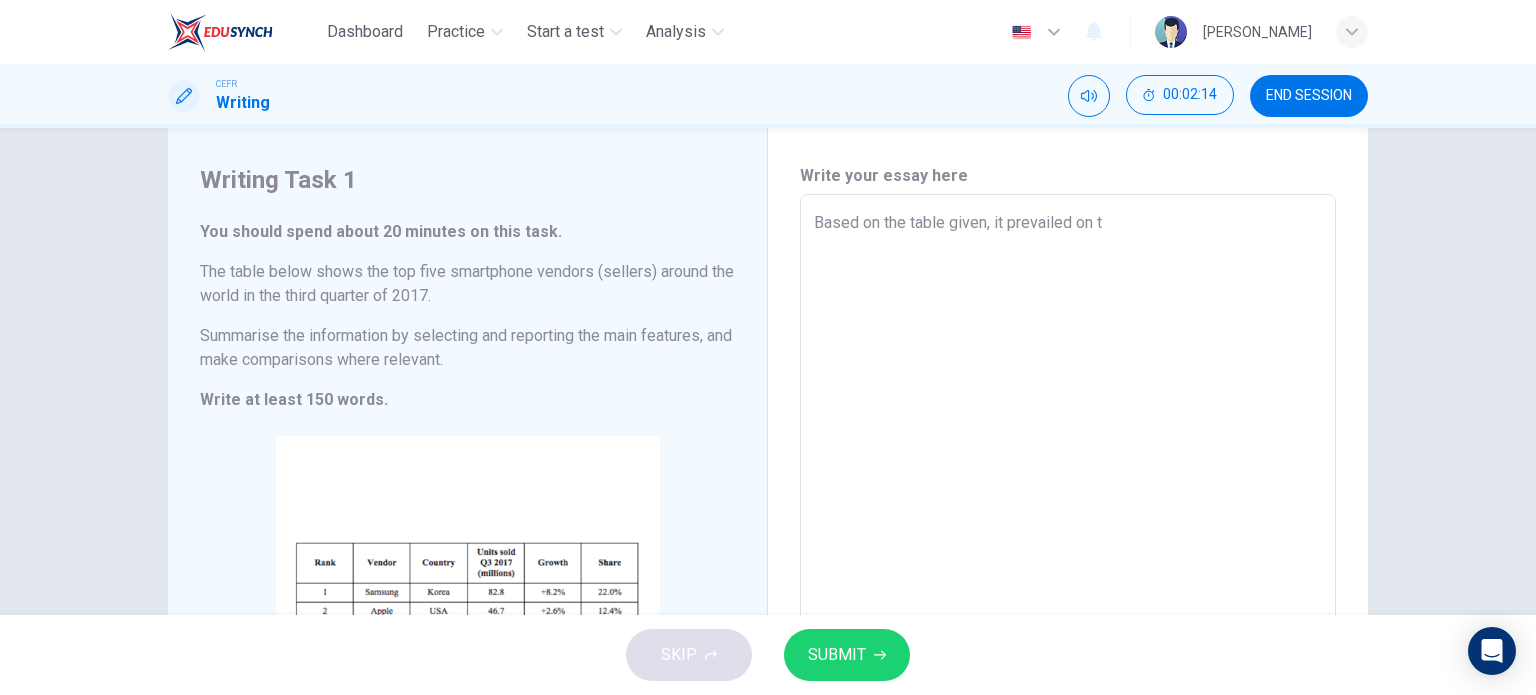 type on "Based on the table given, it prevailed on th" 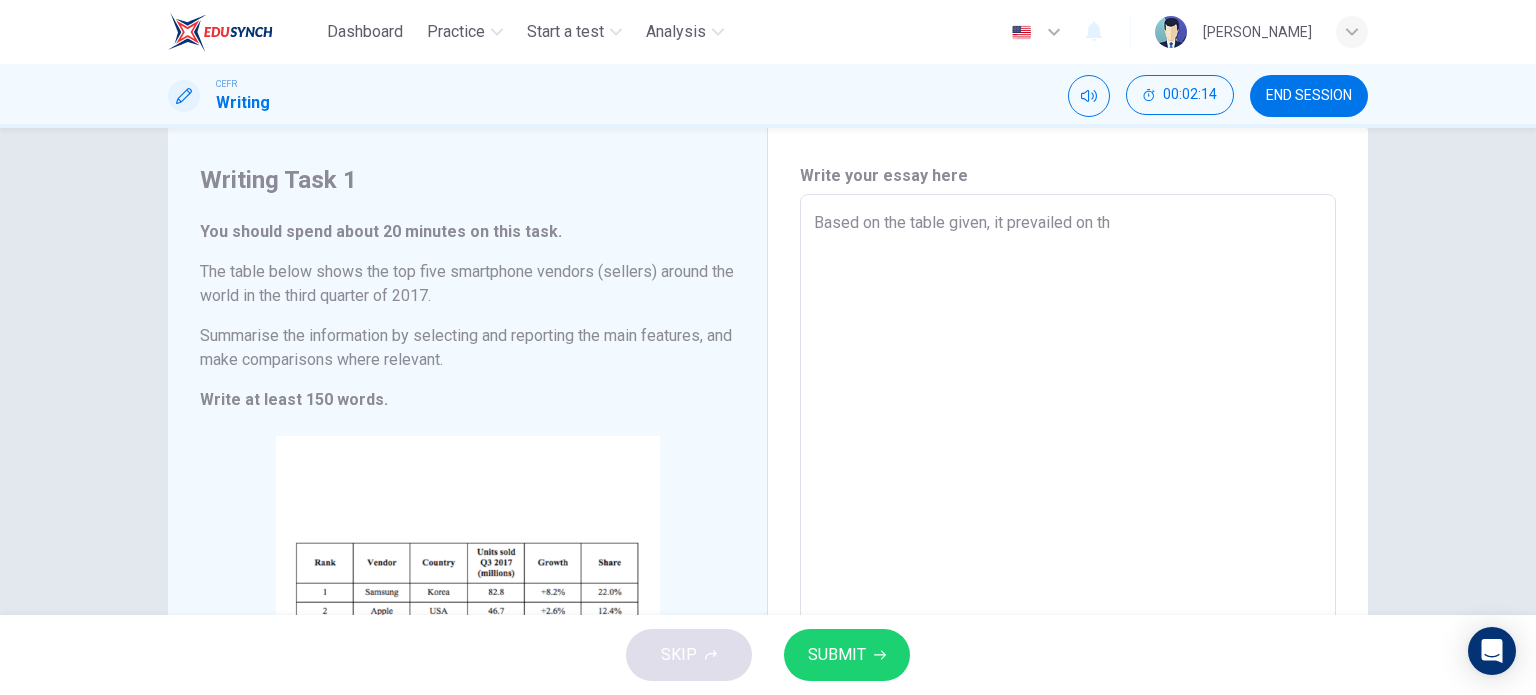type on "x" 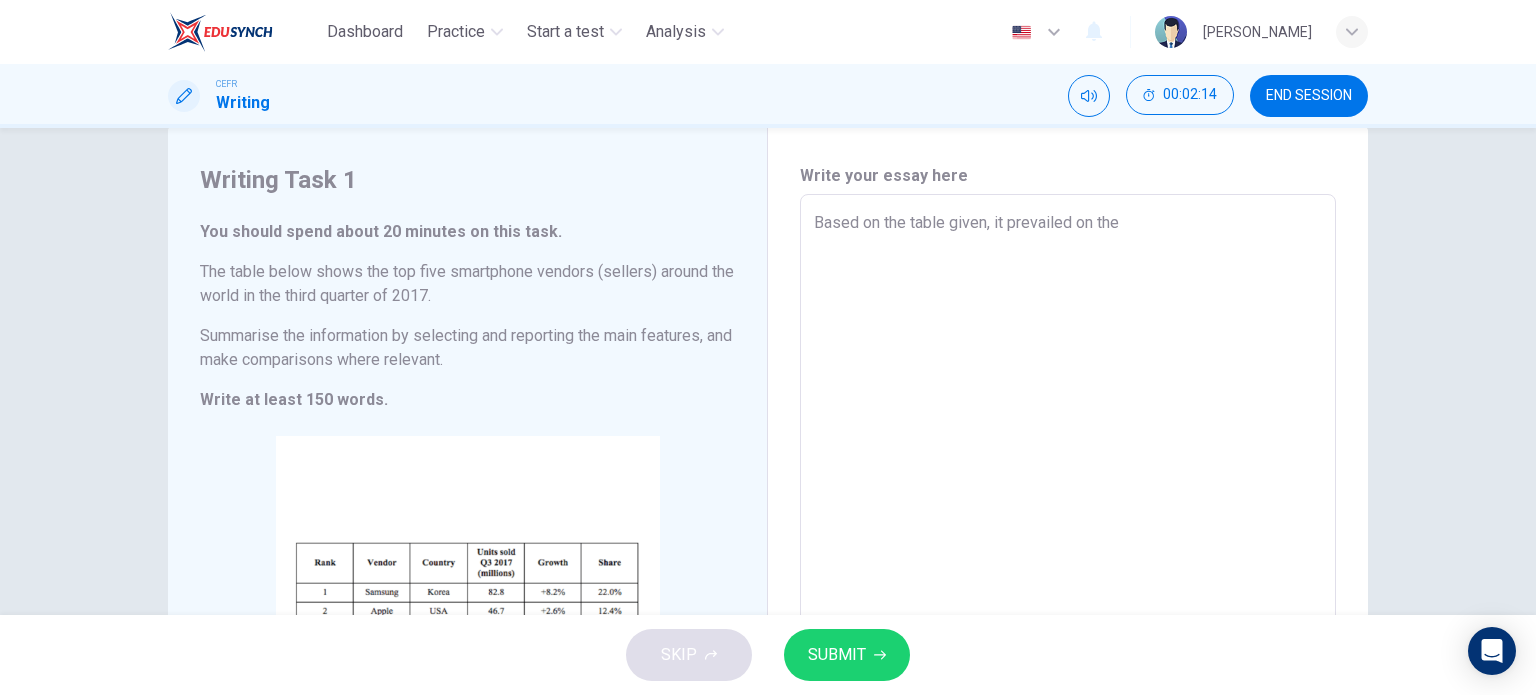 type on "x" 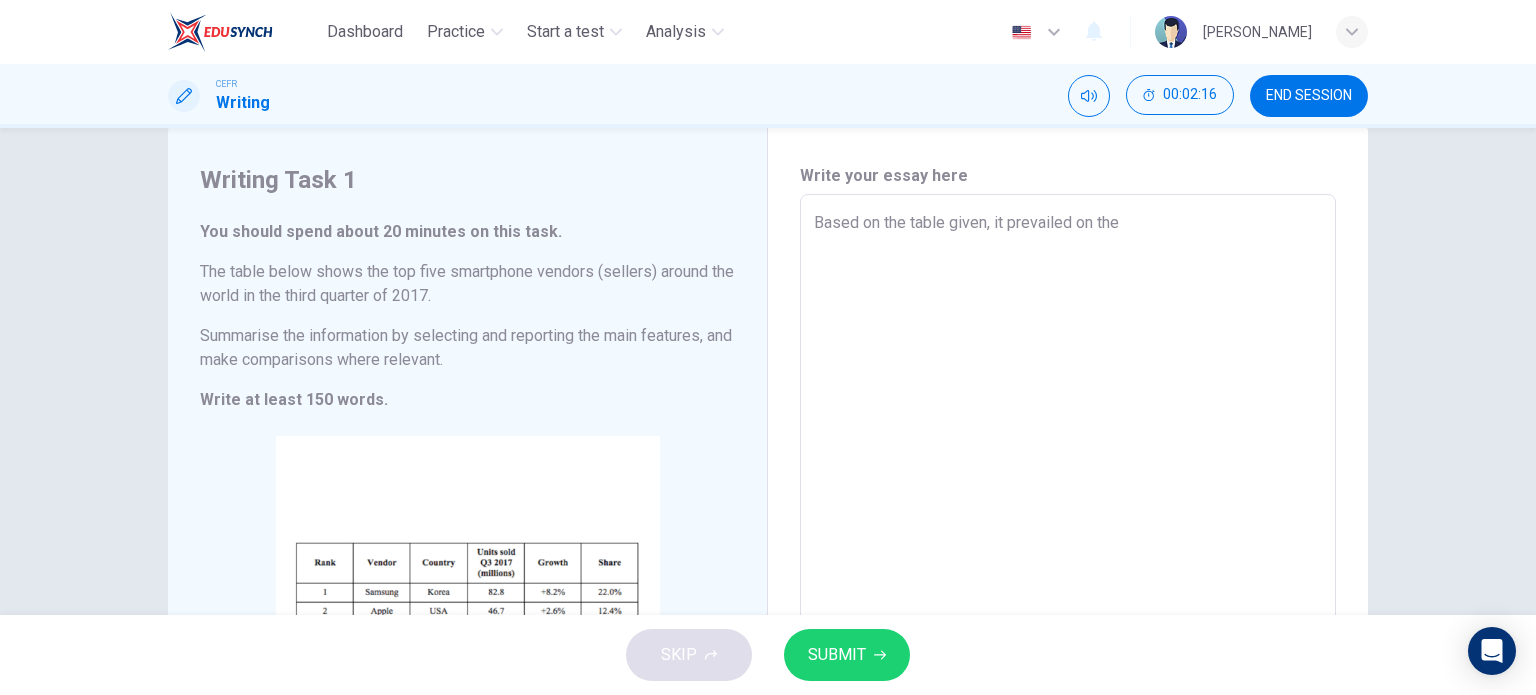 type on "Based on the table given, it prevailed on the u" 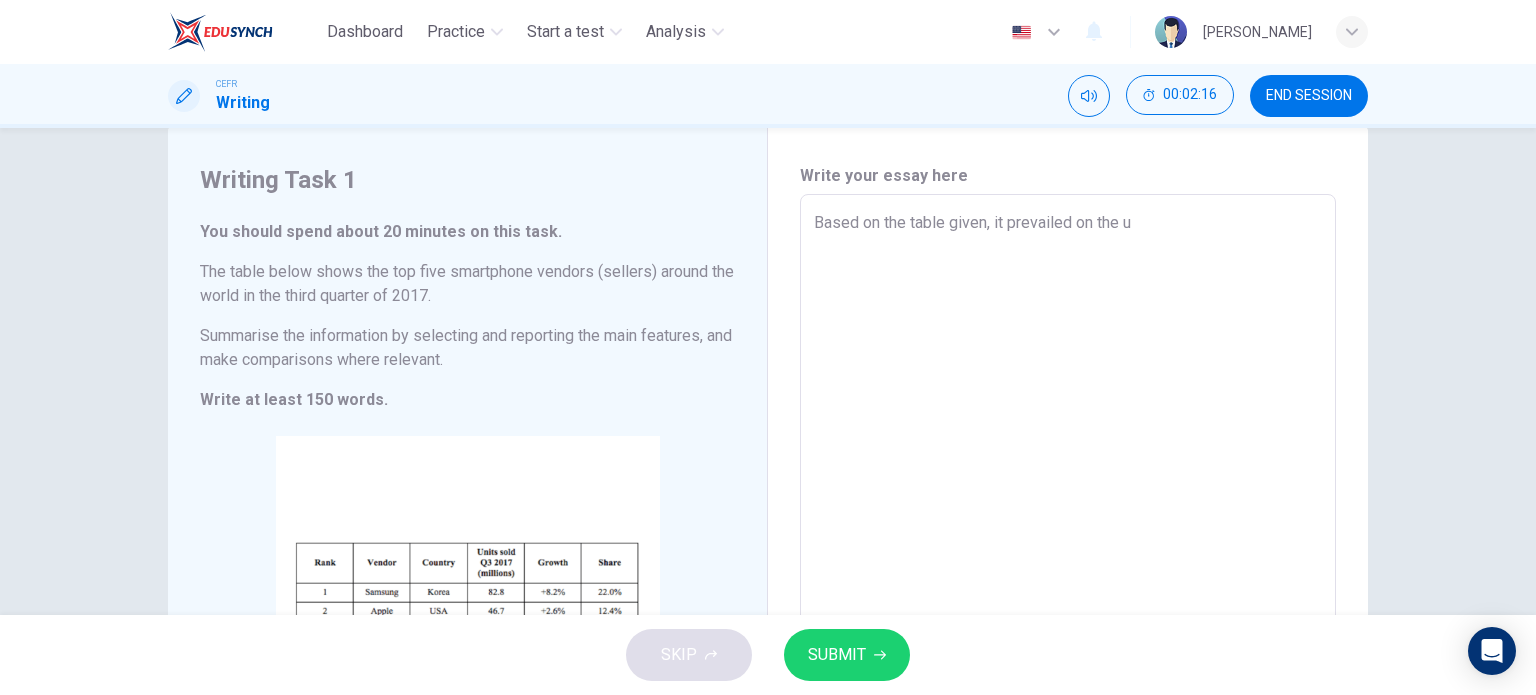 type on "x" 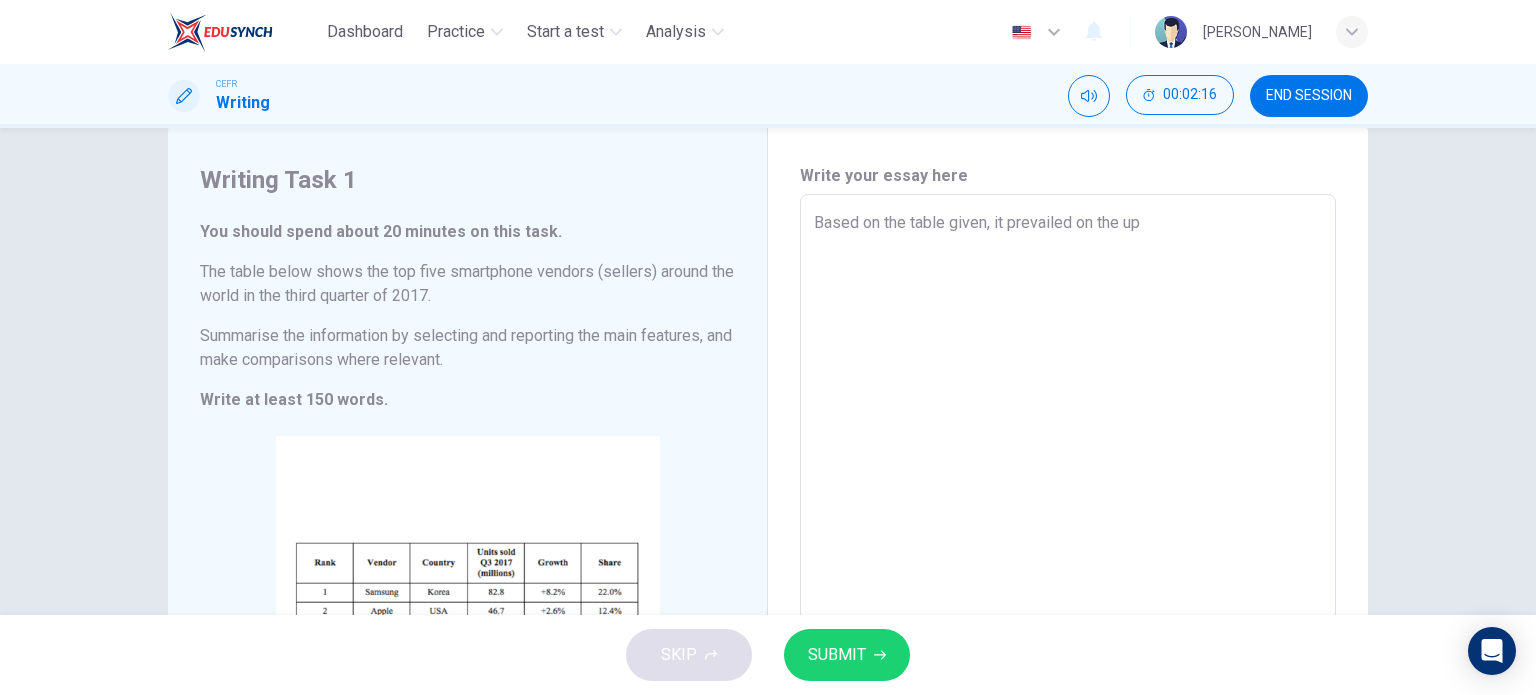 type on "x" 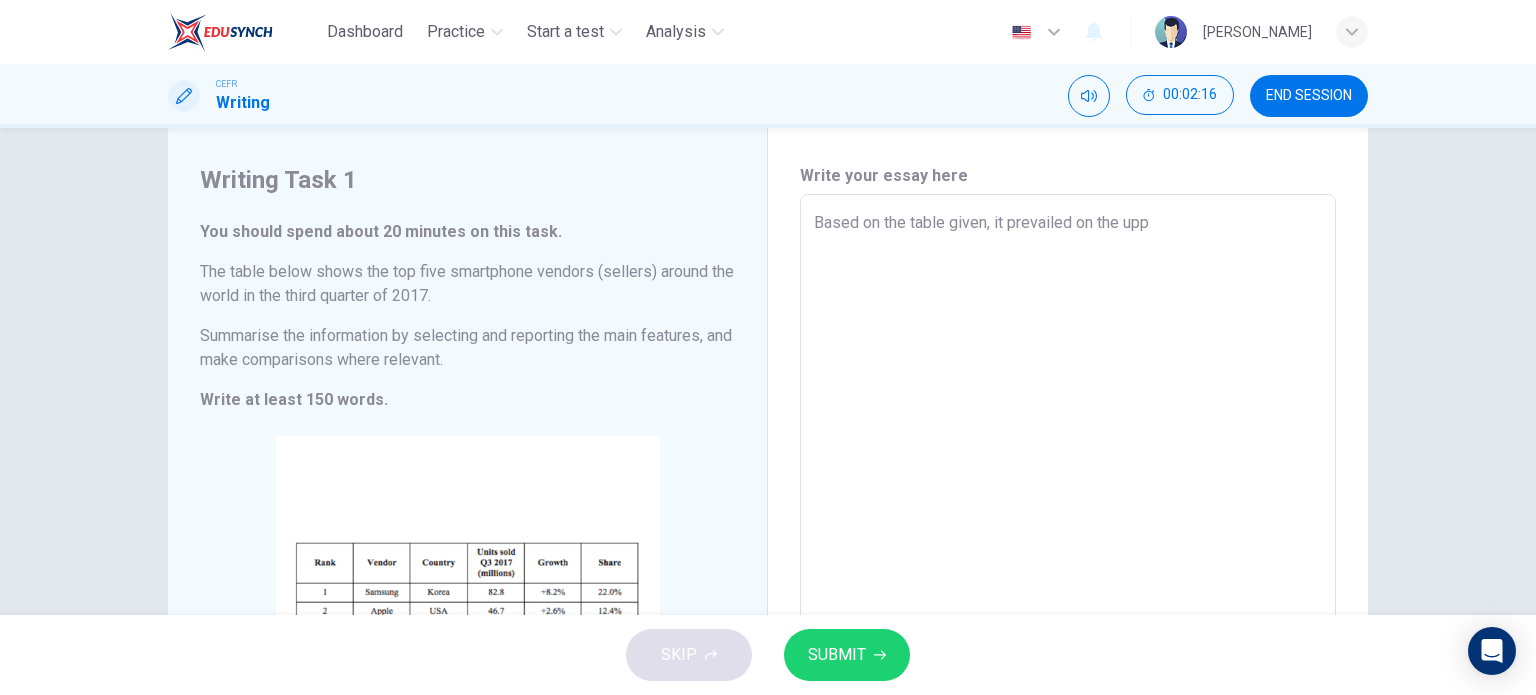 type on "x" 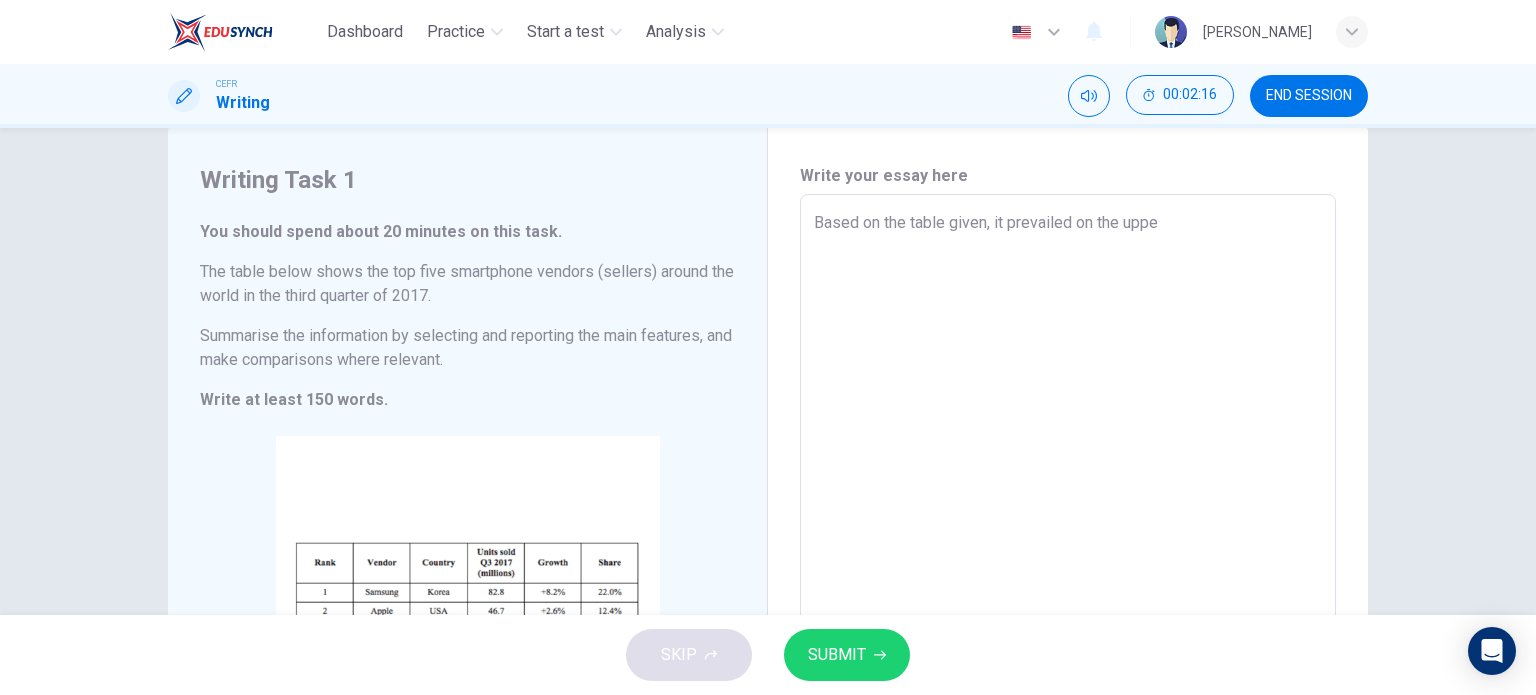 type on "Based on the table given, it prevailed on the upper" 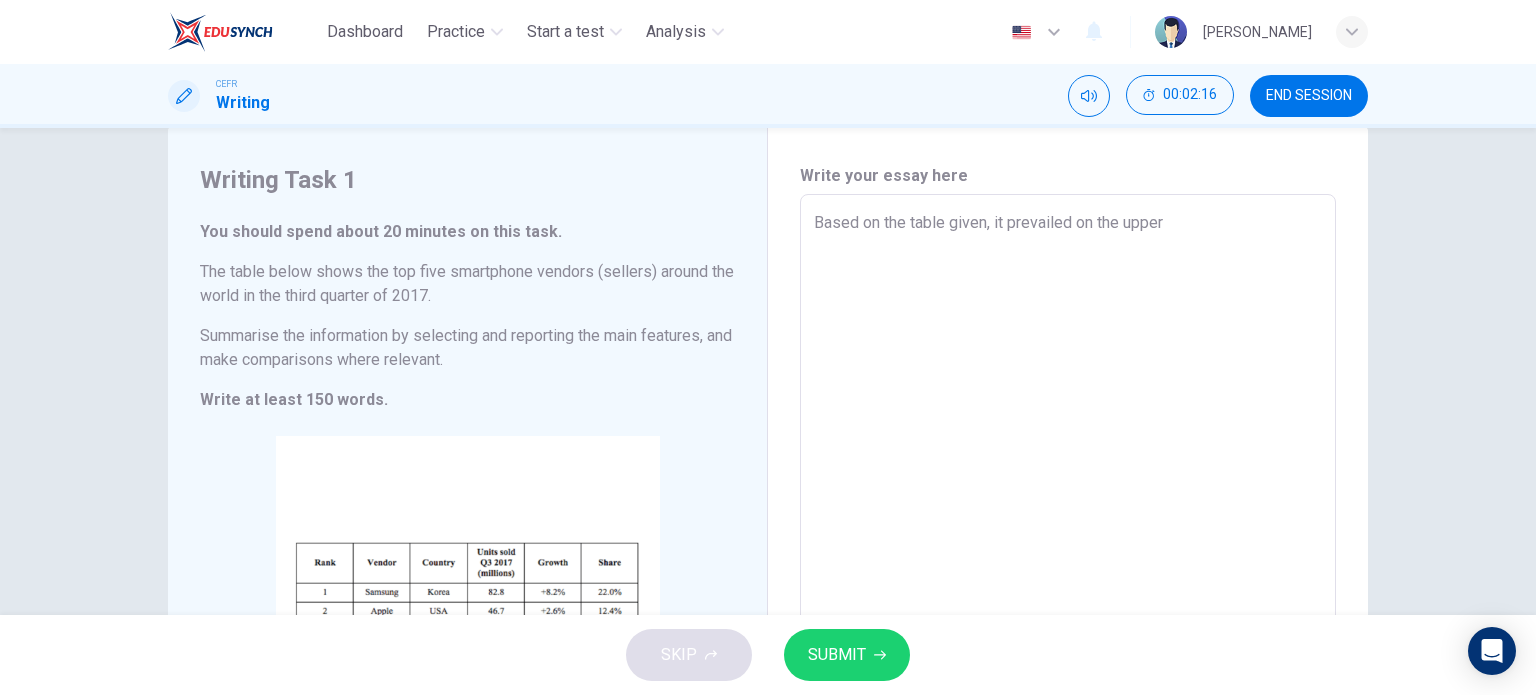 type on "x" 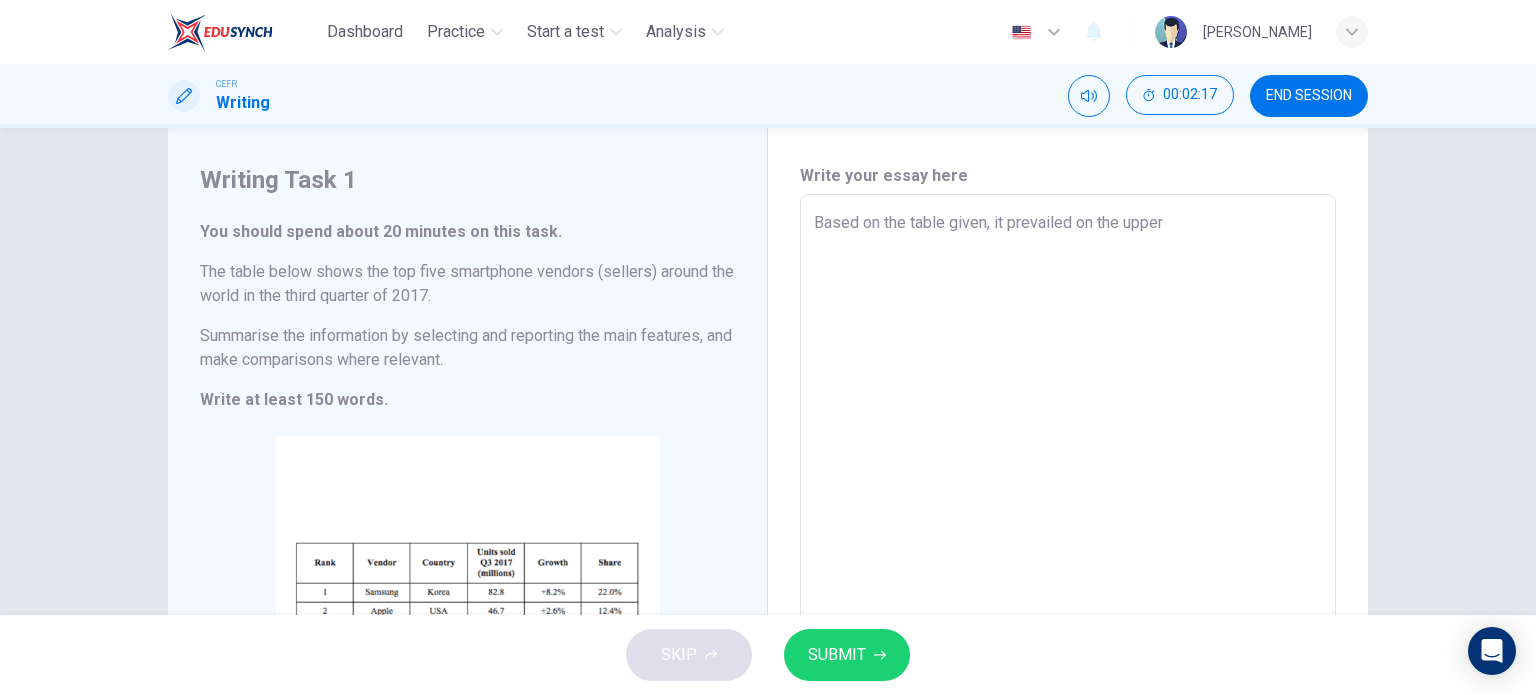 type on "Based on the table given, it prevailed on the upper f" 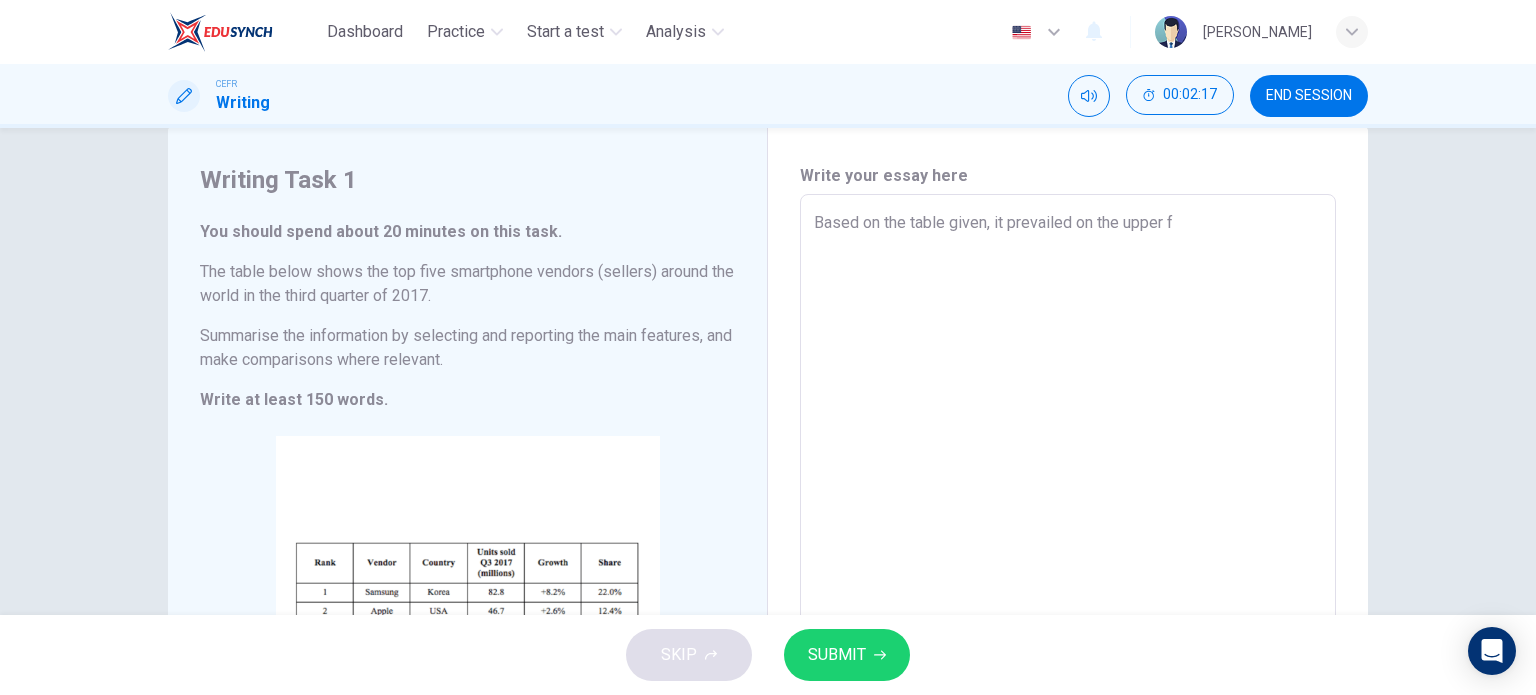 type on "x" 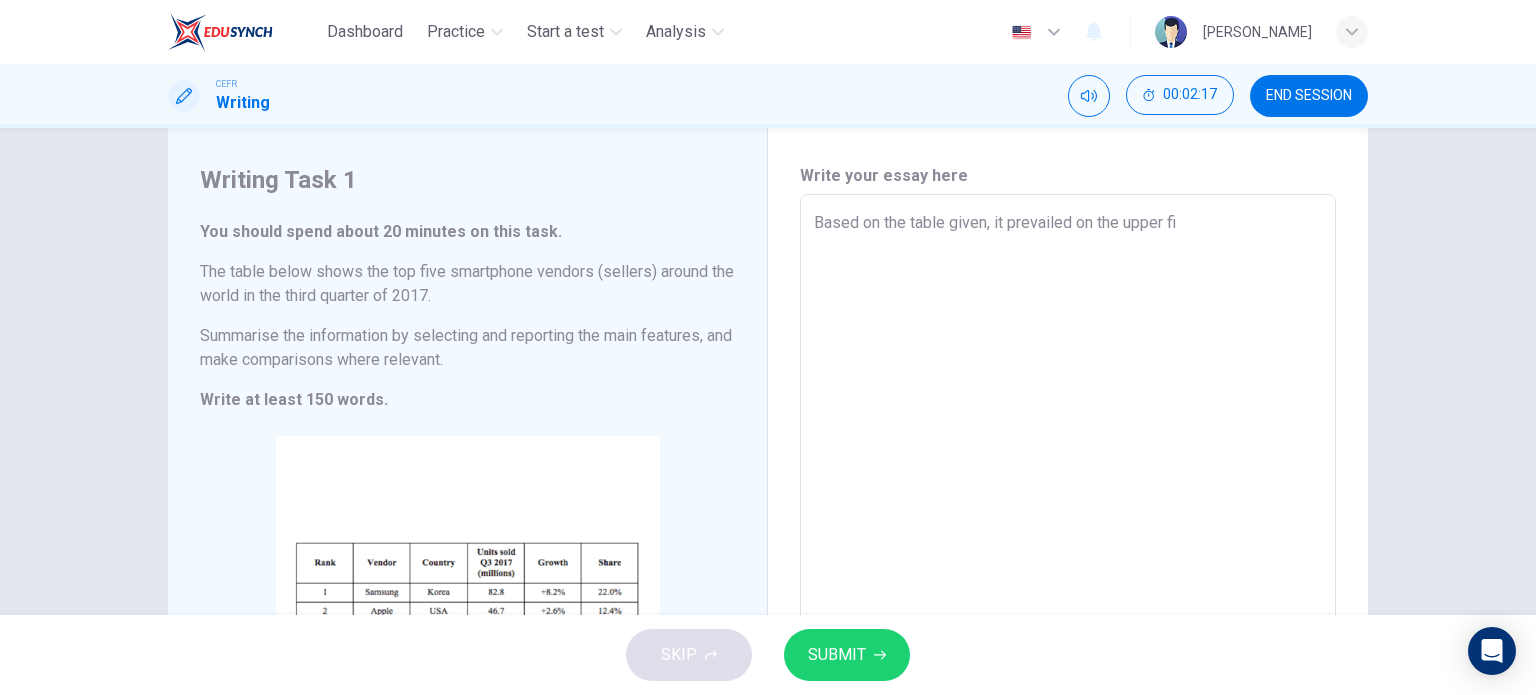 type 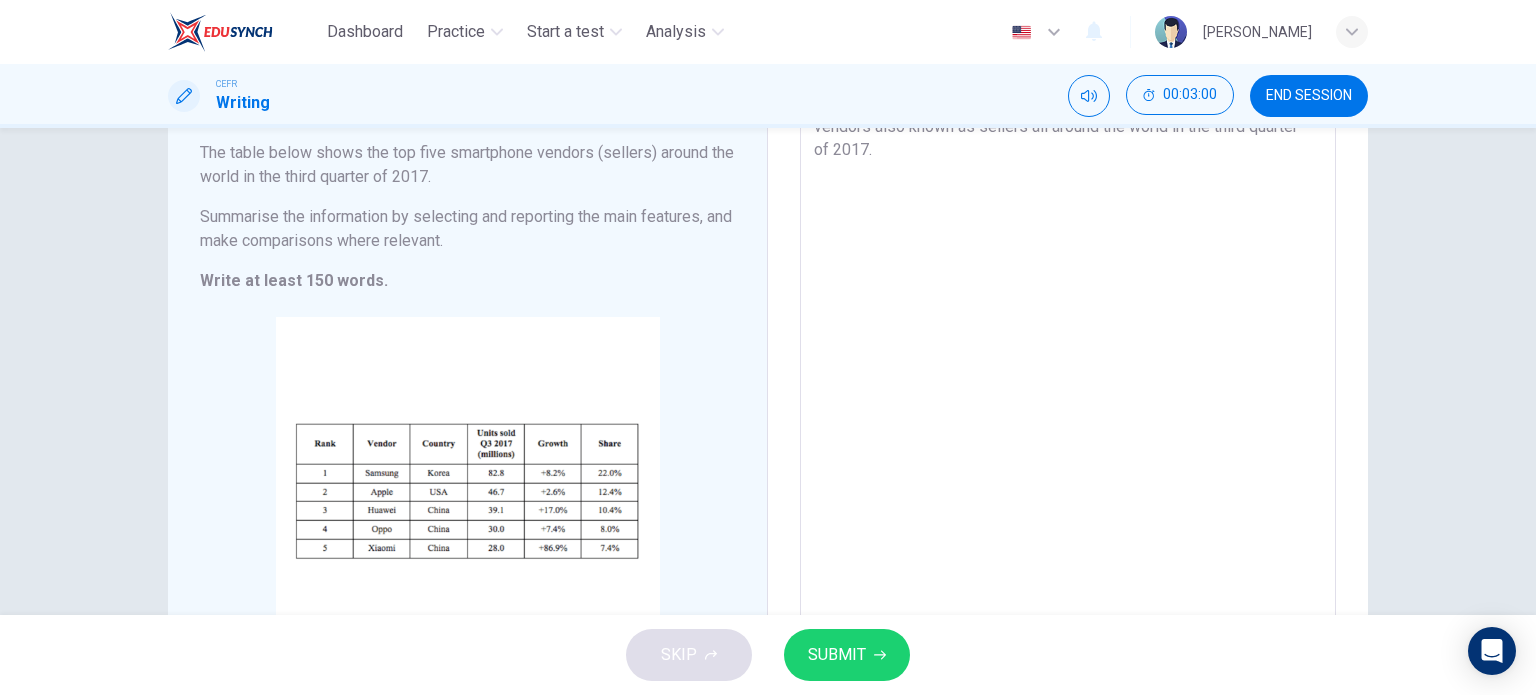 scroll, scrollTop: 131, scrollLeft: 0, axis: vertical 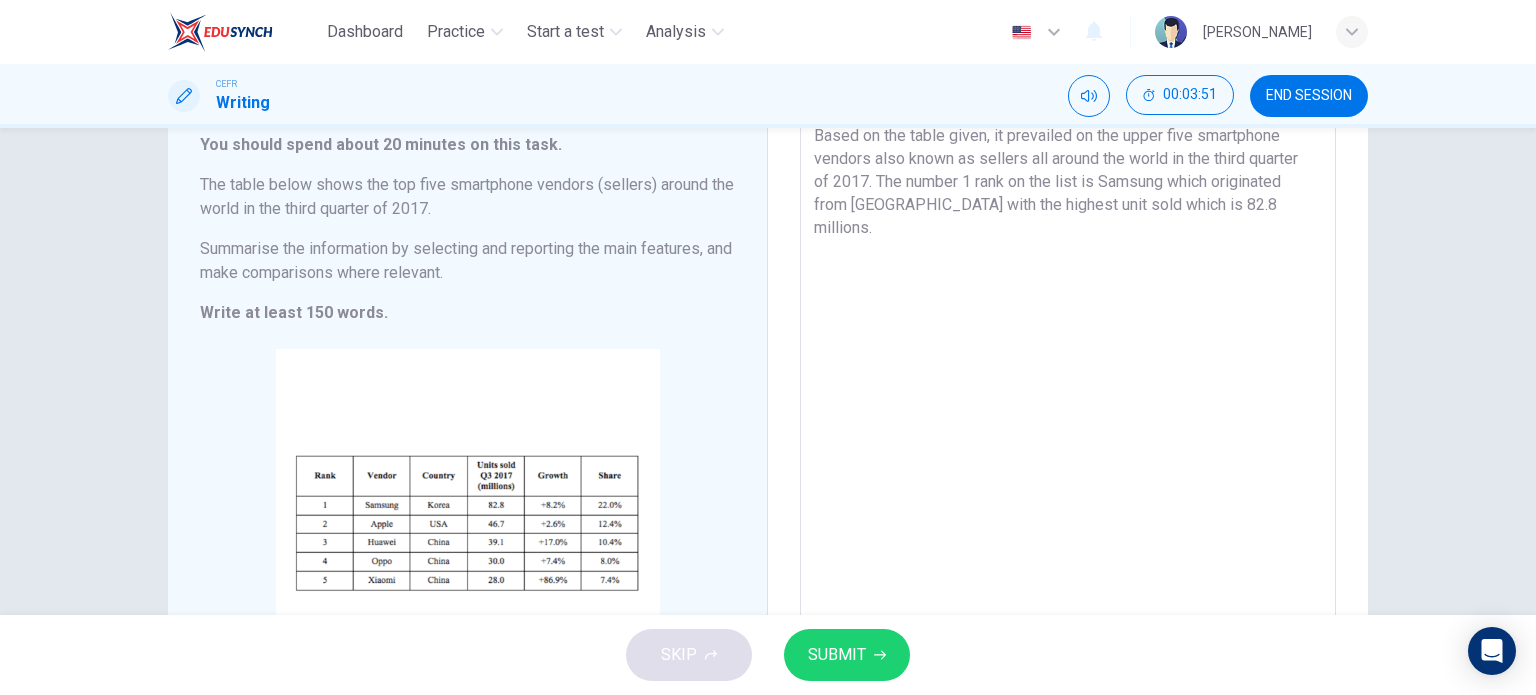 click on "Based on the table given, it prevailed on the upper five smartphone vendors also known as sellers all around the world in the third quarter of 2017. The number 1 rank on the list is Samsung which originated from [GEOGRAPHIC_DATA] with the highest unit sold which is 82.8 millions." at bounding box center [1068, 403] 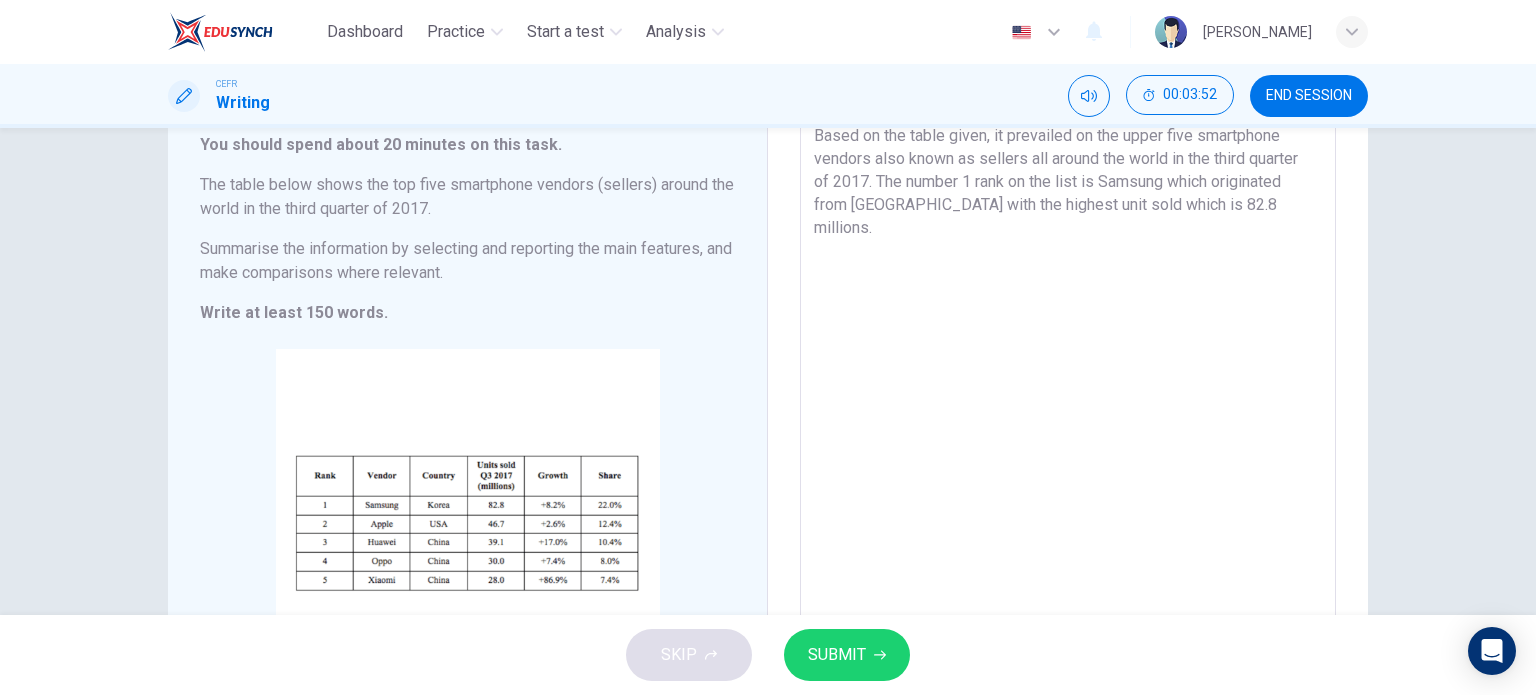 click on "Based on the table given, it prevailed on the upper five smartphone vendors also known as sellers all around the world in the third quarter of 2017. The number 1 rank on the list is Samsung which originated from [GEOGRAPHIC_DATA] with the highest unit sold which is 82.8 millions." at bounding box center [1068, 403] 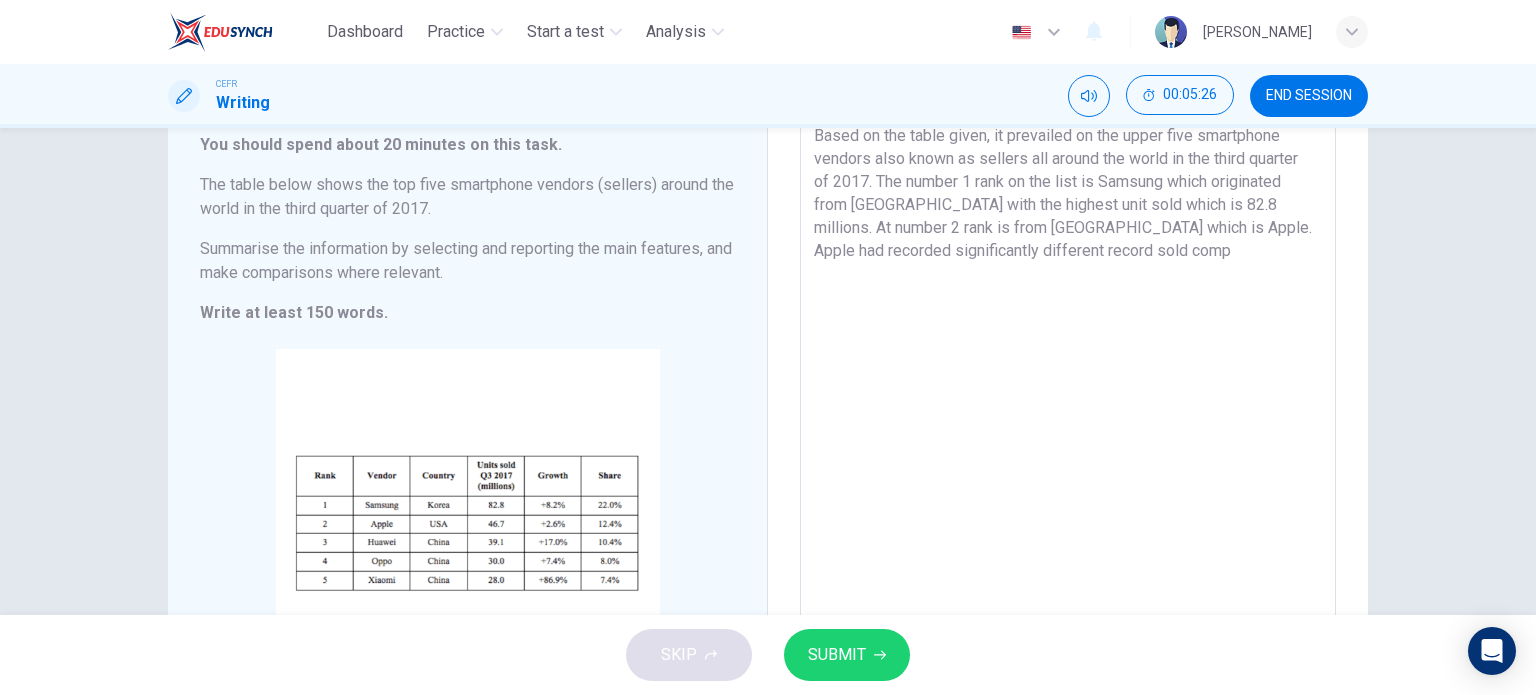 click on "Based on the table given, it prevailed on the upper five smartphone vendors also known as sellers all around the world in the third quarter of 2017. The number 1 rank on the list is Samsung which originated from [GEOGRAPHIC_DATA] with the highest unit sold which is 82.8 millions. At number 2 rank is from [GEOGRAPHIC_DATA] which is Apple. Apple had recorded significantly different record sold comp" at bounding box center (1068, 403) 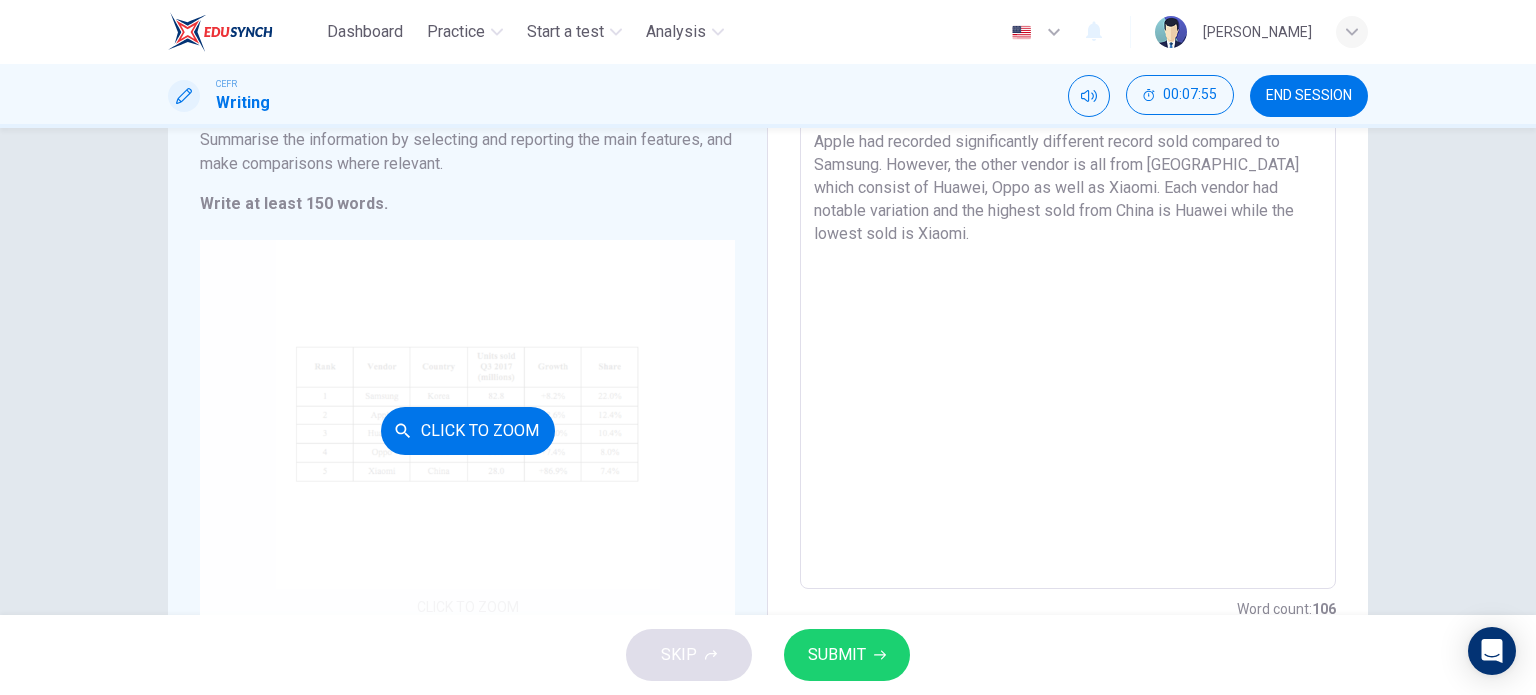 scroll, scrollTop: 241, scrollLeft: 0, axis: vertical 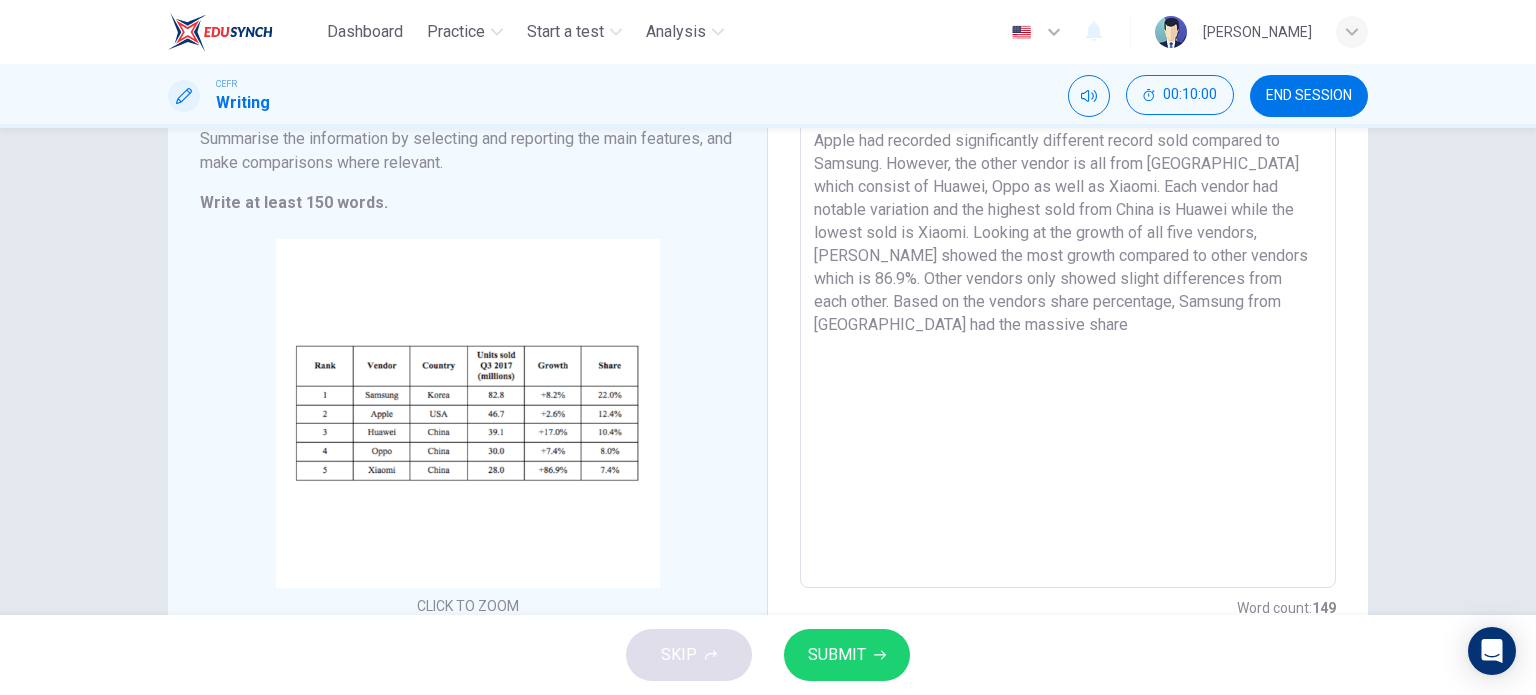 click on "Based on the table given, it prevailed on the upper five smartphone vendors also known as sellers all around the world in the third quarter of 2017. The number 1 rank on the list is Samsung which originated from [GEOGRAPHIC_DATA] with the highest unit sold which is 82.8 millions. At number 2 rank is from [GEOGRAPHIC_DATA] which is Apple. Apple had recorded significantly different record sold compared to Samsung. However, the other vendor is all from [GEOGRAPHIC_DATA] which consist of Huawei, Oppo as well as Xiaomi. Each vendor had notable variation and the highest sold from China is Huawei while the lowest sold is Xiaomi. Looking at the growth of all five vendors, [PERSON_NAME] showed the most growth compared to other vendors which is 86.9%. Other vendors only showed slight differences from each other. Based on the vendors share percentage, Samsung from [GEOGRAPHIC_DATA] had the massive share" at bounding box center [1068, 293] 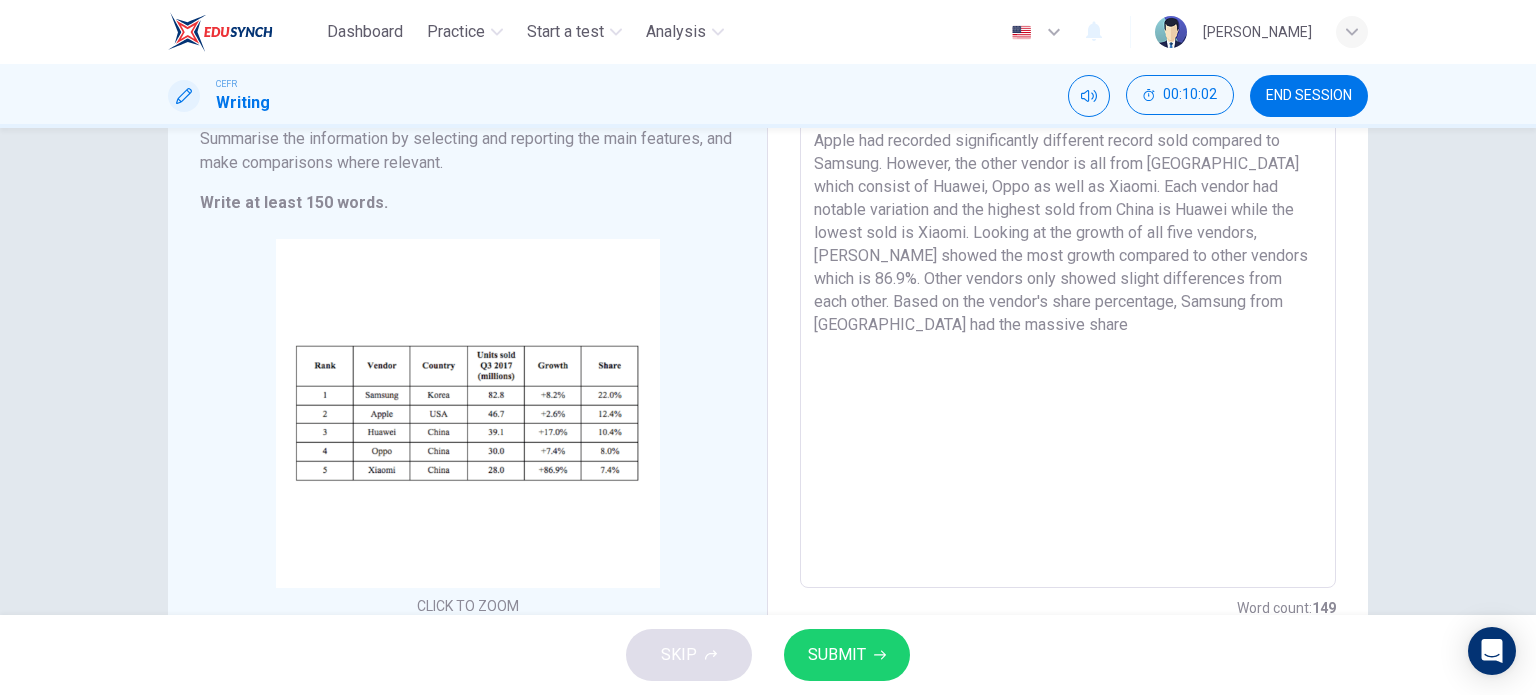 click on "Based on the table given, it prevailed on the upper five smartphone vendors also known as sellers all around the world in the third quarter of 2017. The number 1 rank on the list is Samsung which originated from [GEOGRAPHIC_DATA] with the highest unit sold which is 82.8 millions. At number 2 rank is from [GEOGRAPHIC_DATA] which is Apple. Apple had recorded significantly different record sold compared to Samsung. However, the other vendor is all from [GEOGRAPHIC_DATA] which consist of Huawei, Oppo as well as Xiaomi. Each vendor had notable variation and the highest sold from China is Huawei while the lowest sold is Xiaomi. Looking at the growth of all five vendors, [PERSON_NAME] showed the most growth compared to other vendors which is 86.9%. Other vendors only showed slight differences from each other. Based on the vendor's share percentage, Samsung from [GEOGRAPHIC_DATA] had the massive share" at bounding box center [1068, 293] 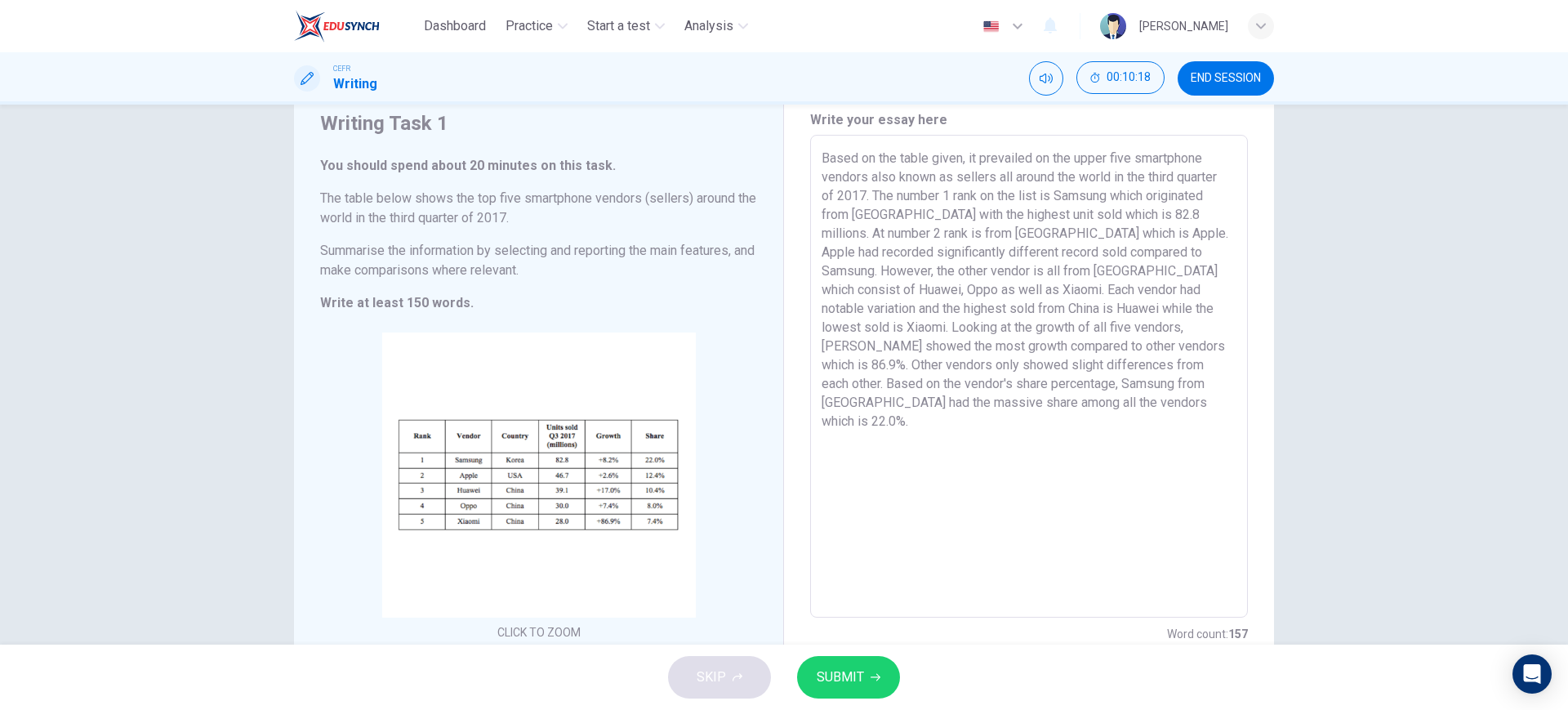 scroll, scrollTop: 60, scrollLeft: 0, axis: vertical 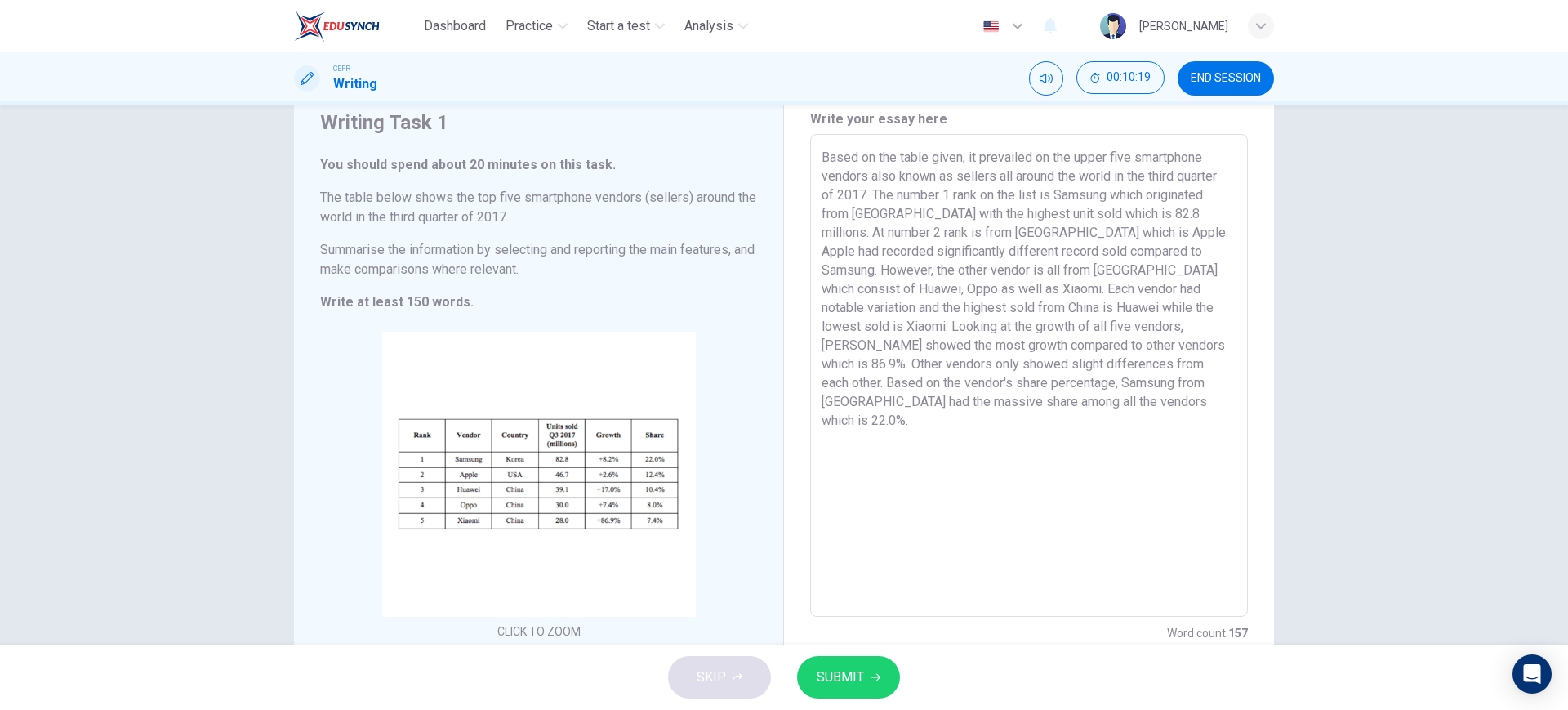 drag, startPoint x: 1254, startPoint y: 2, endPoint x: 163, endPoint y: 372, distance: 1152.0334 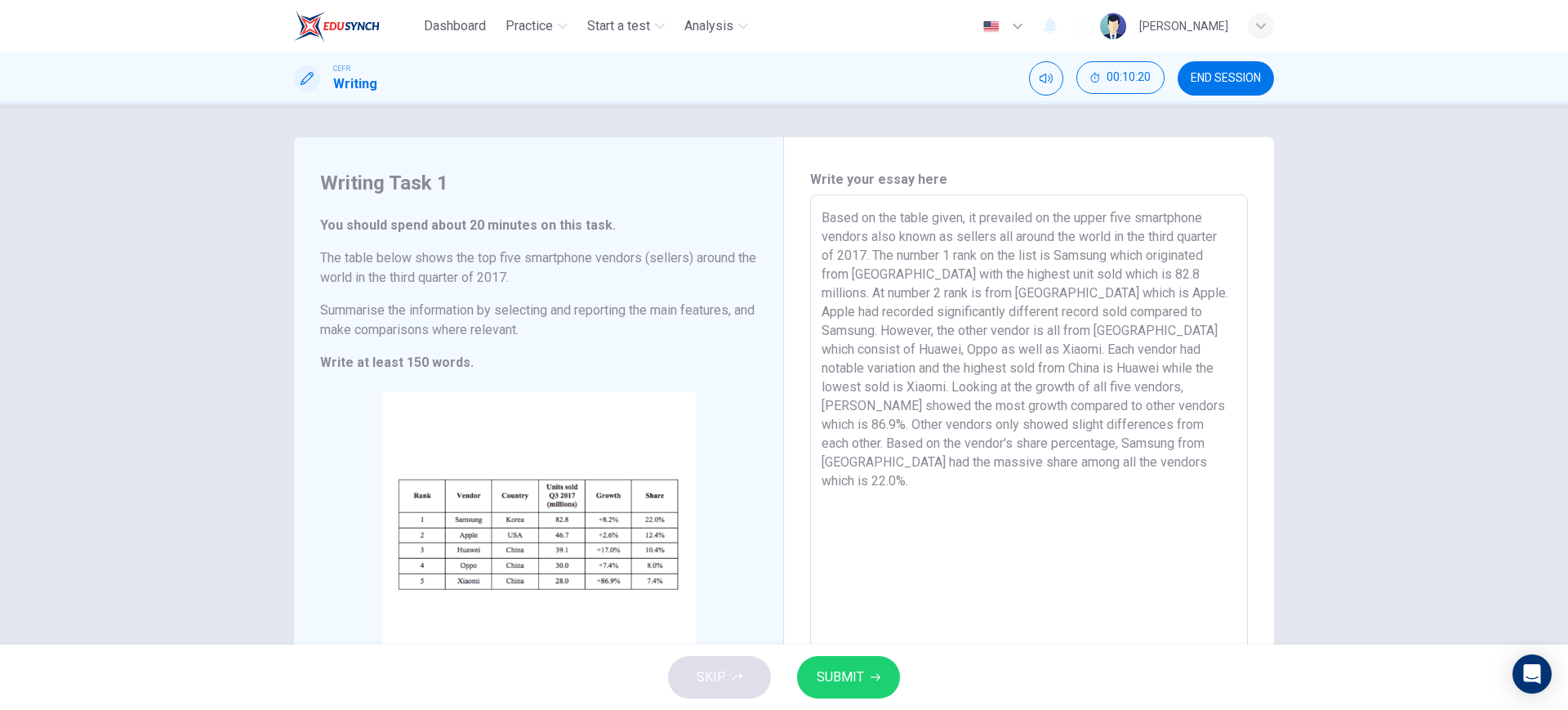 scroll, scrollTop: 17, scrollLeft: 0, axis: vertical 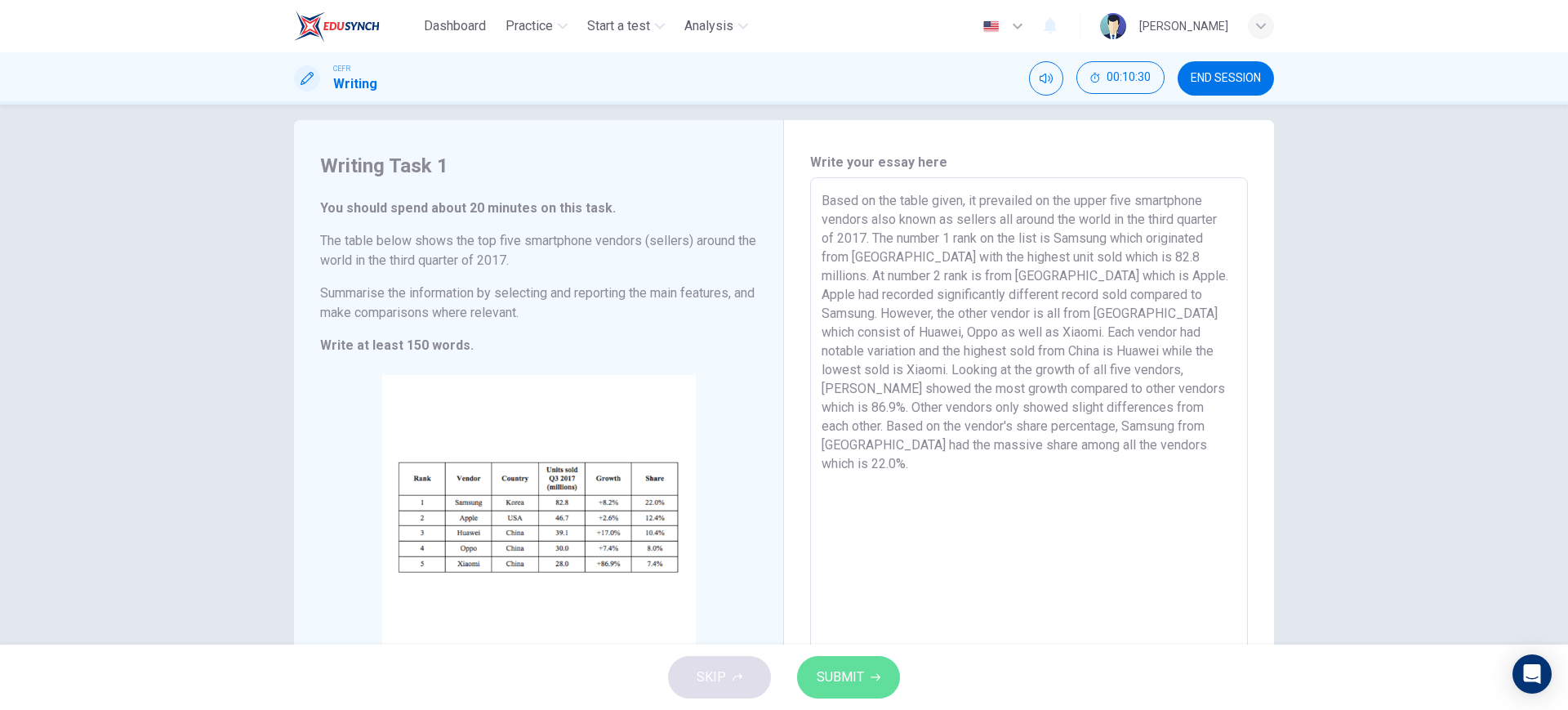 click on "SUBMIT" at bounding box center (849, 677) 